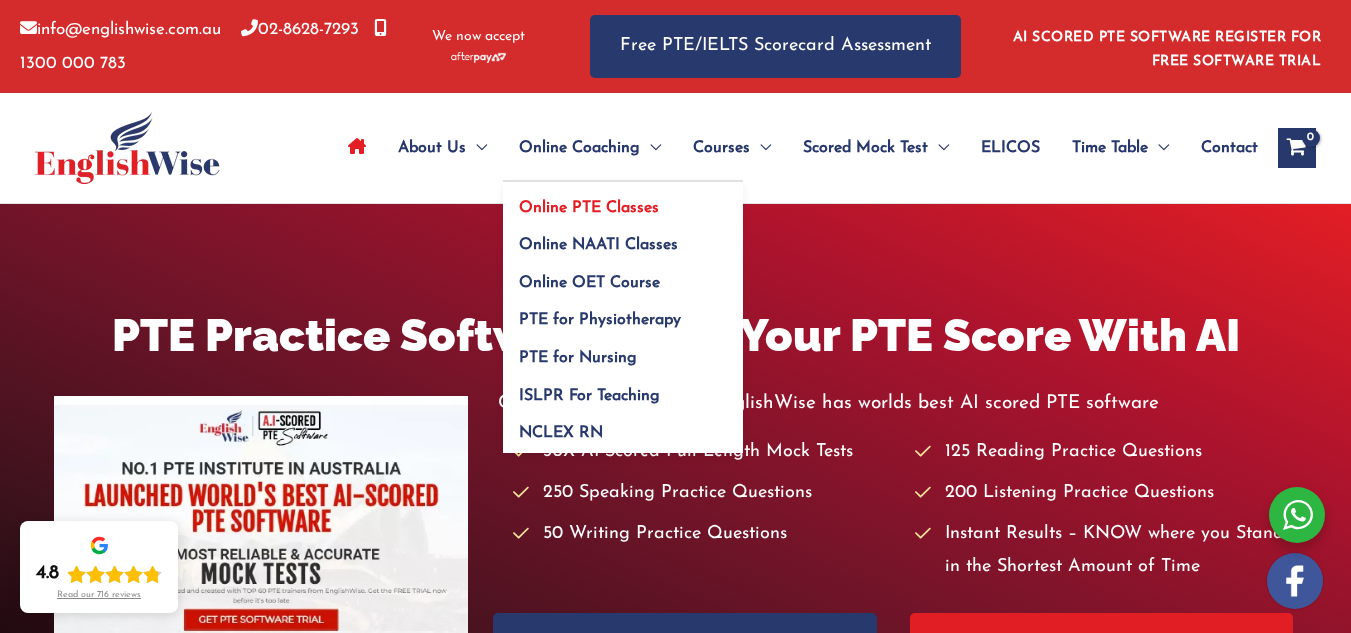 scroll, scrollTop: 0, scrollLeft: 0, axis: both 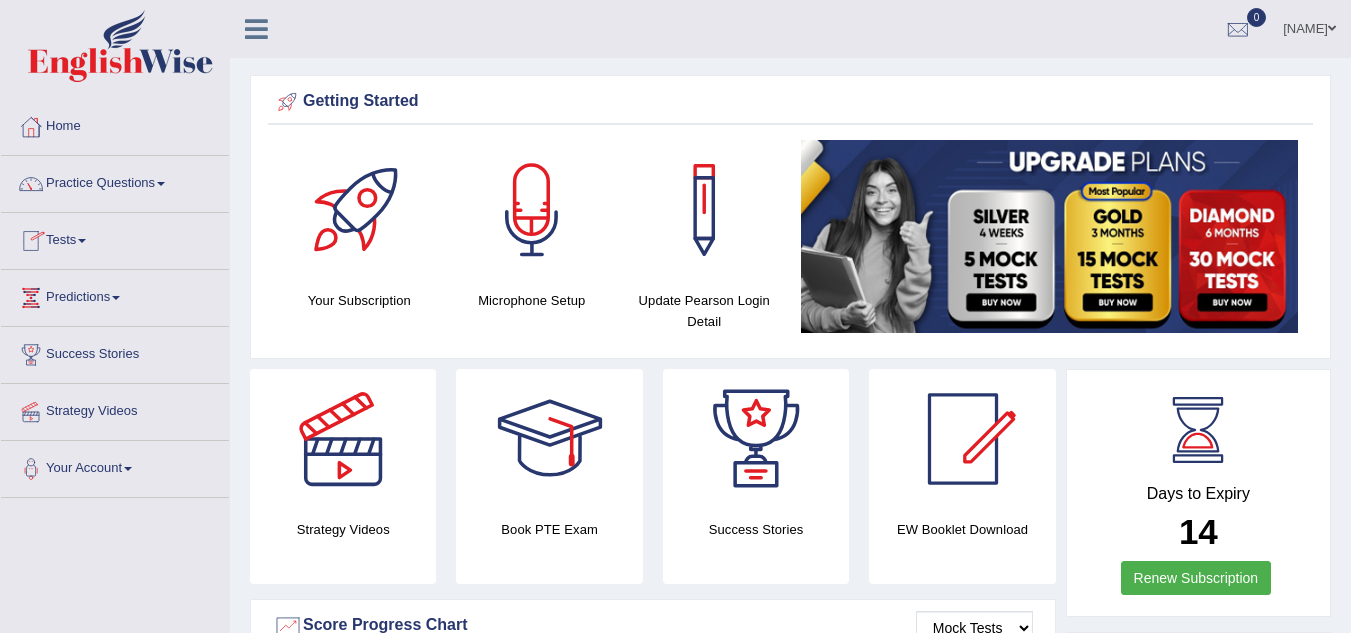 click at bounding box center [82, 241] 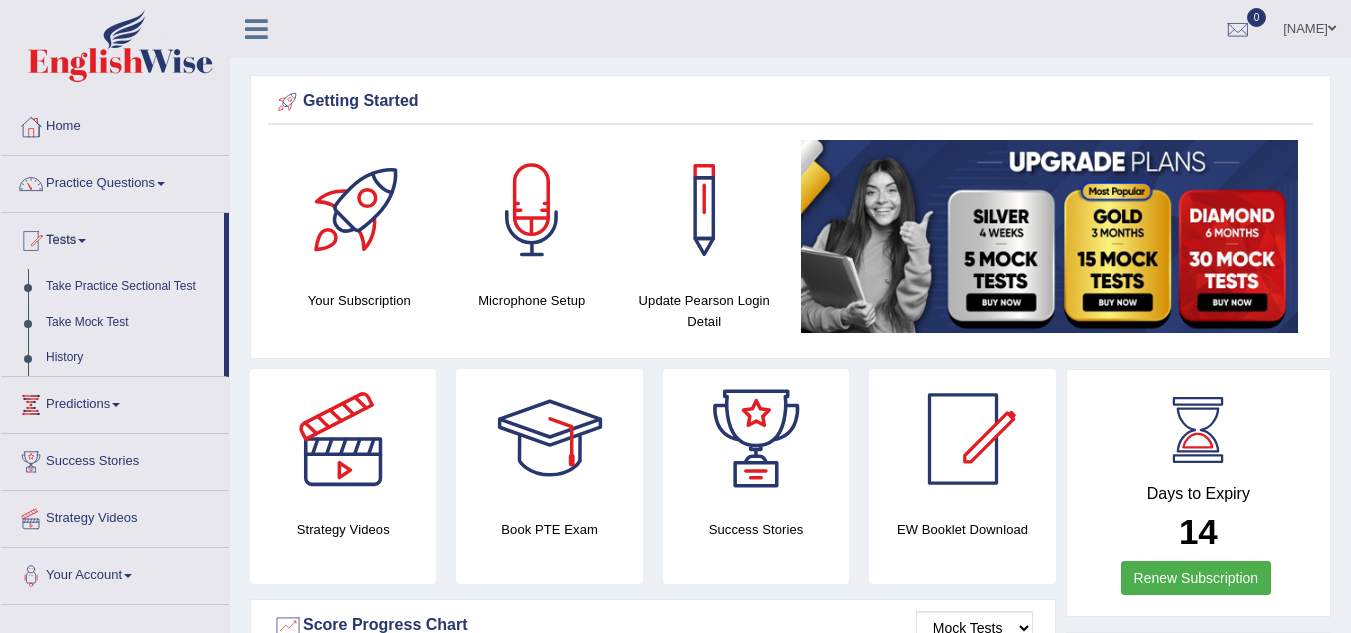 click on "Take Practice Sectional Test" at bounding box center [130, 287] 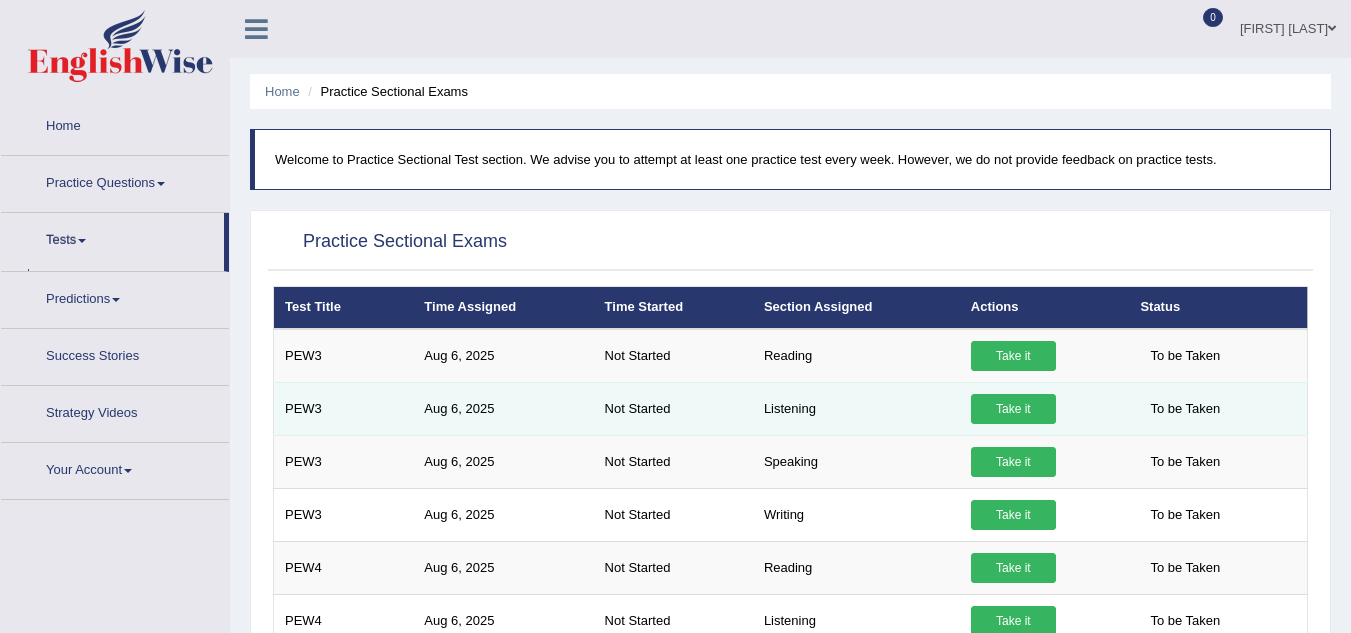 scroll, scrollTop: 0, scrollLeft: 0, axis: both 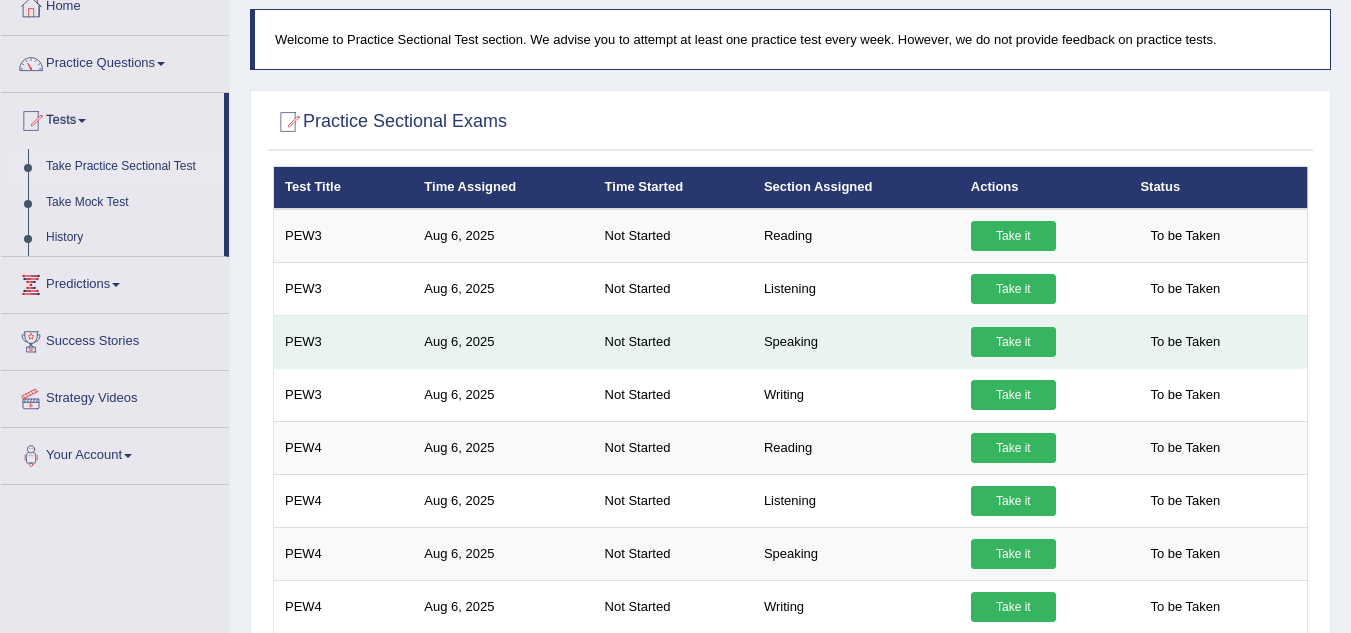 click on "Take it" at bounding box center (1013, 342) 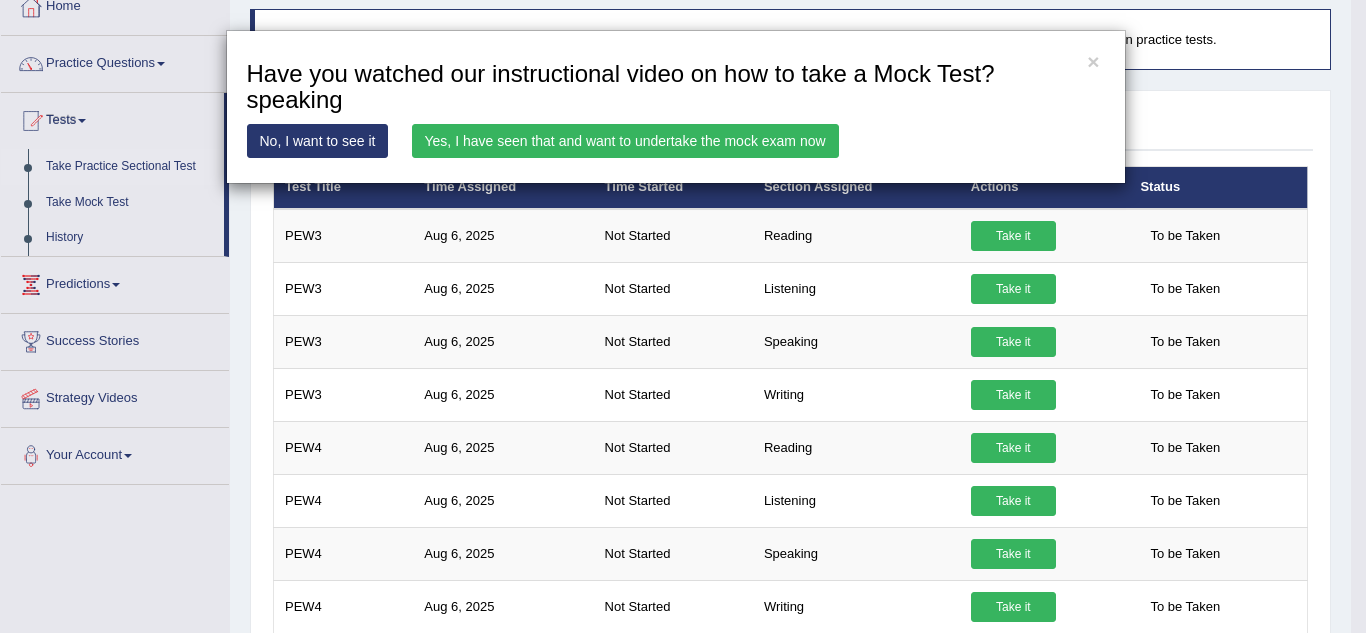 click on "Yes, I have seen that and want to undertake the mock exam now" at bounding box center [625, 141] 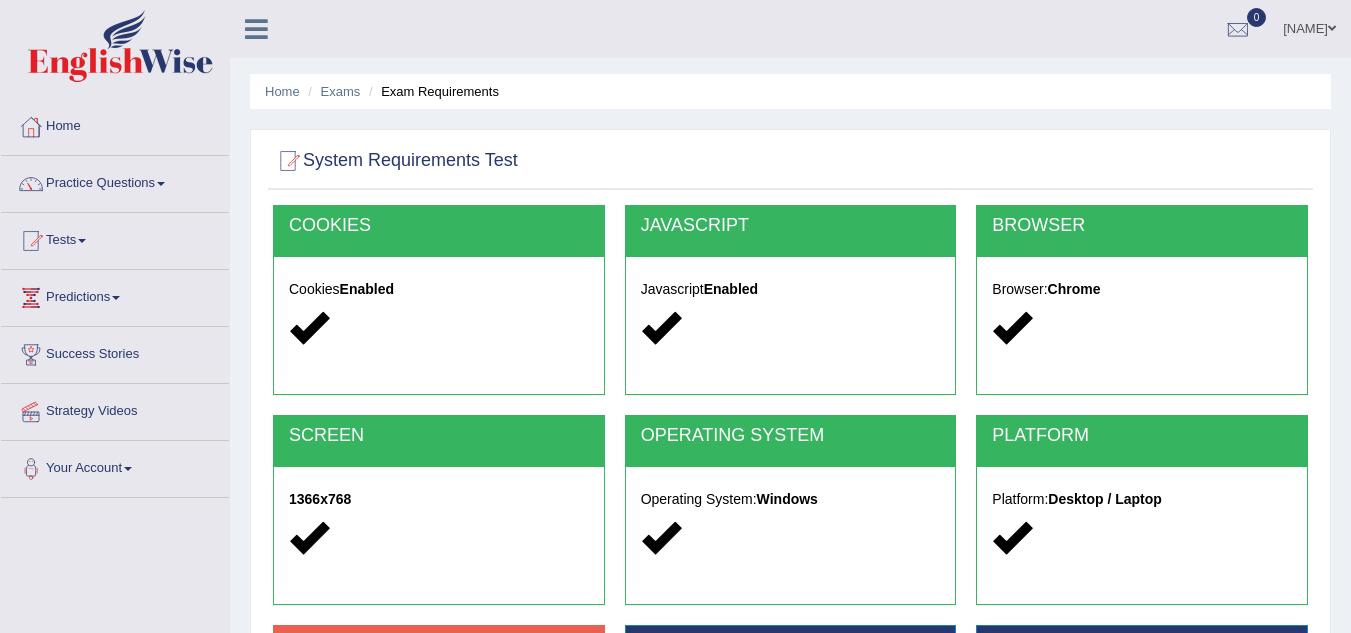 scroll, scrollTop: 0, scrollLeft: 0, axis: both 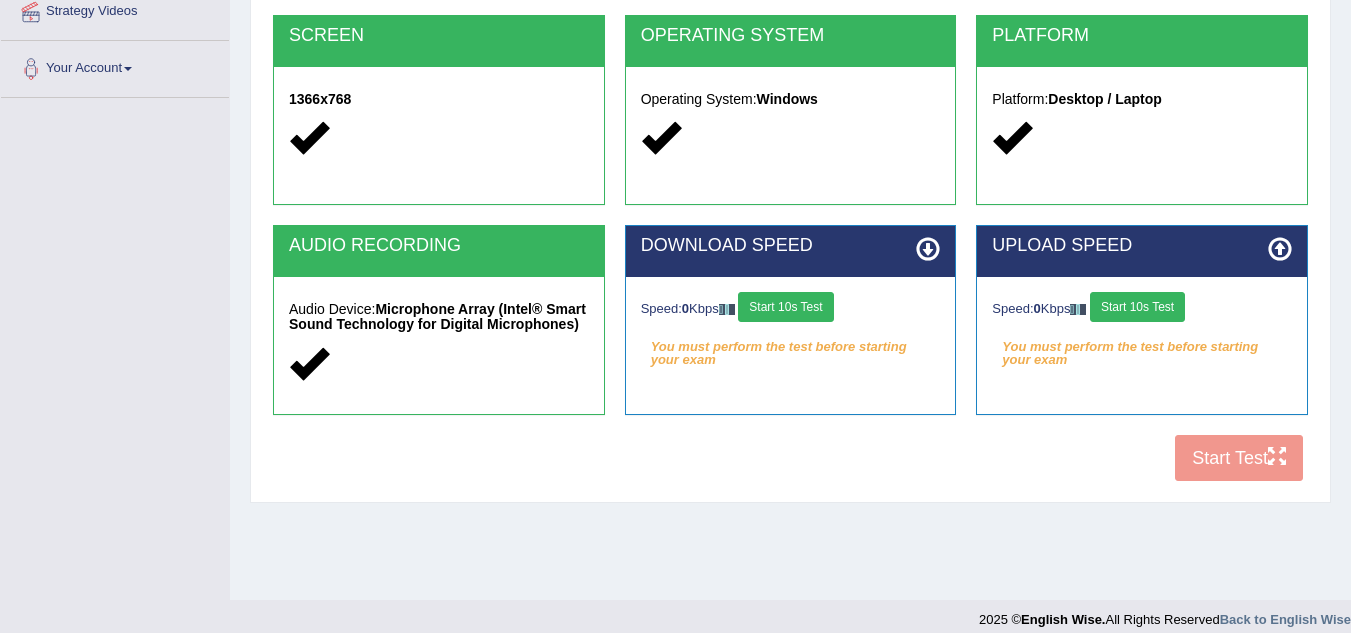 click on "Start 10s Test" at bounding box center (785, 307) 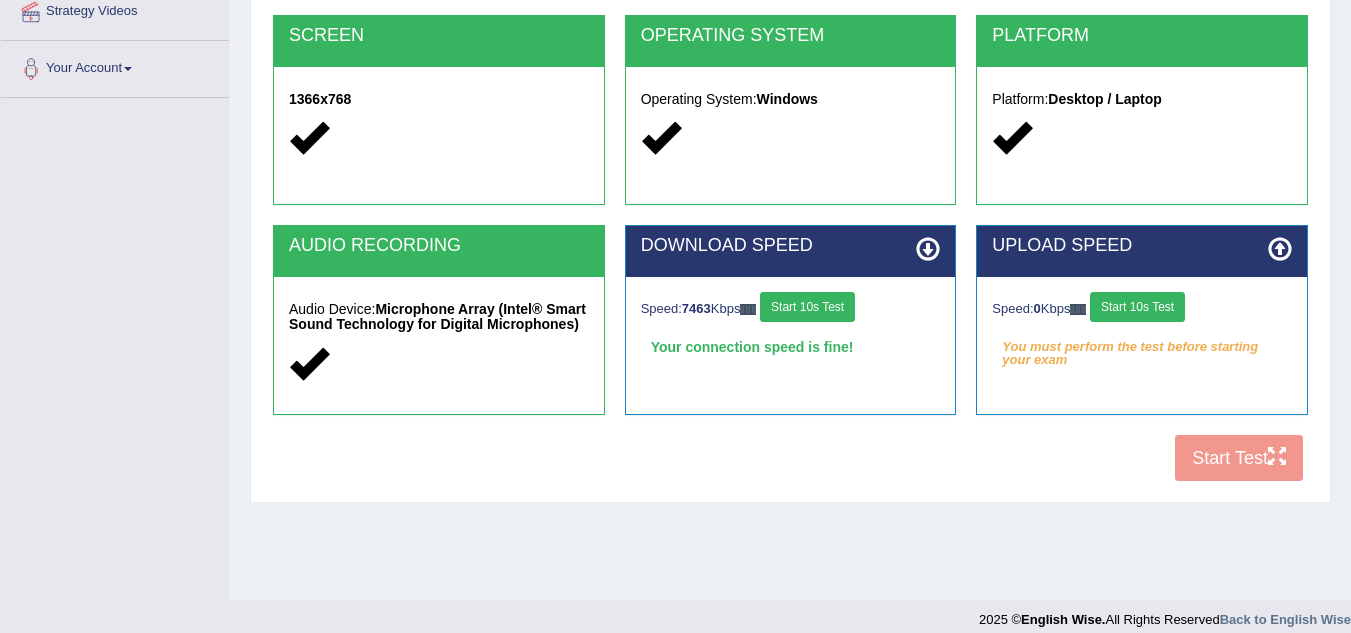 click on "Start 10s Test" at bounding box center [1137, 307] 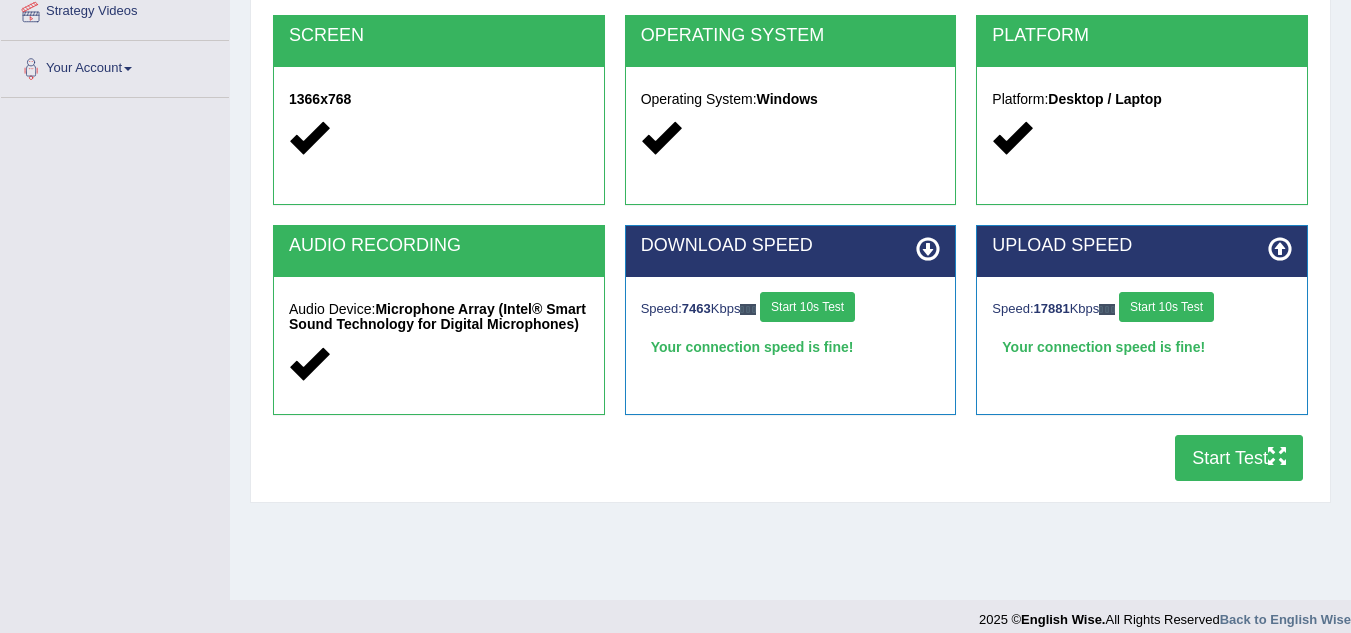 click on "Start Test" at bounding box center (1239, 458) 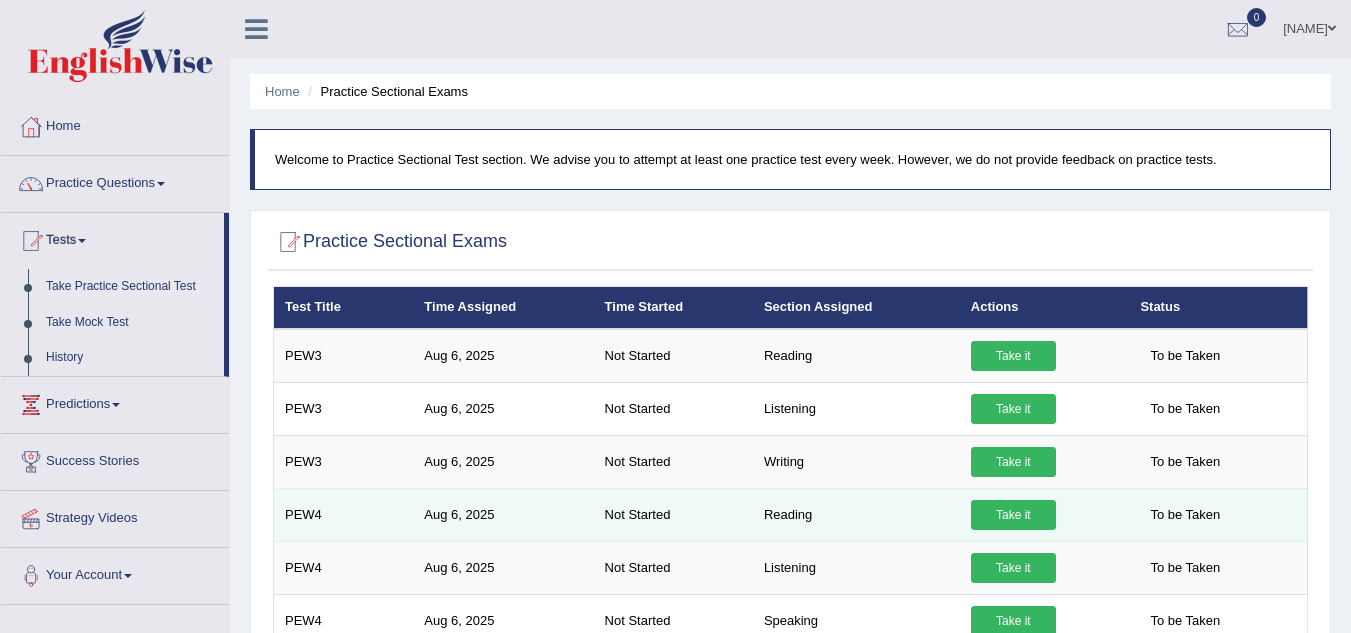 scroll, scrollTop: 124, scrollLeft: 0, axis: vertical 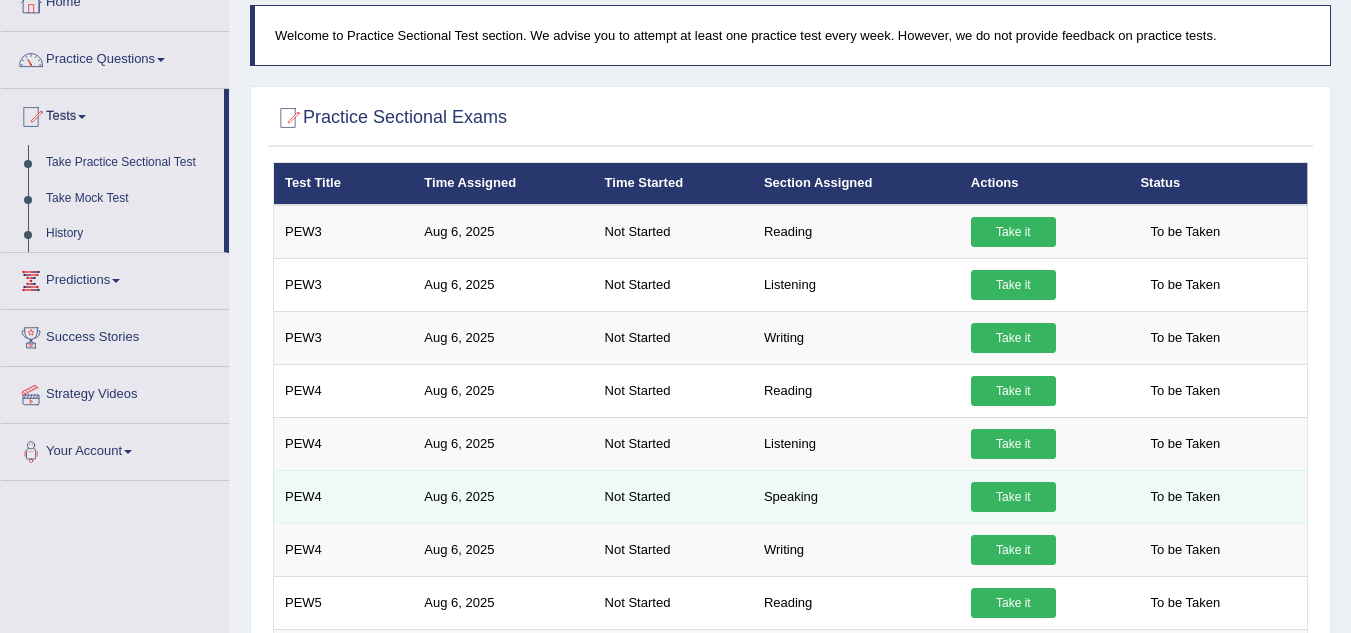 click on "Take it" at bounding box center (1013, 497) 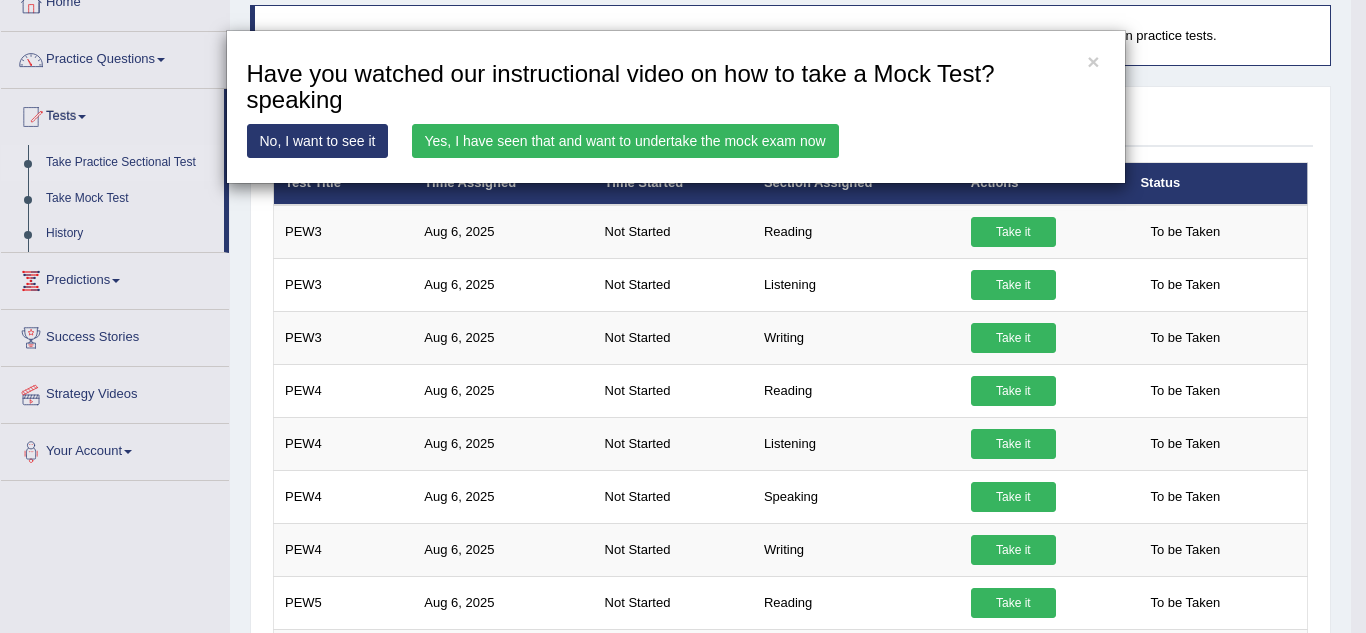 click on "Yes, I have seen that and want to undertake the mock exam now" at bounding box center (625, 141) 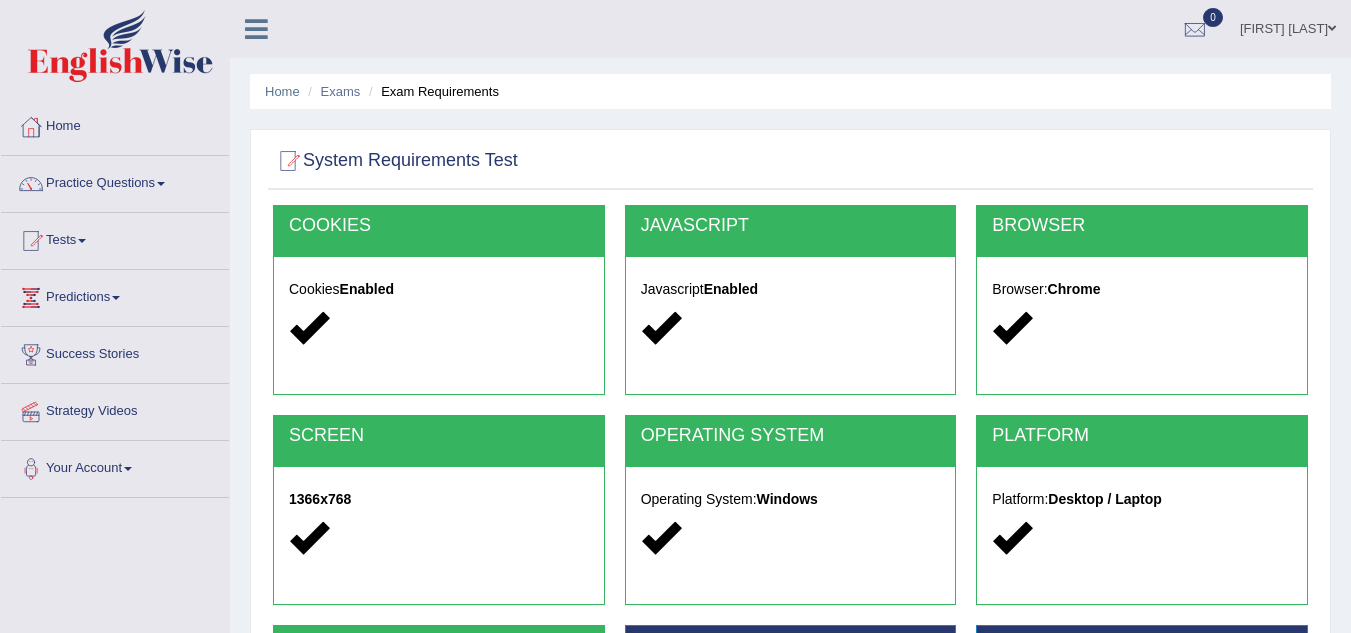 scroll, scrollTop: 39, scrollLeft: 0, axis: vertical 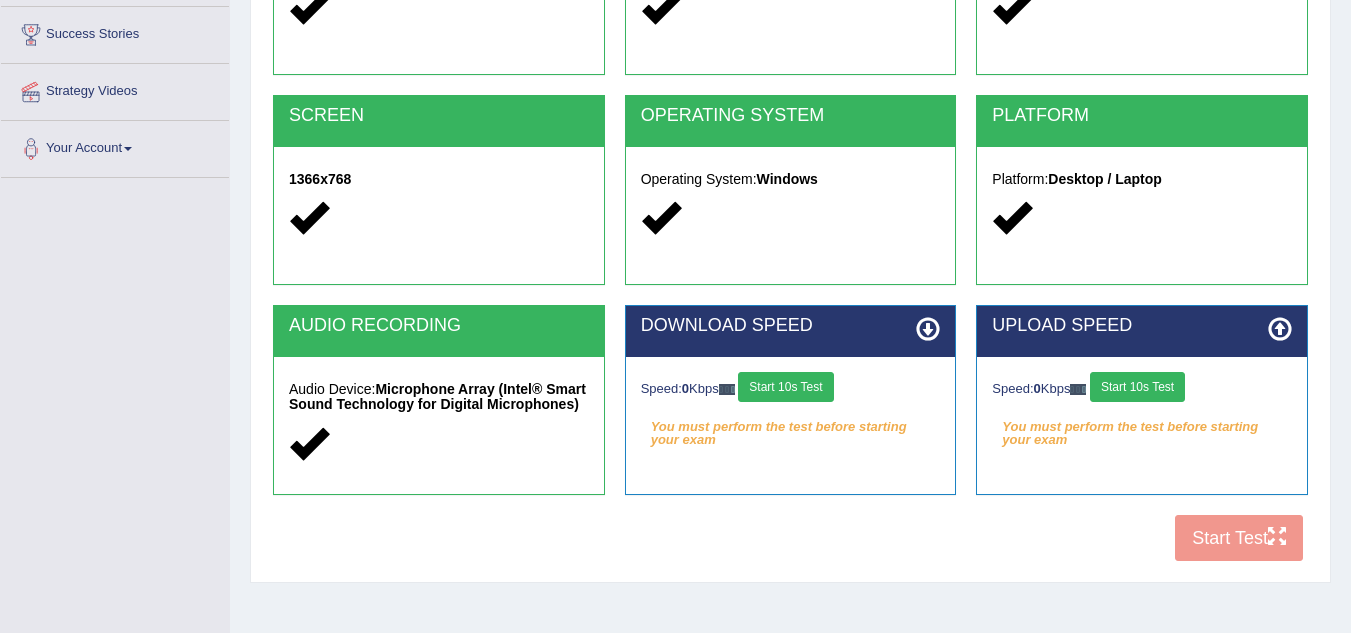 click on "Start 10s Test" at bounding box center (785, 387) 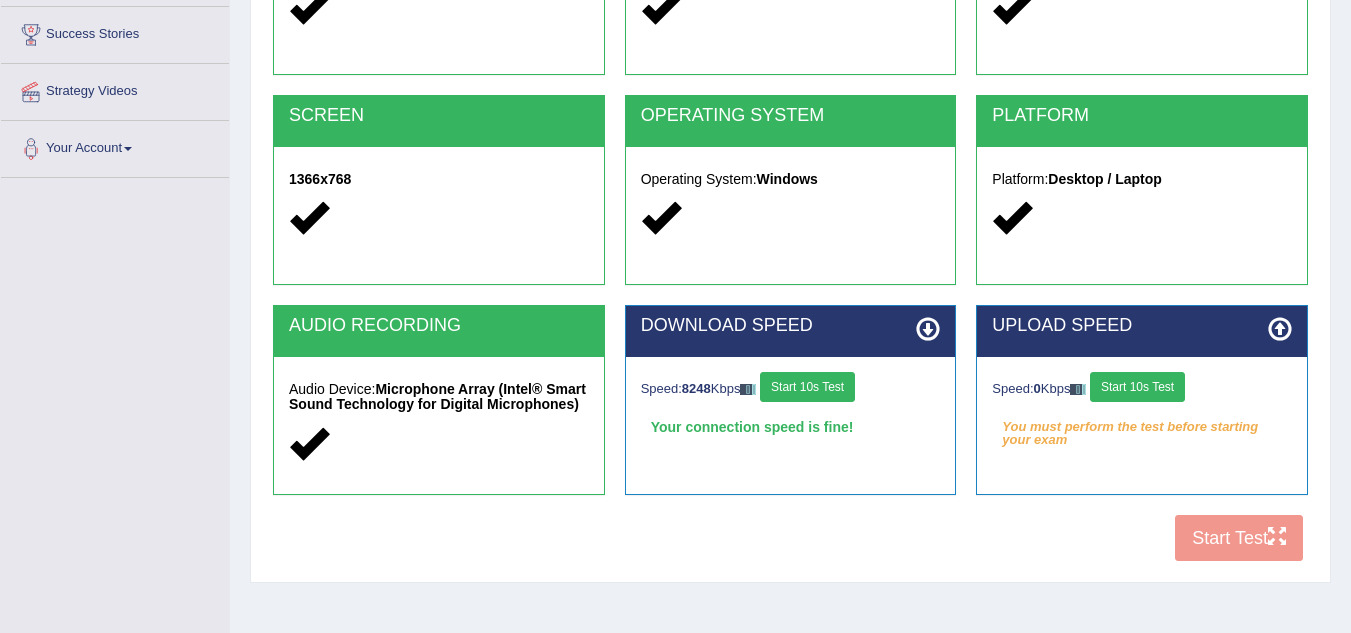 click on "Start 10s Test" at bounding box center (1137, 387) 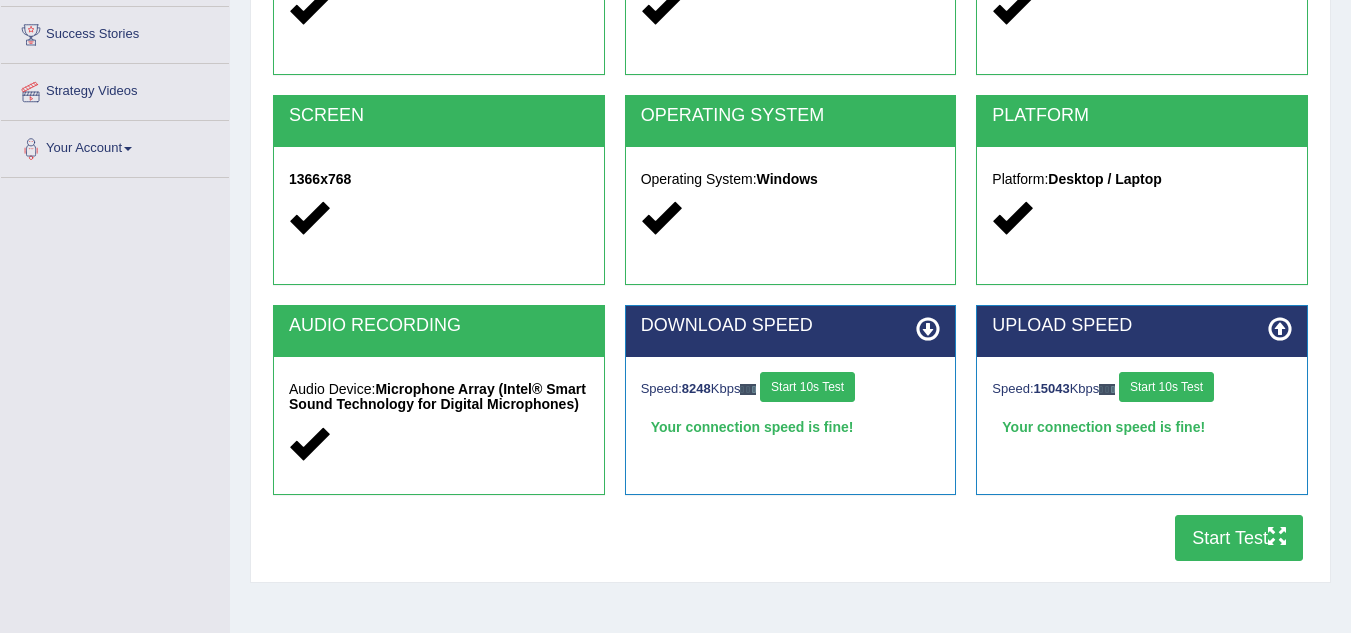 click on "Start Test" at bounding box center [1239, 538] 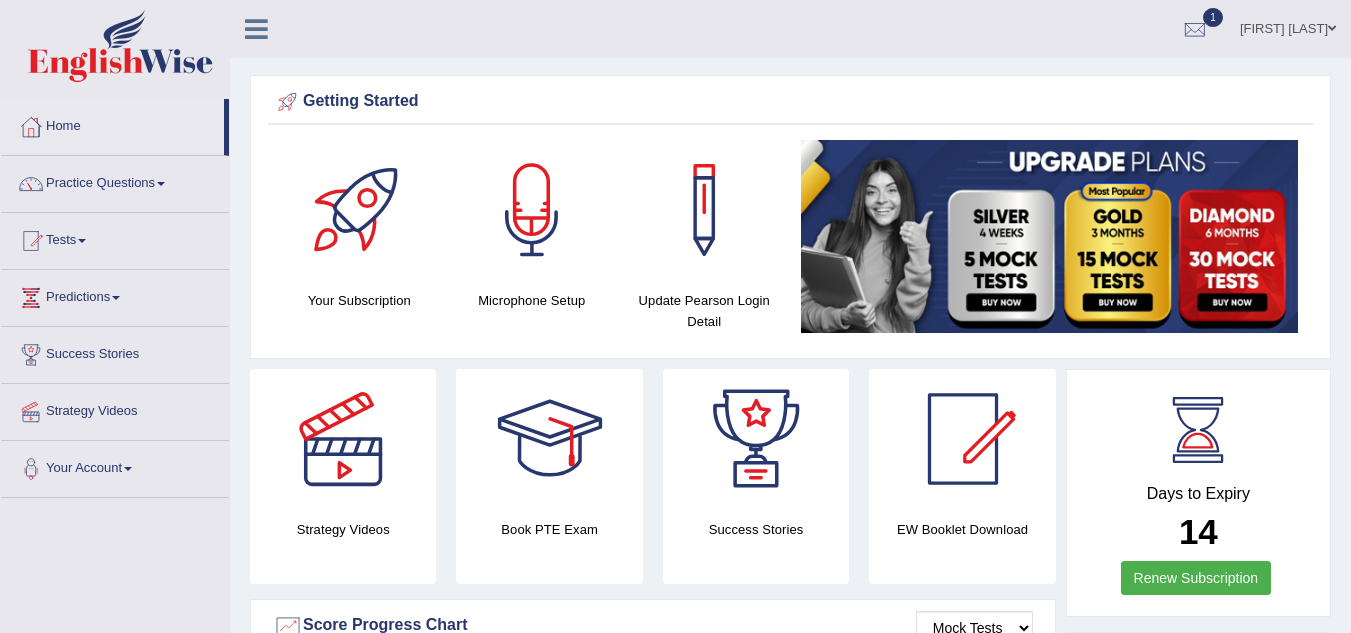 scroll, scrollTop: 0, scrollLeft: 0, axis: both 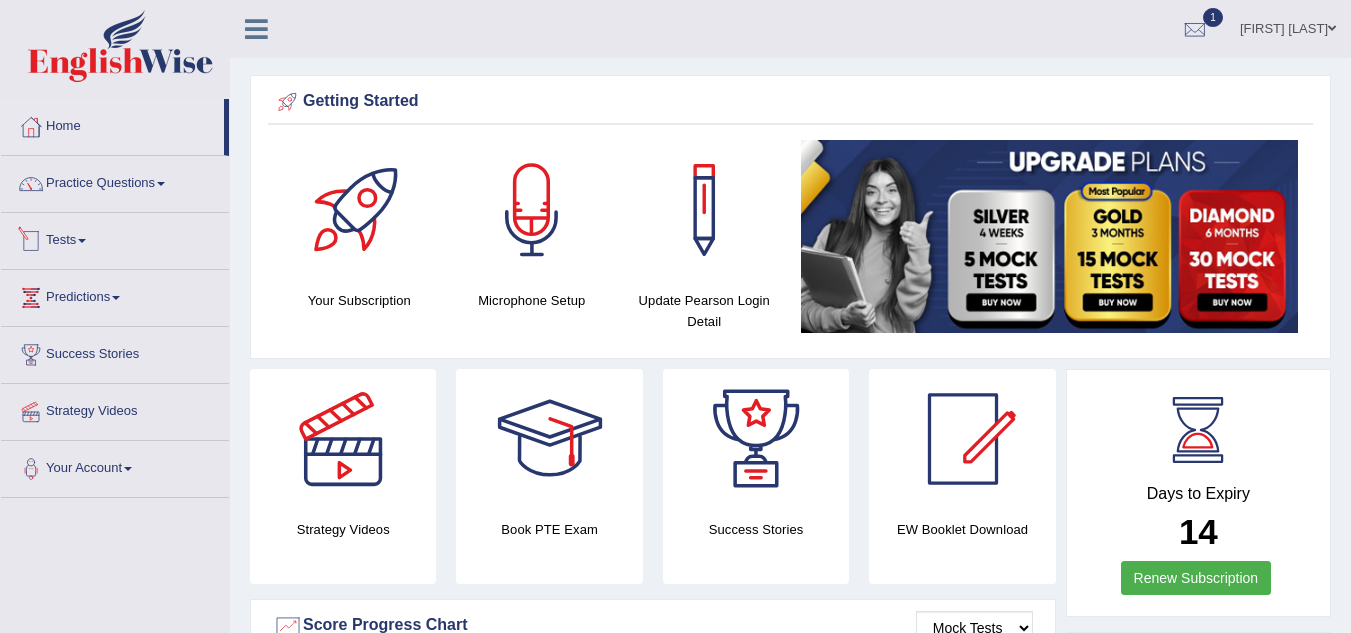 click on "Tests" at bounding box center [115, 238] 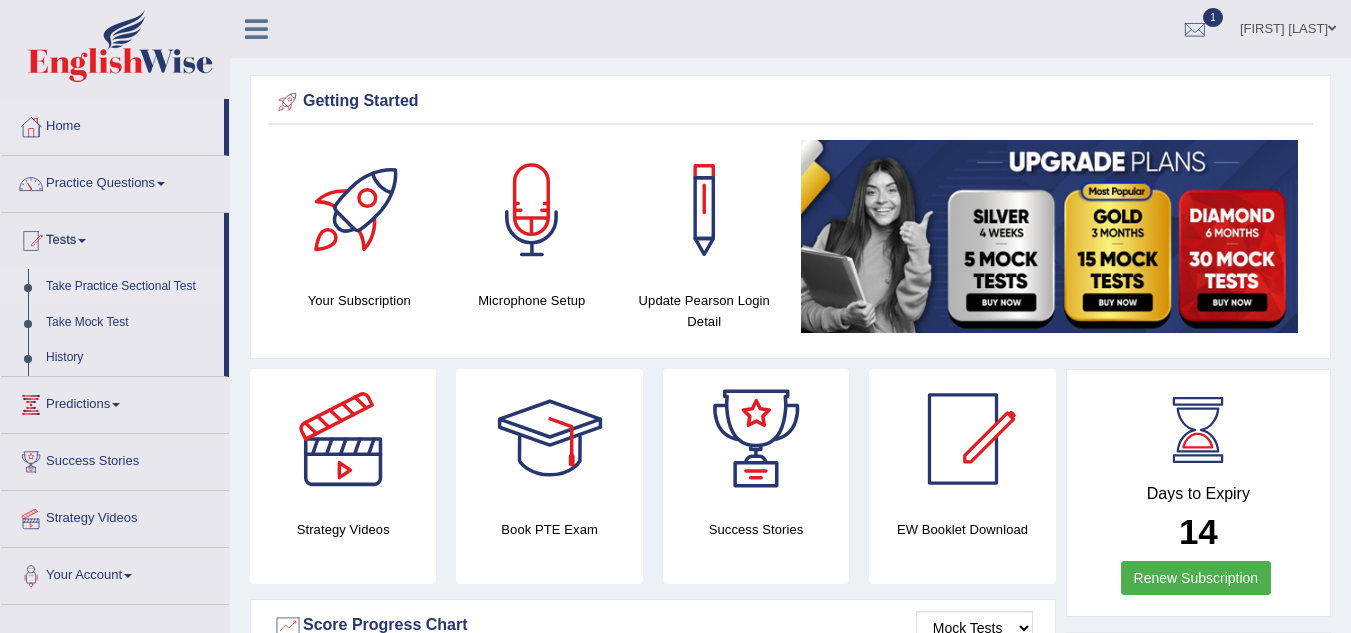 click on "Take Practice Sectional Test" at bounding box center (130, 287) 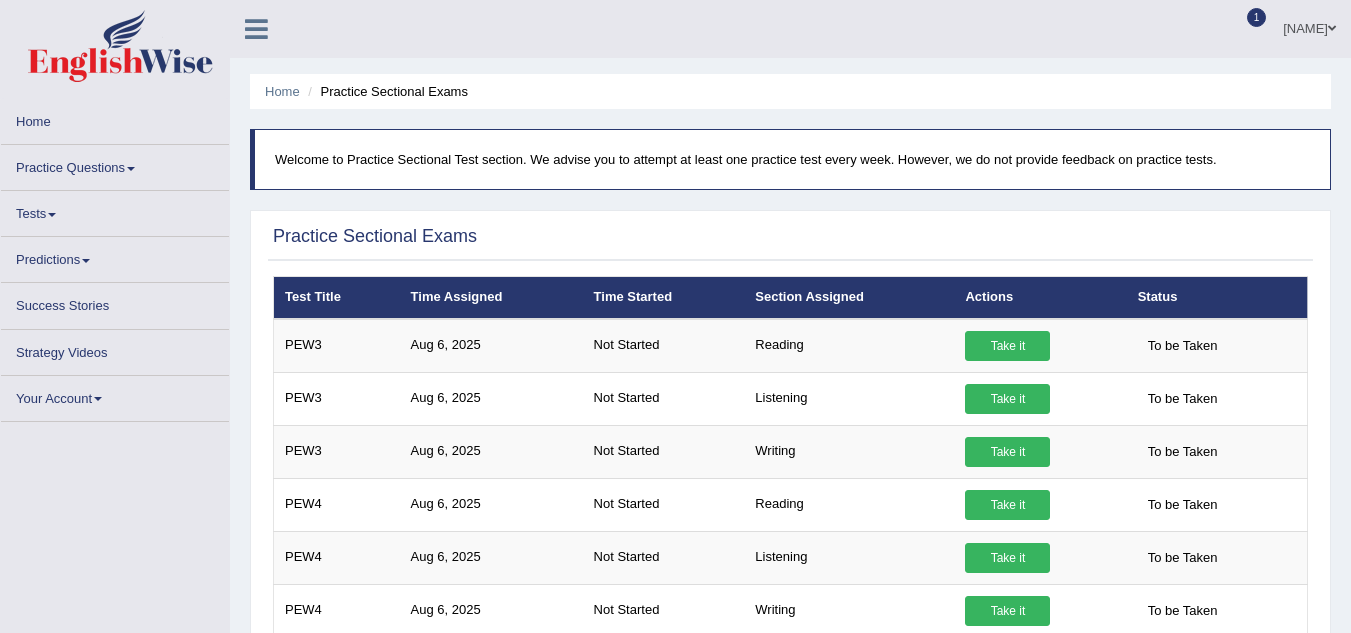 click on "Tests  Take Practice Sectional Test
Take Mock Test
History" at bounding box center [115, 214] 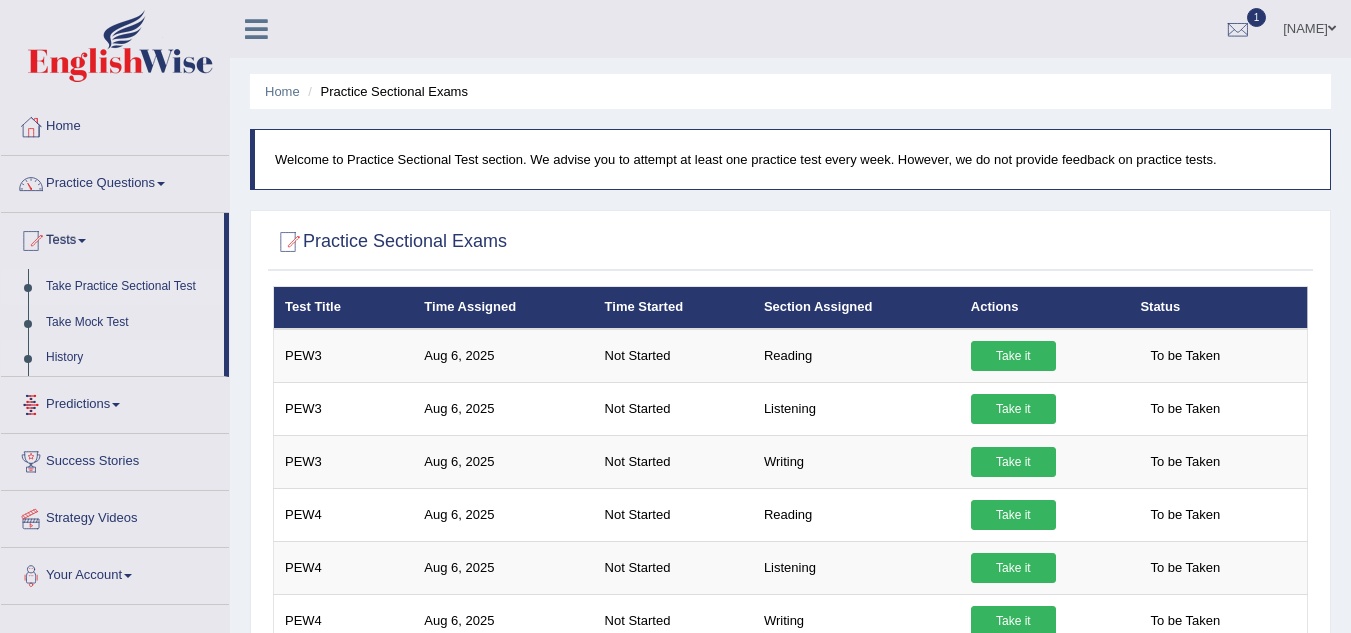 click on "History" at bounding box center [130, 358] 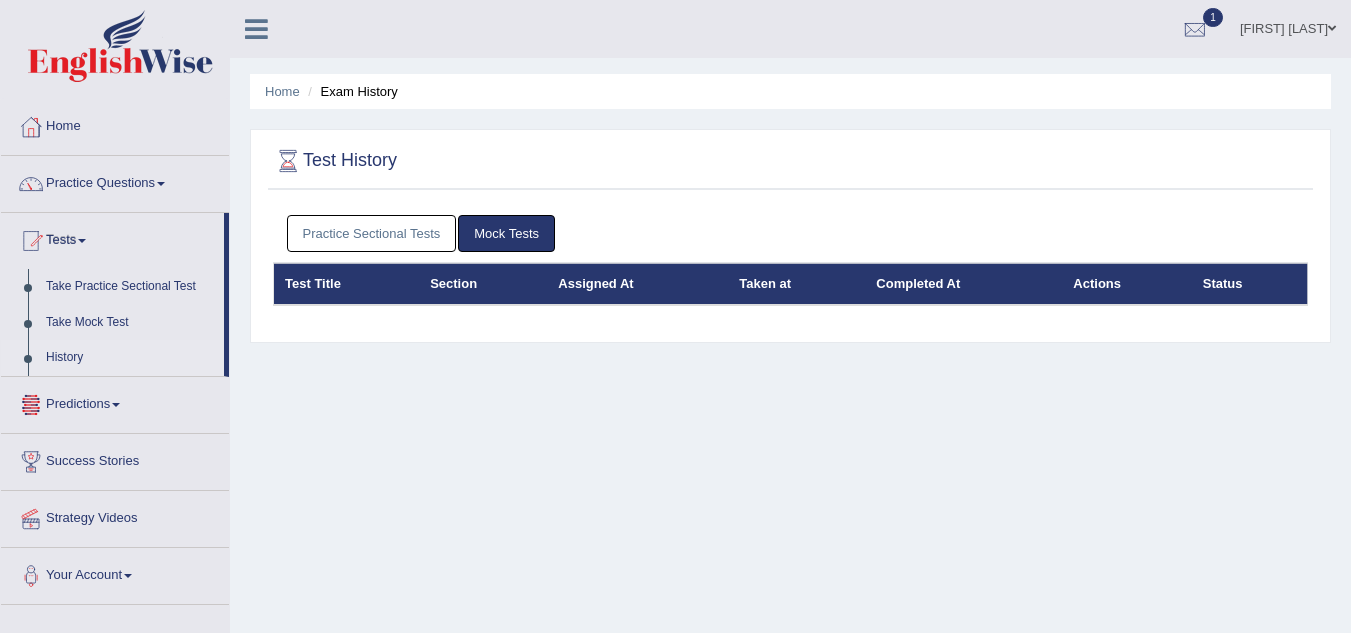 scroll, scrollTop: 0, scrollLeft: 0, axis: both 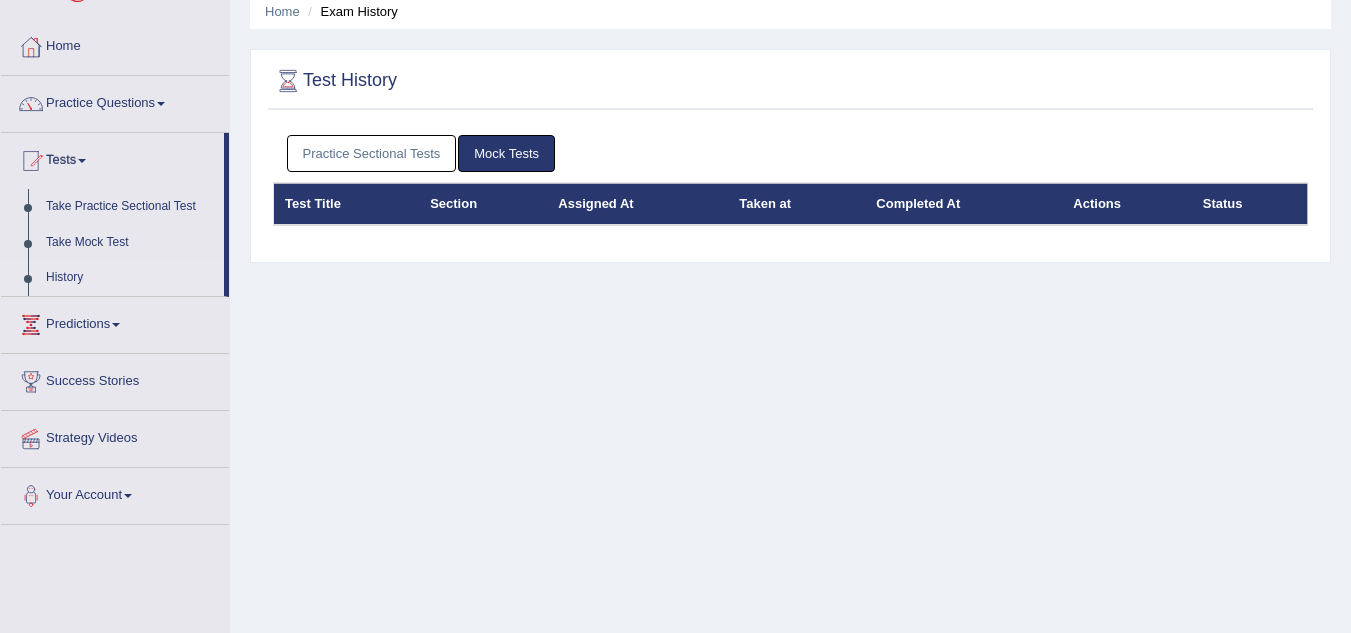 click on "Section" at bounding box center [483, 204] 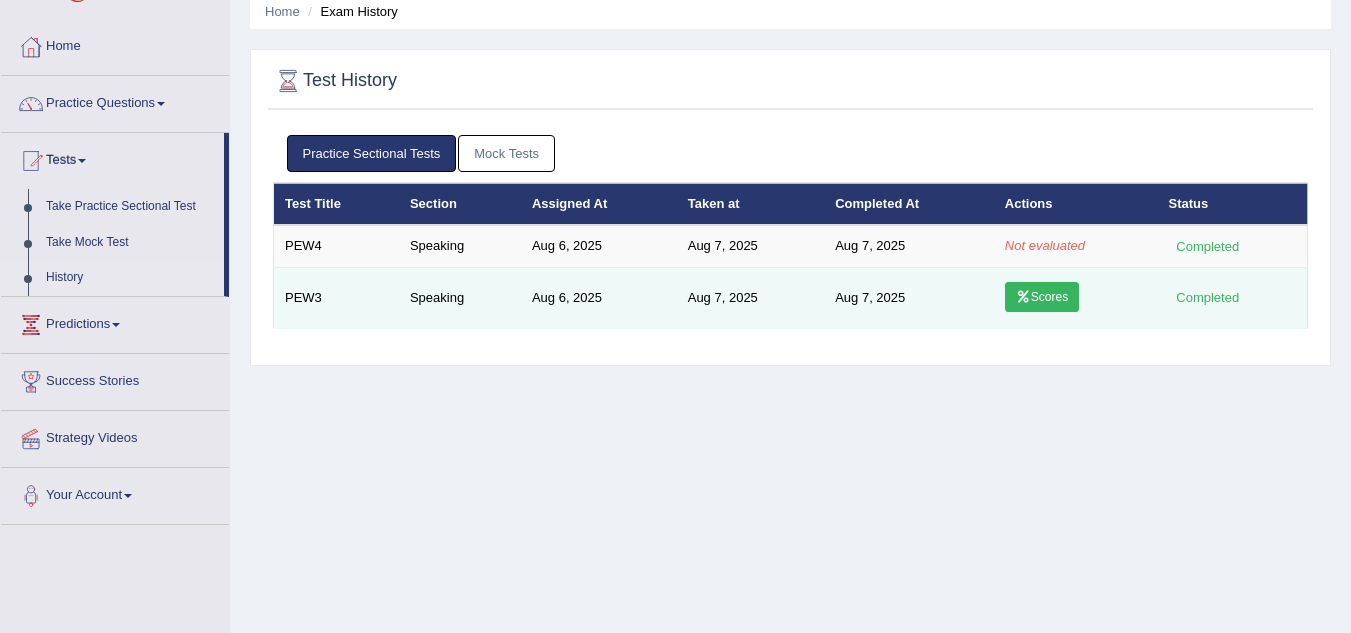 click on "Scores" at bounding box center [1042, 297] 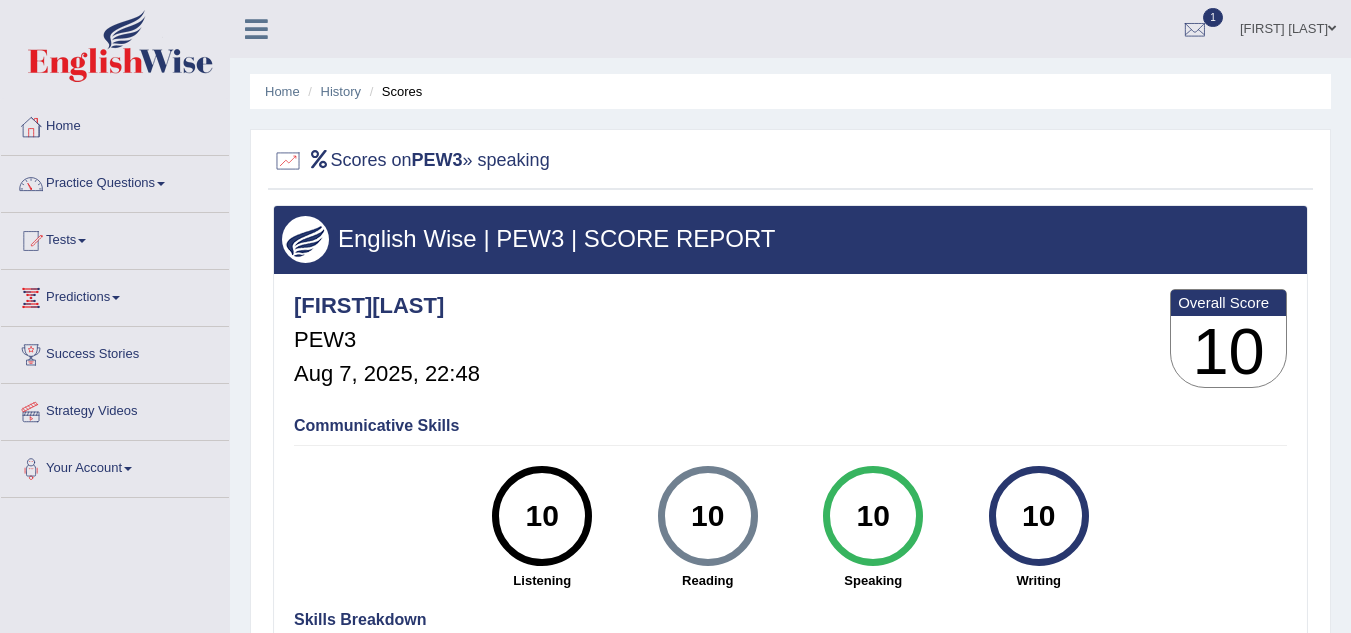 scroll, scrollTop: 0, scrollLeft: 0, axis: both 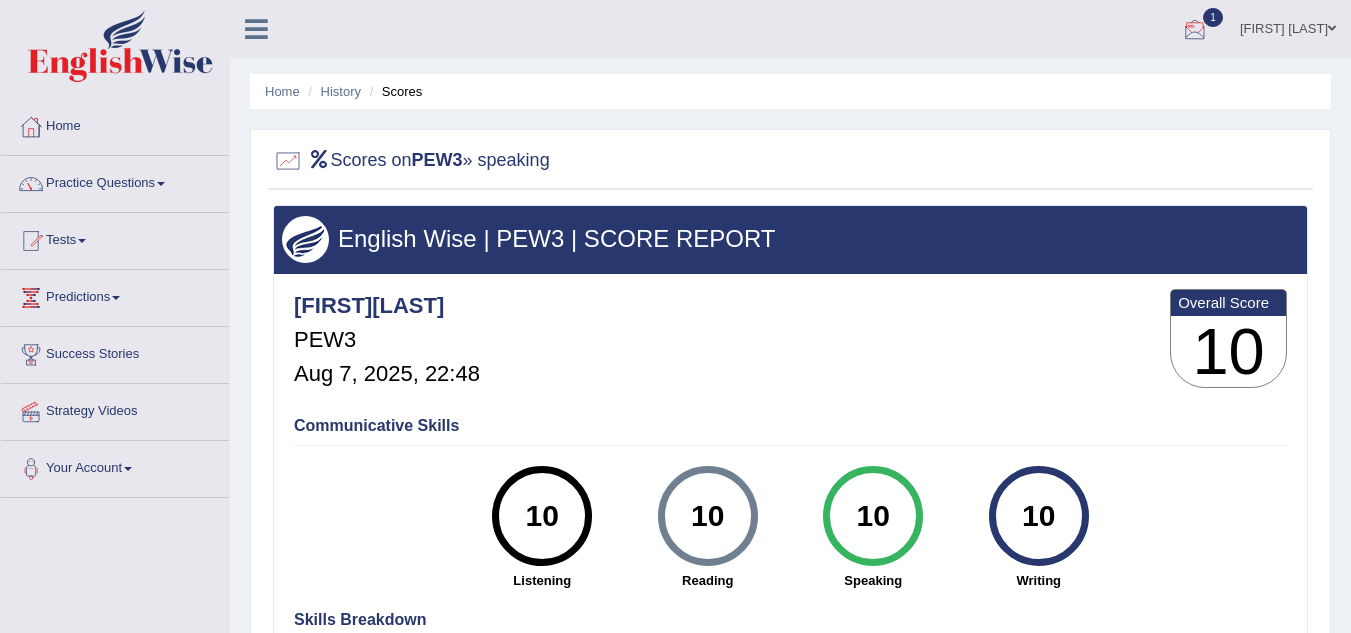 click on "1" at bounding box center [1213, 17] 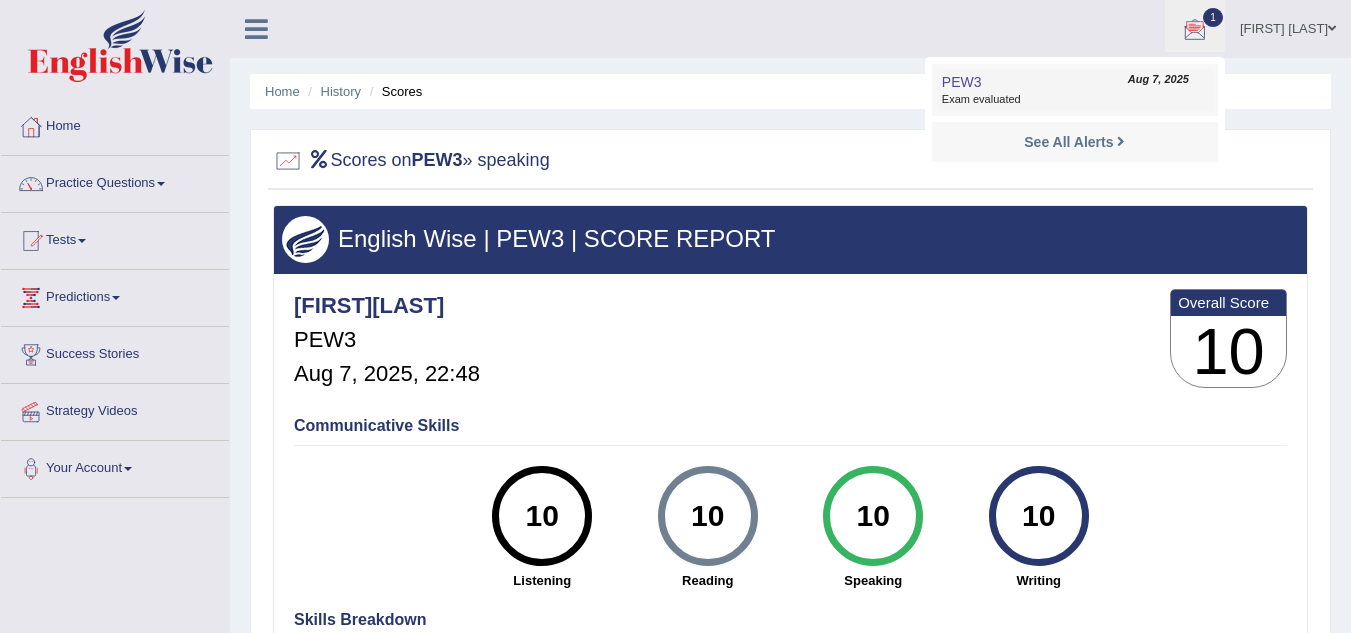 click on "Aug 7, 2025" at bounding box center [1158, 80] 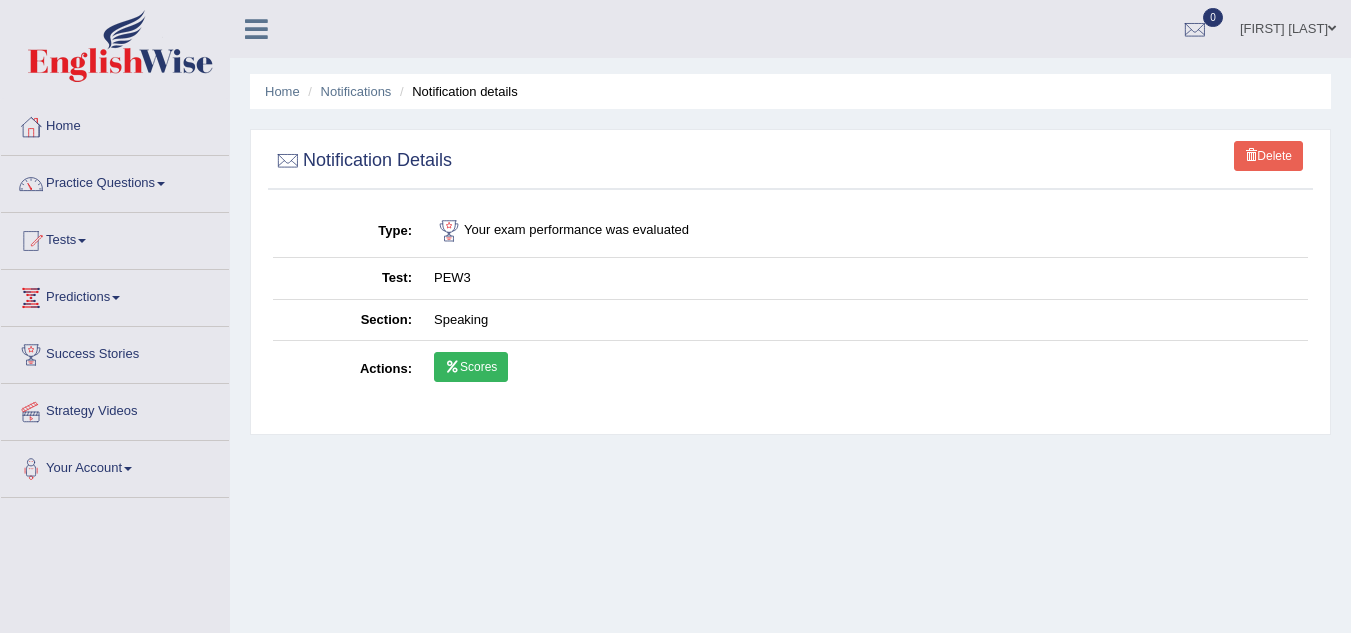 scroll, scrollTop: 0, scrollLeft: 0, axis: both 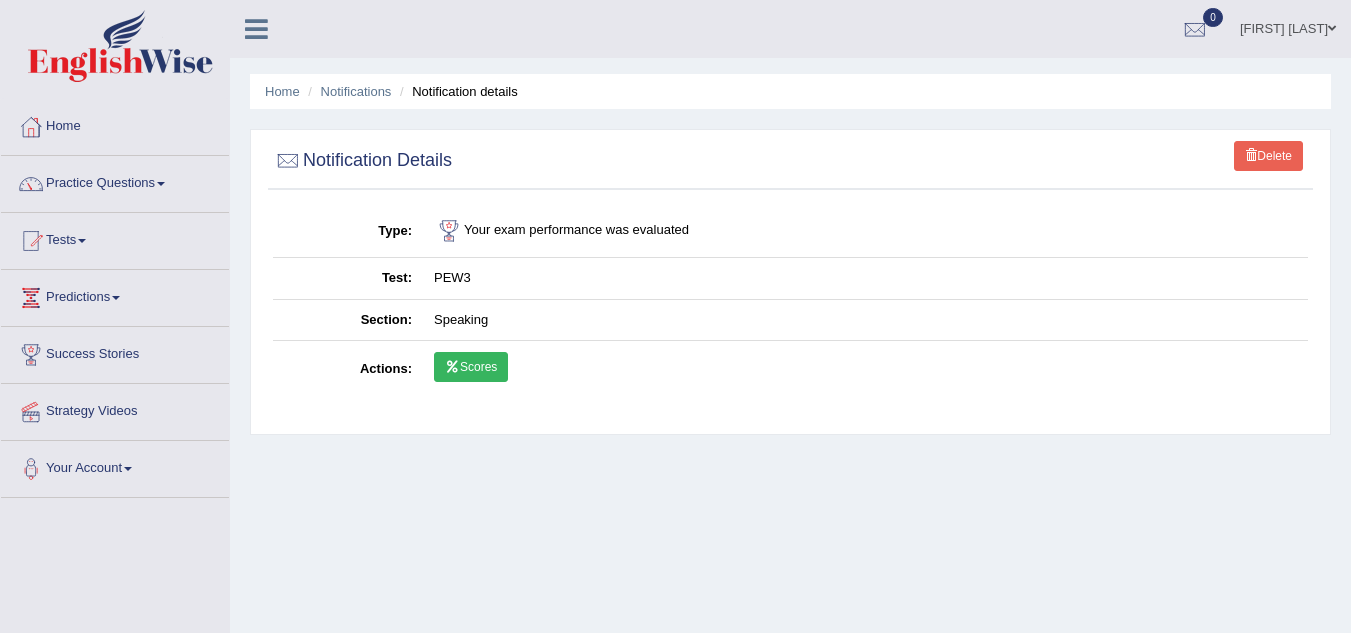 click on "Scores" at bounding box center [471, 367] 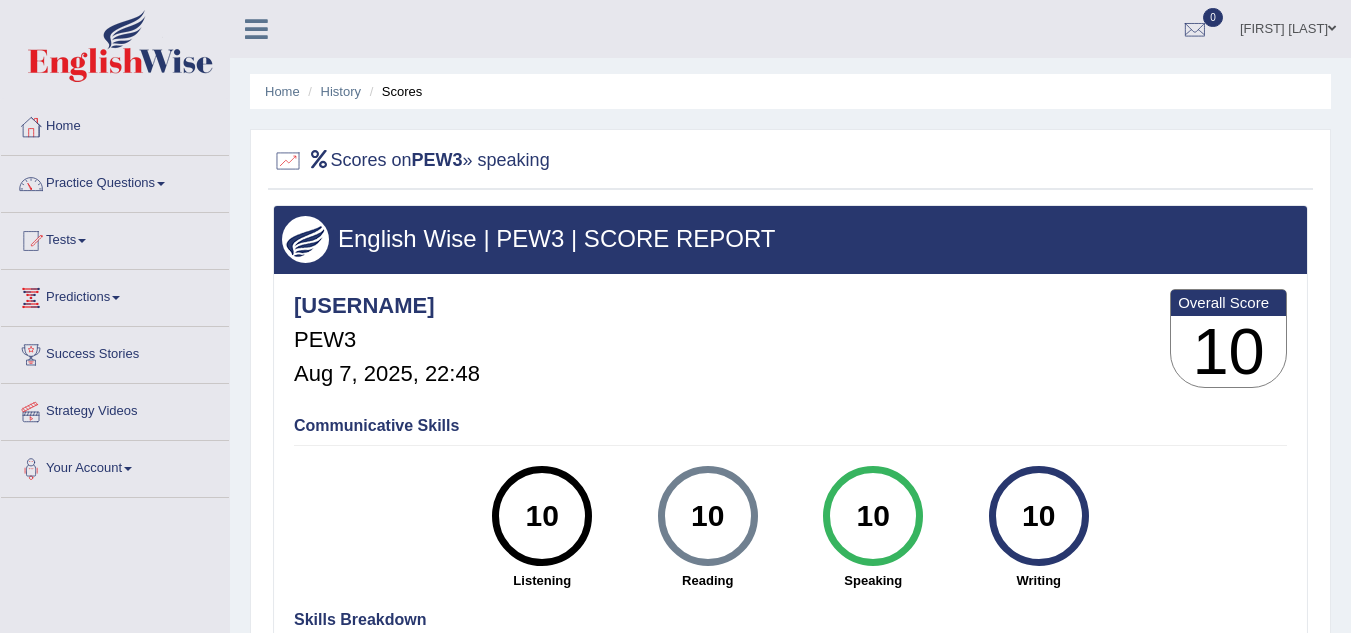 scroll, scrollTop: 0, scrollLeft: 0, axis: both 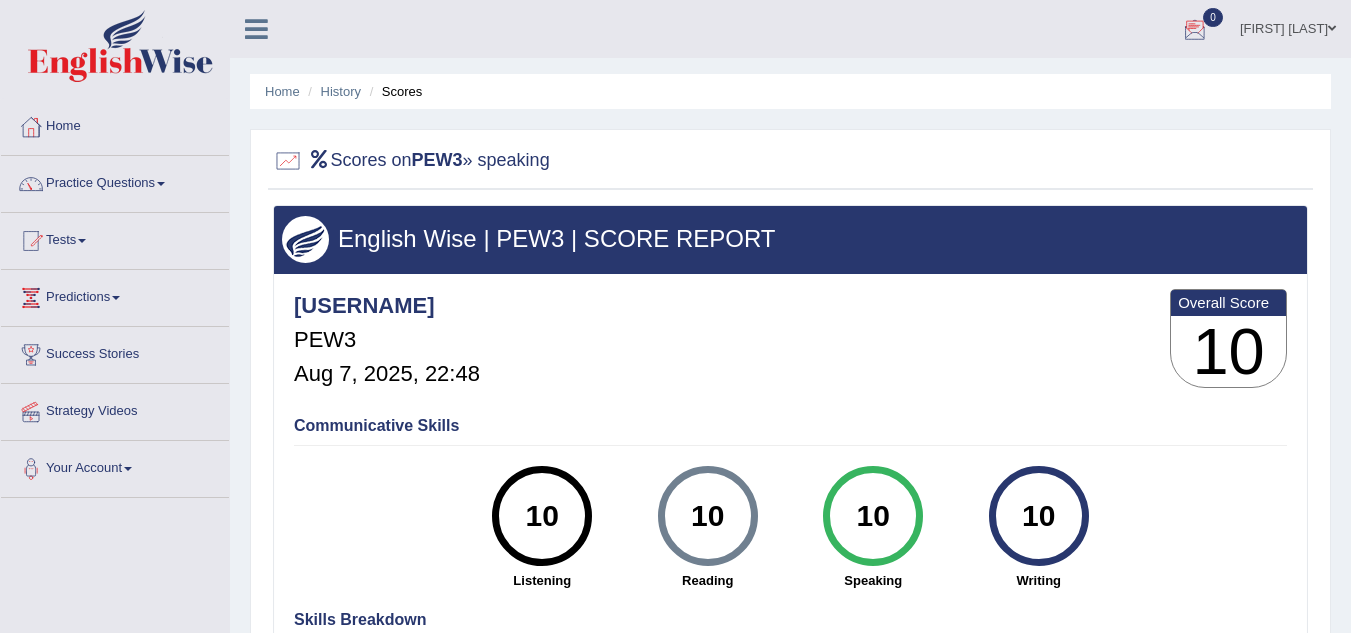 click at bounding box center (1195, 30) 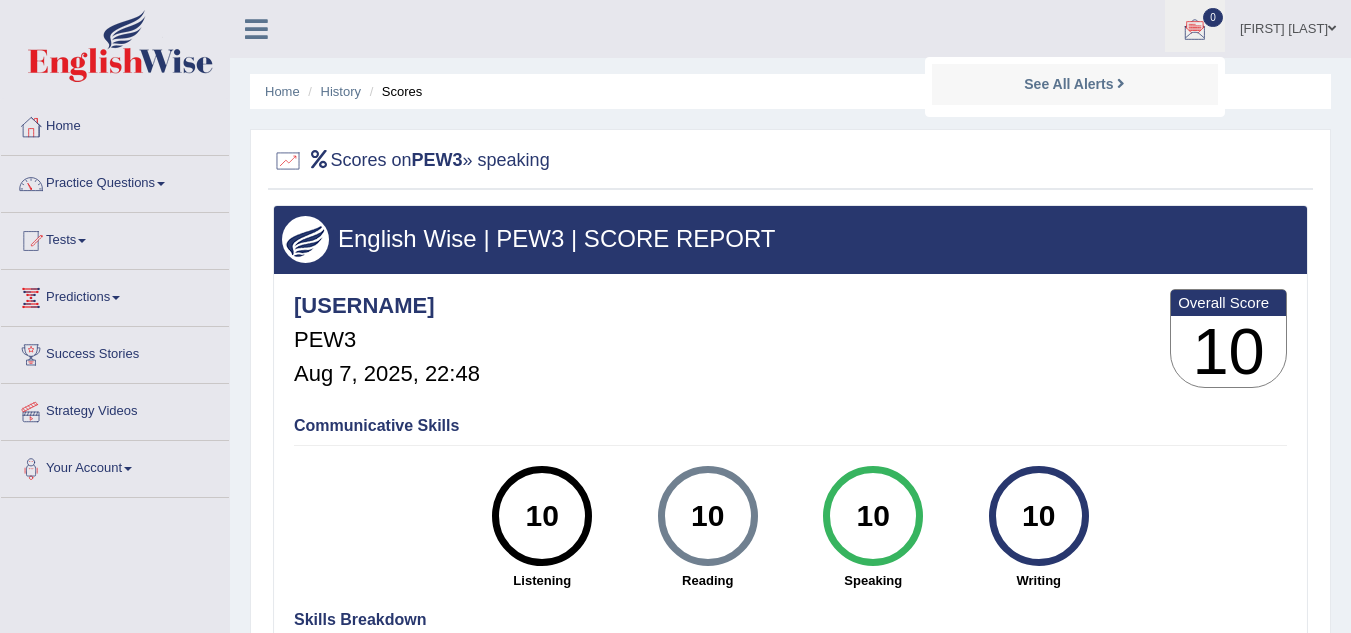 click on "See All Alerts" at bounding box center [1075, 84] 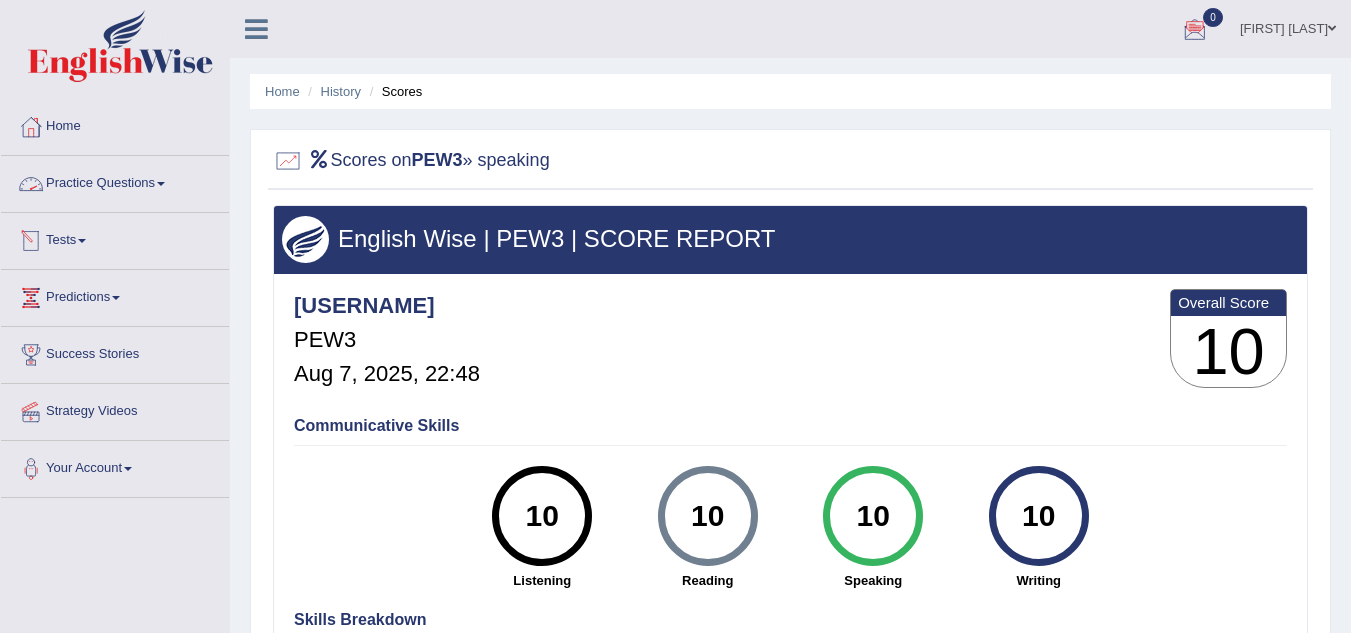 click on "Tests" at bounding box center (115, 238) 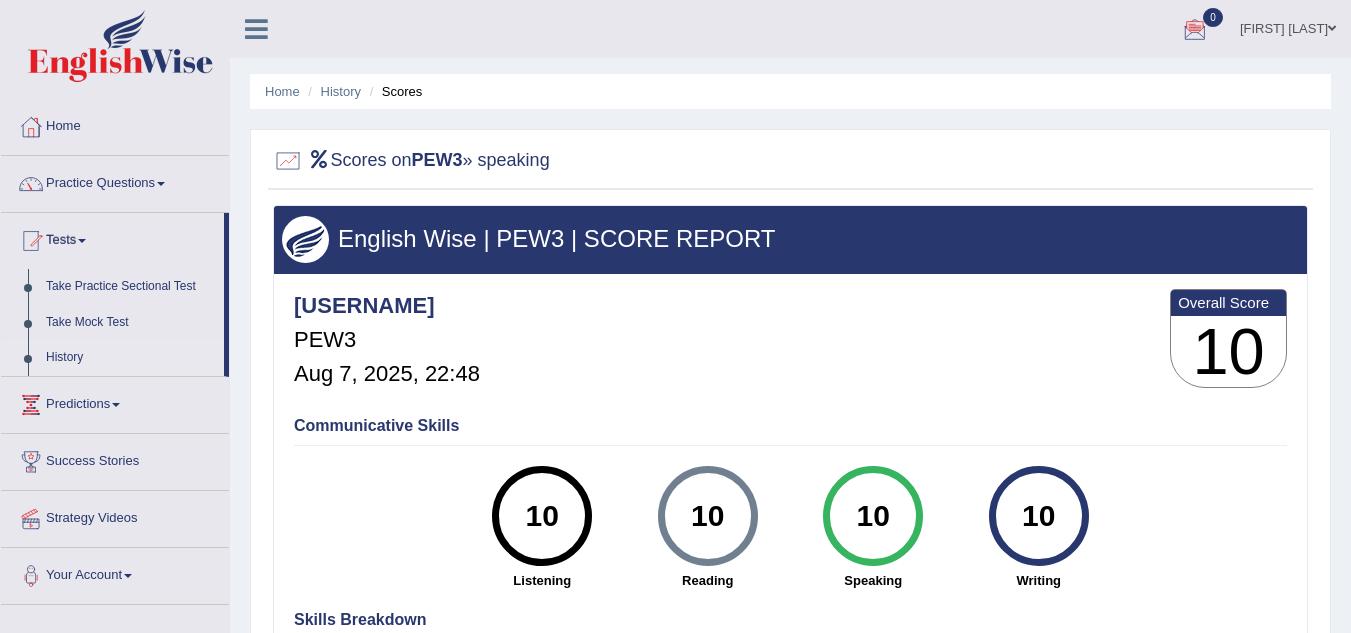 click on "History" at bounding box center [130, 358] 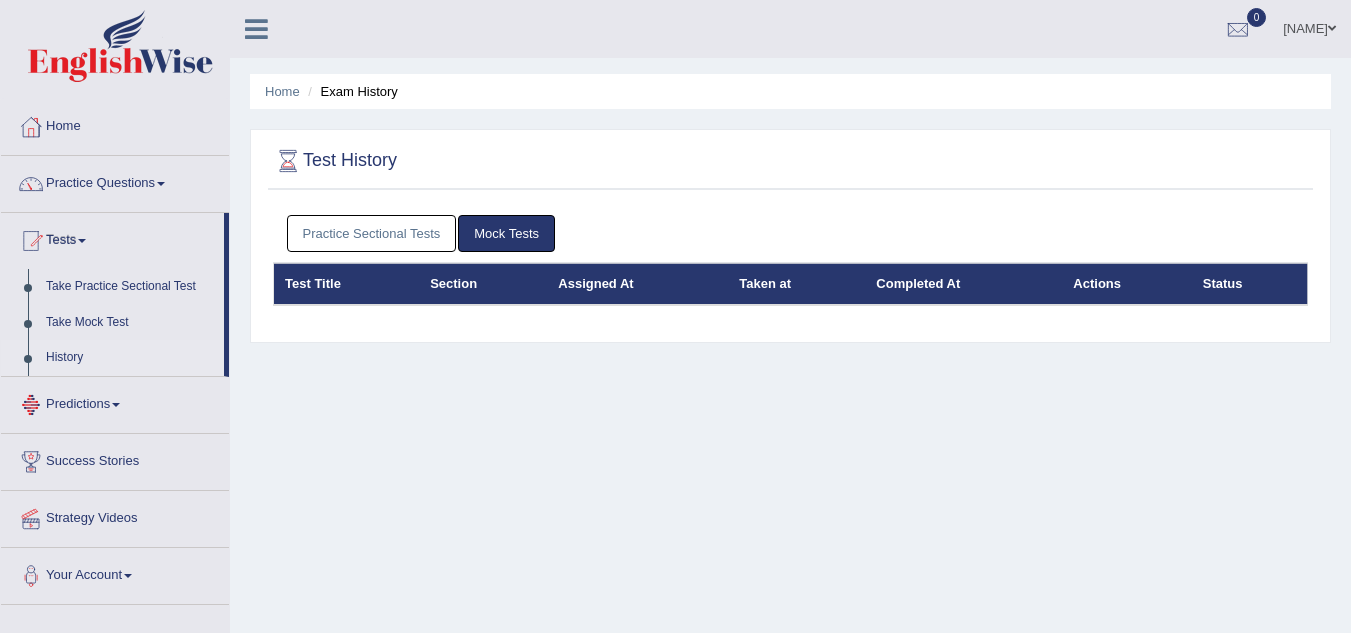 scroll, scrollTop: 0, scrollLeft: 0, axis: both 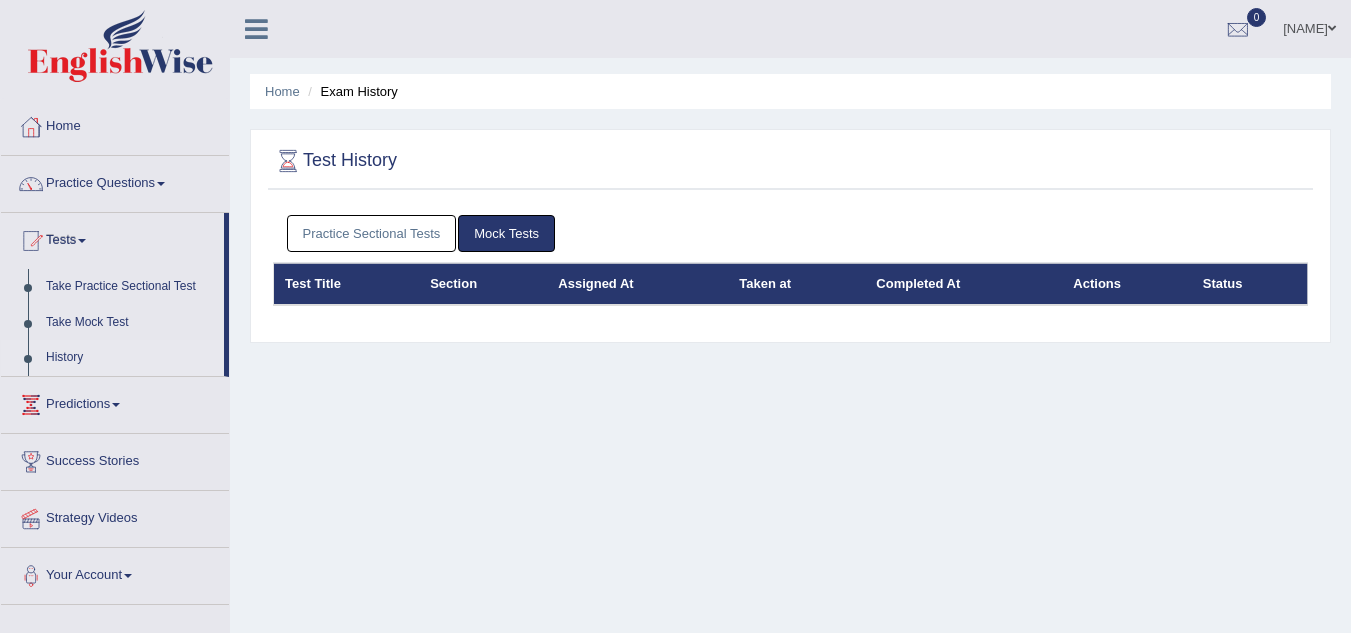 click on "Practice Sectional Tests" at bounding box center (372, 233) 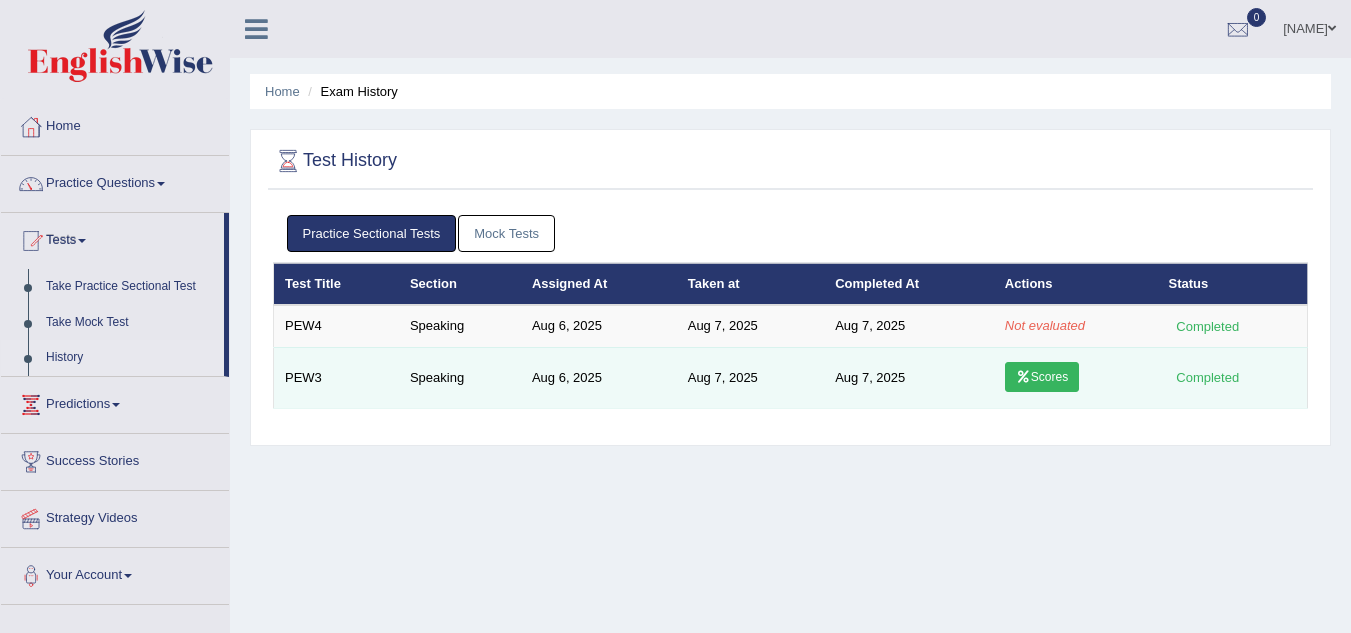 click on "Scores" at bounding box center [1042, 377] 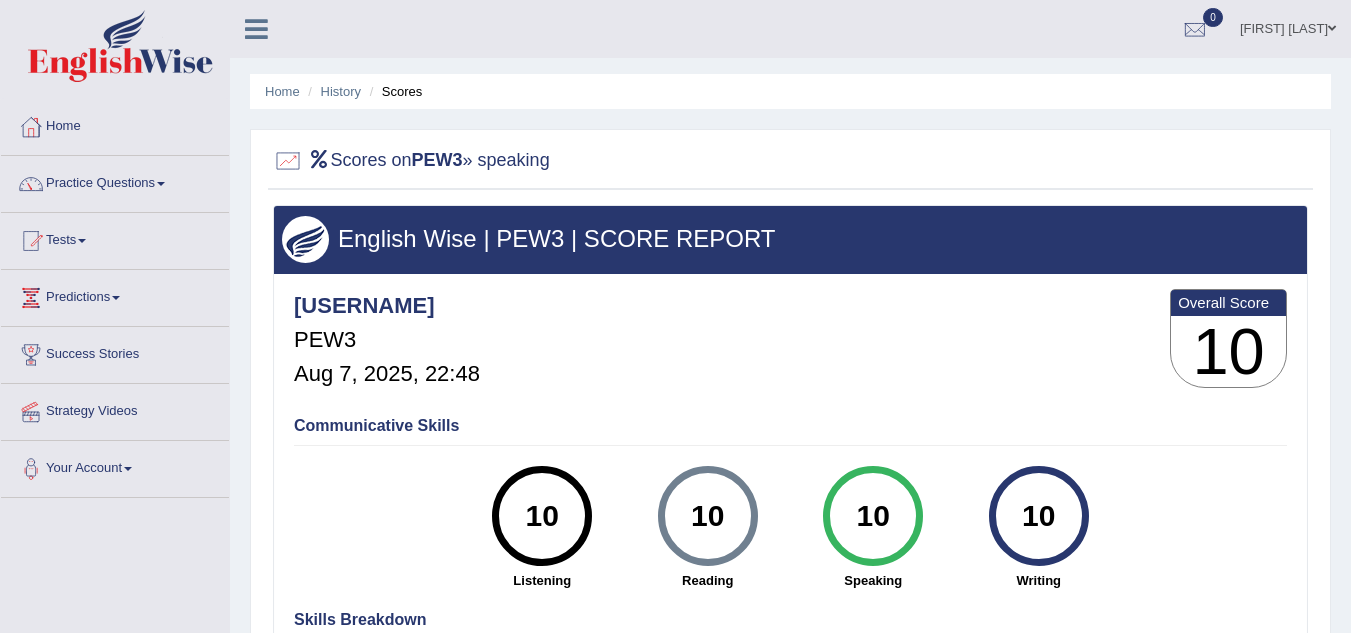 scroll, scrollTop: 0, scrollLeft: 0, axis: both 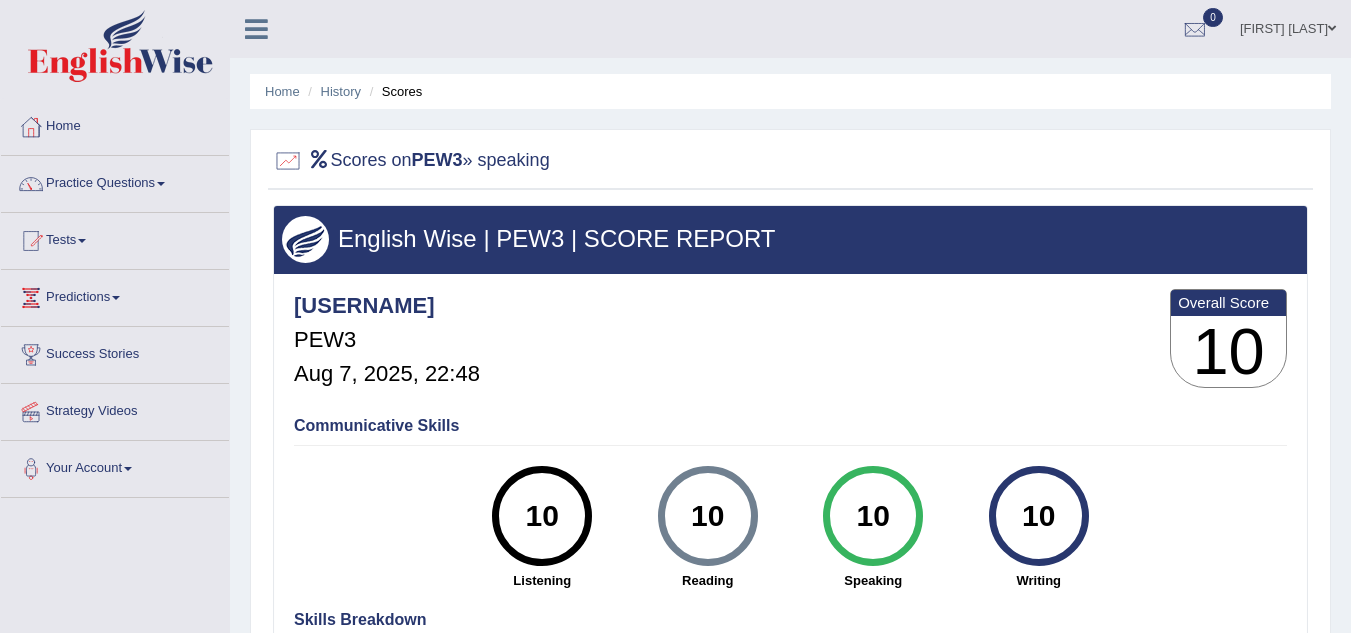 click on "[FIRST] [LAST]" at bounding box center (1288, 26) 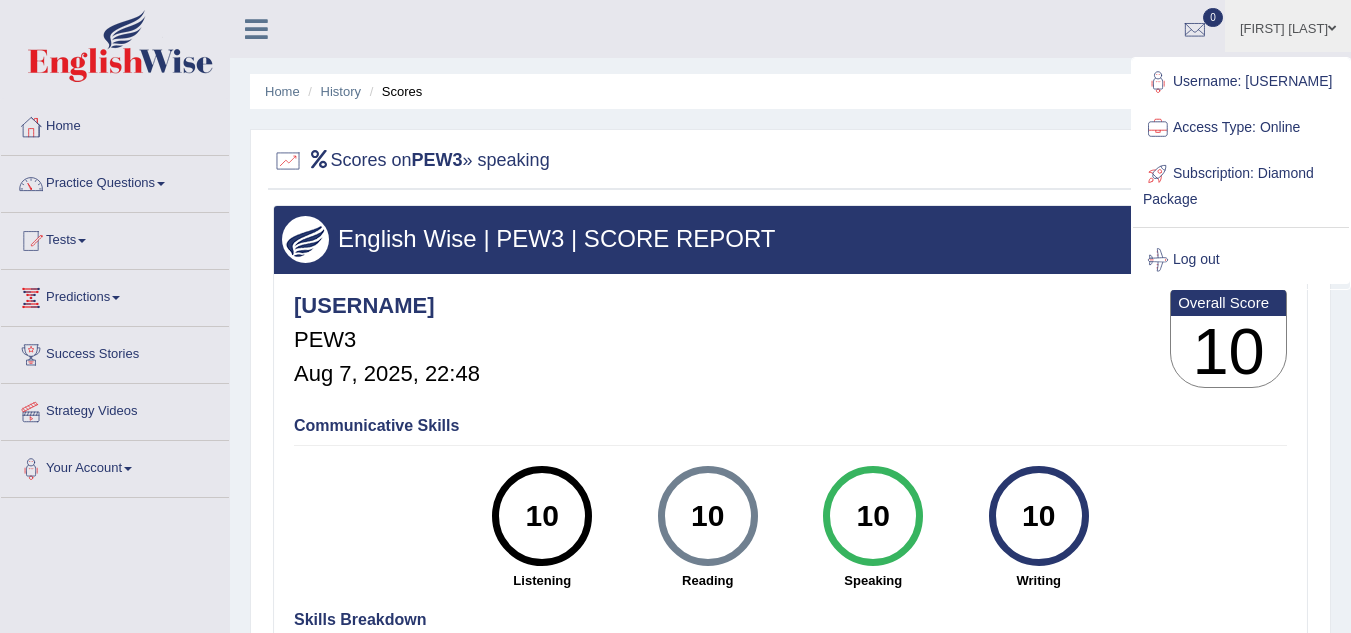 click on "[FIRST] [LAST]
Toggle navigation
Username: [USERNAME]
Access Type: Online
Subscription: Diamond Package
Log out
0
See All Alerts" at bounding box center (958, 28) 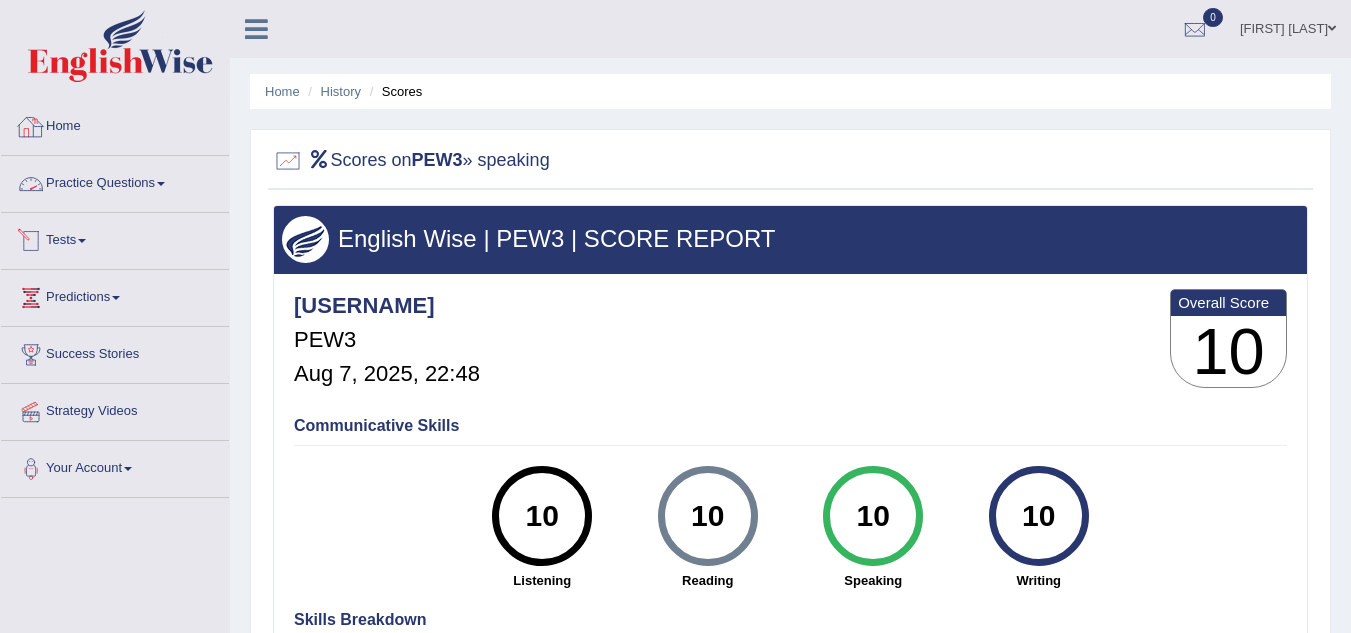 click on "Tests" at bounding box center (115, 238) 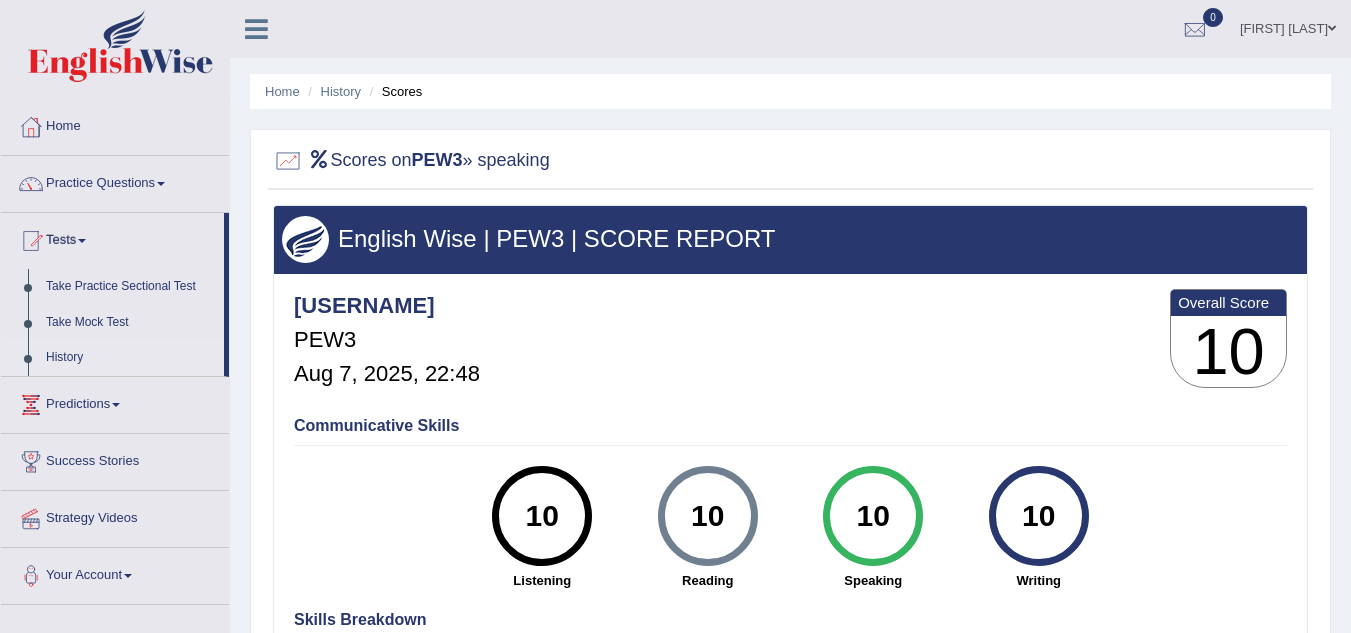 click on "History" at bounding box center (130, 358) 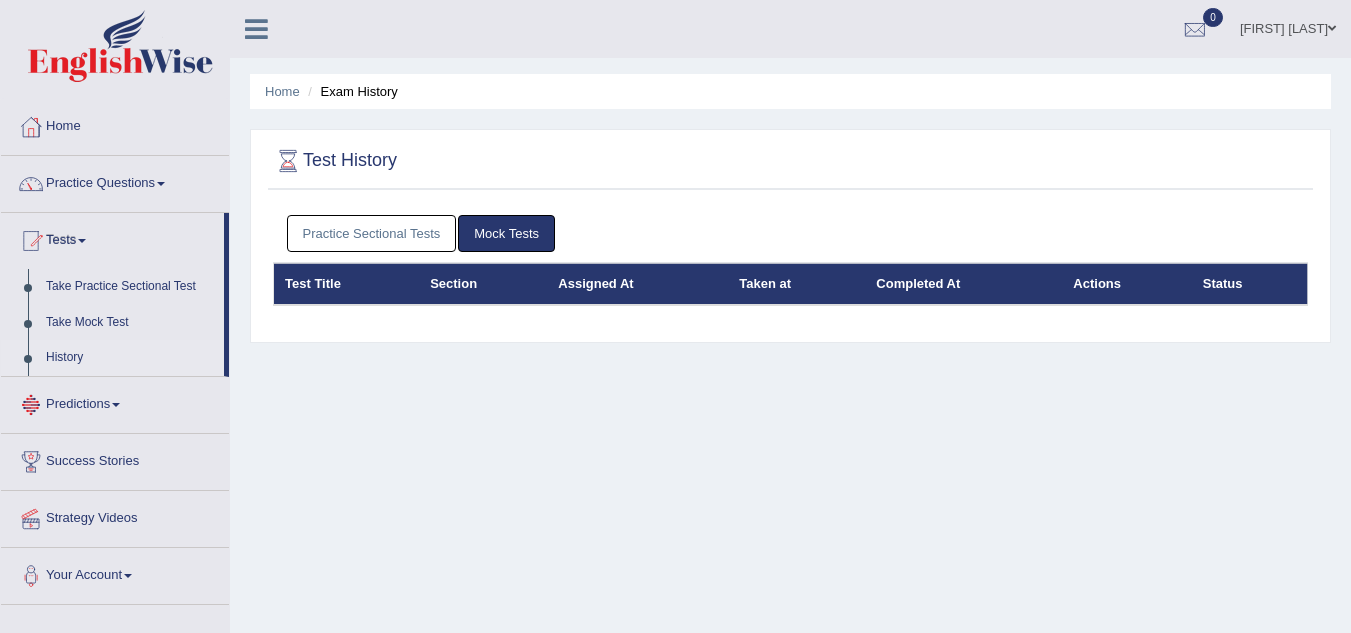 scroll, scrollTop: 0, scrollLeft: 0, axis: both 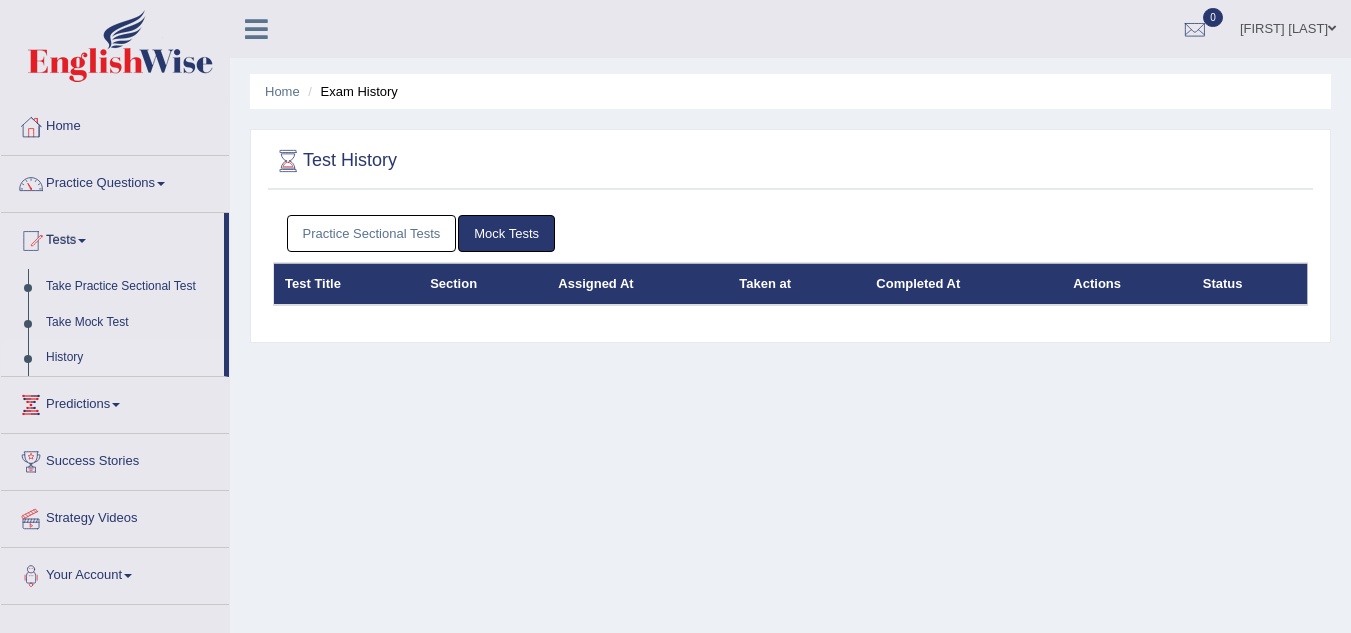 click on "Practice Sectional Tests" at bounding box center [372, 233] 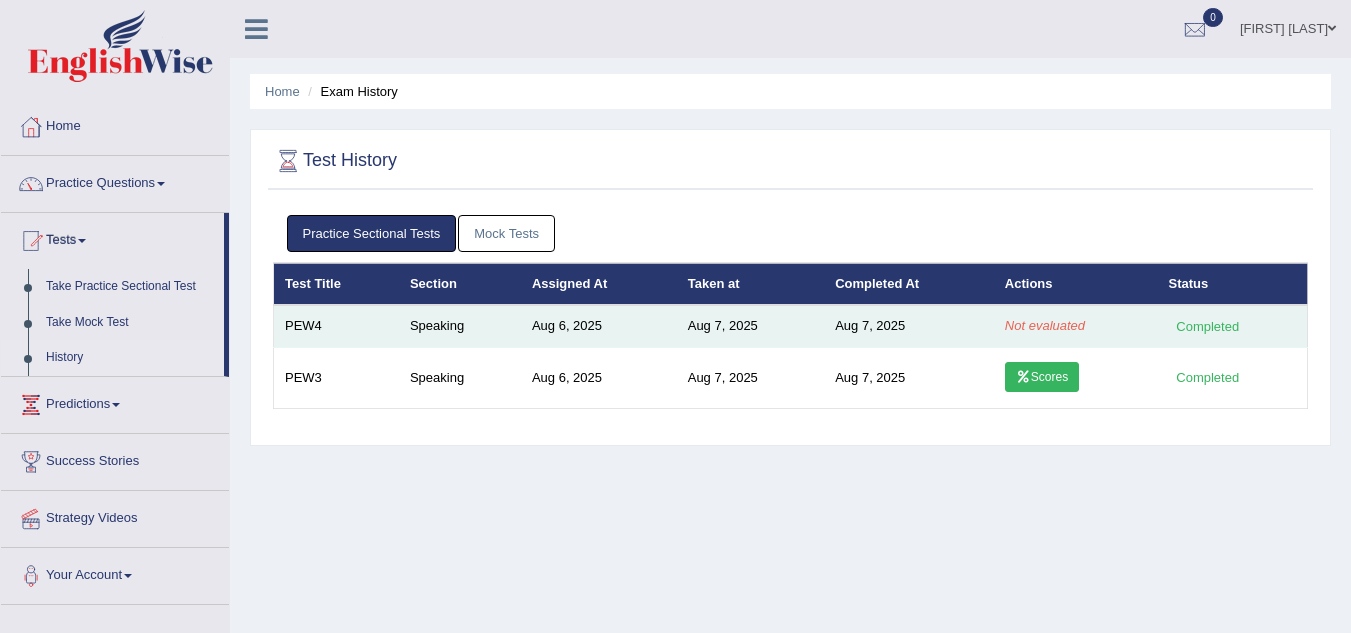 click on "Aug 7, 2025" at bounding box center (909, 326) 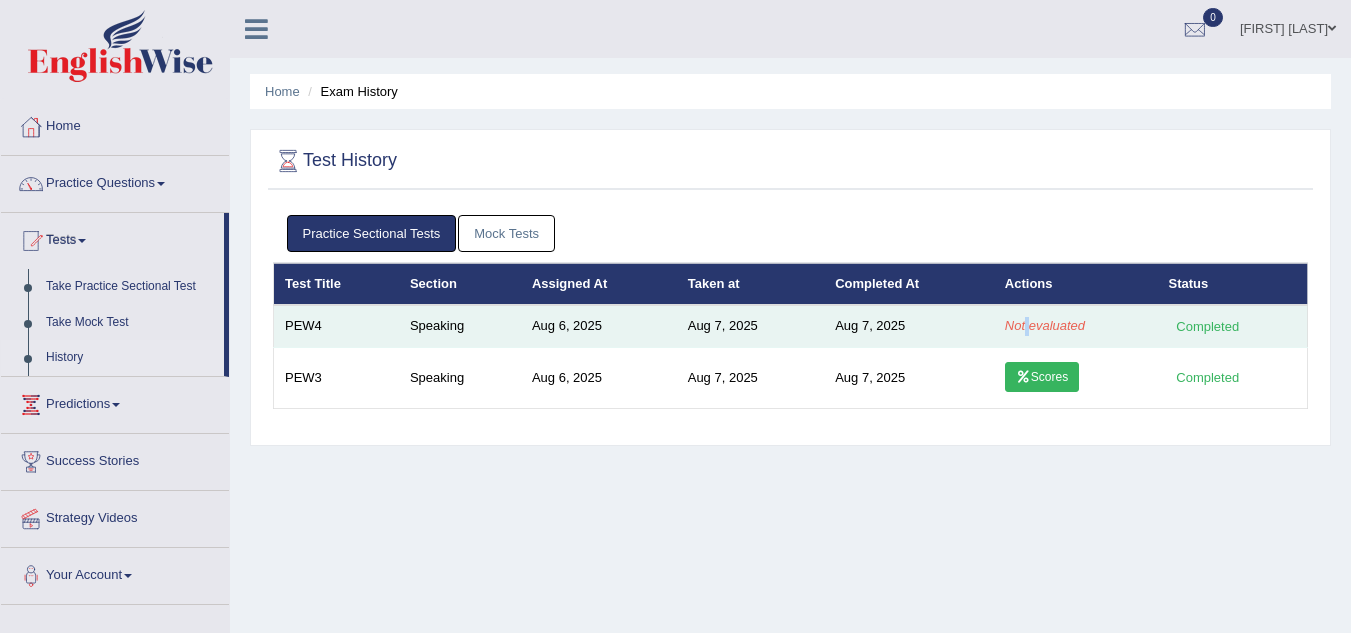 click on "Not evaluated" at bounding box center [1076, 326] 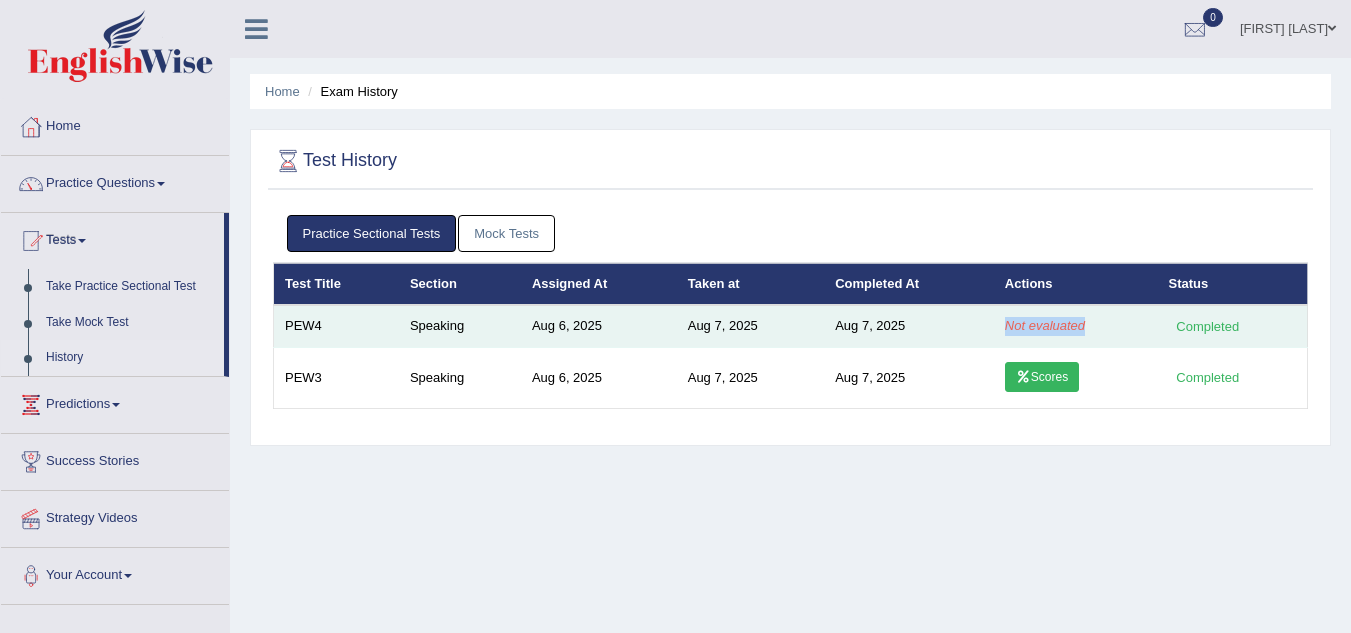 click on "Not evaluated" at bounding box center (1076, 326) 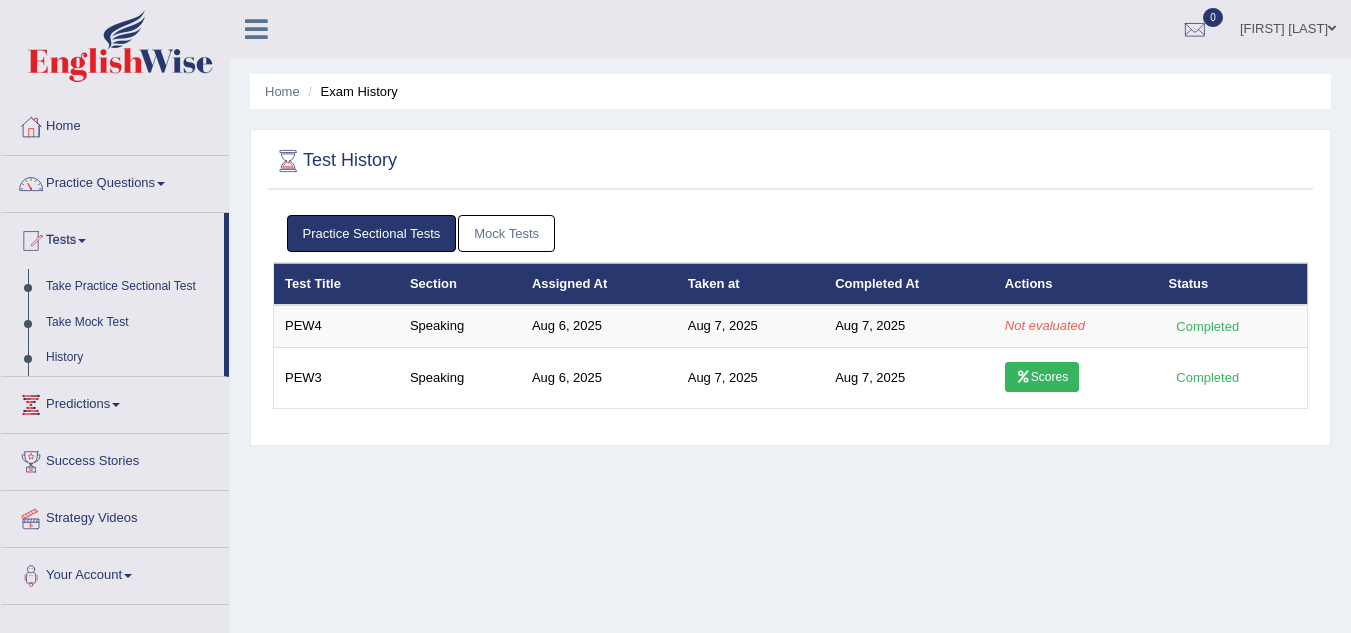 click on "Test History
Practice Sectional Tests
Mock Tests
Test Title Section Assigned At Taken at Completed At Actions Status
PEW4 Speaking Aug 6, 2025 Aug 7, 2025 Aug 7, 2025 Not evaluated Completed PEW3 Speaking Aug 6, 2025 Aug 7, 2025 Aug 7, 2025    Scores  Completed
Test Title Section Assigned At Taken at Completed At Actions Status" at bounding box center [790, 287] 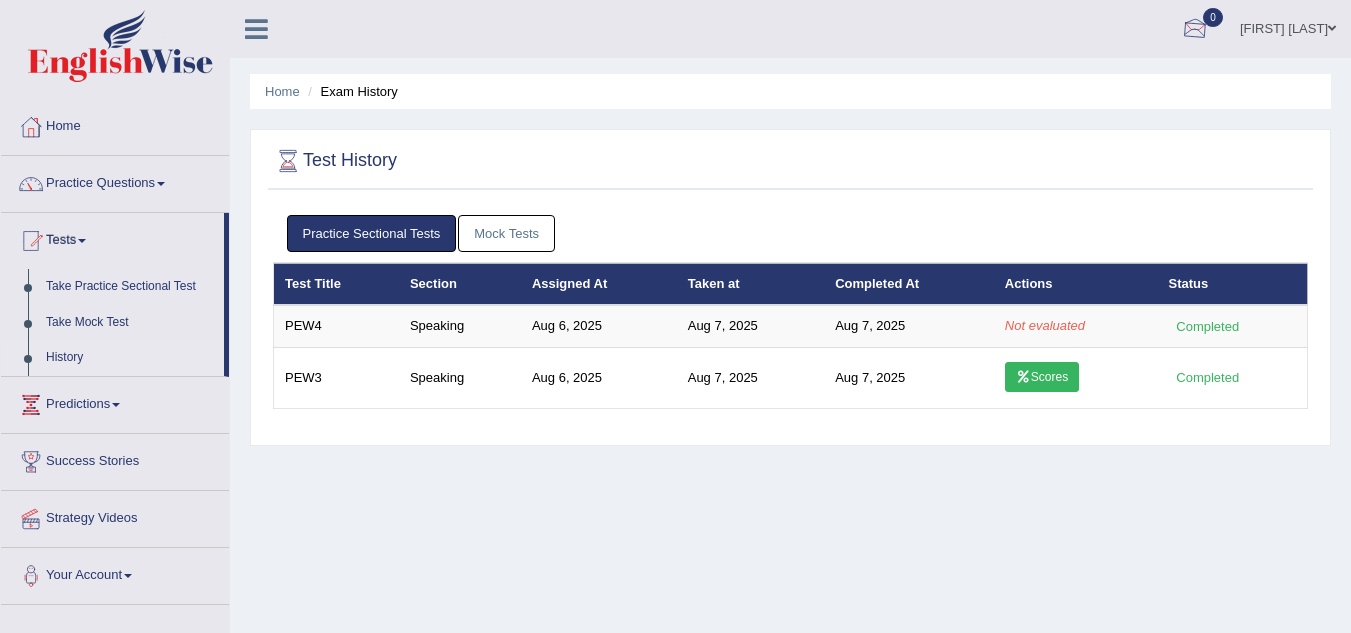 click at bounding box center (1195, 30) 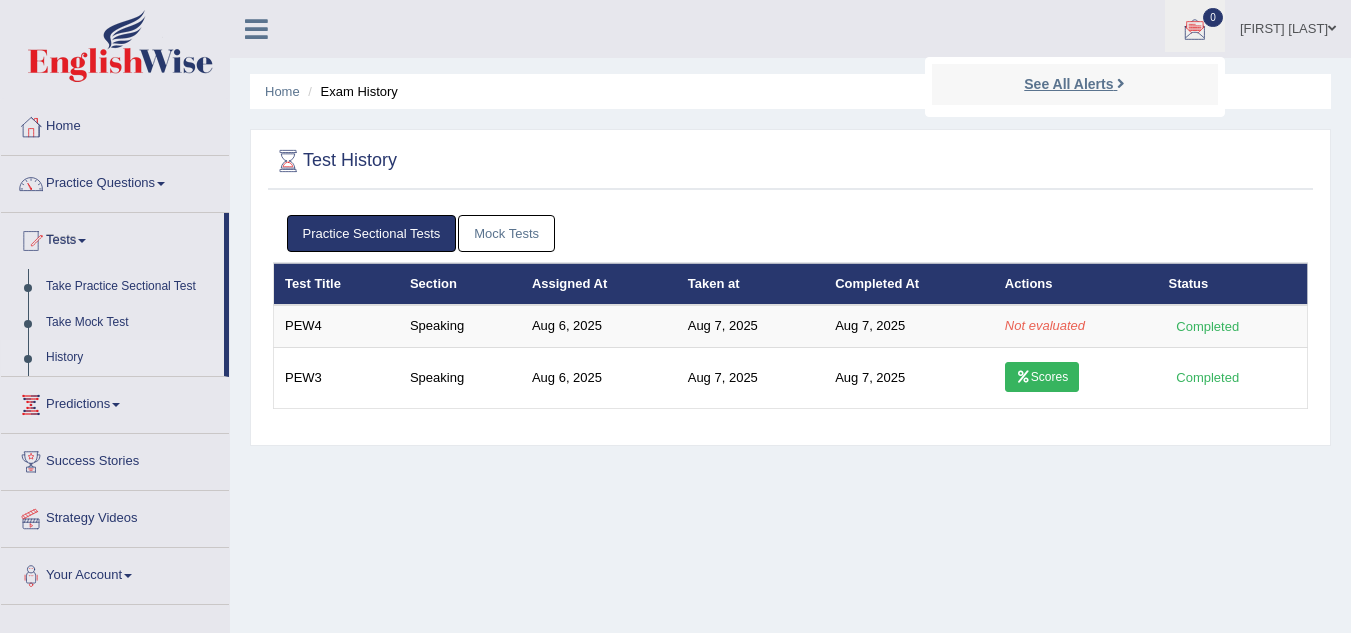 click on "See All Alerts" at bounding box center (1068, 84) 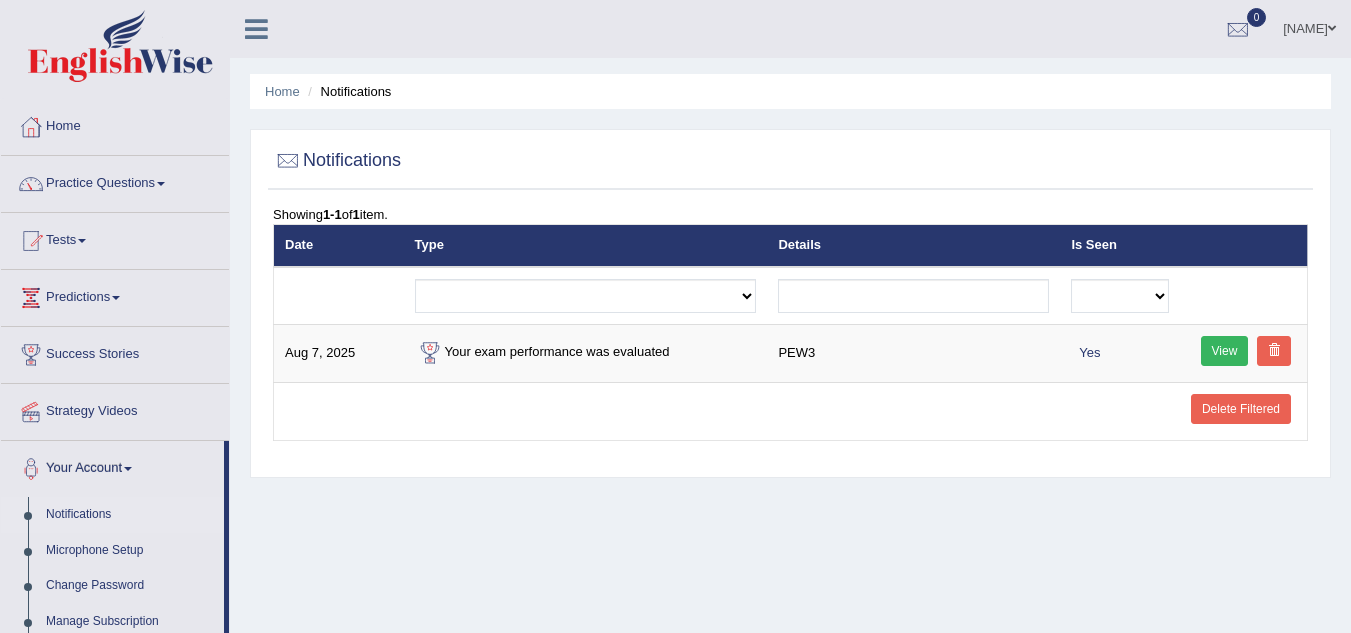 scroll, scrollTop: 0, scrollLeft: 0, axis: both 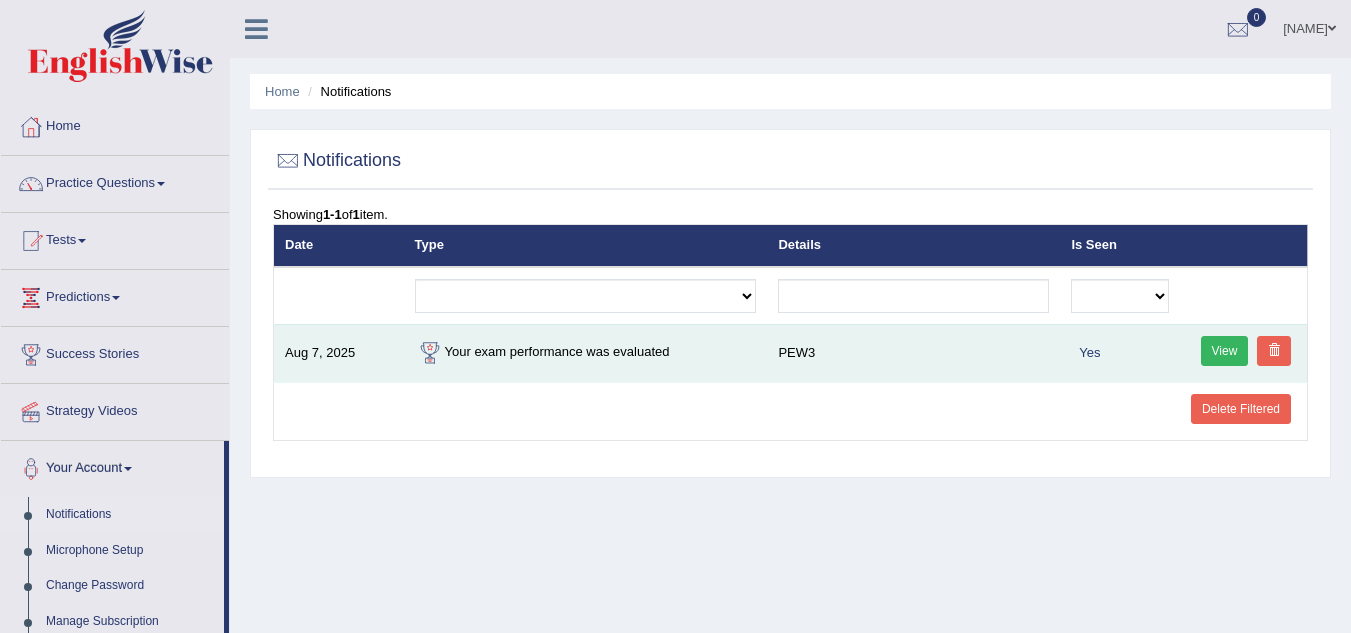 click at bounding box center [1274, 351] 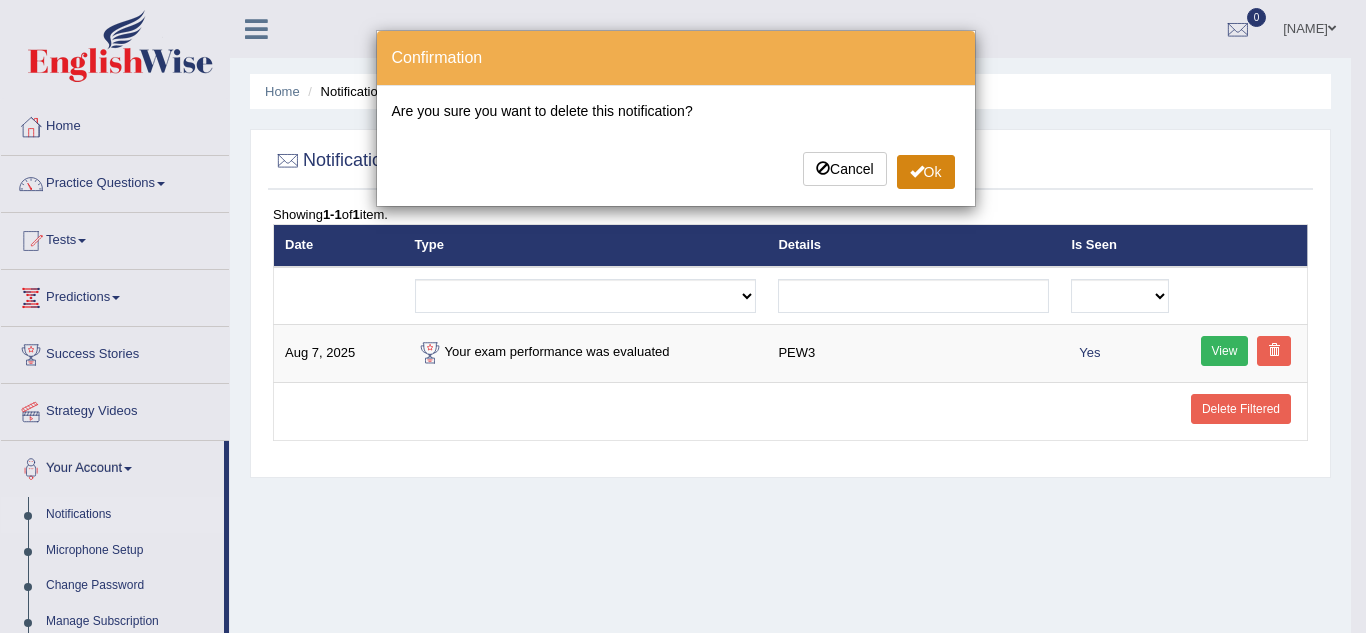 click on "Ok" at bounding box center [926, 172] 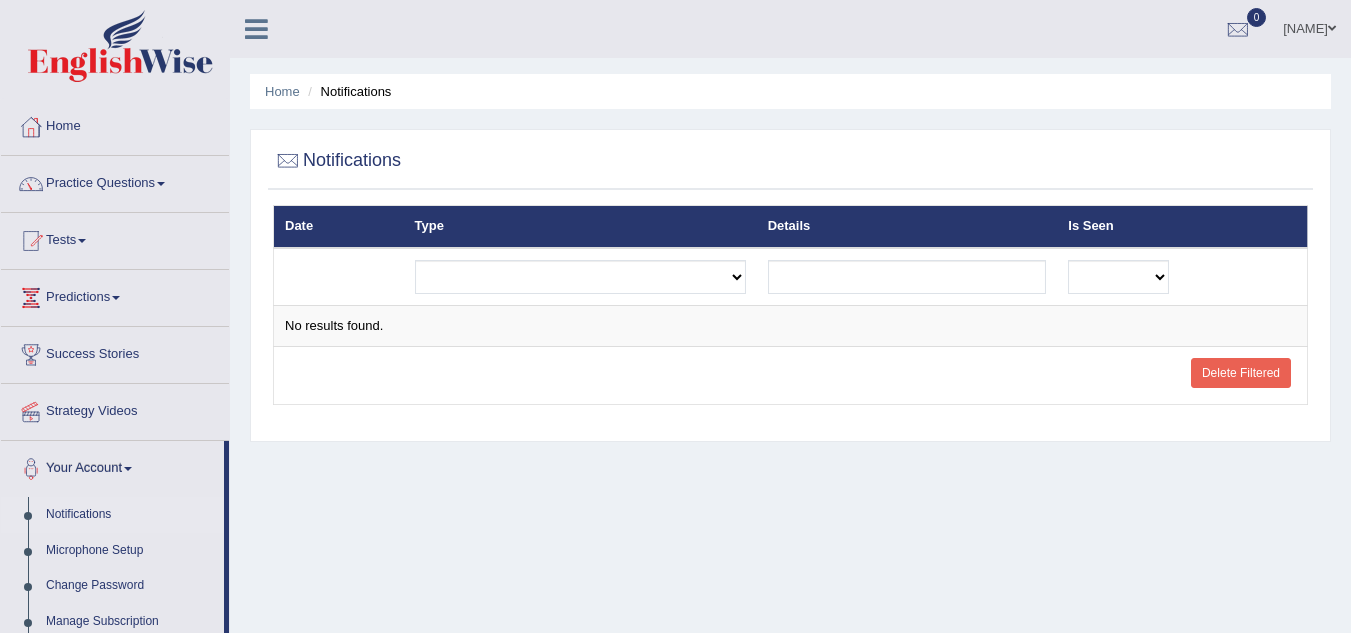 scroll, scrollTop: 0, scrollLeft: 0, axis: both 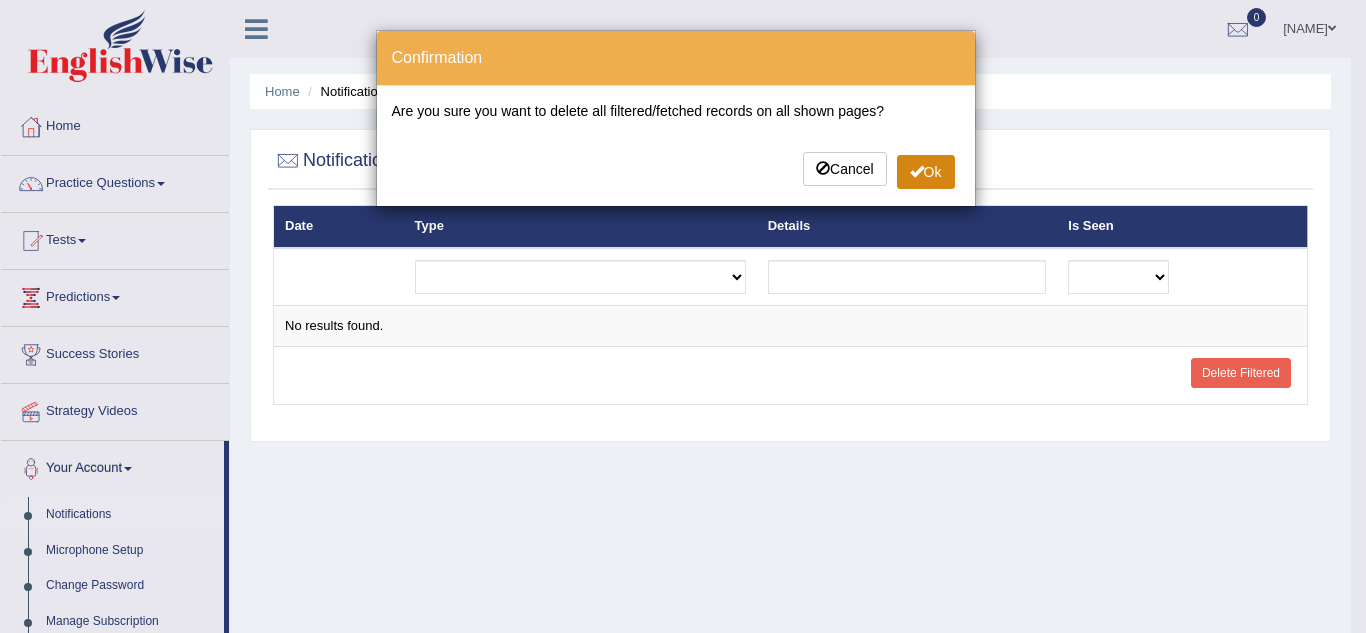 click on "Ok" at bounding box center [926, 172] 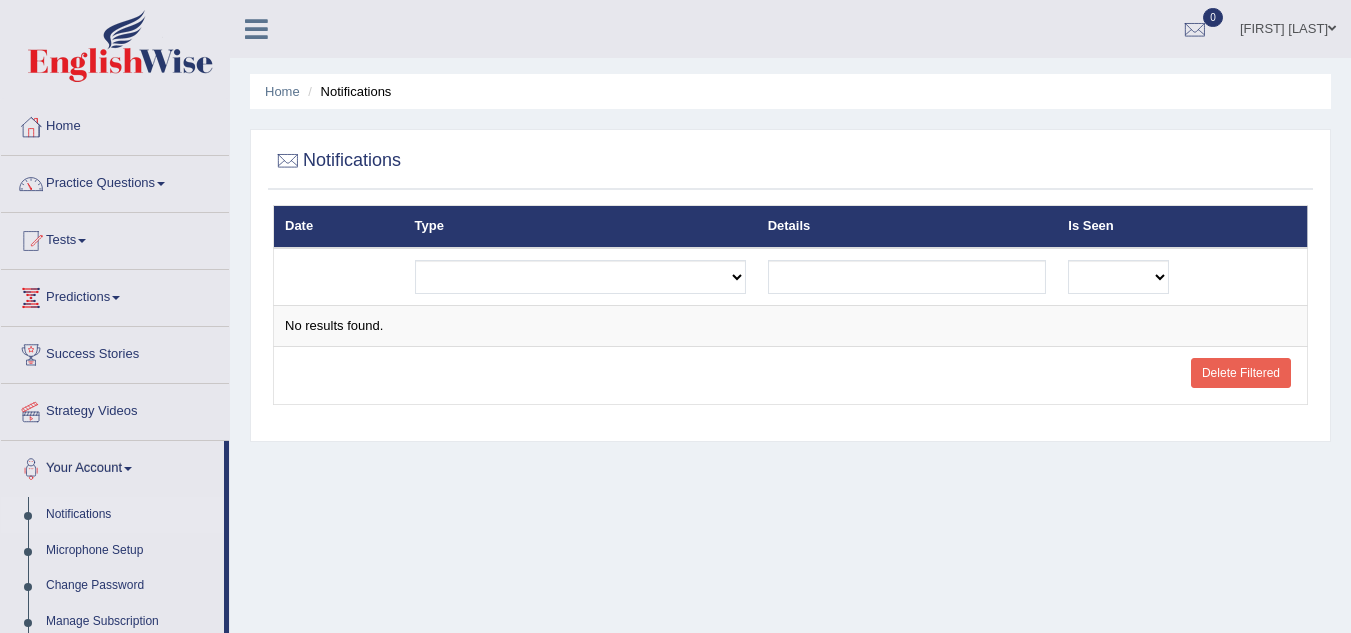 scroll, scrollTop: 0, scrollLeft: 0, axis: both 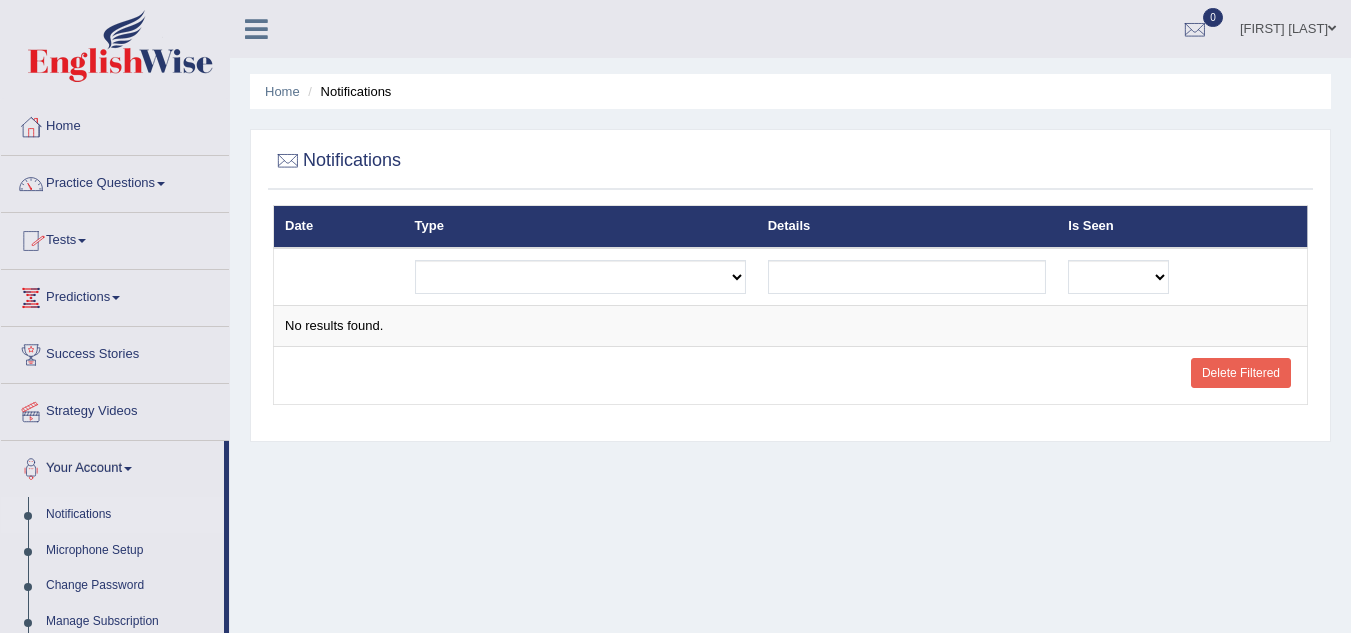 click on "Tests" at bounding box center (115, 238) 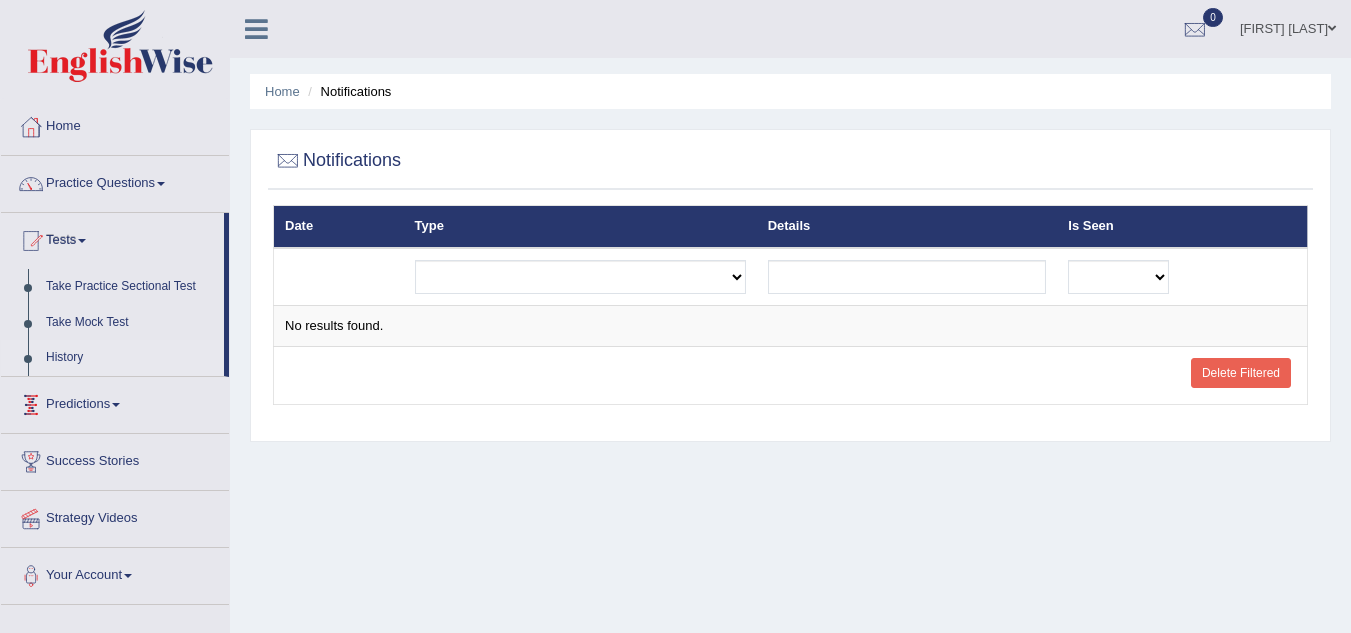 click on "History" at bounding box center (130, 358) 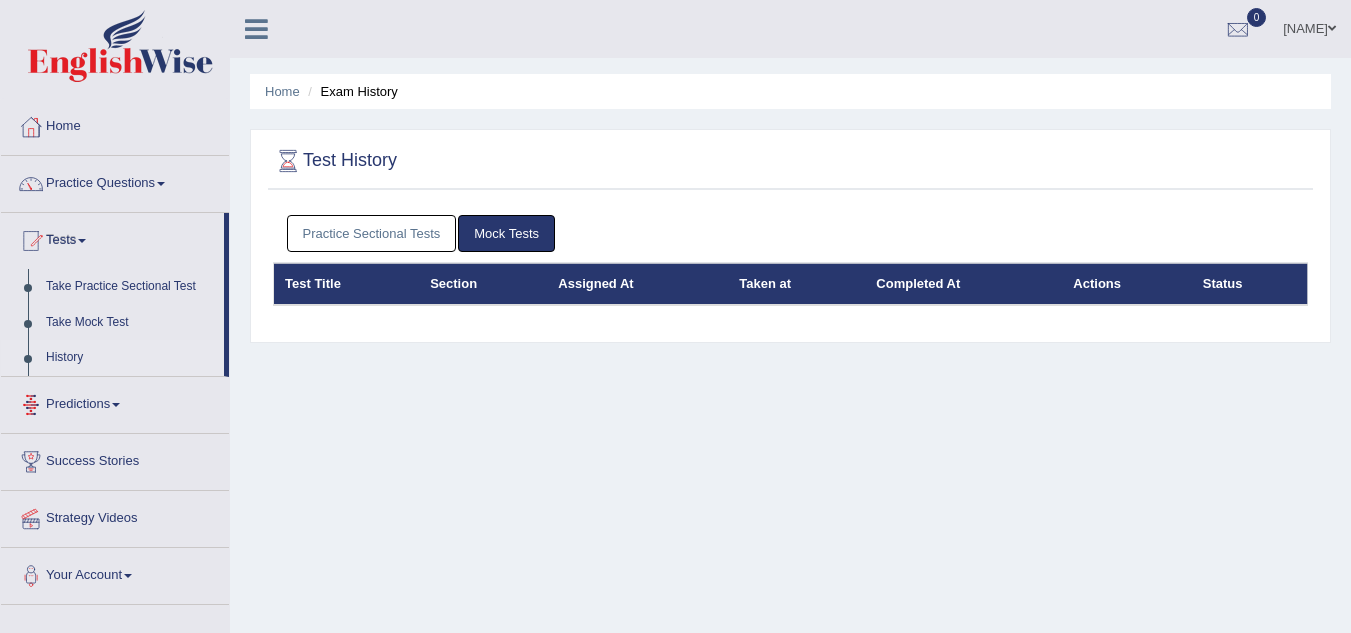 scroll, scrollTop: 0, scrollLeft: 0, axis: both 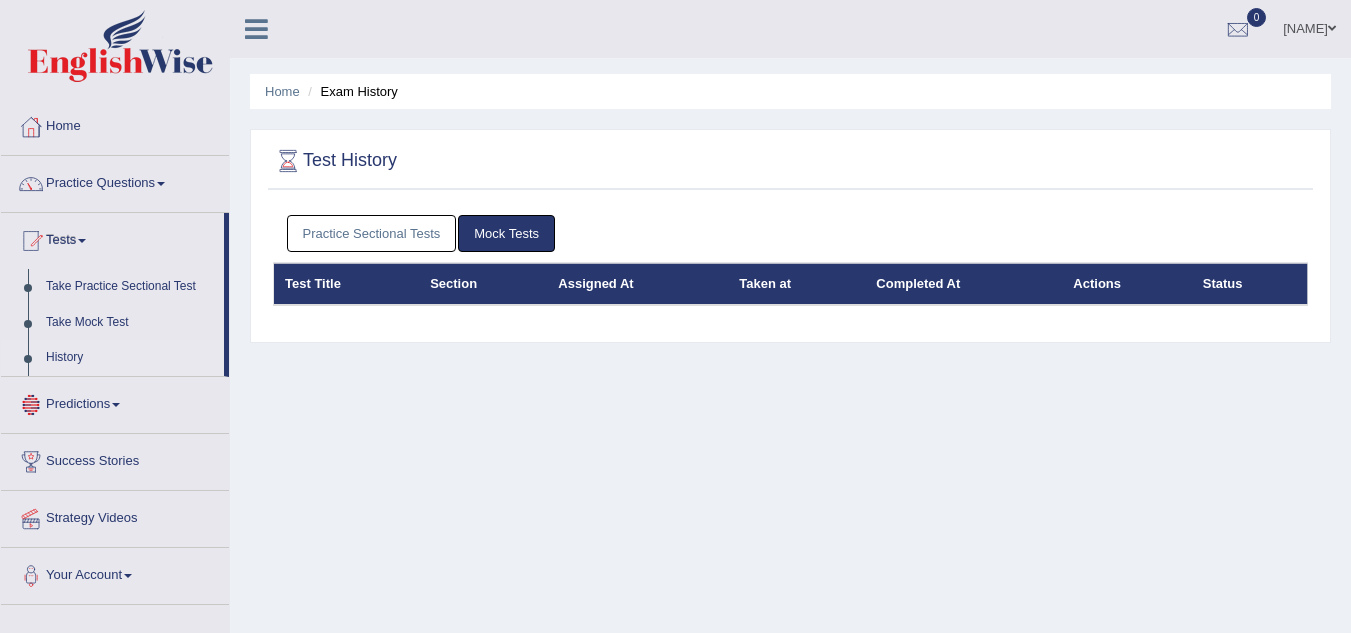 click on "Practice Sectional Tests" at bounding box center (372, 233) 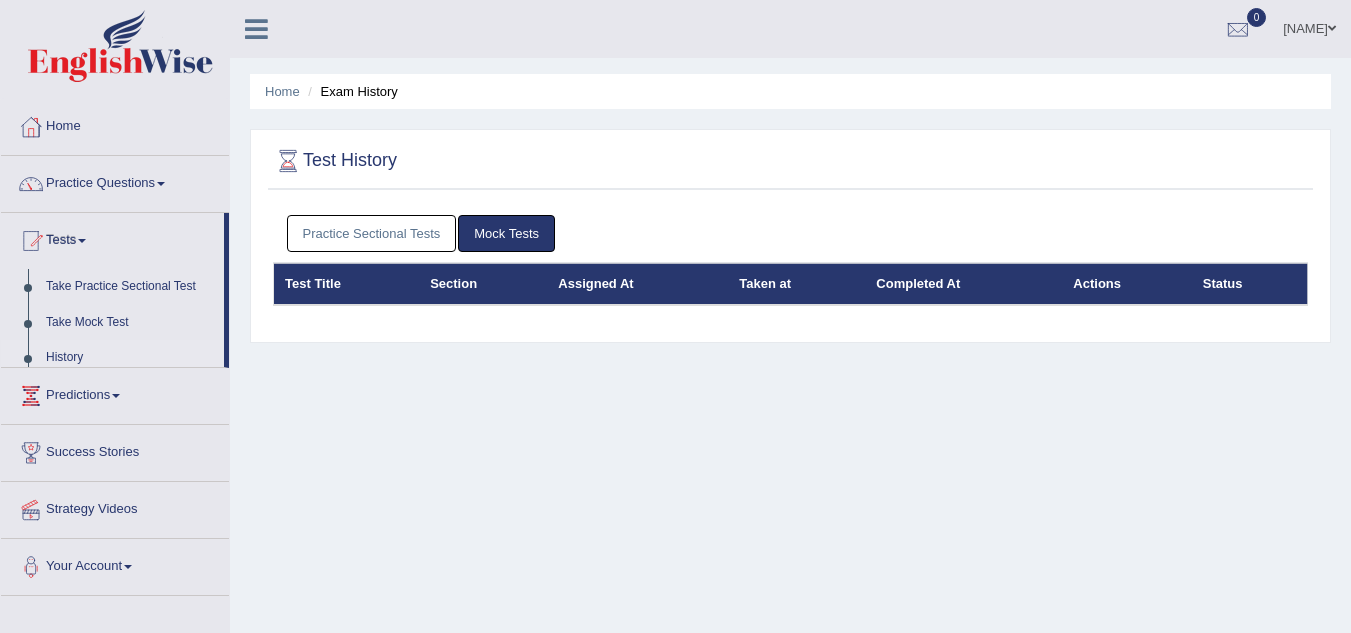 scroll, scrollTop: 0, scrollLeft: 0, axis: both 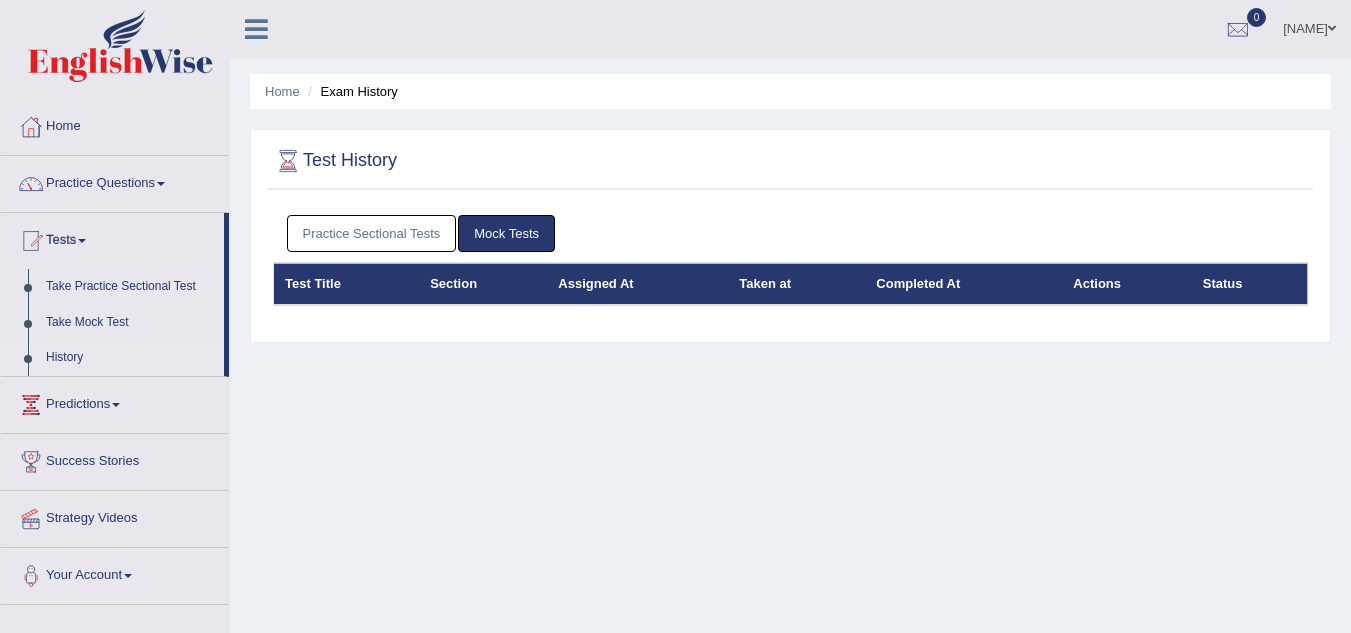click on "Practice Sectional Tests" at bounding box center (372, 233) 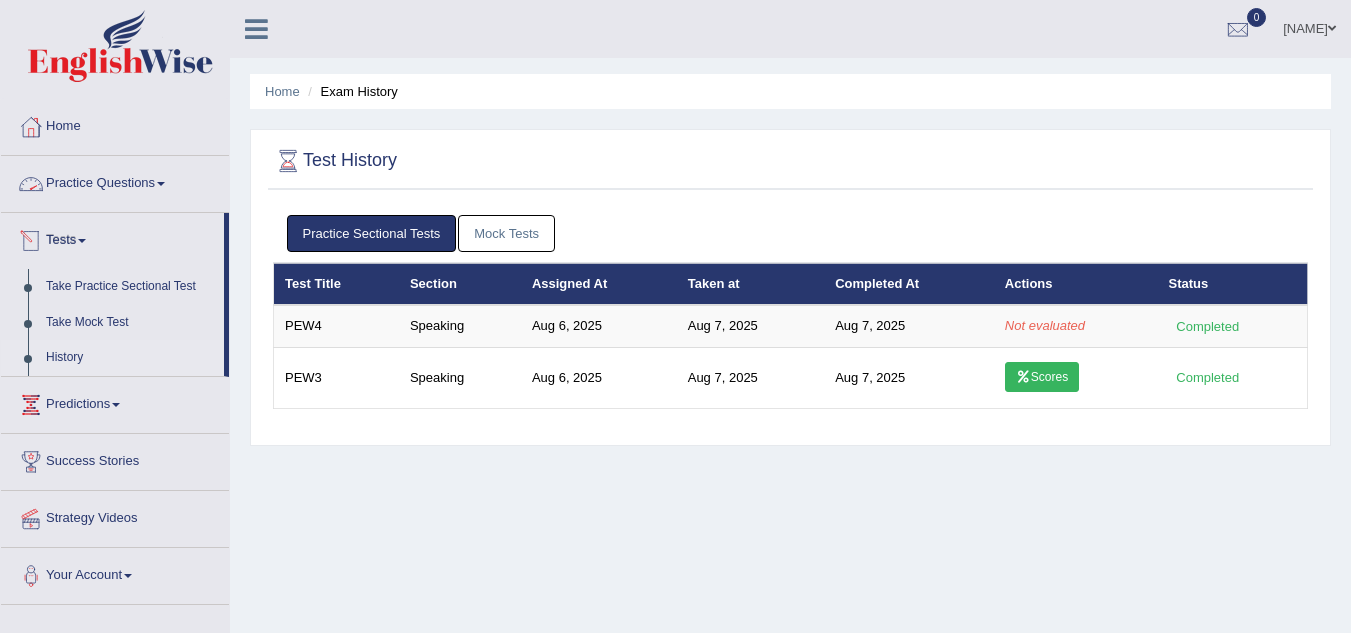 click on "Practice Questions" at bounding box center (115, 181) 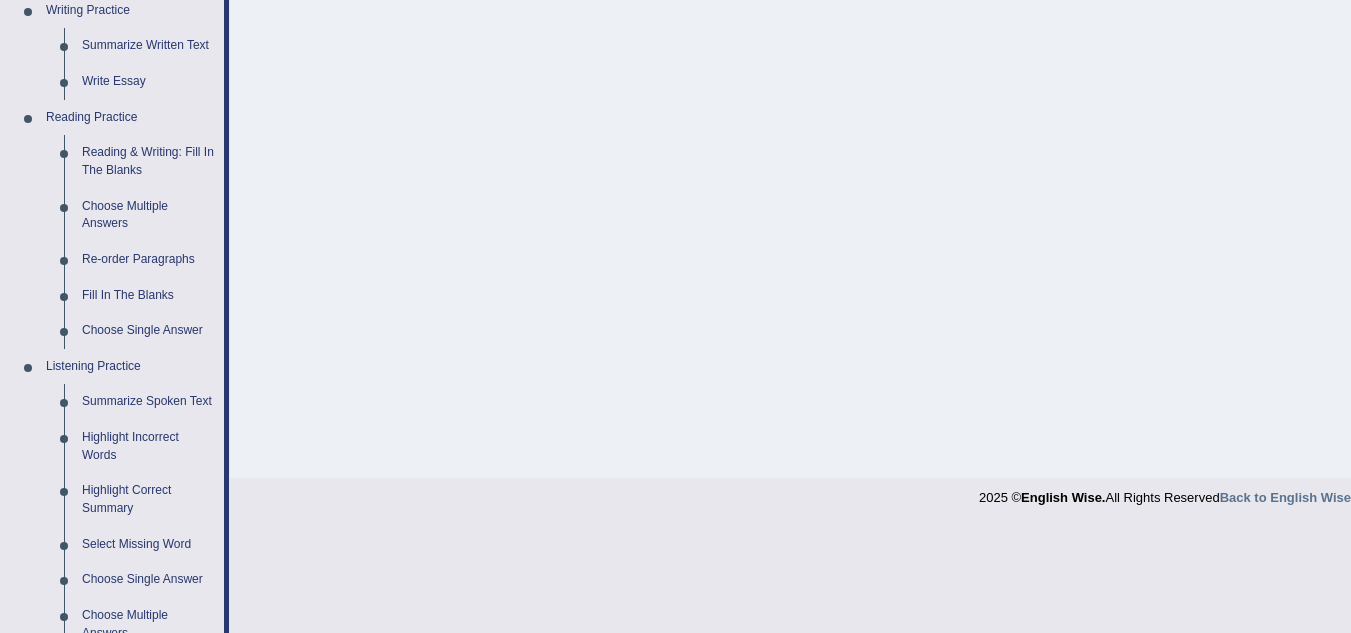 scroll, scrollTop: 525, scrollLeft: 0, axis: vertical 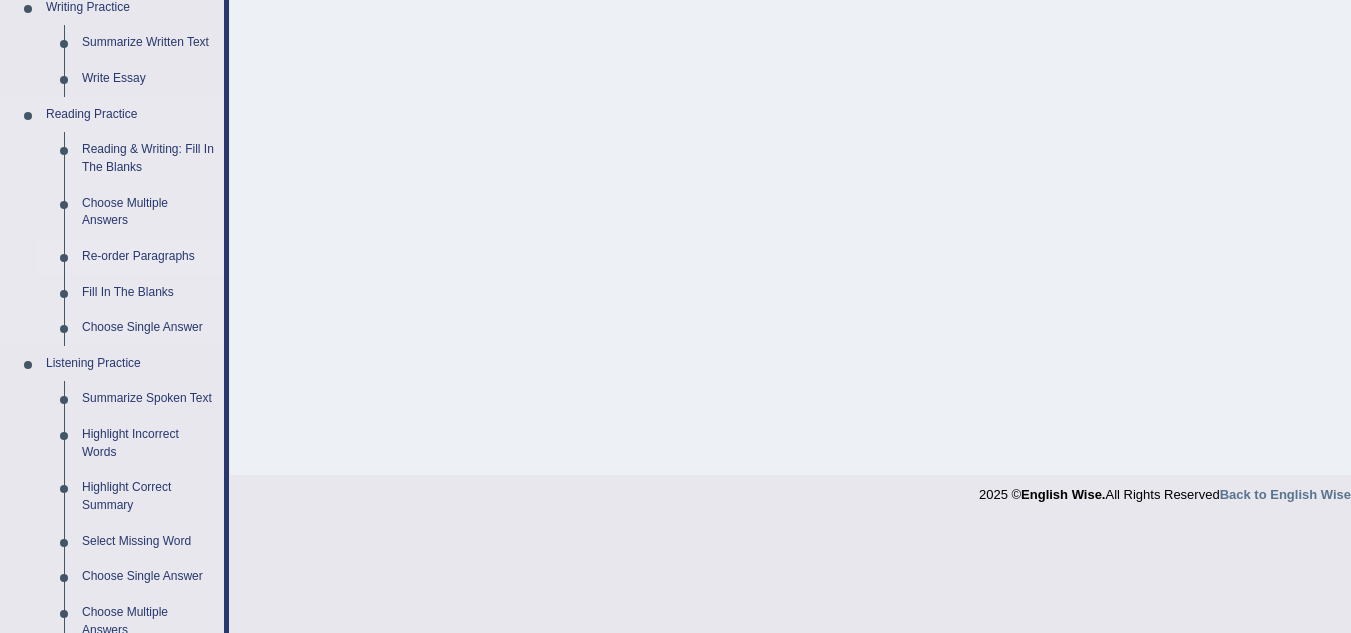 click on "Re-order Paragraphs" at bounding box center [148, 257] 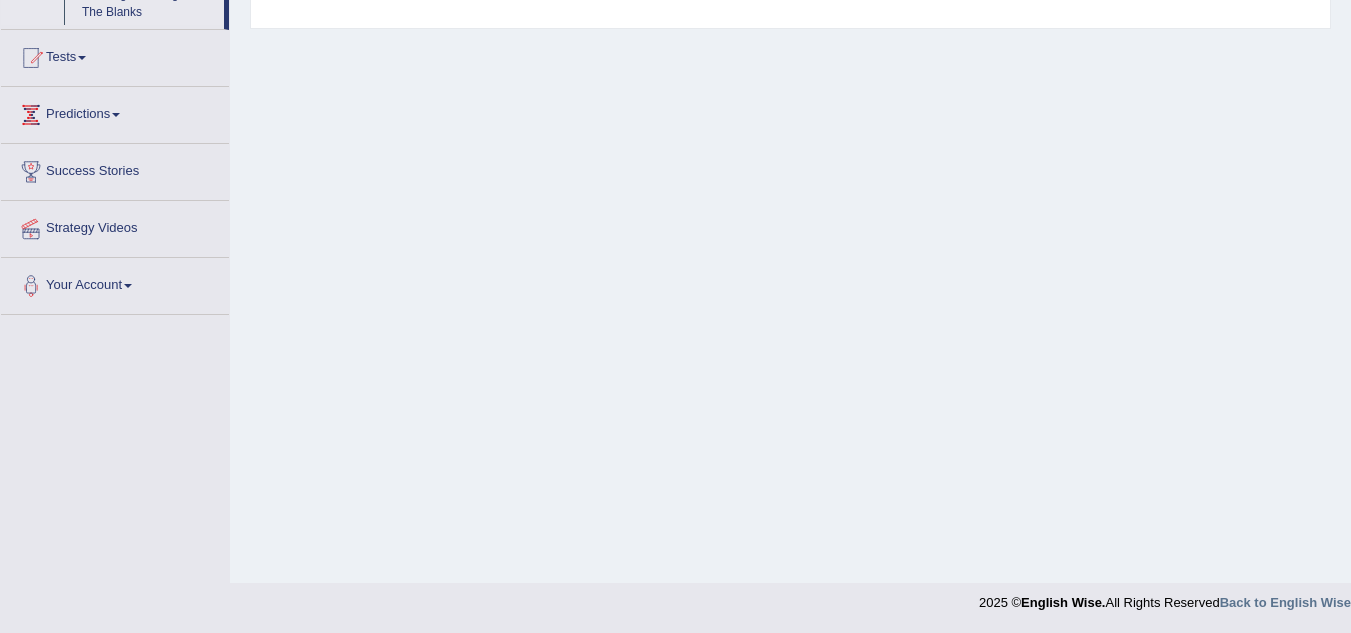 scroll, scrollTop: 417, scrollLeft: 0, axis: vertical 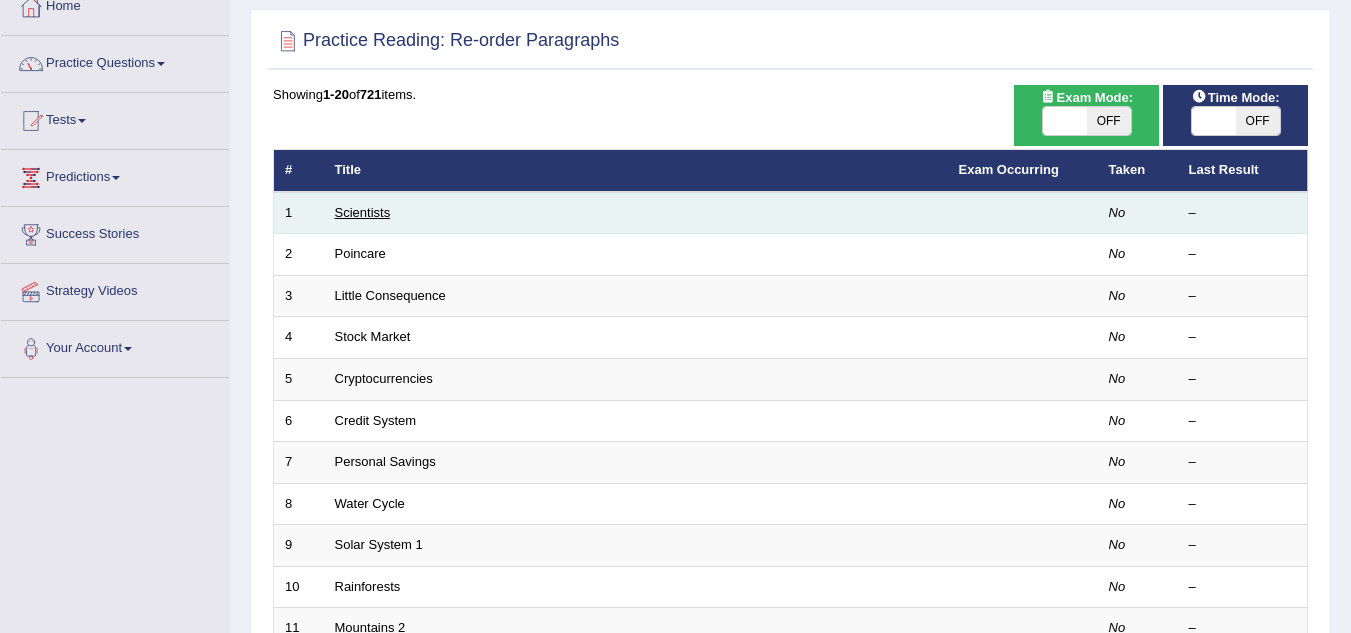 click on "Scientists" at bounding box center (363, 212) 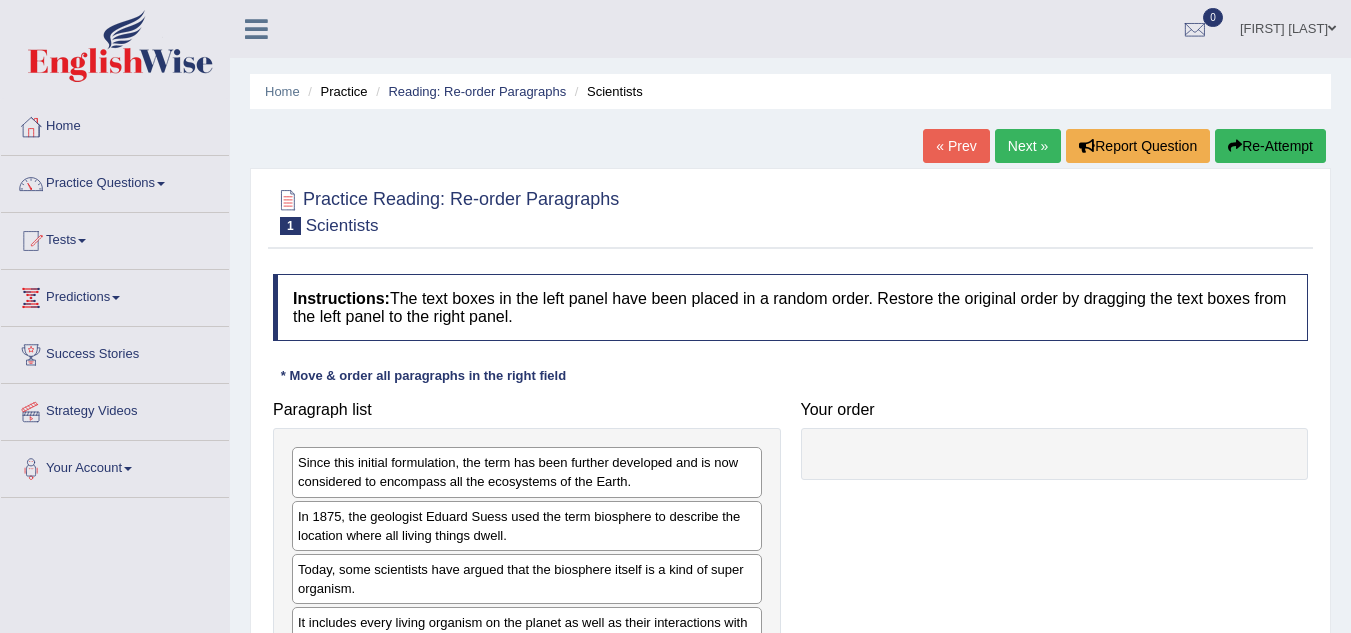scroll, scrollTop: 38, scrollLeft: 0, axis: vertical 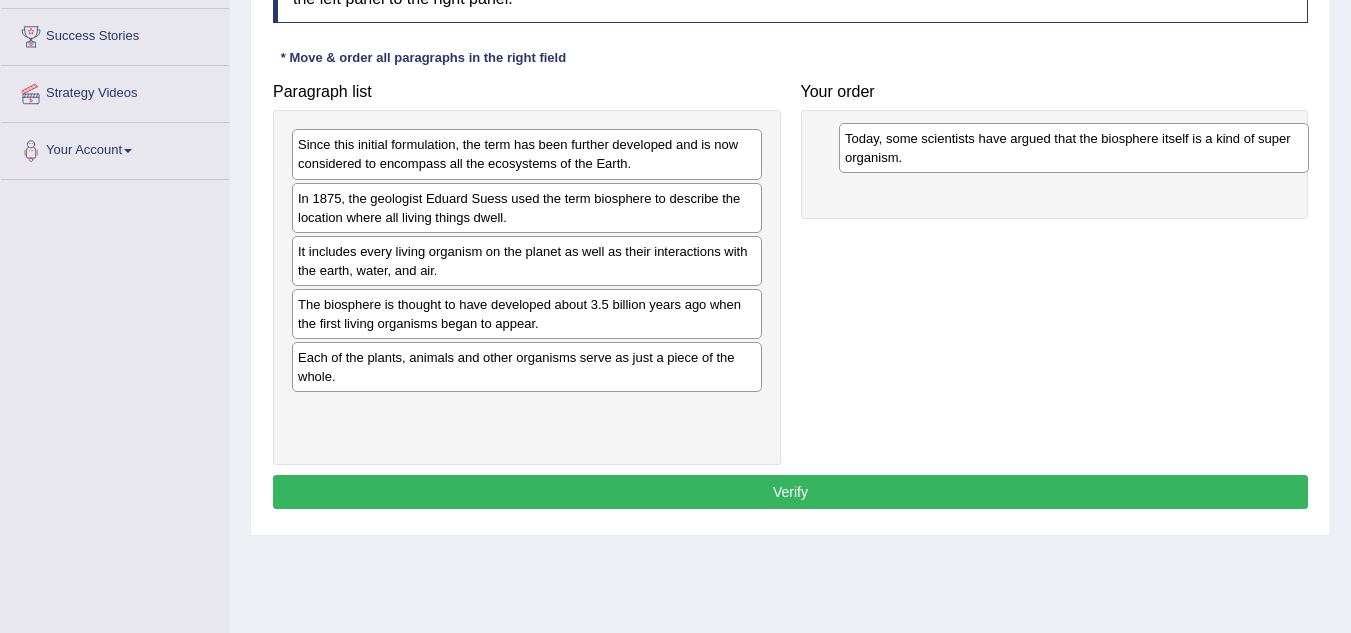 drag, startPoint x: 381, startPoint y: 275, endPoint x: 928, endPoint y: 162, distance: 558.5499 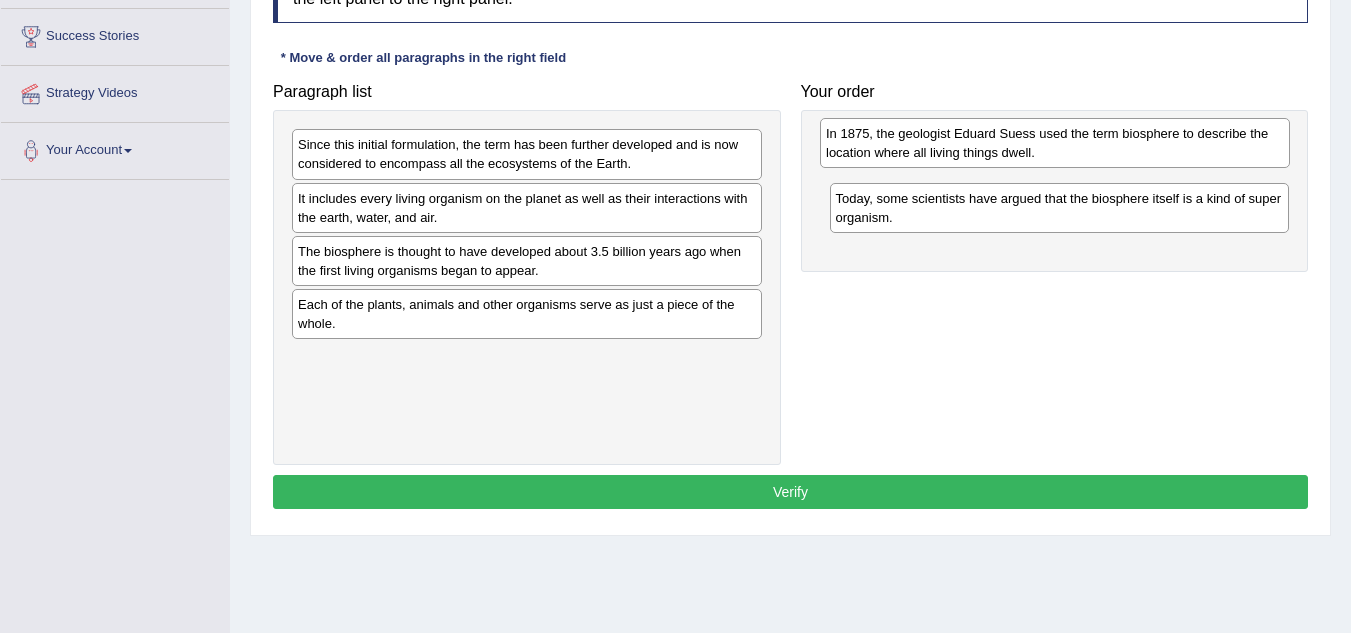 drag, startPoint x: 611, startPoint y: 214, endPoint x: 1139, endPoint y: 150, distance: 531.8646 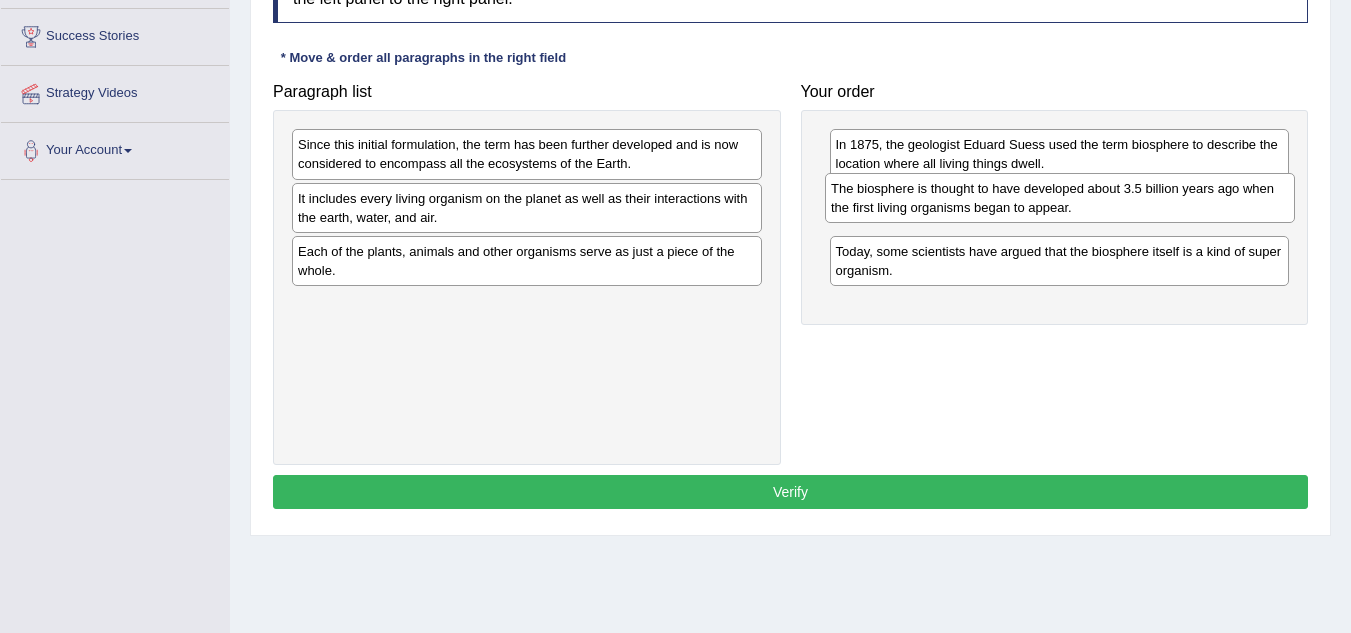 drag, startPoint x: 543, startPoint y: 258, endPoint x: 1076, endPoint y: 195, distance: 536.7103 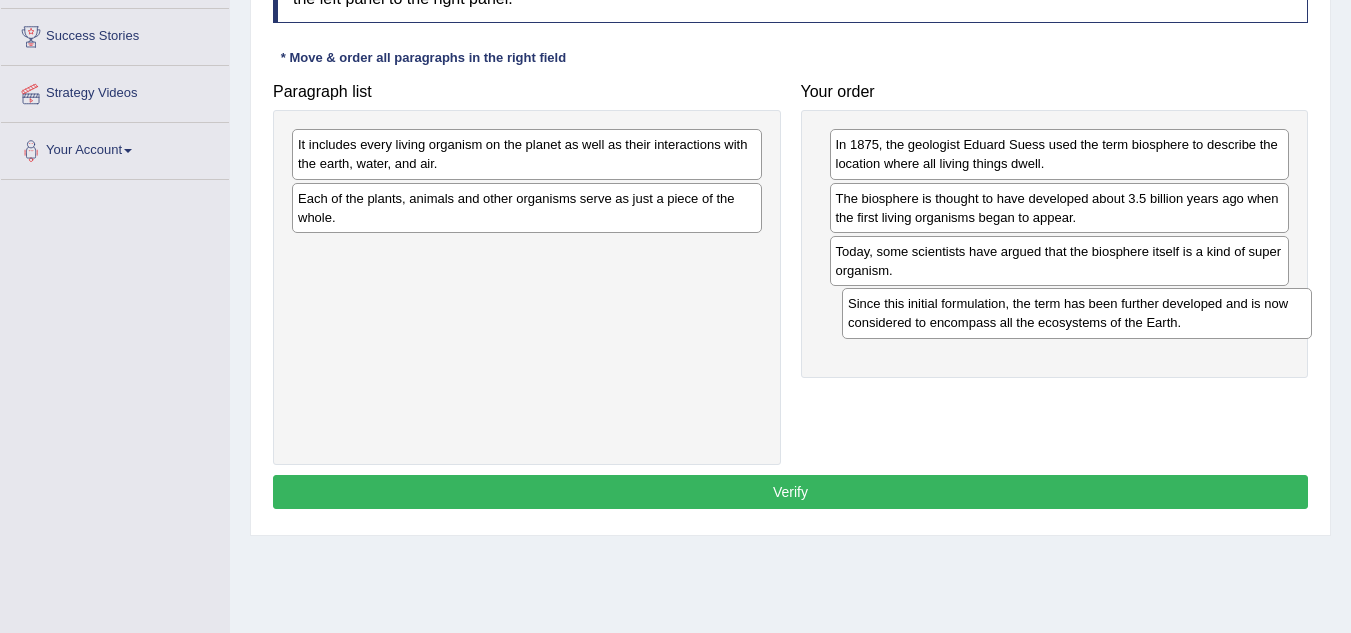 drag, startPoint x: 549, startPoint y: 165, endPoint x: 1099, endPoint y: 324, distance: 572.5216 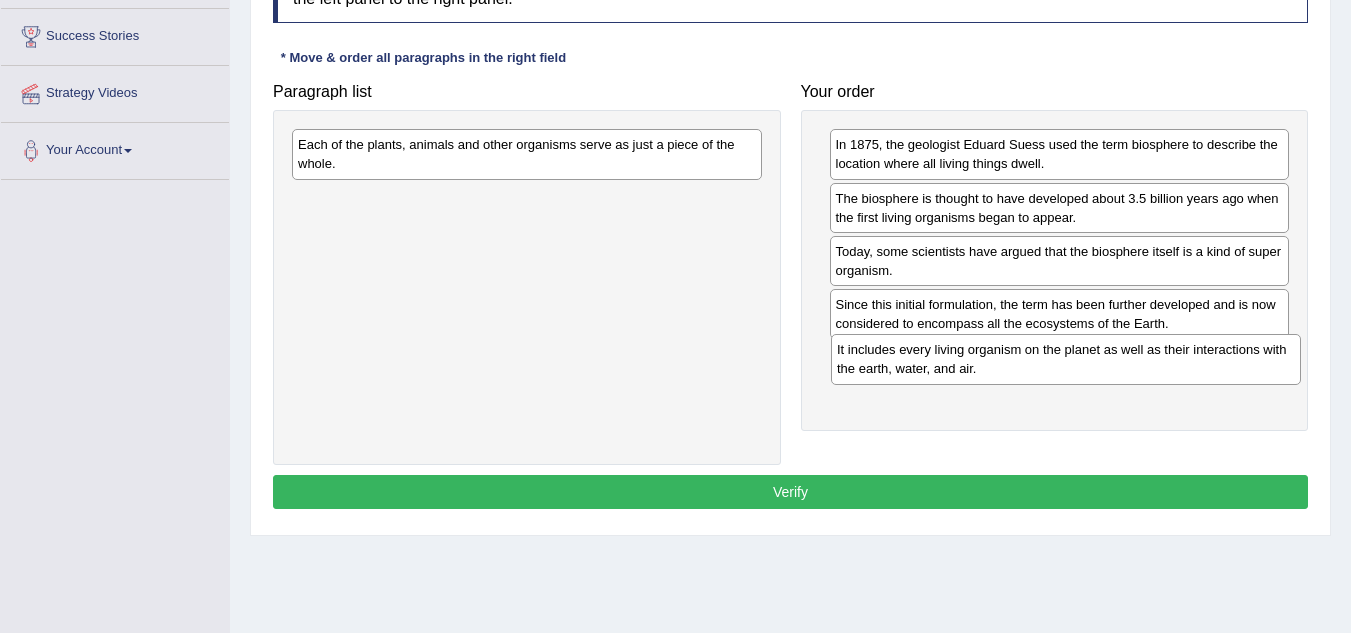 drag, startPoint x: 576, startPoint y: 162, endPoint x: 1115, endPoint y: 367, distance: 576.668 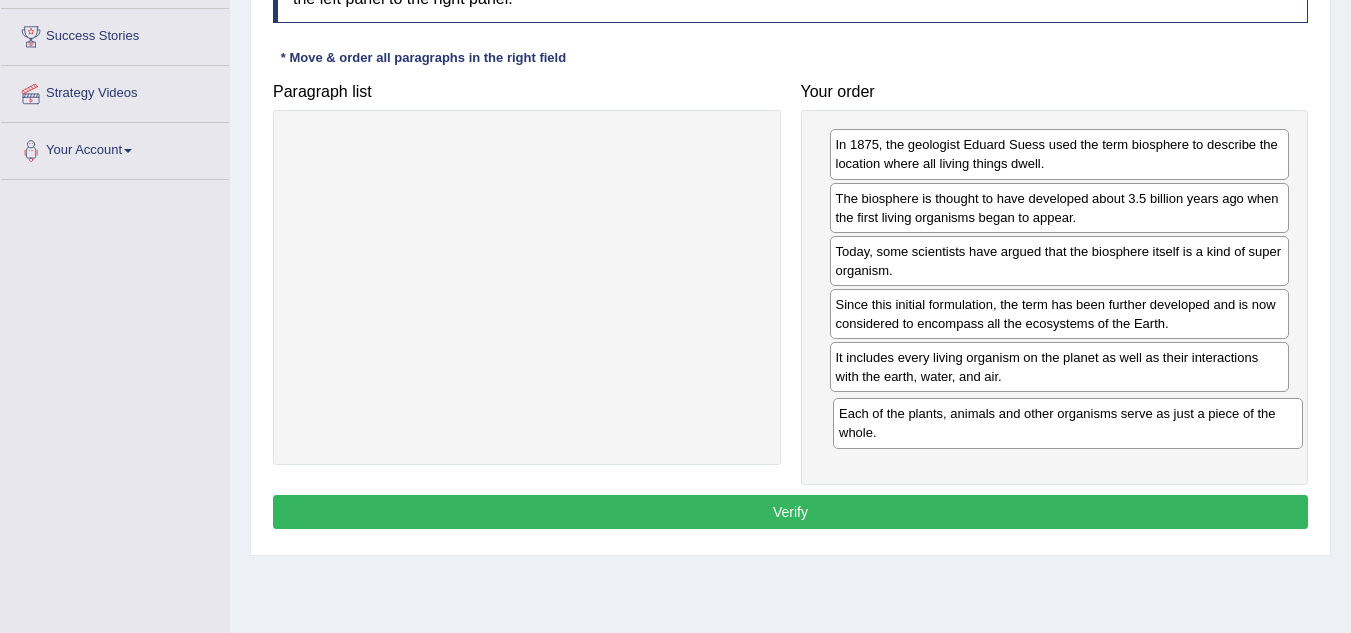 drag, startPoint x: 666, startPoint y: 163, endPoint x: 1205, endPoint y: 432, distance: 602.39685 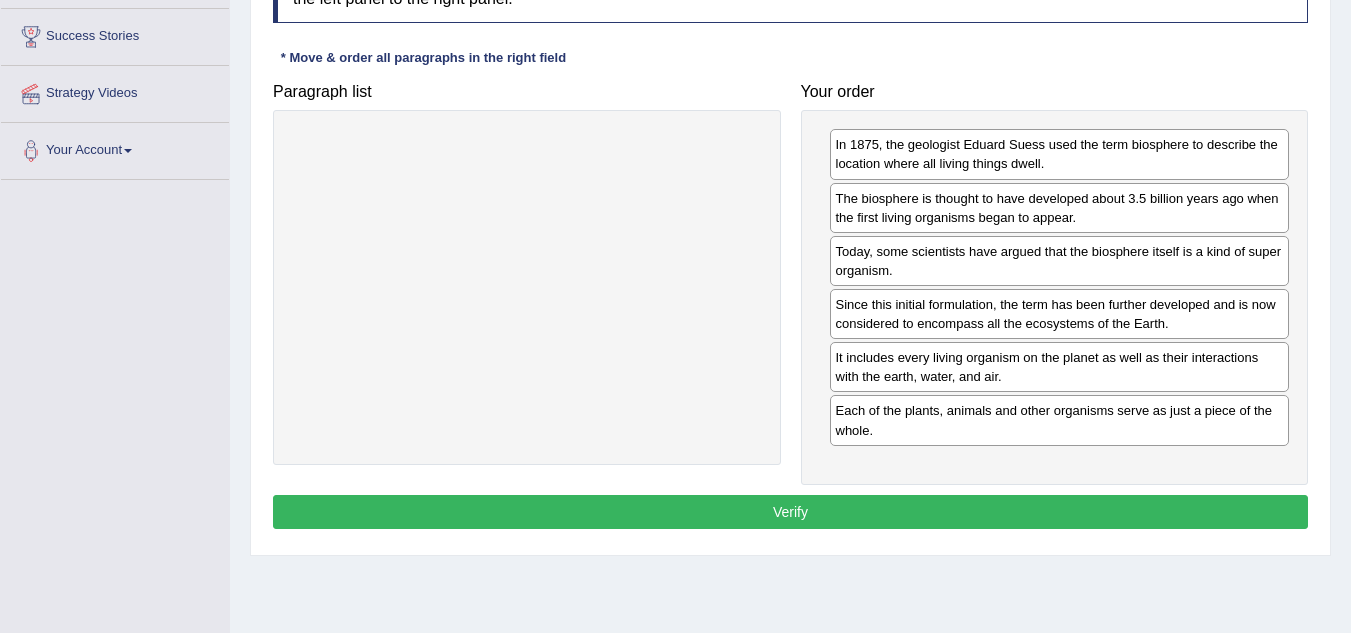 click on "Verify" at bounding box center (790, 512) 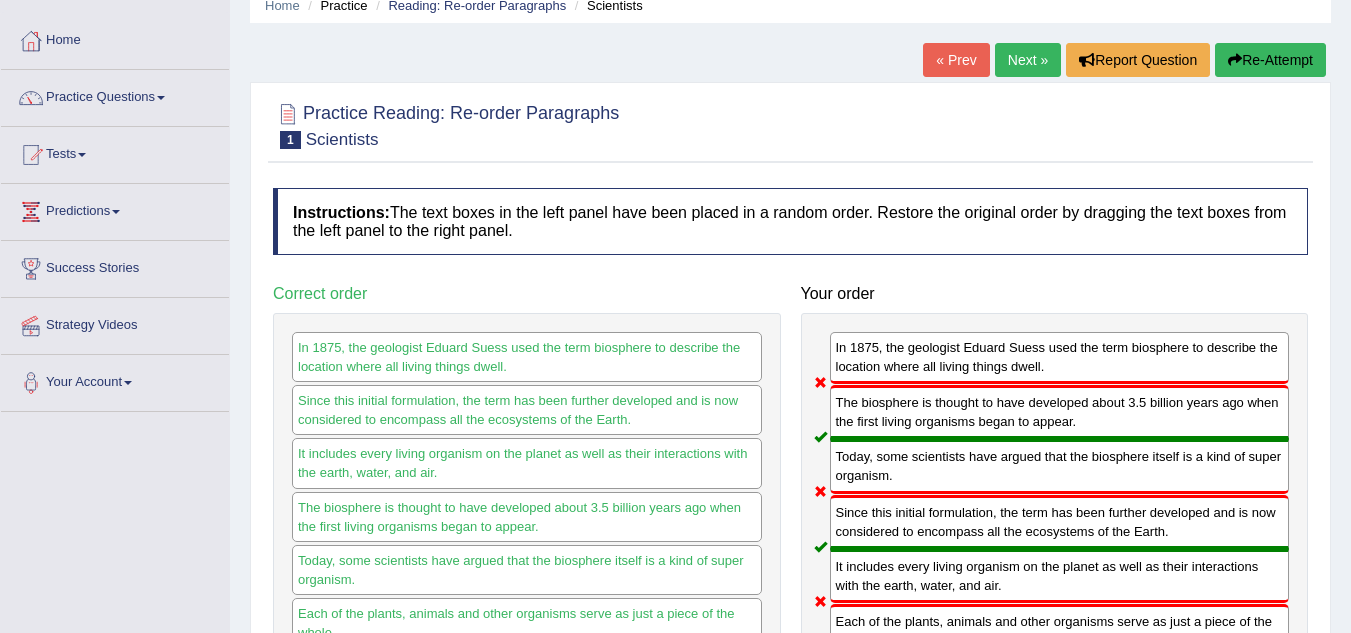 scroll, scrollTop: 0, scrollLeft: 0, axis: both 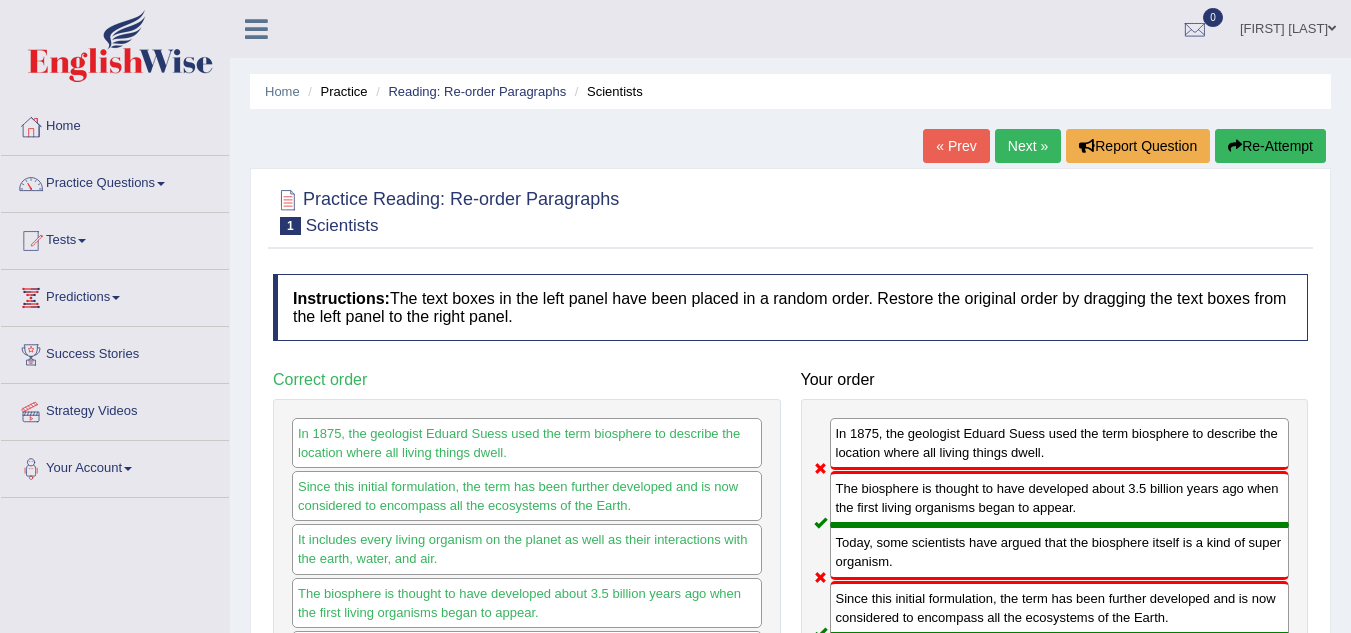 click on "Next »" at bounding box center (1028, 146) 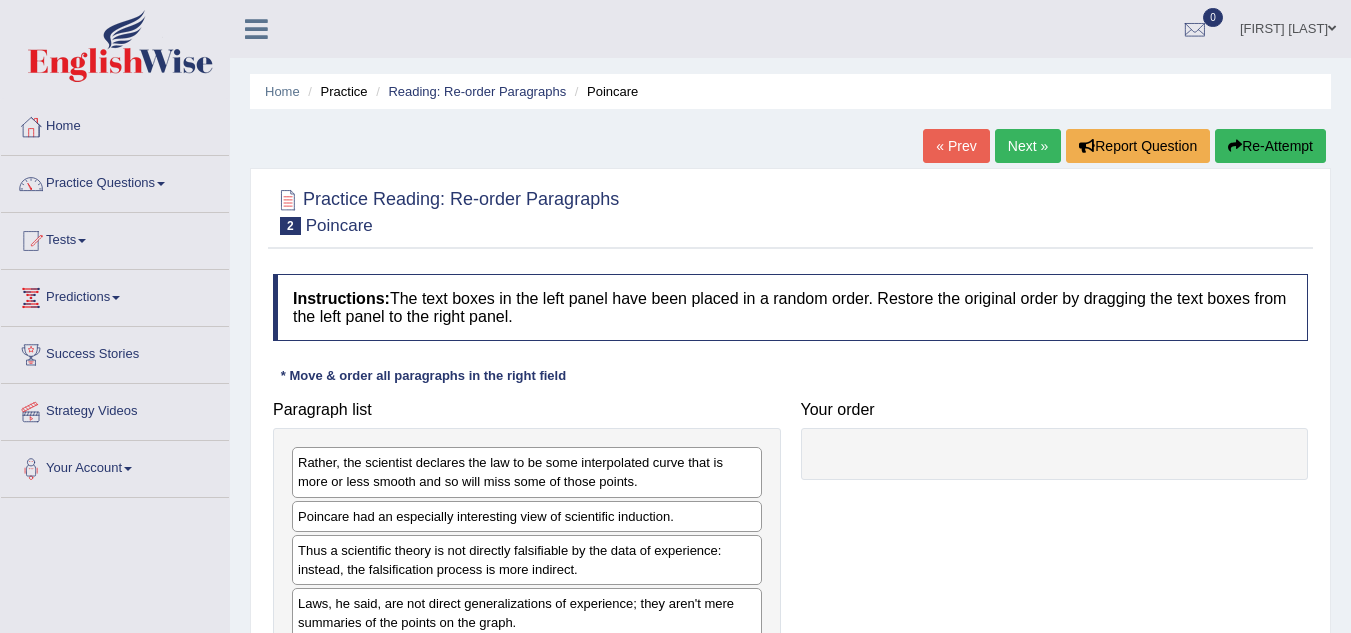 scroll, scrollTop: 0, scrollLeft: 0, axis: both 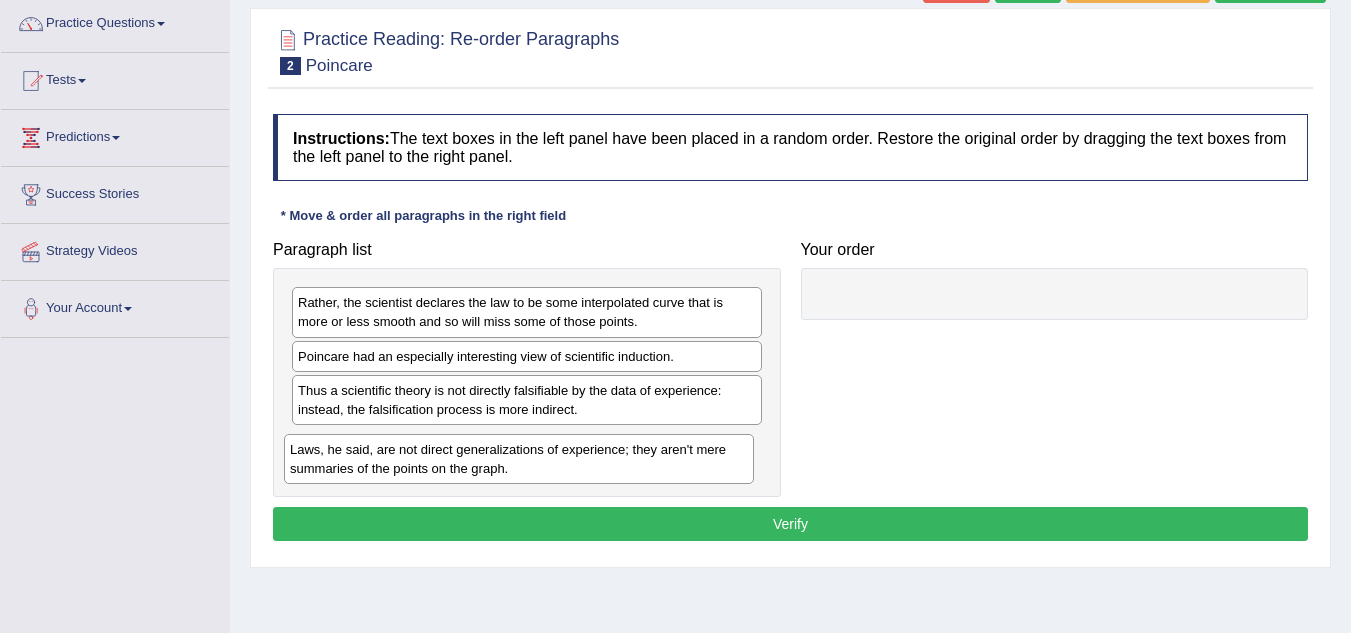 drag, startPoint x: 549, startPoint y: 458, endPoint x: 540, endPoint y: 464, distance: 10.816654 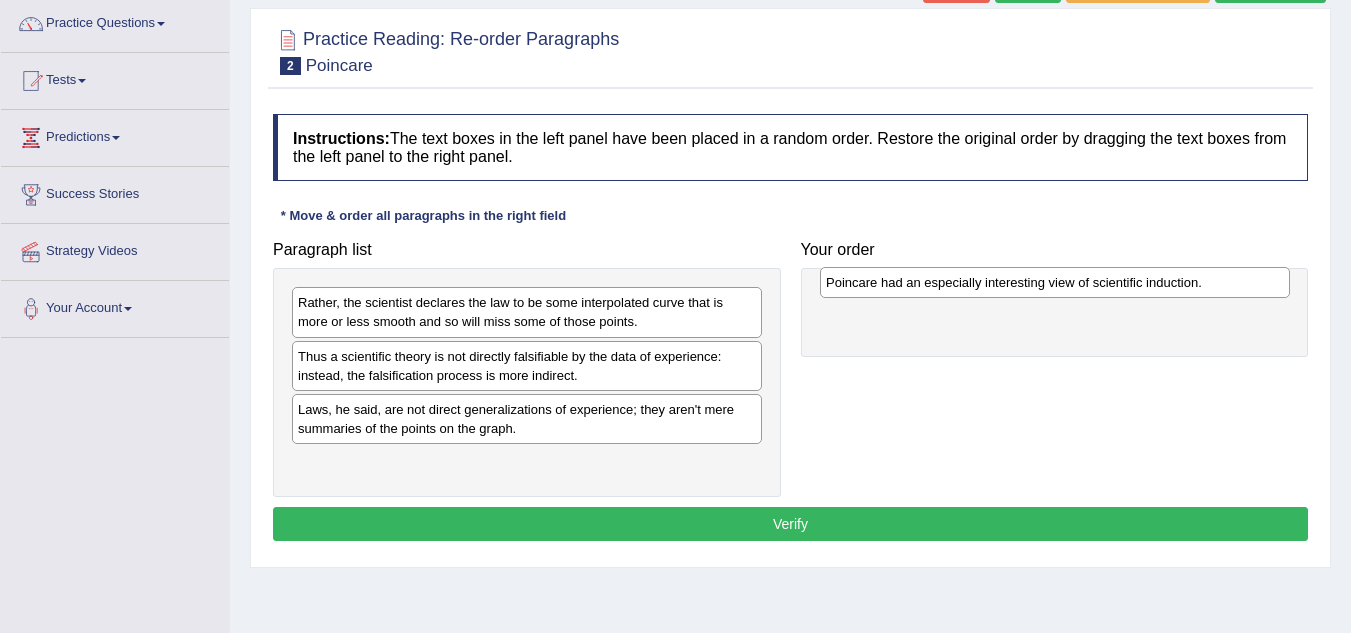drag, startPoint x: 580, startPoint y: 362, endPoint x: 1113, endPoint y: 287, distance: 538.25085 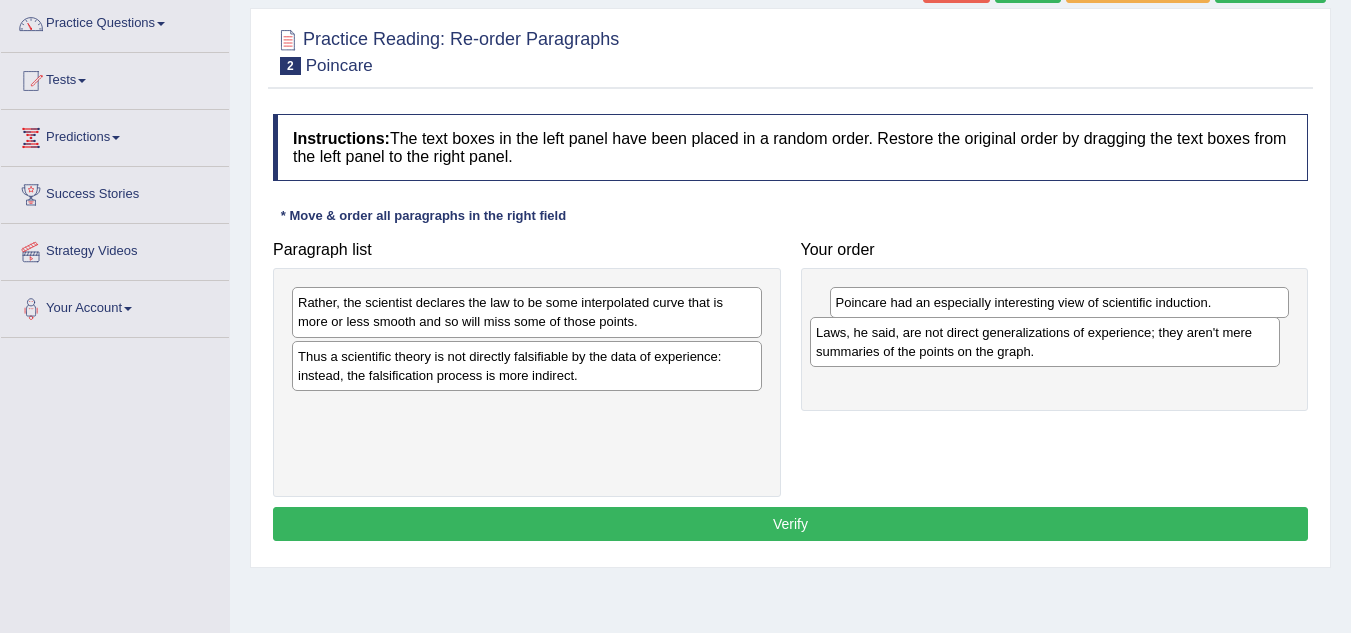 drag, startPoint x: 571, startPoint y: 429, endPoint x: 1093, endPoint y: 355, distance: 527.2191 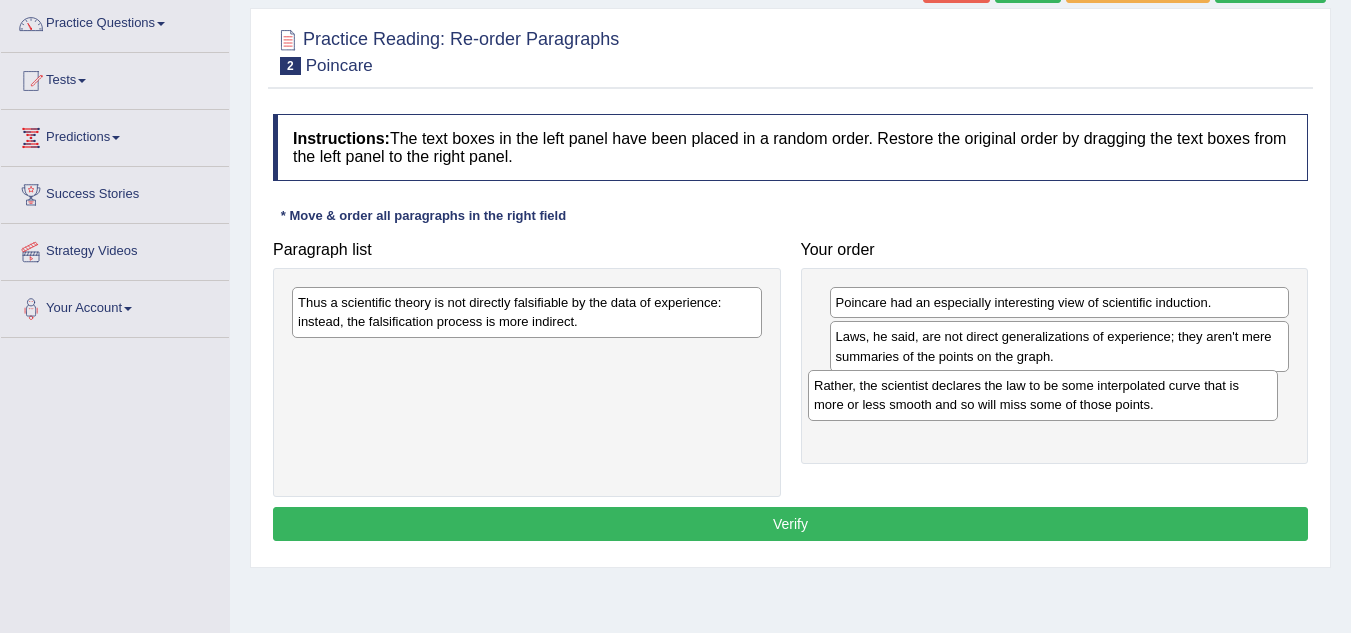 drag, startPoint x: 584, startPoint y: 319, endPoint x: 1100, endPoint y: 405, distance: 523.11755 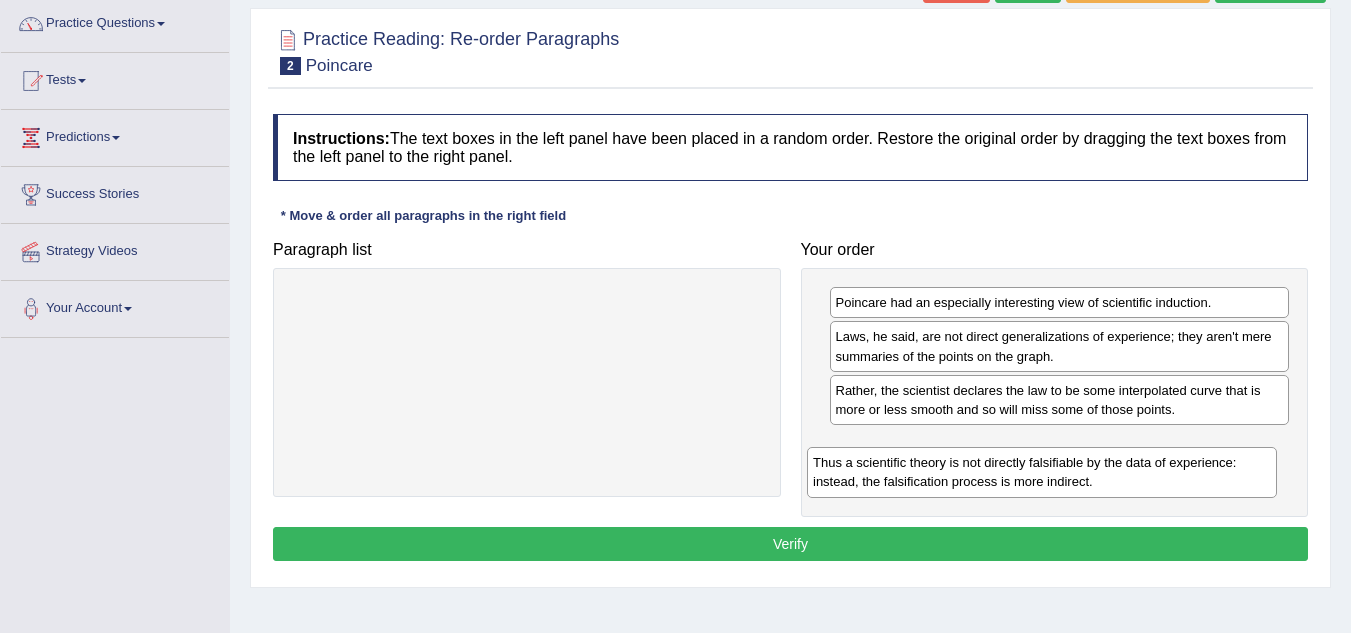 drag, startPoint x: 703, startPoint y: 300, endPoint x: 1141, endPoint y: 462, distance: 466.99893 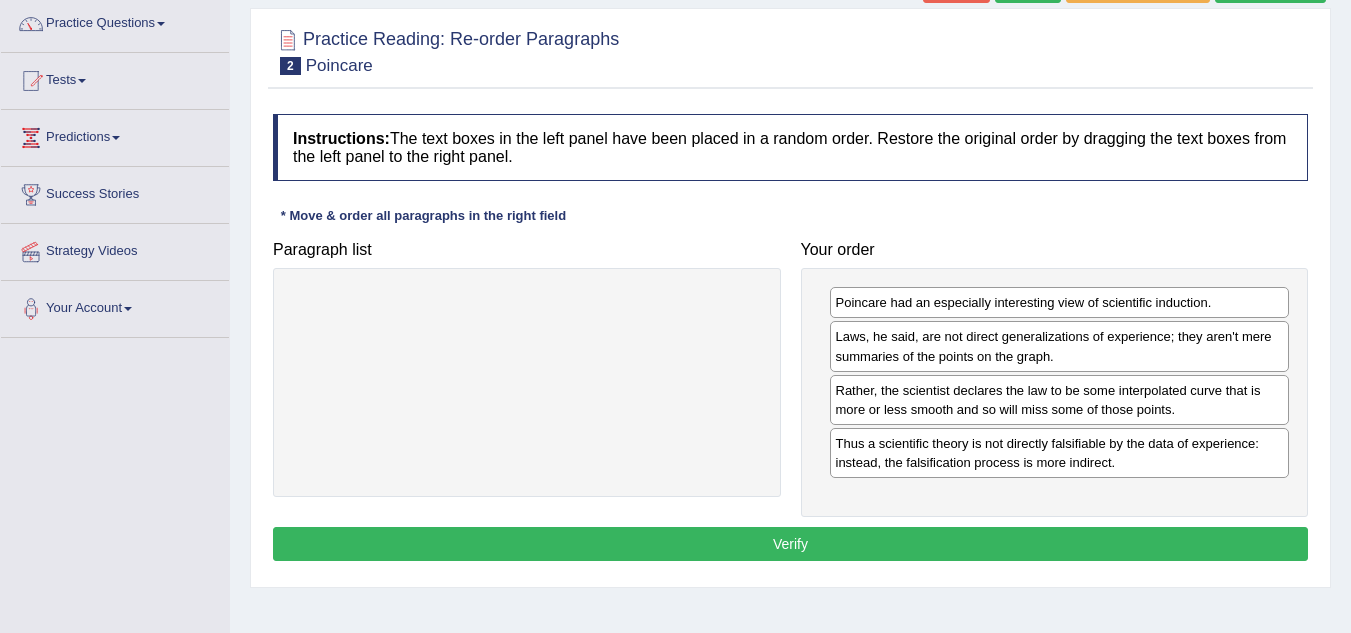 click on "Verify" at bounding box center (790, 544) 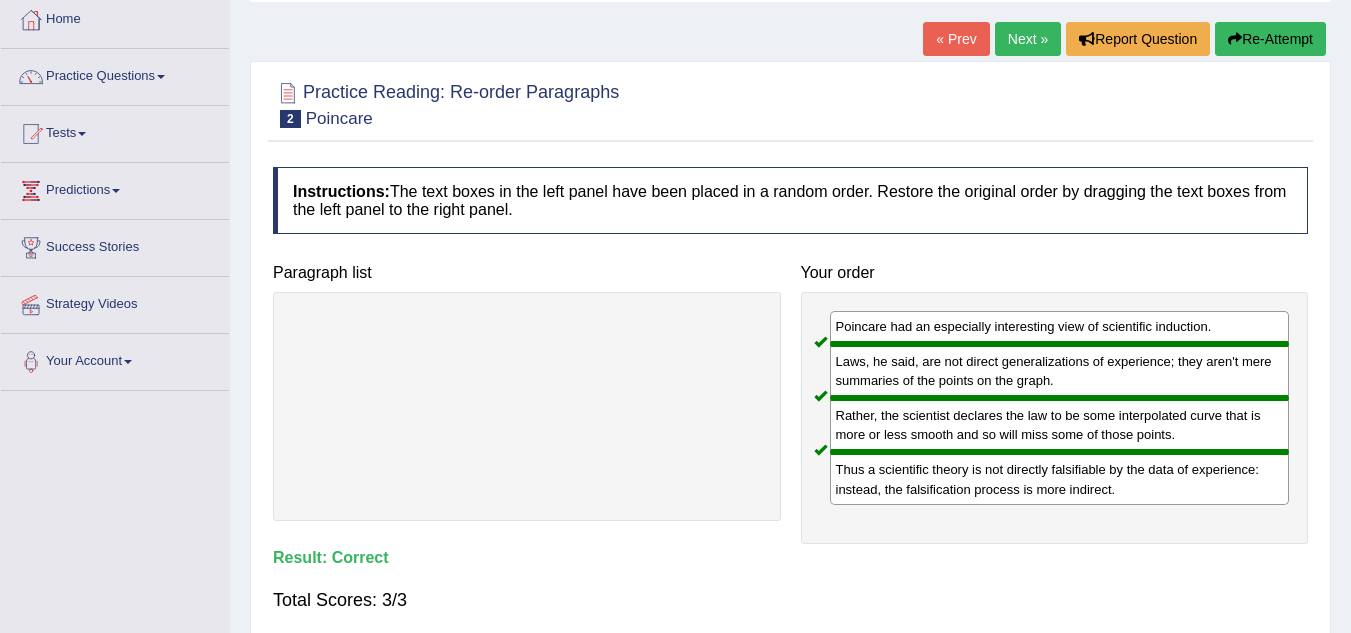 scroll, scrollTop: 40, scrollLeft: 0, axis: vertical 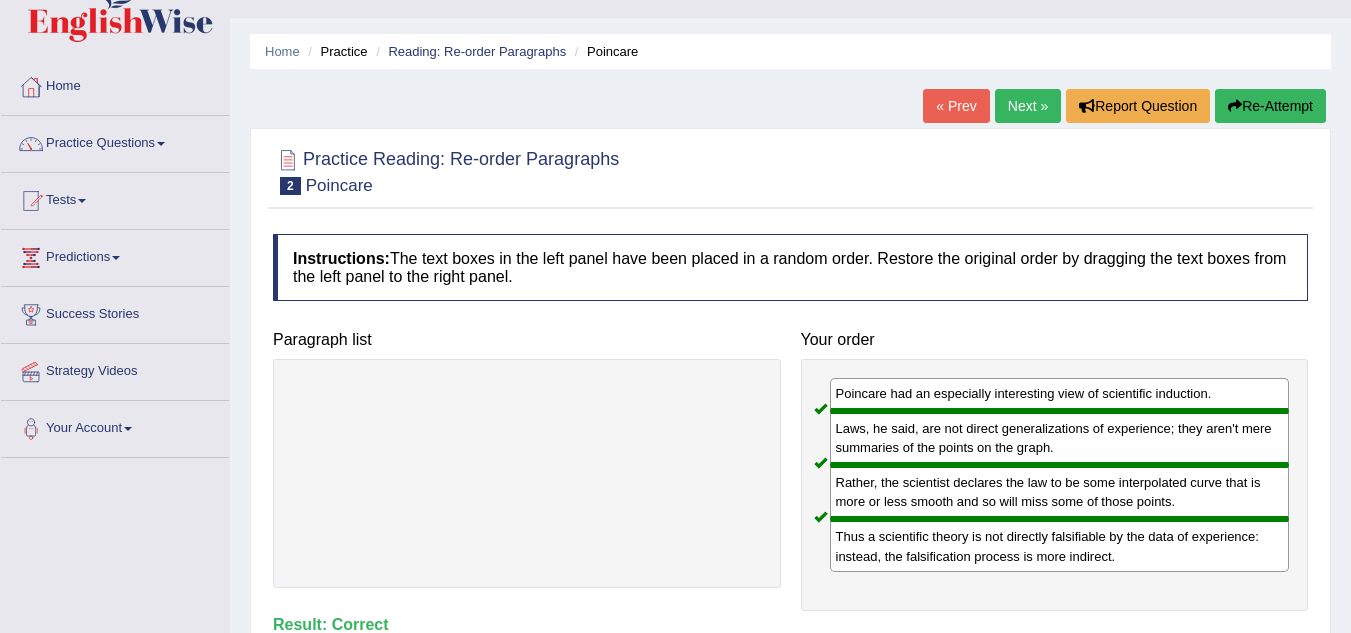 click on "Next »" at bounding box center [1028, 106] 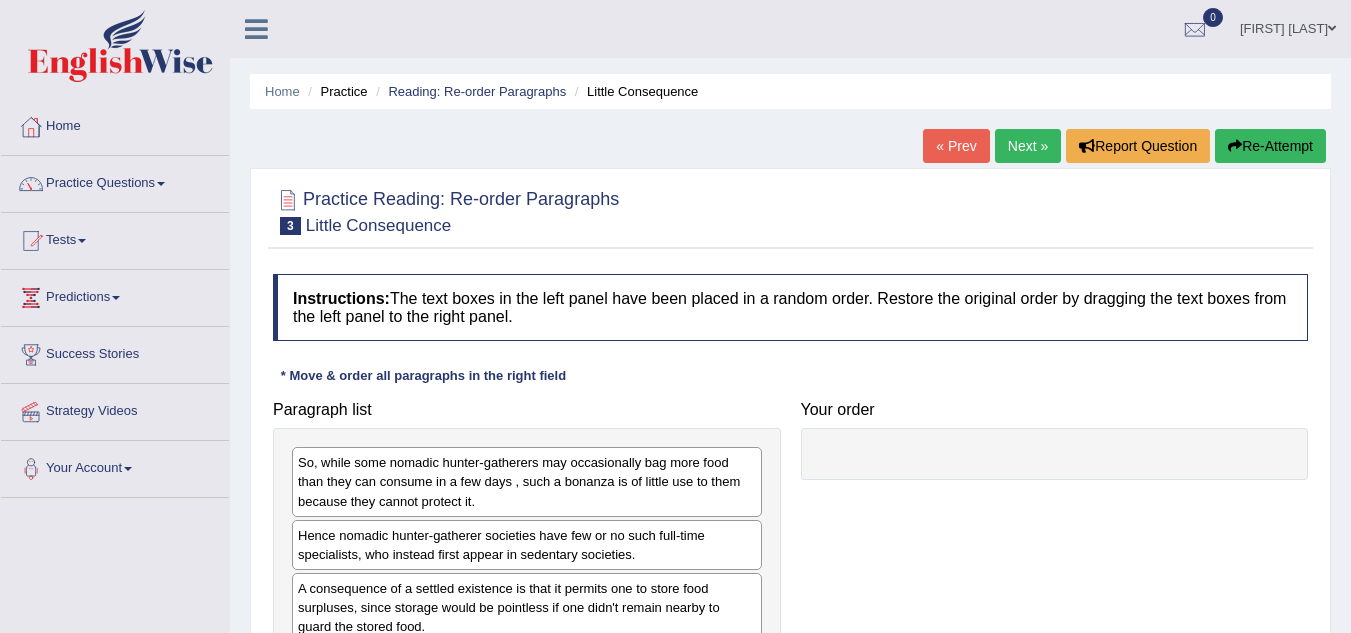 scroll, scrollTop: 0, scrollLeft: 0, axis: both 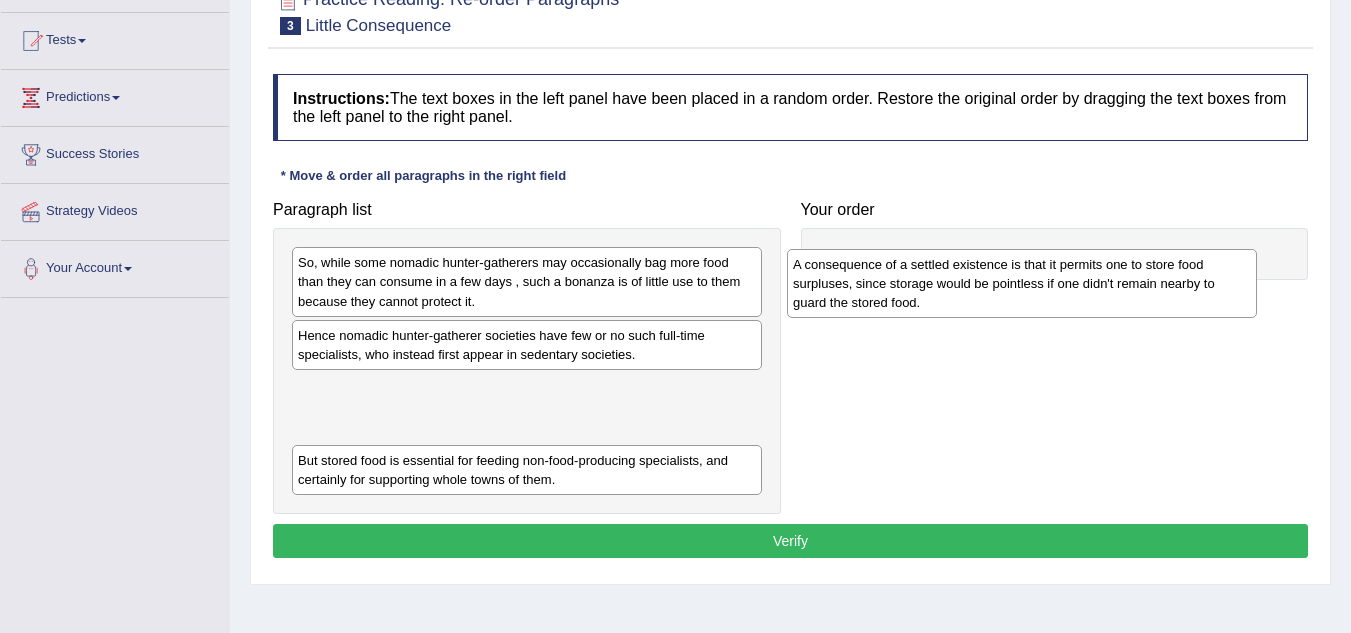drag, startPoint x: 583, startPoint y: 412, endPoint x: 1078, endPoint y: 288, distance: 510.295 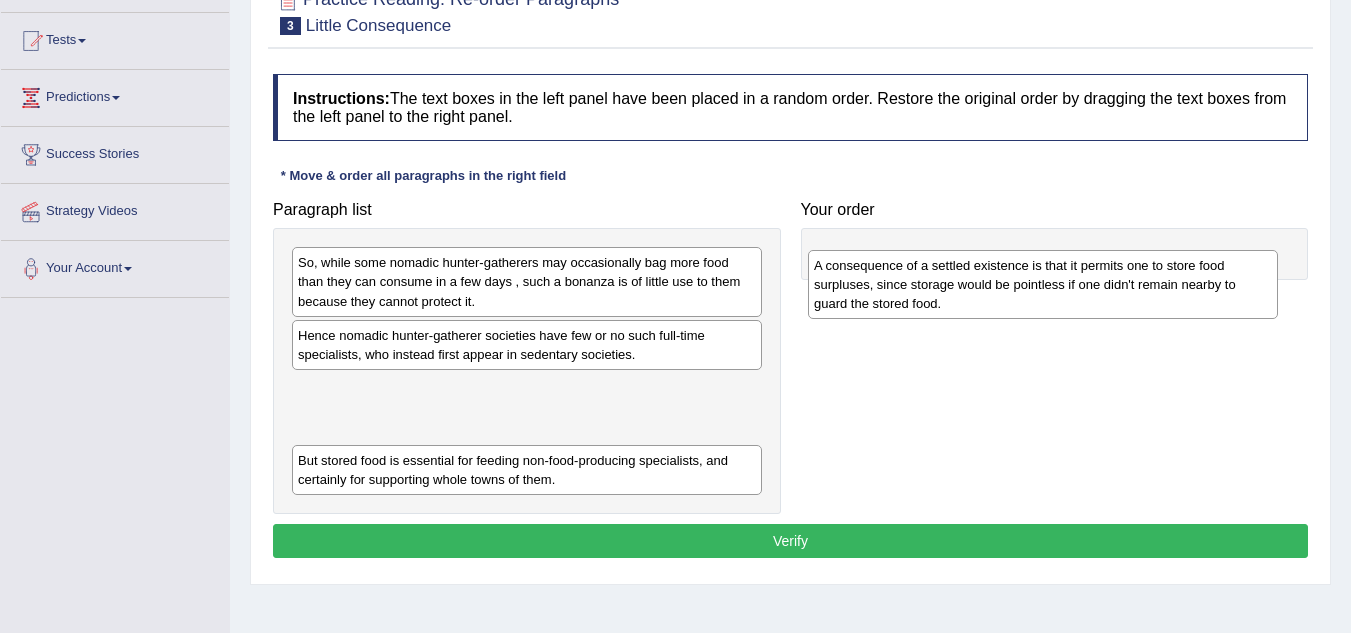drag, startPoint x: 542, startPoint y: 407, endPoint x: 1149, endPoint y: 220, distance: 635.152 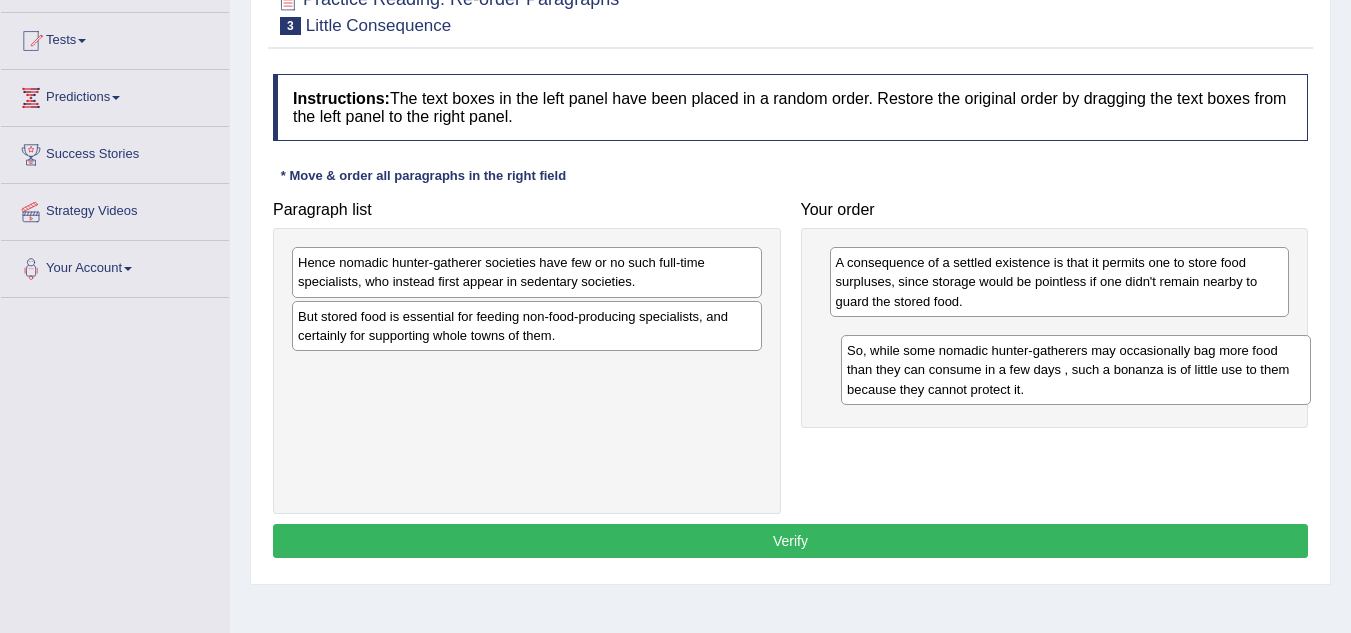 drag, startPoint x: 586, startPoint y: 312, endPoint x: 1136, endPoint y: 401, distance: 557.15436 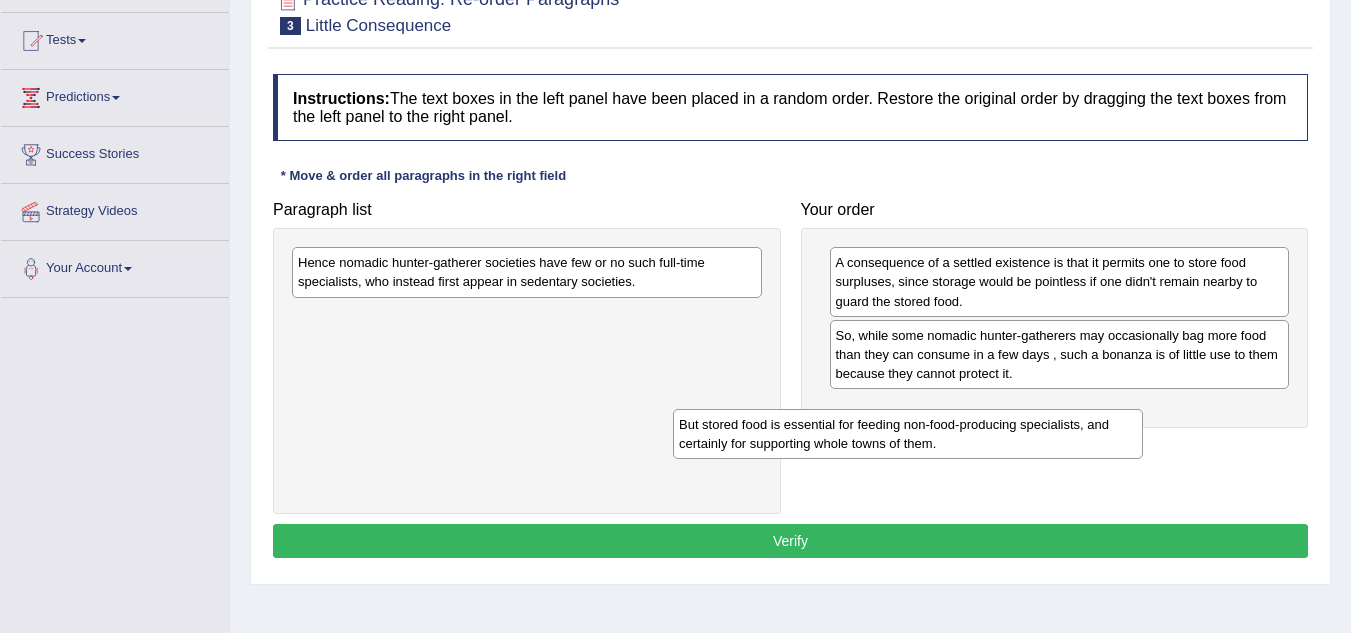 drag, startPoint x: 632, startPoint y: 316, endPoint x: 1115, endPoint y: 408, distance: 491.68384 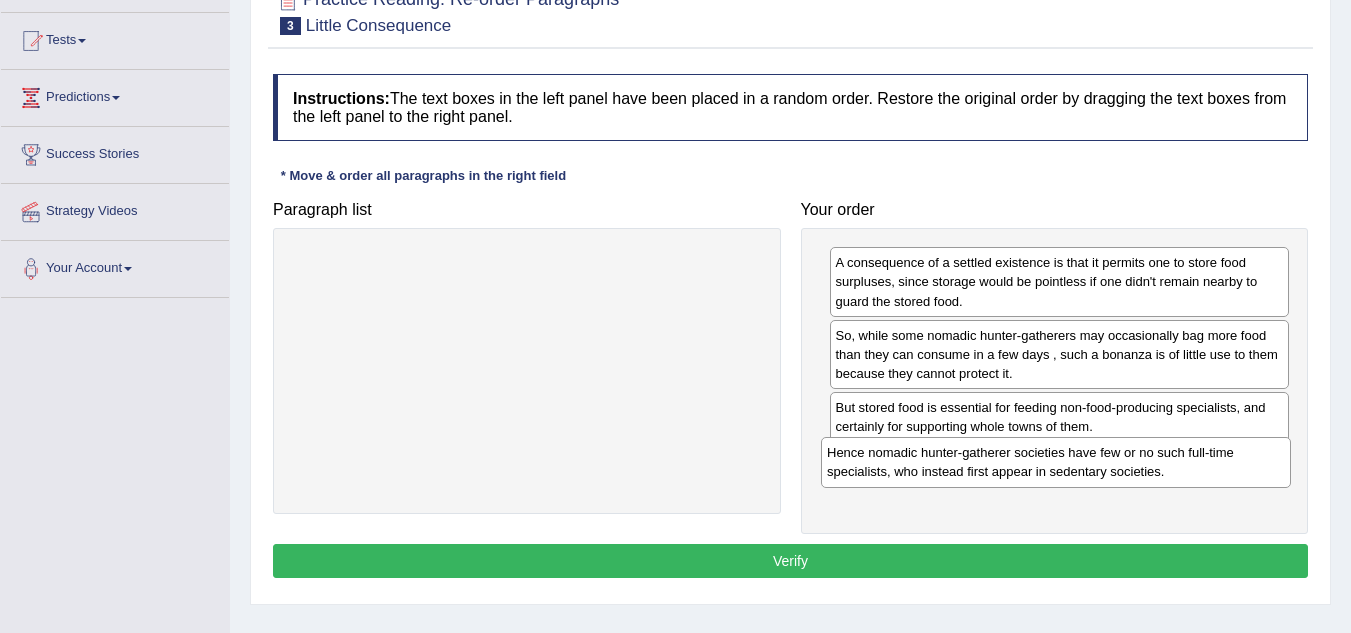 drag, startPoint x: 665, startPoint y: 268, endPoint x: 1198, endPoint y: 458, distance: 565.8525 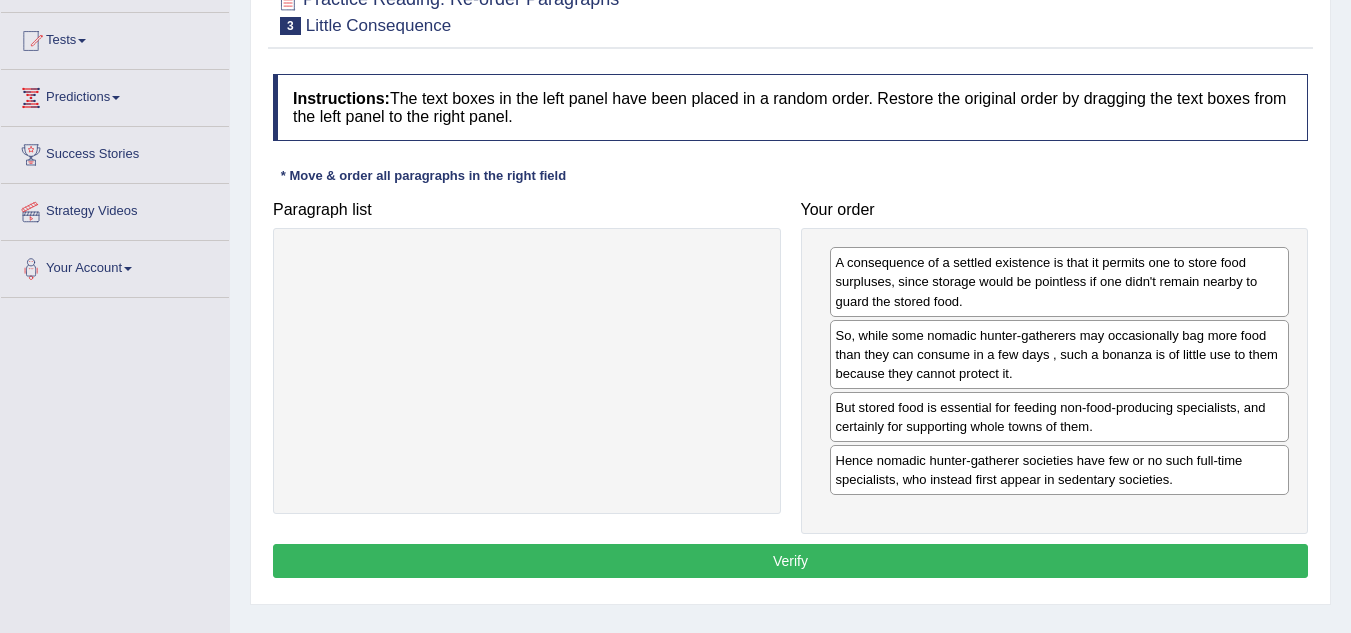 click on "Verify" at bounding box center (790, 561) 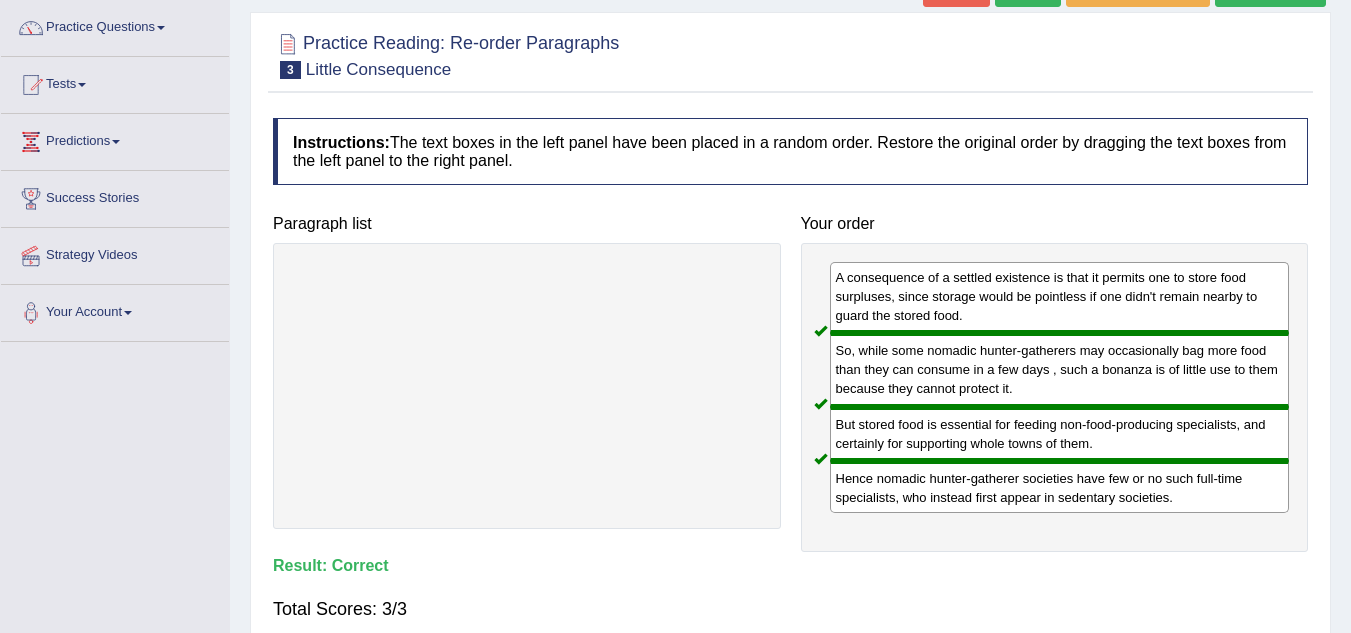 scroll, scrollTop: 120, scrollLeft: 0, axis: vertical 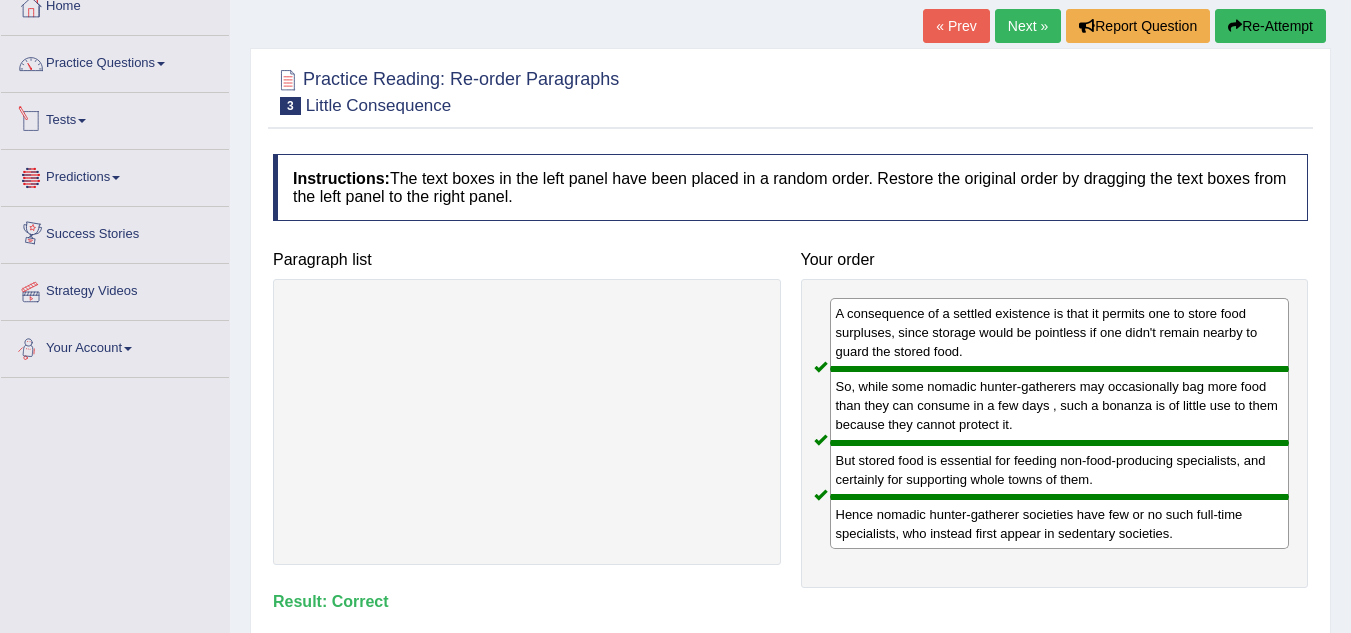click on "Tests" at bounding box center (115, 118) 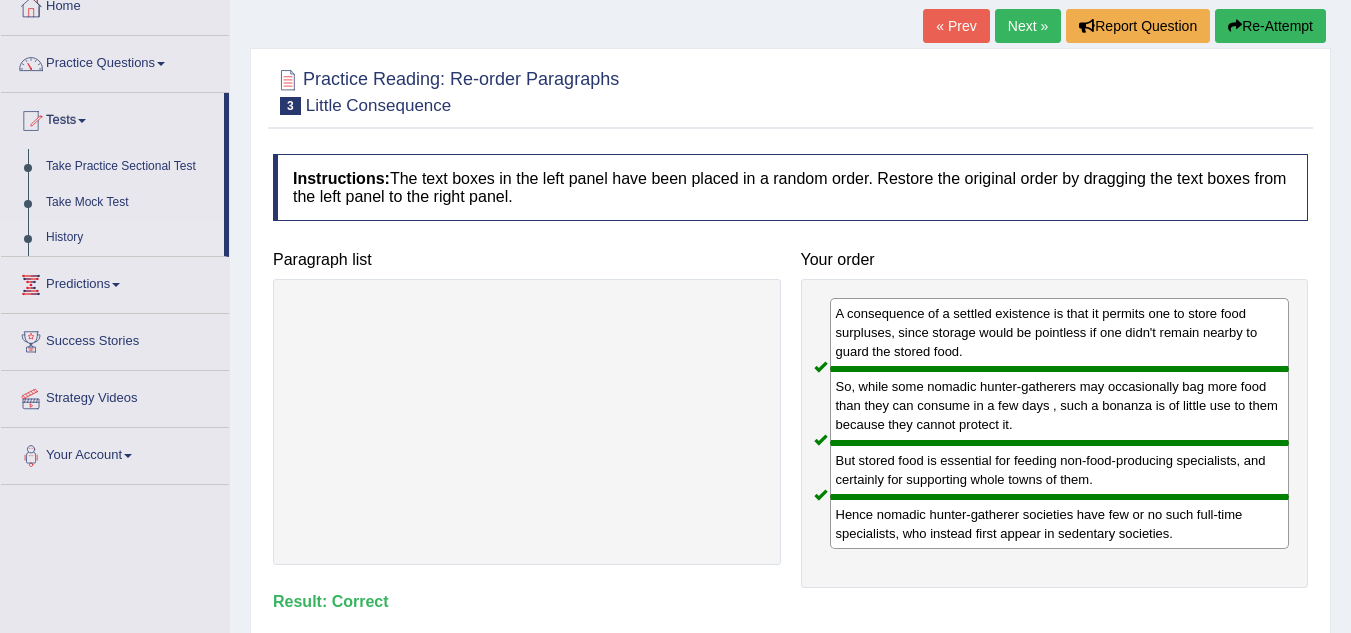 click on "History" at bounding box center [130, 238] 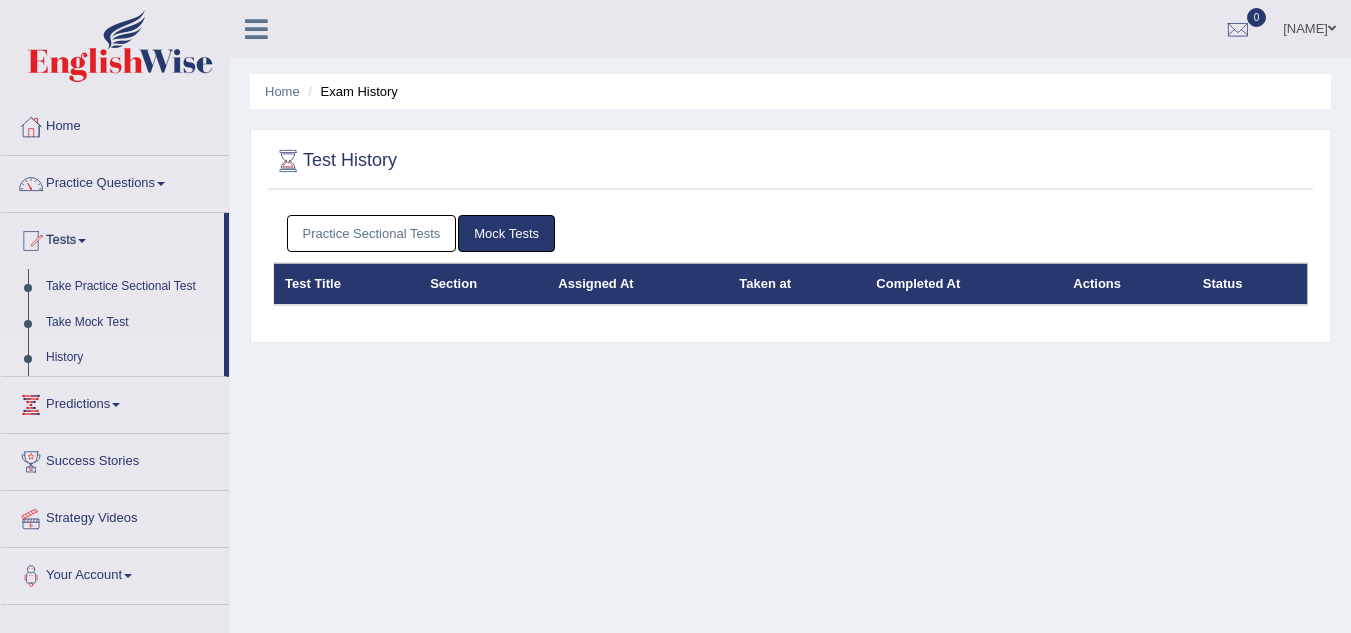 scroll, scrollTop: 0, scrollLeft: 0, axis: both 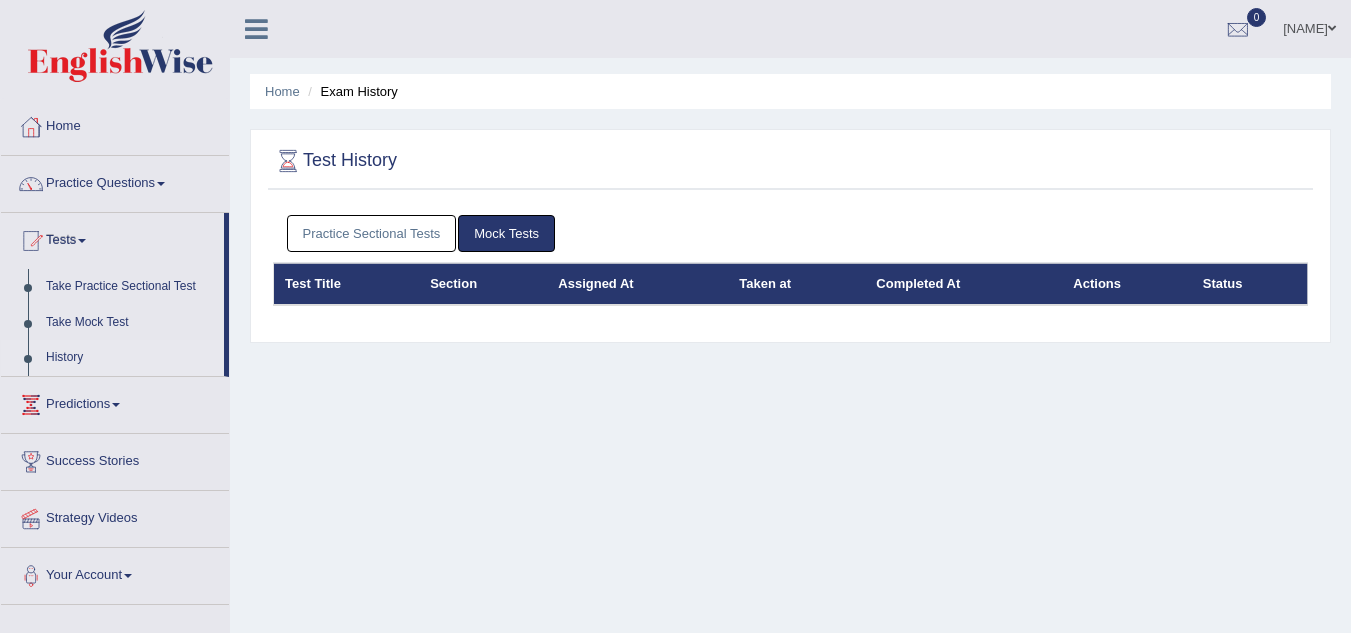 click on "Practice Sectional Tests" at bounding box center (372, 233) 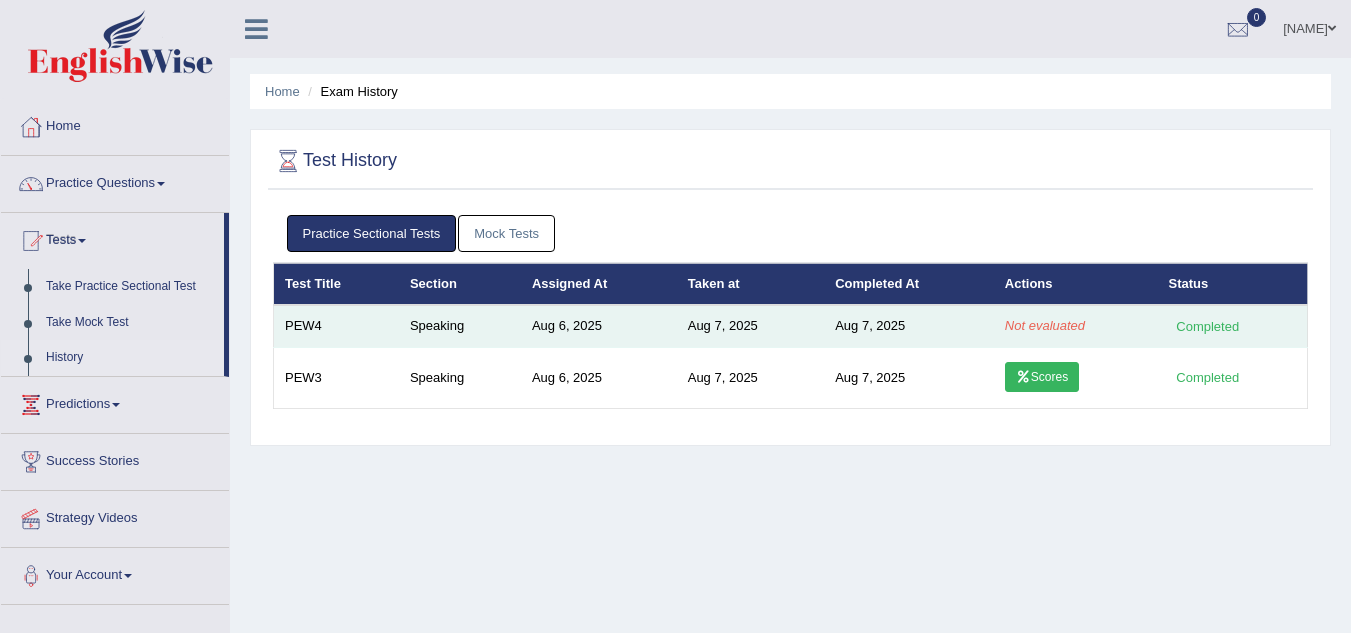 click on "Not evaluated" at bounding box center [1045, 325] 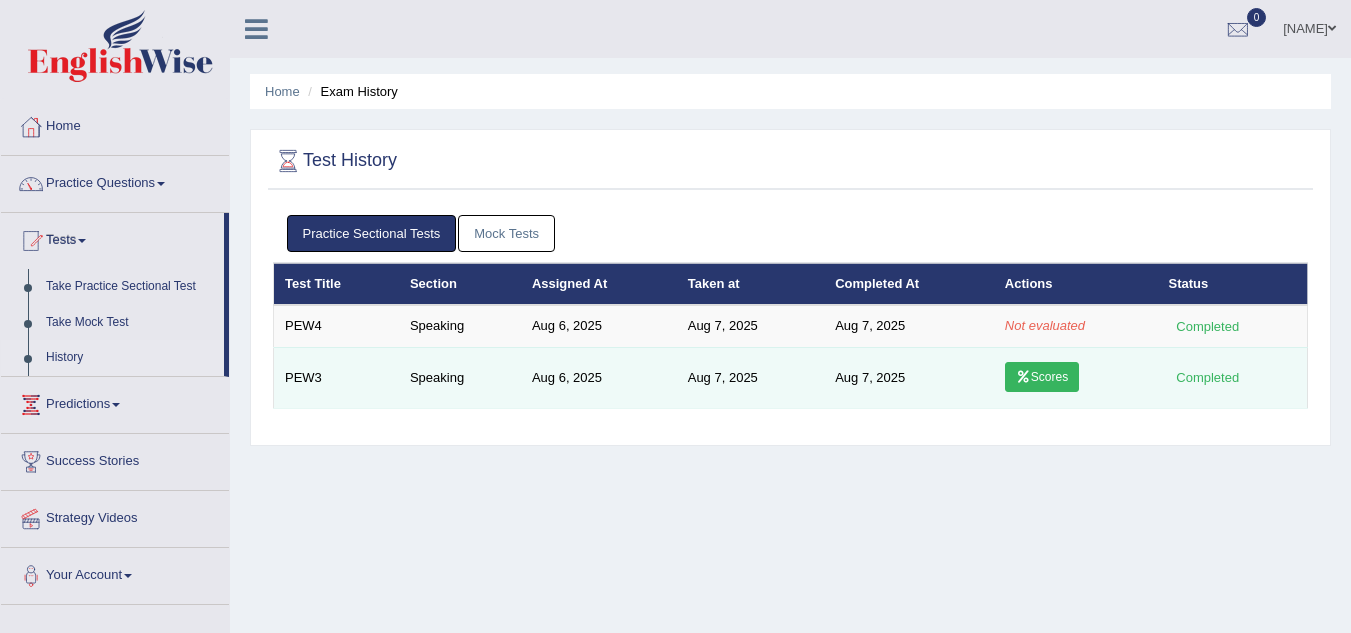 click on "Scores" at bounding box center (1042, 377) 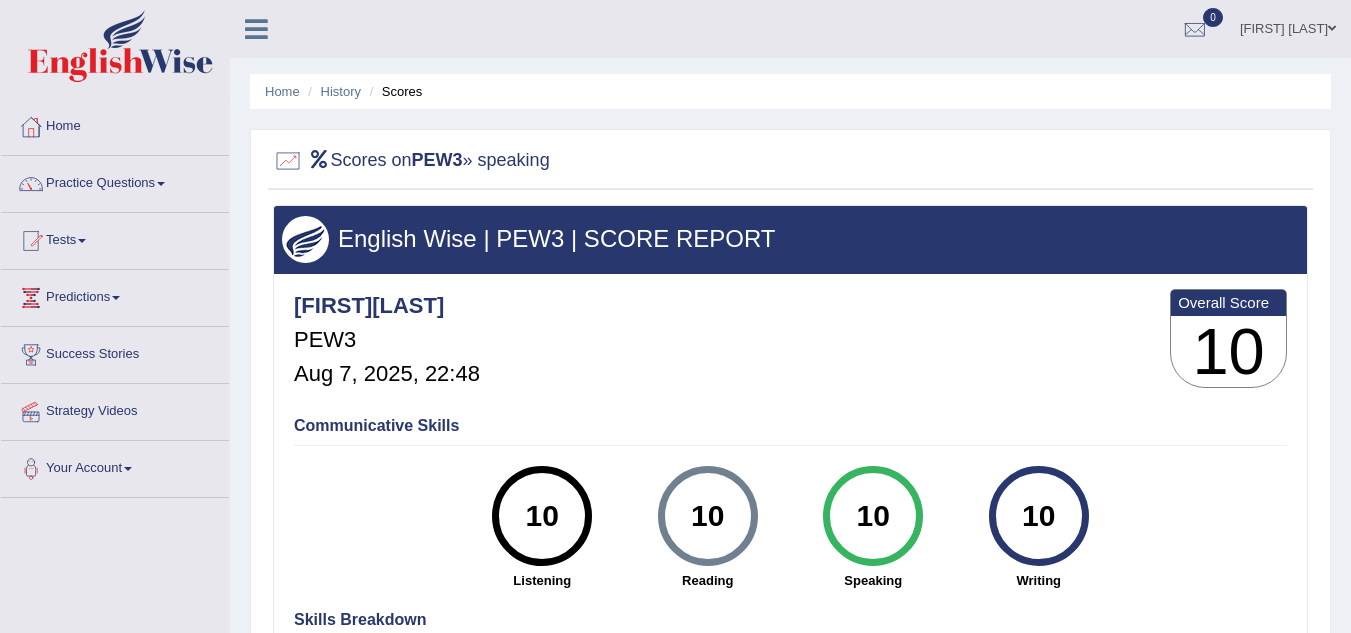 scroll, scrollTop: 0, scrollLeft: 0, axis: both 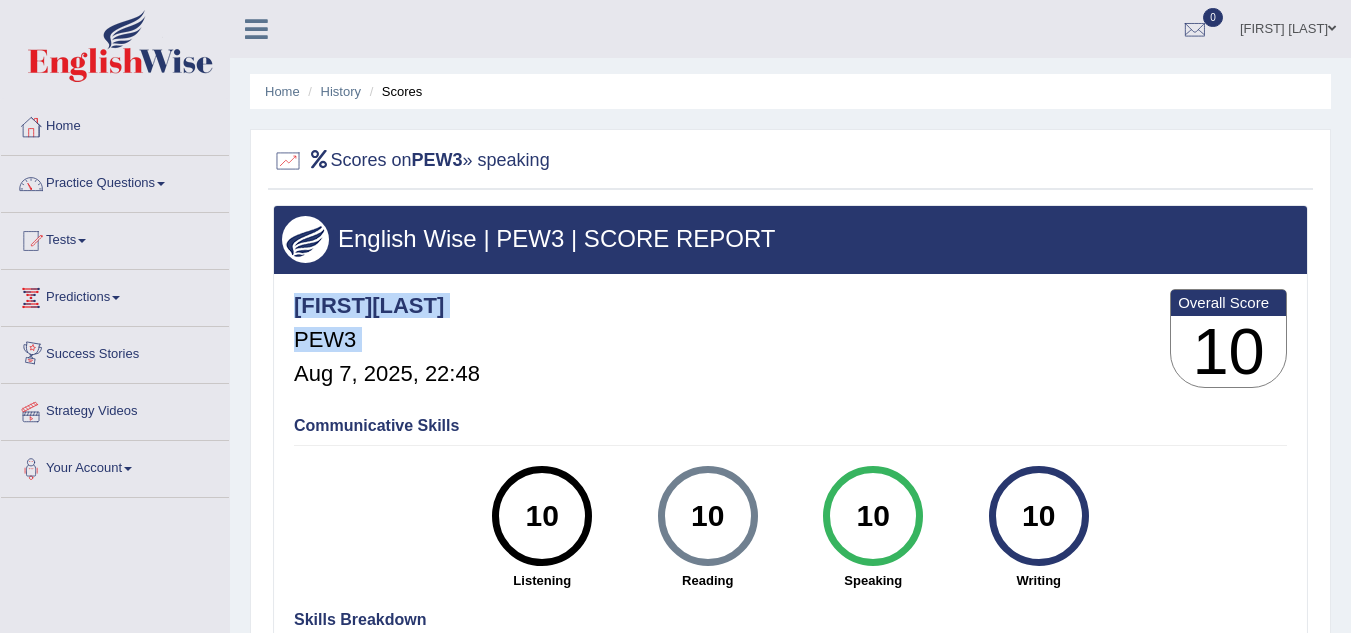 drag, startPoint x: 484, startPoint y: 369, endPoint x: 296, endPoint y: 364, distance: 188.06648 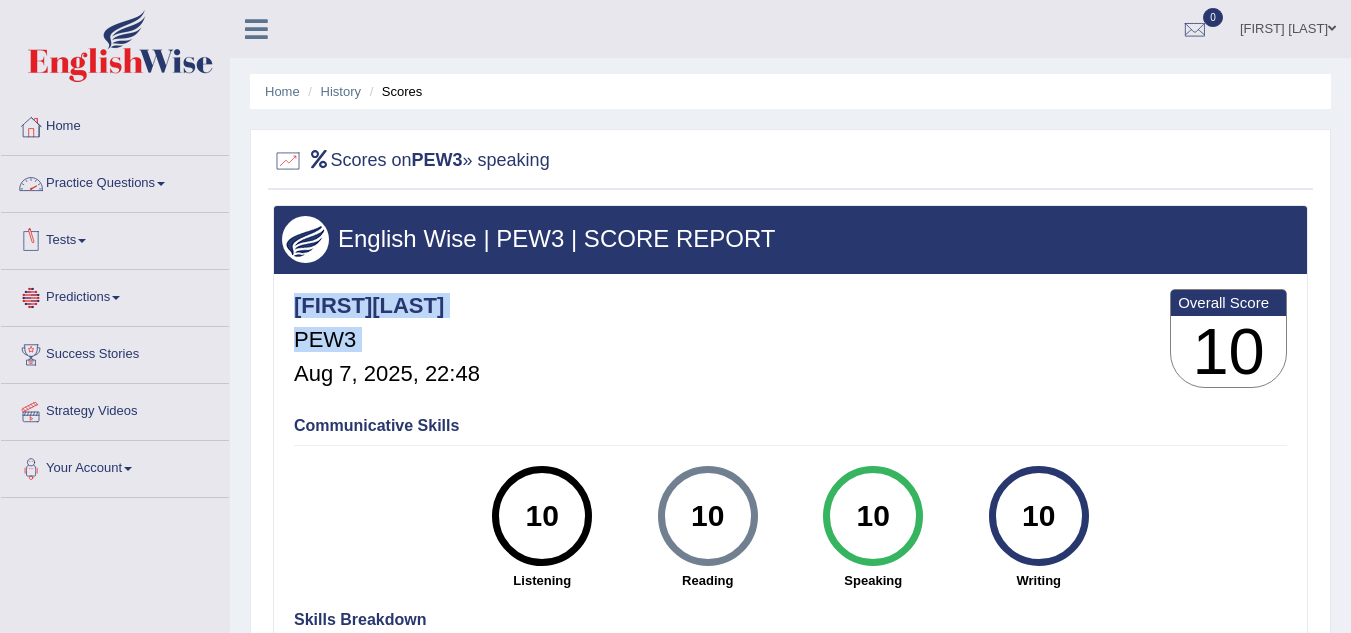 click on "Tests" at bounding box center [115, 238] 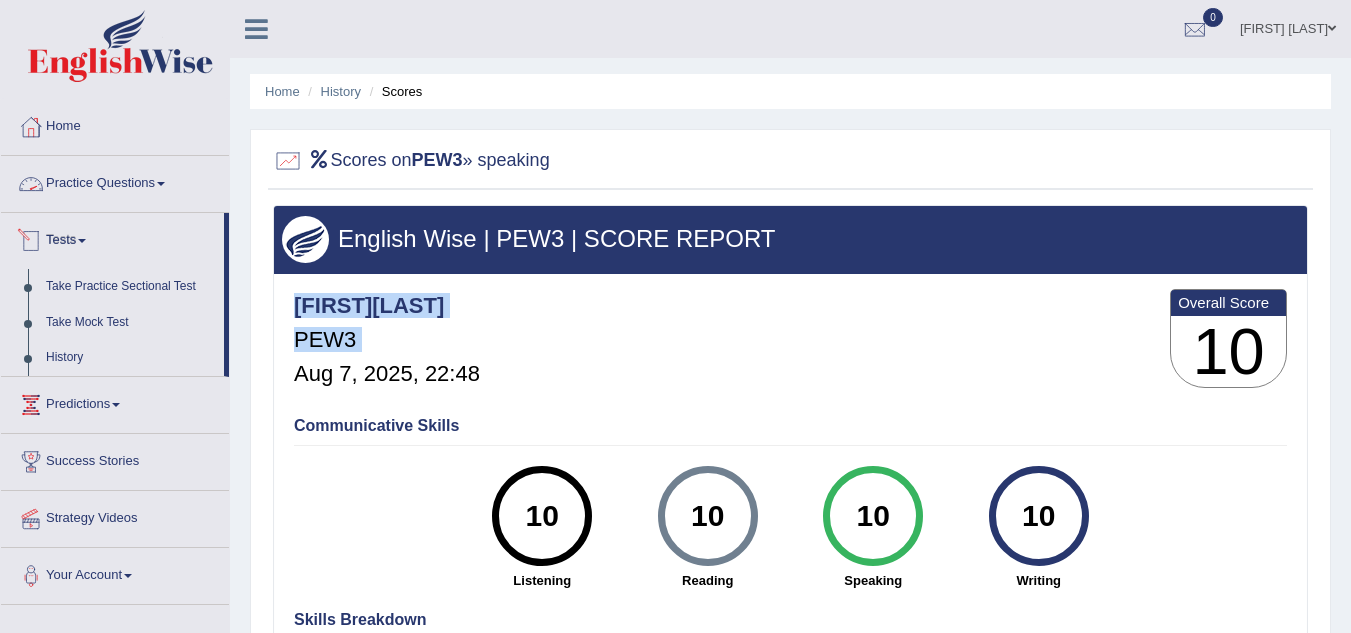 click on "Practice Questions" at bounding box center [115, 181] 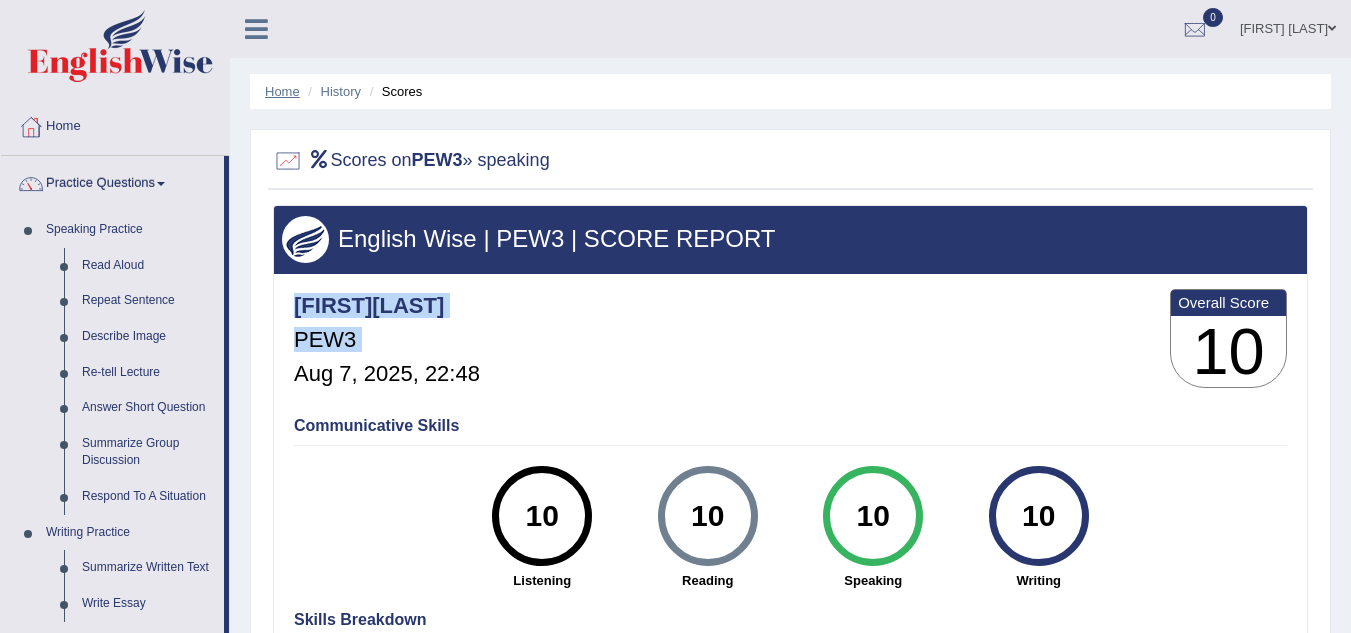 click on "Home" at bounding box center (282, 91) 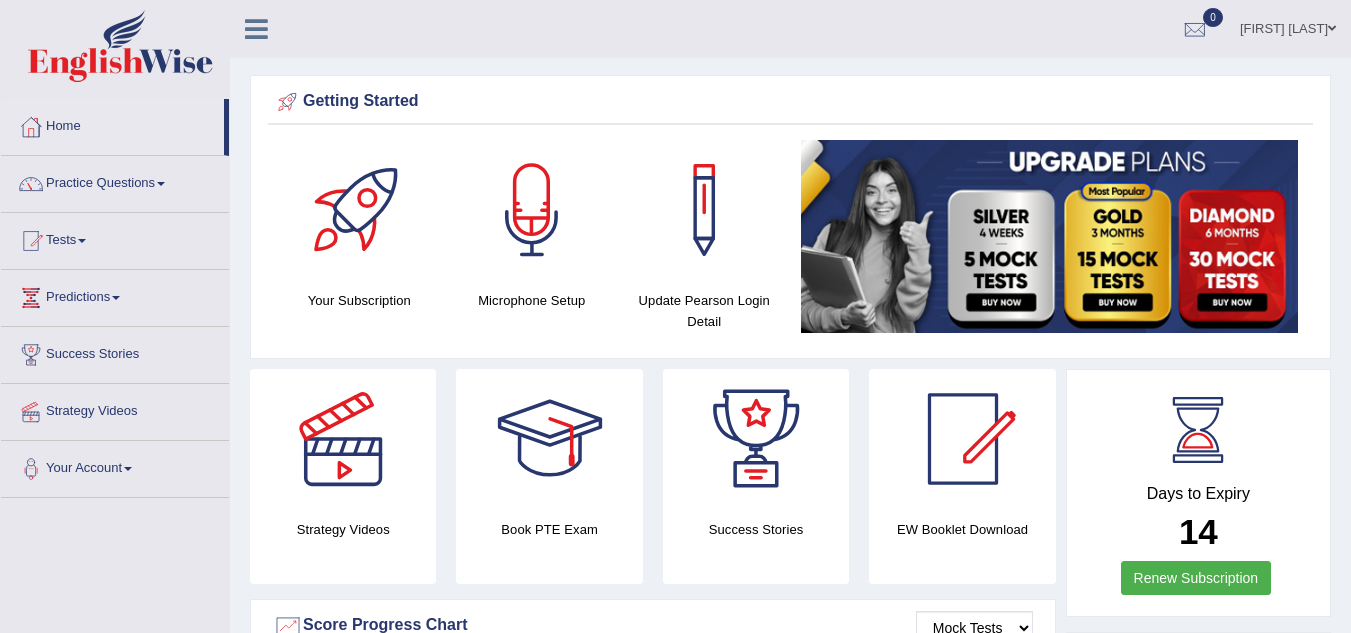 scroll, scrollTop: 0, scrollLeft: 0, axis: both 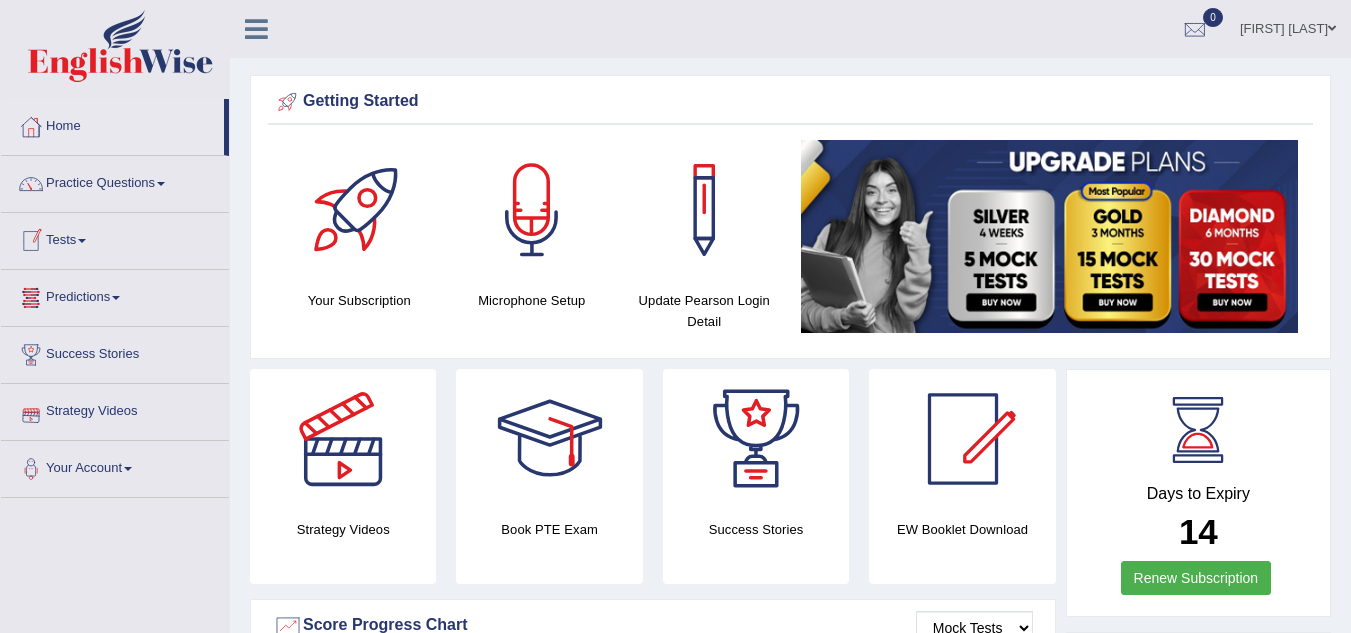 click on "Tests" at bounding box center (115, 238) 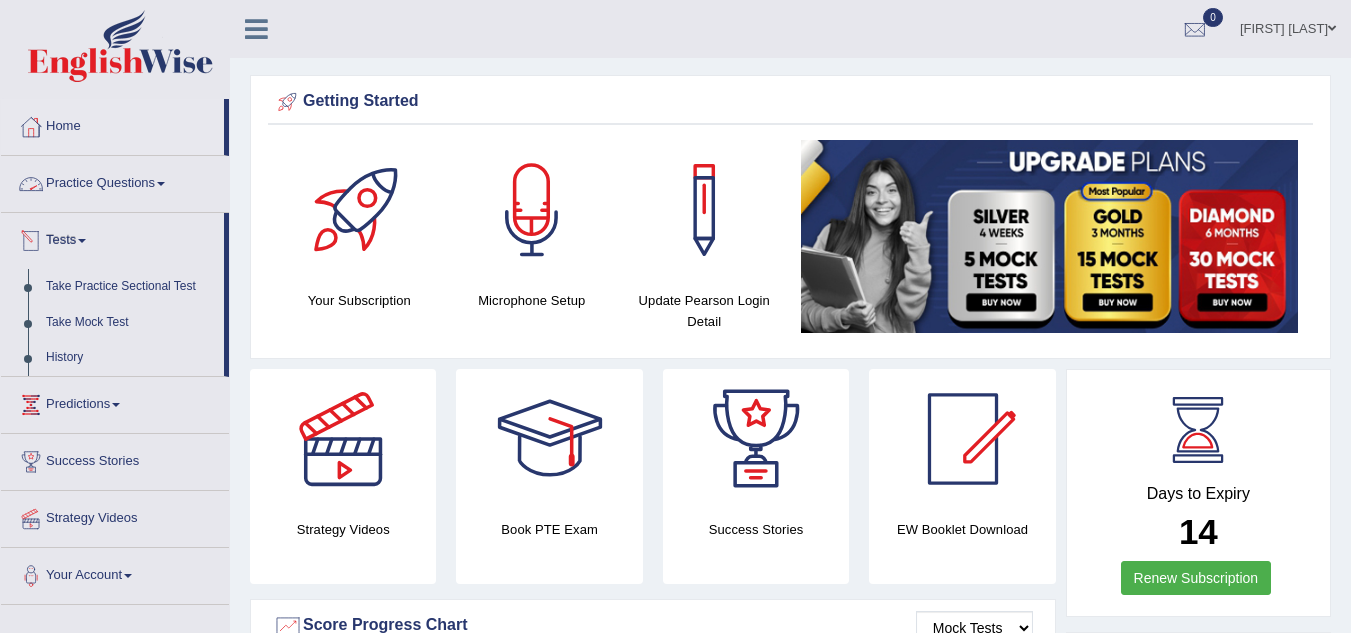 click on "Practice Questions" at bounding box center (115, 181) 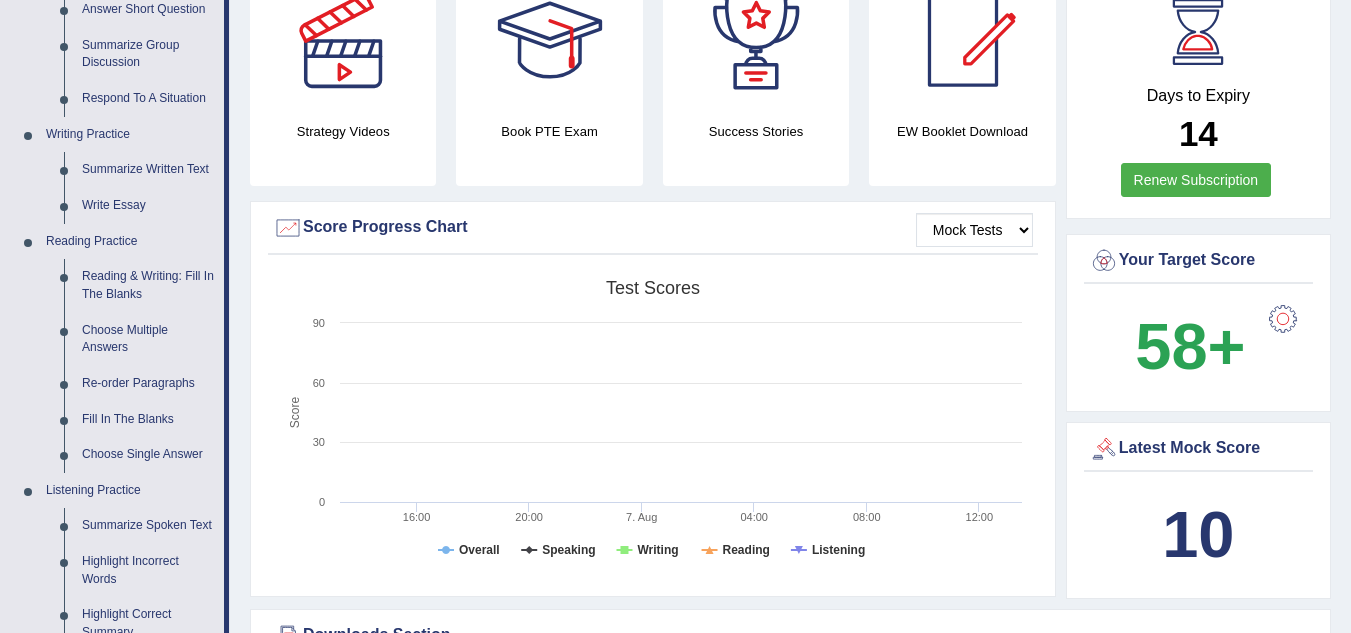 scroll, scrollTop: 400, scrollLeft: 0, axis: vertical 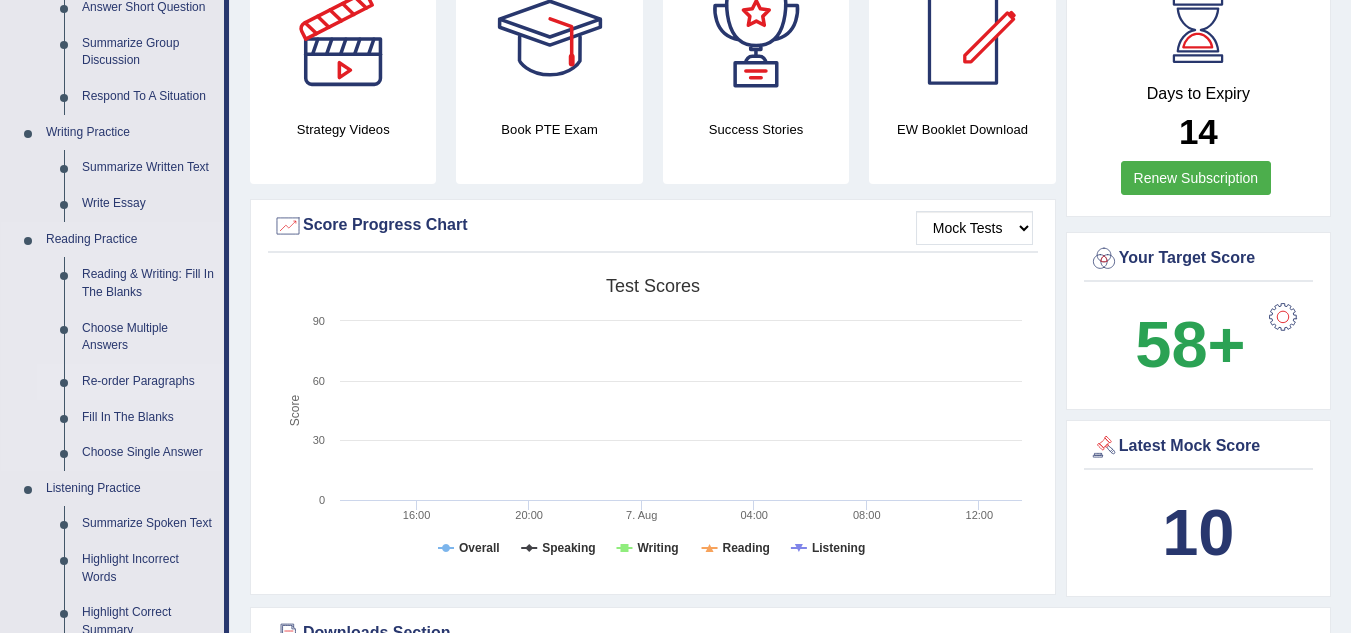 click on "Re-order Paragraphs" at bounding box center [148, 382] 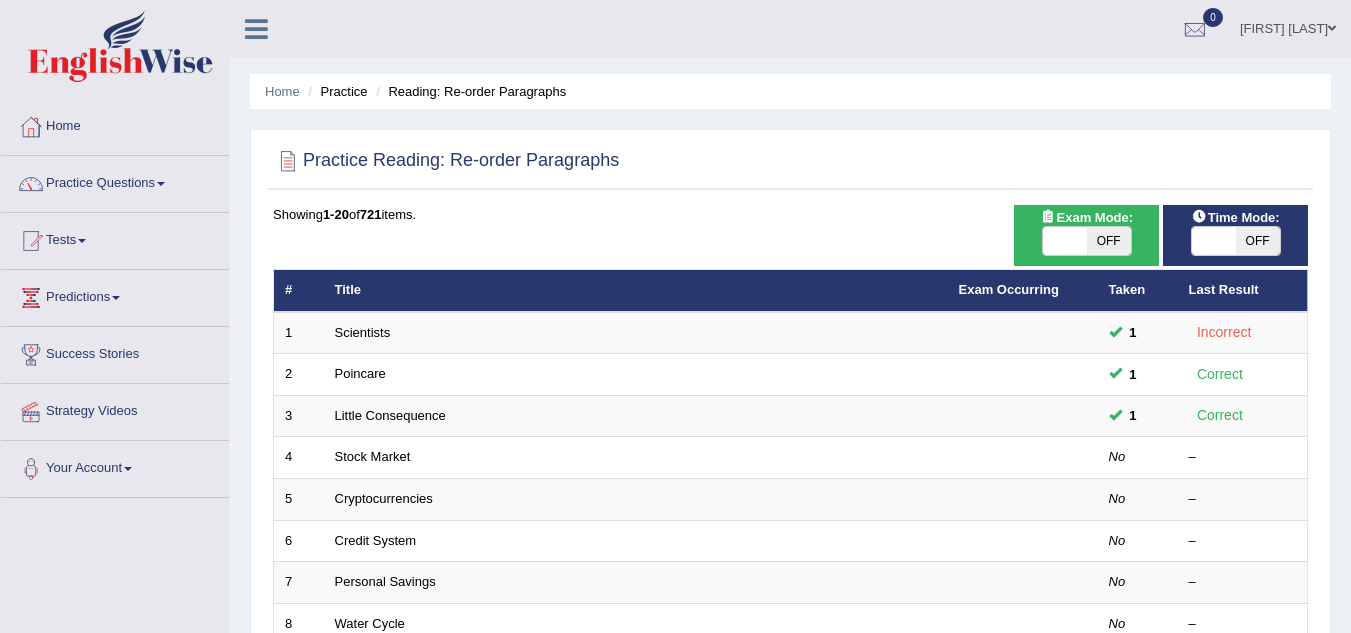 scroll, scrollTop: 0, scrollLeft: 0, axis: both 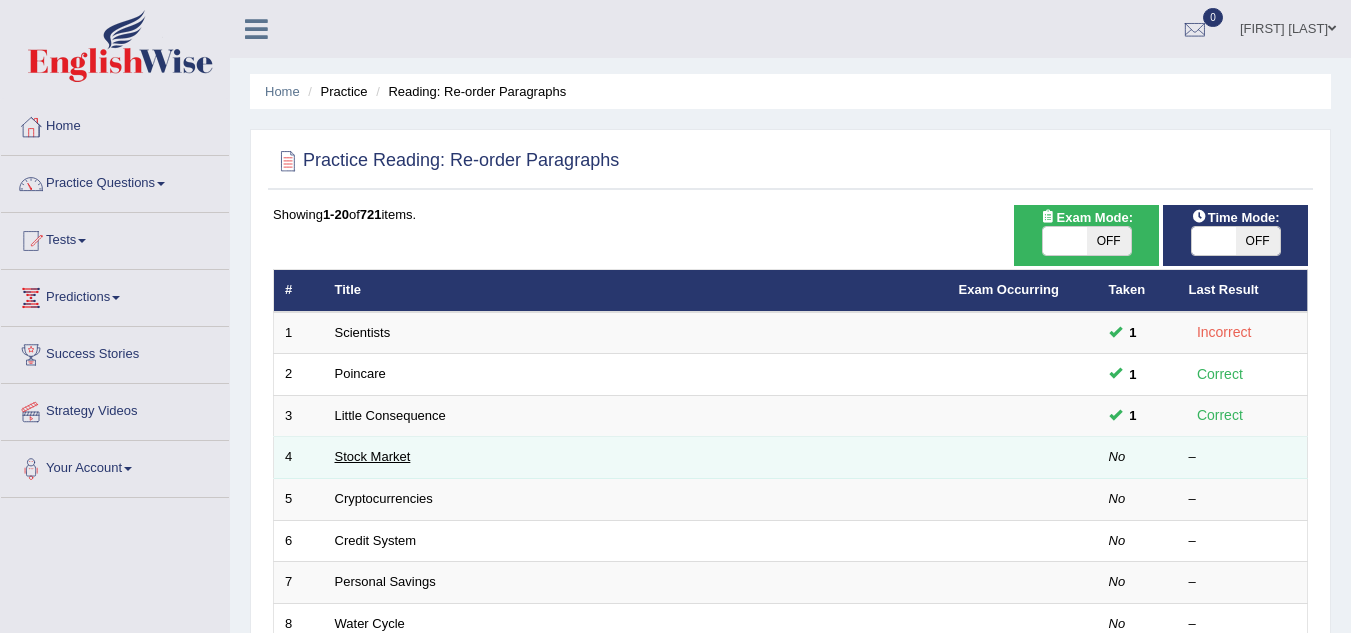 click on "Stock Market" at bounding box center [373, 456] 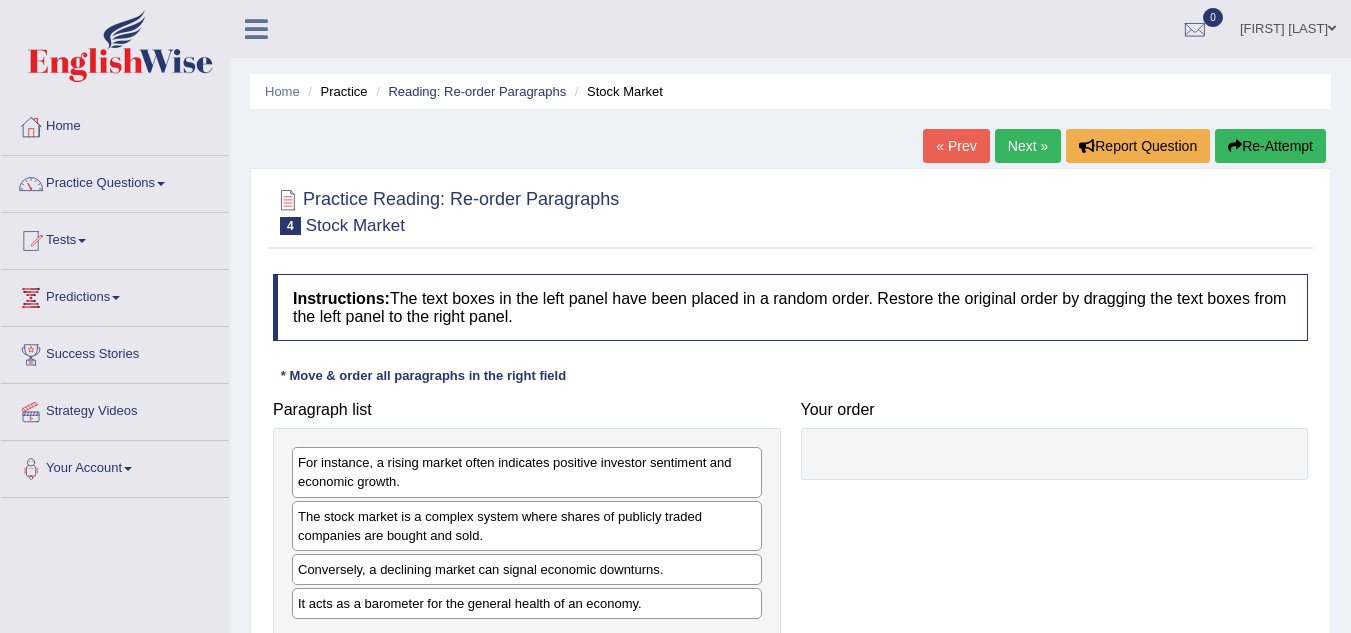 scroll, scrollTop: 0, scrollLeft: 0, axis: both 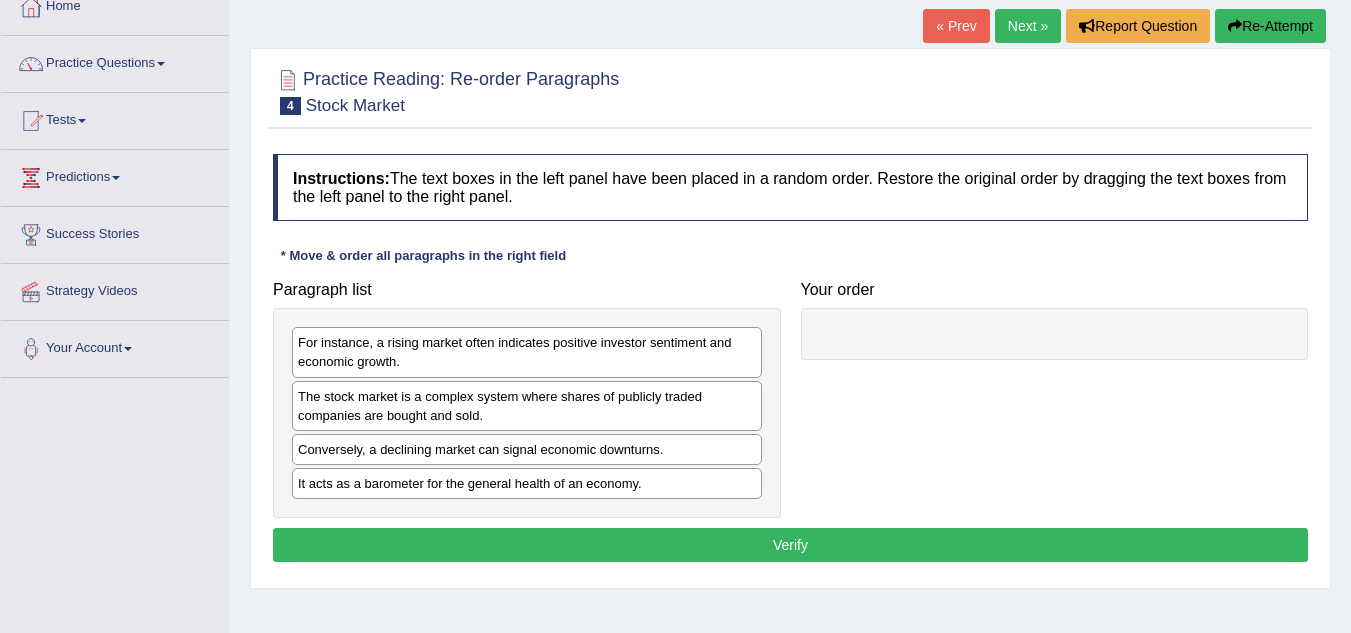 click on "It acts as a barometer for the general health of an economy." at bounding box center (527, 483) 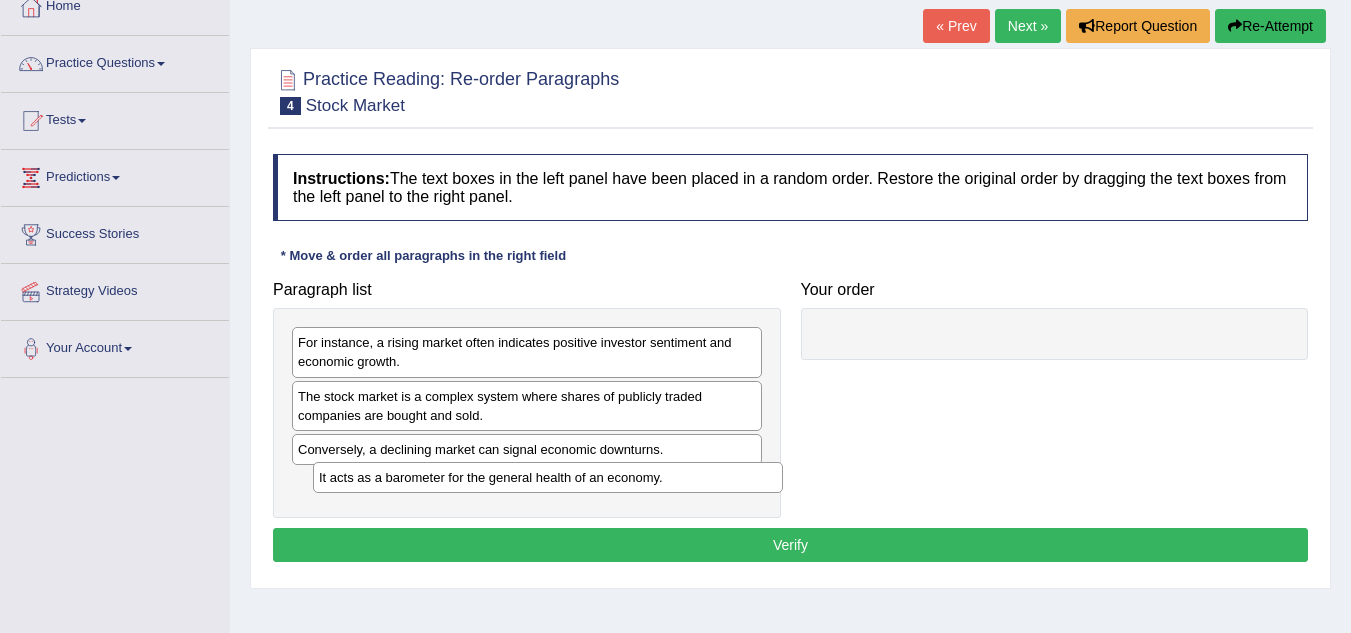 drag, startPoint x: 580, startPoint y: 491, endPoint x: 601, endPoint y: 485, distance: 21.84033 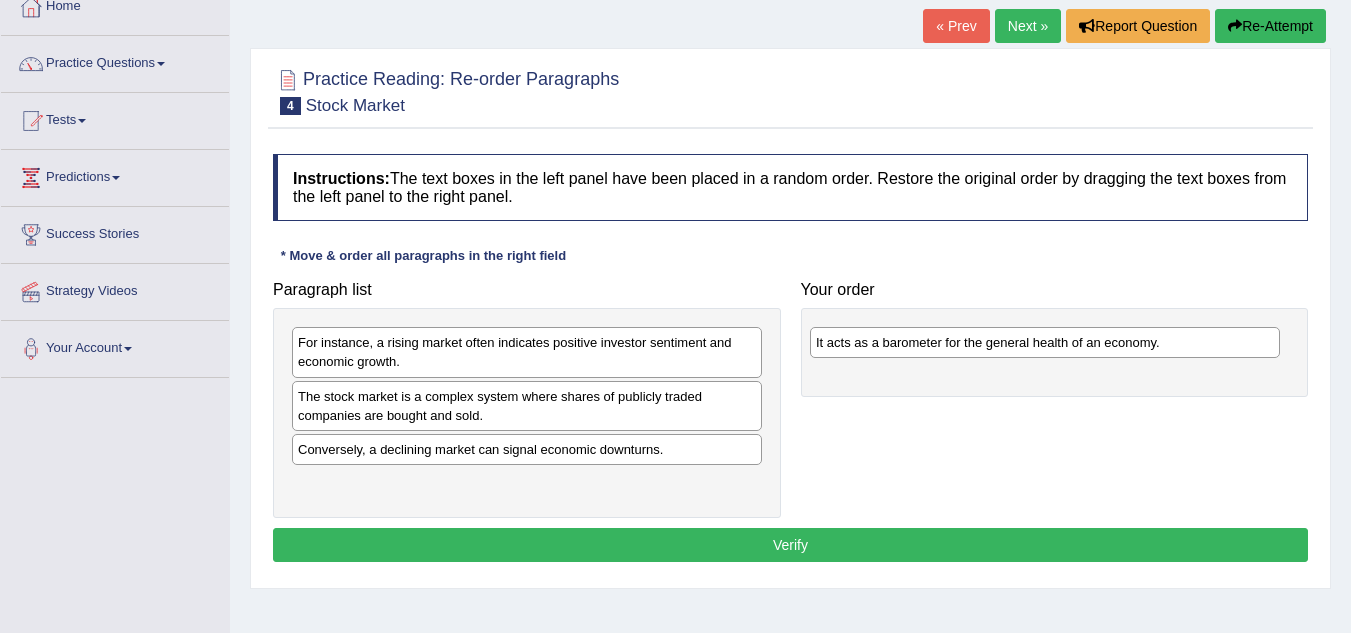 drag, startPoint x: 458, startPoint y: 483, endPoint x: 976, endPoint y: 342, distance: 536.8473 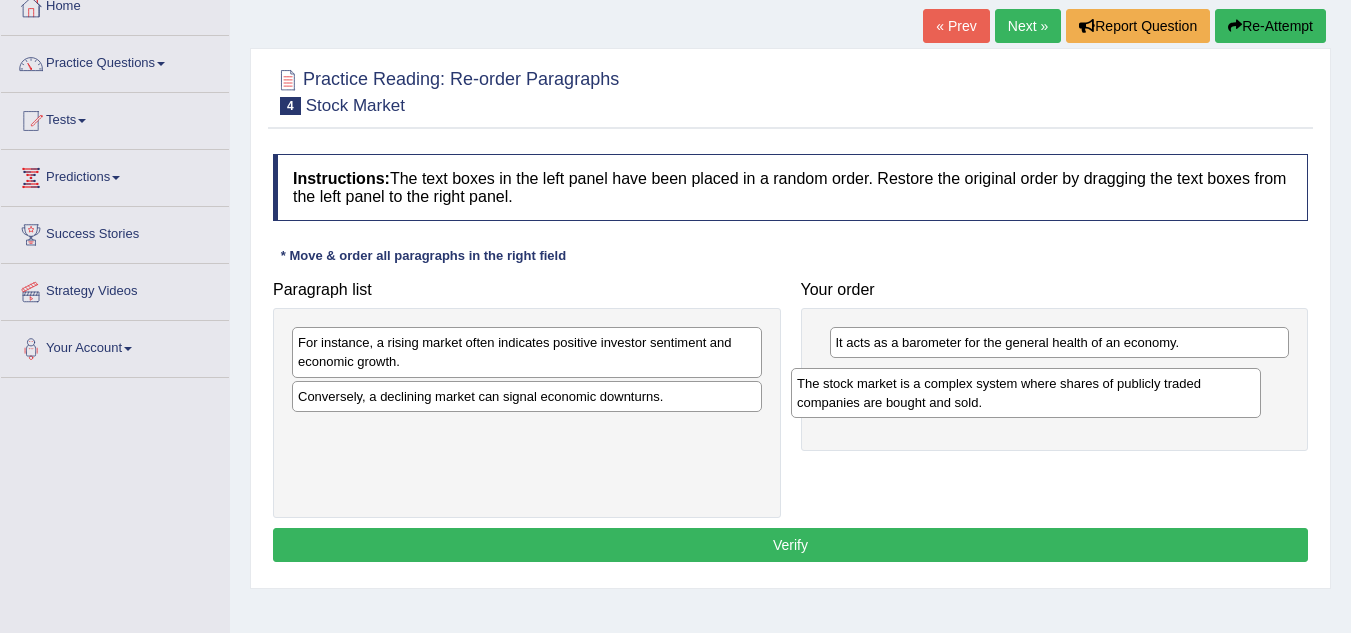 drag, startPoint x: 547, startPoint y: 412, endPoint x: 1046, endPoint y: 399, distance: 499.1693 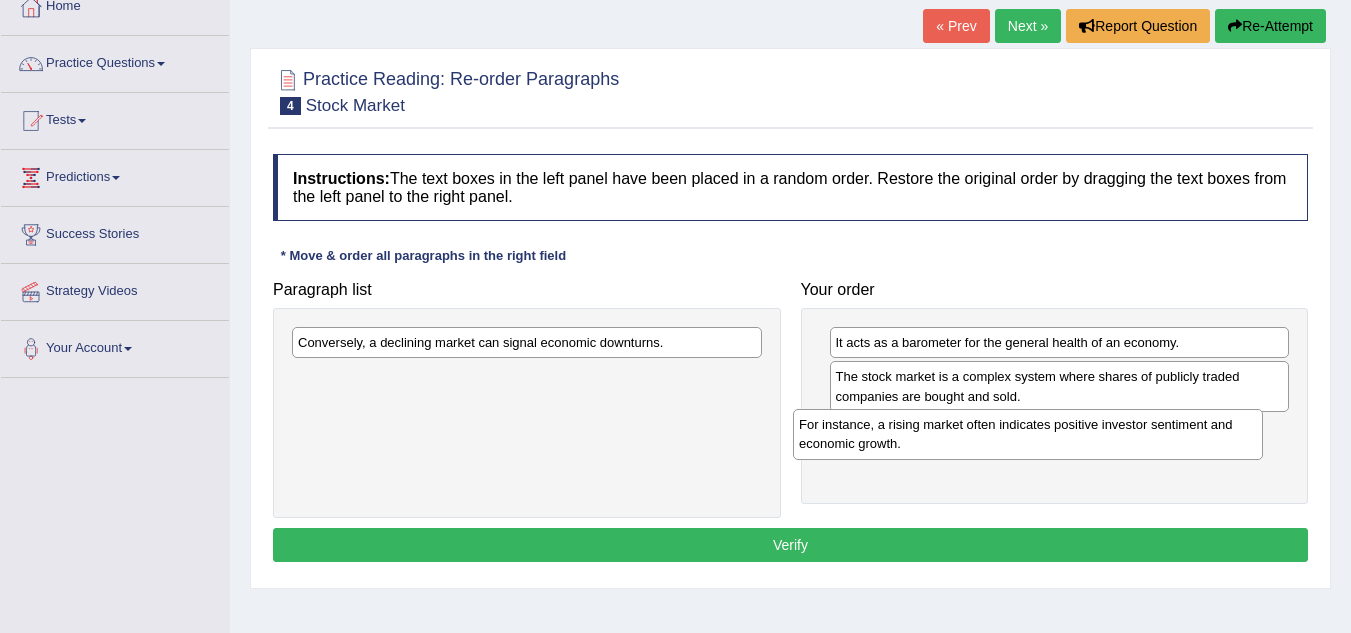 drag, startPoint x: 497, startPoint y: 363, endPoint x: 999, endPoint y: 440, distance: 507.87103 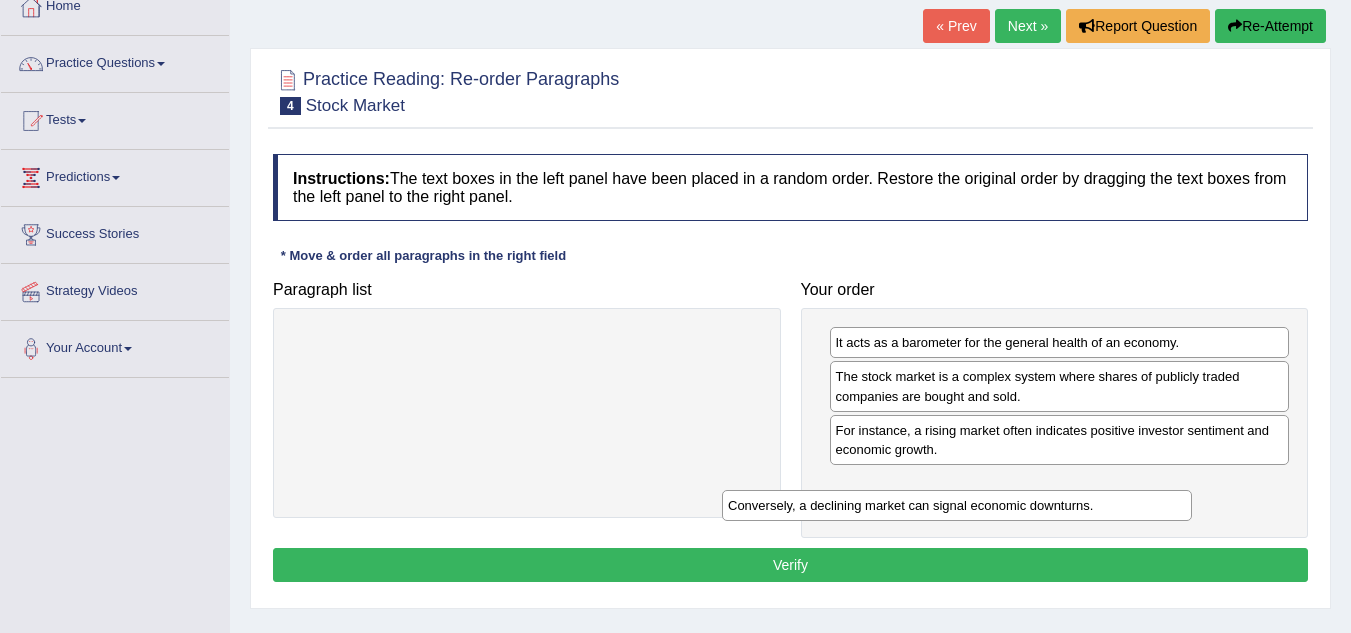 drag, startPoint x: 466, startPoint y: 341, endPoint x: 927, endPoint y: 499, distance: 487.32434 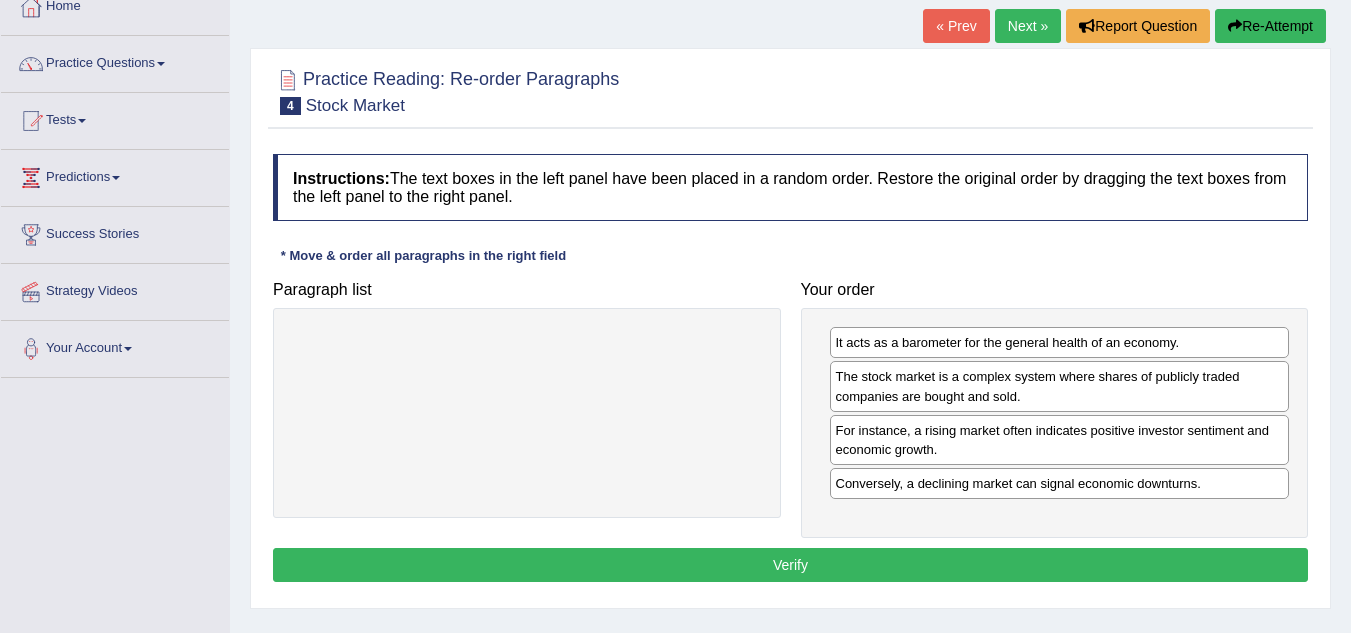 click on "Verify" at bounding box center (790, 565) 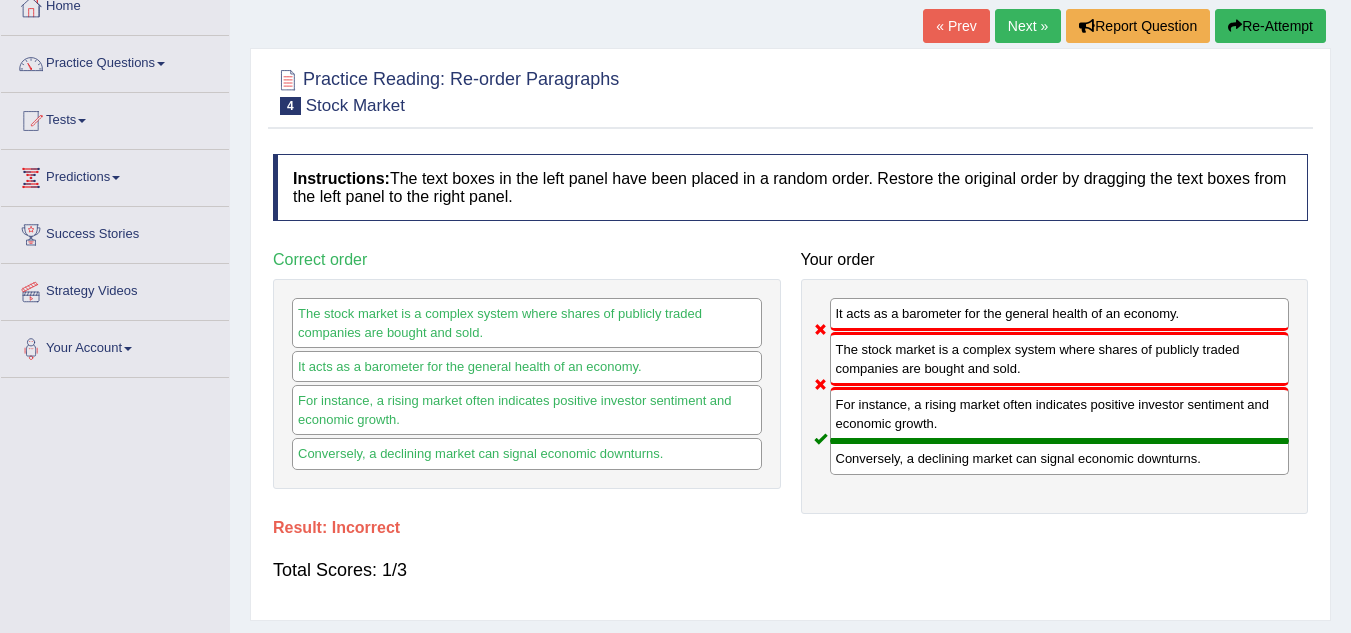 click on "Re-Attempt" at bounding box center [1270, 26] 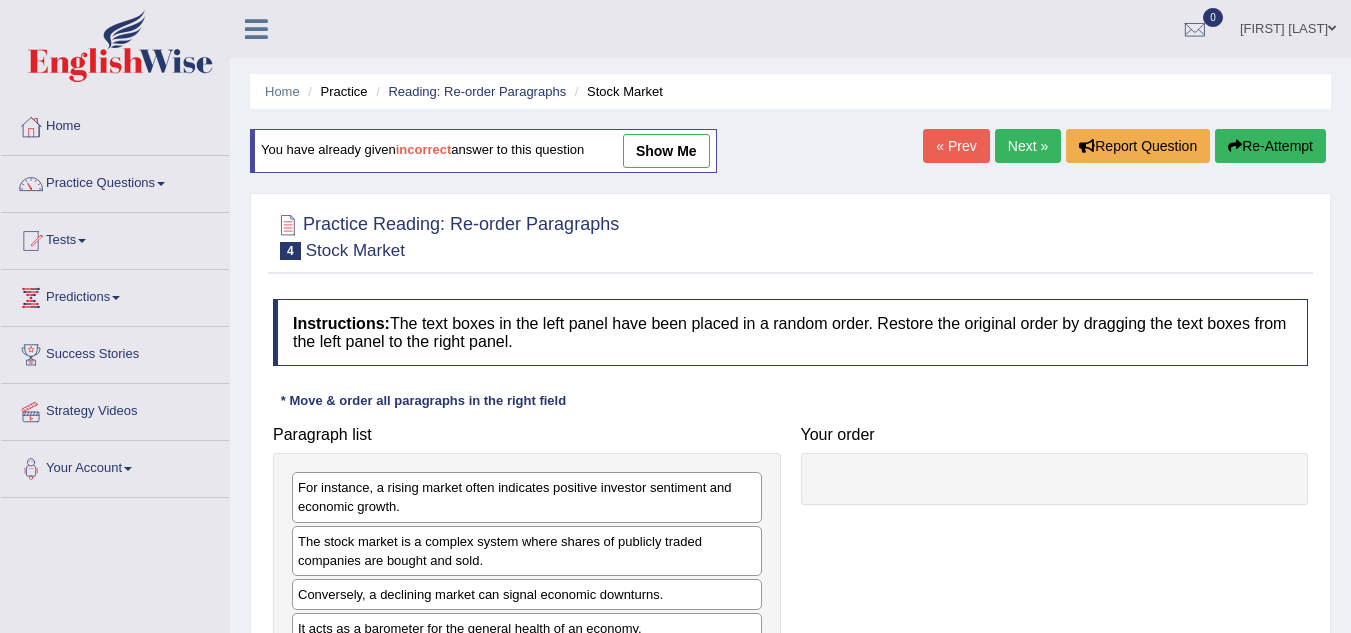 scroll, scrollTop: 124, scrollLeft: 0, axis: vertical 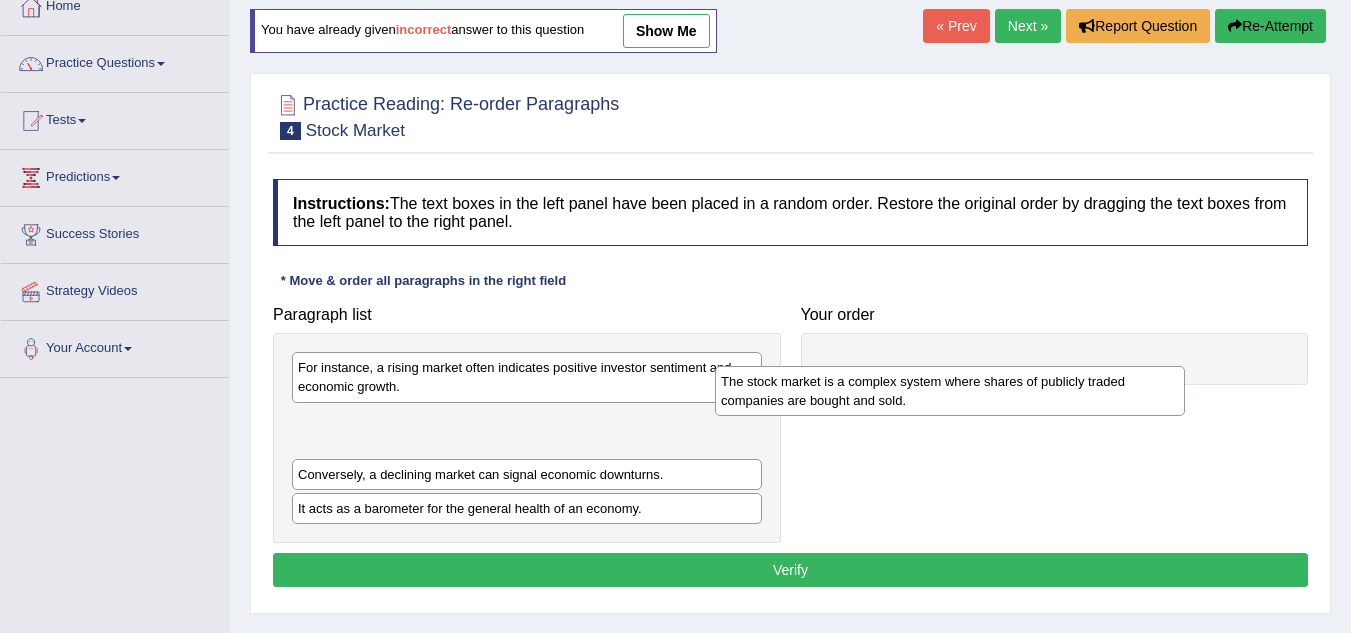 drag, startPoint x: 500, startPoint y: 441, endPoint x: 975, endPoint y: 397, distance: 477.03354 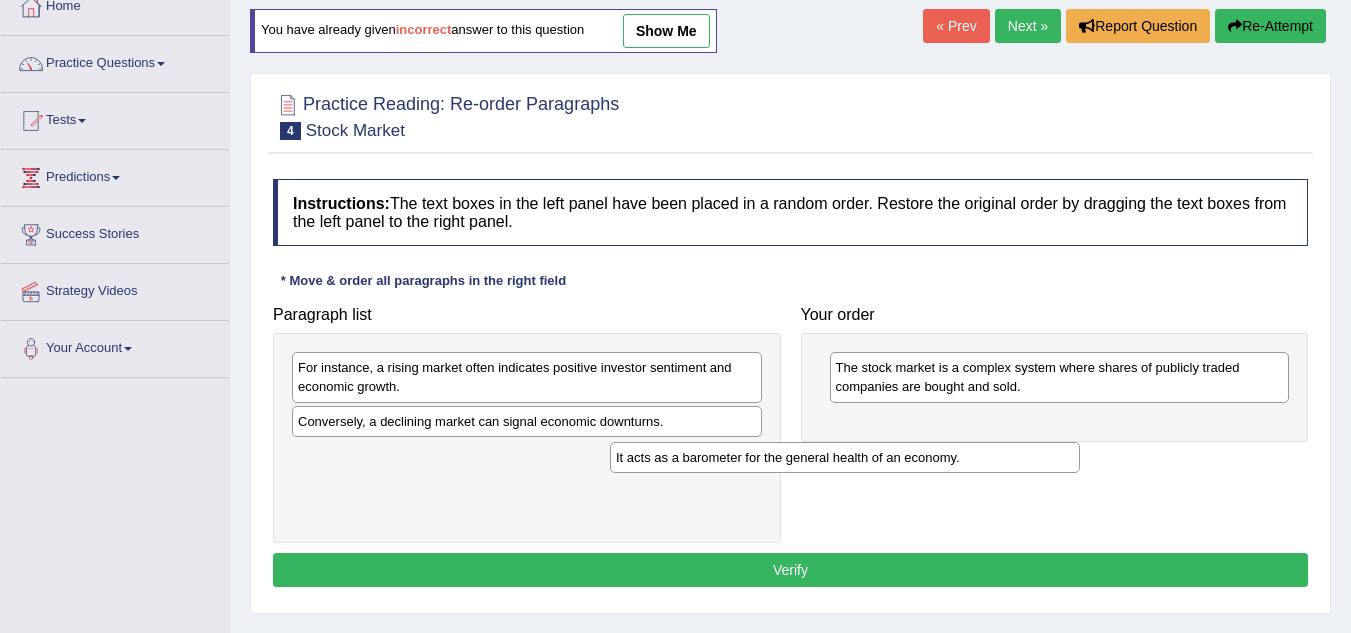 drag, startPoint x: 682, startPoint y: 452, endPoint x: 1000, endPoint y: 454, distance: 318.0063 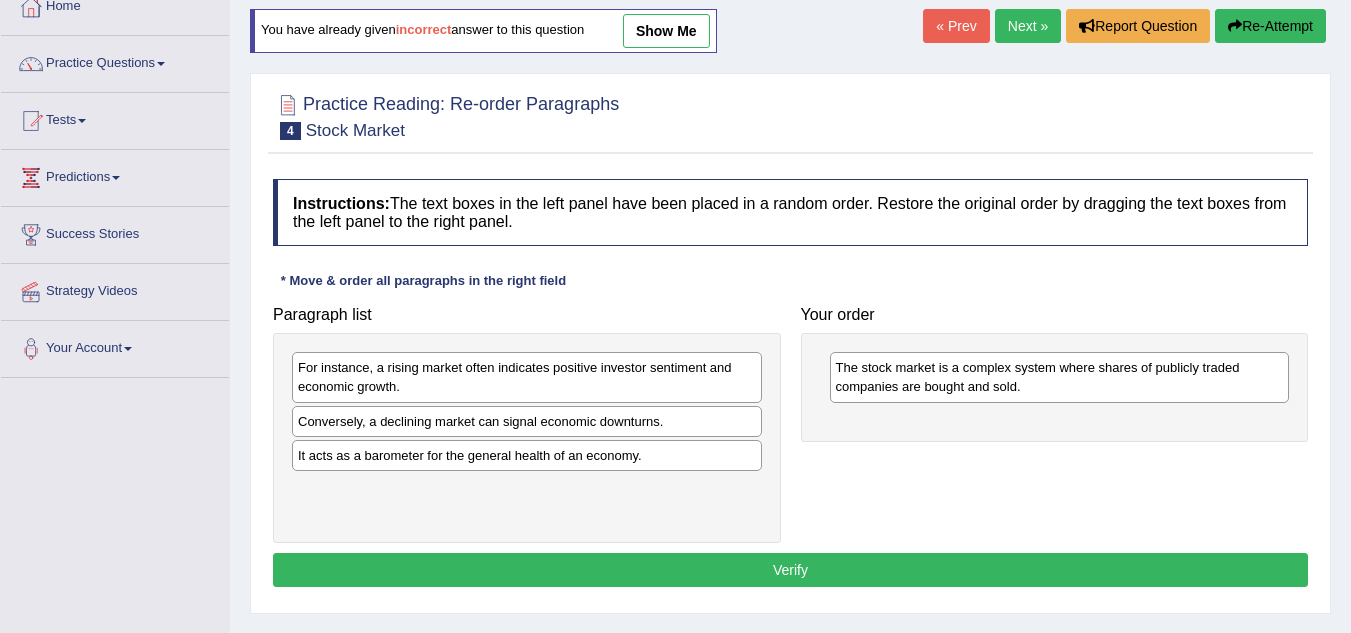 drag, startPoint x: 710, startPoint y: 480, endPoint x: 805, endPoint y: 460, distance: 97.082436 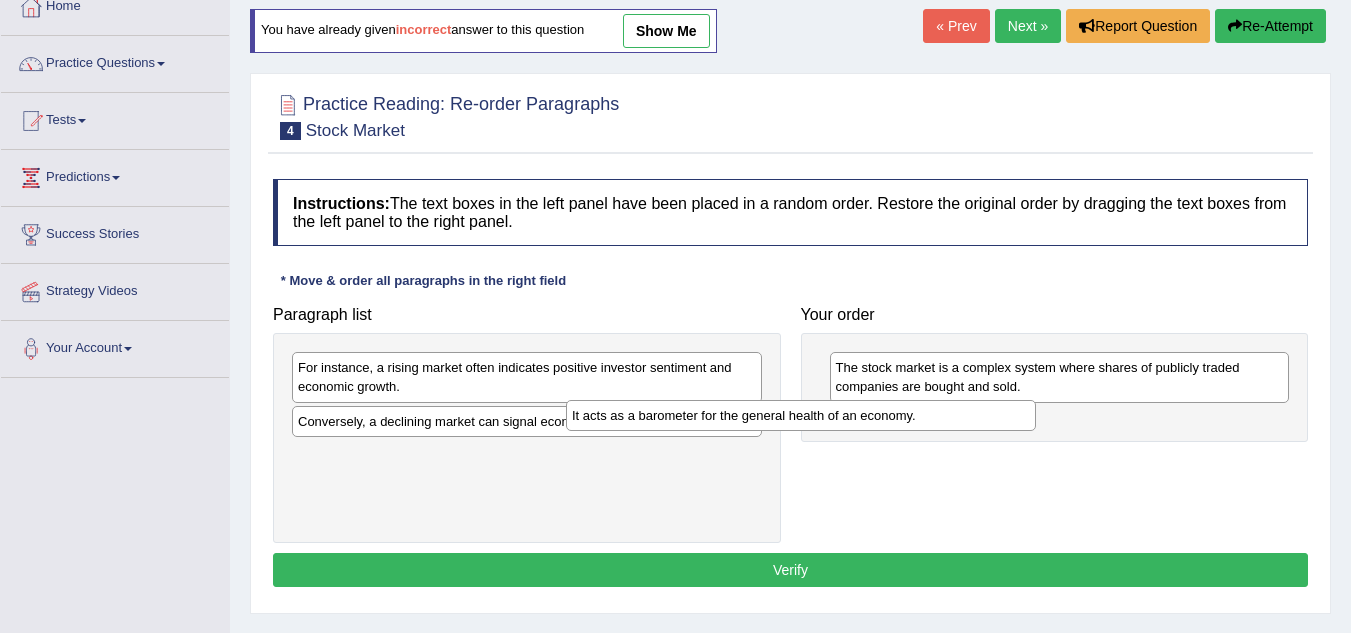 drag, startPoint x: 737, startPoint y: 461, endPoint x: 1023, endPoint y: 420, distance: 288.92386 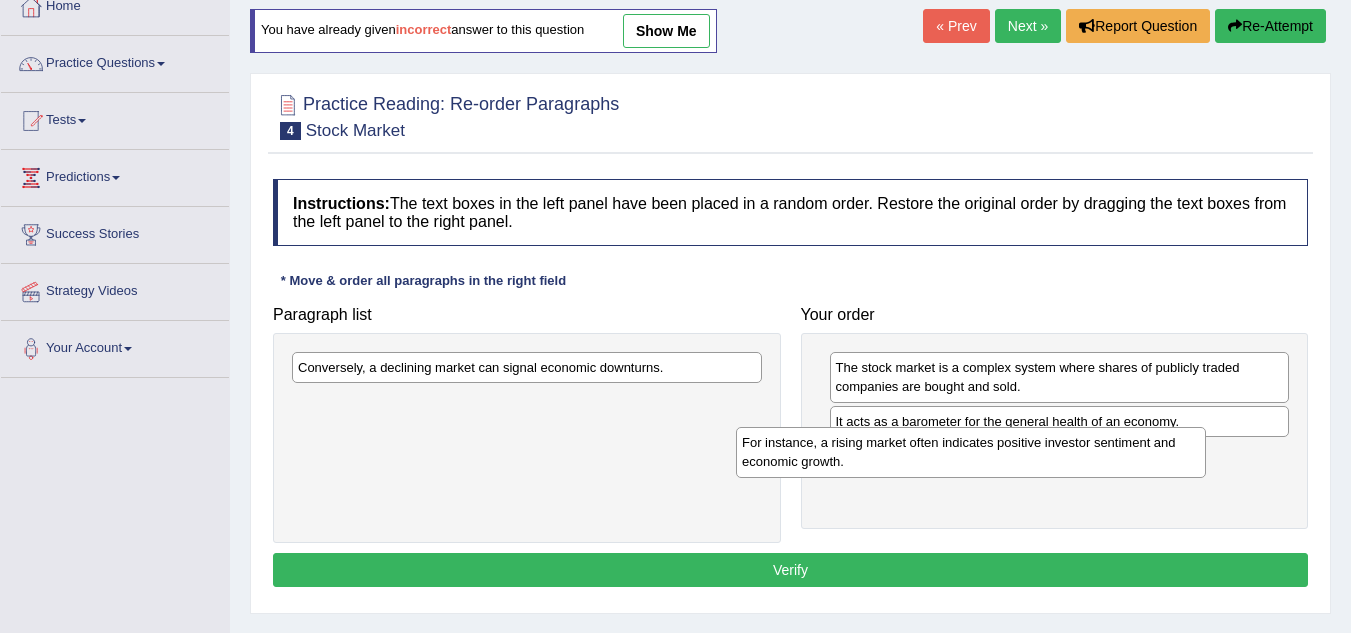 drag, startPoint x: 619, startPoint y: 390, endPoint x: 1106, endPoint y: 452, distance: 490.93076 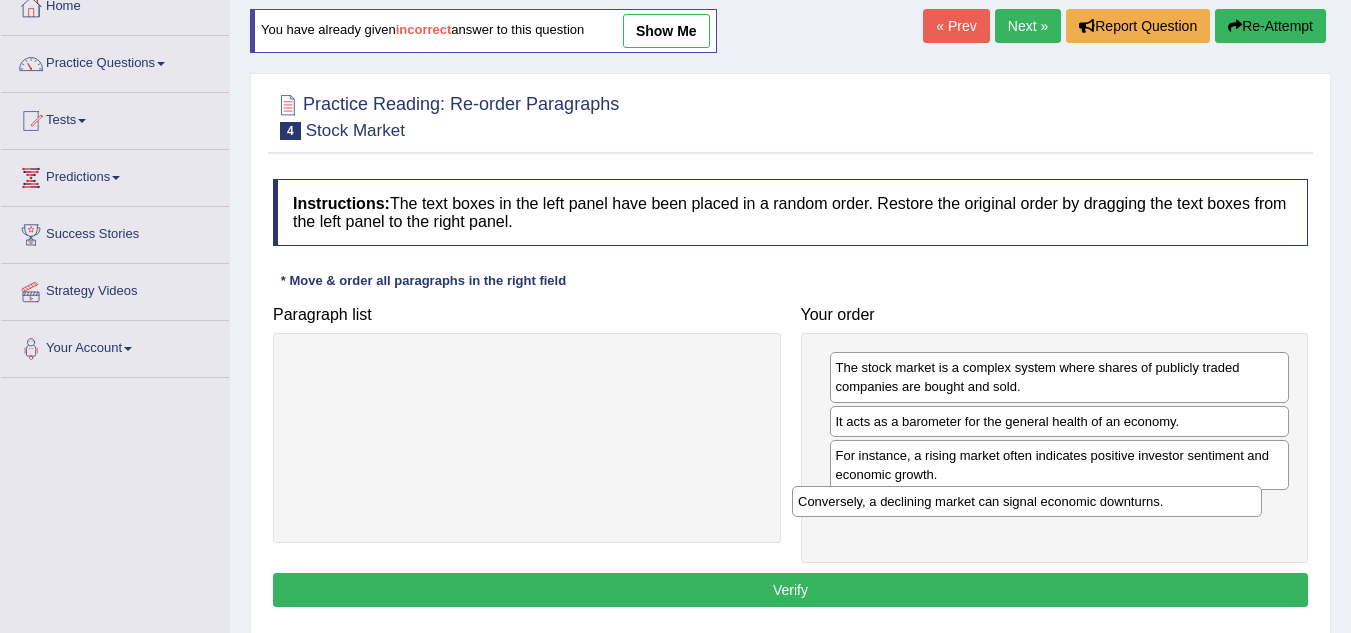 drag, startPoint x: 622, startPoint y: 373, endPoint x: 1124, endPoint y: 510, distance: 520.3585 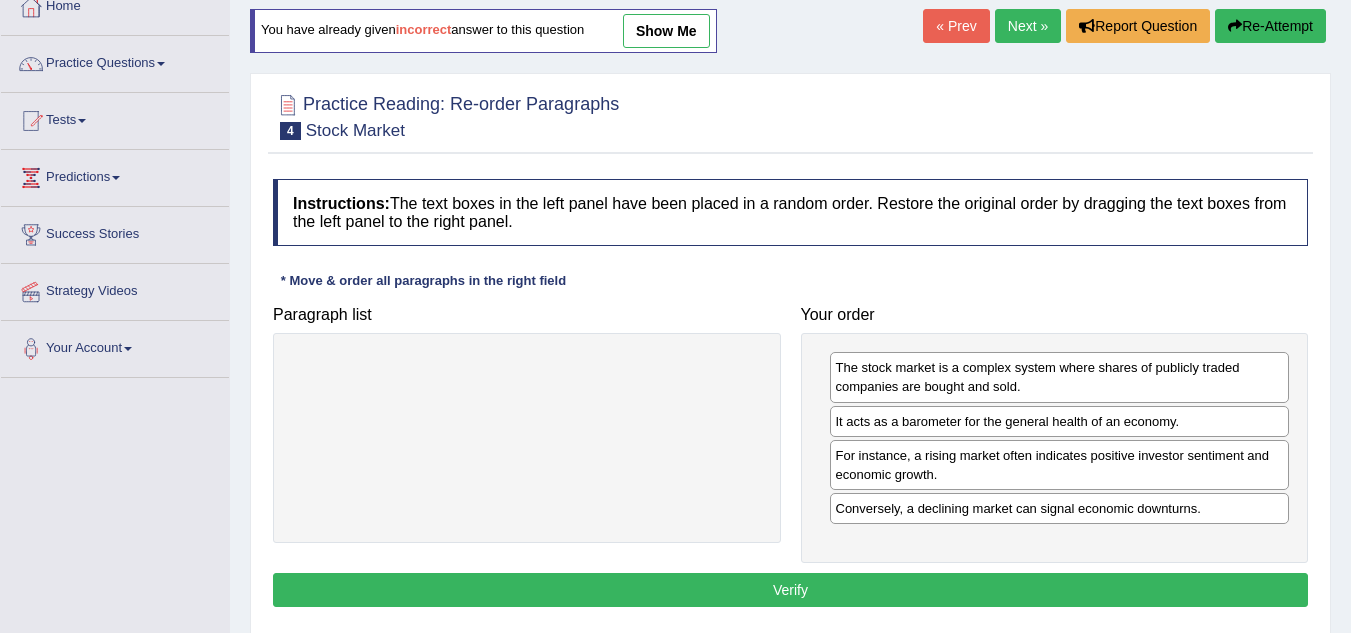 click on "Verify" at bounding box center [790, 590] 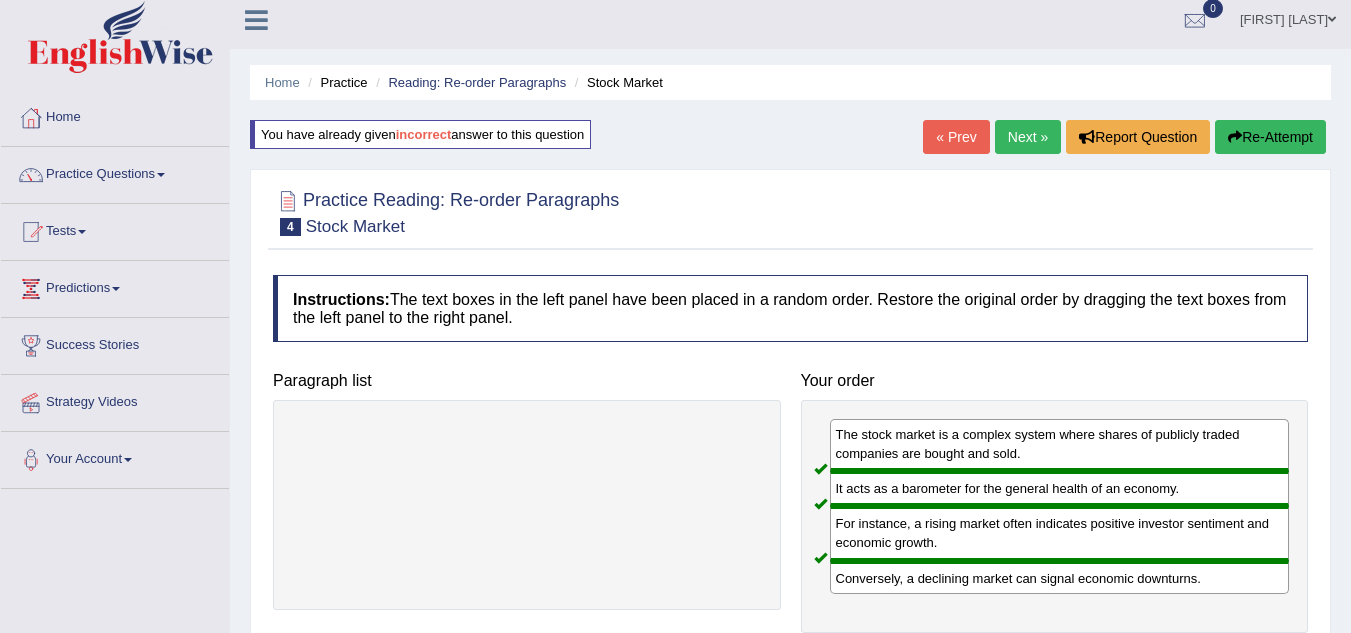 scroll, scrollTop: 0, scrollLeft: 0, axis: both 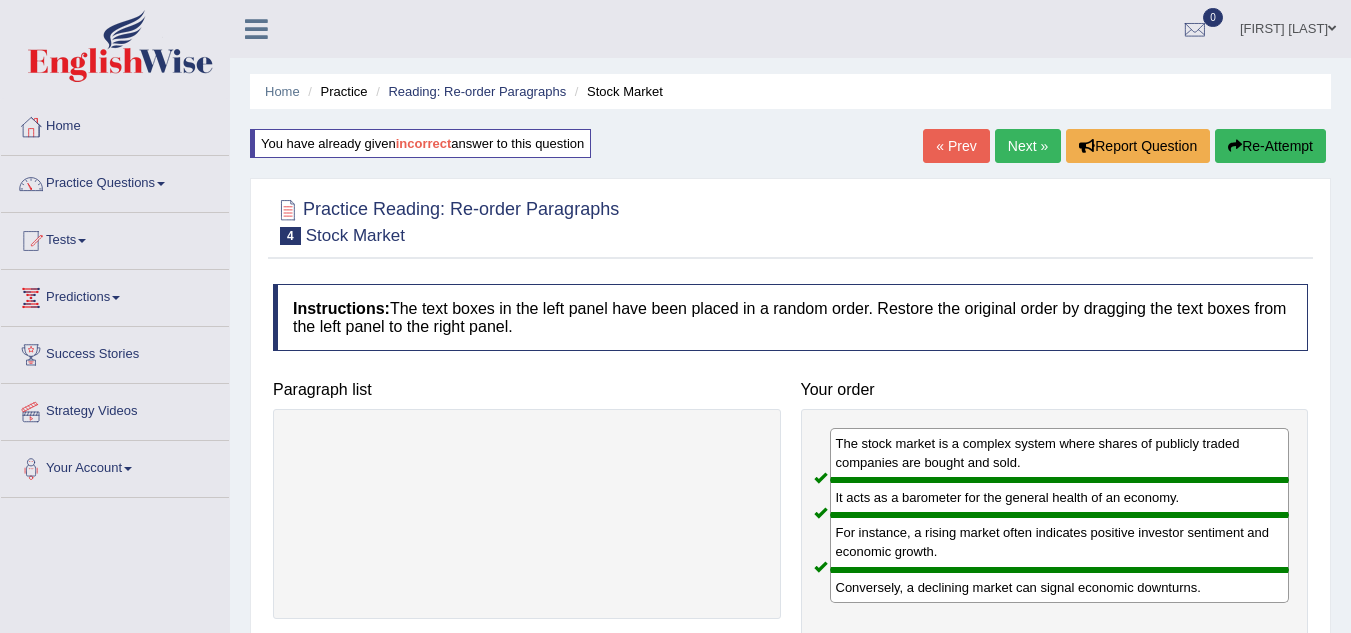 click on "Next »" at bounding box center [1028, 146] 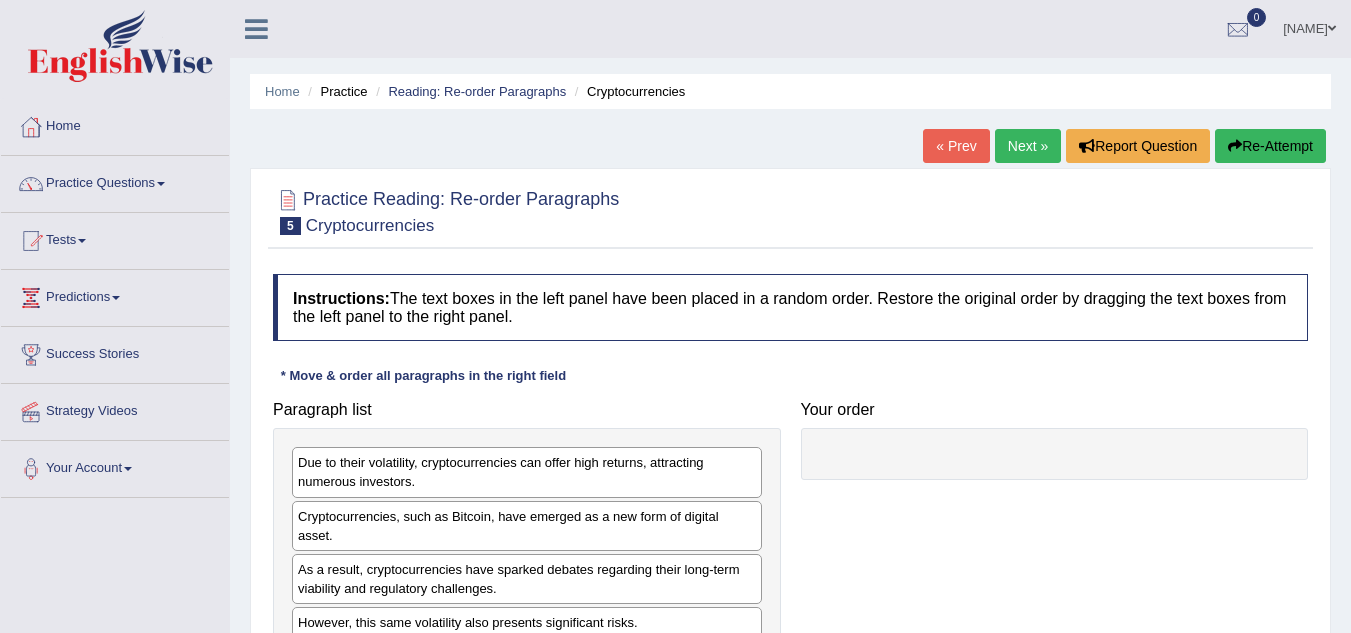 scroll, scrollTop: 0, scrollLeft: 0, axis: both 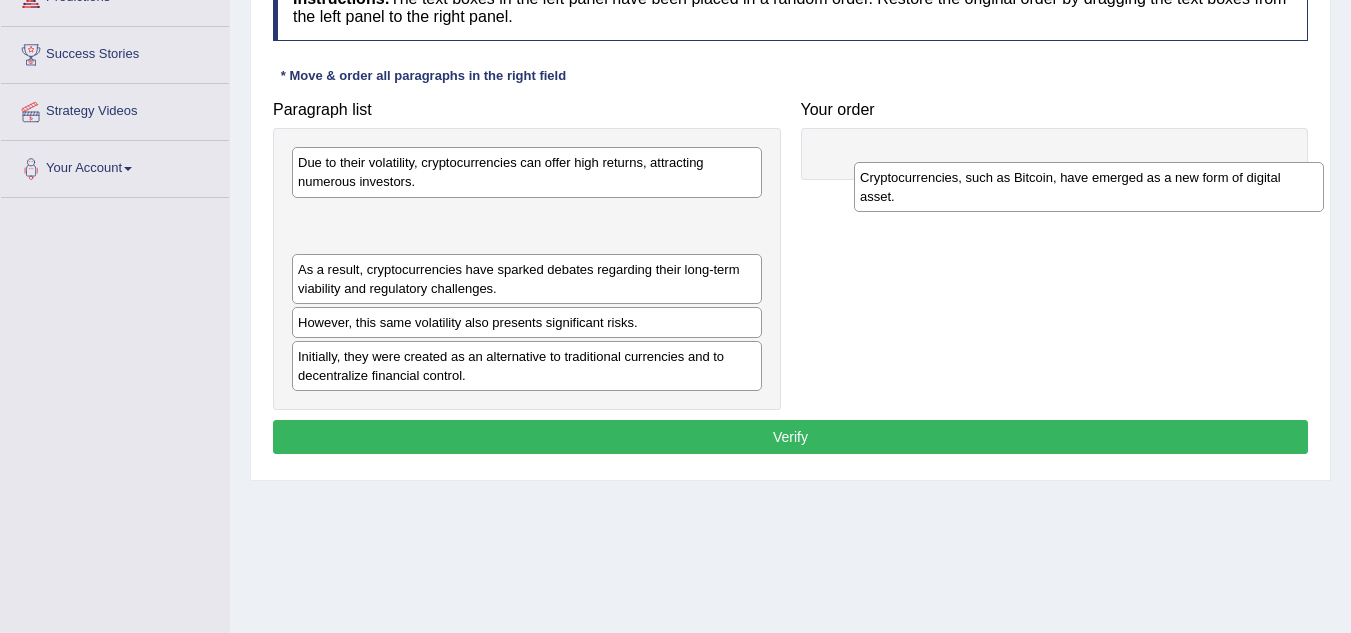 drag, startPoint x: 680, startPoint y: 222, endPoint x: 1161, endPoint y: 175, distance: 483.2908 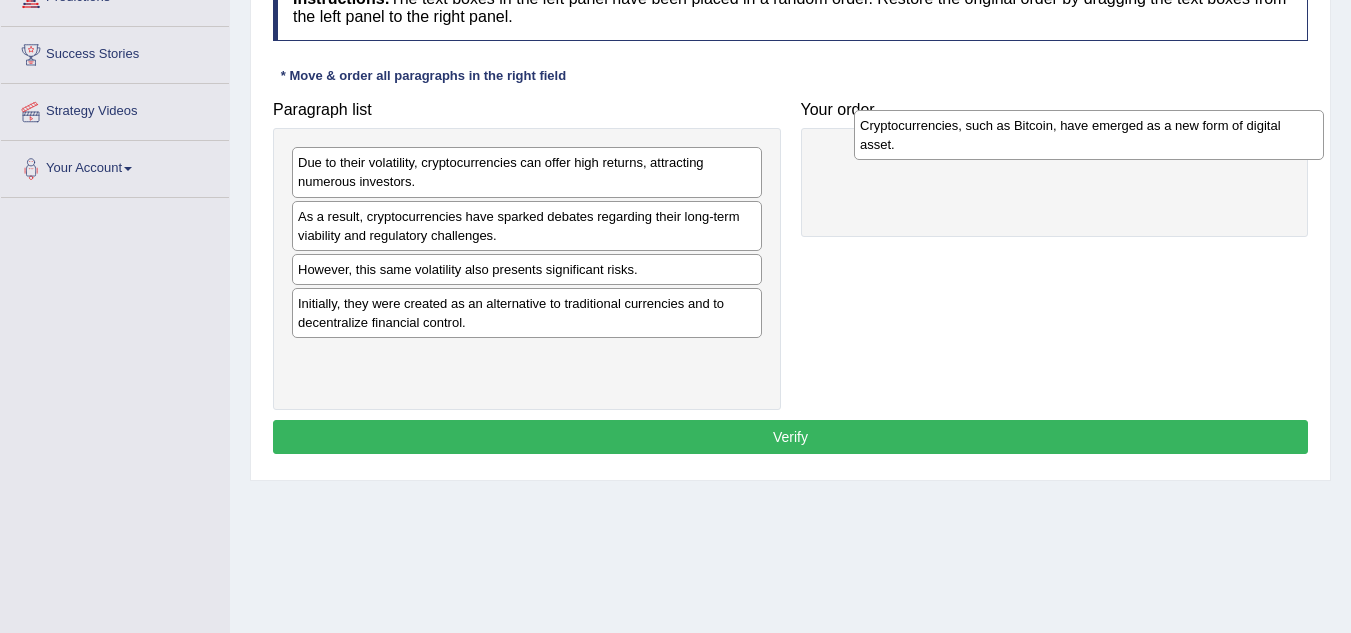 drag, startPoint x: 646, startPoint y: 221, endPoint x: 1208, endPoint y: 130, distance: 569.31976 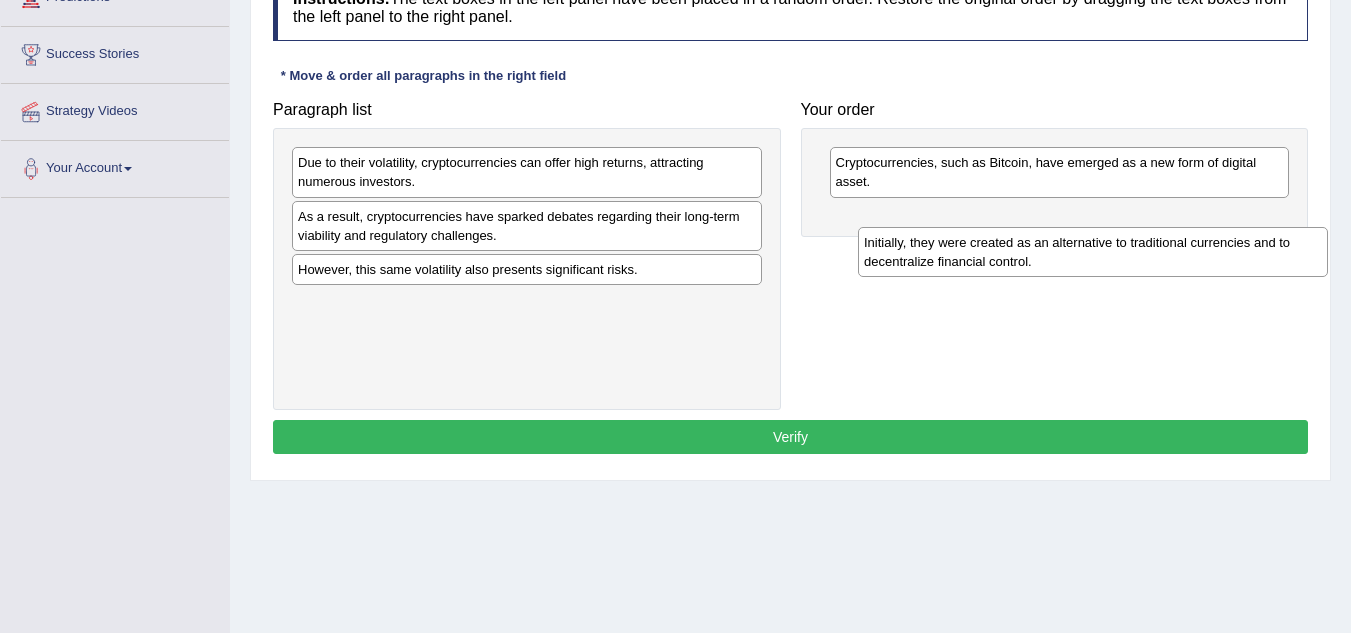 drag, startPoint x: 378, startPoint y: 319, endPoint x: 937, endPoint y: 257, distance: 562.4278 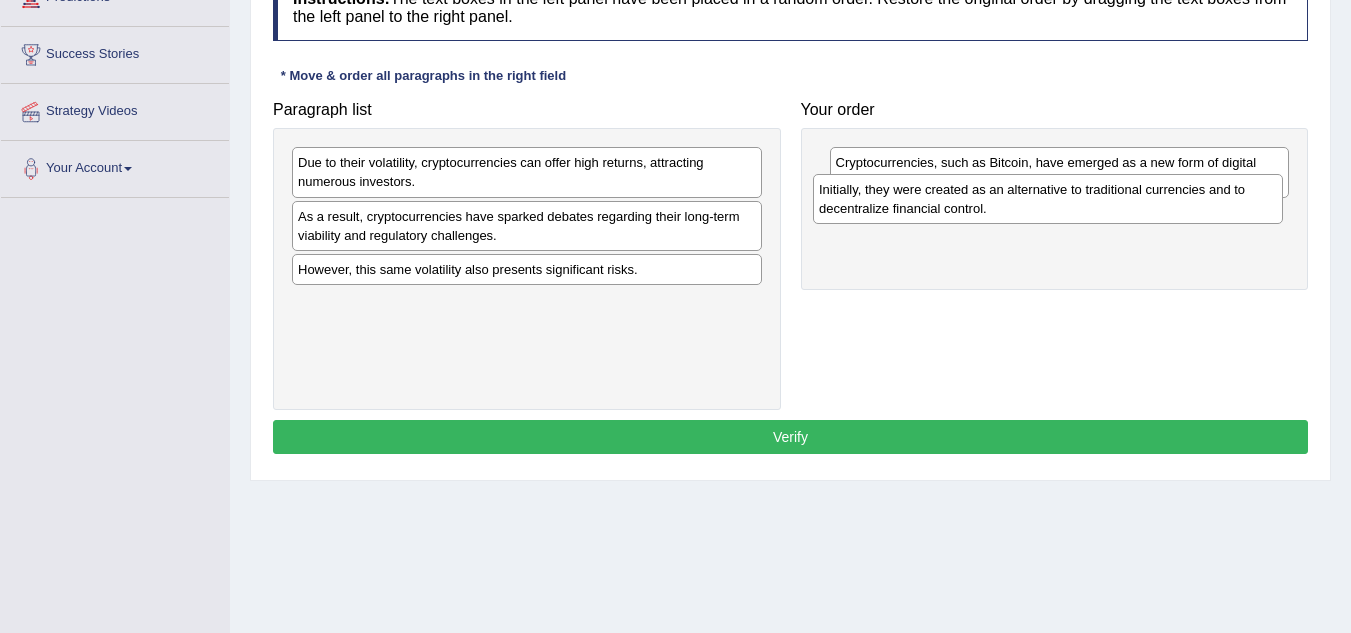 drag, startPoint x: 602, startPoint y: 308, endPoint x: 1123, endPoint y: 195, distance: 533.1135 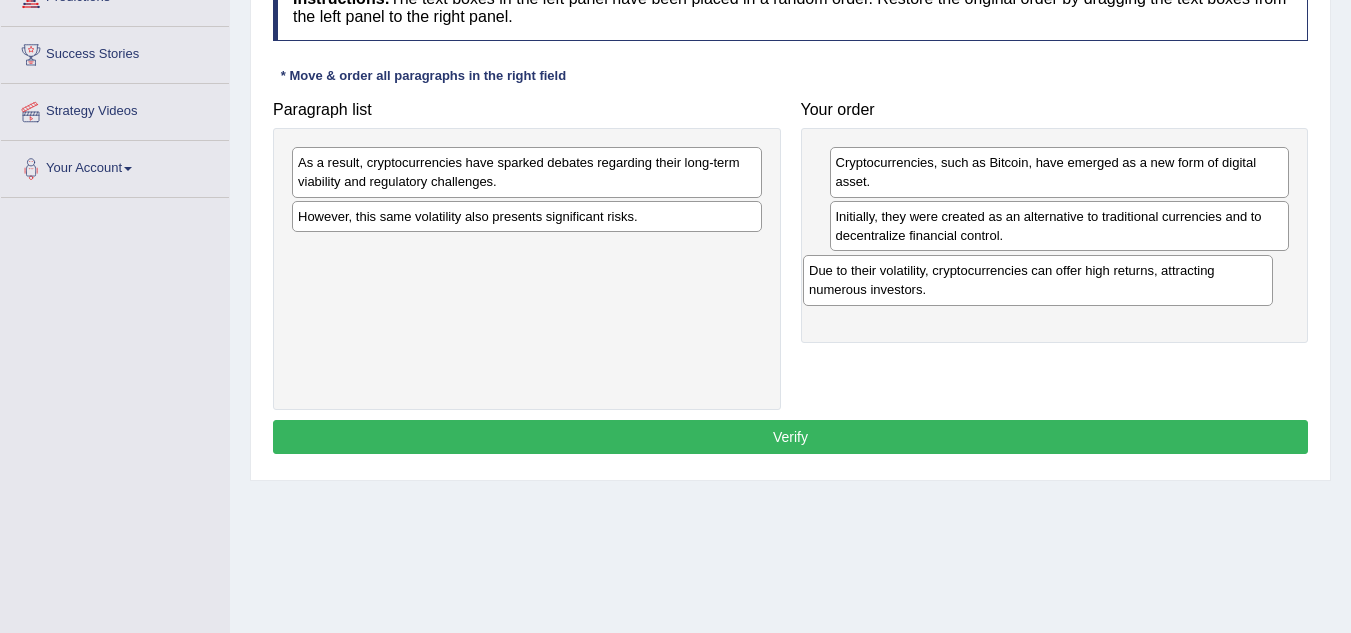 drag, startPoint x: 666, startPoint y: 173, endPoint x: 1177, endPoint y: 281, distance: 522.2882 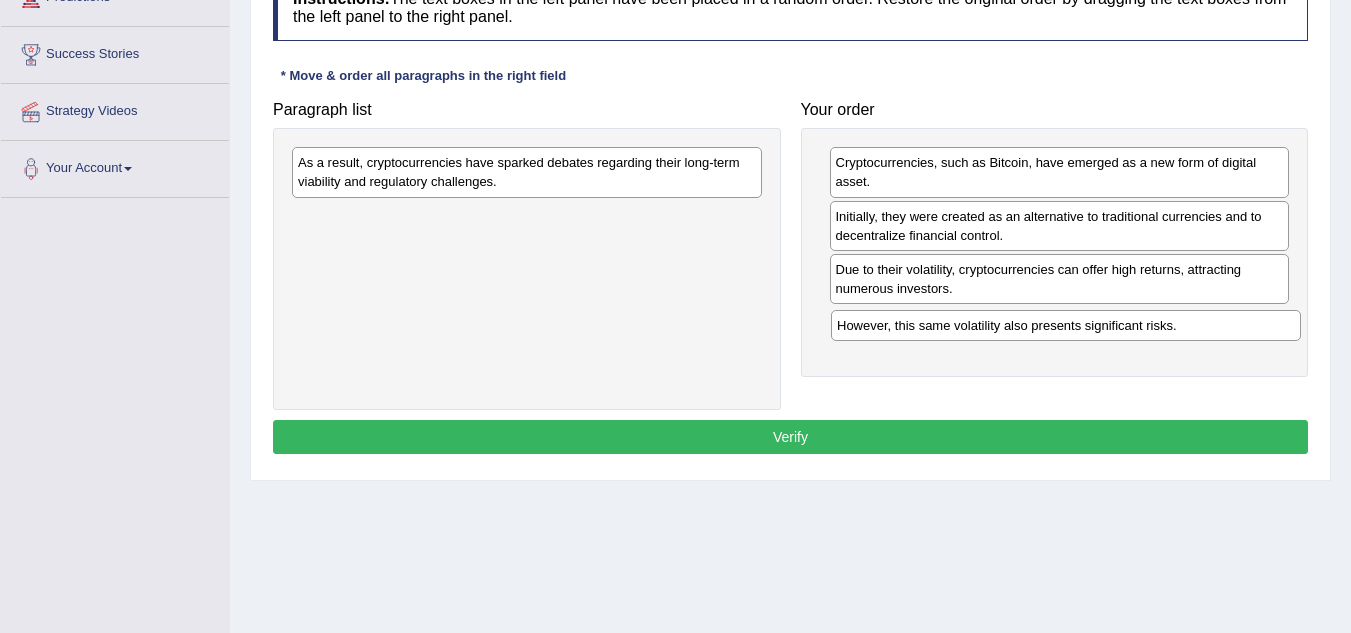 drag, startPoint x: 446, startPoint y: 222, endPoint x: 984, endPoint y: 332, distance: 549.13025 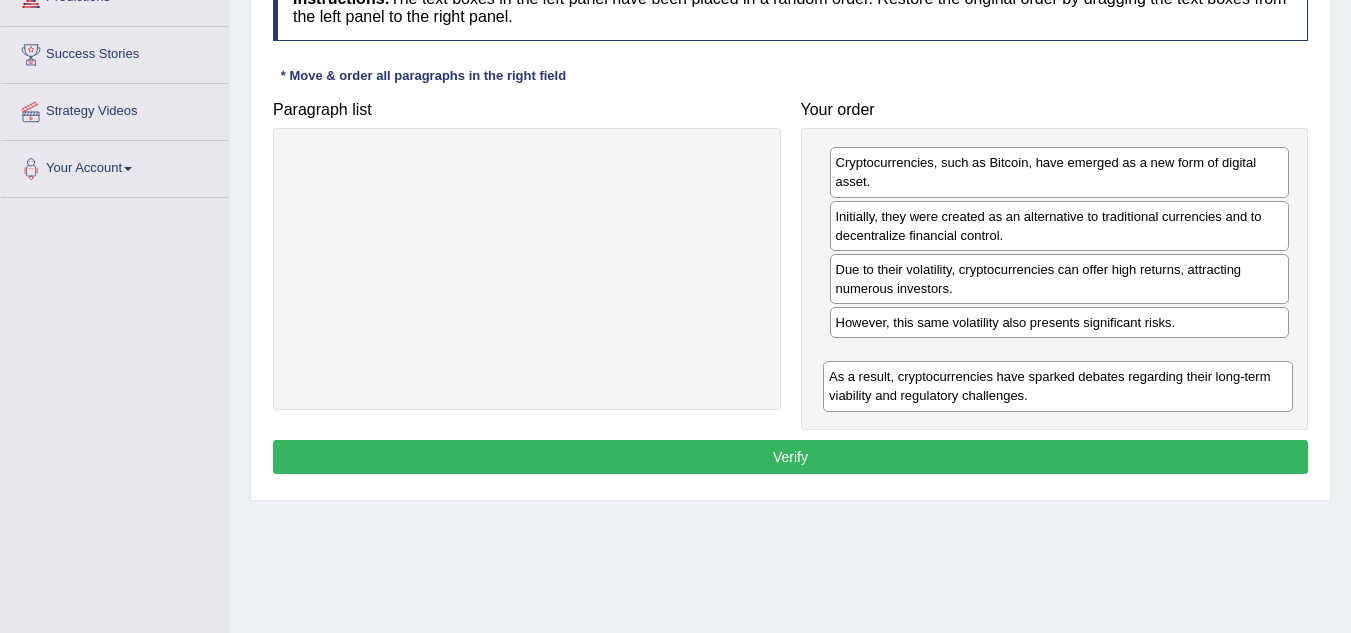 drag, startPoint x: 466, startPoint y: 150, endPoint x: 998, endPoint y: 361, distance: 572.3155 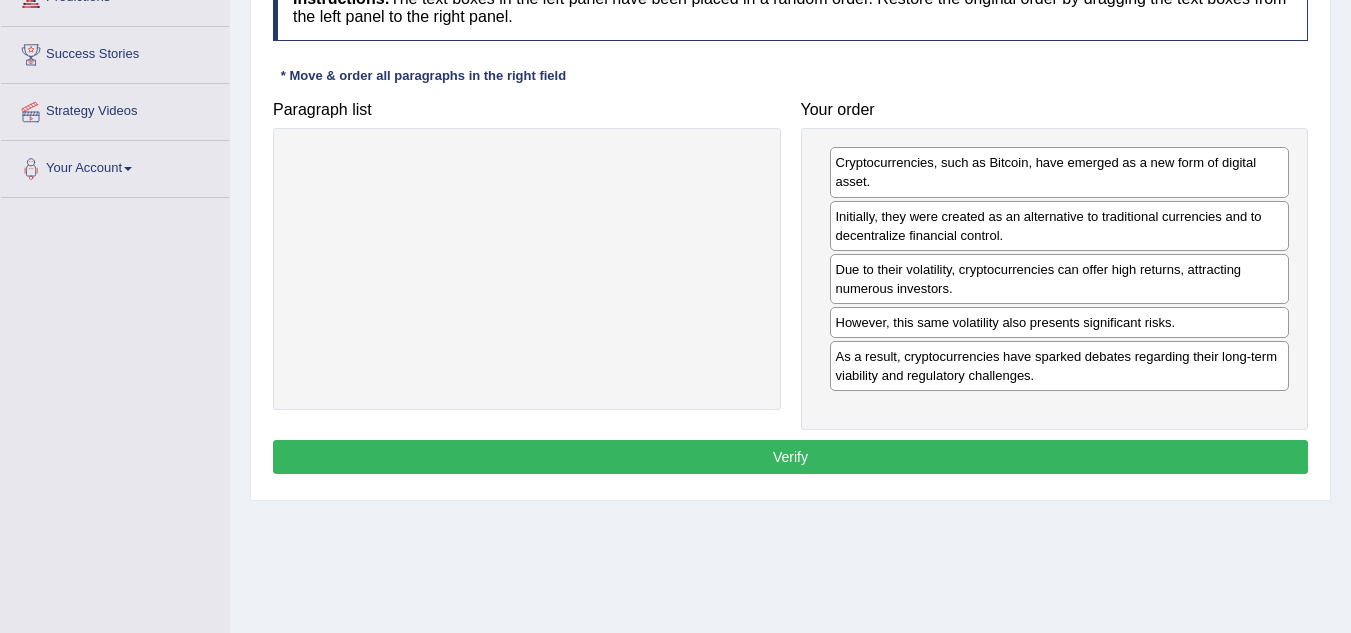 click on "Verify" at bounding box center [790, 457] 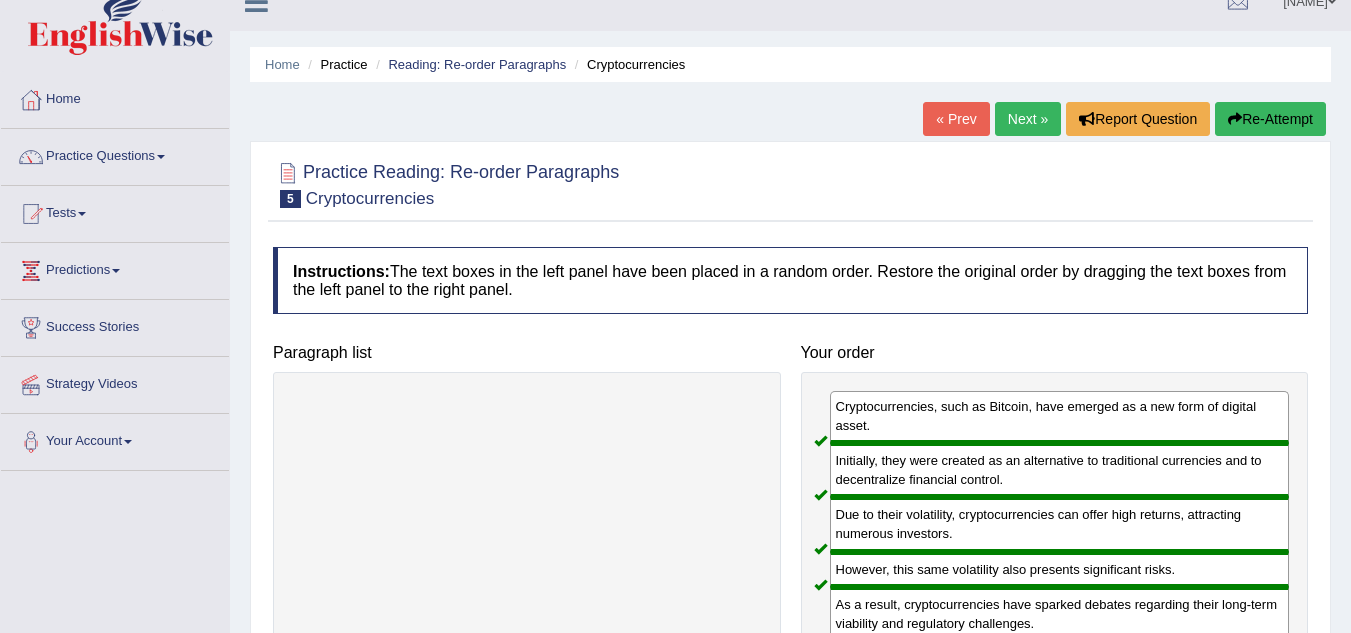 scroll, scrollTop: 0, scrollLeft: 0, axis: both 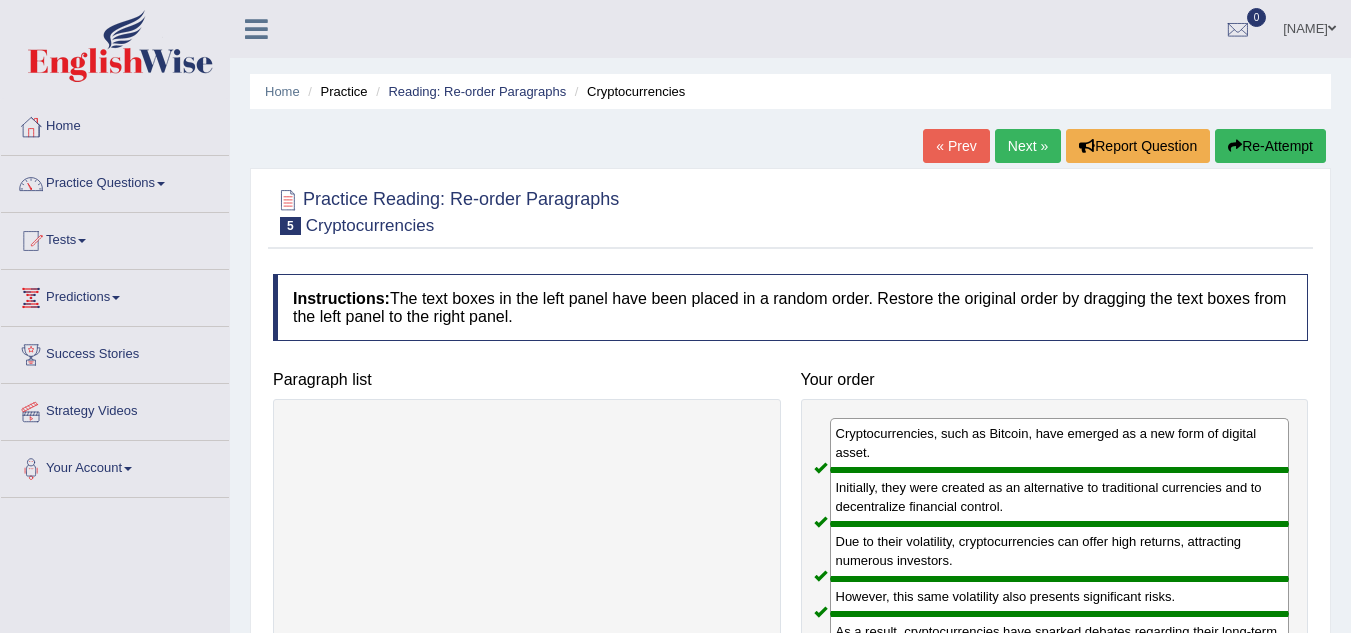 click on "Next »" at bounding box center (1028, 146) 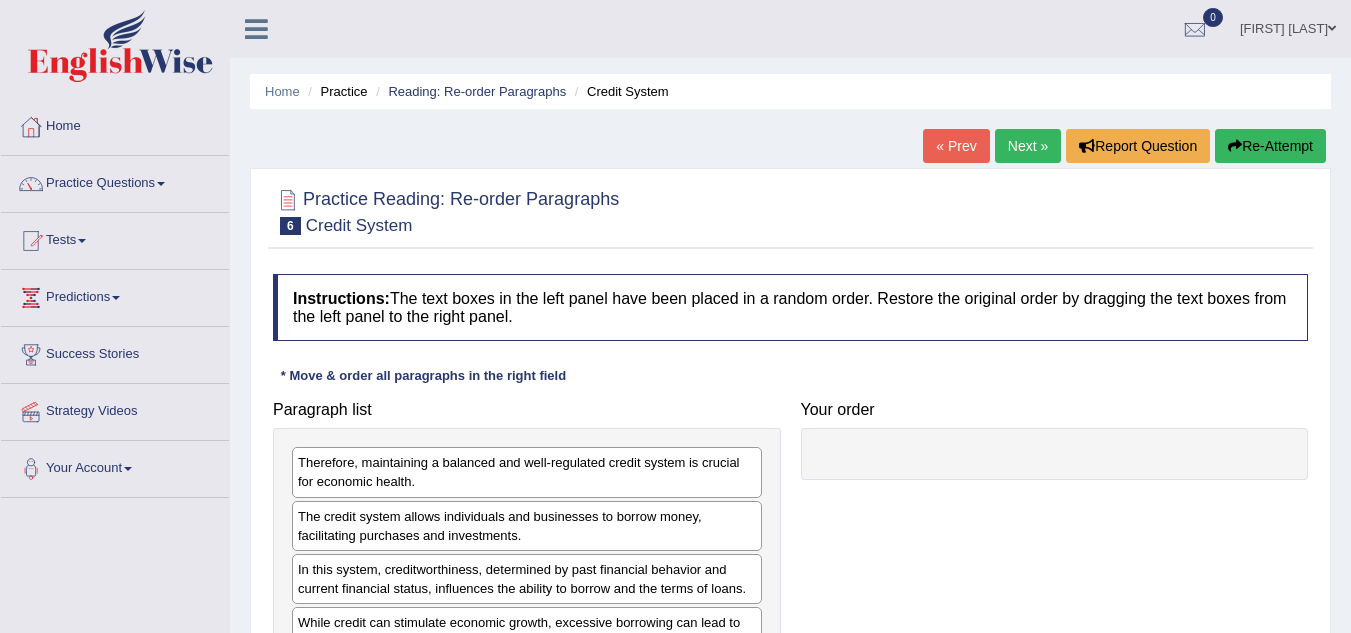 scroll, scrollTop: 53, scrollLeft: 0, axis: vertical 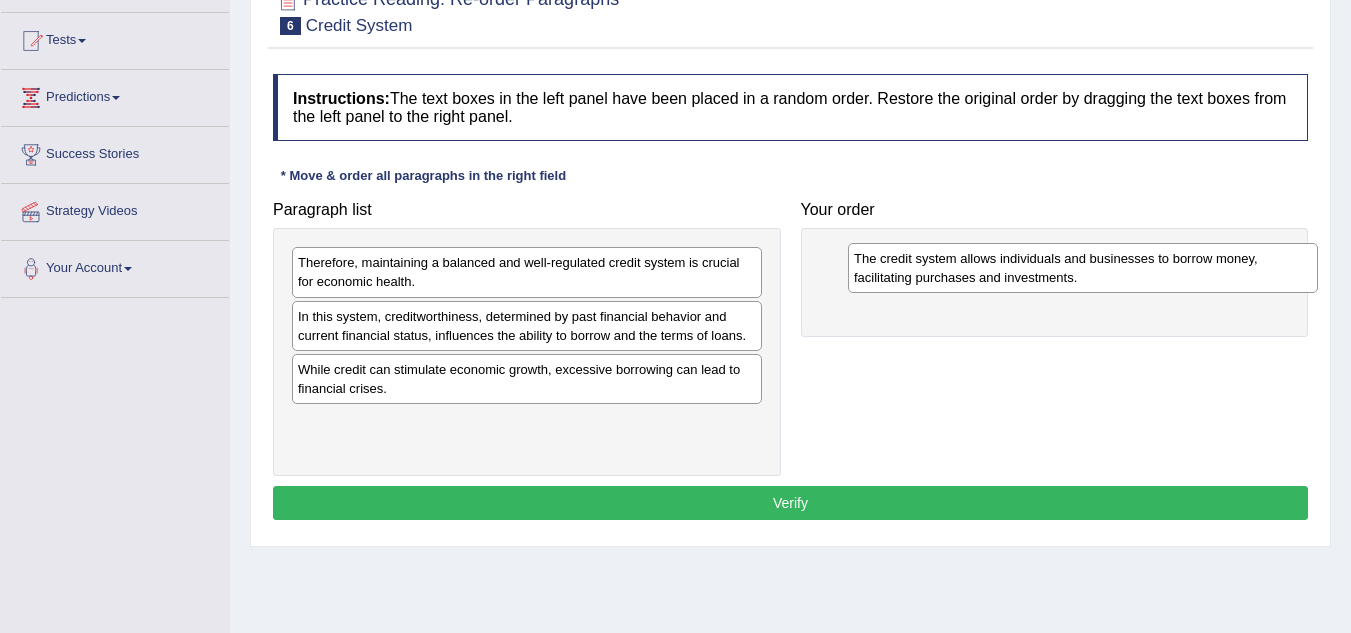 drag, startPoint x: 503, startPoint y: 324, endPoint x: 1058, endPoint y: 267, distance: 557.9194 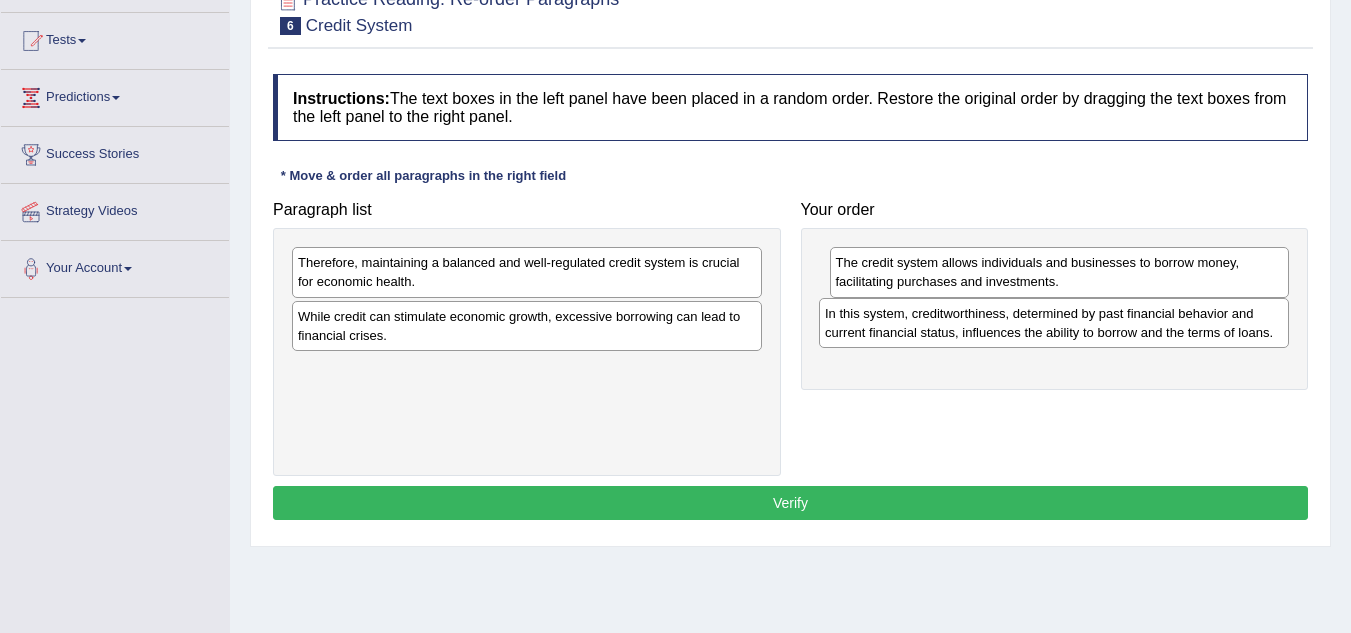 drag, startPoint x: 439, startPoint y: 314, endPoint x: 968, endPoint y: 311, distance: 529.0085 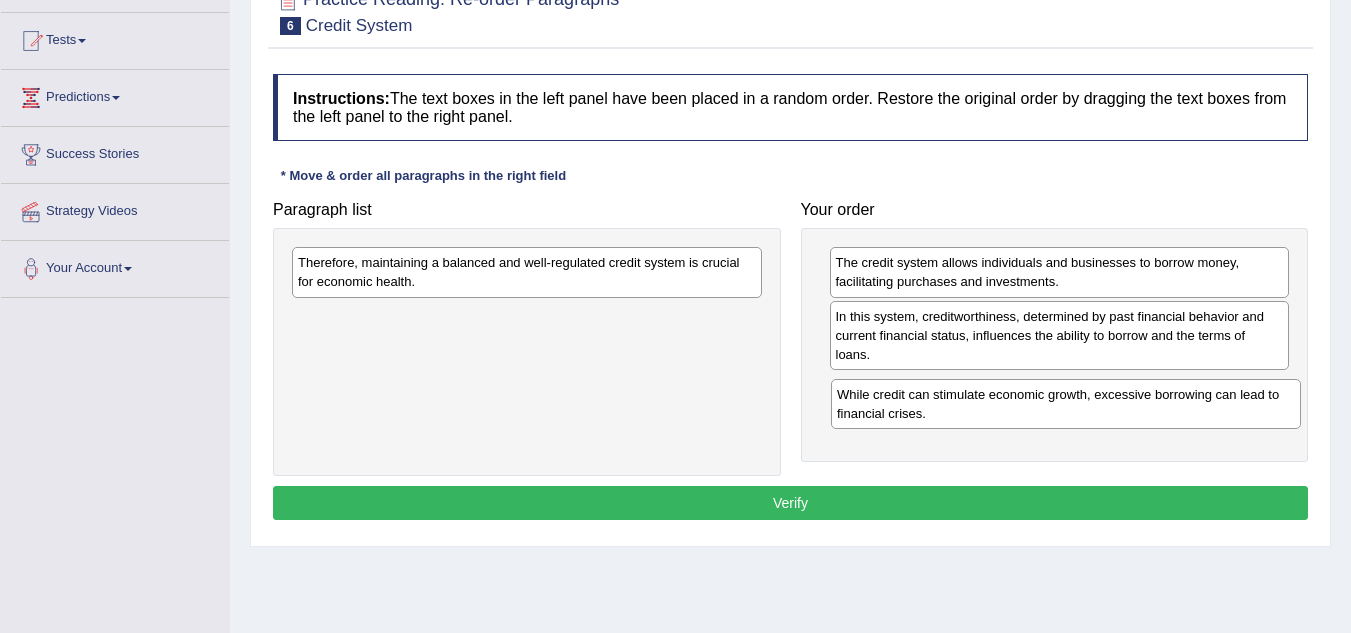 drag, startPoint x: 596, startPoint y: 324, endPoint x: 1136, endPoint y: 396, distance: 544.7789 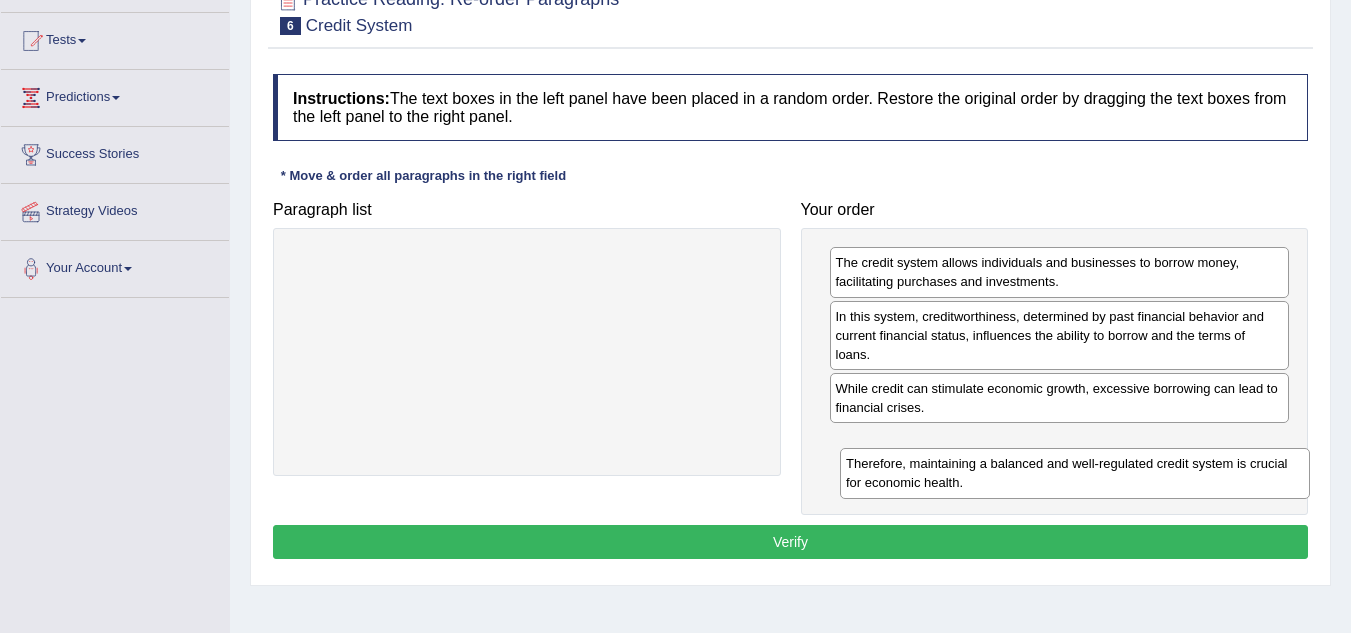 drag, startPoint x: 486, startPoint y: 274, endPoint x: 1034, endPoint y: 474, distance: 583.35583 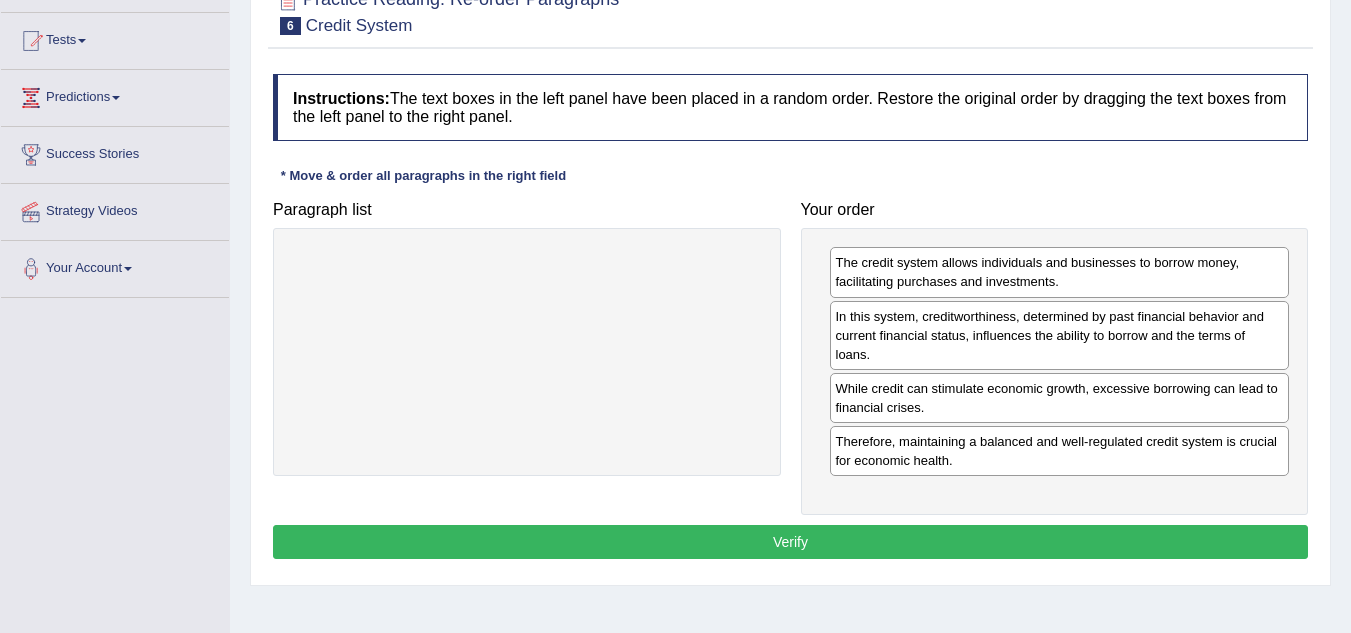 click on "Verify" at bounding box center [790, 542] 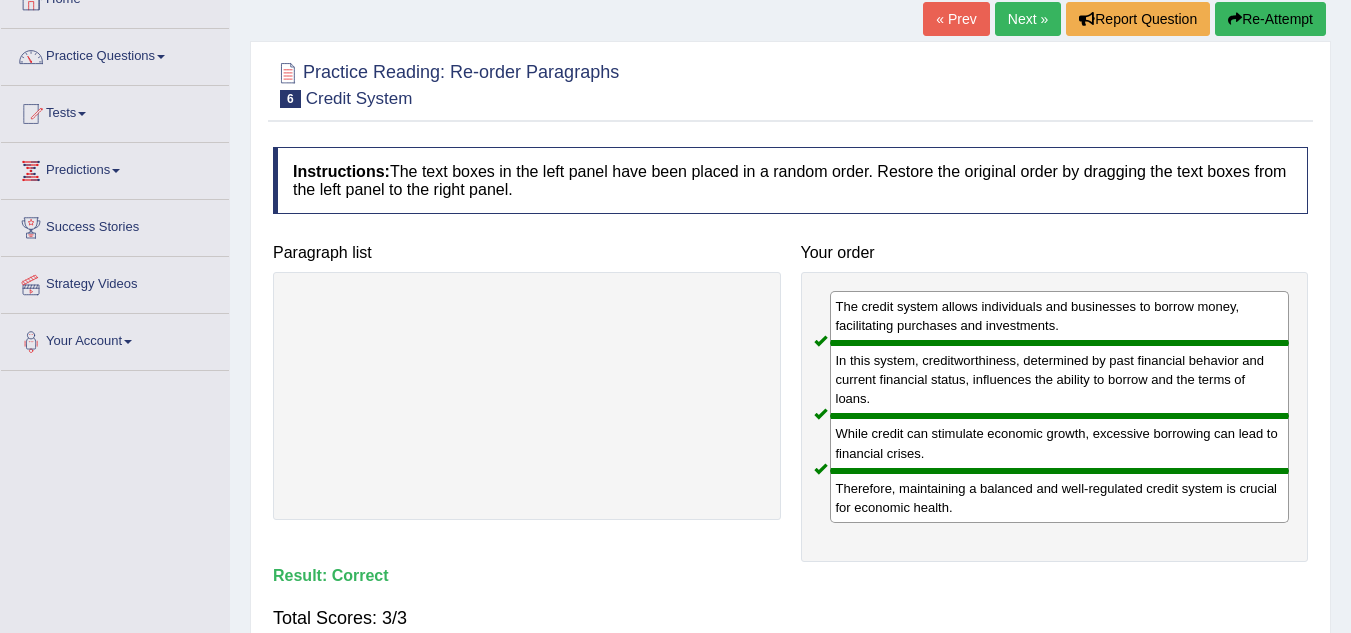 scroll, scrollTop: 0, scrollLeft: 0, axis: both 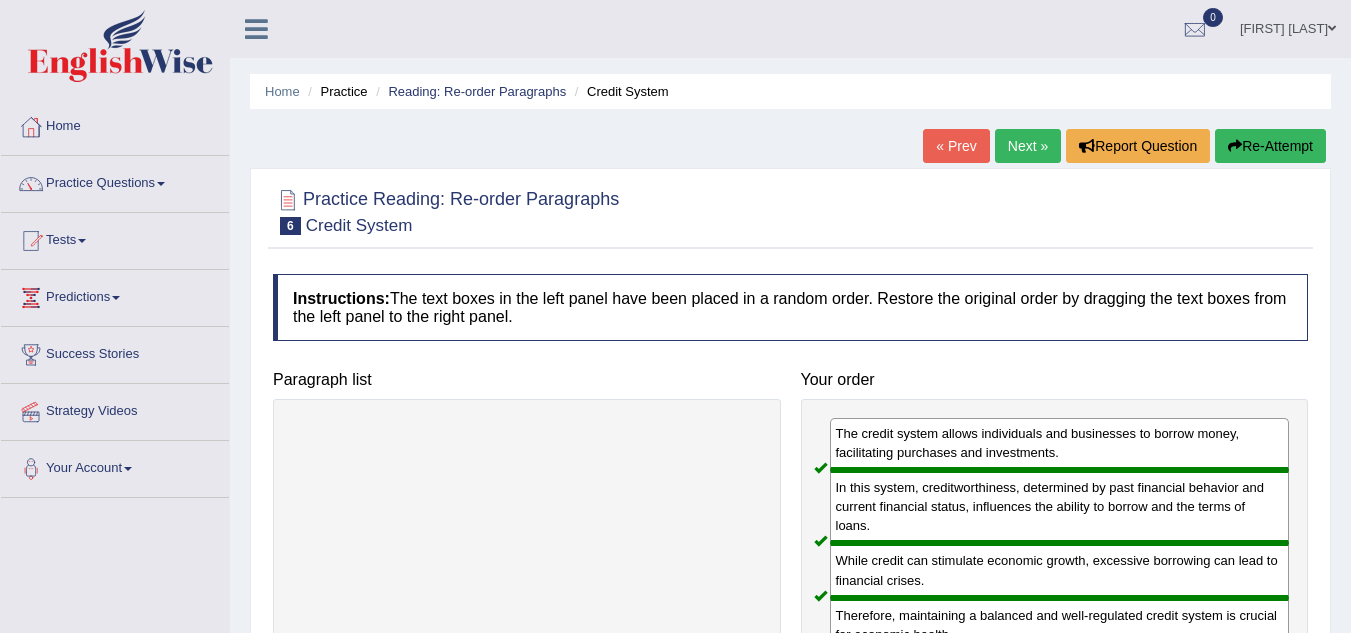 click on "Next »" at bounding box center [1028, 146] 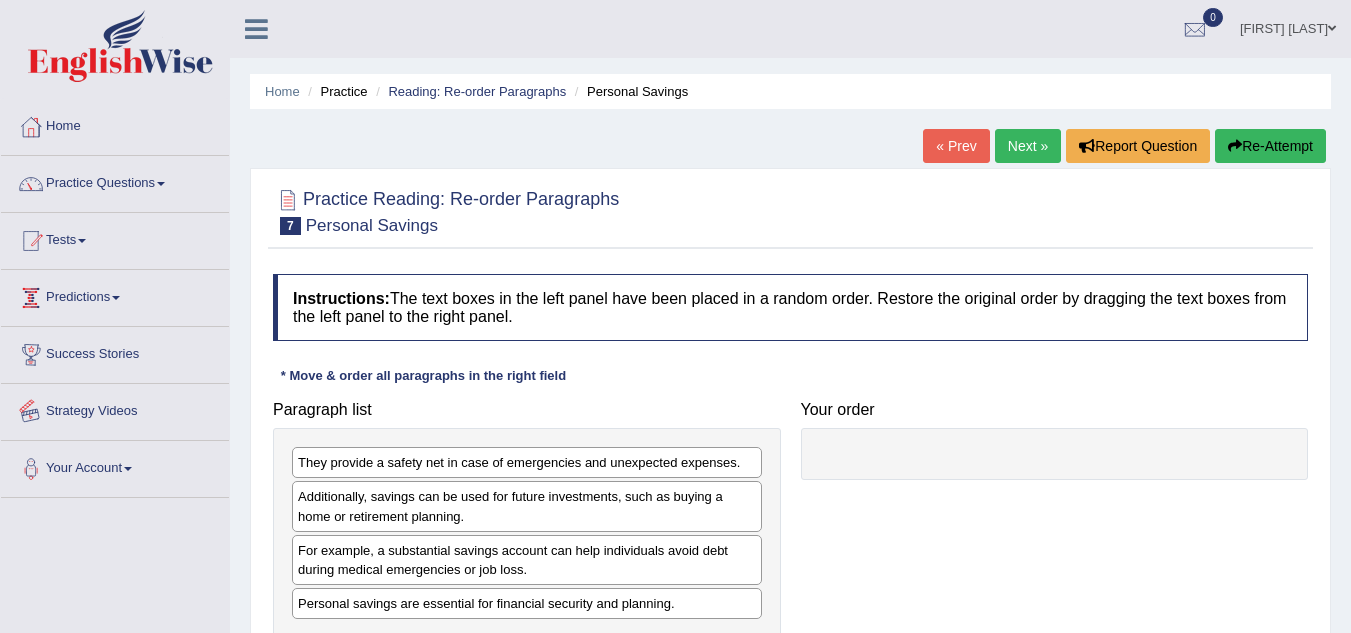 scroll, scrollTop: 0, scrollLeft: 0, axis: both 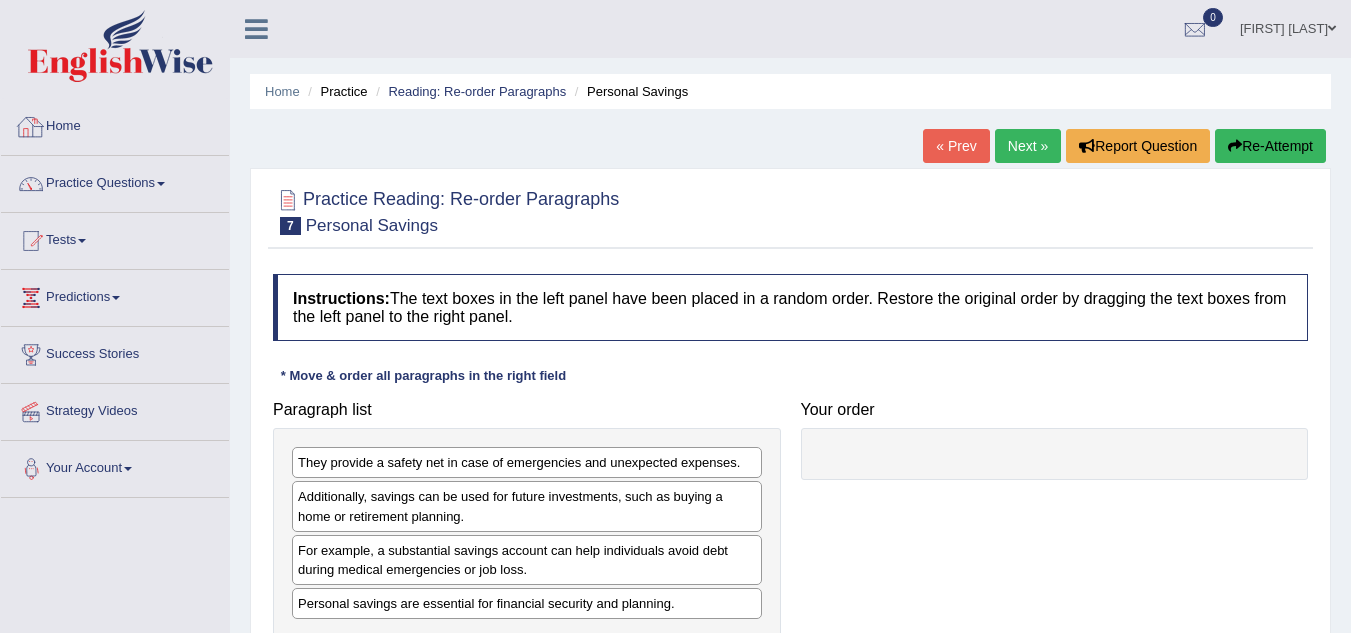 click on "Tests" at bounding box center [115, 238] 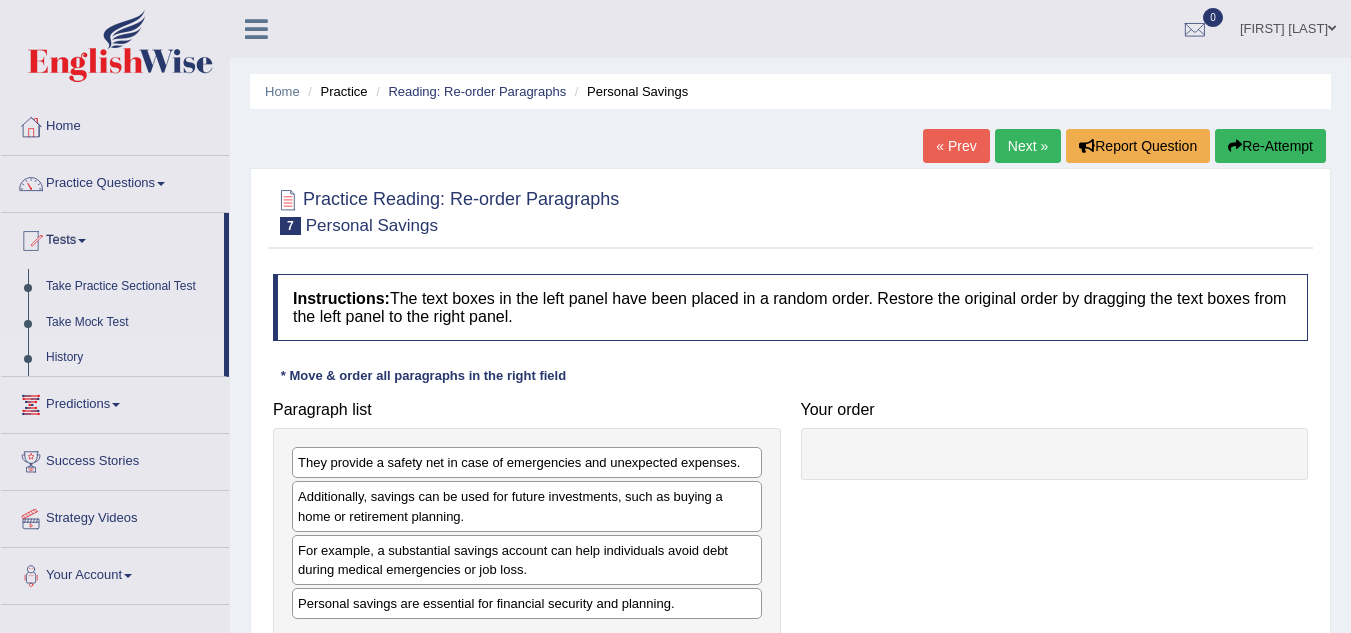 click on "History" at bounding box center [130, 358] 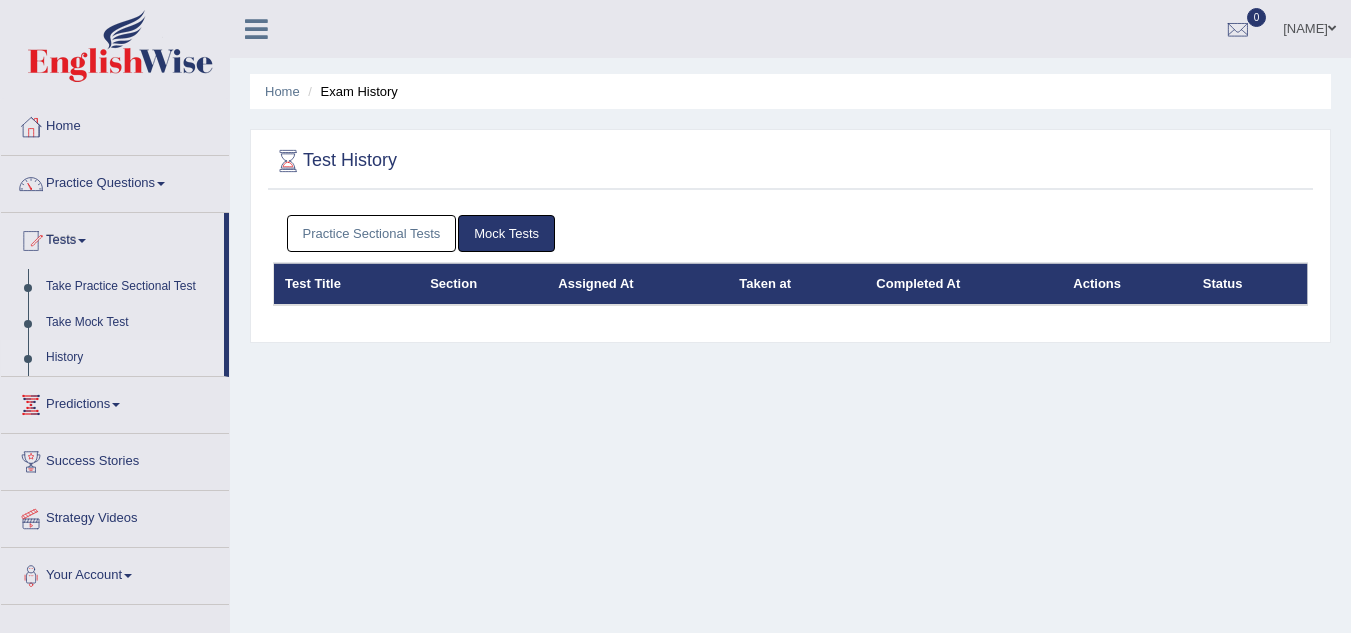 scroll, scrollTop: 0, scrollLeft: 0, axis: both 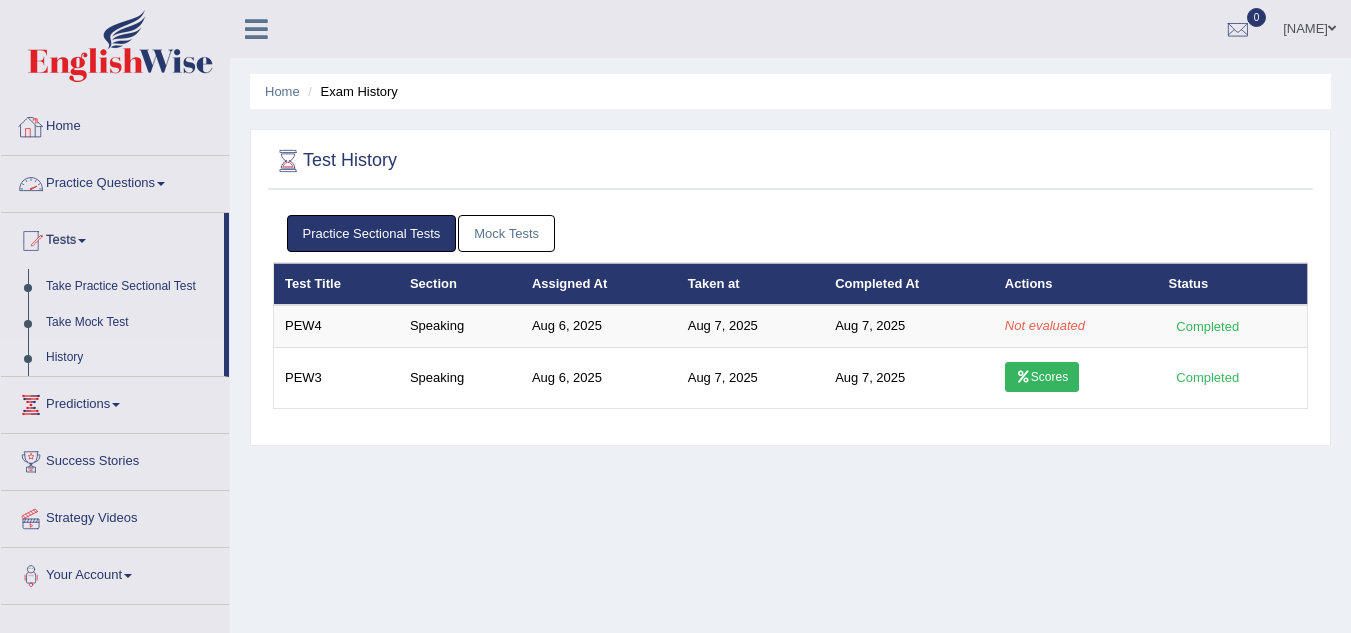 click on "Practice Questions" at bounding box center (115, 181) 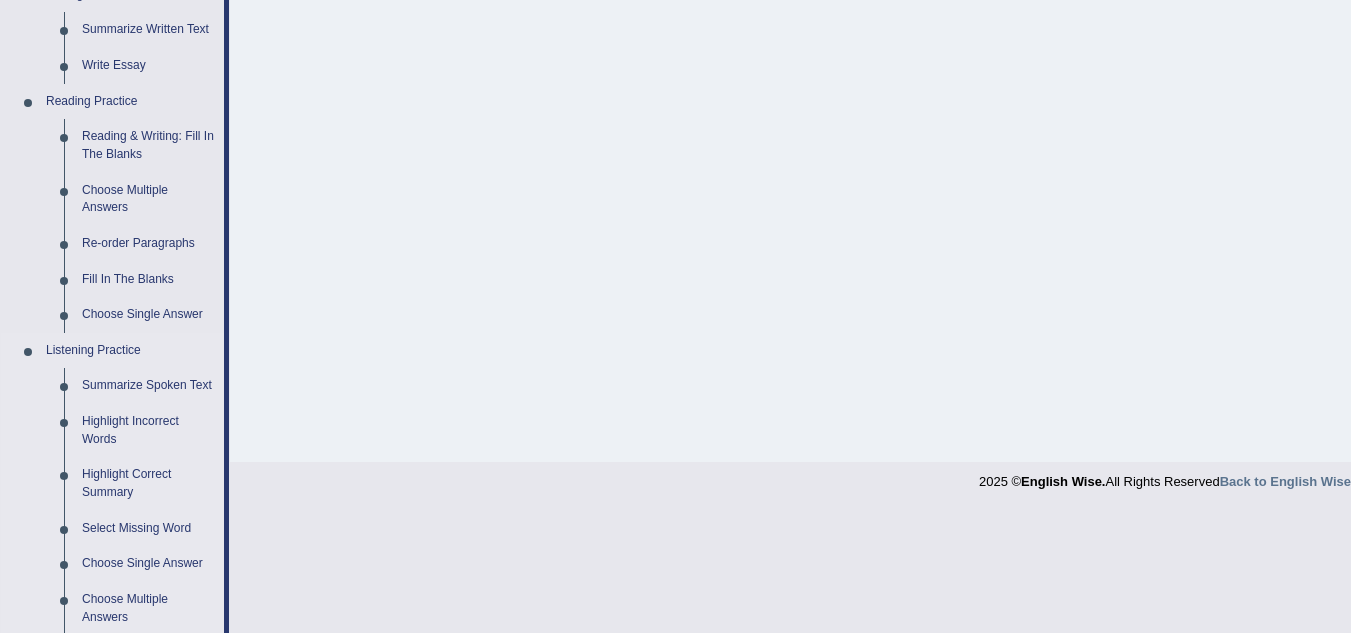 scroll, scrollTop: 534, scrollLeft: 0, axis: vertical 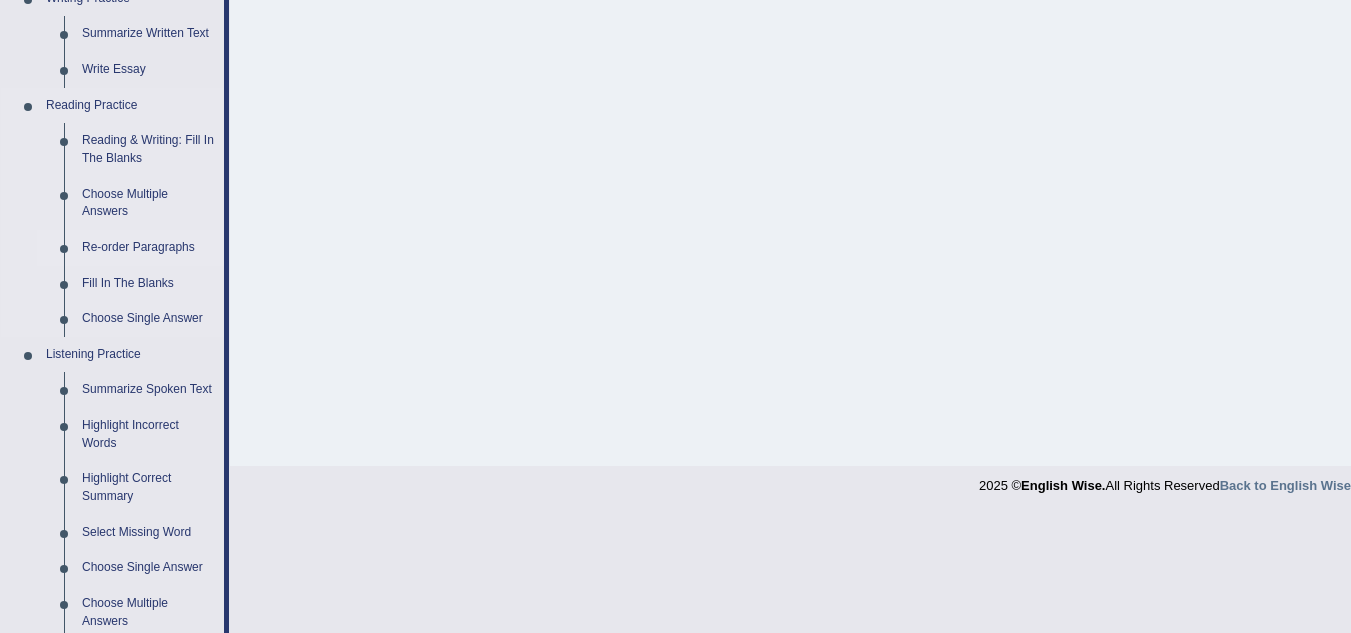 click on "Re-order Paragraphs" at bounding box center (148, 248) 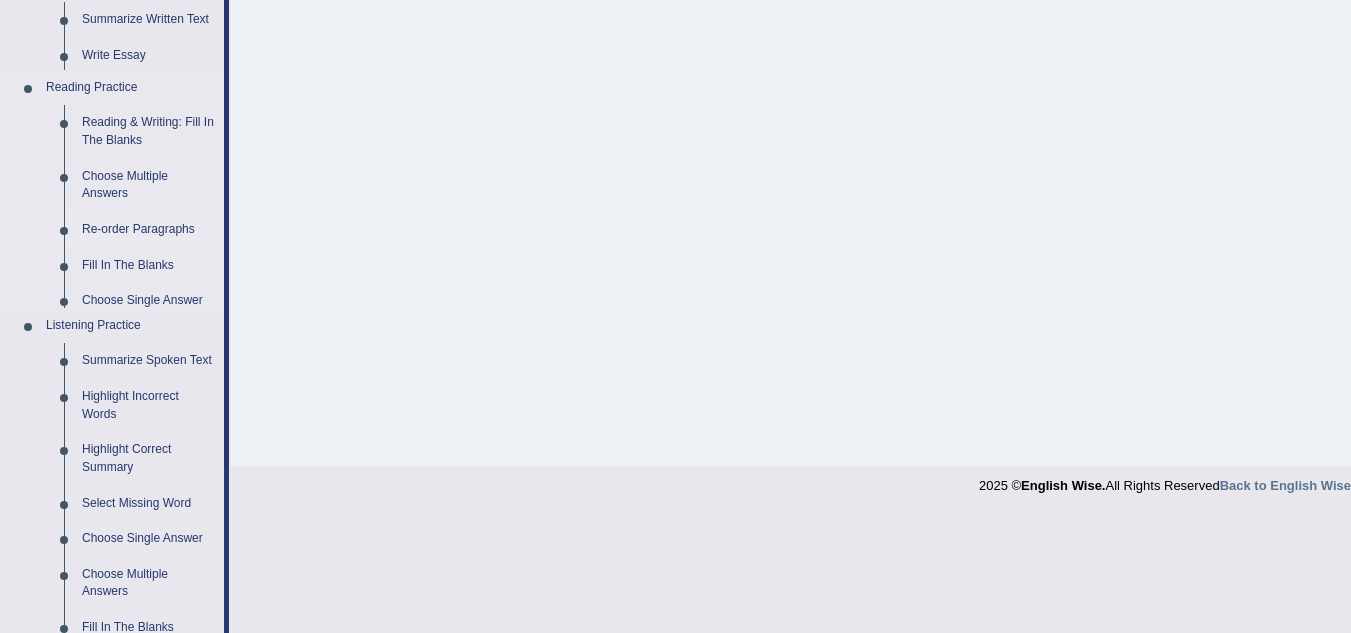 scroll, scrollTop: 417, scrollLeft: 0, axis: vertical 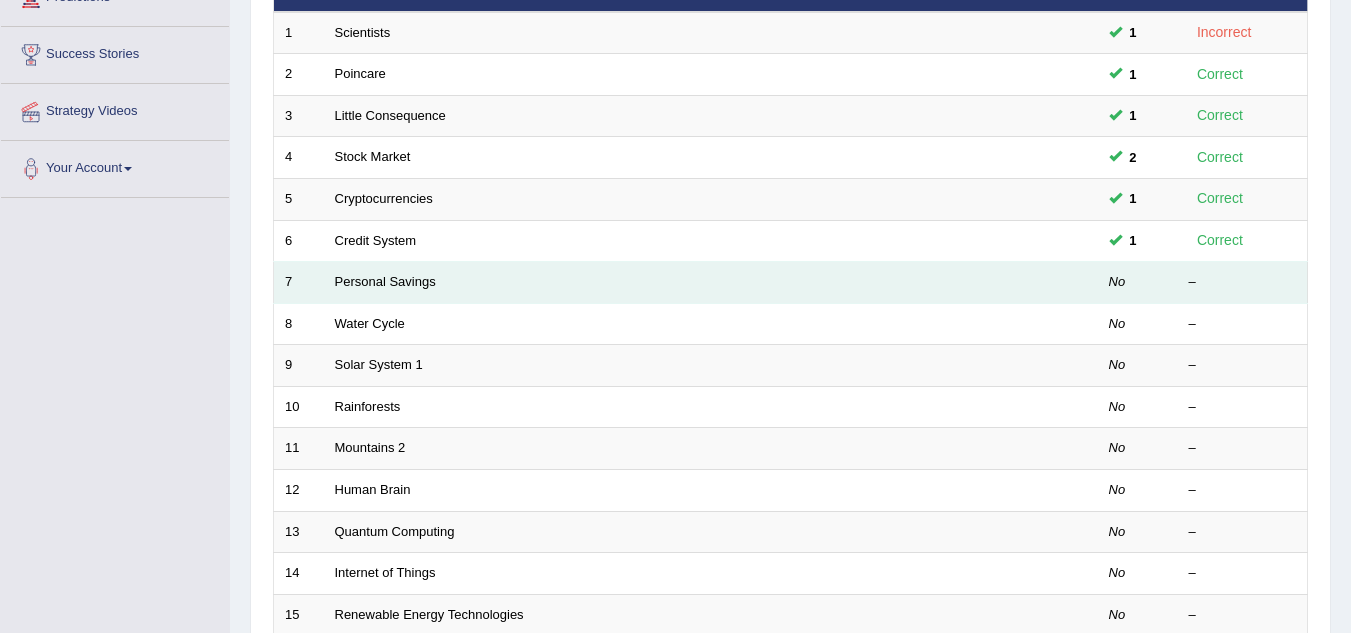 click on "Personal Savings" at bounding box center [636, 283] 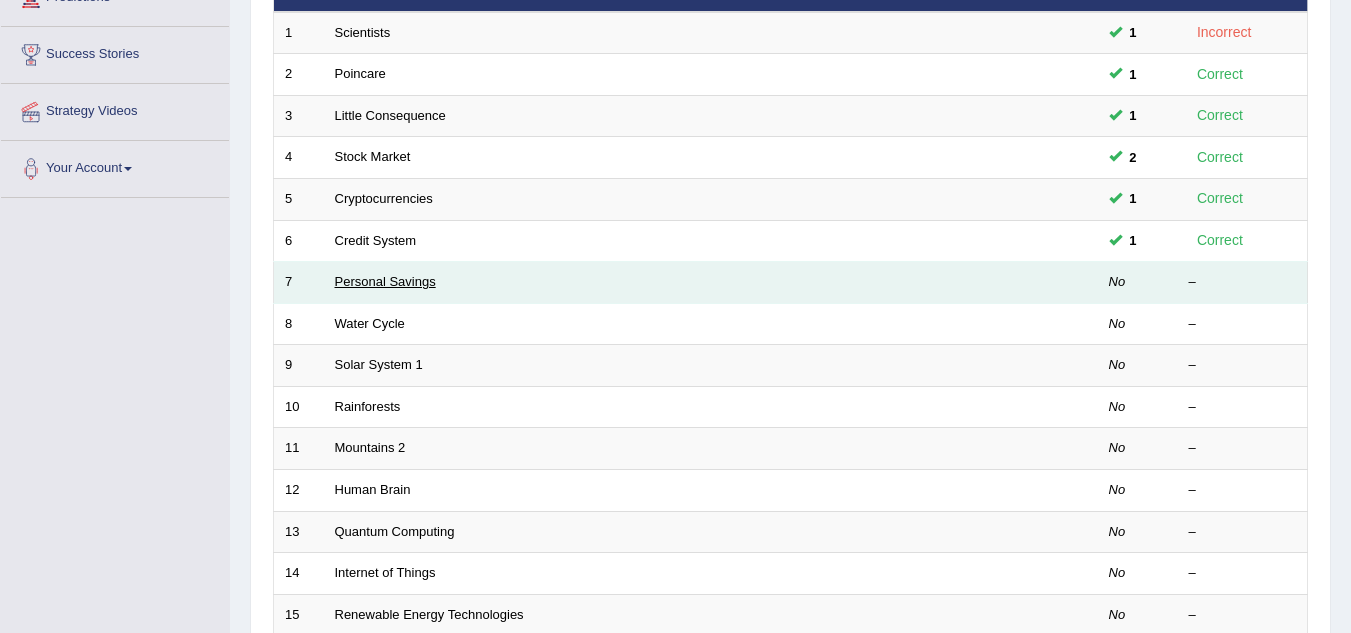 click on "Personal Savings" at bounding box center (385, 281) 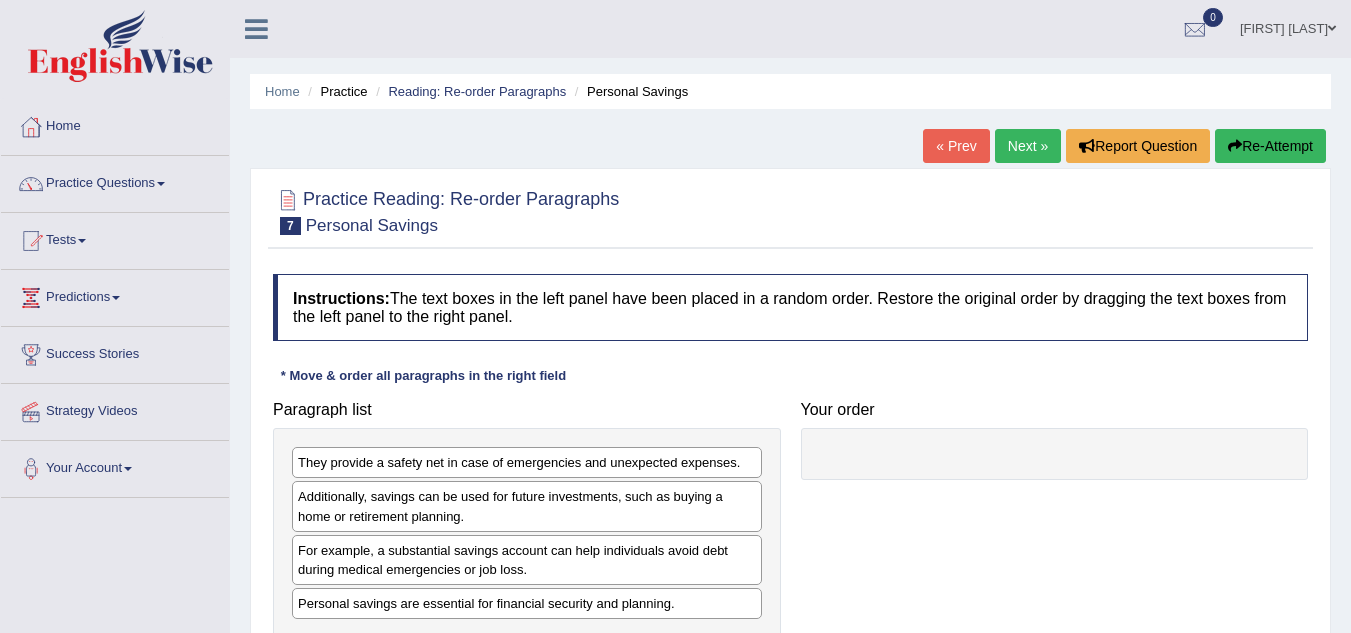 scroll, scrollTop: 76, scrollLeft: 0, axis: vertical 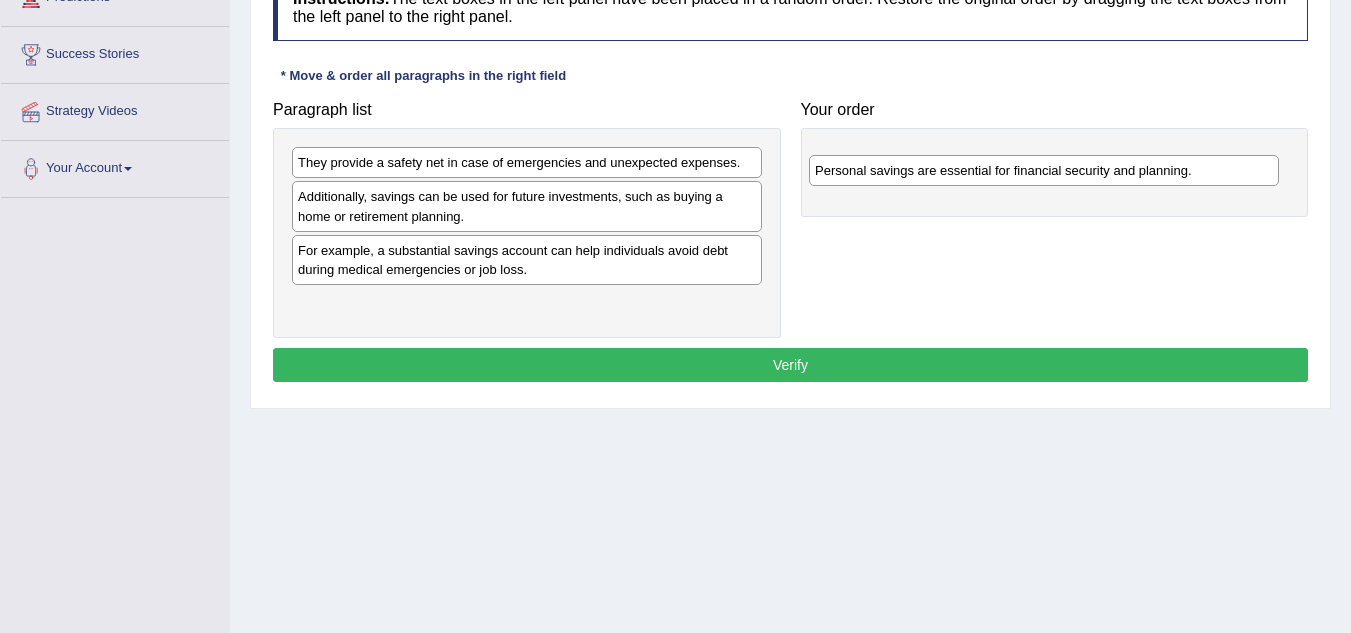 drag, startPoint x: 548, startPoint y: 316, endPoint x: 1080, endPoint y: 160, distance: 554.4006 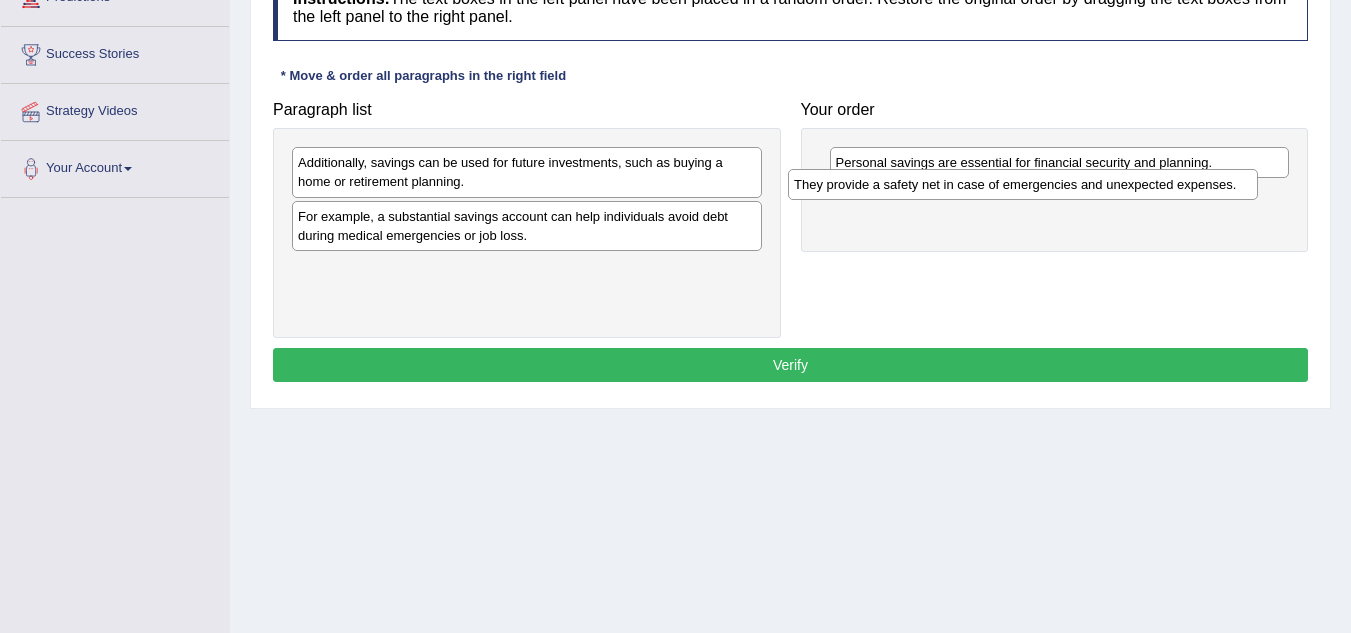 drag, startPoint x: 622, startPoint y: 162, endPoint x: 1119, endPoint y: 175, distance: 497.16998 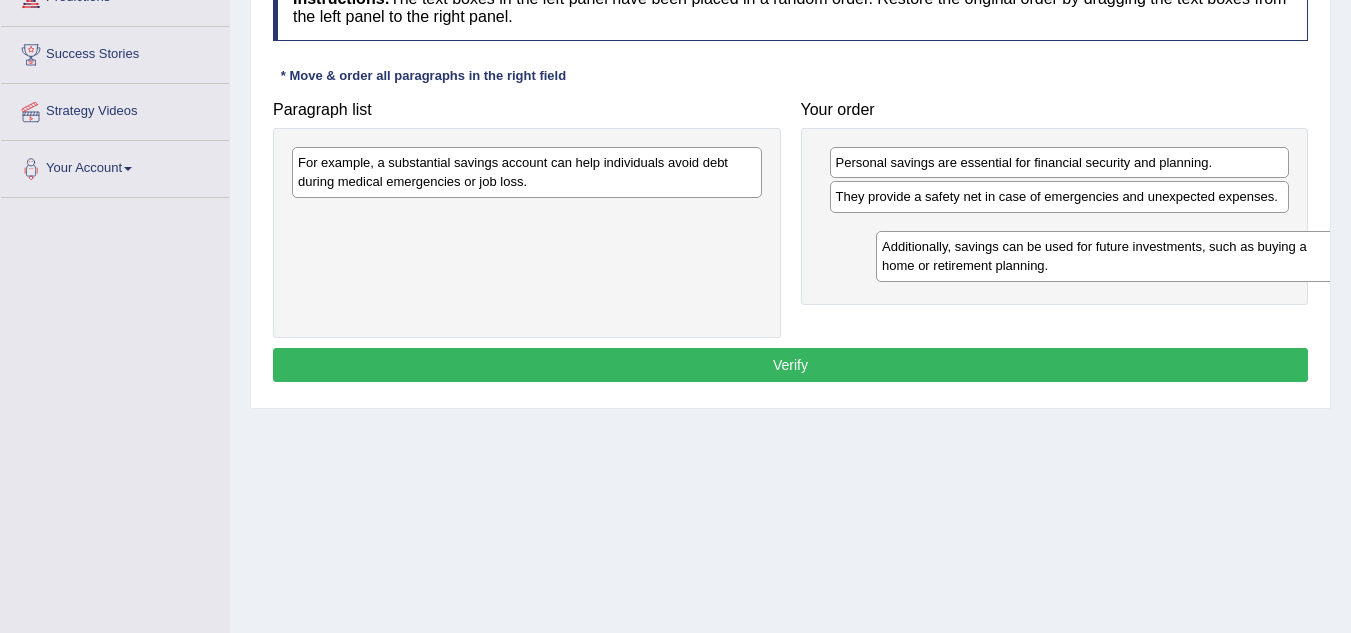 drag, startPoint x: 690, startPoint y: 239, endPoint x: 1182, endPoint y: 251, distance: 492.14633 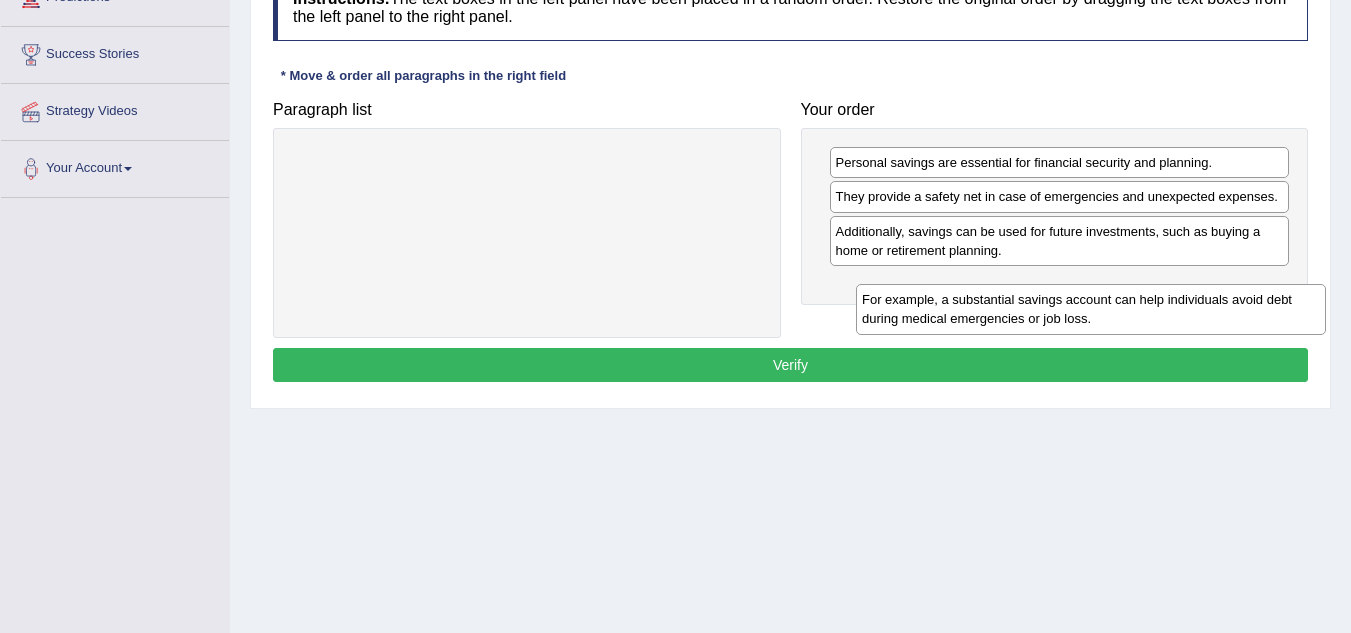 drag, startPoint x: 424, startPoint y: 158, endPoint x: 977, endPoint y: 298, distance: 570.4463 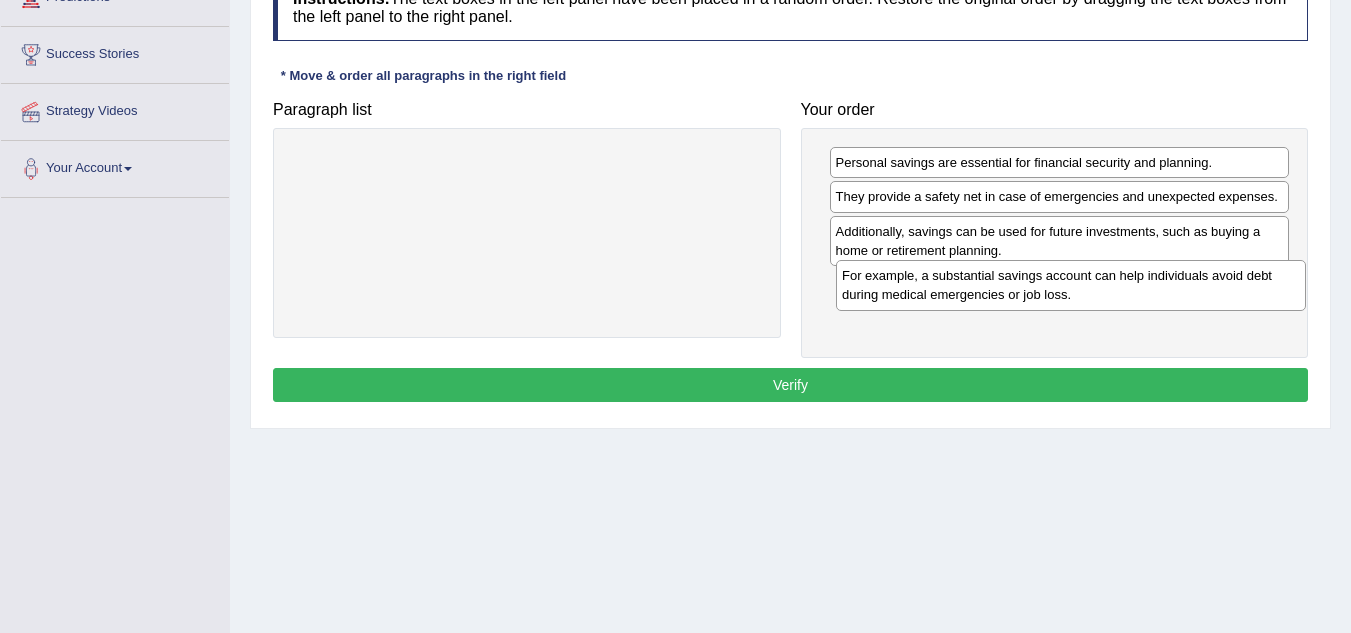 drag, startPoint x: 475, startPoint y: 179, endPoint x: 1015, endPoint y: 296, distance: 552.52966 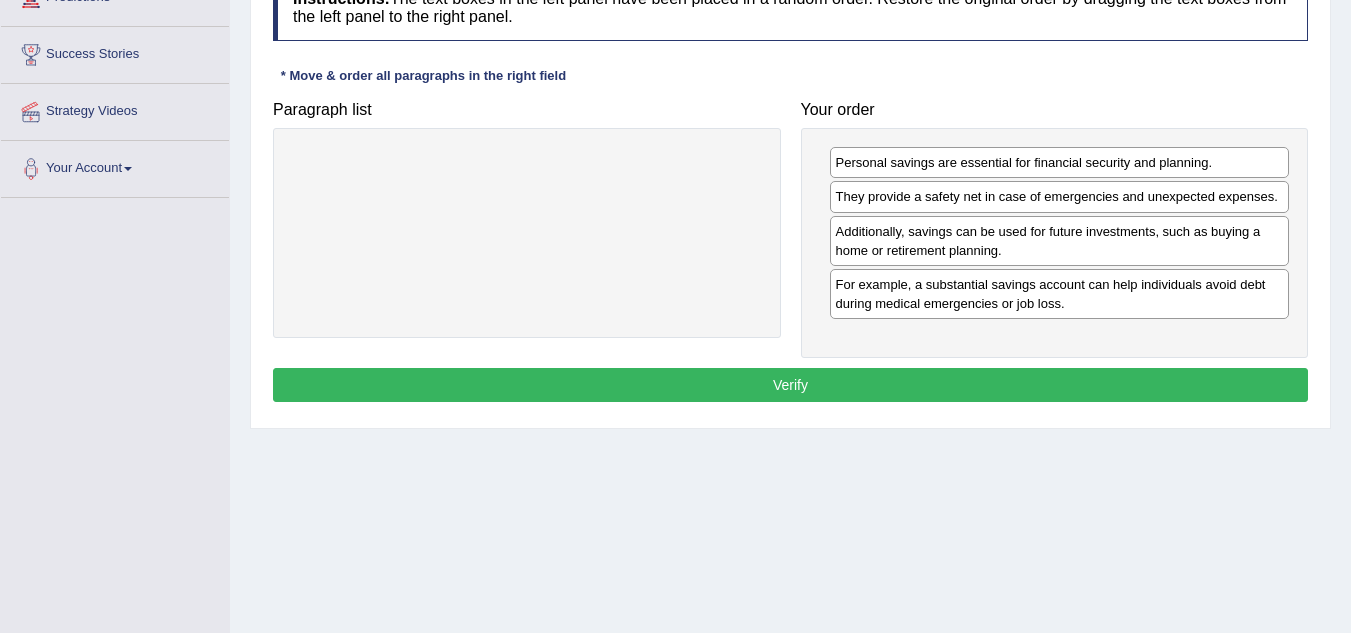 click on "Verify" at bounding box center [790, 385] 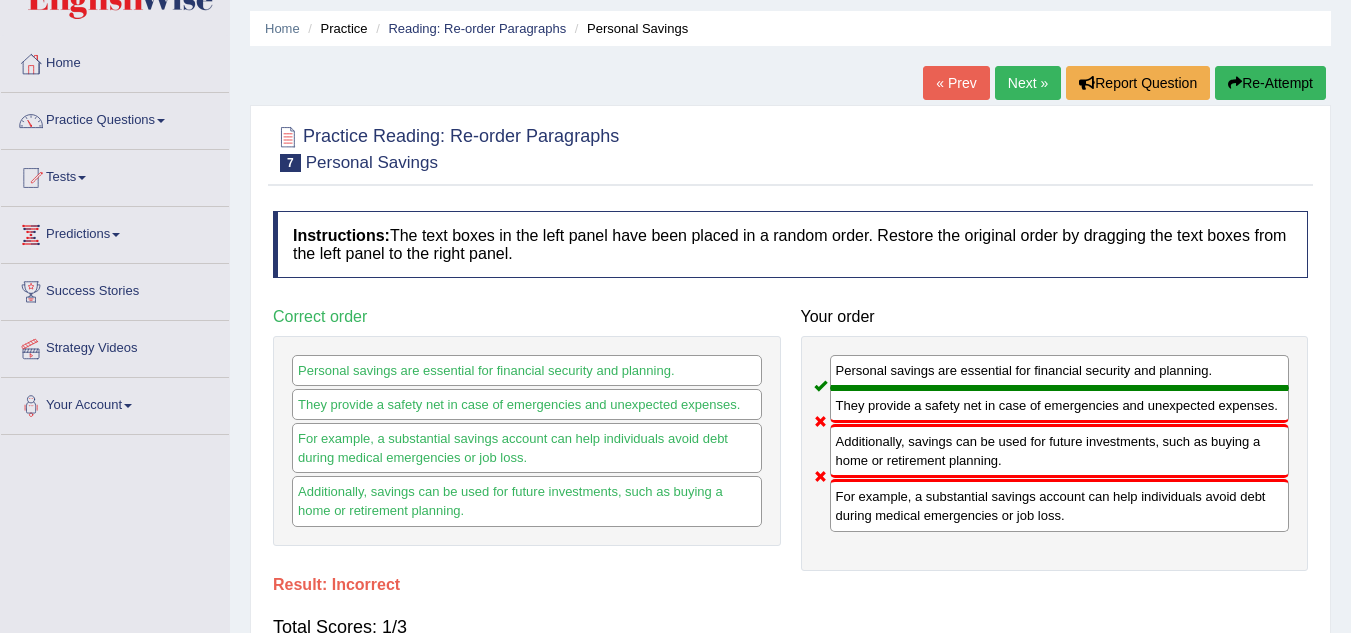 scroll, scrollTop: 0, scrollLeft: 0, axis: both 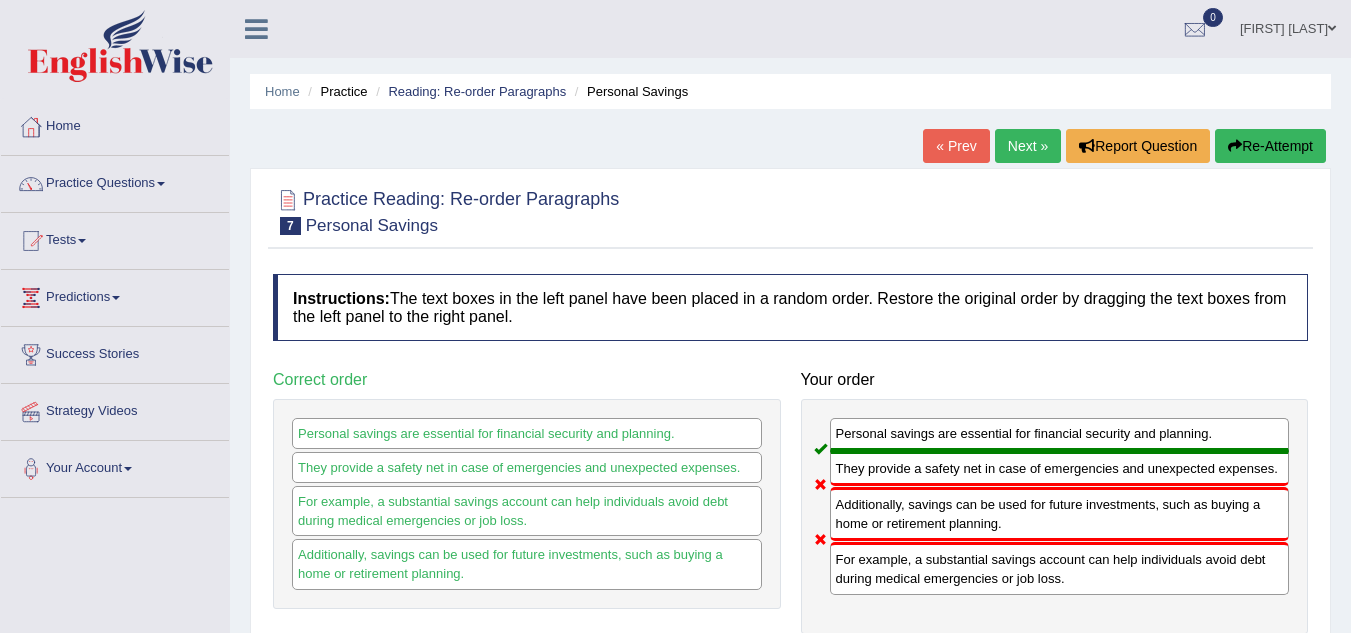 click on "Re-Attempt" at bounding box center (1270, 146) 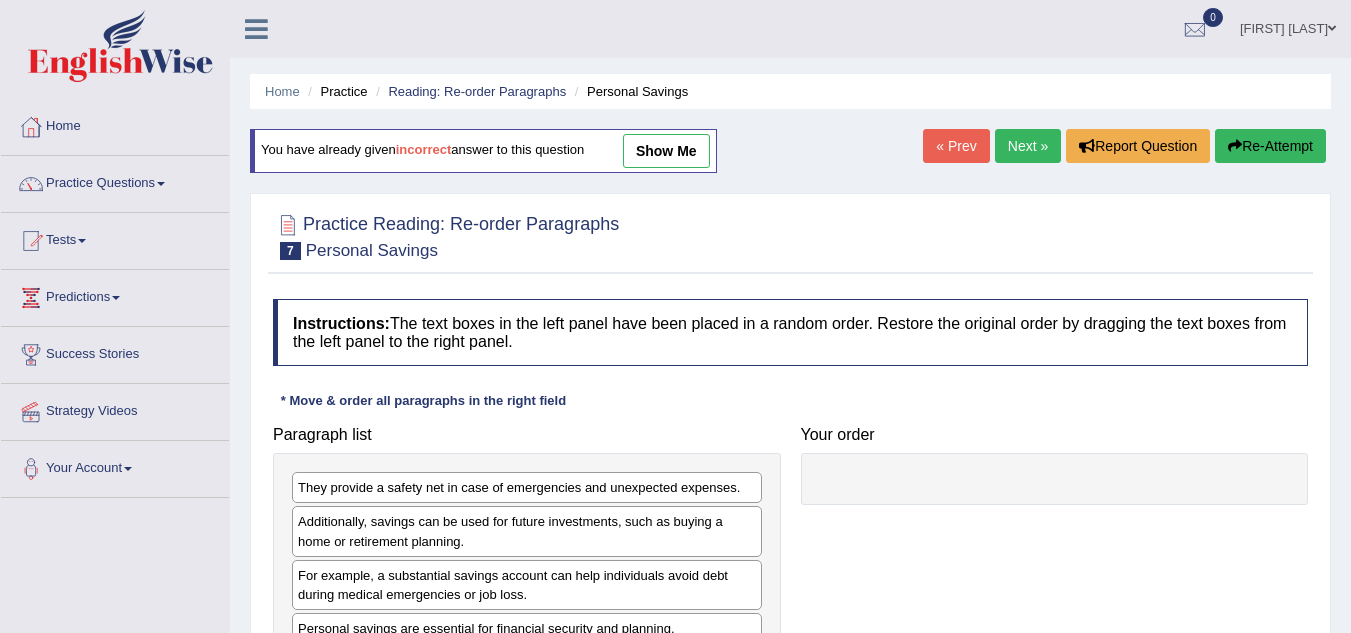 scroll, scrollTop: 0, scrollLeft: 0, axis: both 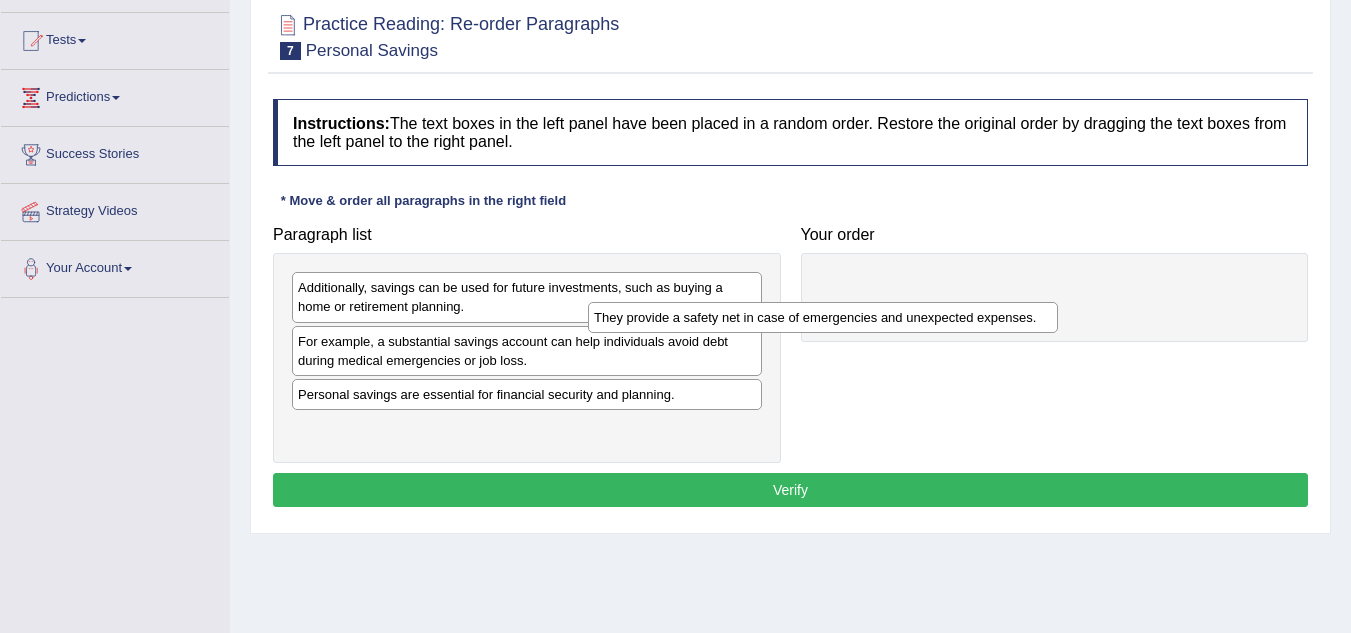 drag, startPoint x: 472, startPoint y: 283, endPoint x: 324, endPoint y: 261, distance: 149.6262 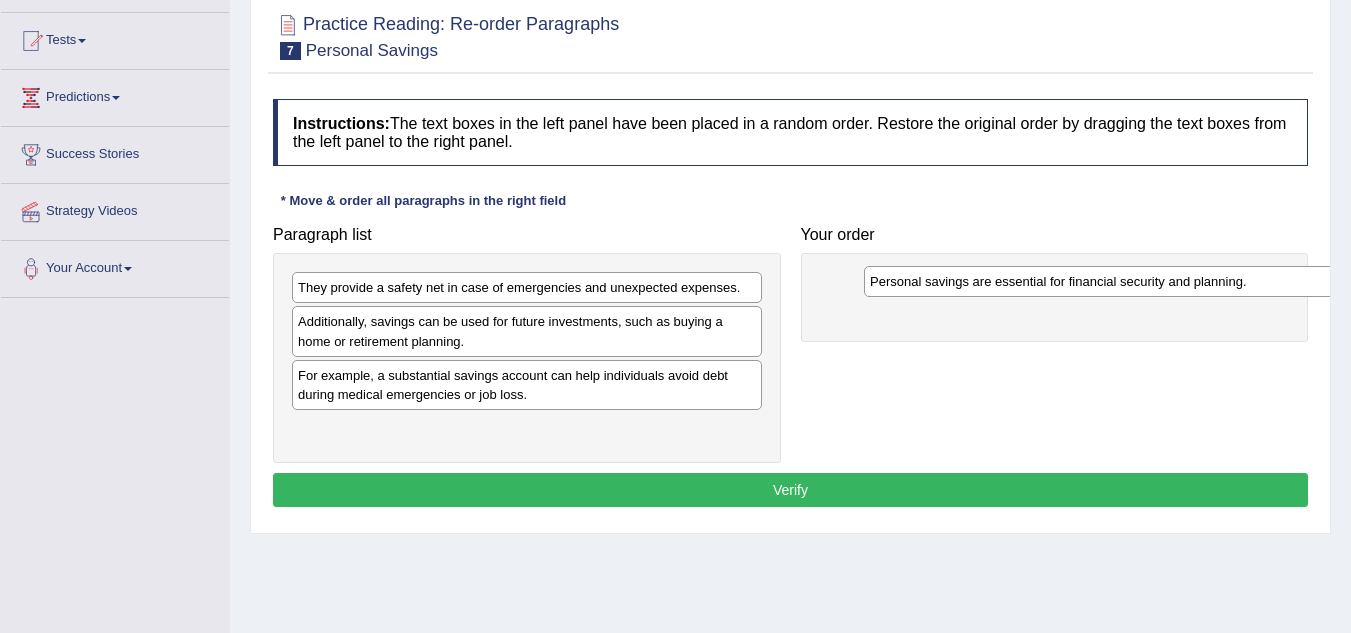 drag, startPoint x: 415, startPoint y: 429, endPoint x: 969, endPoint y: 282, distance: 573.171 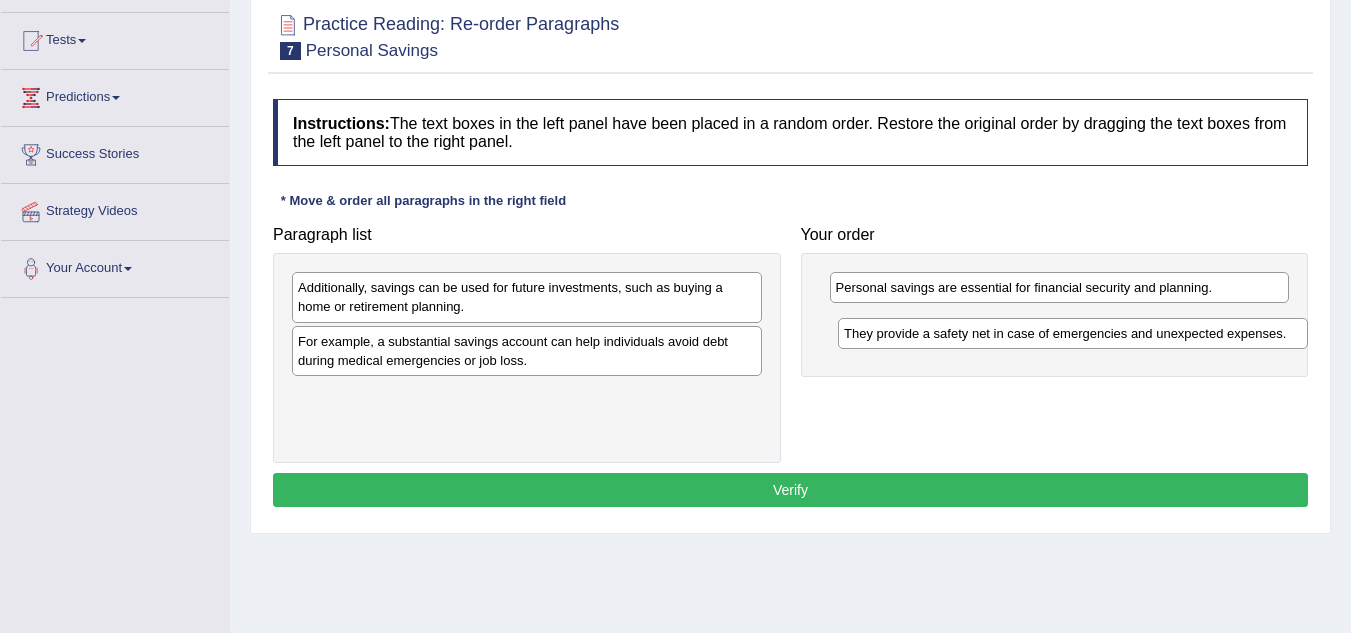 drag, startPoint x: 569, startPoint y: 296, endPoint x: 1099, endPoint y: 341, distance: 531.9069 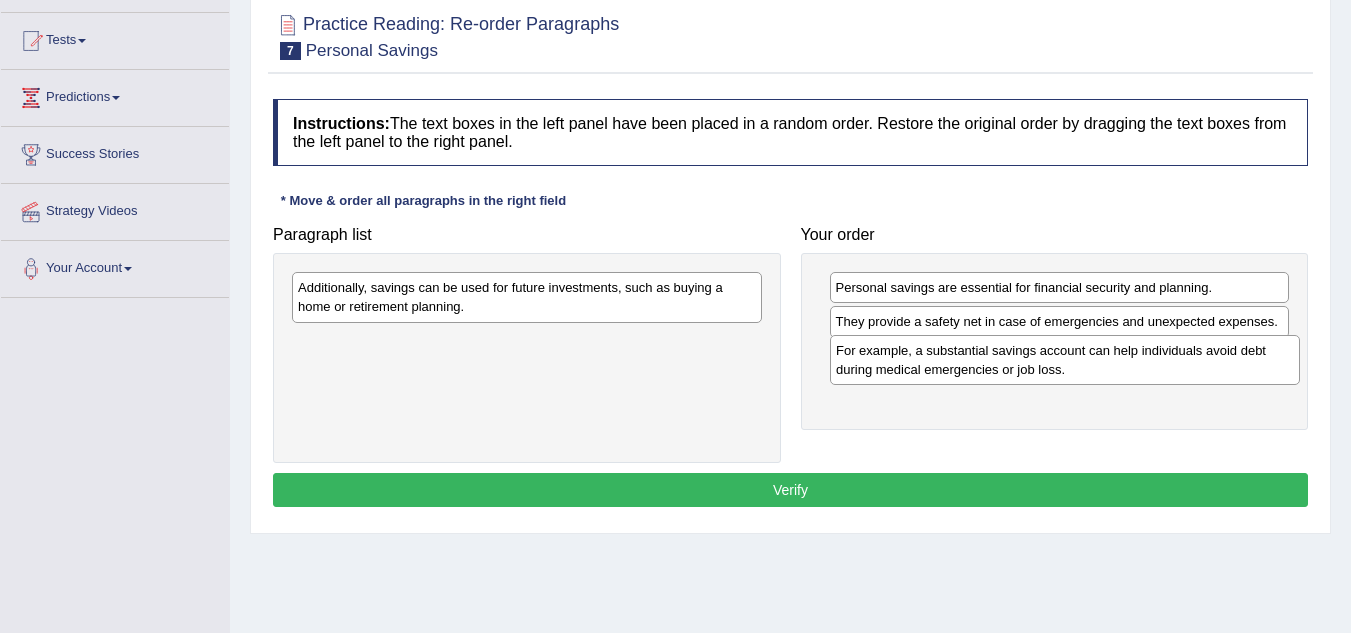 drag, startPoint x: 533, startPoint y: 352, endPoint x: 1069, endPoint y: 361, distance: 536.07556 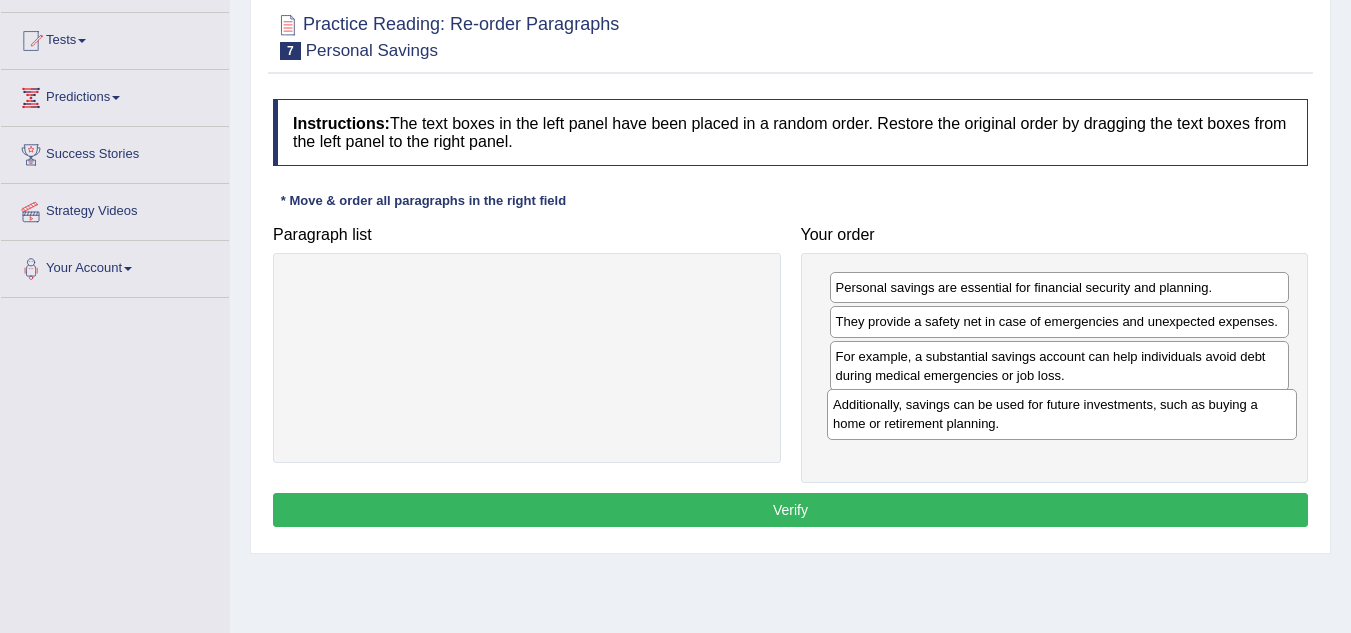 drag, startPoint x: 551, startPoint y: 295, endPoint x: 1049, endPoint y: 456, distance: 523.3784 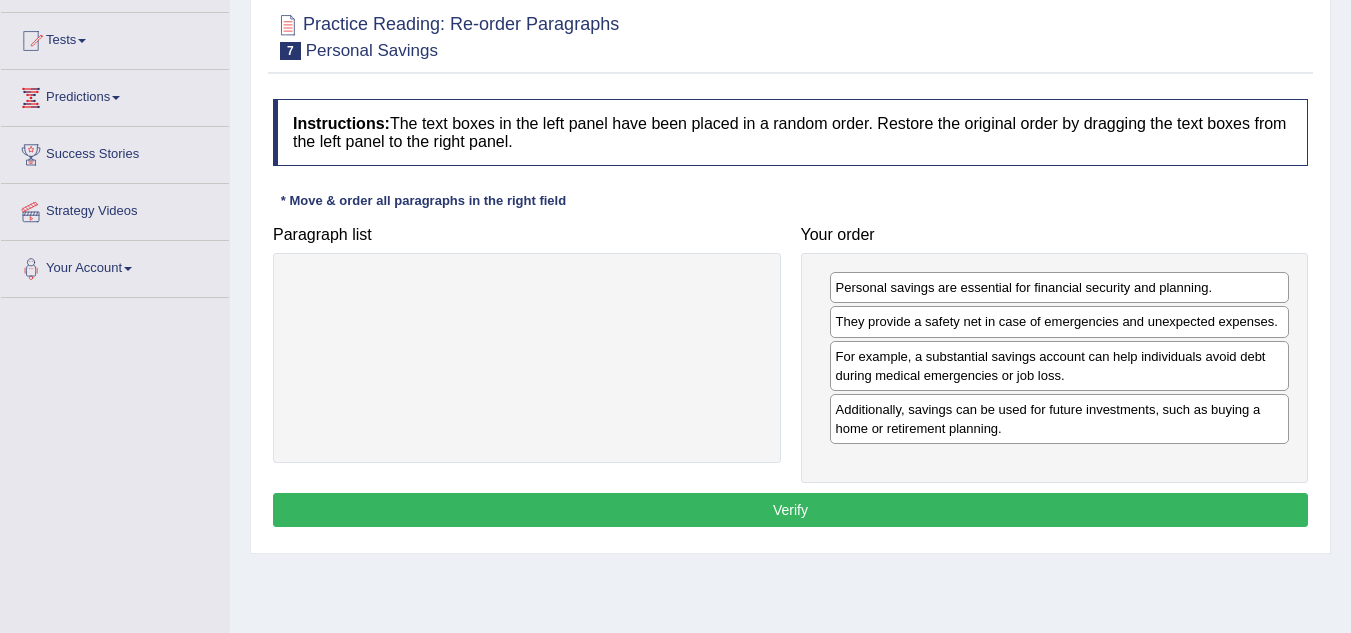 click on "Verify" at bounding box center [790, 510] 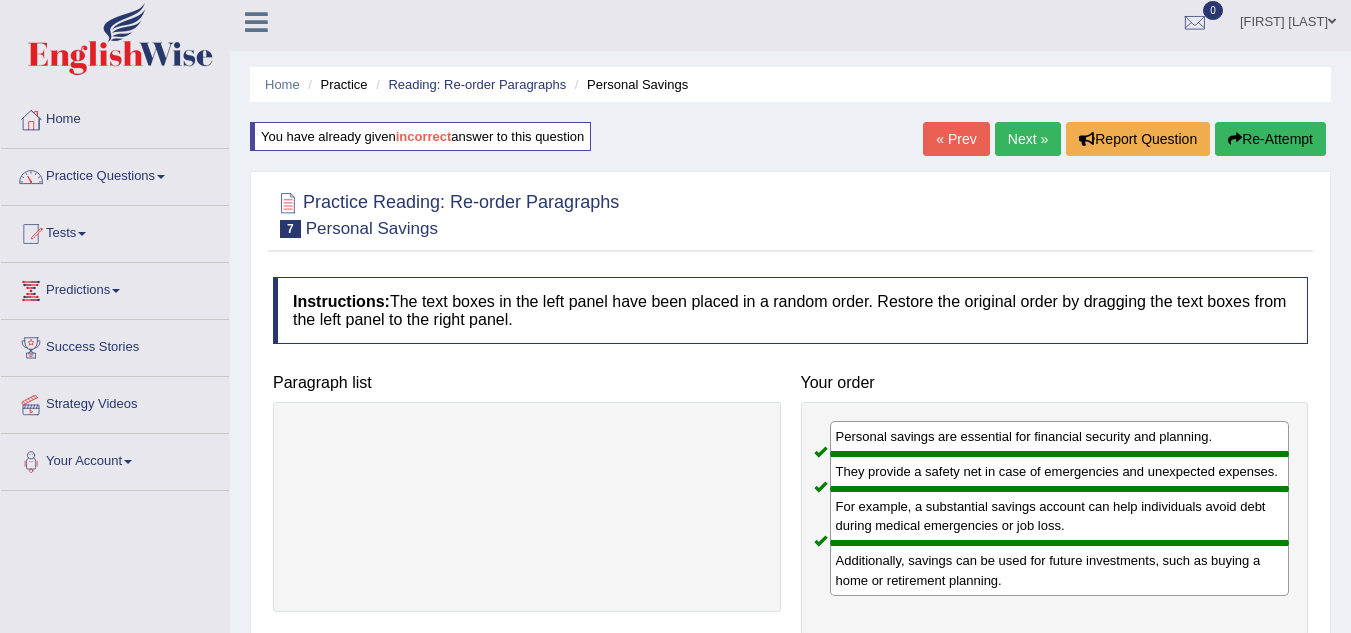 scroll, scrollTop: 0, scrollLeft: 0, axis: both 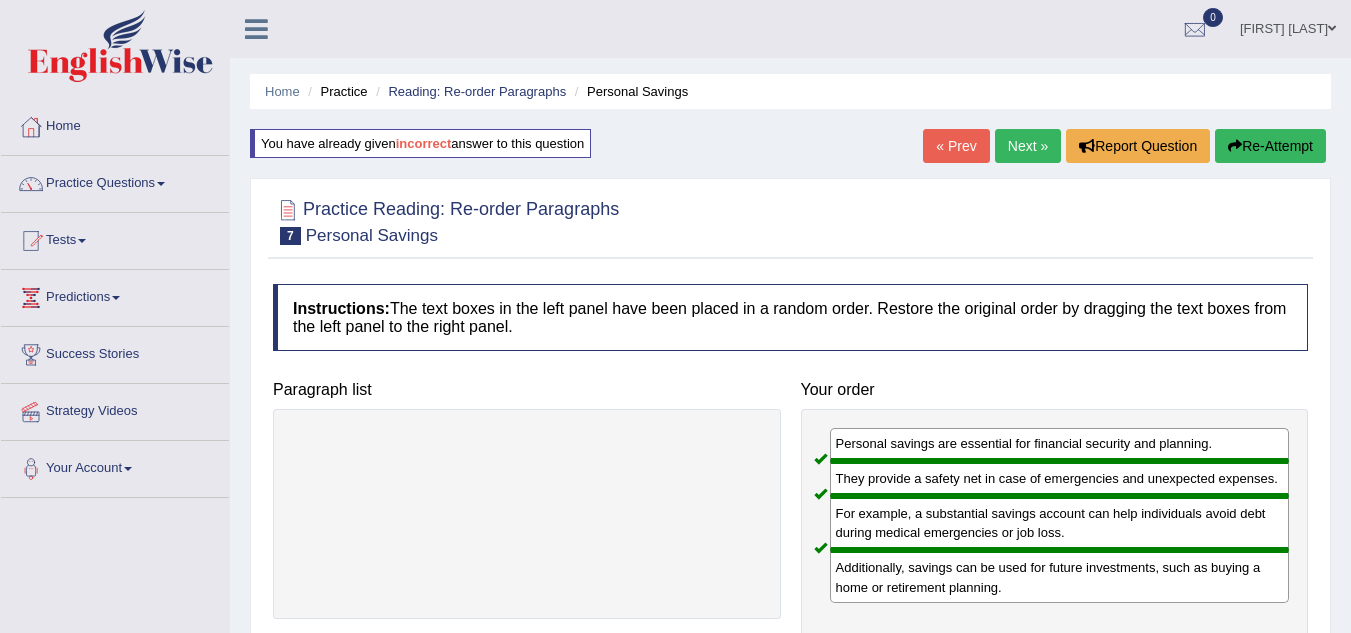 click on "Next »" at bounding box center (1028, 146) 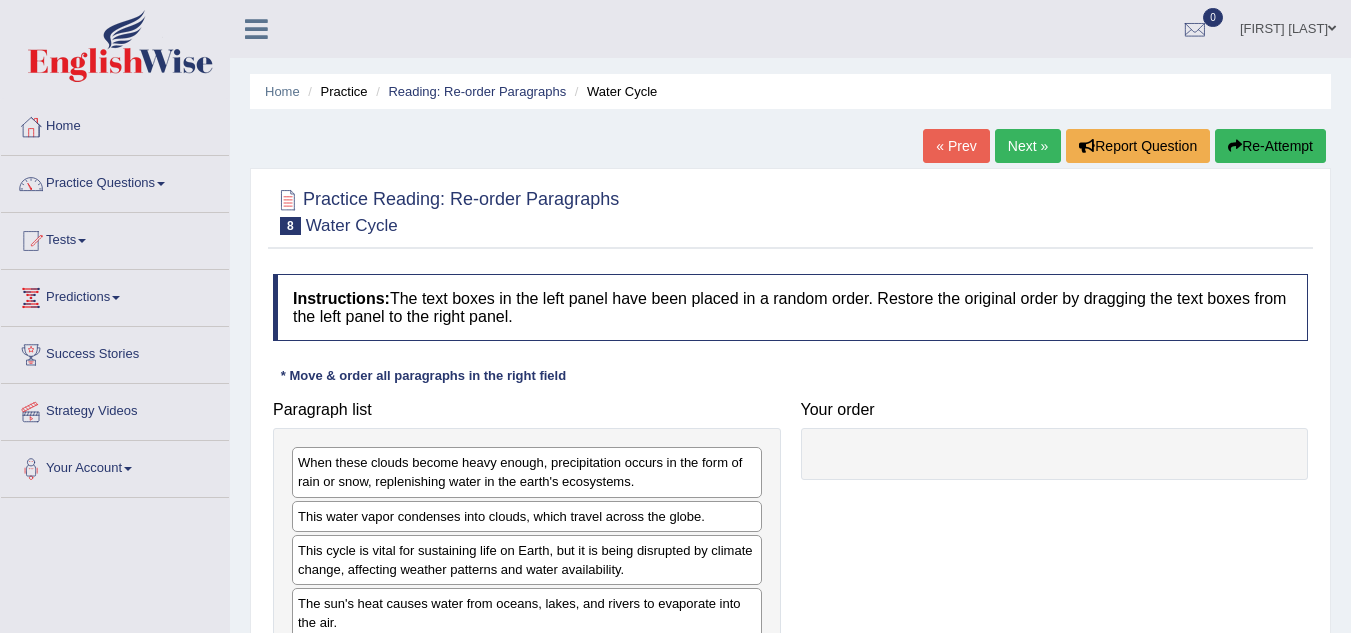 scroll, scrollTop: 0, scrollLeft: 0, axis: both 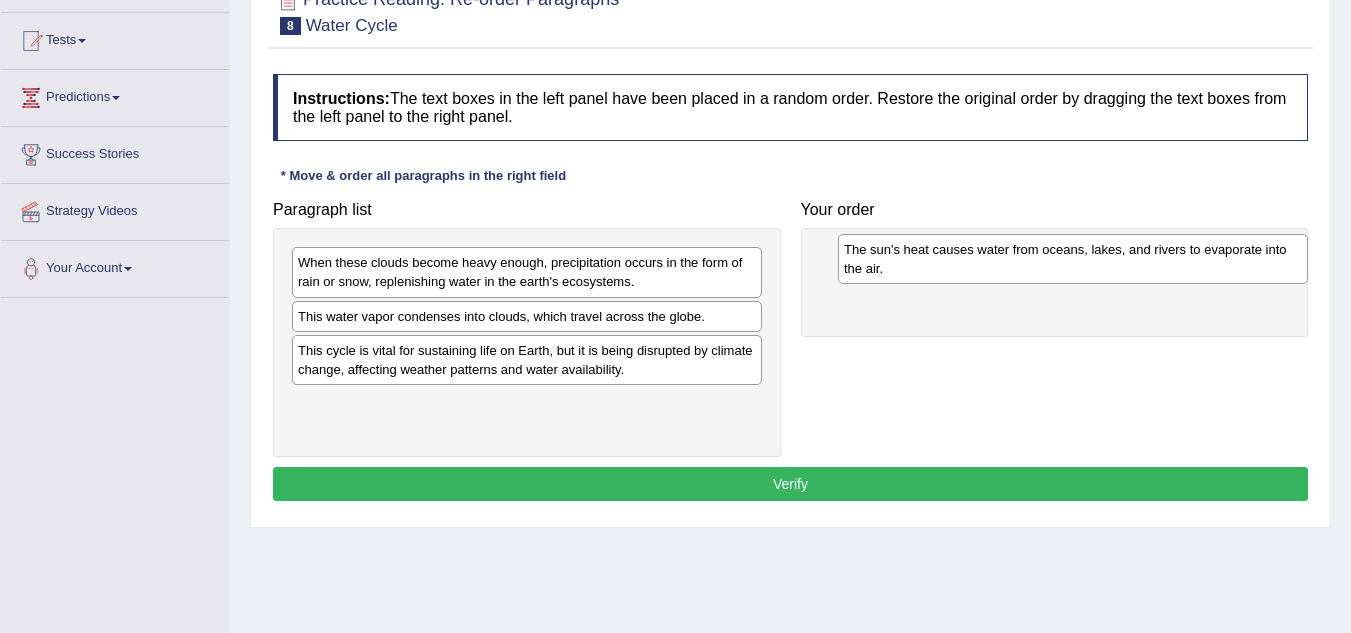 drag, startPoint x: 496, startPoint y: 427, endPoint x: 1042, endPoint y: 273, distance: 567.30237 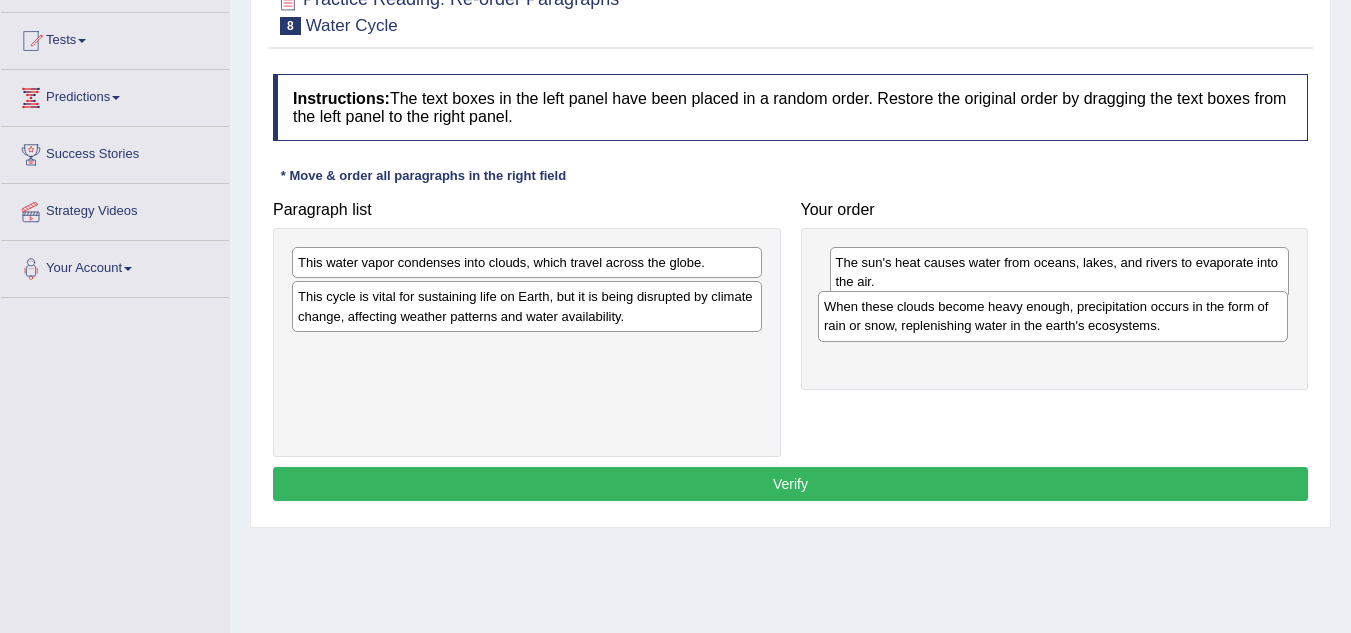 drag, startPoint x: 418, startPoint y: 263, endPoint x: 944, endPoint y: 307, distance: 527.8371 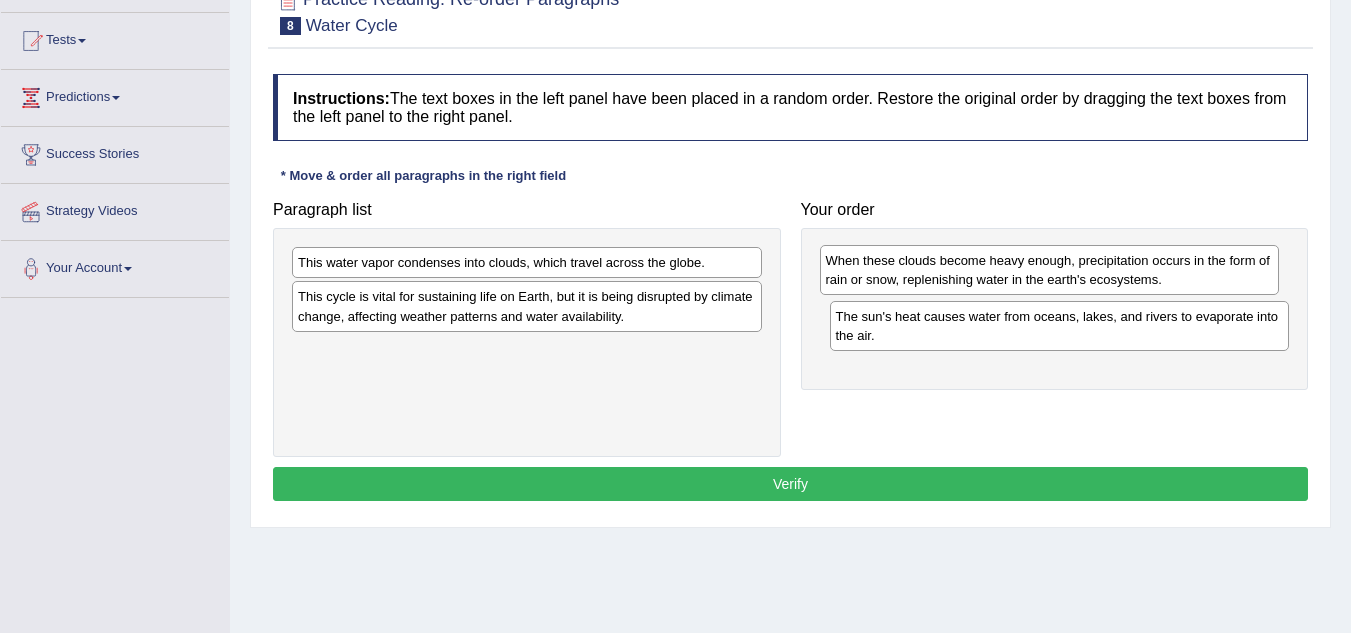 drag, startPoint x: 957, startPoint y: 331, endPoint x: 947, endPoint y: 275, distance: 56.88585 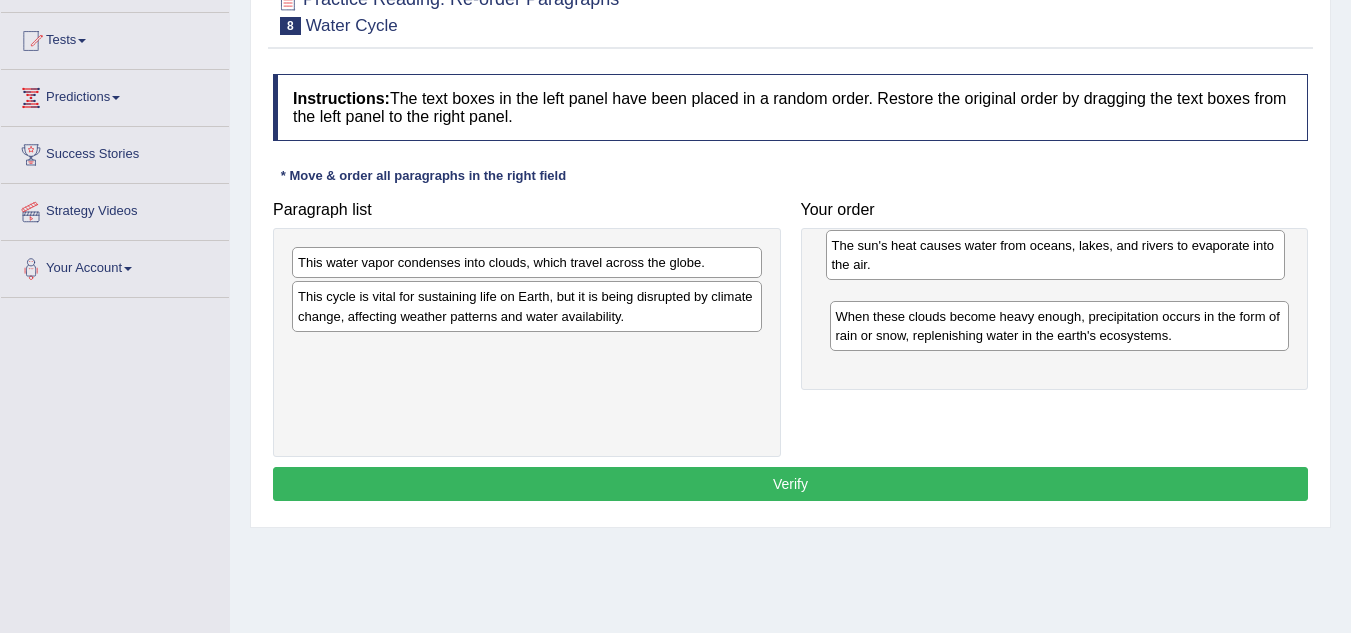 drag, startPoint x: 961, startPoint y: 323, endPoint x: 957, endPoint y: 257, distance: 66.1211 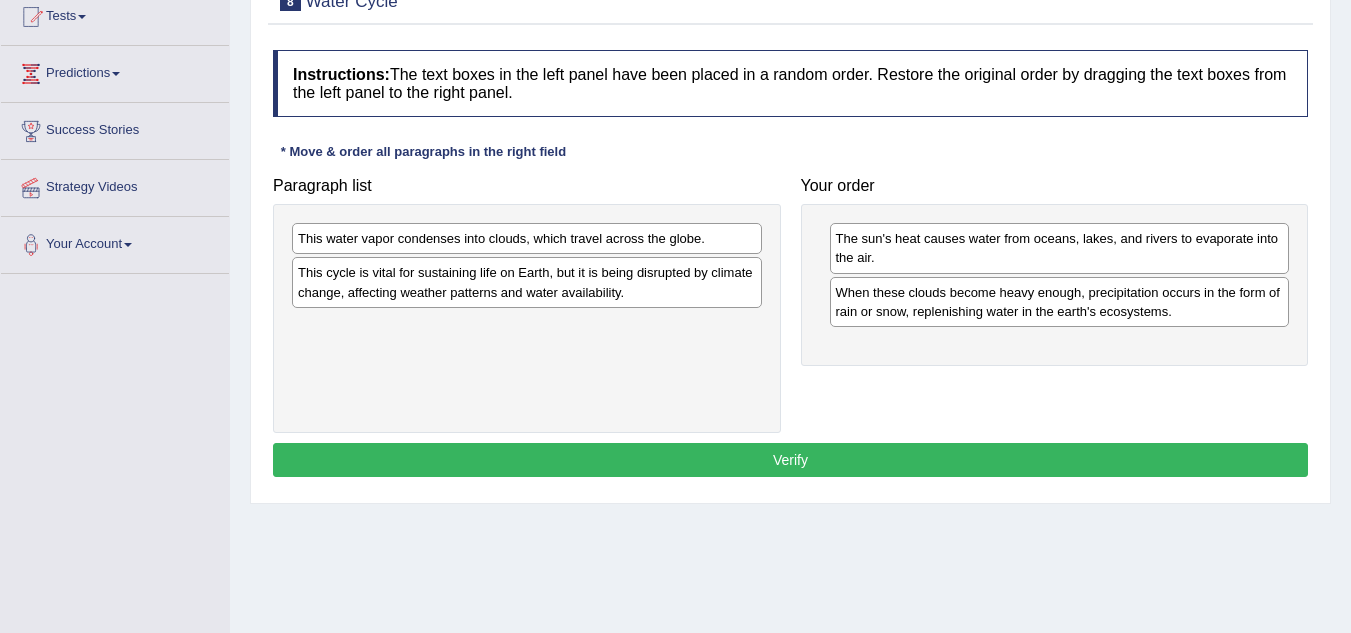 scroll, scrollTop: 300, scrollLeft: 0, axis: vertical 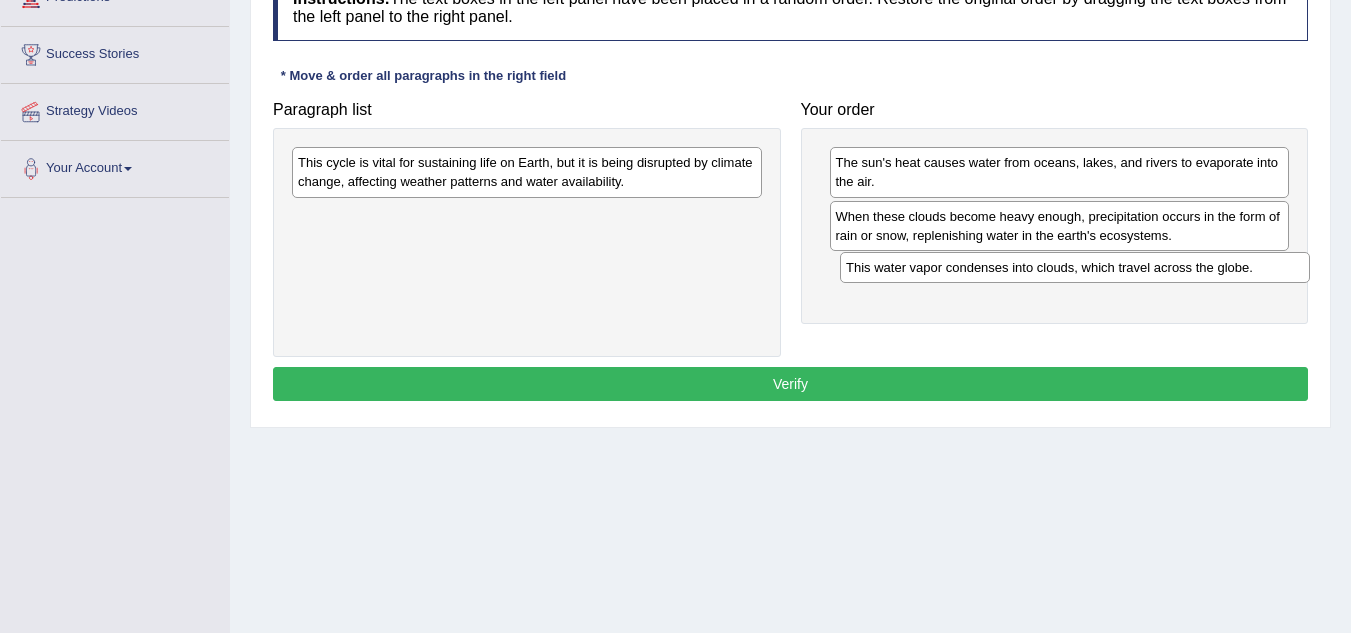drag, startPoint x: 393, startPoint y: 164, endPoint x: 940, endPoint y: 269, distance: 556.9865 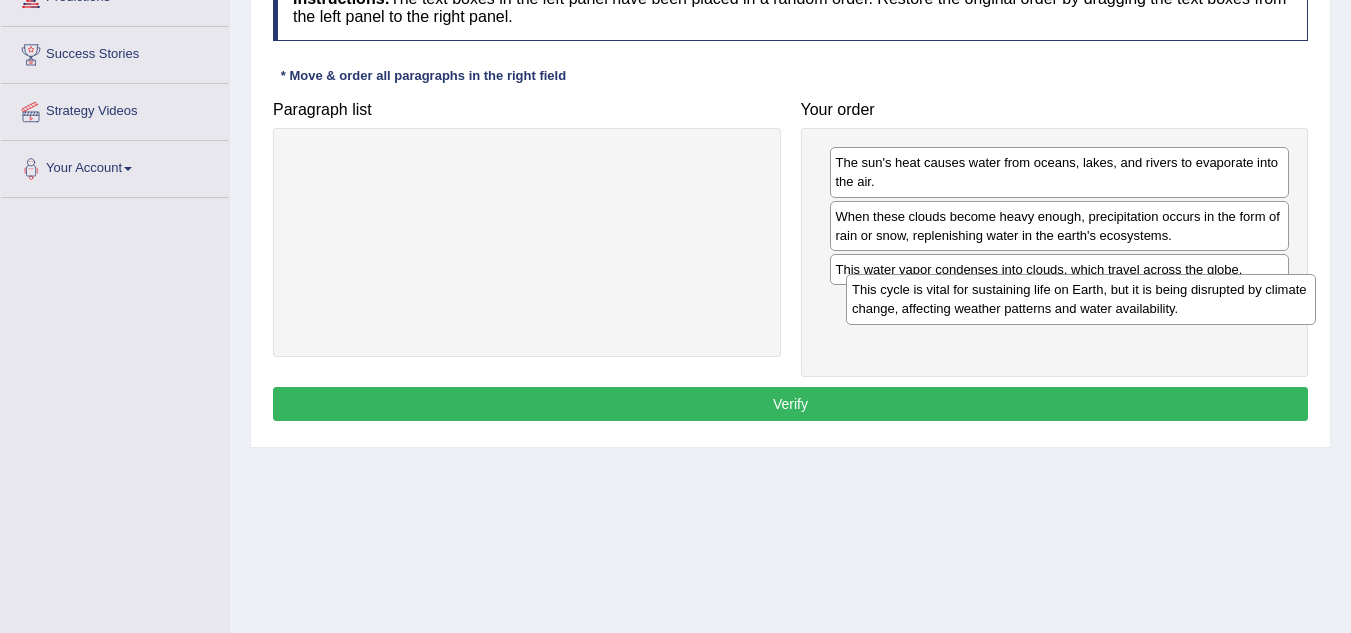 drag, startPoint x: 664, startPoint y: 156, endPoint x: 1218, endPoint y: 283, distance: 568.3705 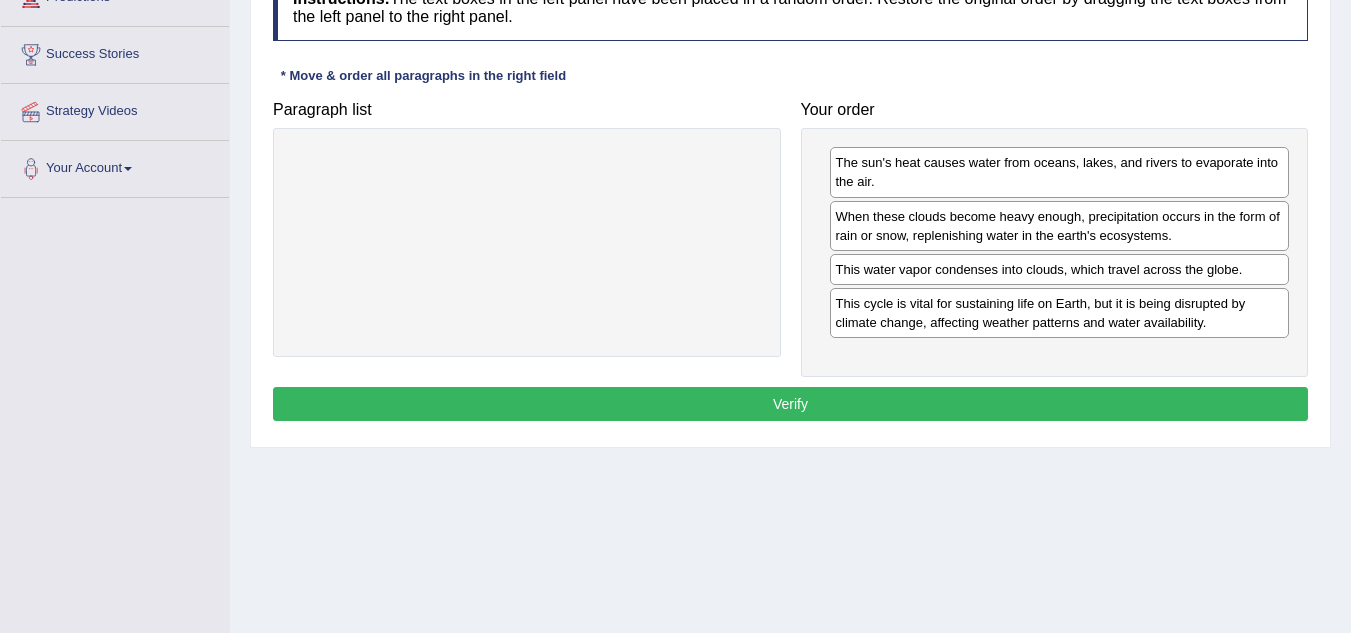 click on "Verify" at bounding box center [790, 404] 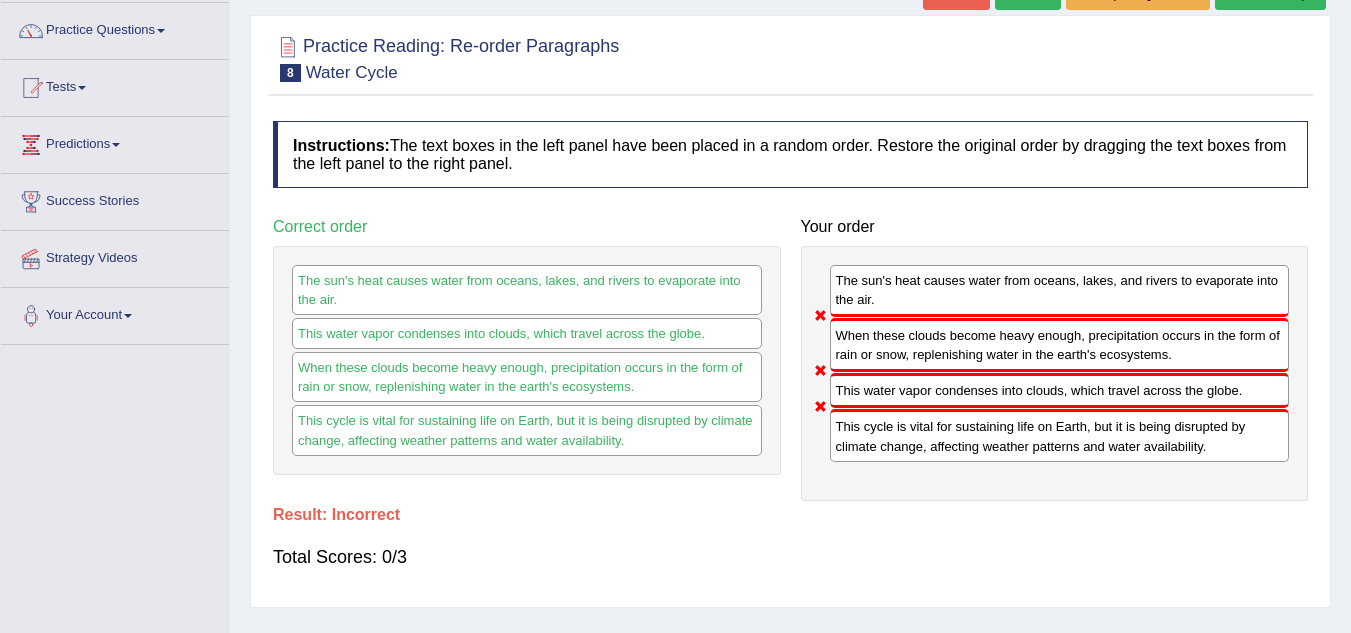 scroll, scrollTop: 100, scrollLeft: 0, axis: vertical 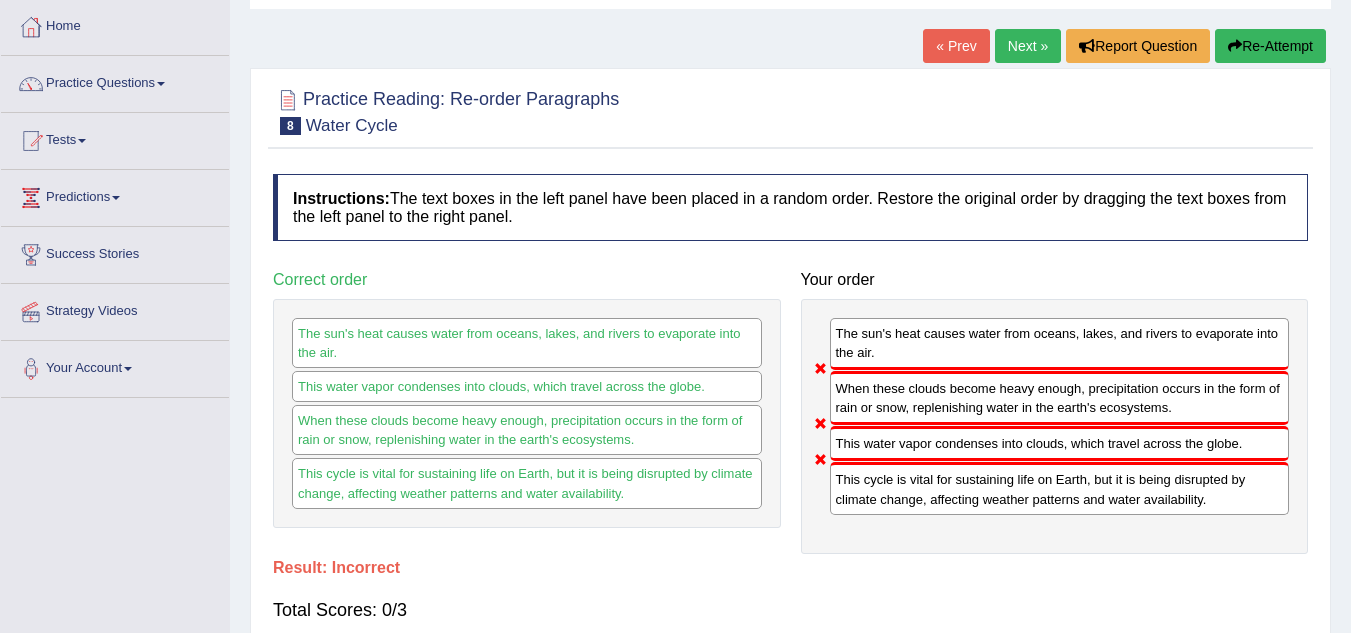 click on "Re-Attempt" at bounding box center [1270, 46] 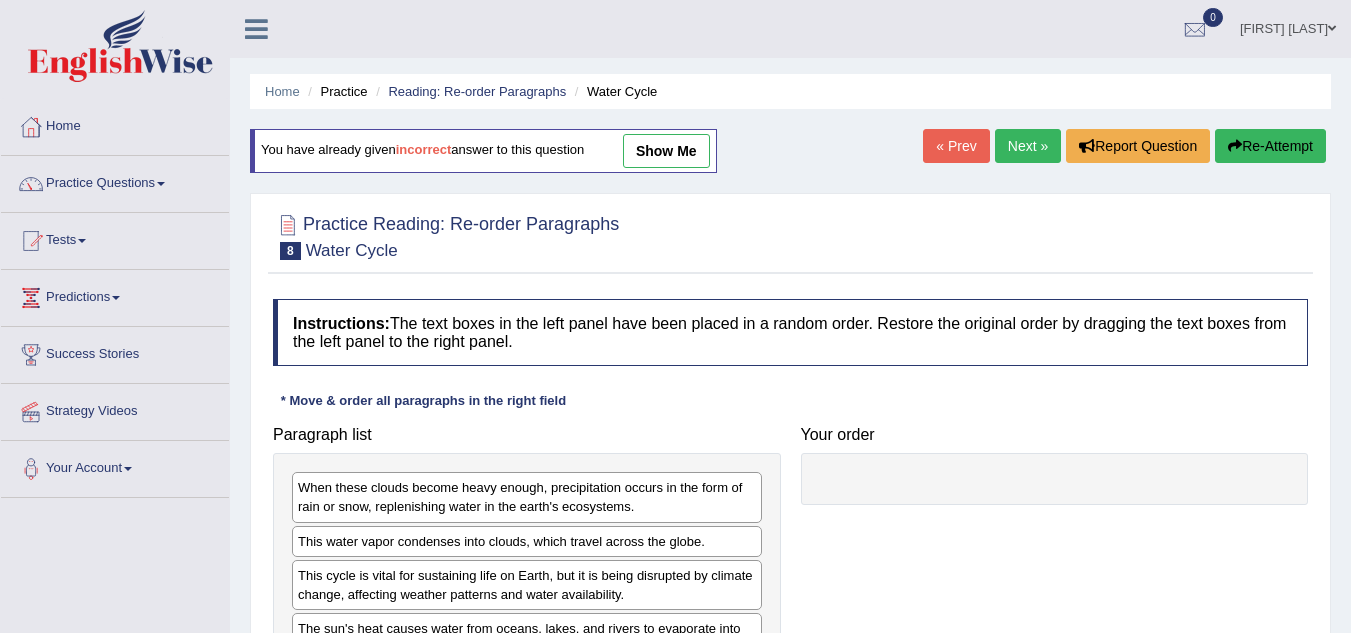 scroll, scrollTop: 100, scrollLeft: 0, axis: vertical 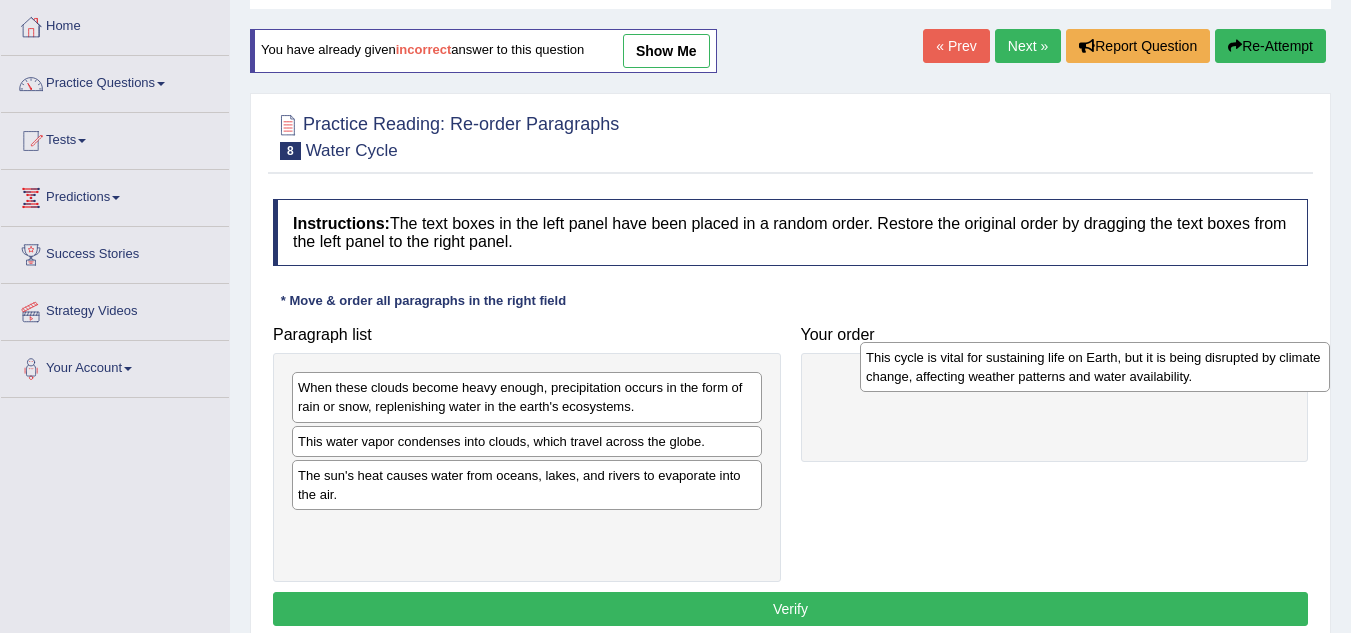 drag, startPoint x: 395, startPoint y: 484, endPoint x: 963, endPoint y: 366, distance: 580.12756 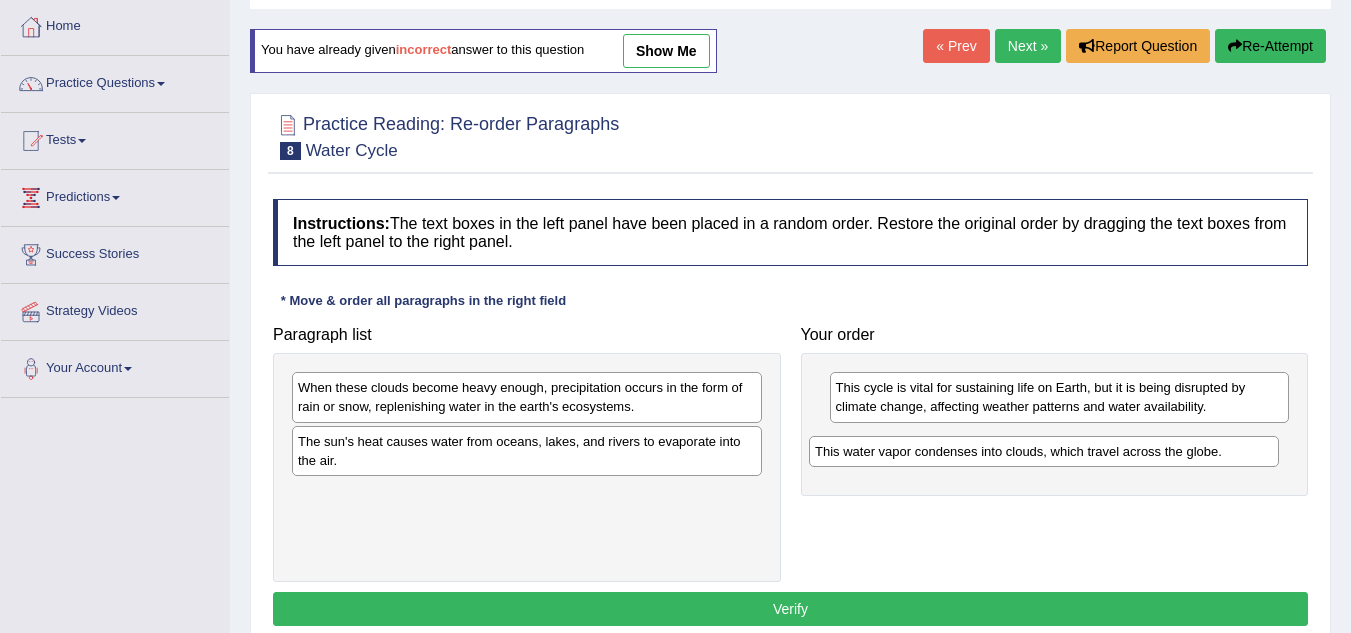drag, startPoint x: 601, startPoint y: 439, endPoint x: 1116, endPoint y: 448, distance: 515.0786 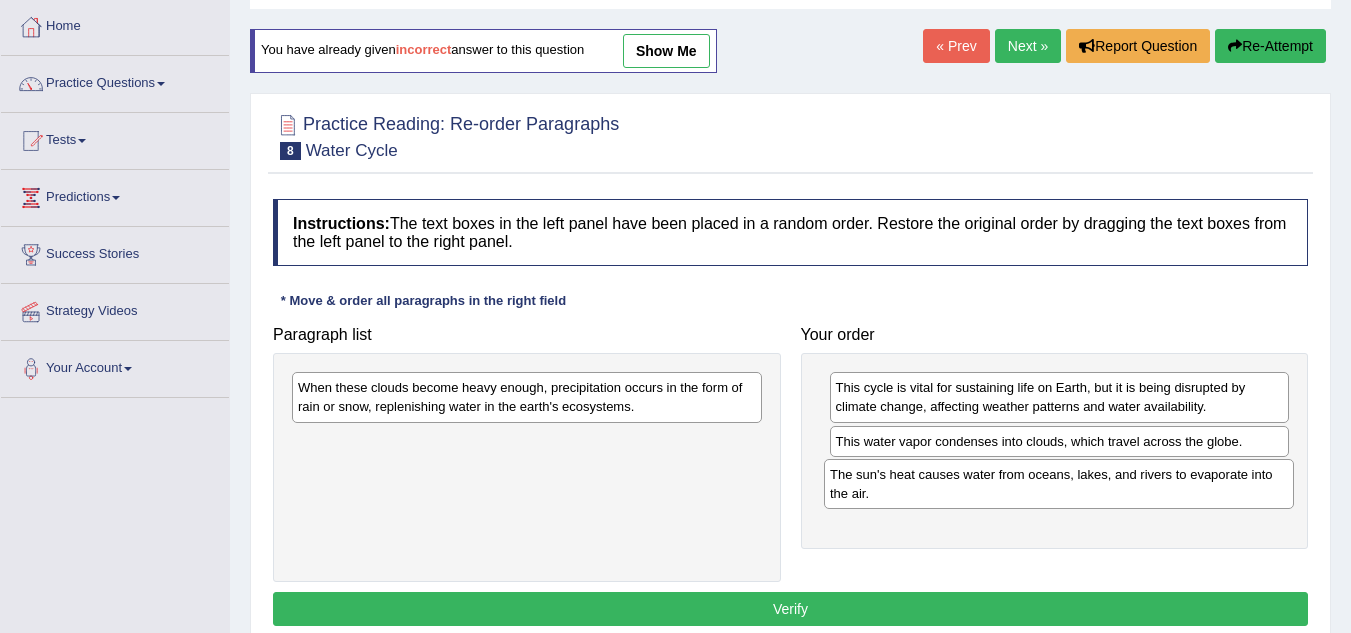 drag, startPoint x: 530, startPoint y: 455, endPoint x: 1048, endPoint y: 488, distance: 519.0501 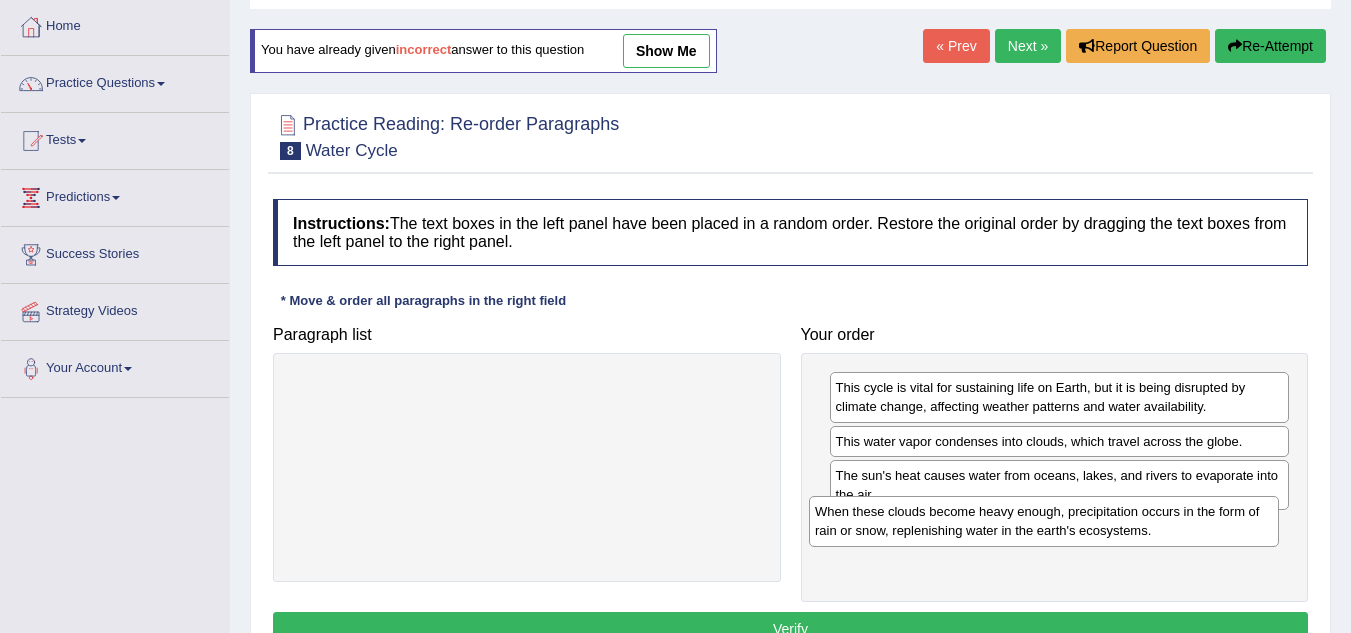 drag, startPoint x: 545, startPoint y: 406, endPoint x: 1083, endPoint y: 529, distance: 551.88135 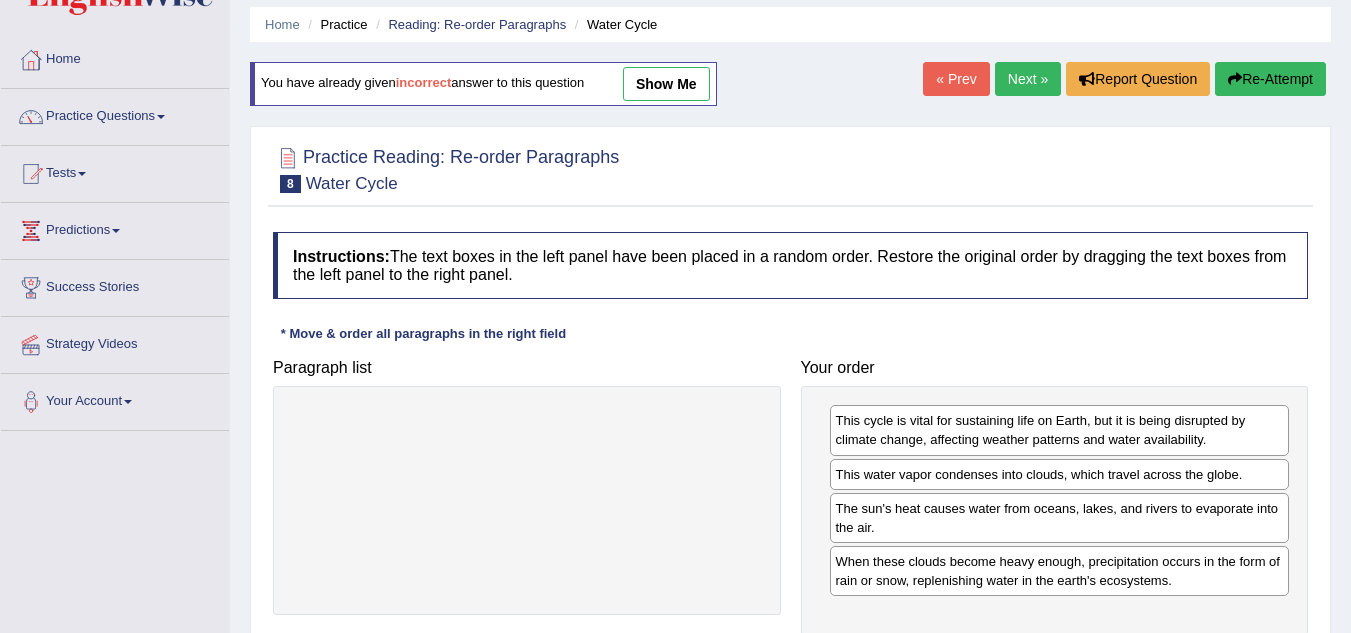 scroll, scrollTop: 100, scrollLeft: 0, axis: vertical 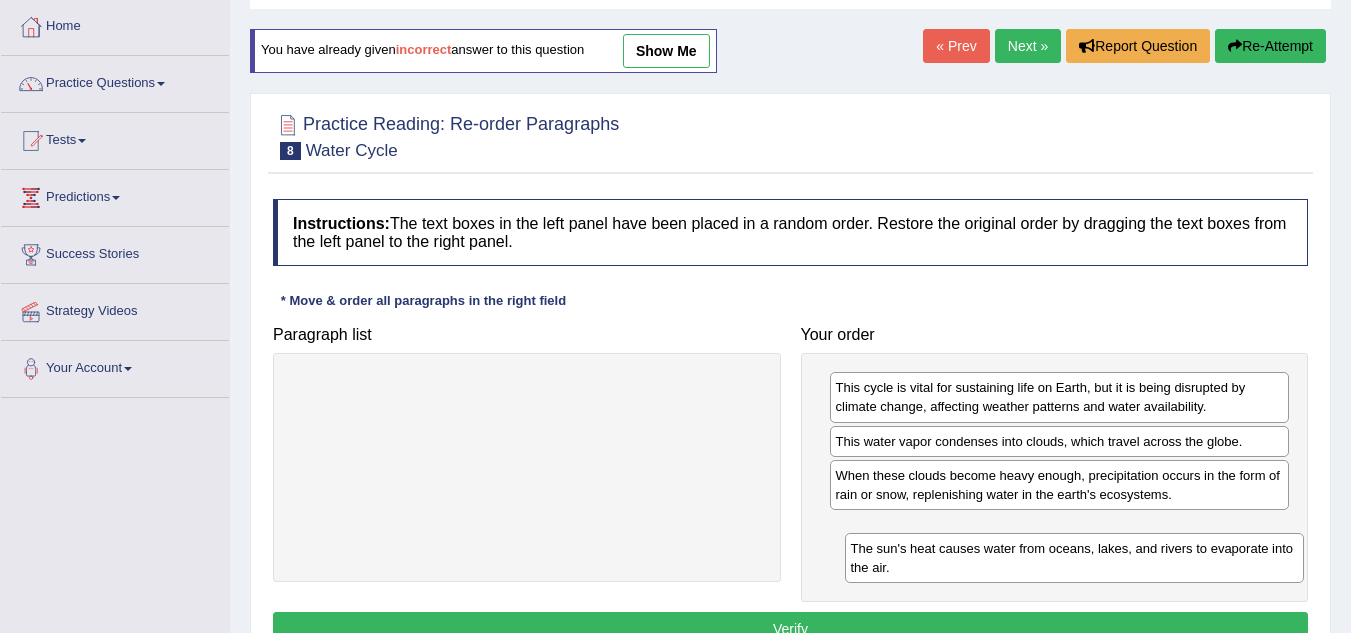 drag, startPoint x: 1078, startPoint y: 481, endPoint x: 1081, endPoint y: 548, distance: 67.06713 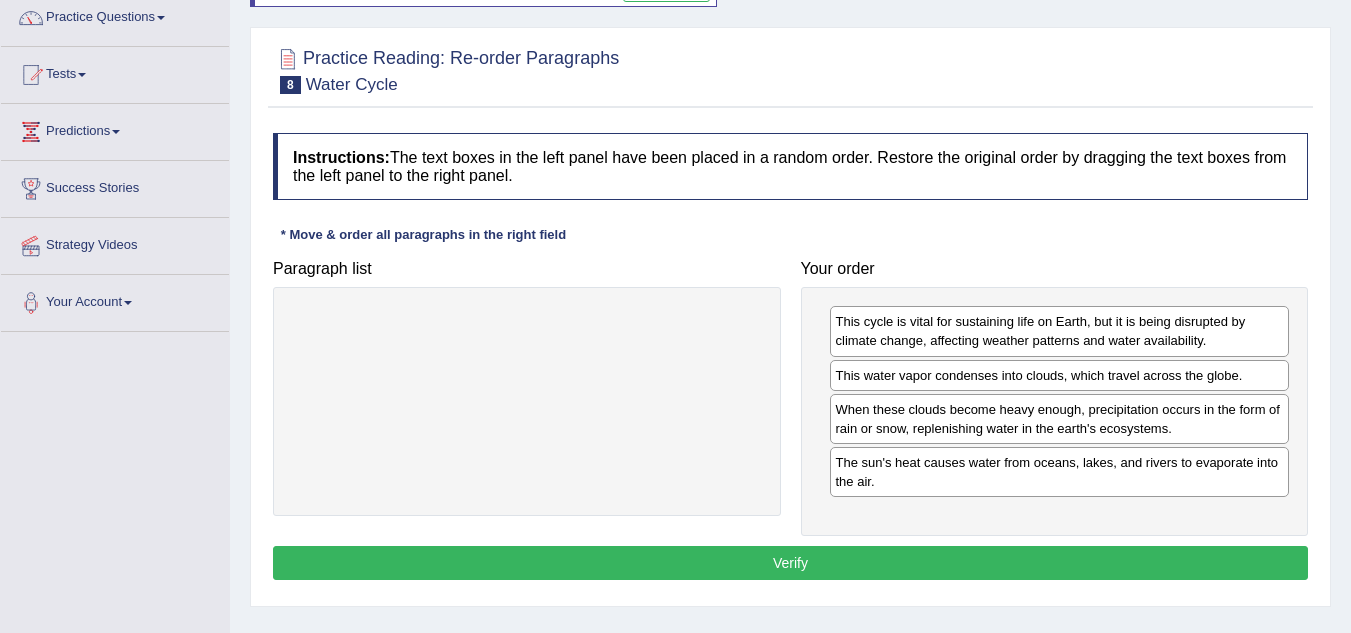 scroll, scrollTop: 200, scrollLeft: 0, axis: vertical 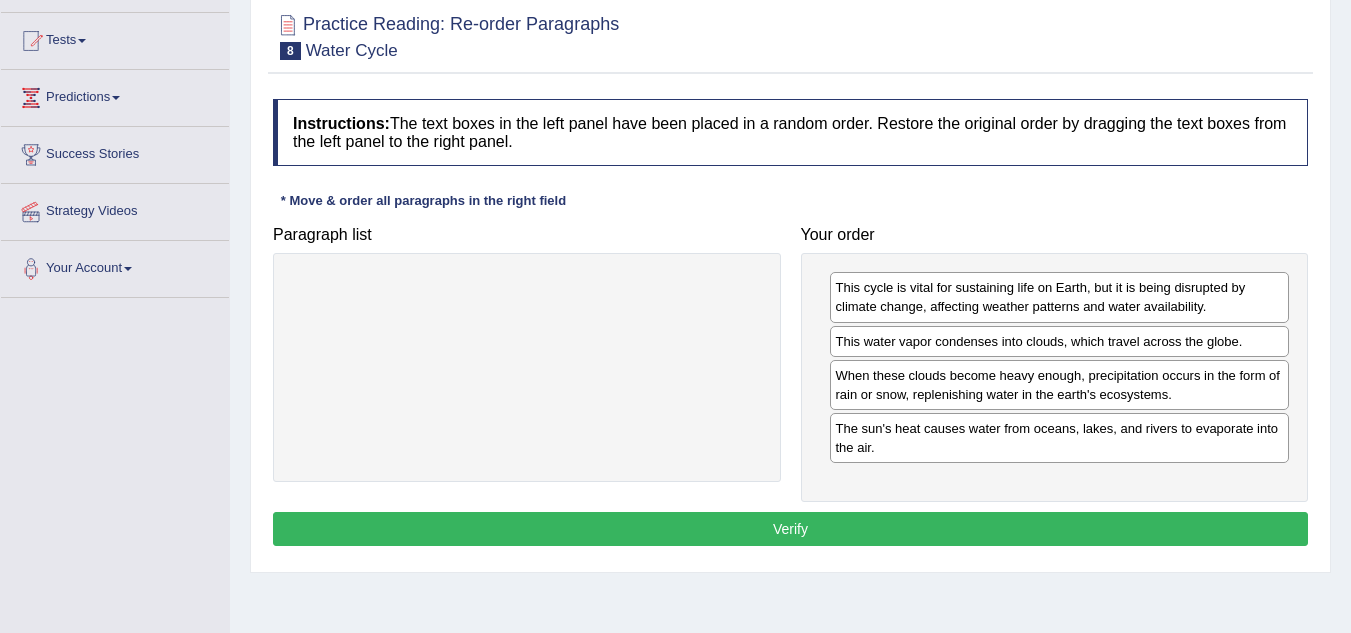 click on "Instructions:  The text boxes in the left panel have been placed in a random order. Restore the original order by dragging the text boxes from the left panel to the right panel.
* Move & order all paragraphs in the right field
Paragraph list
Correct order
The sun's heat causes water from oceans, lakes, and rivers to evaporate into the air. This water vapor condenses into clouds, which travel across the globe. When these clouds become heavy enough, precipitation occurs in the form of rain or snow, replenishing water in
the earth's ecosystems. This cycle is vital for sustaining life on Earth, but it is being disrupted by climate change, affecting weather
patterns and water availability.
Your order
This cycle is vital for sustaining life on Earth, but it is being disrupted by climate change, affecting weather
patterns and water availability. This water vapor condenses into clouds, which travel across the globe.
Result:  Verify" at bounding box center [790, 325] 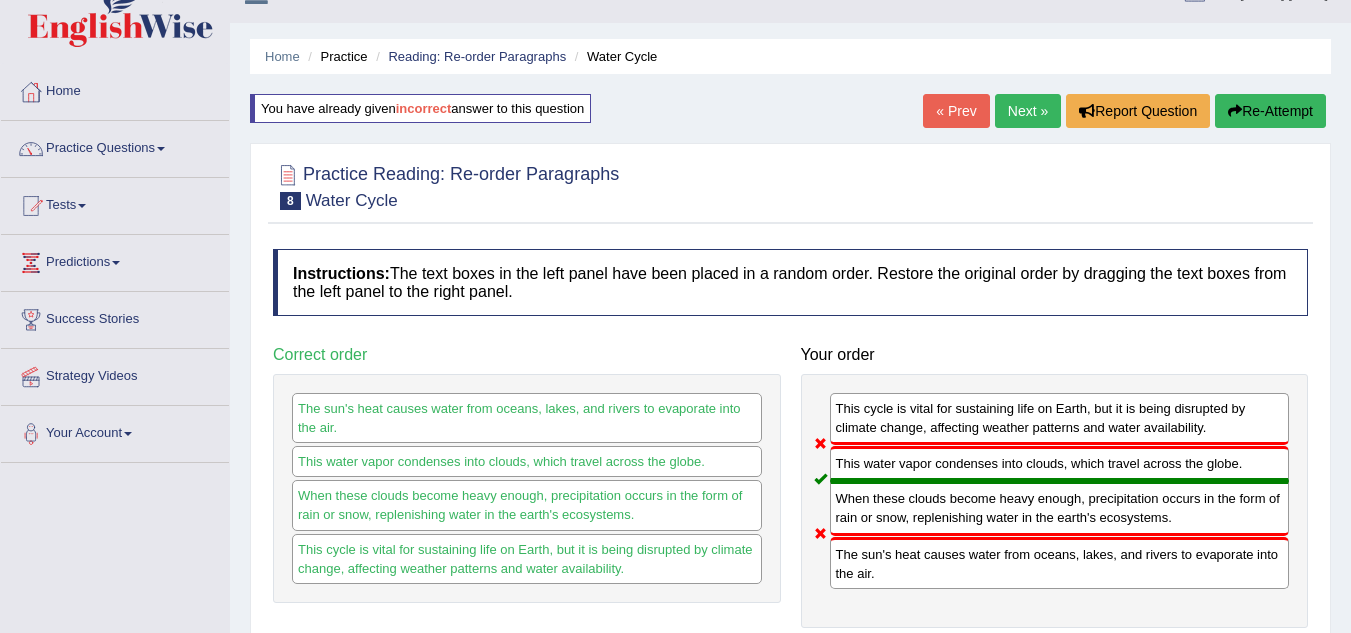 scroll, scrollTop: 0, scrollLeft: 0, axis: both 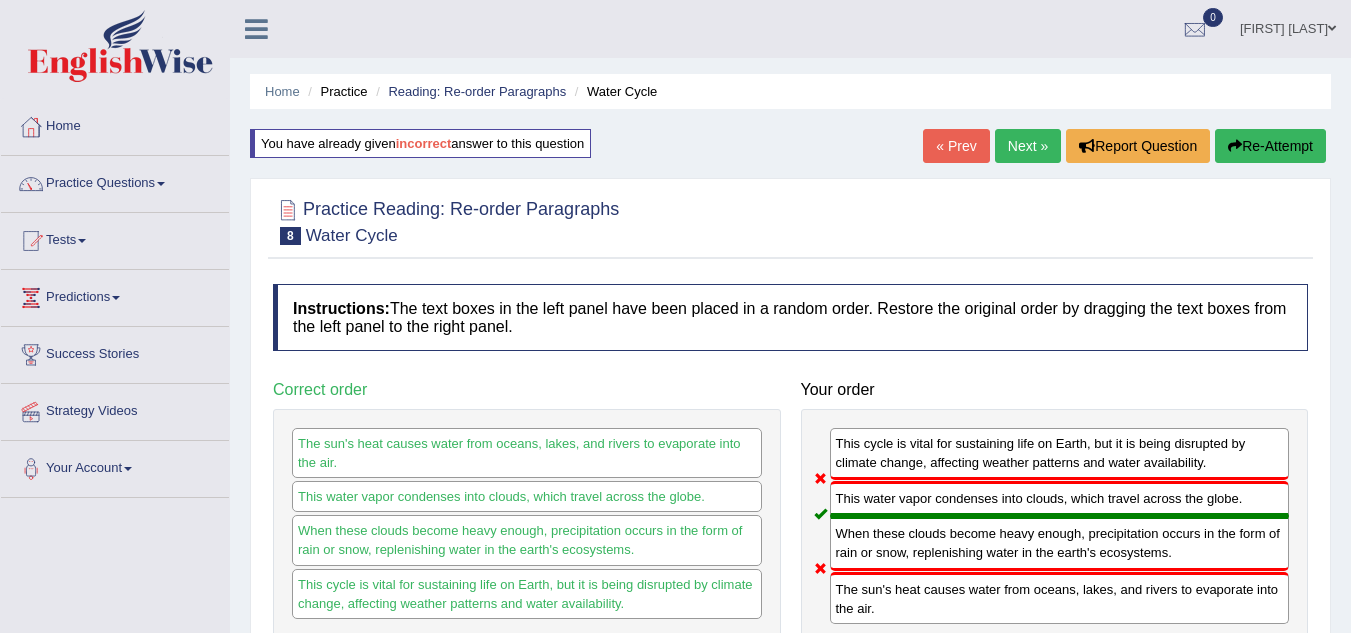 click on "Re-Attempt" at bounding box center (1270, 146) 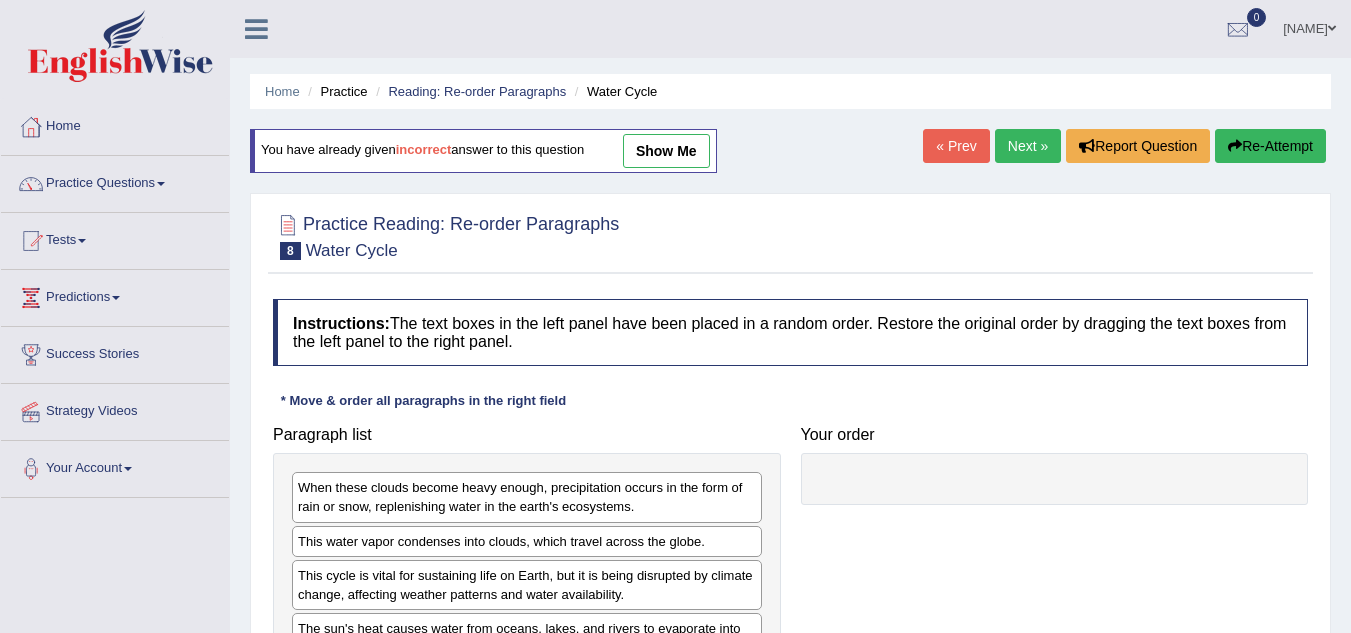 scroll, scrollTop: 0, scrollLeft: 0, axis: both 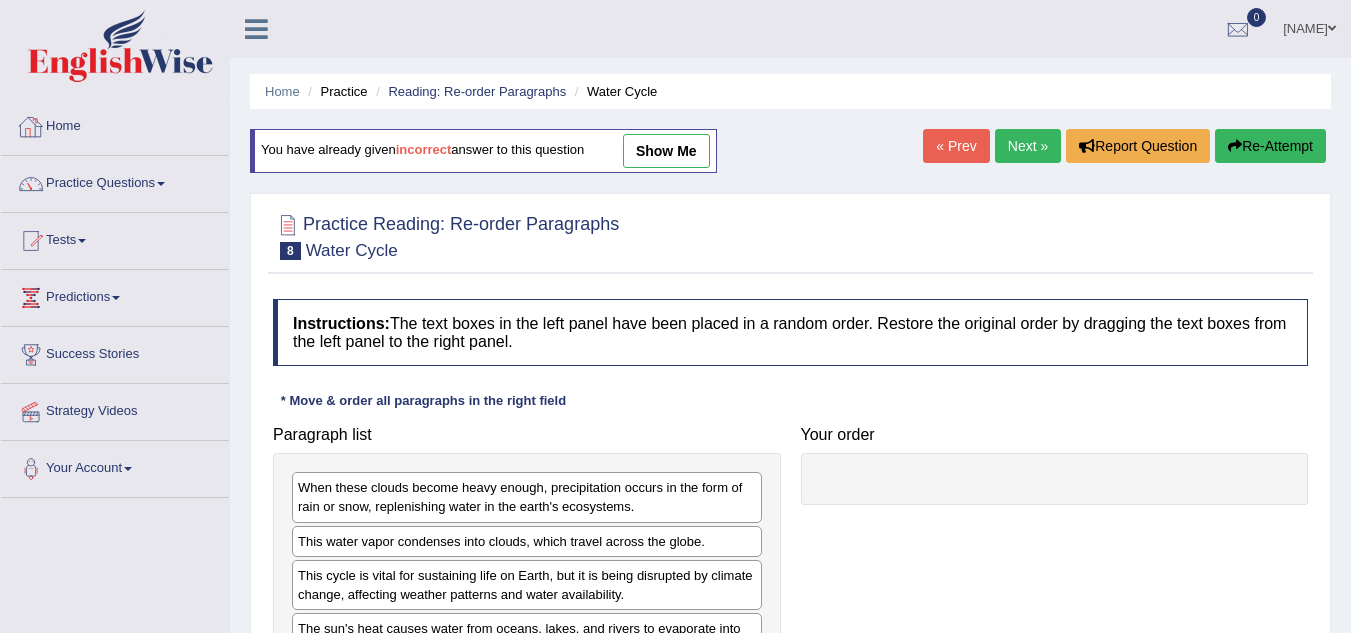 click on "show me" at bounding box center [666, 151] 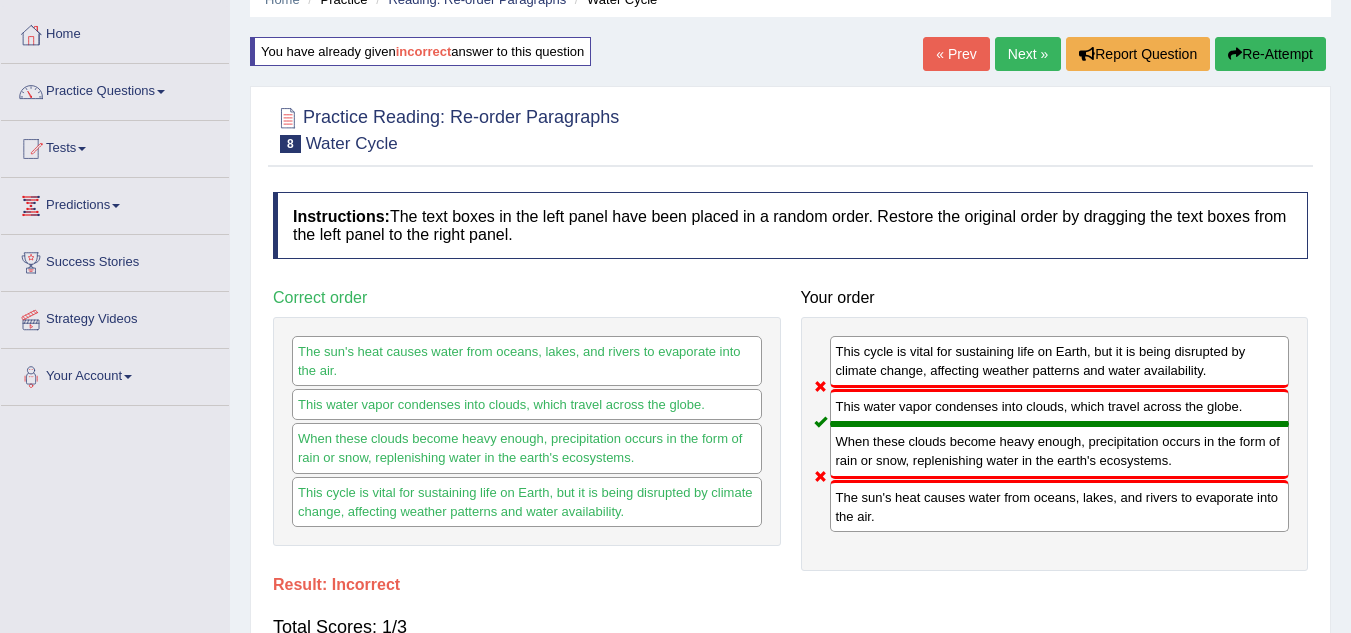 scroll, scrollTop: 17, scrollLeft: 0, axis: vertical 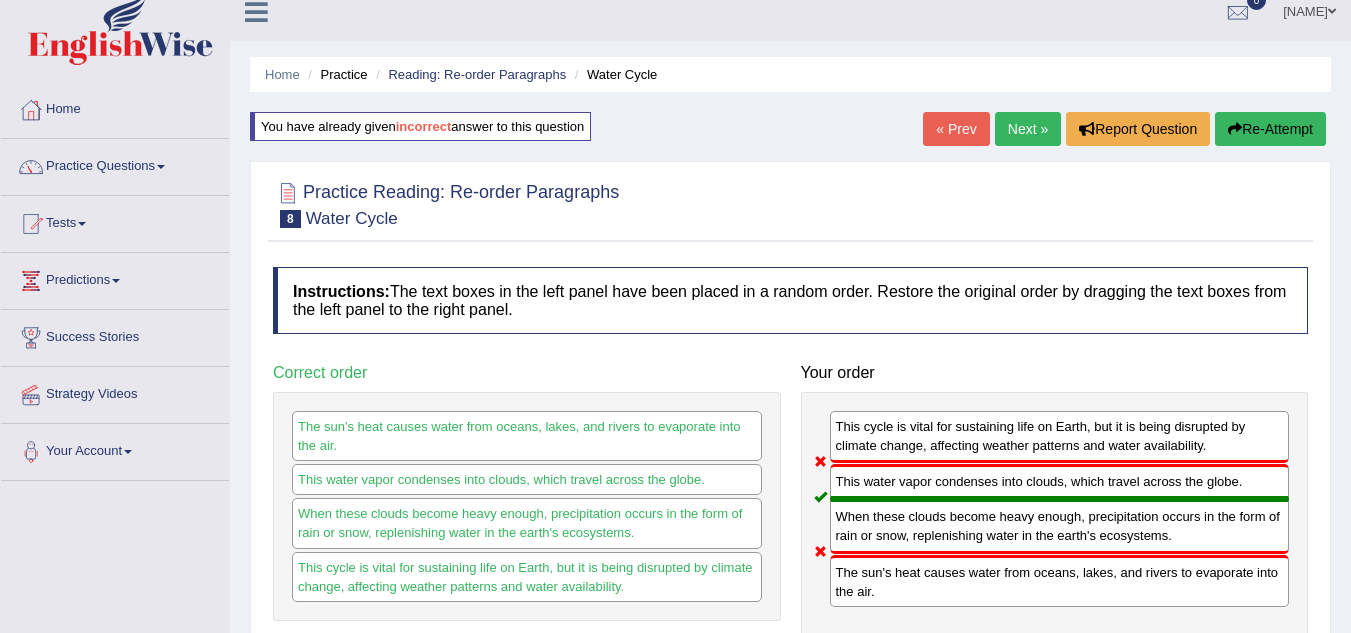 click on "Re-Attempt" at bounding box center [1270, 129] 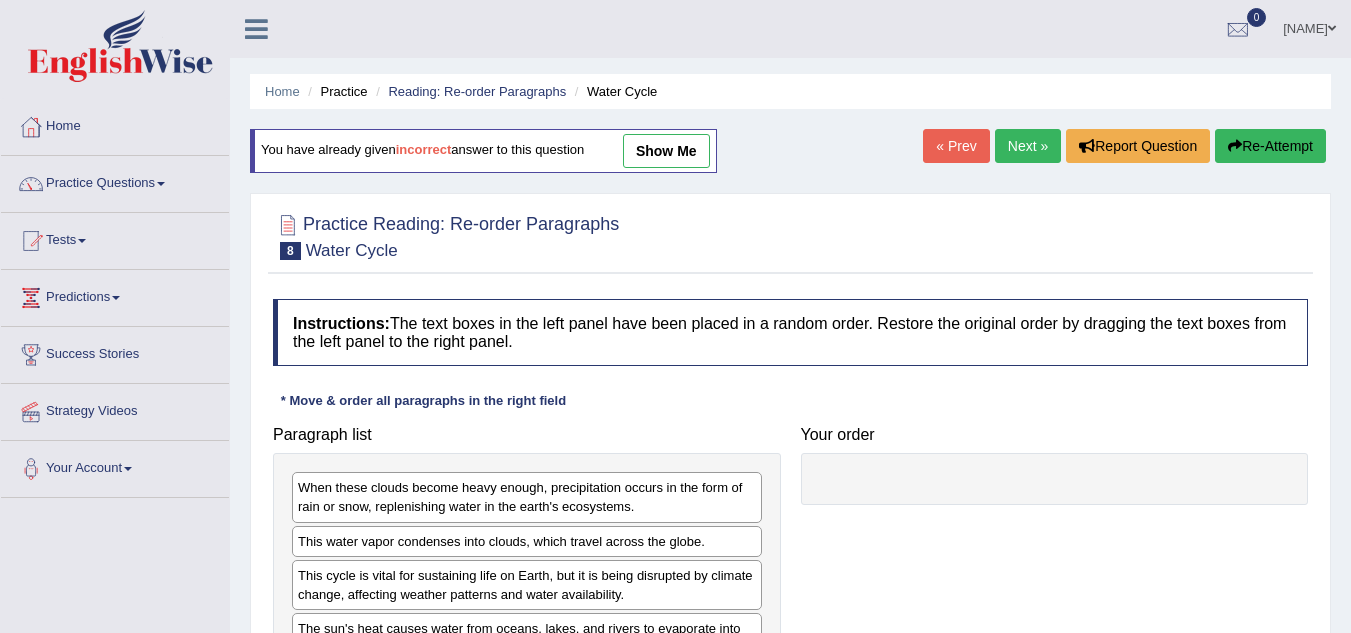 scroll, scrollTop: 31, scrollLeft: 0, axis: vertical 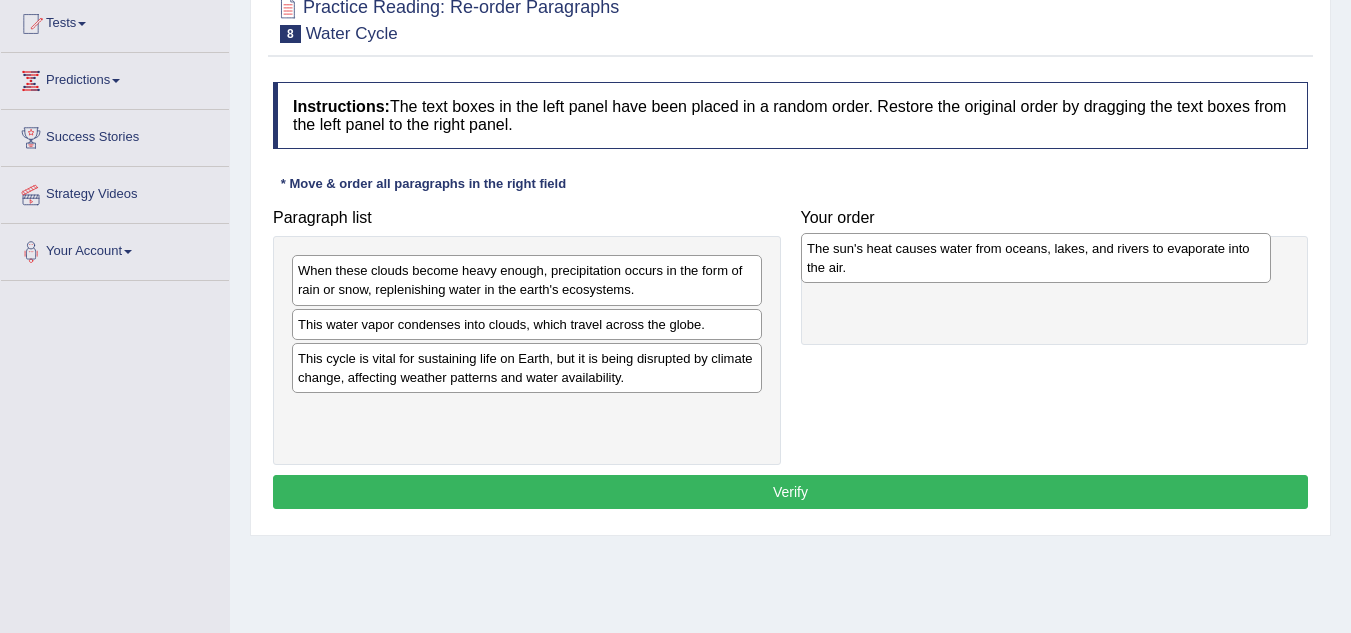 drag, startPoint x: 359, startPoint y: 424, endPoint x: 874, endPoint y: 258, distance: 541.0924 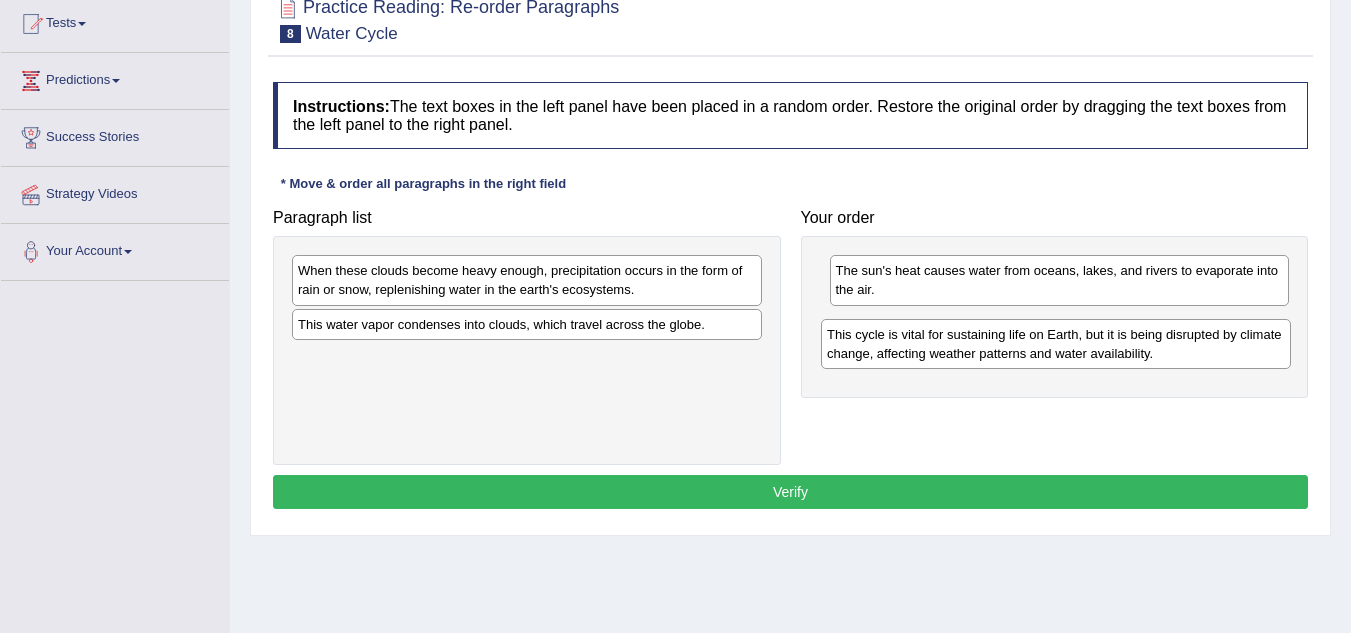 drag, startPoint x: 519, startPoint y: 388, endPoint x: 1047, endPoint y: 364, distance: 528.54517 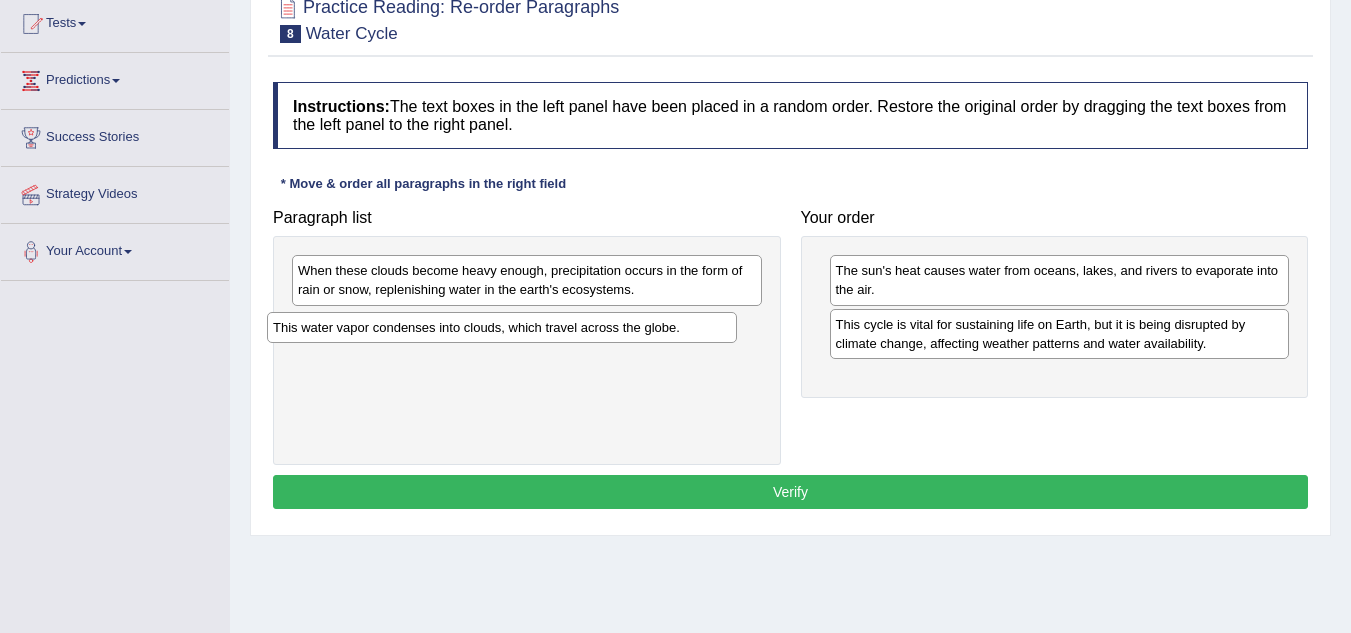 drag, startPoint x: 620, startPoint y: 330, endPoint x: 598, endPoint y: 334, distance: 22.36068 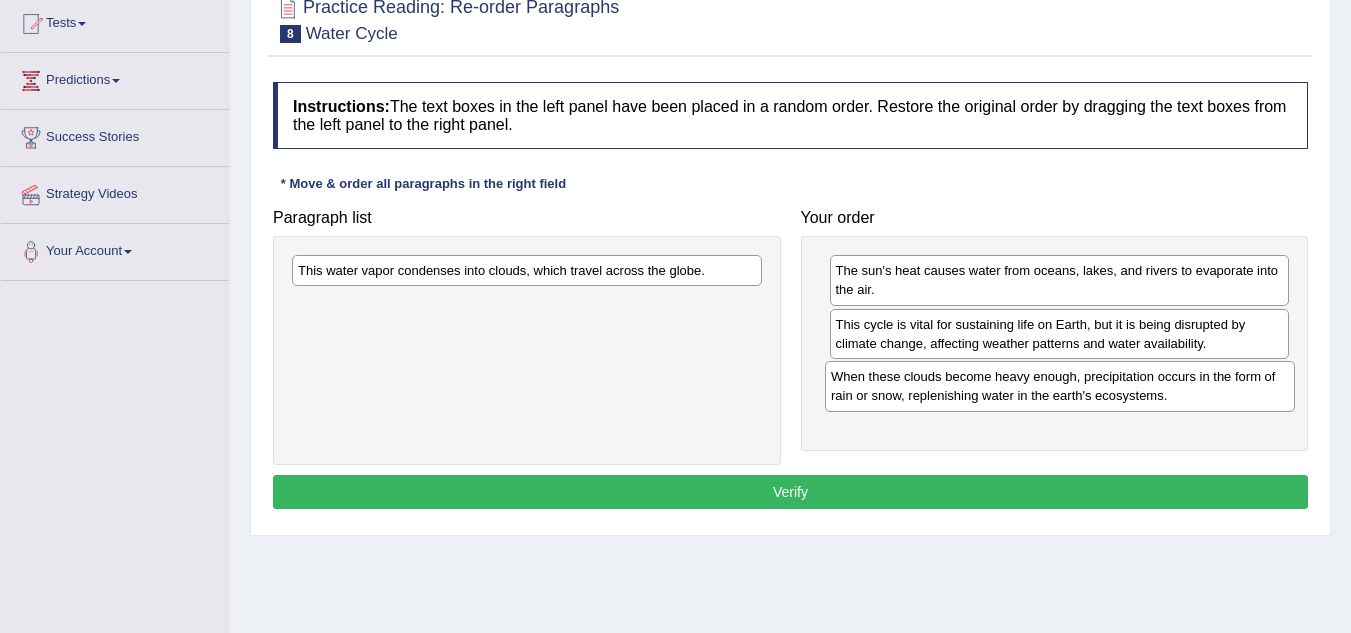 drag, startPoint x: 579, startPoint y: 283, endPoint x: 1110, endPoint y: 389, distance: 541.4767 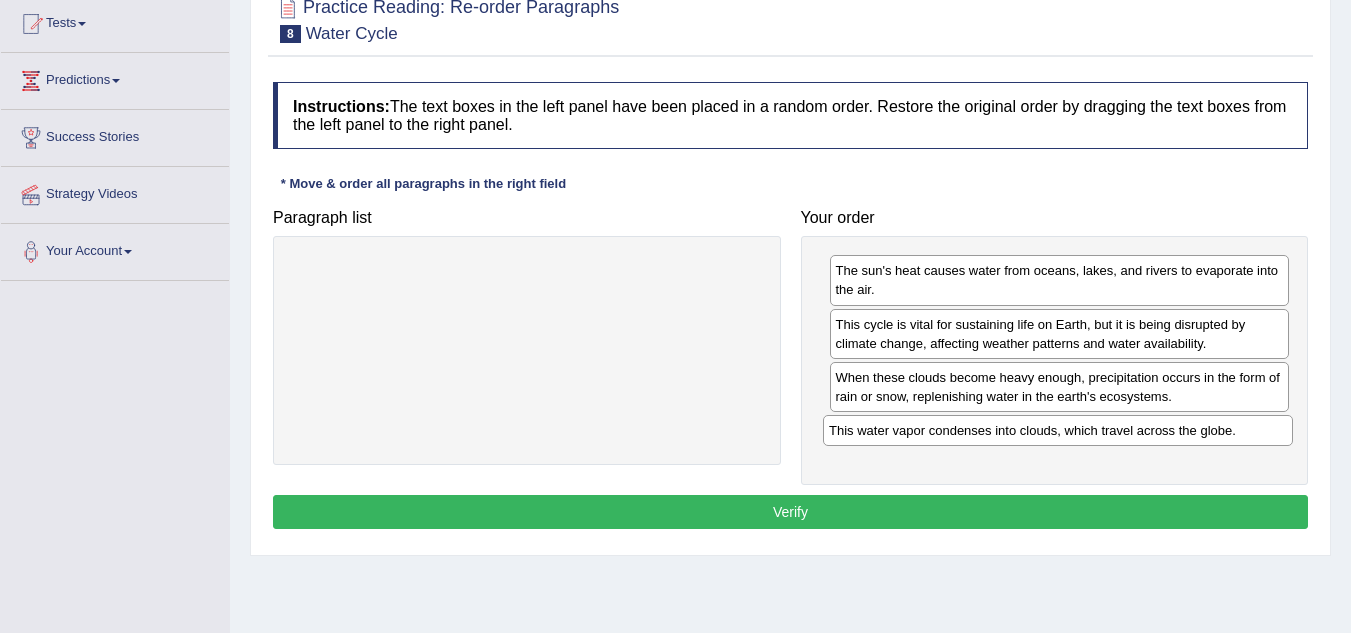 drag, startPoint x: 655, startPoint y: 275, endPoint x: 1186, endPoint y: 435, distance: 554.58185 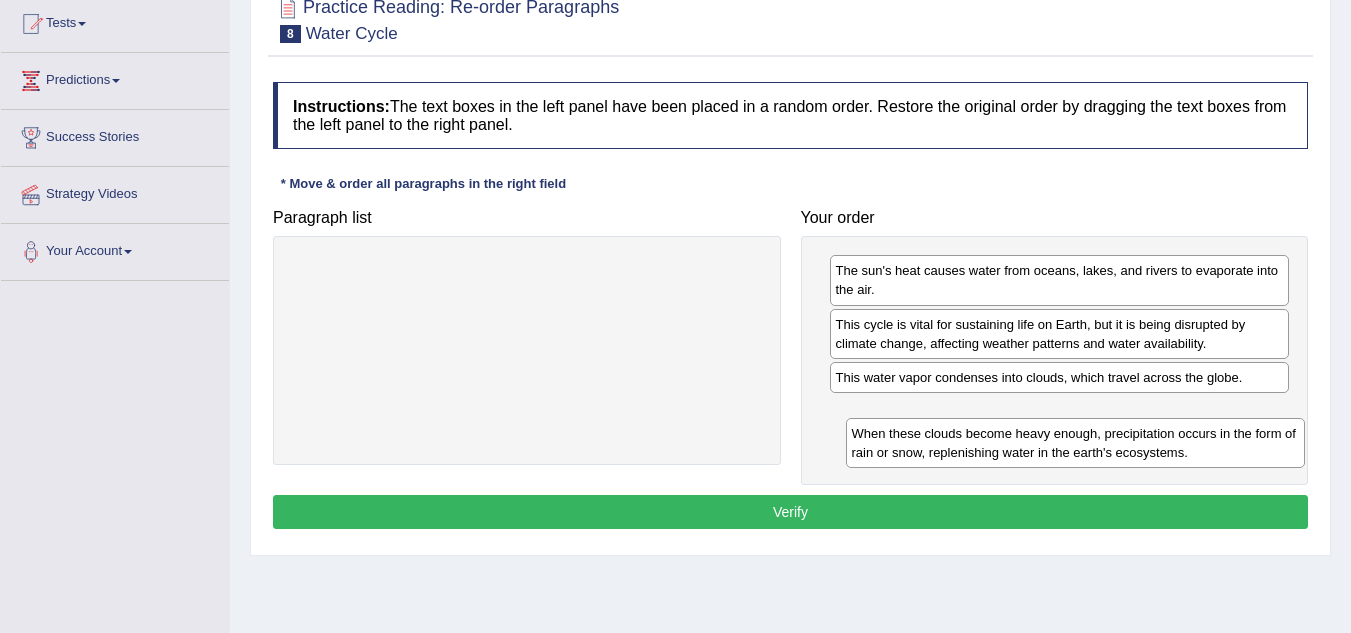 drag, startPoint x: 943, startPoint y: 384, endPoint x: 938, endPoint y: 424, distance: 40.311287 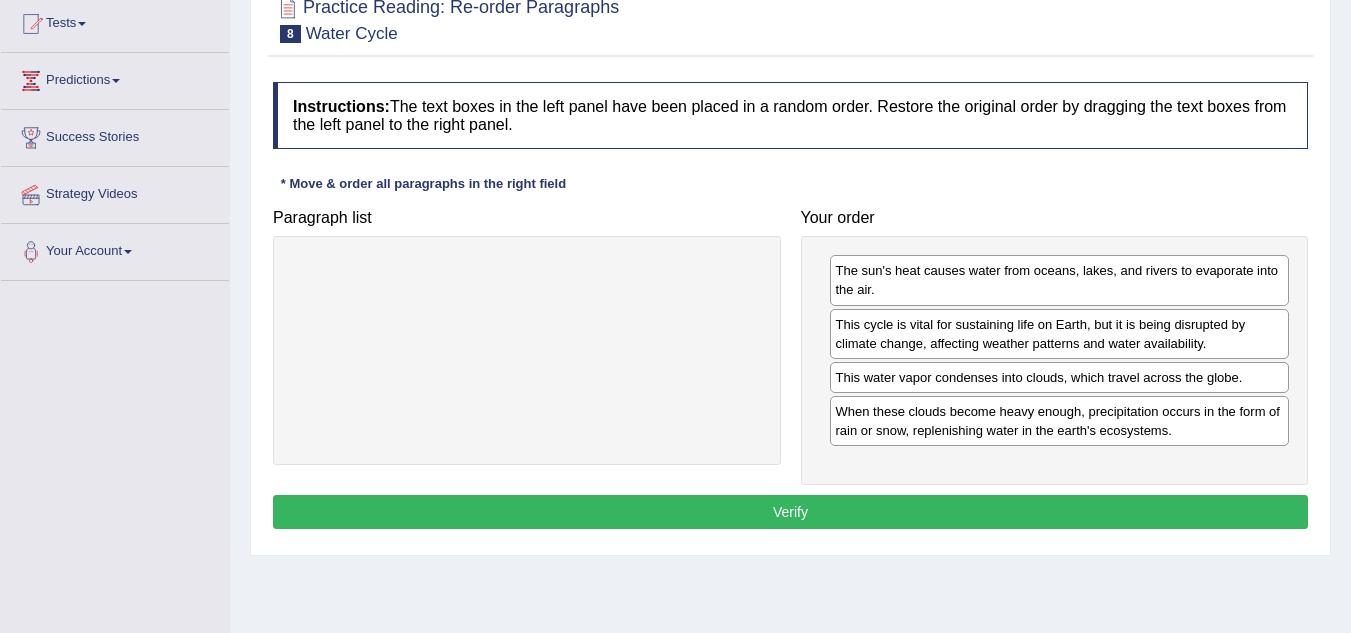 click on "Verify" at bounding box center (790, 512) 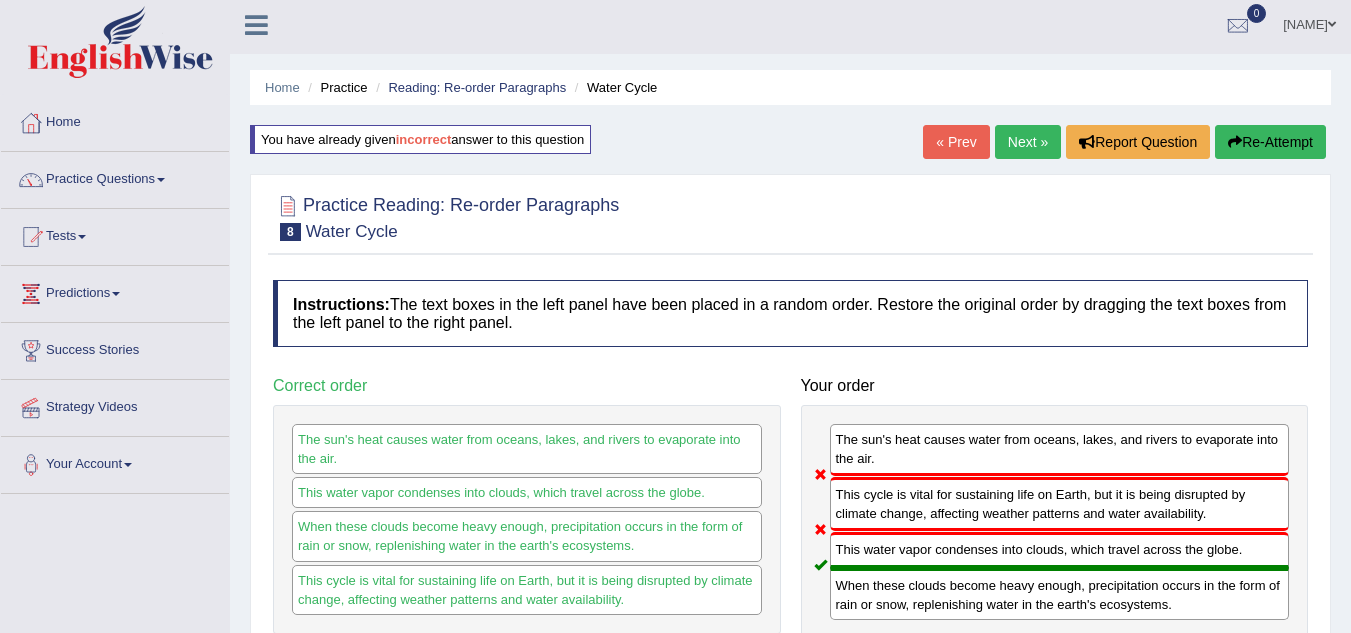 scroll, scrollTop: 0, scrollLeft: 0, axis: both 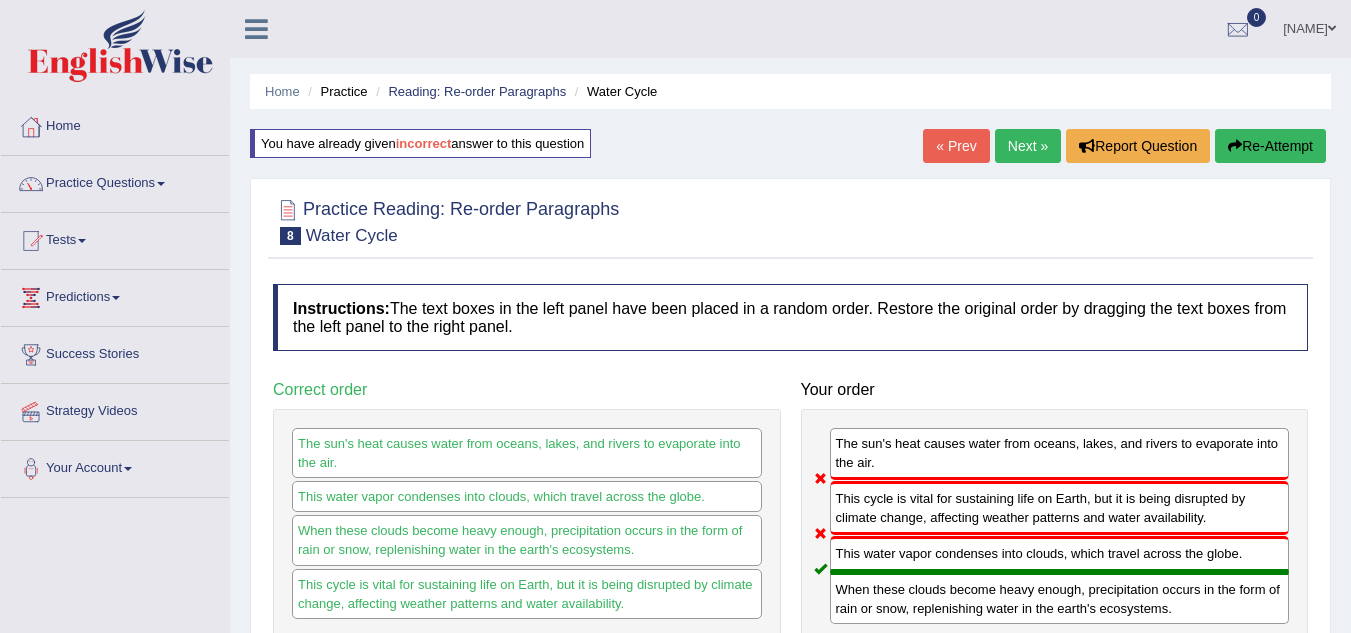 click on "Re-Attempt" at bounding box center (1270, 146) 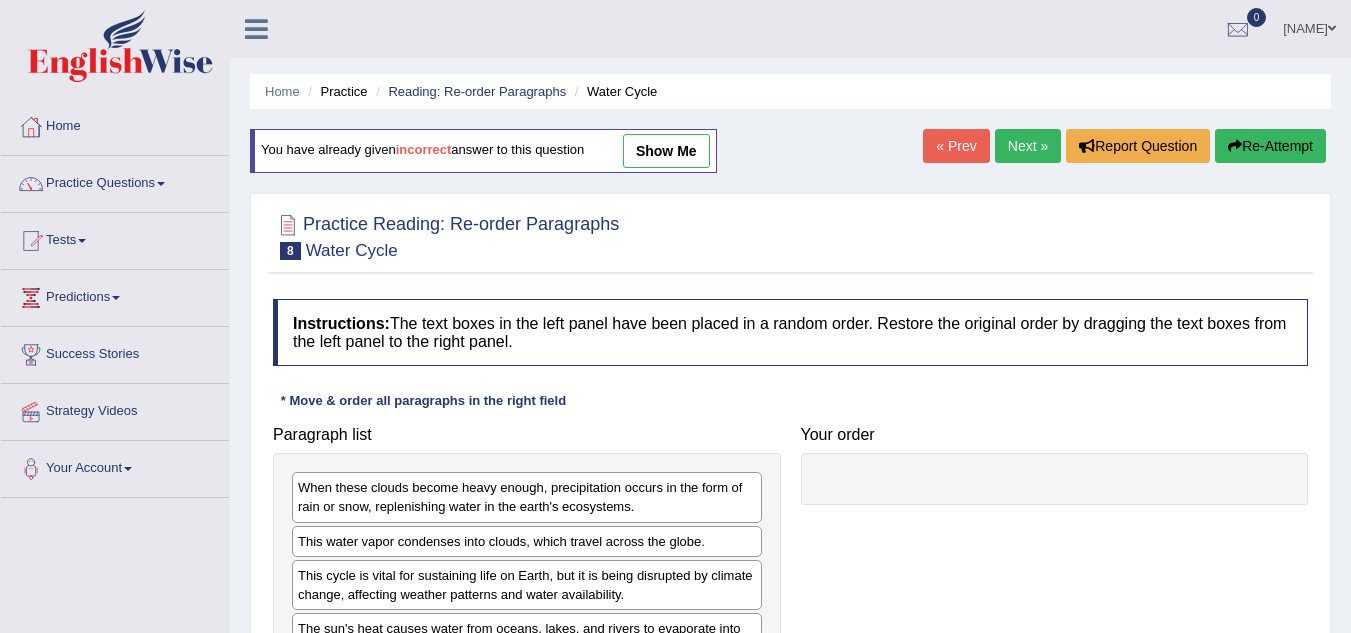 scroll, scrollTop: 64, scrollLeft: 0, axis: vertical 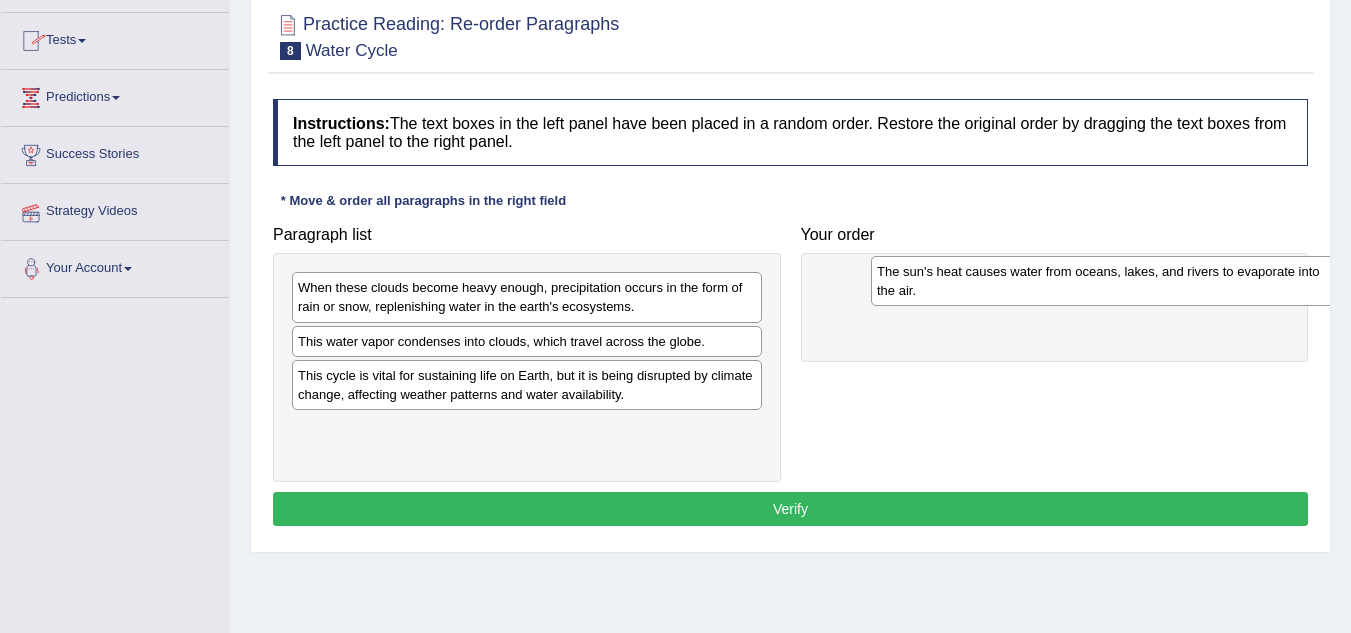 drag, startPoint x: 361, startPoint y: 446, endPoint x: 910, endPoint y: 295, distance: 569.3874 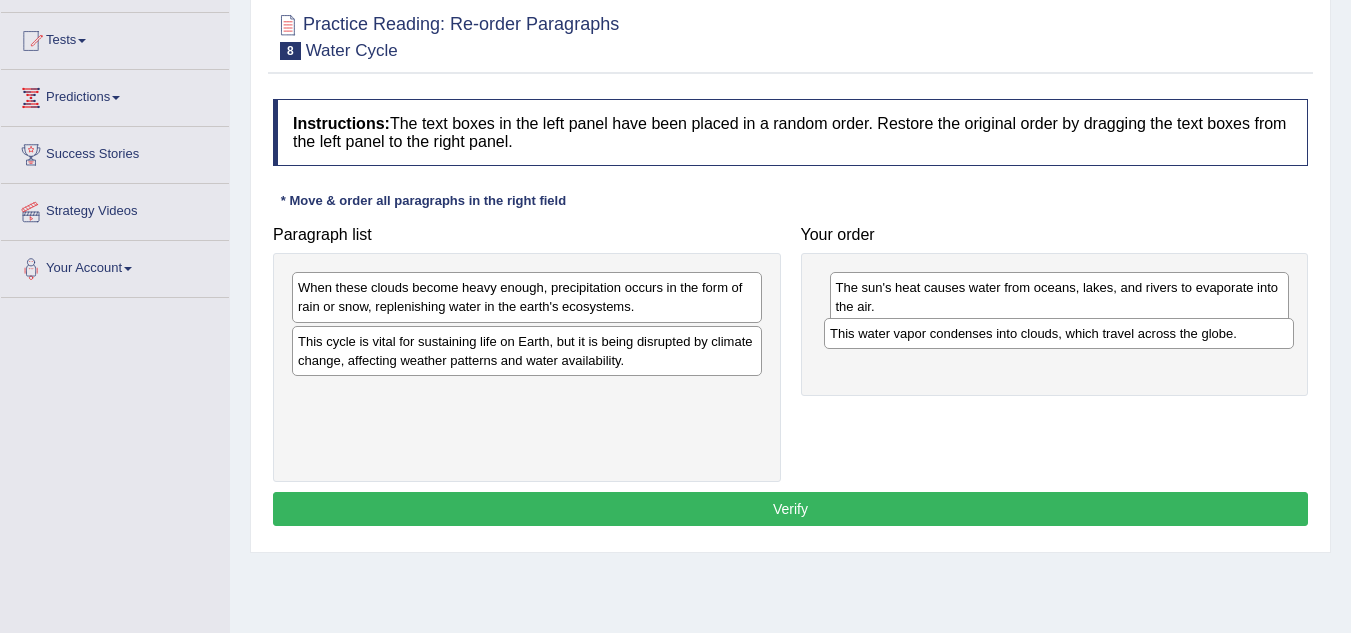 drag, startPoint x: 620, startPoint y: 335, endPoint x: 1088, endPoint y: 331, distance: 468.0171 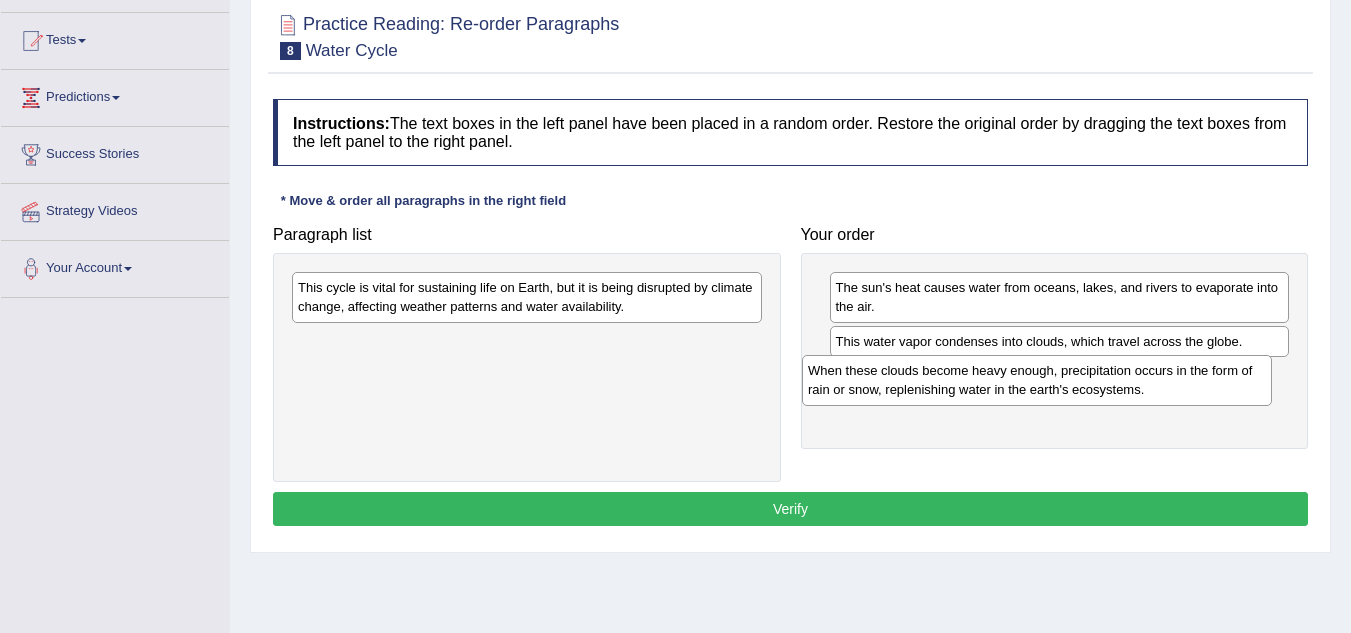 drag, startPoint x: 501, startPoint y: 303, endPoint x: 1045, endPoint y: 374, distance: 548.6137 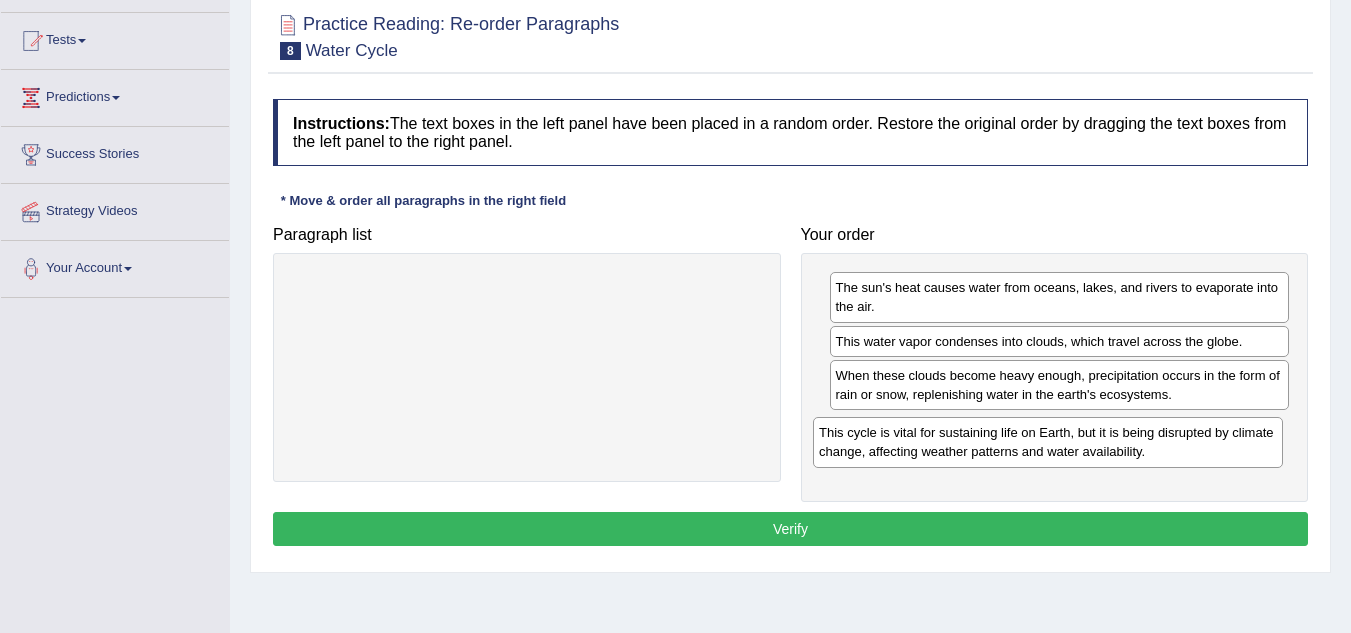drag, startPoint x: 586, startPoint y: 301, endPoint x: 1116, endPoint y: 445, distance: 549.214 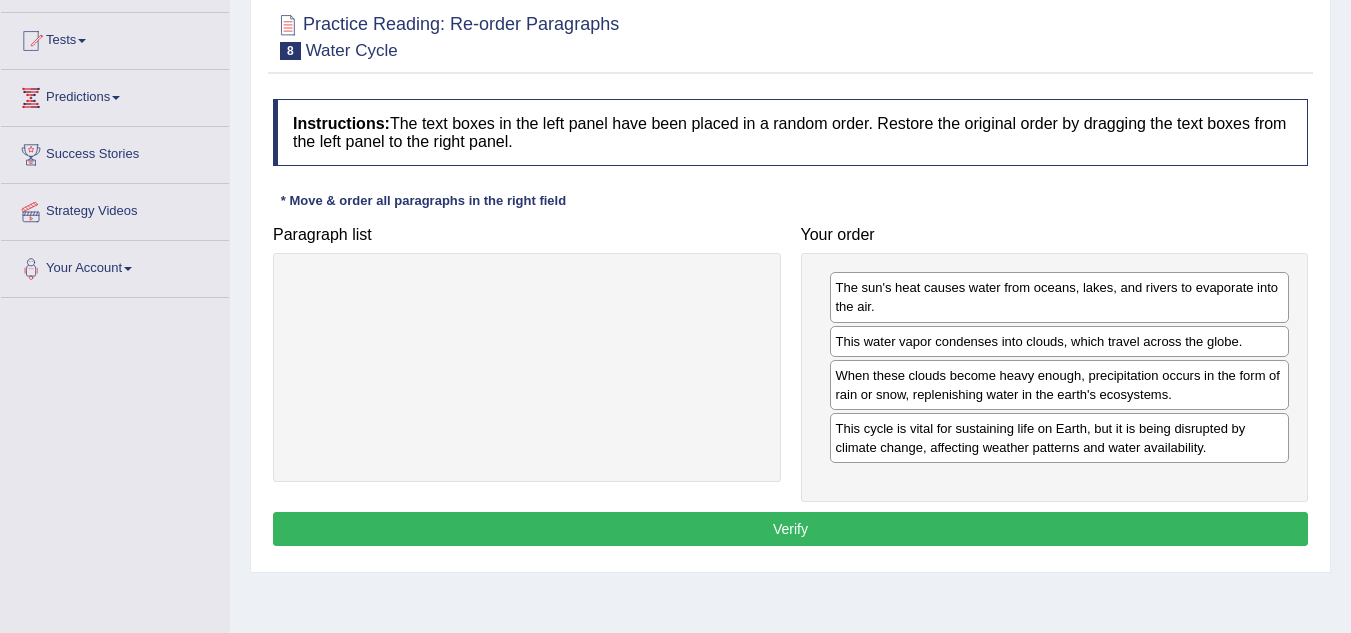 click on "Verify" at bounding box center [790, 529] 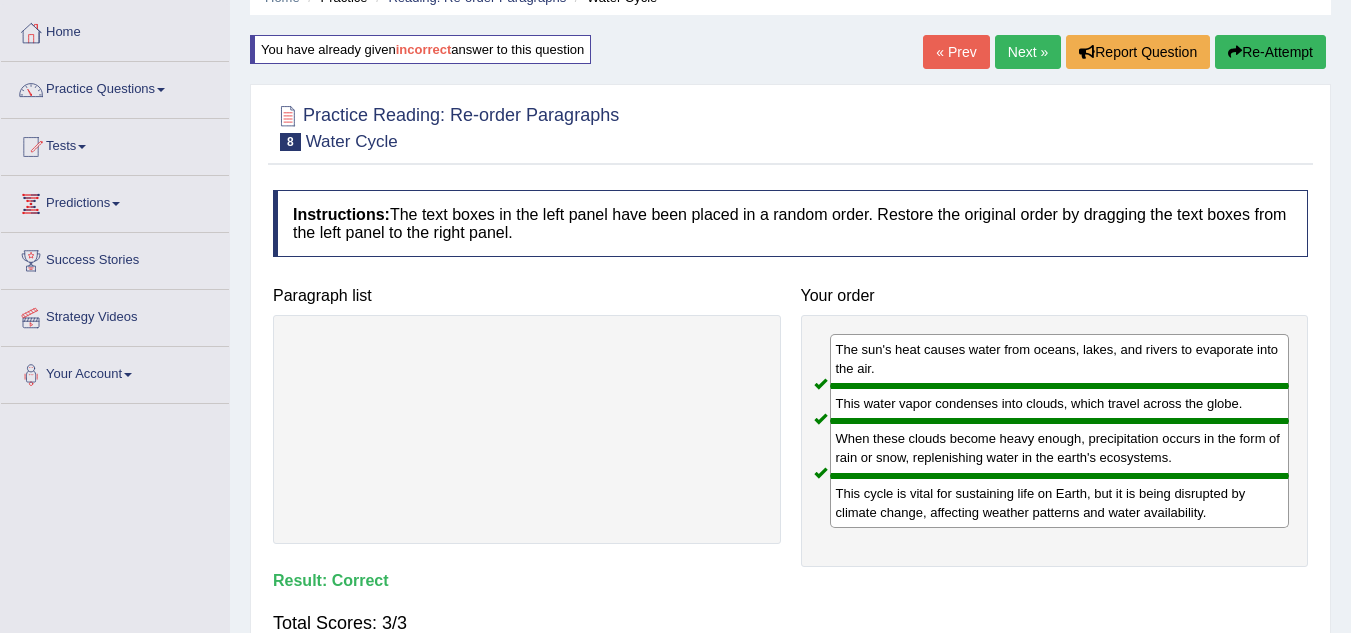 scroll, scrollTop: 0, scrollLeft: 0, axis: both 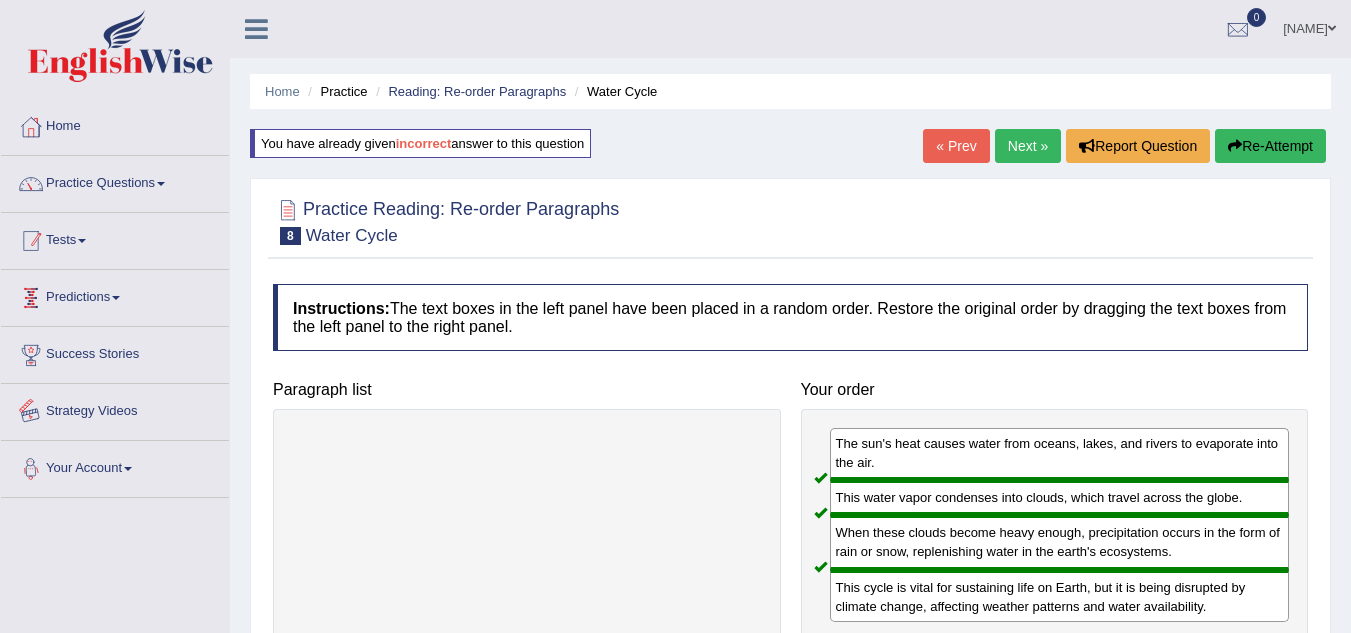click on "Tests" at bounding box center [115, 238] 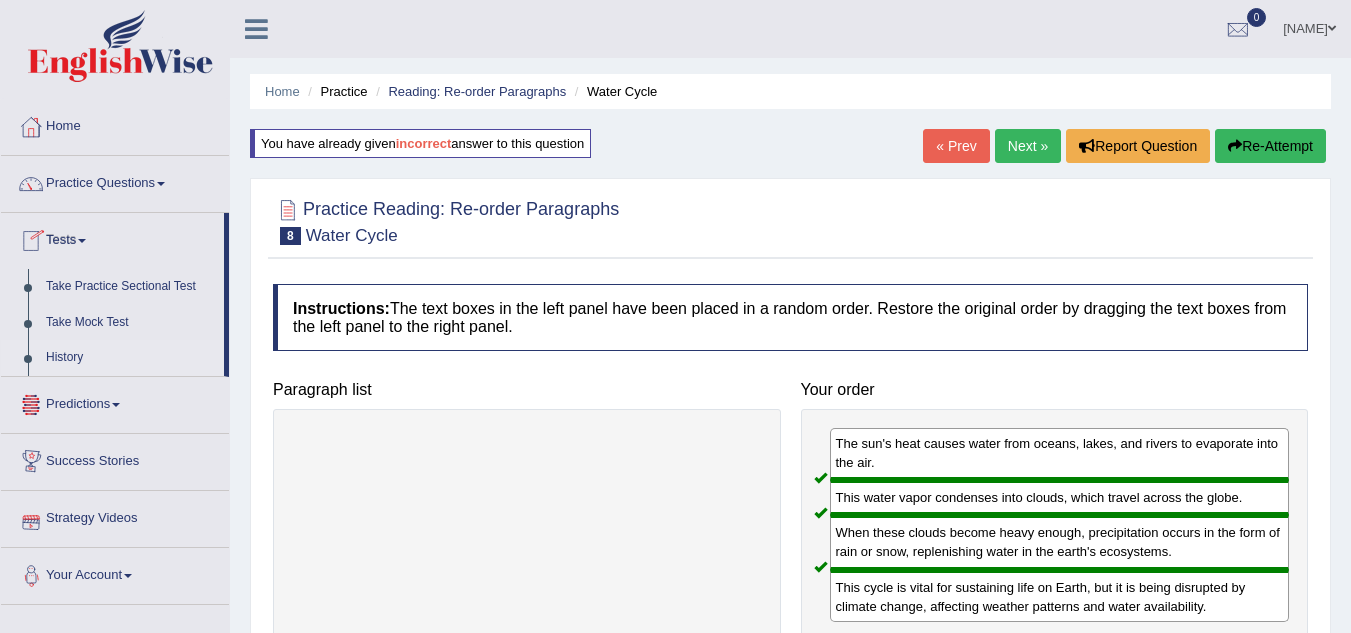 click on "History" at bounding box center (130, 358) 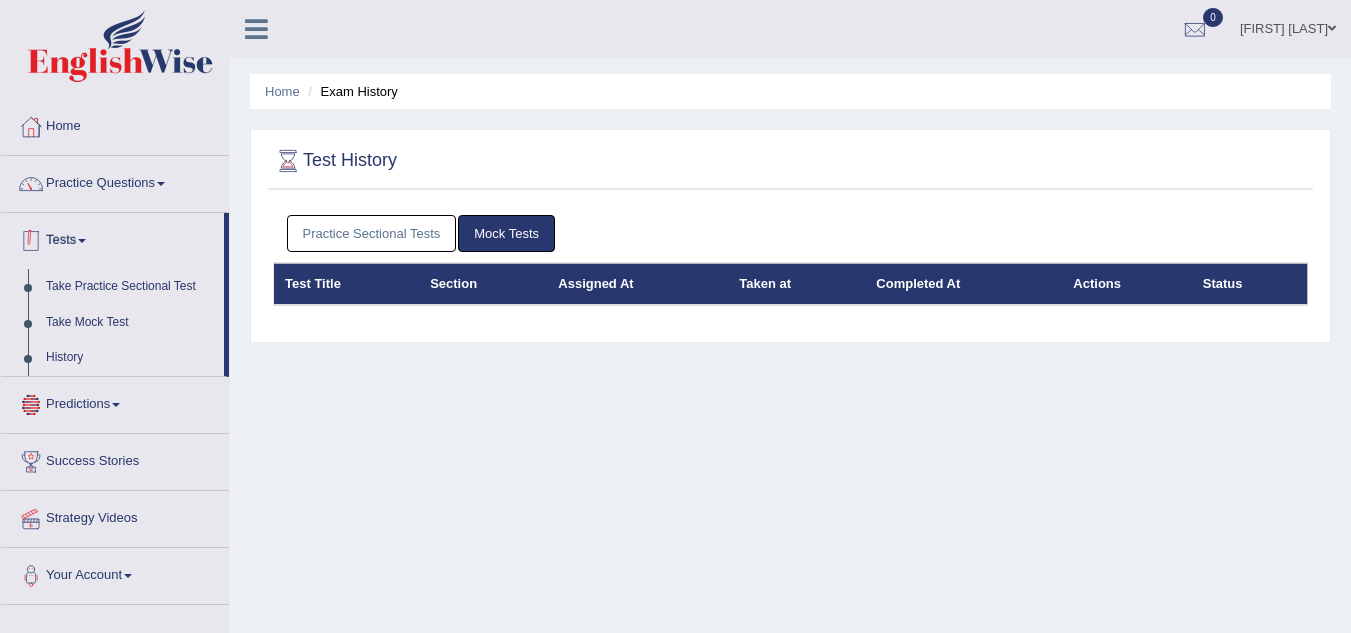 scroll, scrollTop: 0, scrollLeft: 0, axis: both 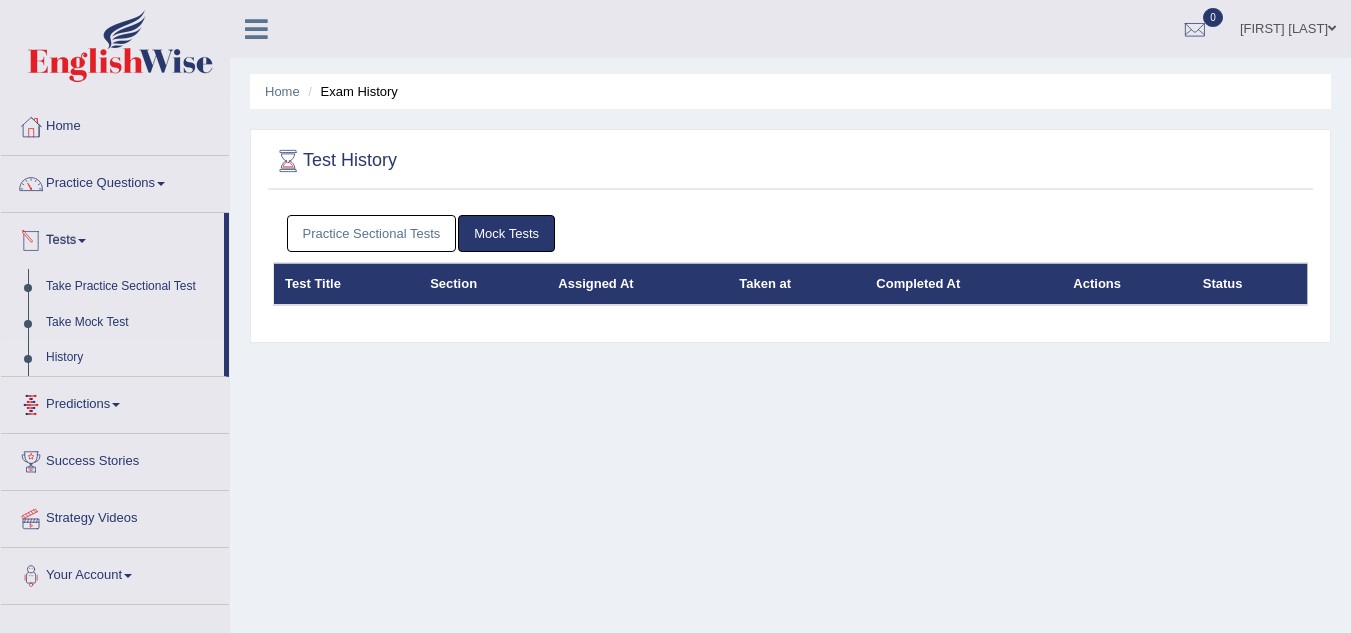 drag, startPoint x: 407, startPoint y: 230, endPoint x: 389, endPoint y: 242, distance: 21.633308 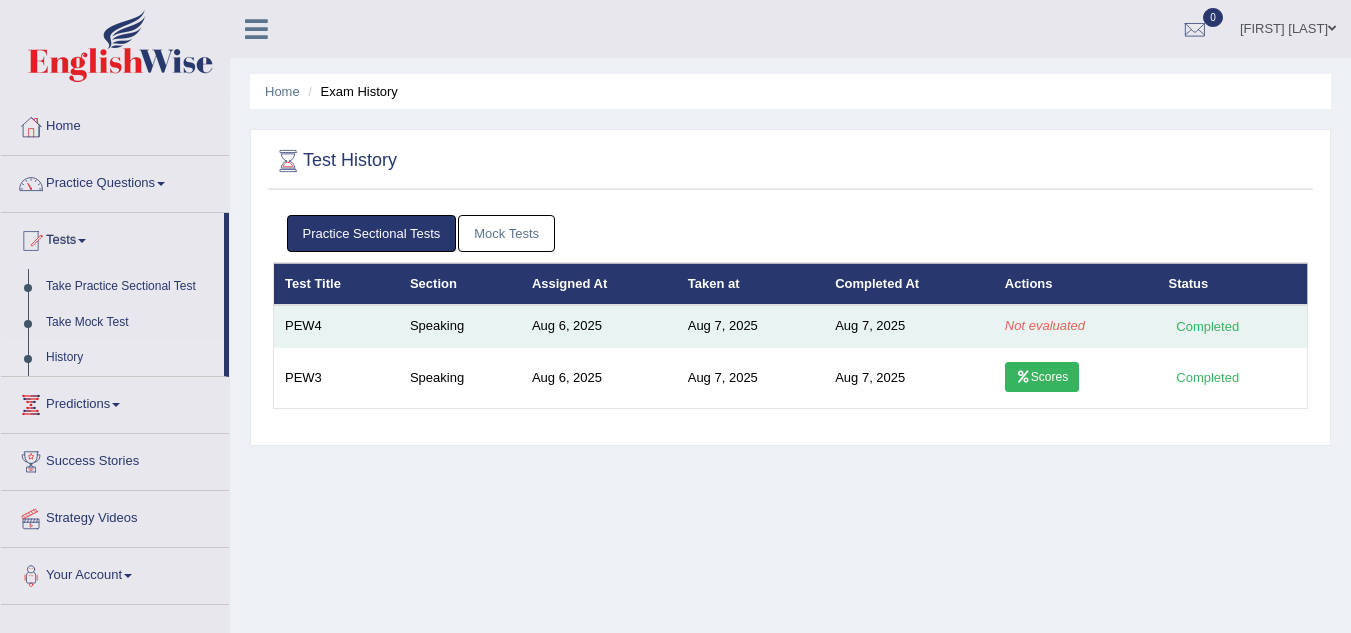 click on "Not evaluated" at bounding box center [1045, 325] 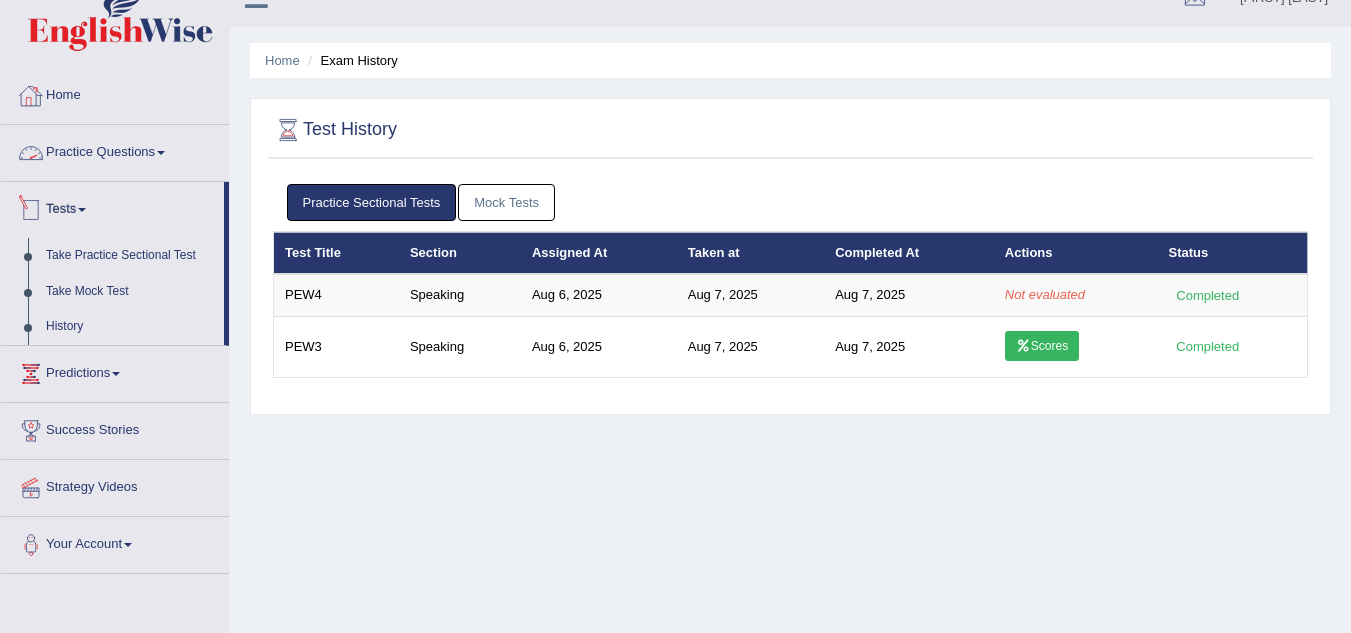 scroll, scrollTop: 0, scrollLeft: 0, axis: both 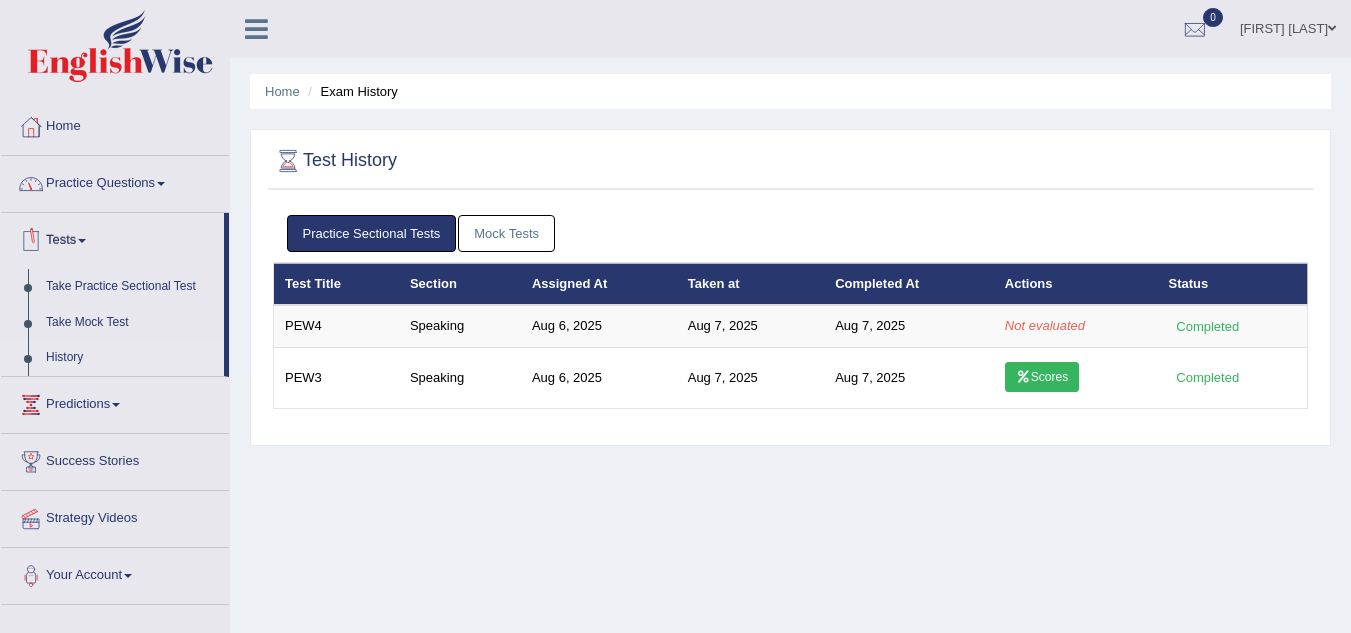 click on "Practice Questions" at bounding box center (115, 181) 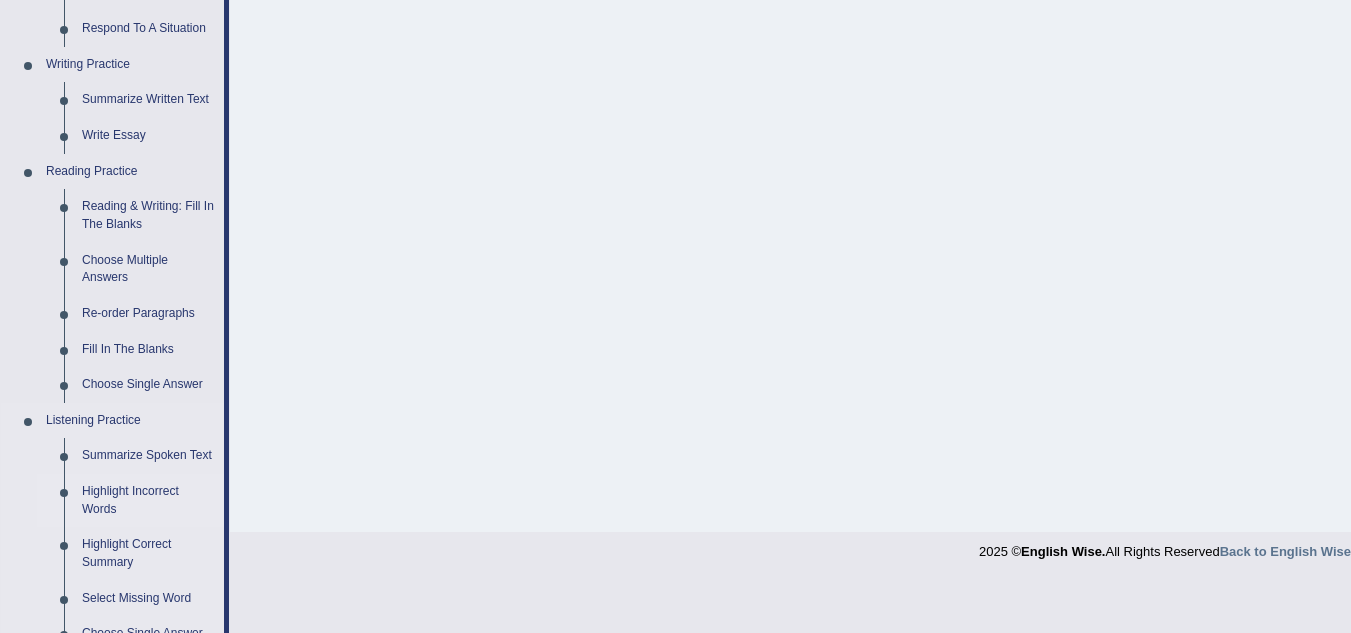 scroll, scrollTop: 500, scrollLeft: 0, axis: vertical 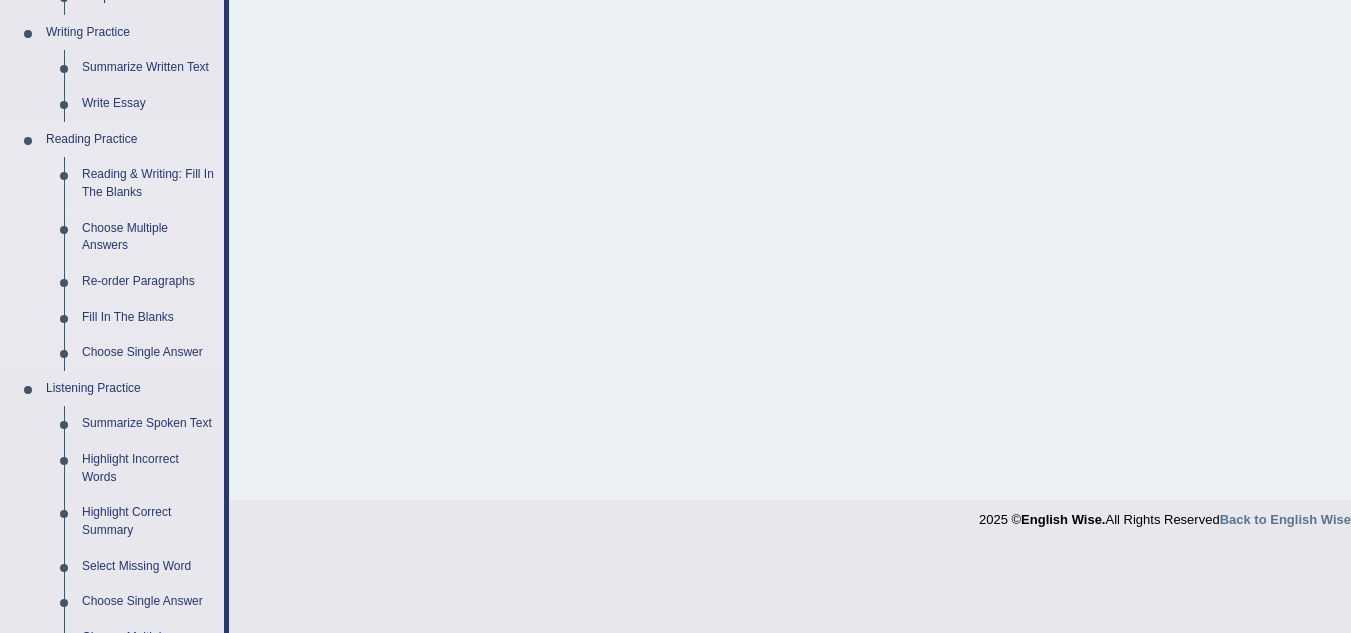 click on "Reading & Writing: Fill In The Blanks" at bounding box center (148, 183) 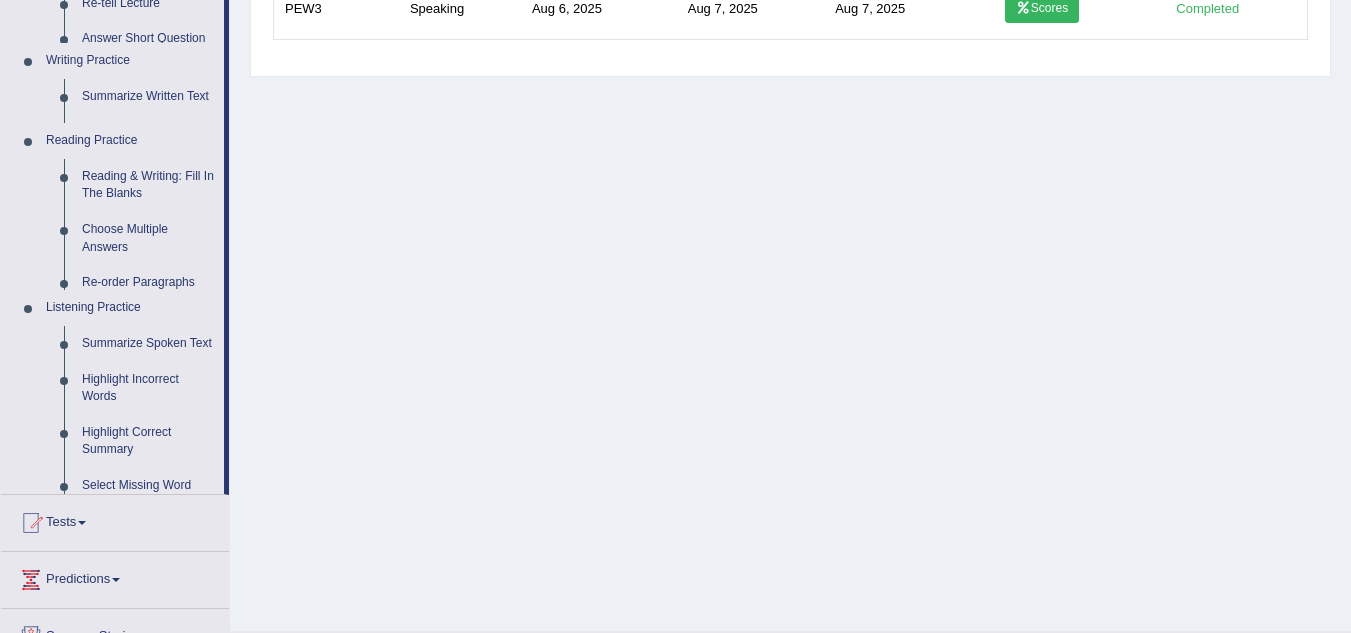 scroll, scrollTop: 232, scrollLeft: 0, axis: vertical 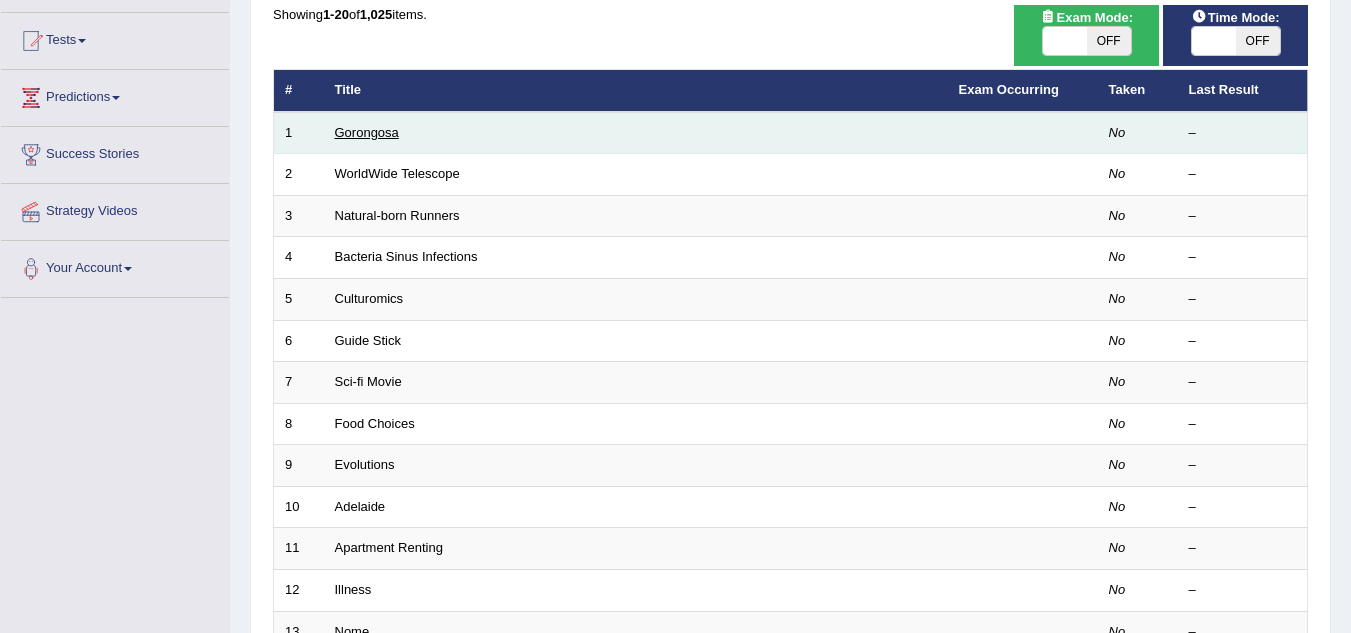 click on "Gorongosa" at bounding box center (367, 132) 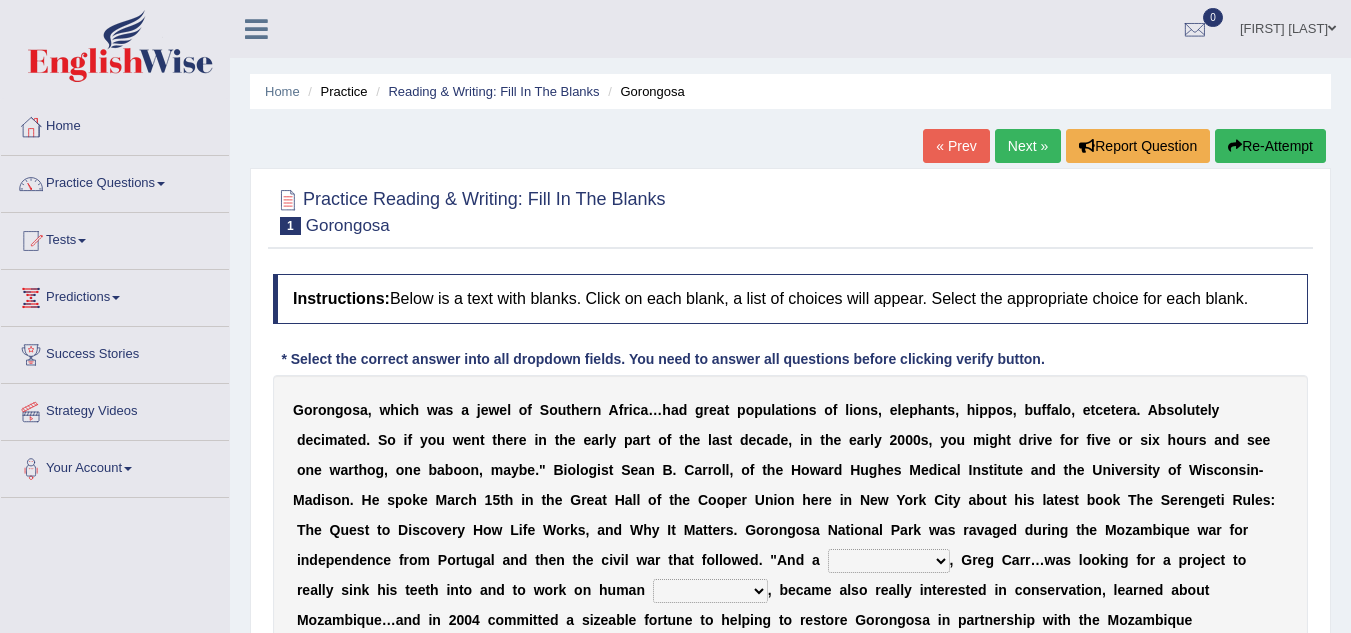 scroll, scrollTop: 0, scrollLeft: 0, axis: both 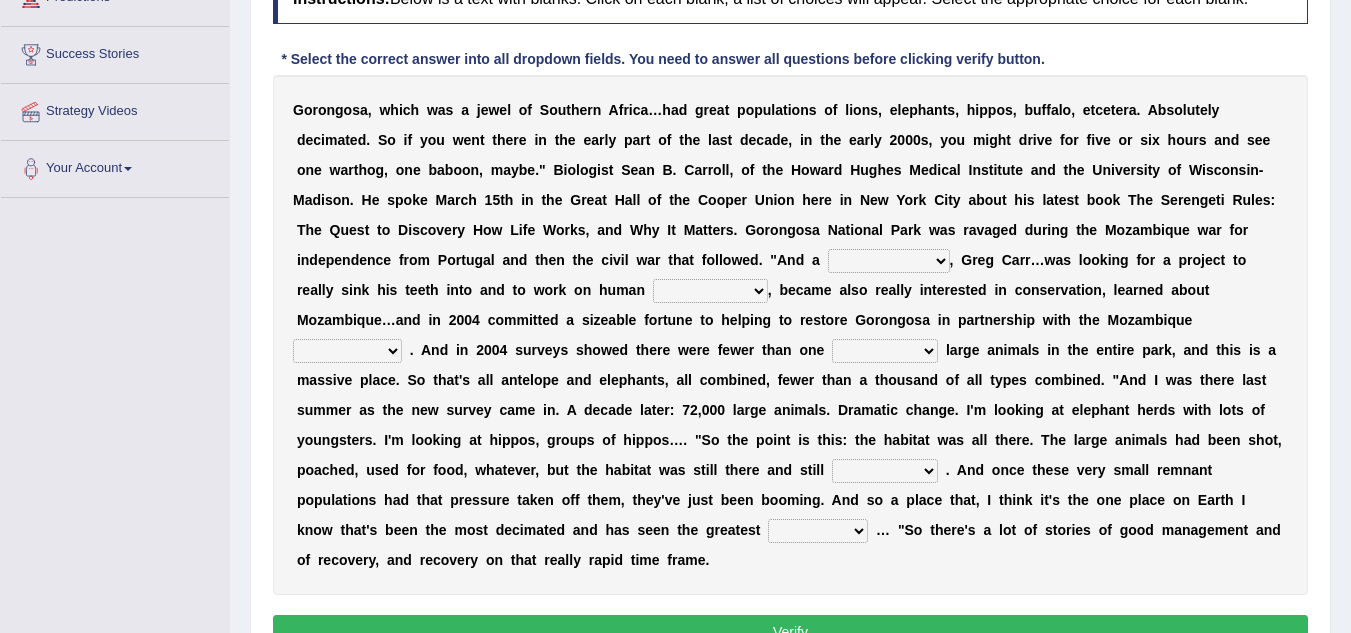 drag, startPoint x: 937, startPoint y: 256, endPoint x: 950, endPoint y: 256, distance: 13 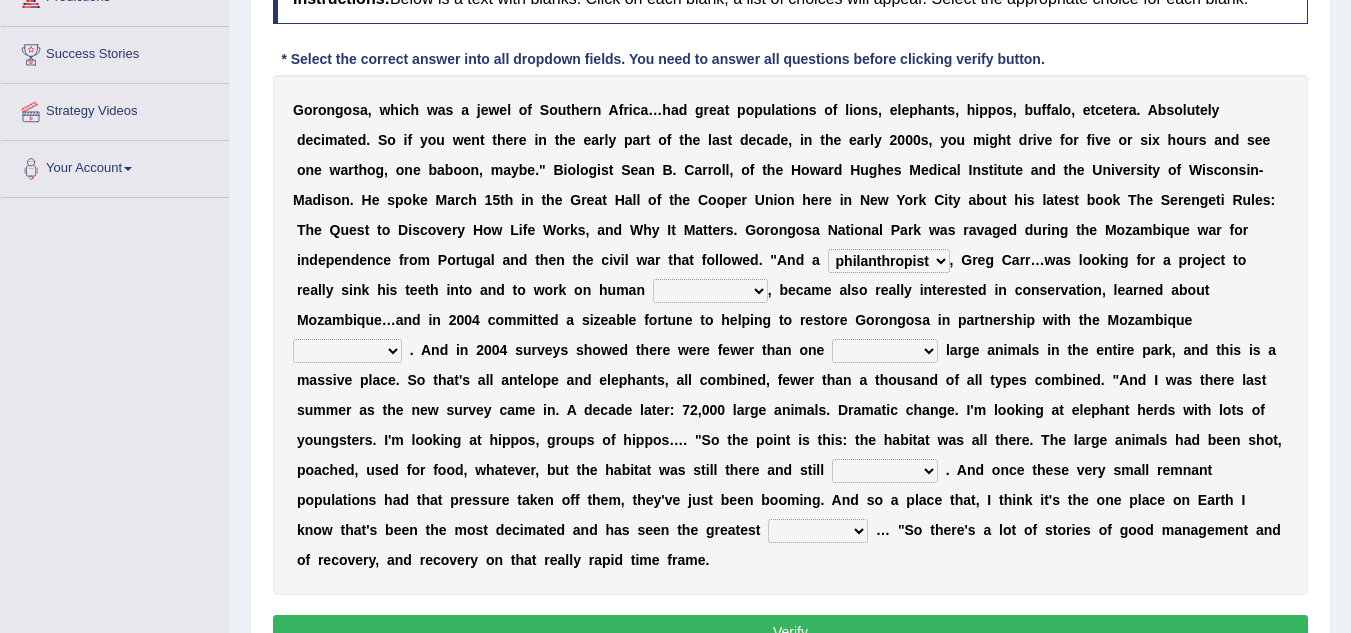 click on "G o r o n g o s a ,    w h i c h    w a s    a    j e w e l    o f    S o u t h e r n    A f r i c a … h a d    g r e a t    p o p u l a t i o n s    o f    l i o n s ,    e l e p h a n t s ,    h i p p o s ,    b u f f a l o ,    e t c e t e r a .    A b s o l u t e l y    d e c i m a t e d .    S o    i f    y o u    w e n t    t h e r e    i n    t h e    e a r l y    p a r t    o f    t h e    l a s t    d e c a d e ,    i n    t h e    e a r l y    2 0 0 0 s ,    y o u    m i g h t    d r i v e    f o r    f i v e    o r    s i x    h o u r s    a n d    s e e    o n e    w a r t h o g ,    o n e    b a b o o n ,    m a y b e . "    B i o l o g i s t    S e a n    B .    C a r r o l l ,    o f    t h e    H o w a r d    H u g h e s    M e d i c a l    I n s t i t u t e    a n d    t h e    U n i v e r s i t y    o f    W i s c o n s i n - M a d i s o n .    H e    s p o k e    M a r c h    1 5 t h    i n    t h e    G r e a t    H" at bounding box center [790, 335] 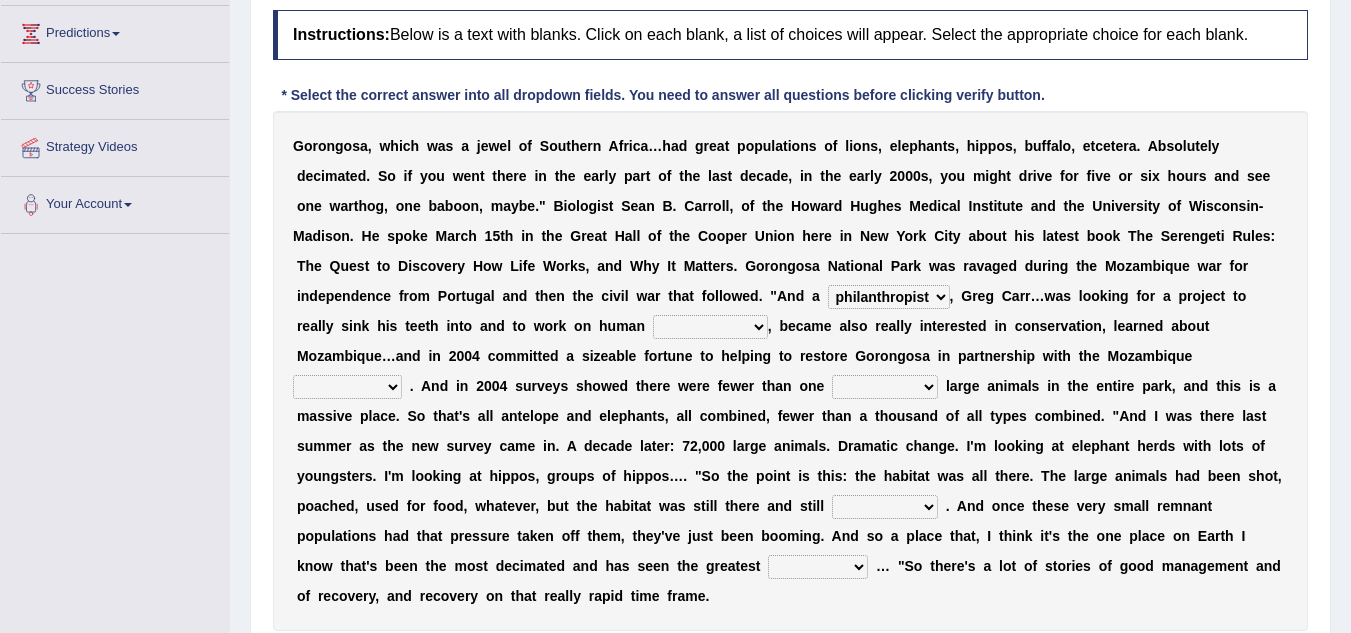 scroll, scrollTop: 300, scrollLeft: 0, axis: vertical 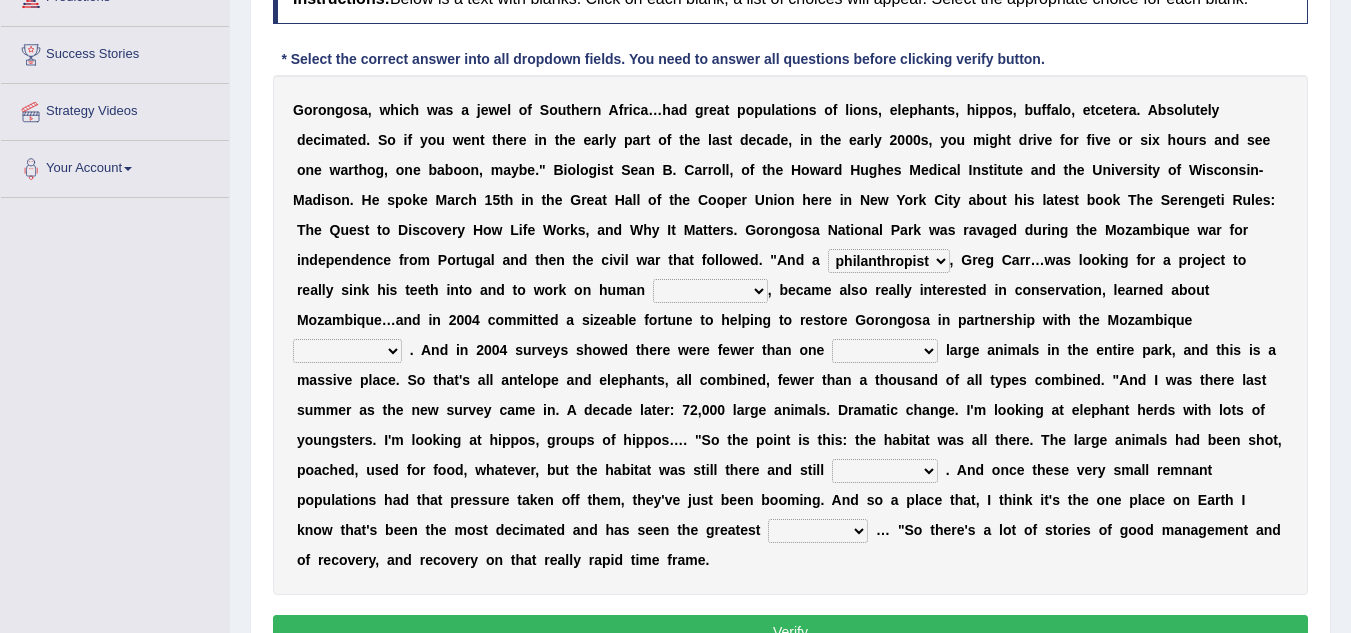 click on "negligence prevalence development malevolence" at bounding box center [710, 291] 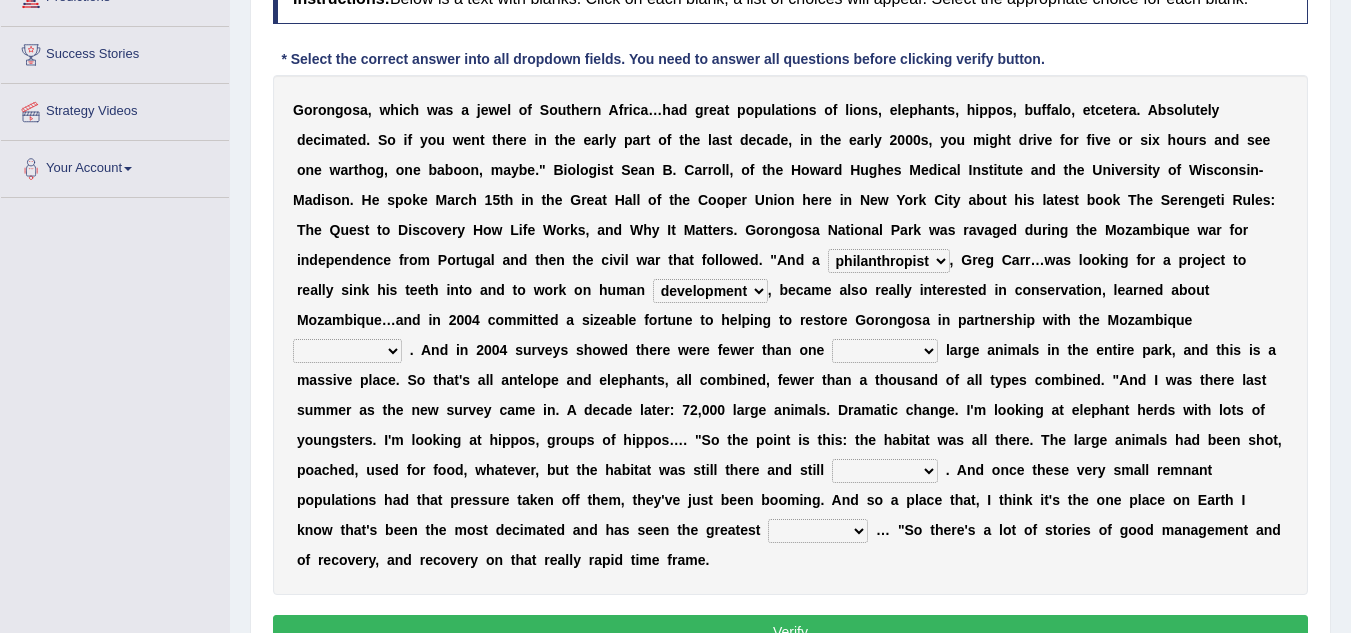 click on "negligence prevalence development malevolence" at bounding box center (710, 291) 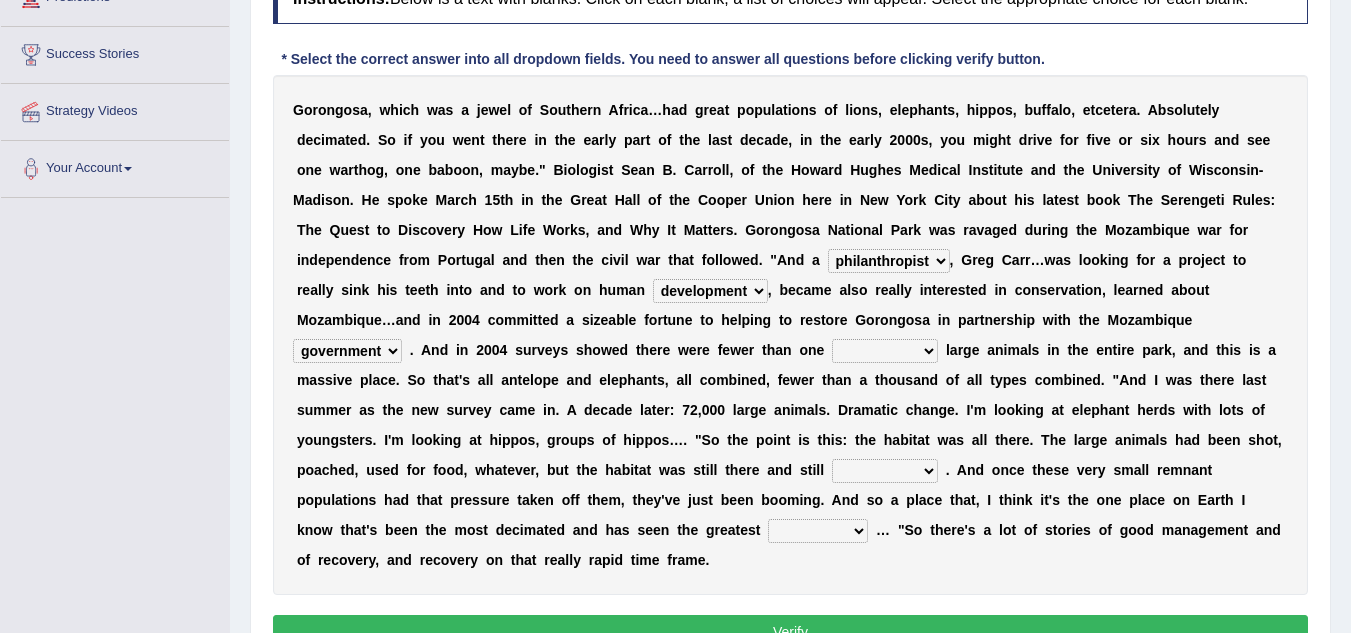 click on "parliament semanticist government journalist" at bounding box center [347, 351] 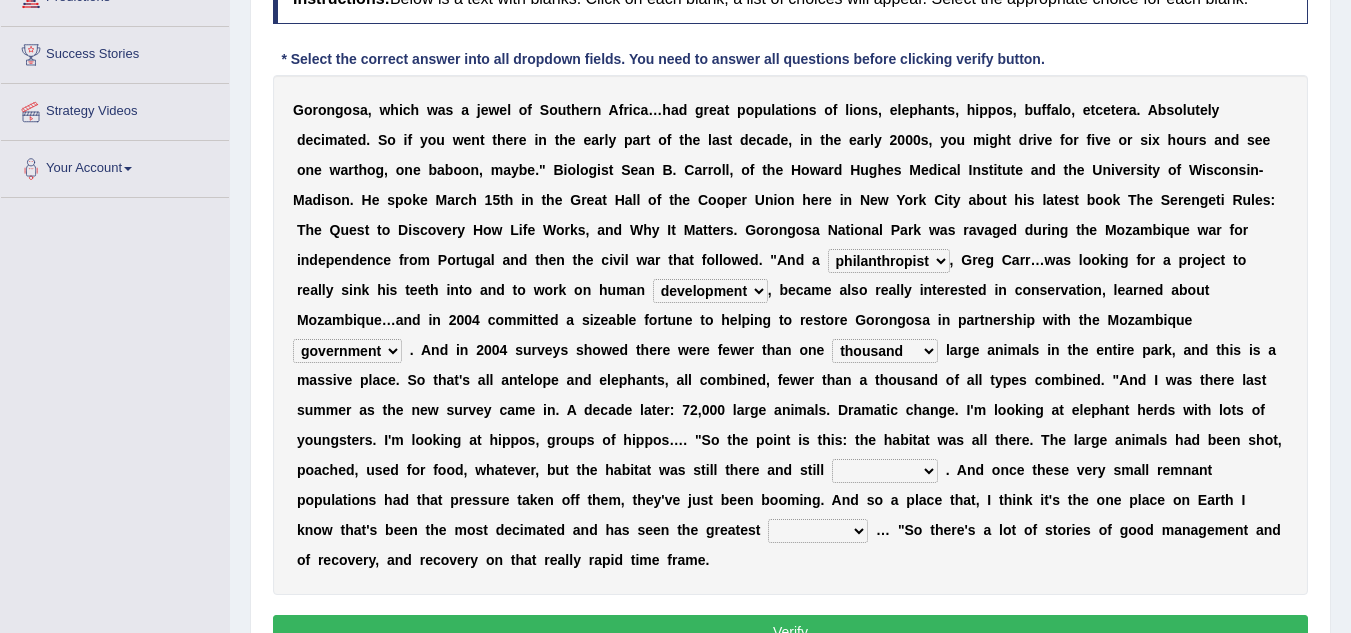click on "deflowered embowered roundest thousand" at bounding box center [885, 351] 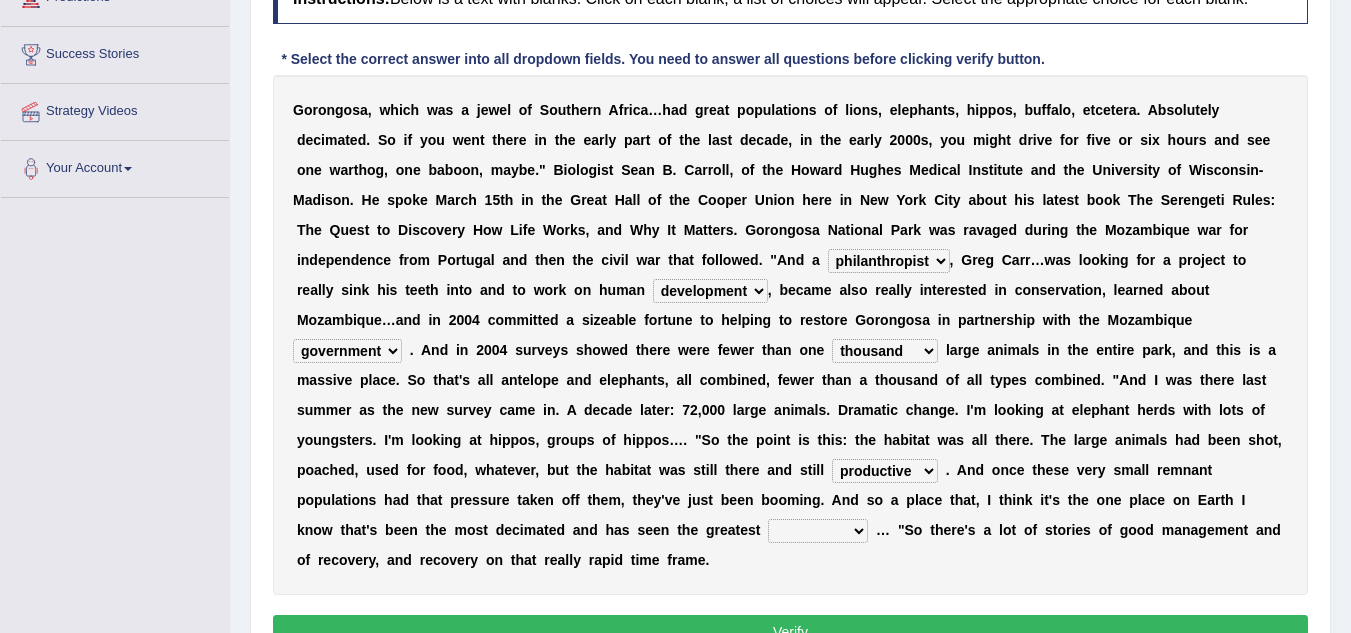 click on "assertive incidental compulsive productive" at bounding box center [885, 471] 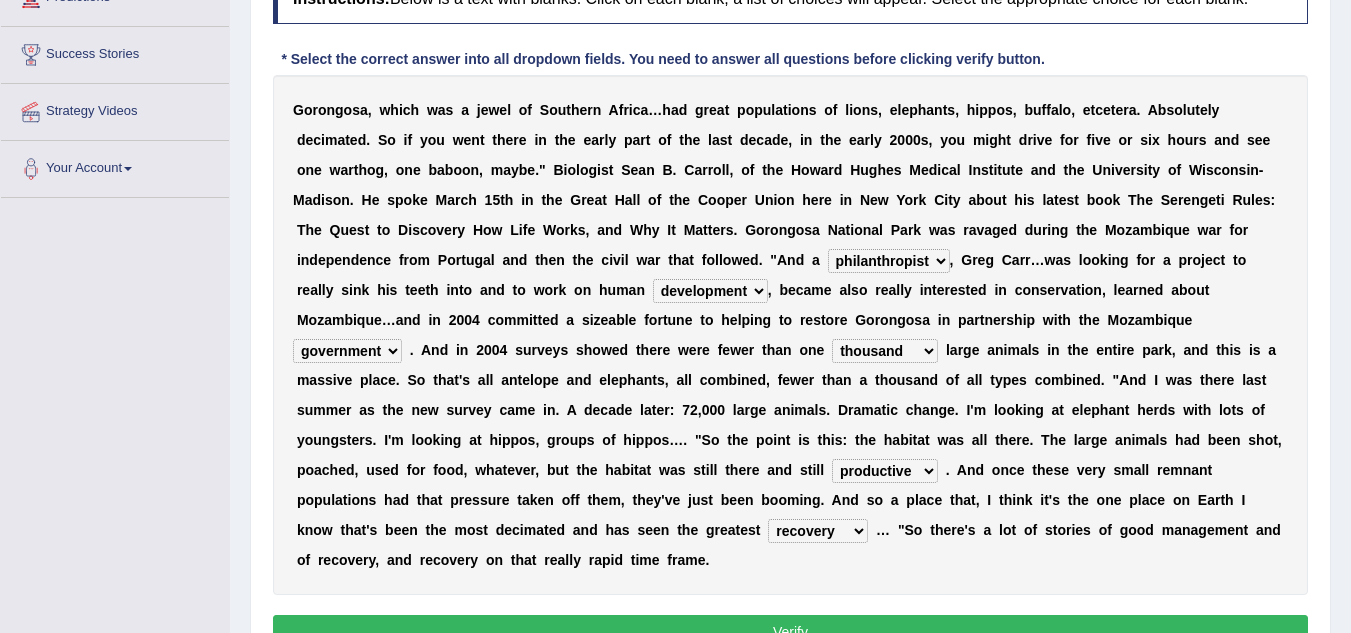 scroll, scrollTop: 400, scrollLeft: 0, axis: vertical 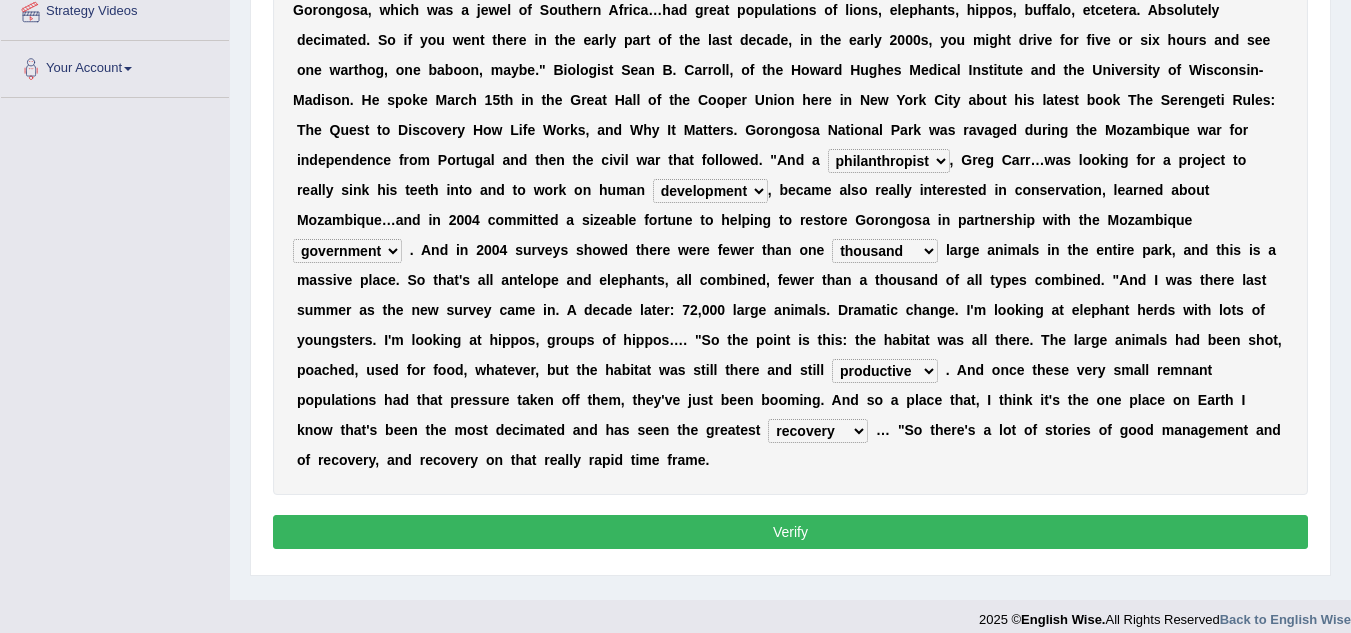 click on "Verify" at bounding box center (790, 532) 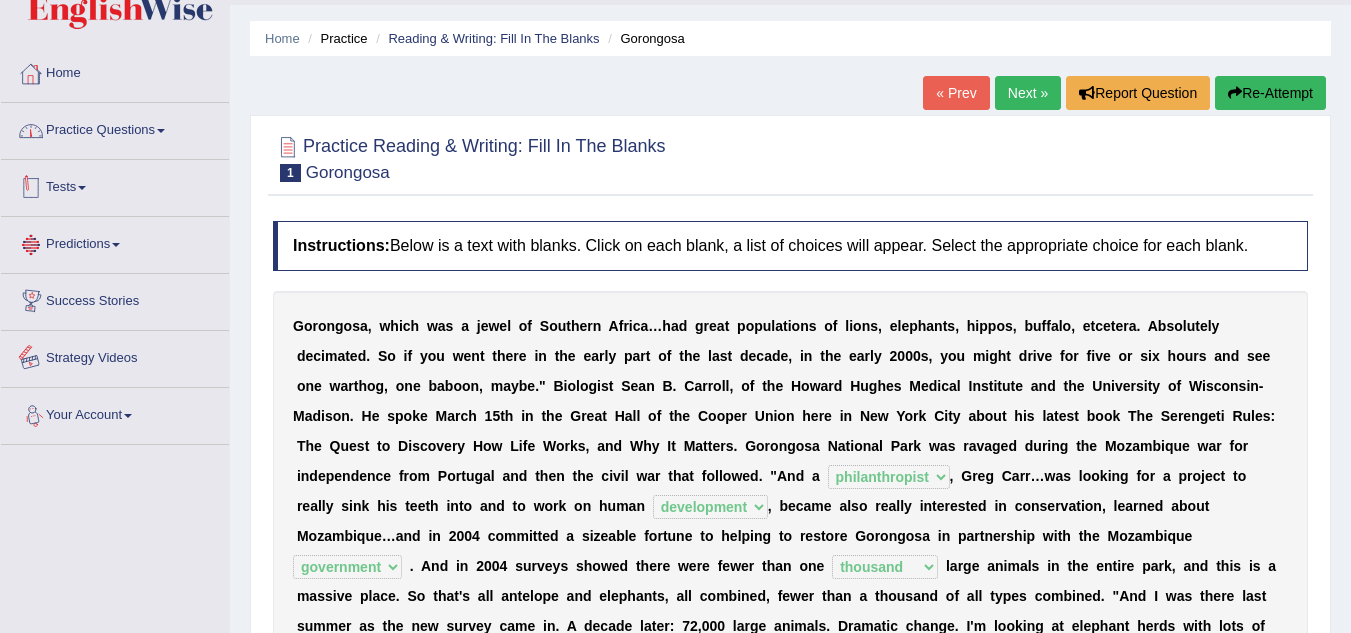 scroll, scrollTop: 18, scrollLeft: 0, axis: vertical 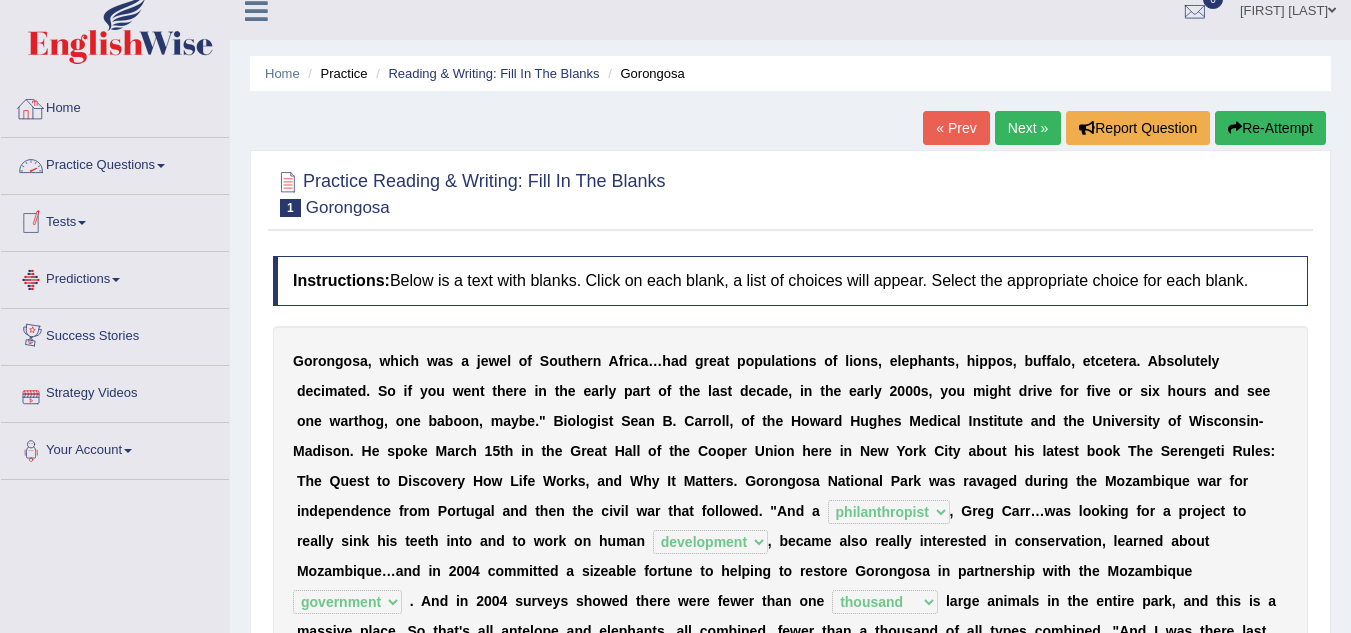 click on "Tests" at bounding box center [115, 220] 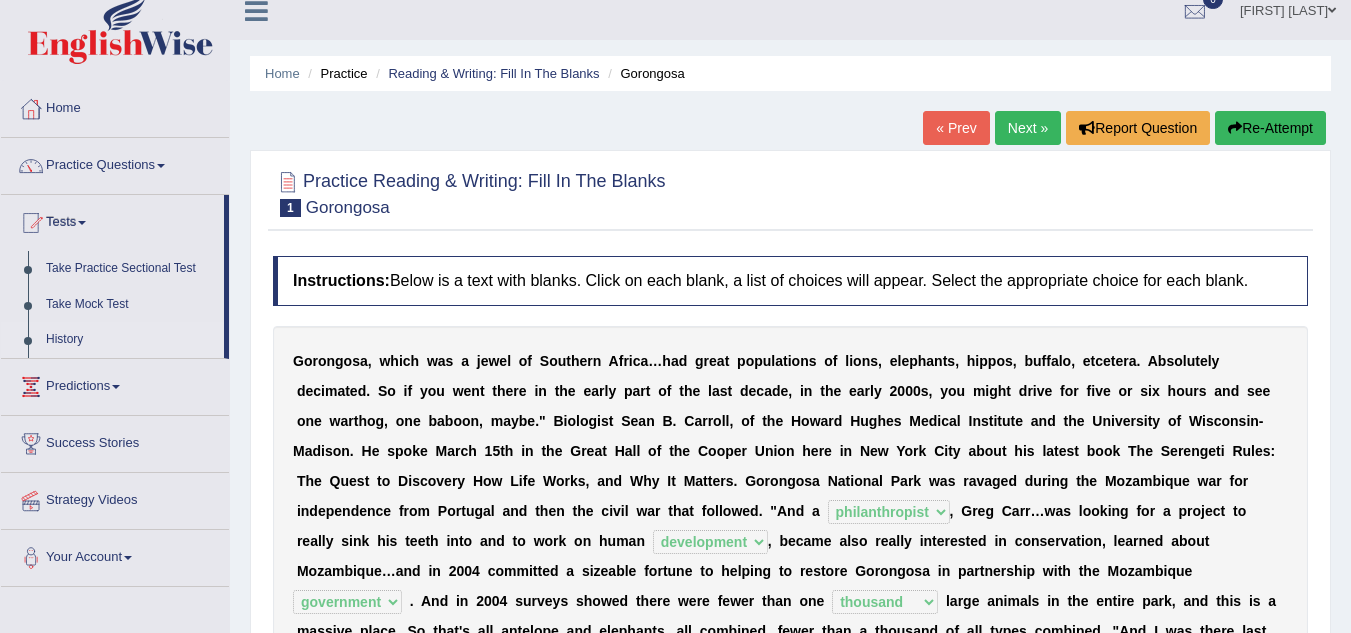 click on "History" at bounding box center (130, 340) 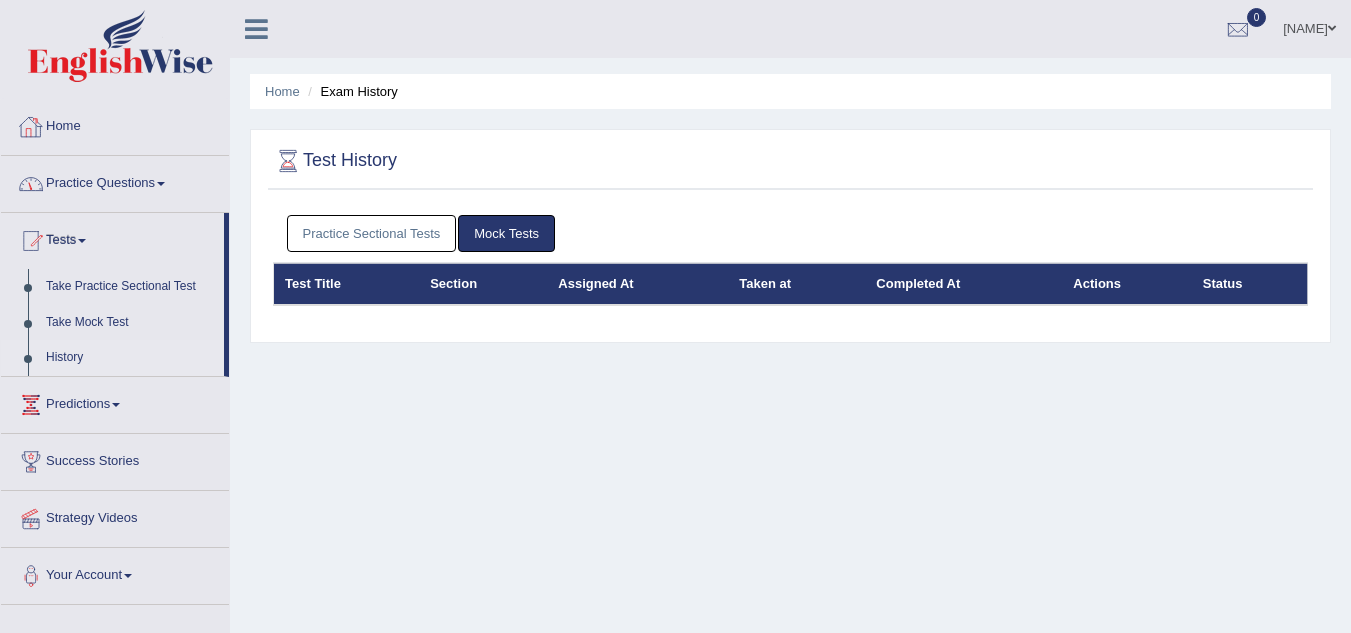 scroll, scrollTop: 0, scrollLeft: 0, axis: both 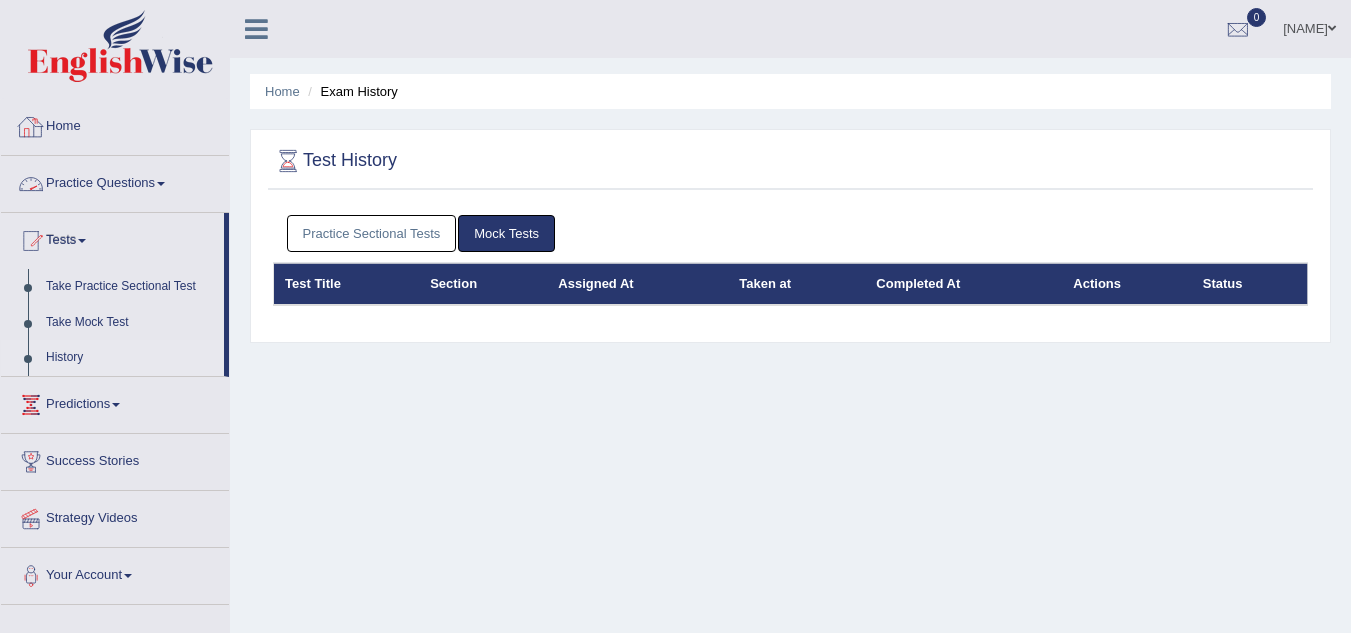 click on "Practice Sectional Tests" at bounding box center [372, 233] 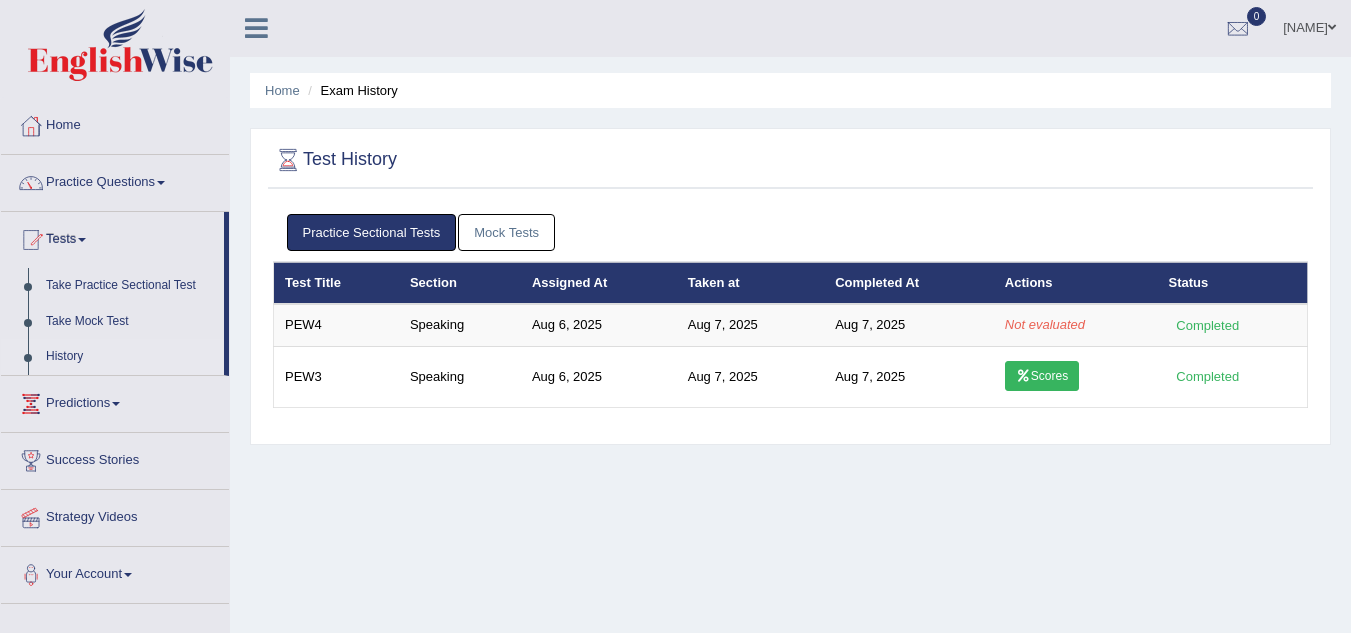 scroll, scrollTop: 0, scrollLeft: 0, axis: both 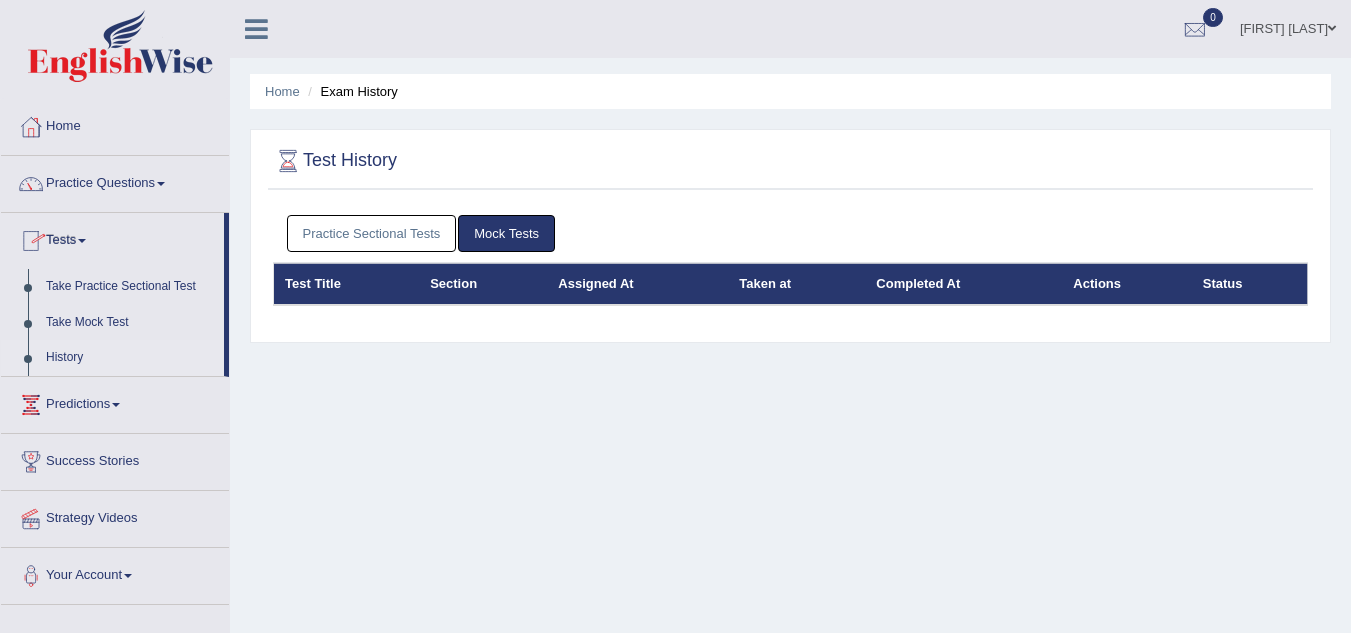 click on "Practice Sectional Tests" at bounding box center (372, 233) 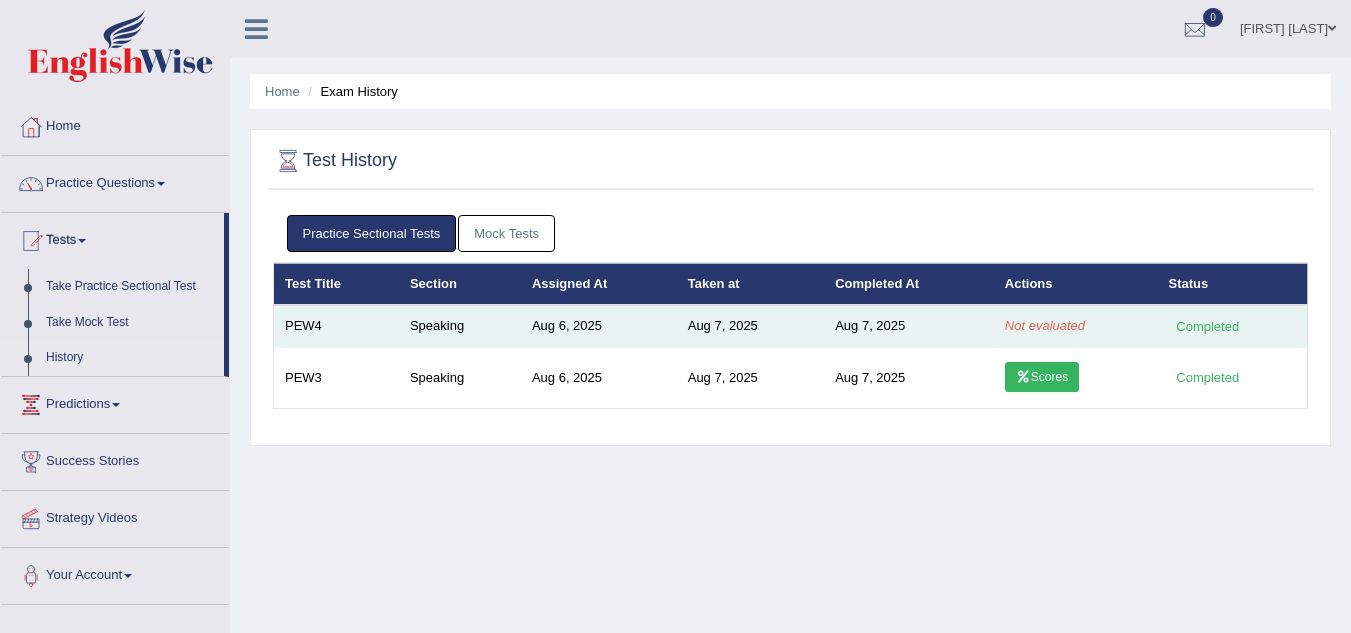 click on "Not evaluated" at bounding box center (1045, 325) 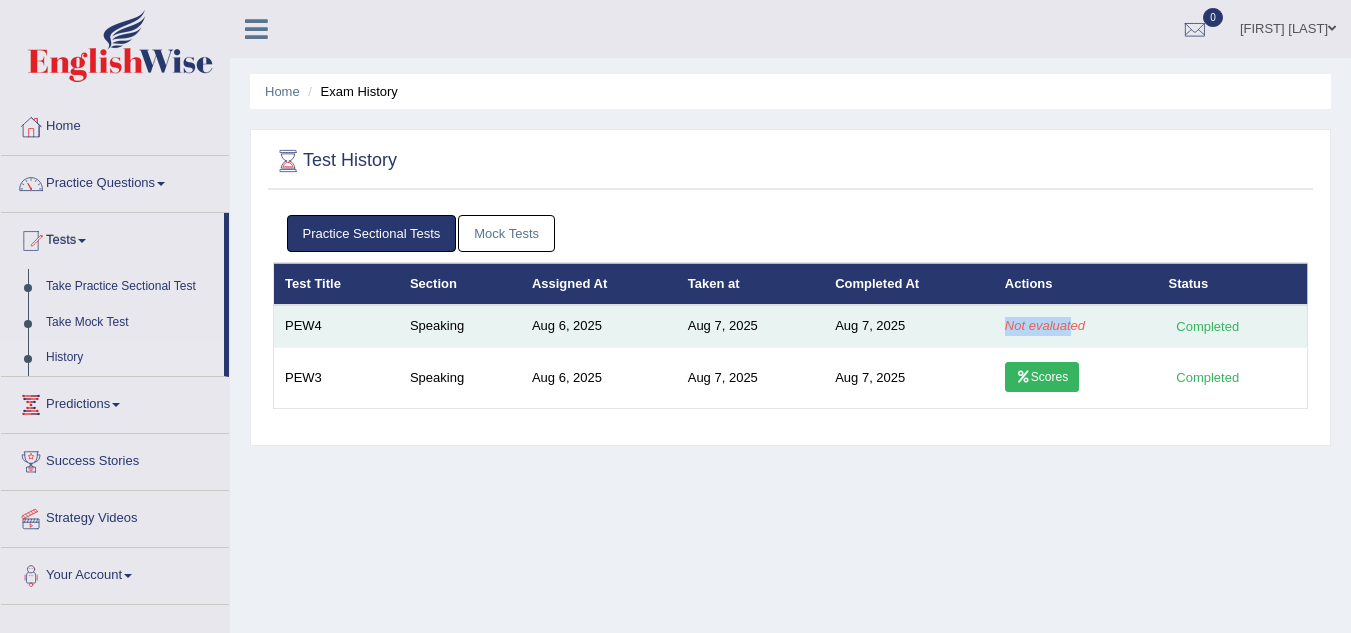 drag, startPoint x: 1074, startPoint y: 319, endPoint x: 964, endPoint y: 321, distance: 110.01818 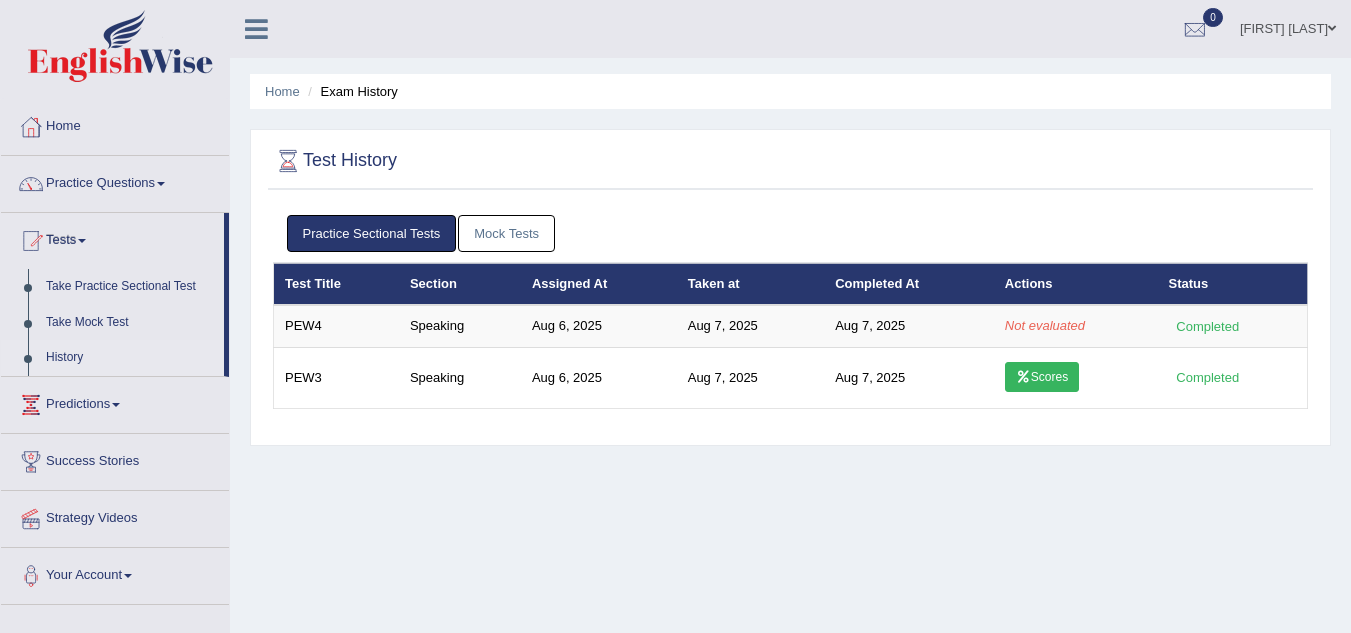 click on "Home
Exam History
Test History
Practice Sectional Tests
Mock Tests
Test Title Section Assigned At Taken at Completed At Actions Status
PEW4 Speaking Aug 6, 2025 Aug 7, 2025 Aug 7, 2025 Not evaluated Completed PEW3 Speaking Aug 6, 2025 Aug 7, 2025 Aug 7, 2025    Scores  Completed
Test Title Section Assigned At Taken at Completed At Actions Status" at bounding box center [790, 500] 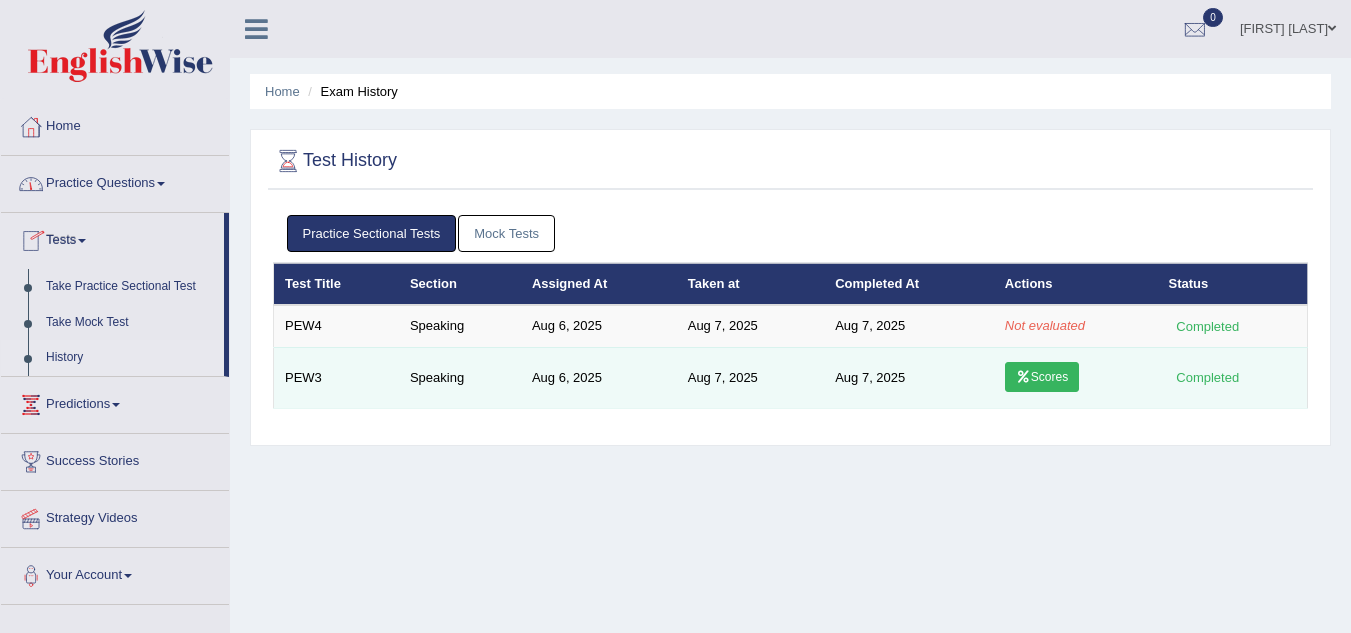 click on "Scores" at bounding box center (1042, 377) 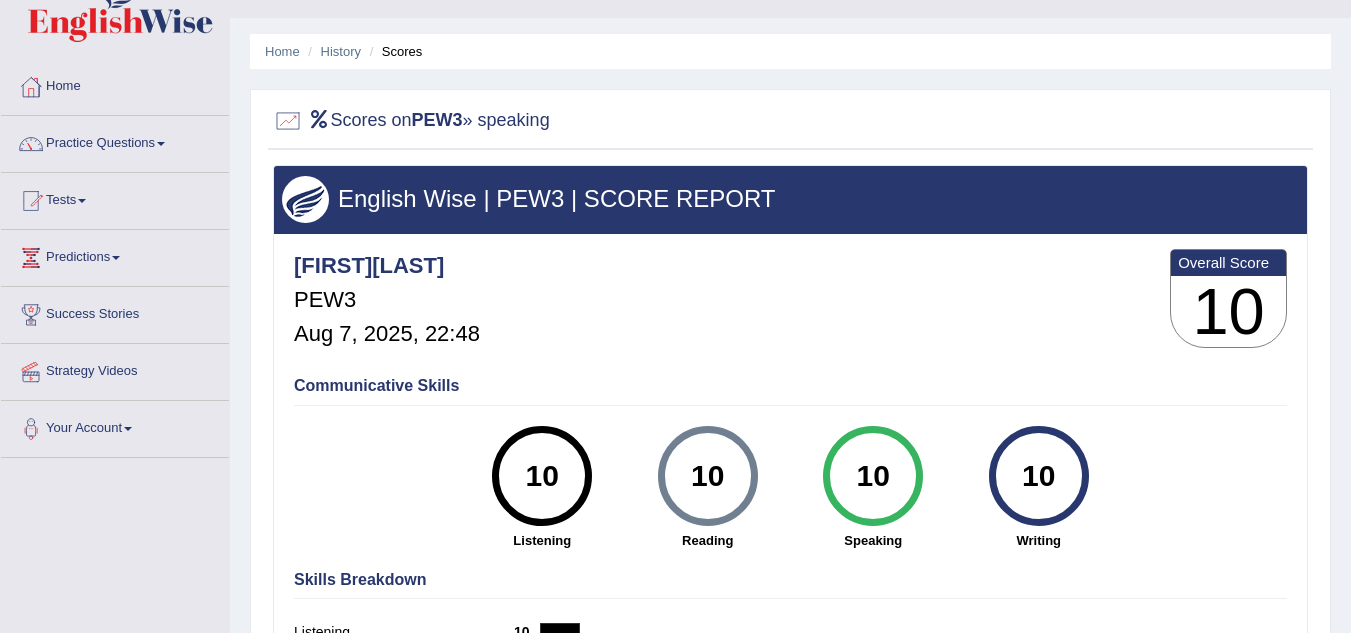 scroll, scrollTop: 0, scrollLeft: 0, axis: both 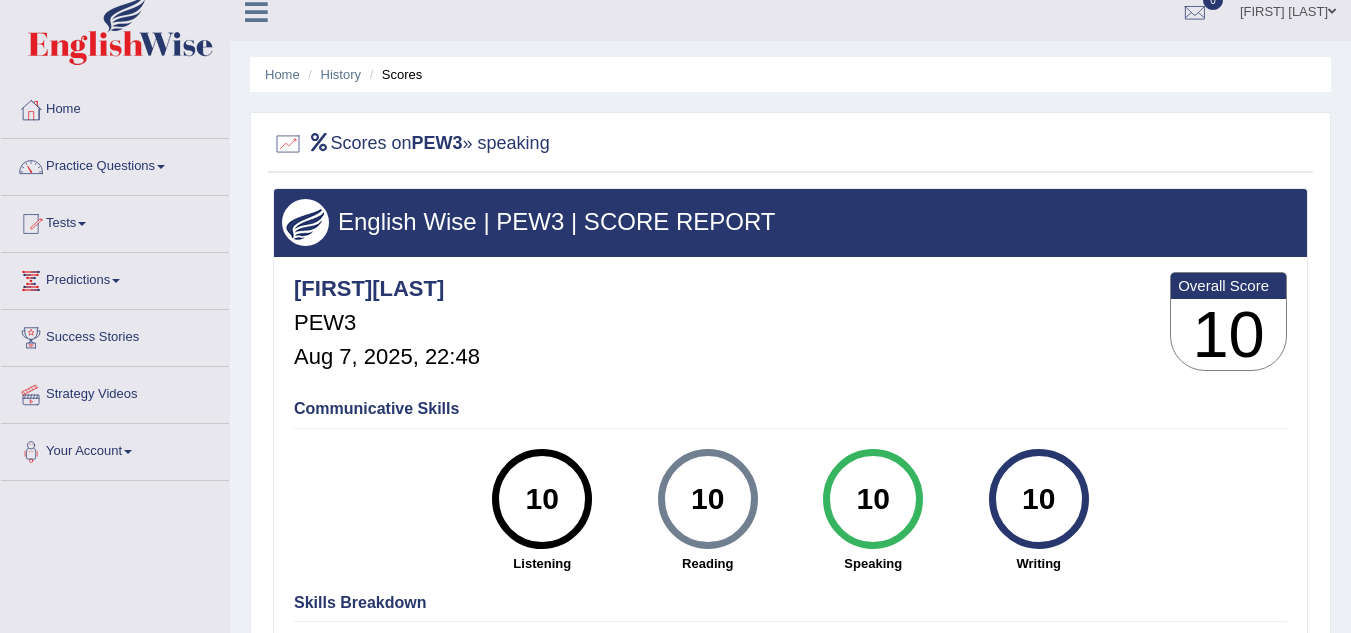 click on "Tests" at bounding box center [115, 221] 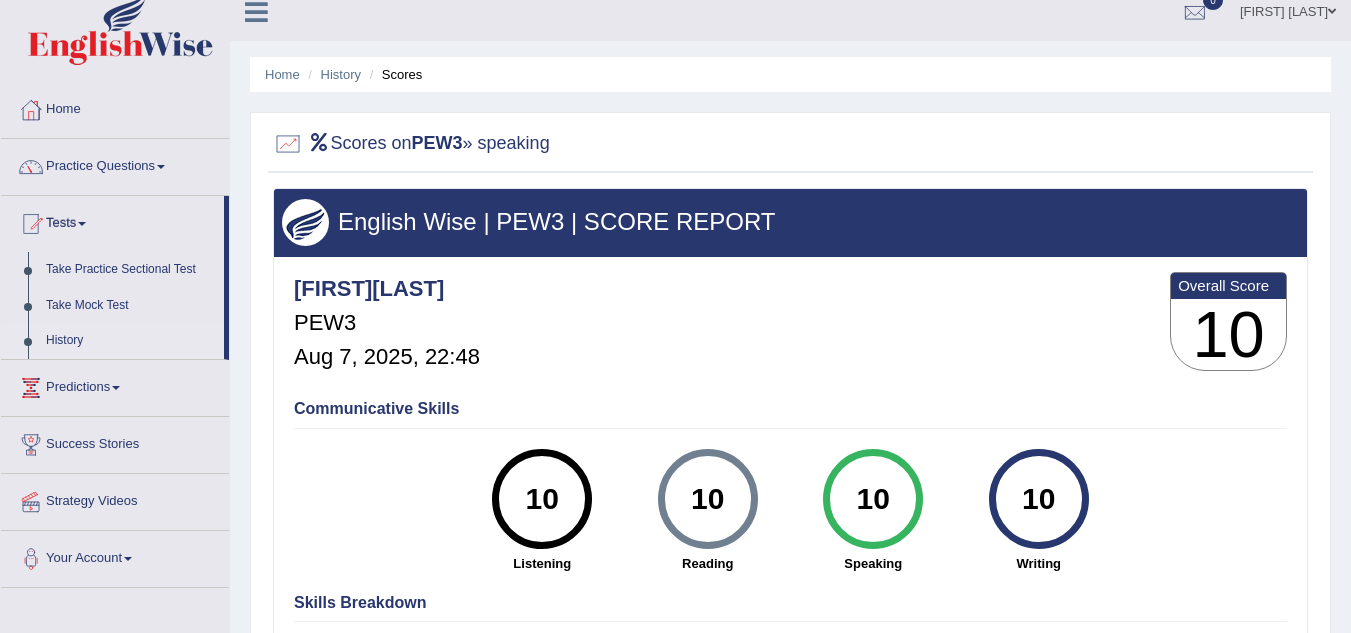 click on "History" at bounding box center (130, 341) 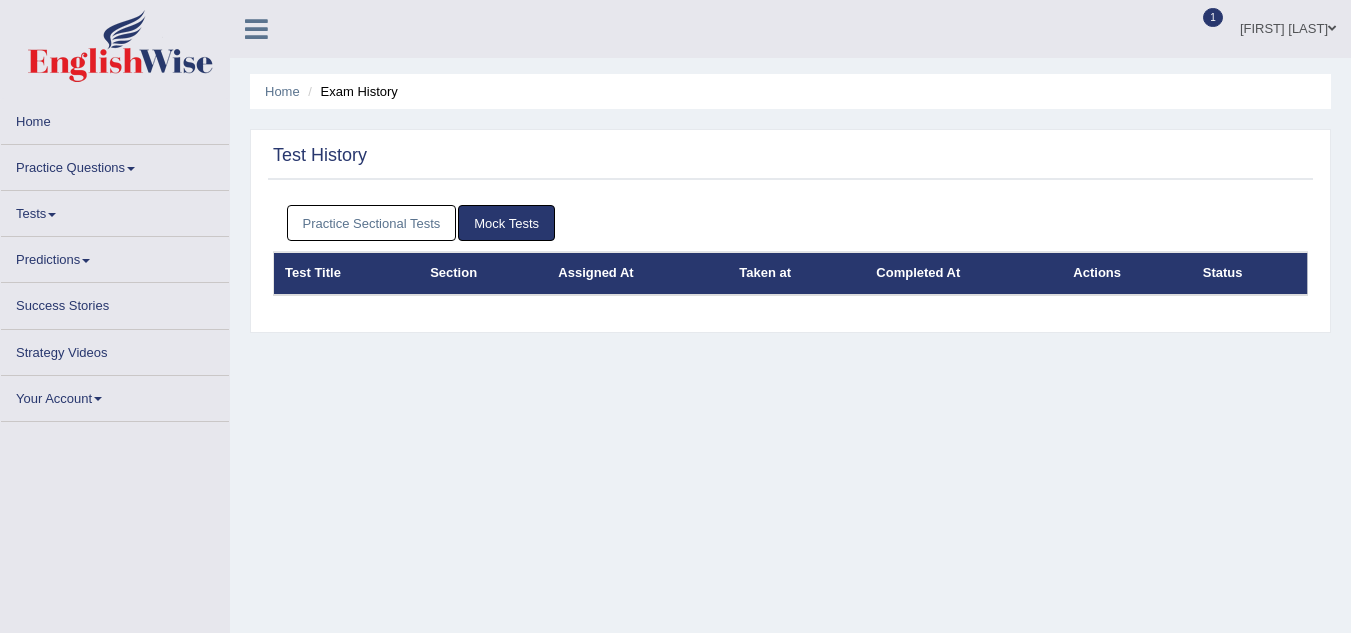 scroll, scrollTop: 0, scrollLeft: 0, axis: both 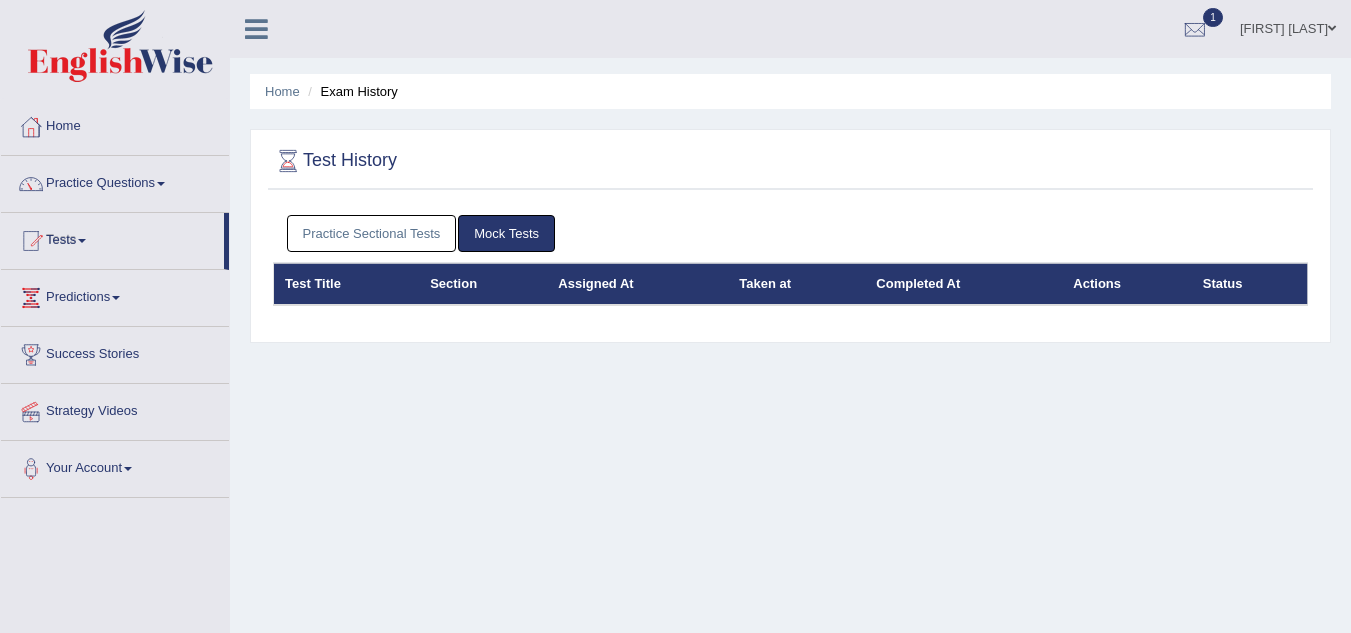 click on "Practice Sectional Tests" at bounding box center [372, 233] 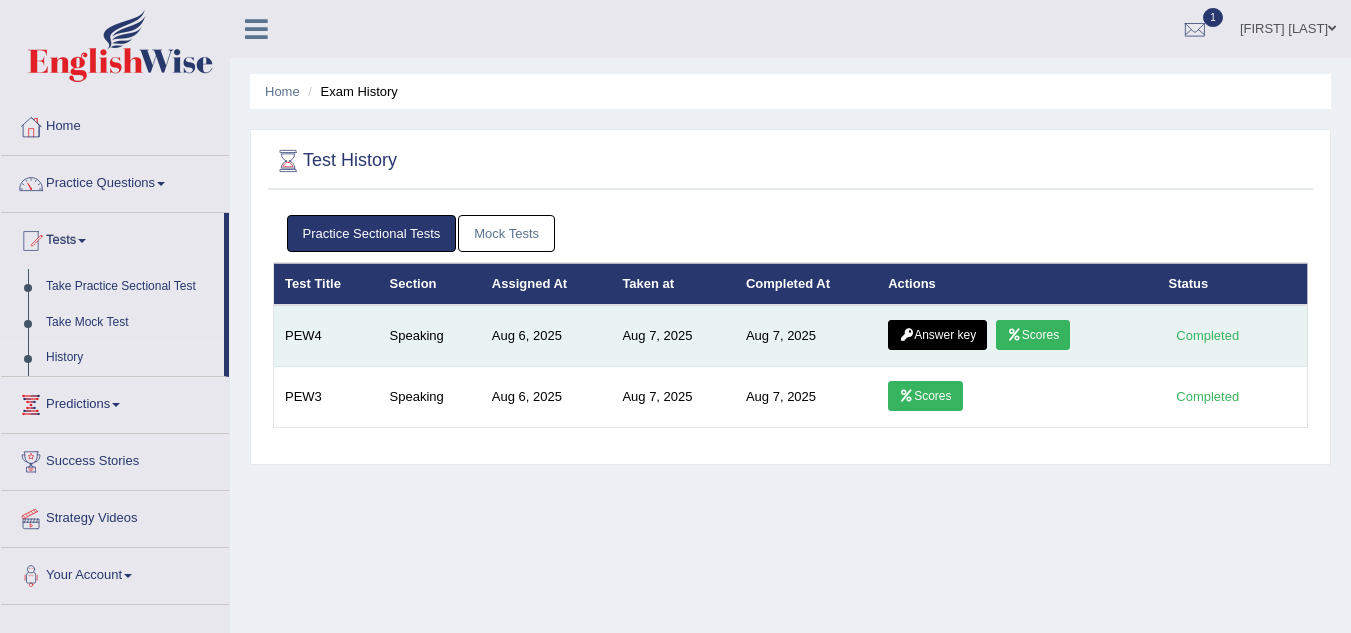 click on "Scores" at bounding box center (1033, 335) 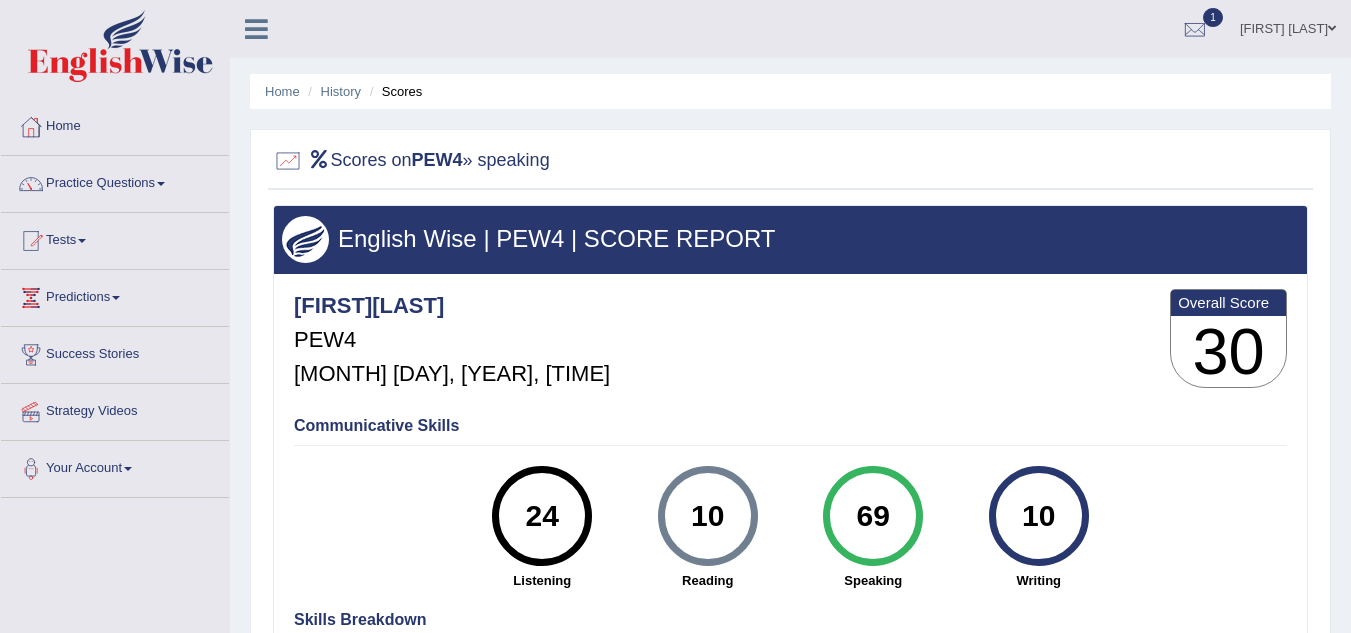 scroll, scrollTop: 0, scrollLeft: 0, axis: both 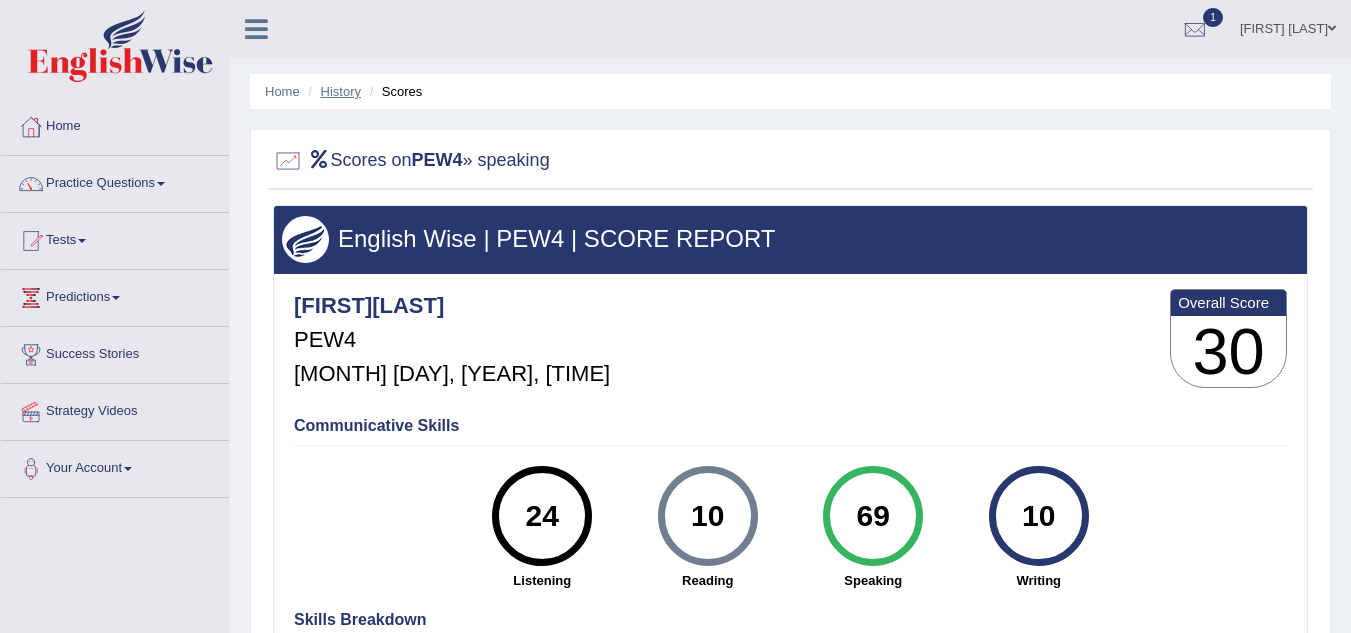 click on "History" at bounding box center (341, 91) 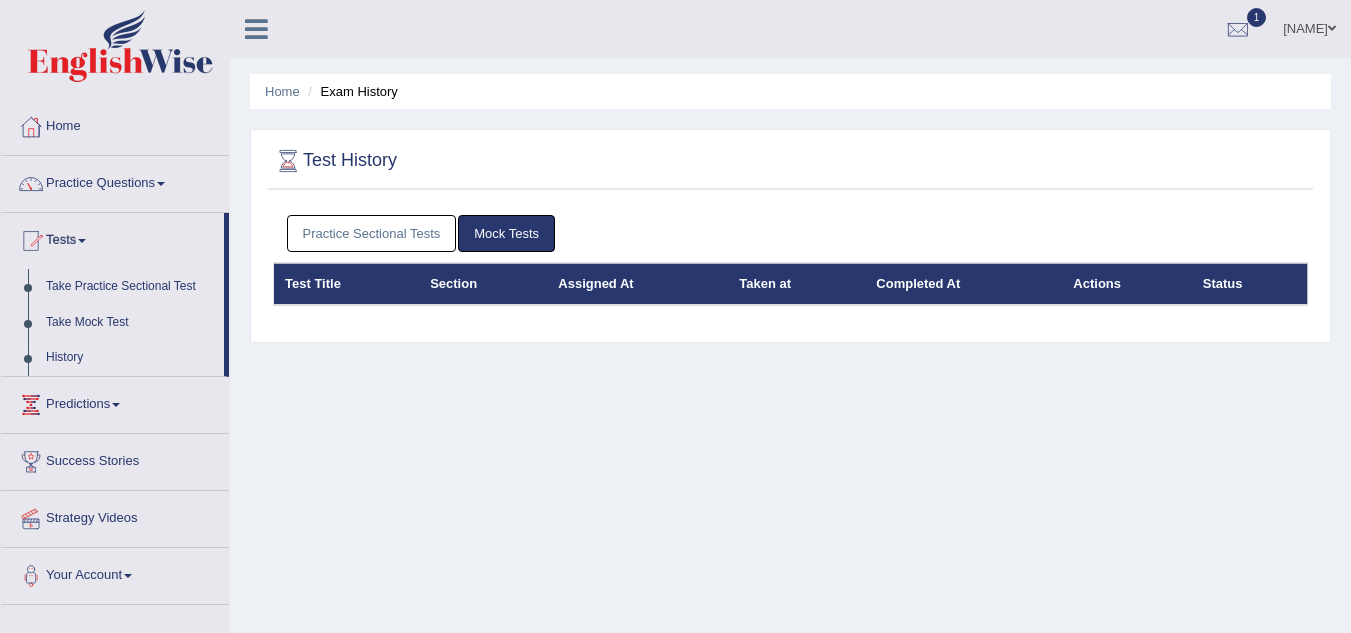 scroll, scrollTop: 0, scrollLeft: 0, axis: both 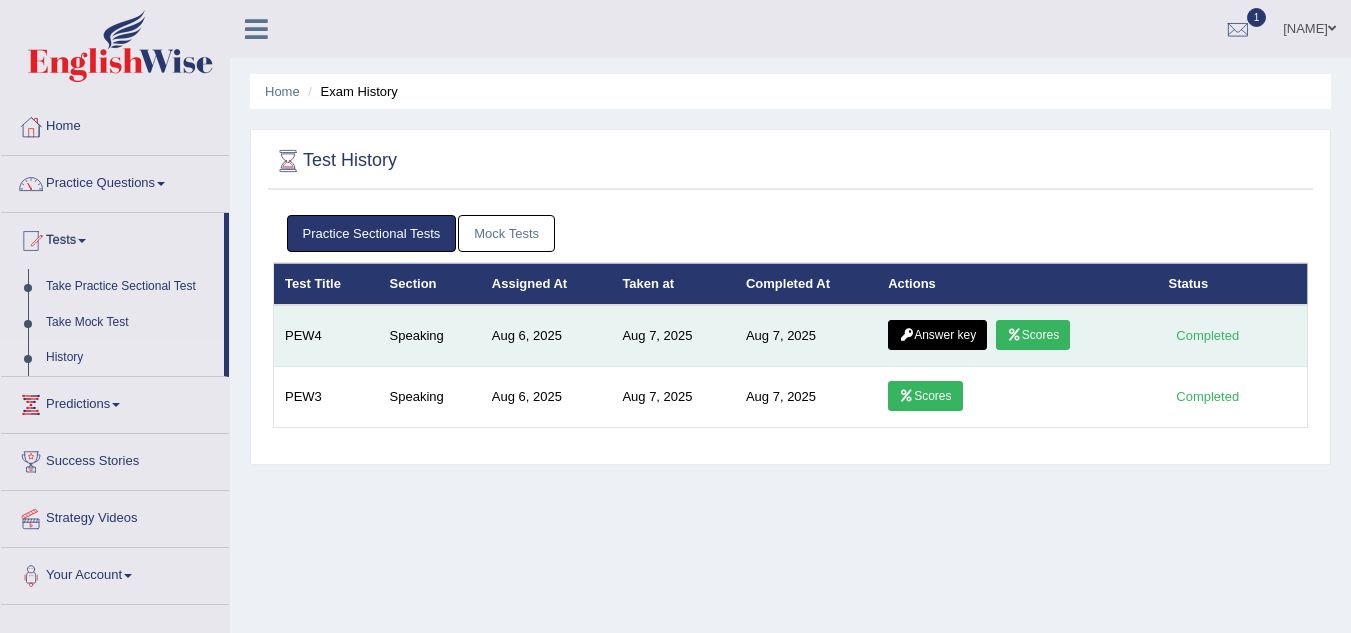 click on "Answer key" at bounding box center [937, 335] 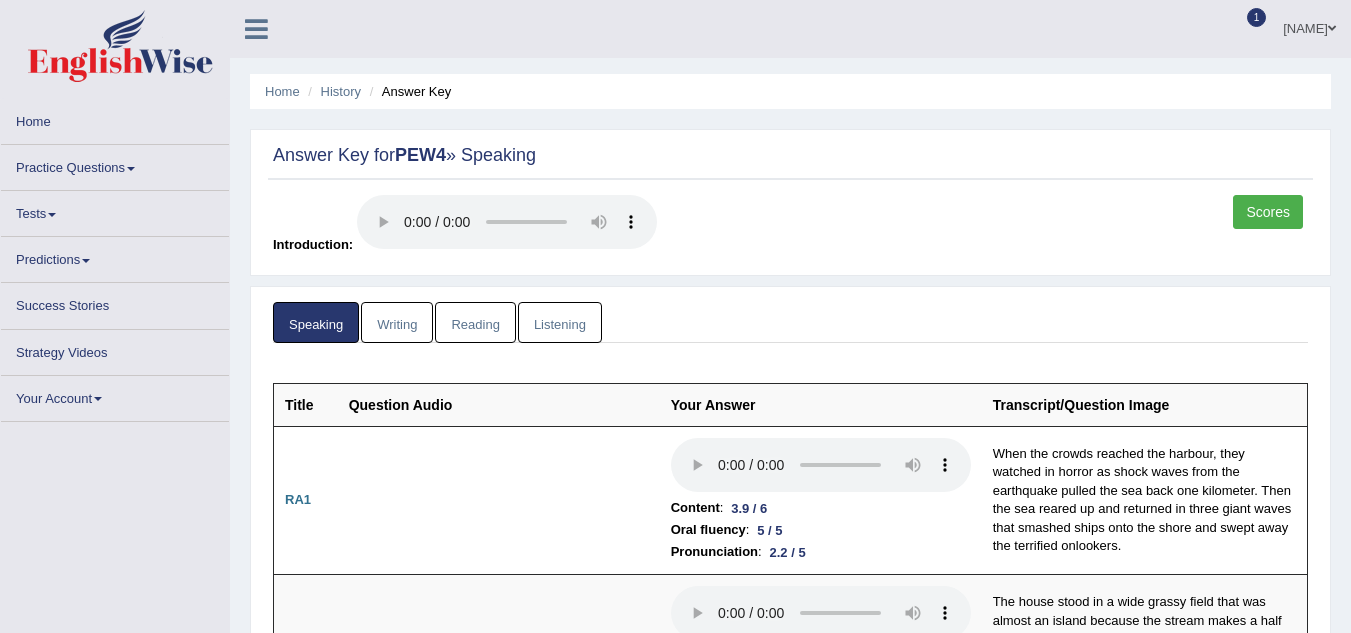 scroll, scrollTop: 130, scrollLeft: 0, axis: vertical 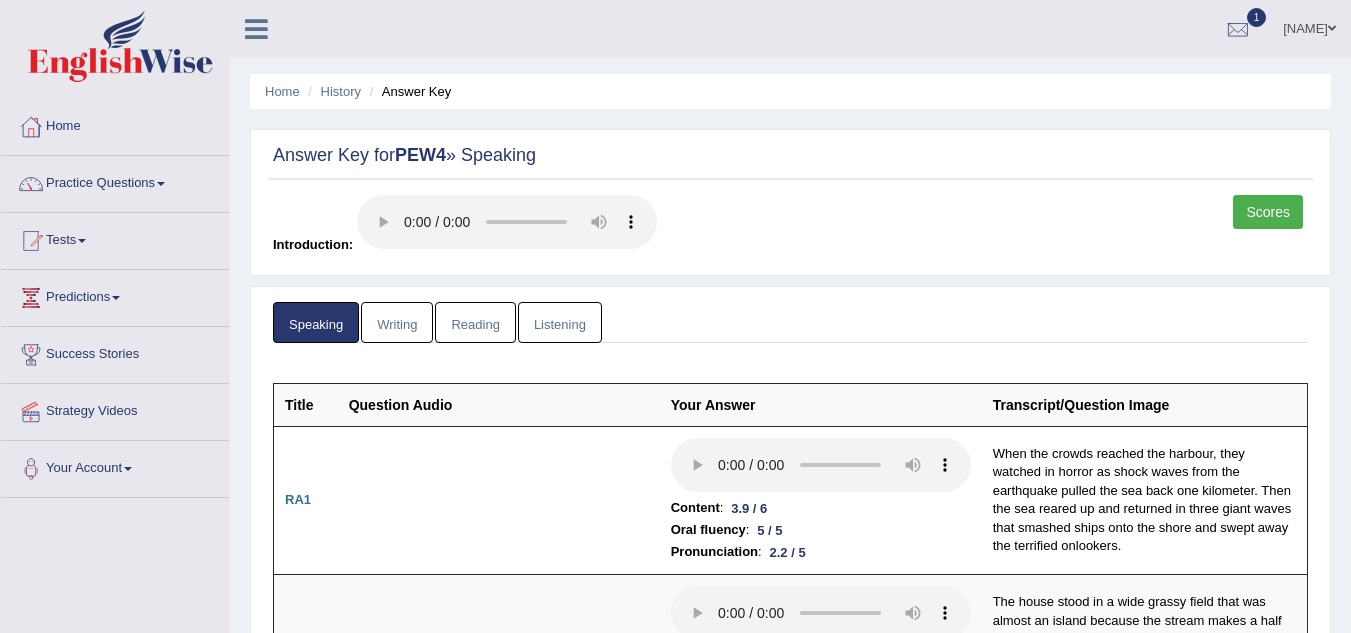 click on "Scores" at bounding box center (1268, 212) 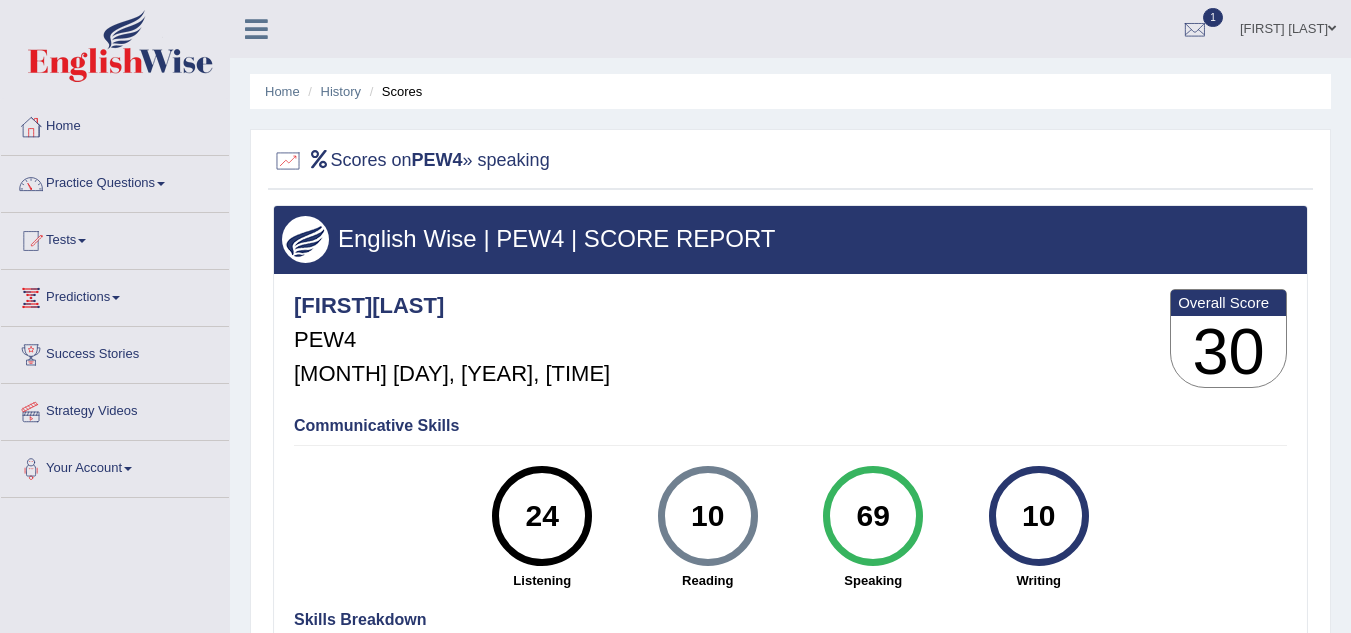 scroll, scrollTop: 66, scrollLeft: 0, axis: vertical 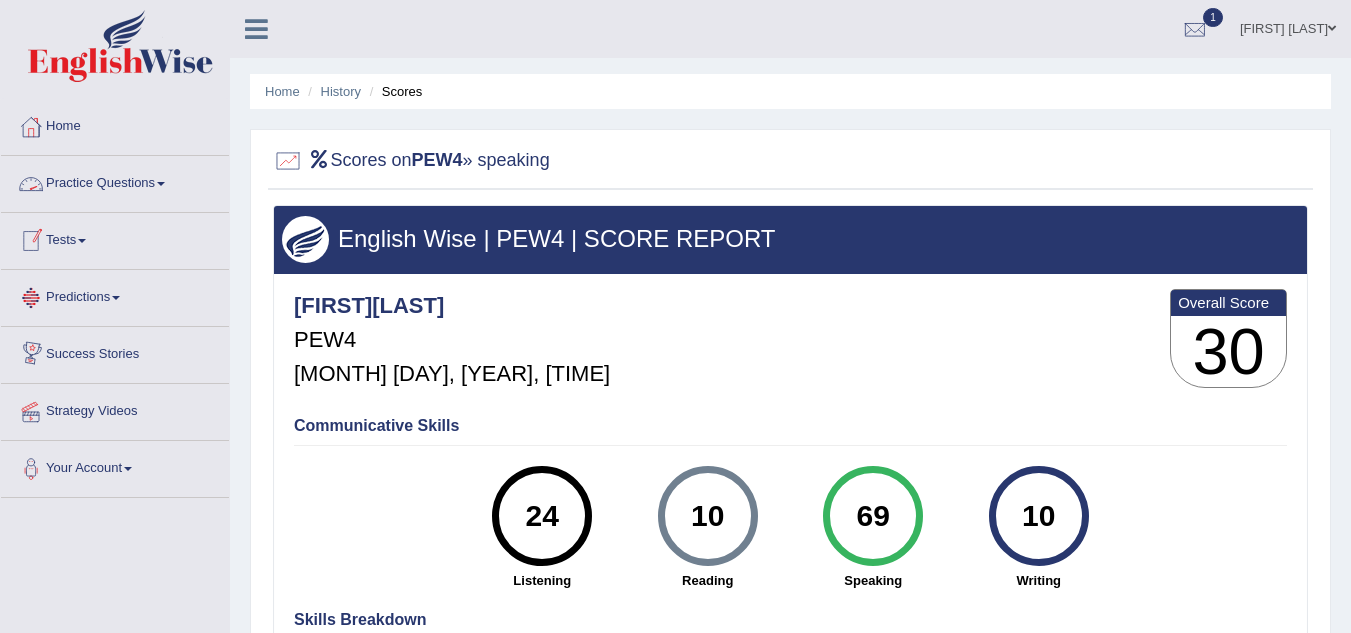 click on "Practice Questions" at bounding box center [115, 181] 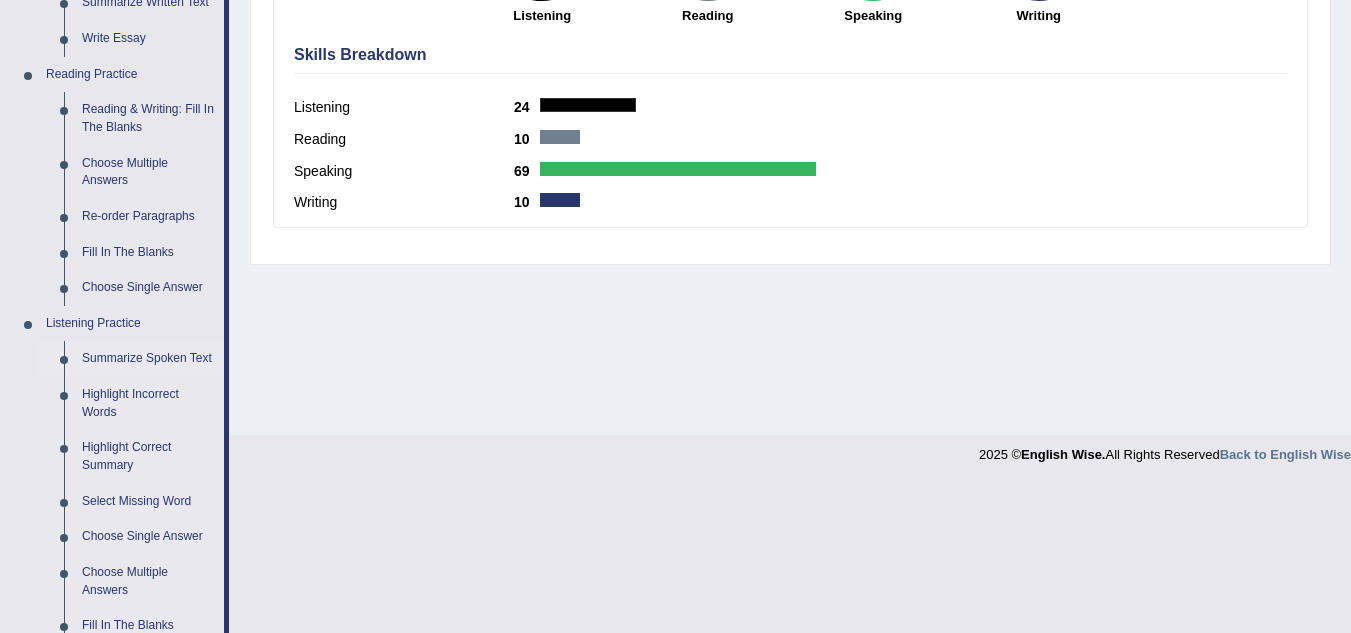 scroll, scrollTop: 600, scrollLeft: 0, axis: vertical 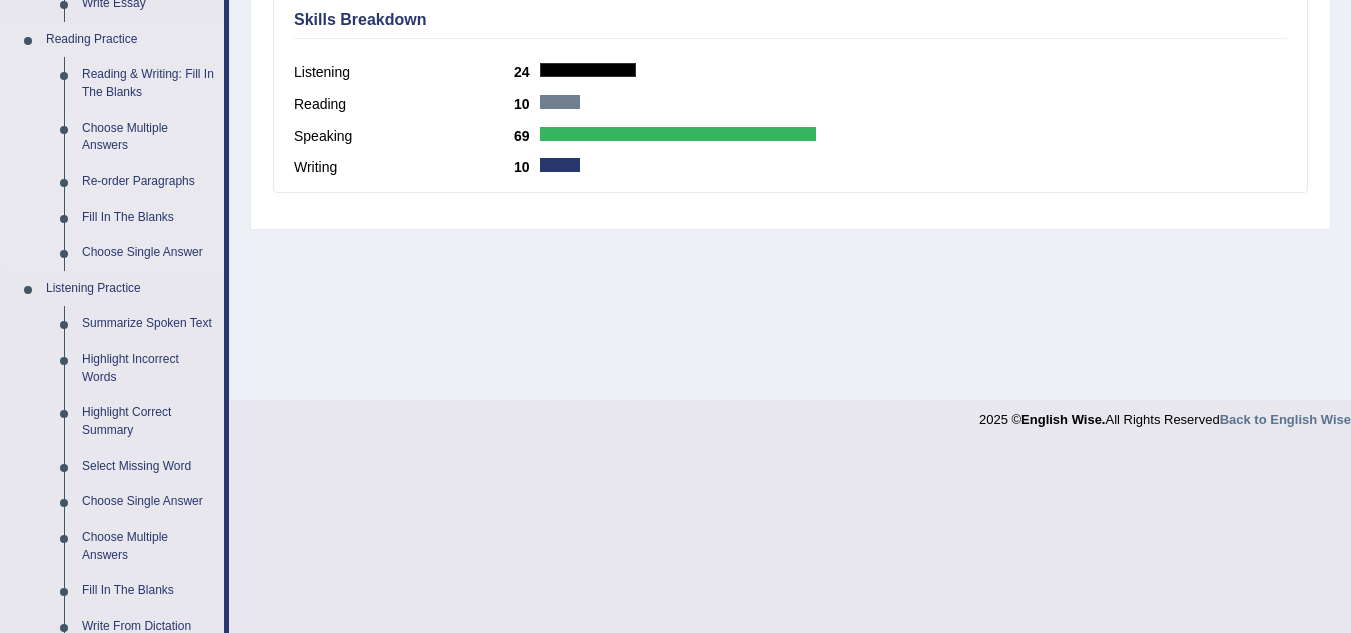 click on "Choose Multiple Answers" at bounding box center [148, 137] 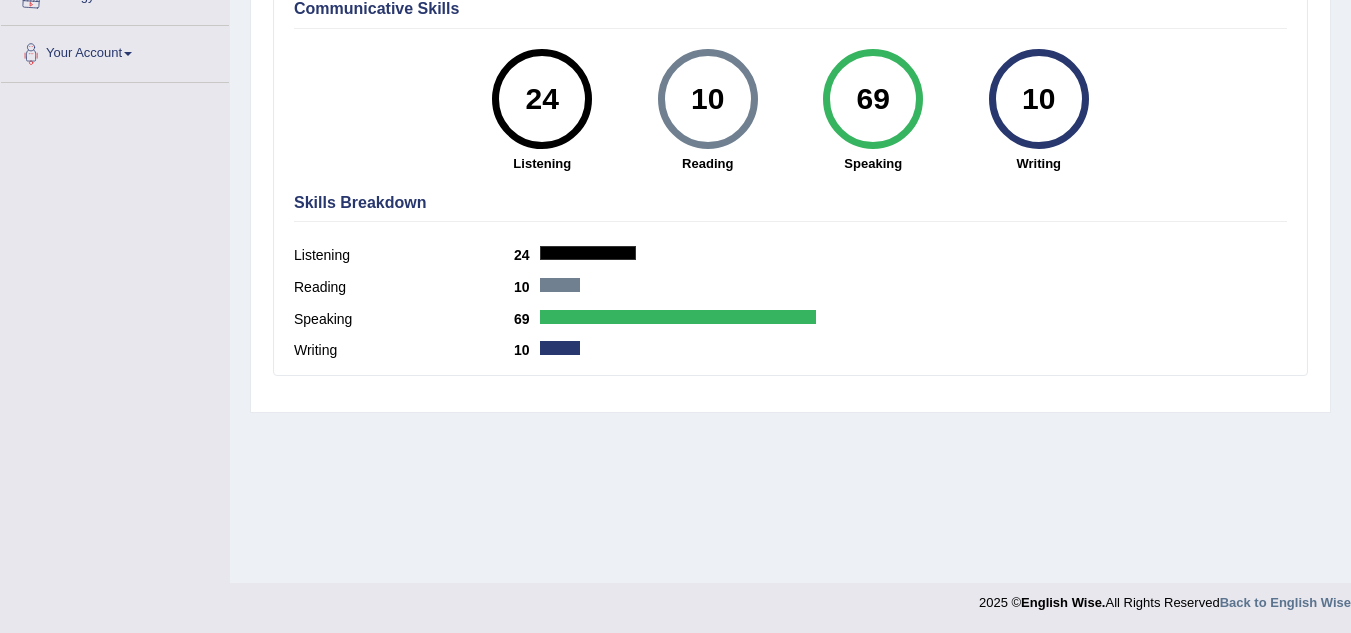 scroll, scrollTop: 232, scrollLeft: 0, axis: vertical 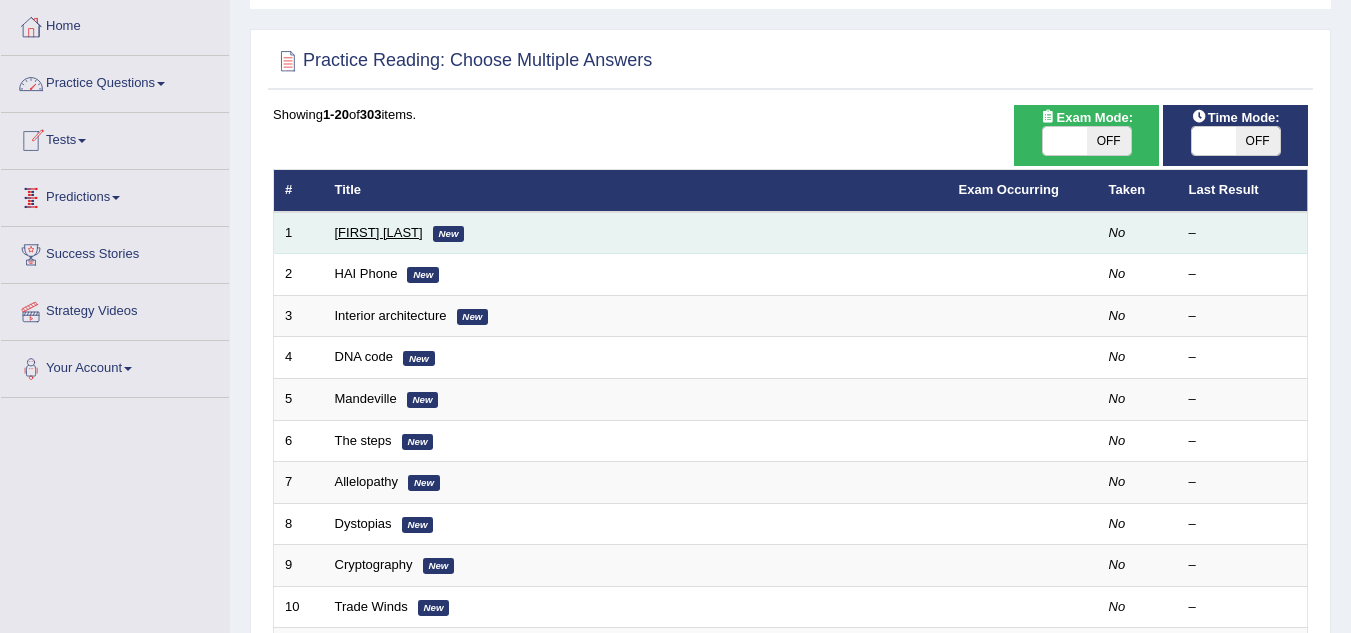 click on "[FIRST] [LAST]" at bounding box center (379, 232) 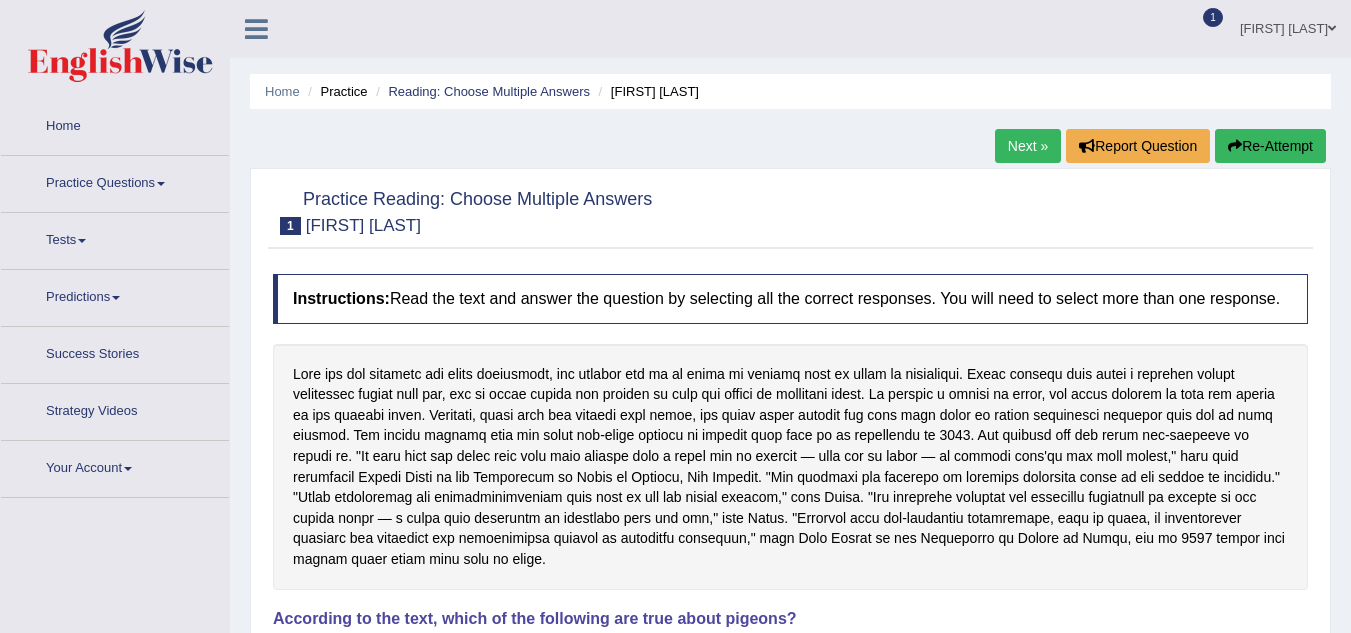 scroll, scrollTop: 0, scrollLeft: 0, axis: both 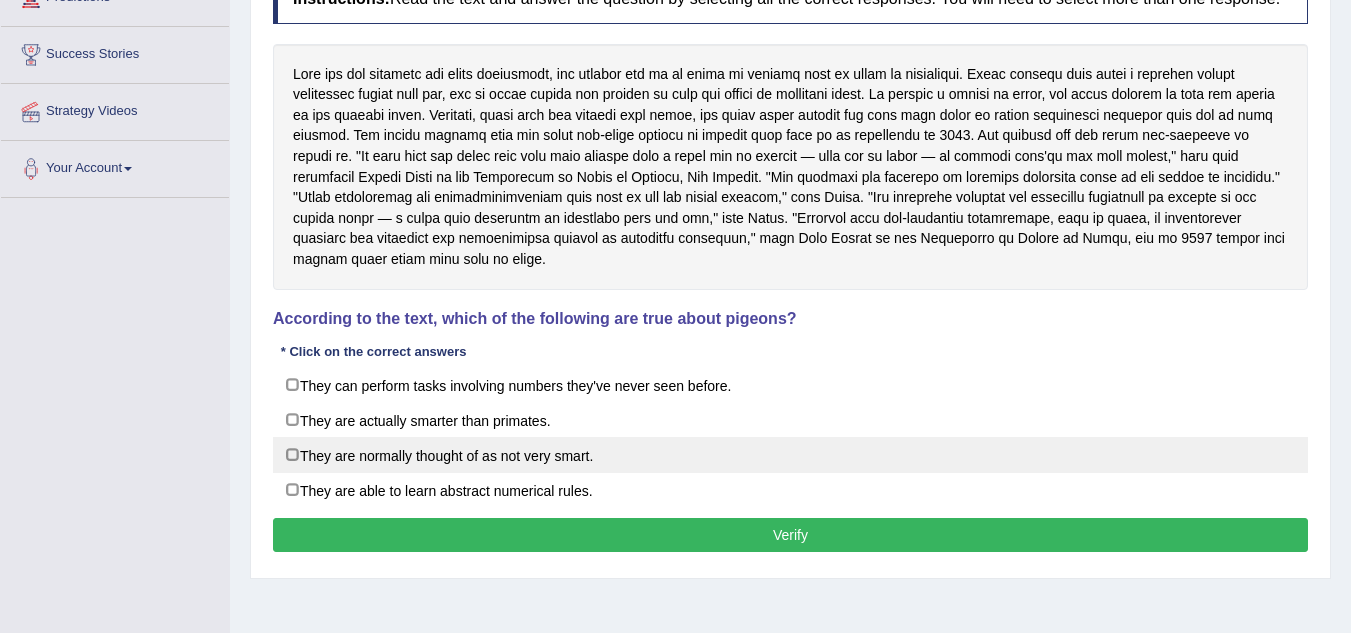 click on "They are normally thought of as not very smart." at bounding box center (790, 455) 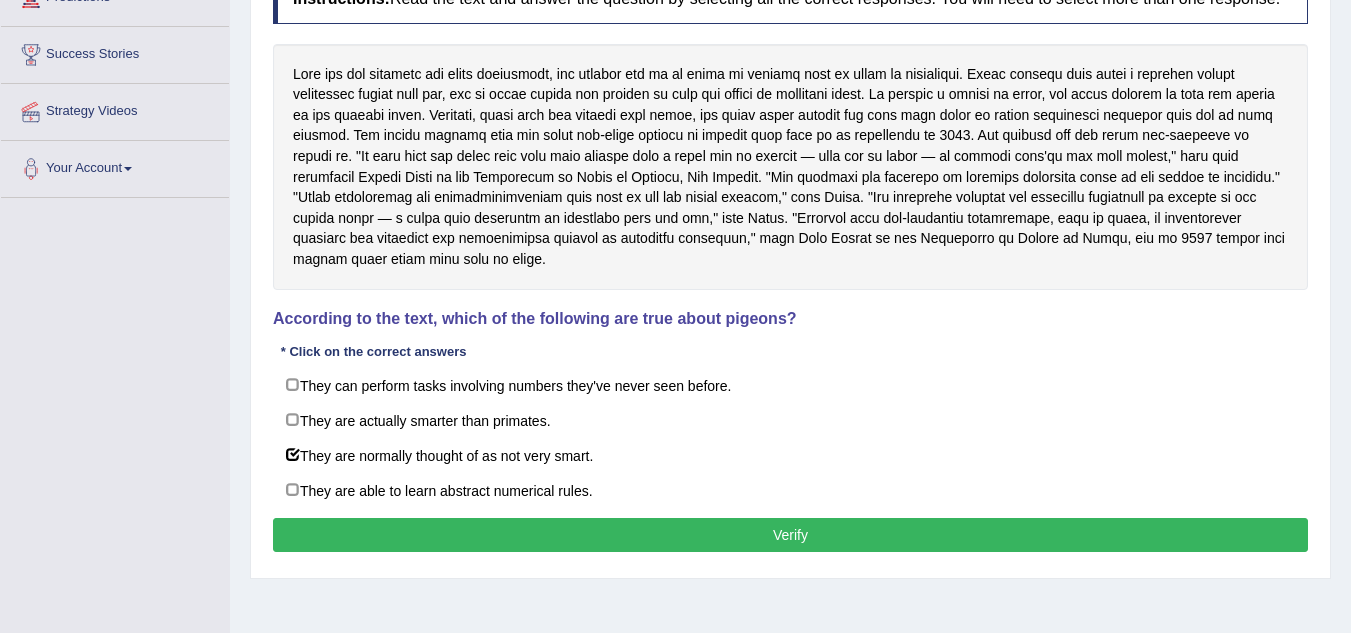 click on "Verify" at bounding box center [790, 535] 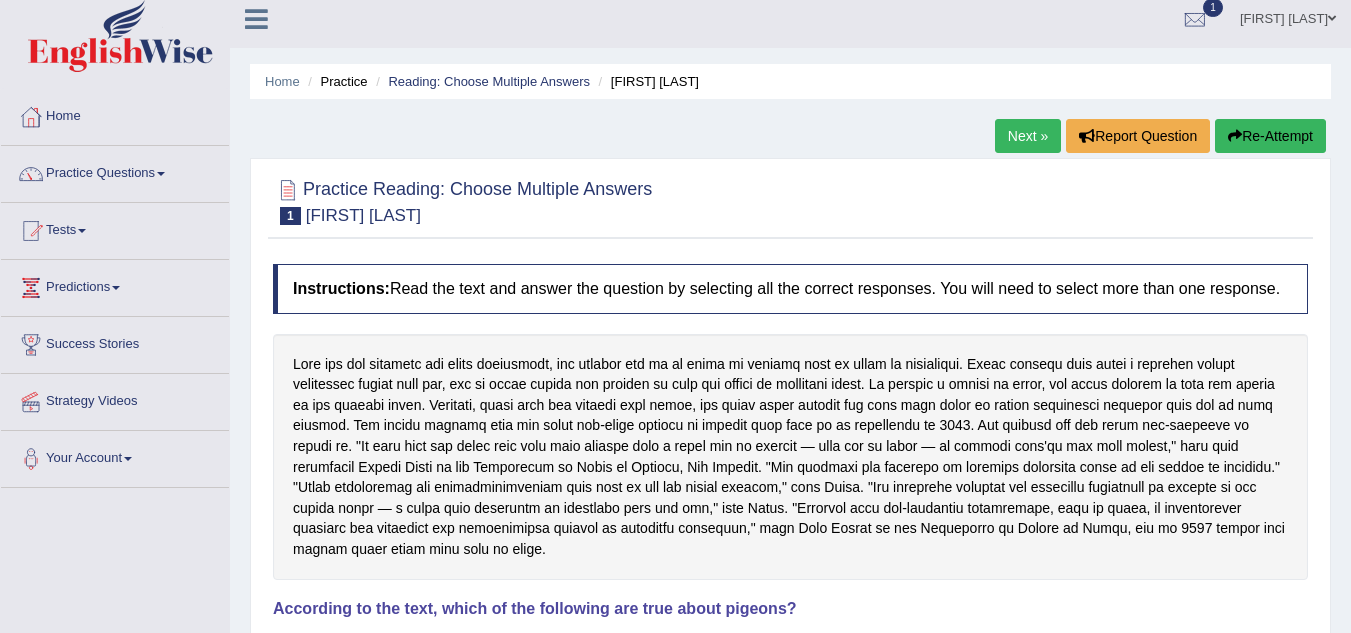 scroll, scrollTop: 0, scrollLeft: 0, axis: both 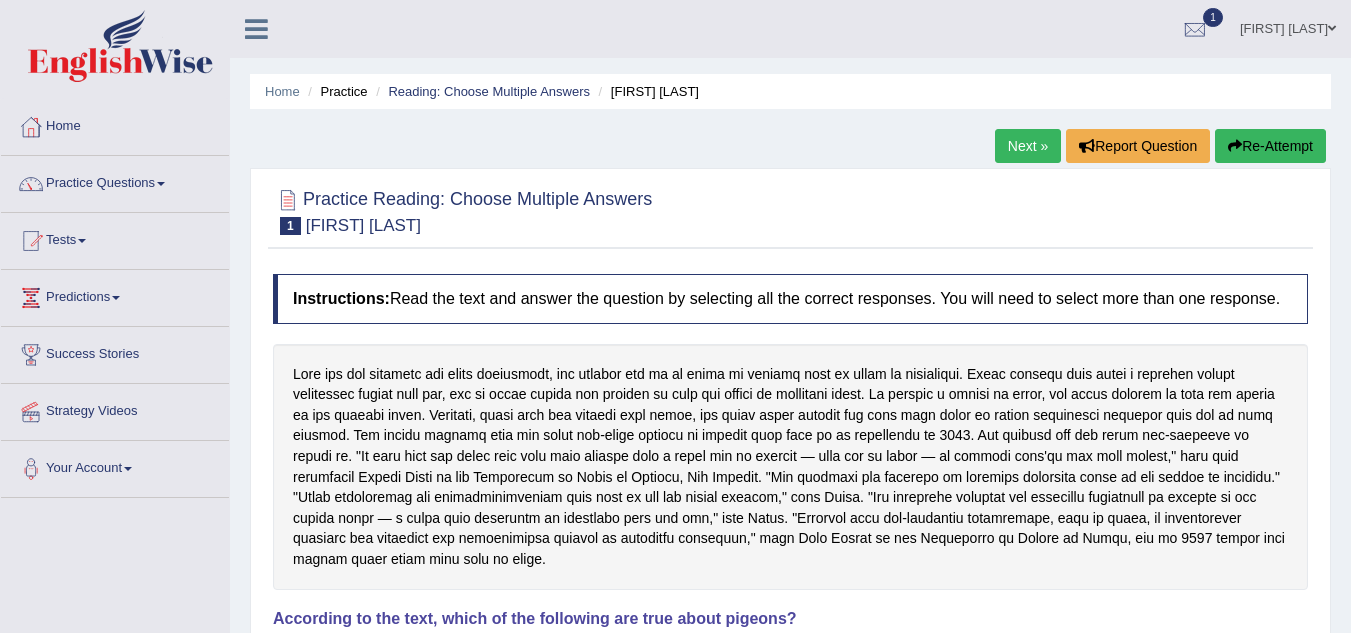 click on "Next »" at bounding box center [1028, 146] 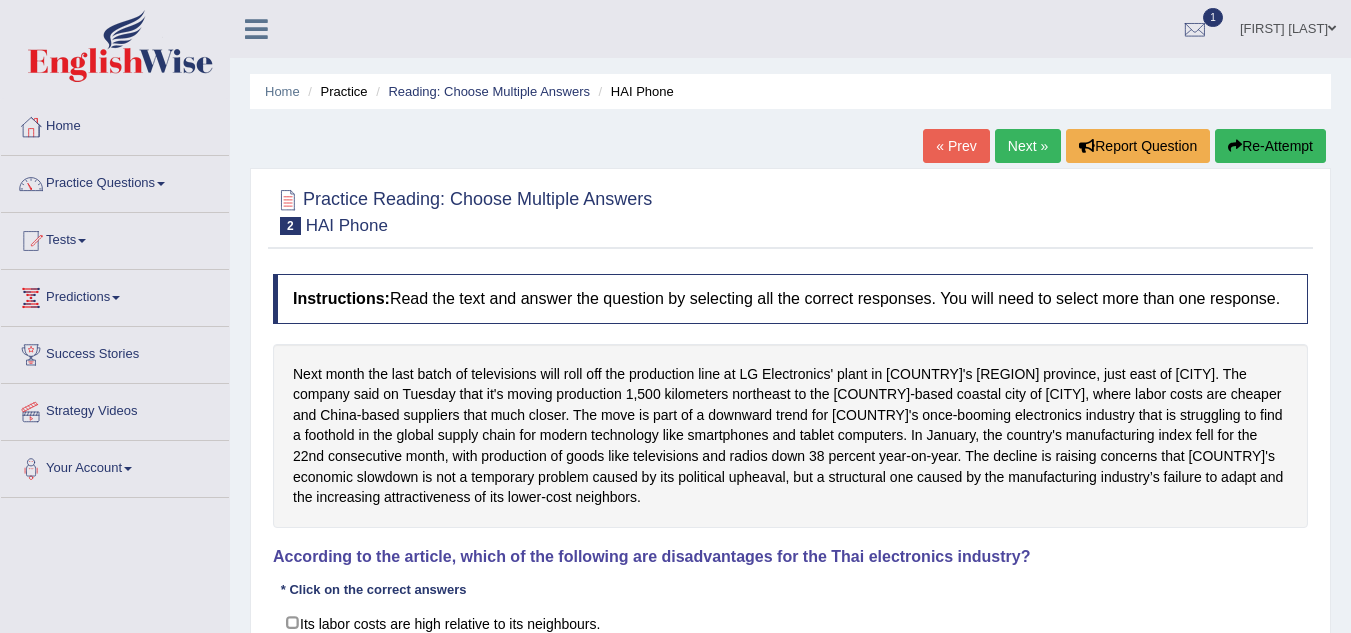 scroll, scrollTop: 0, scrollLeft: 0, axis: both 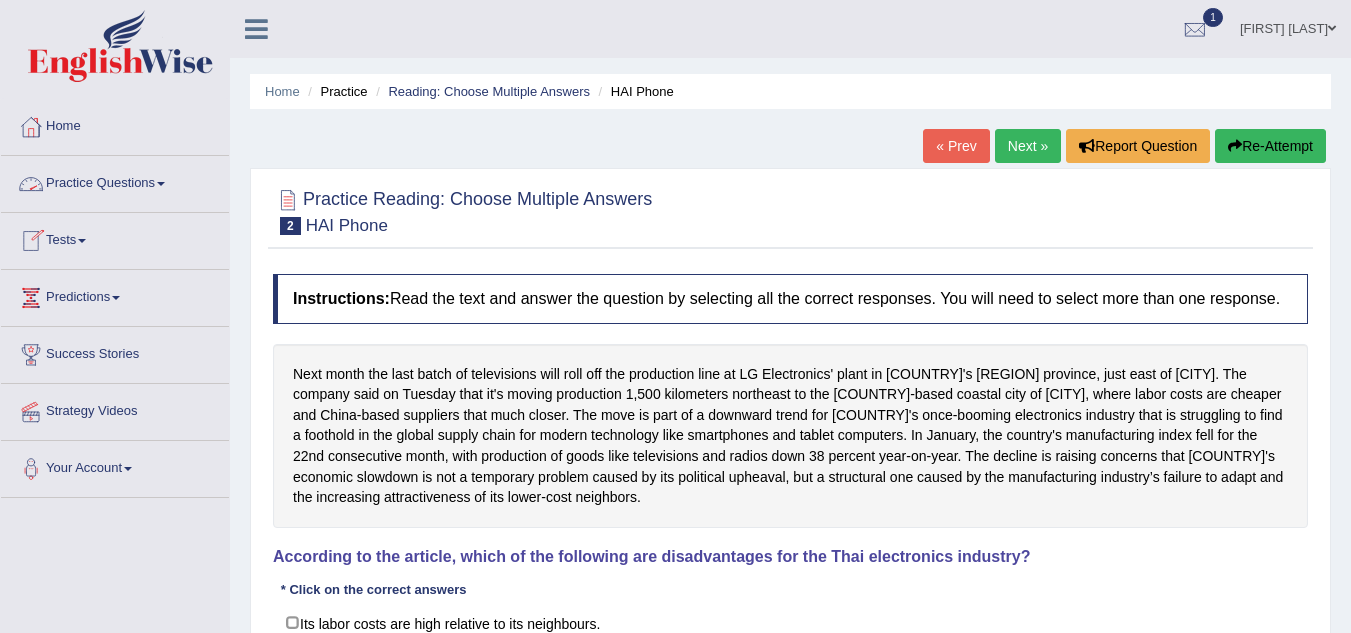 click on "Practice Questions" at bounding box center (115, 181) 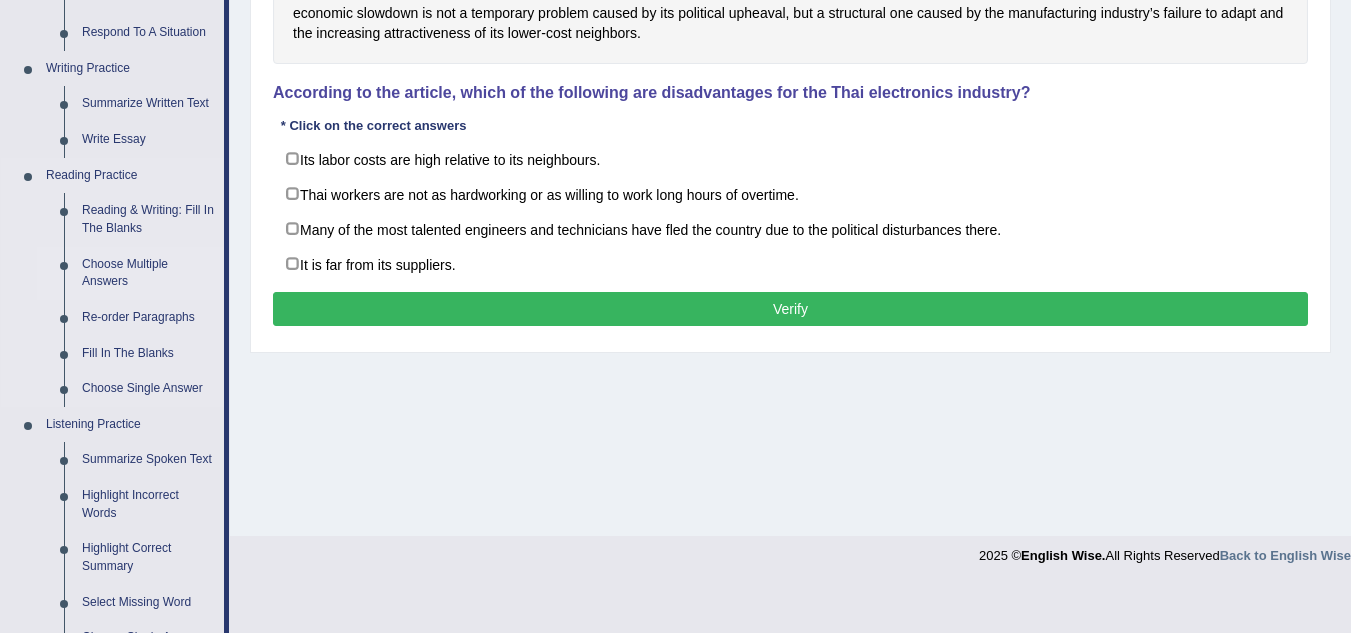scroll, scrollTop: 500, scrollLeft: 0, axis: vertical 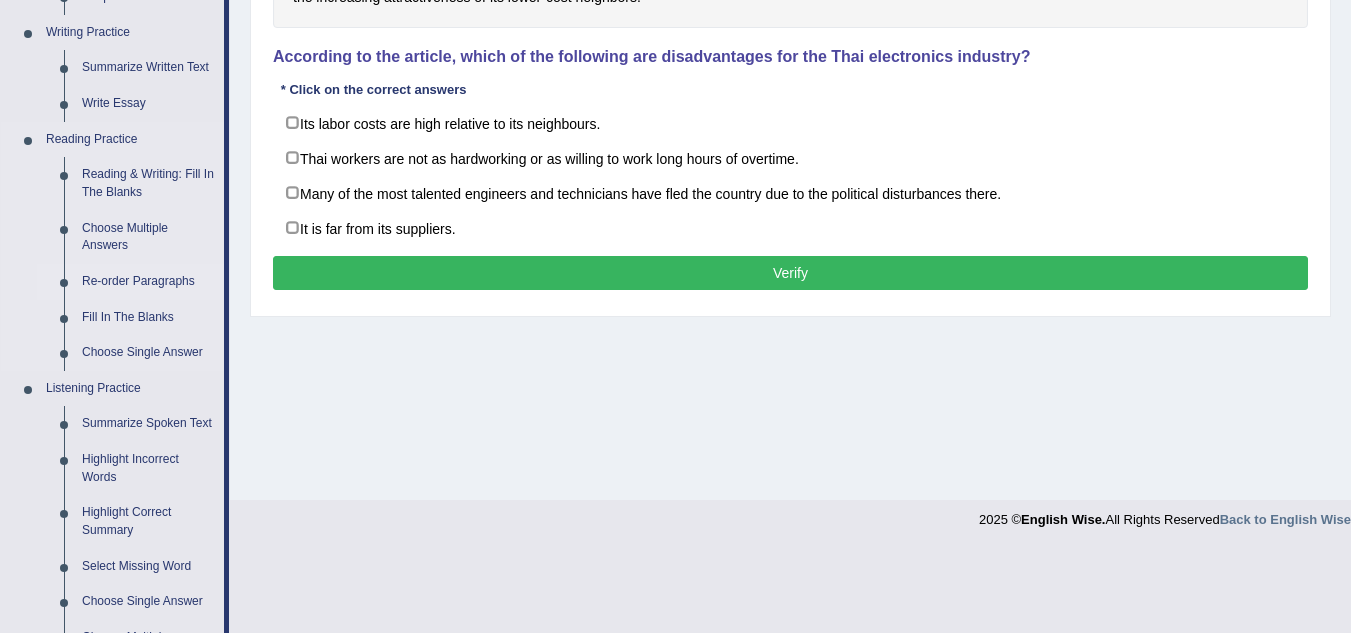 click on "Re-order Paragraphs" at bounding box center [148, 282] 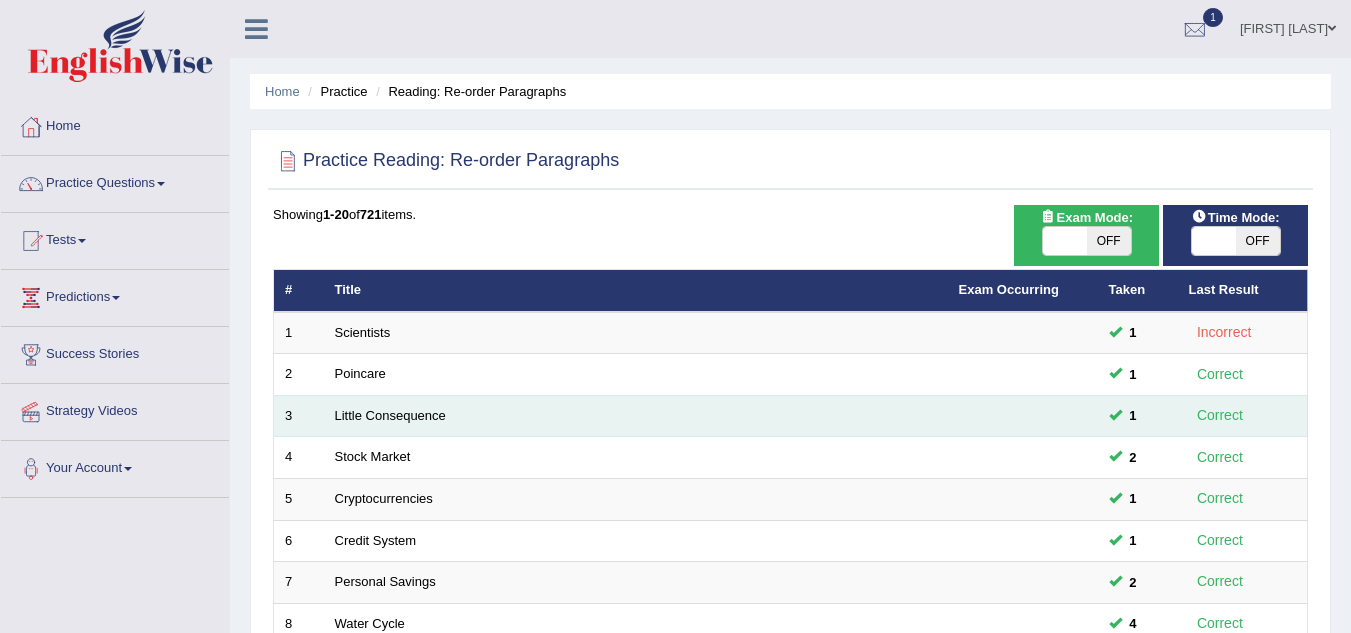 scroll, scrollTop: 0, scrollLeft: 0, axis: both 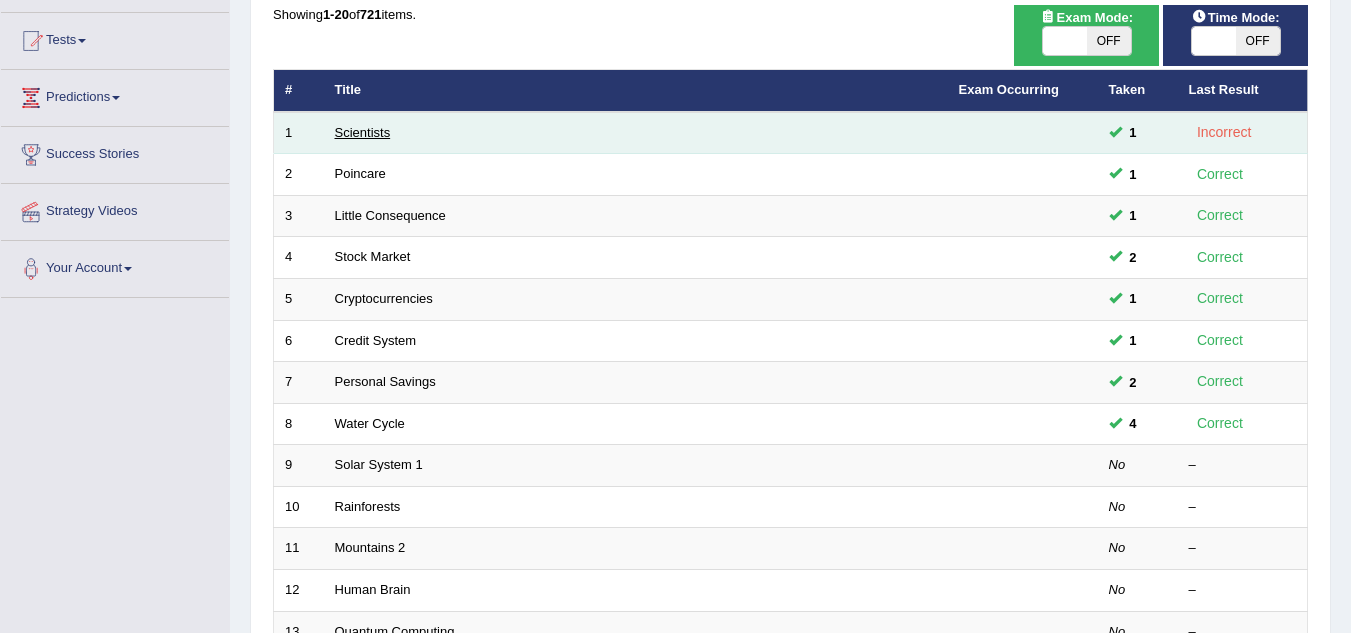 click on "Scientists" at bounding box center (363, 132) 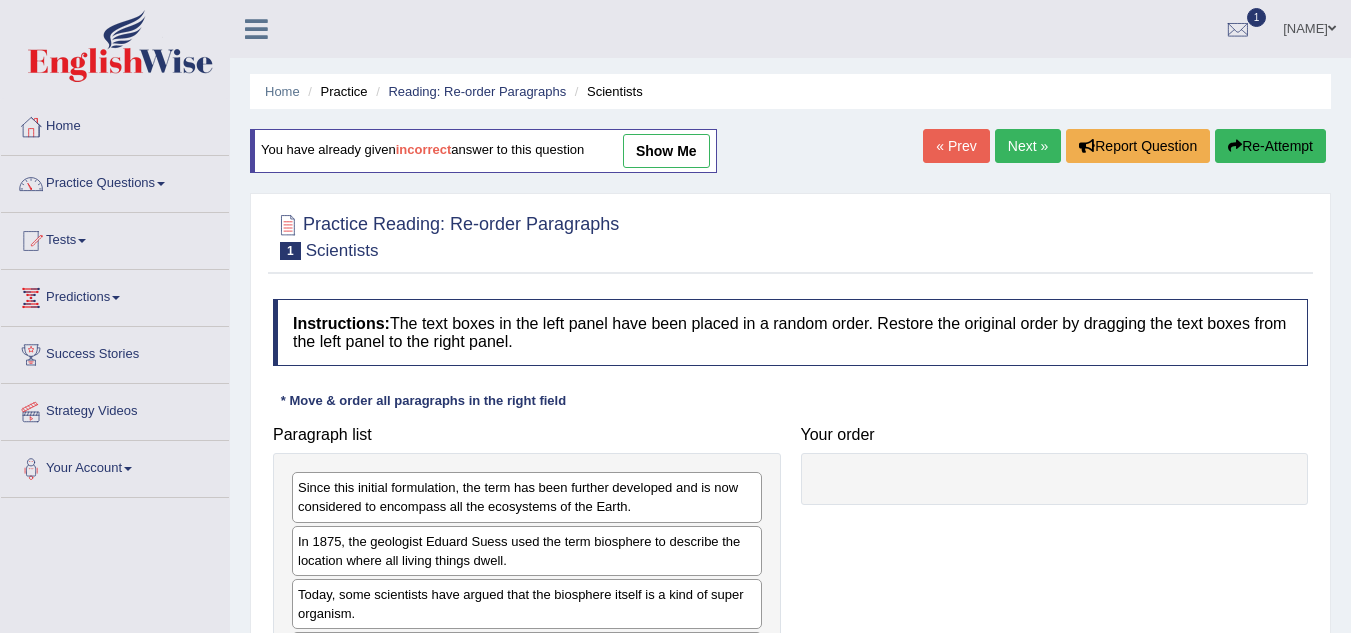 scroll, scrollTop: 87, scrollLeft: 0, axis: vertical 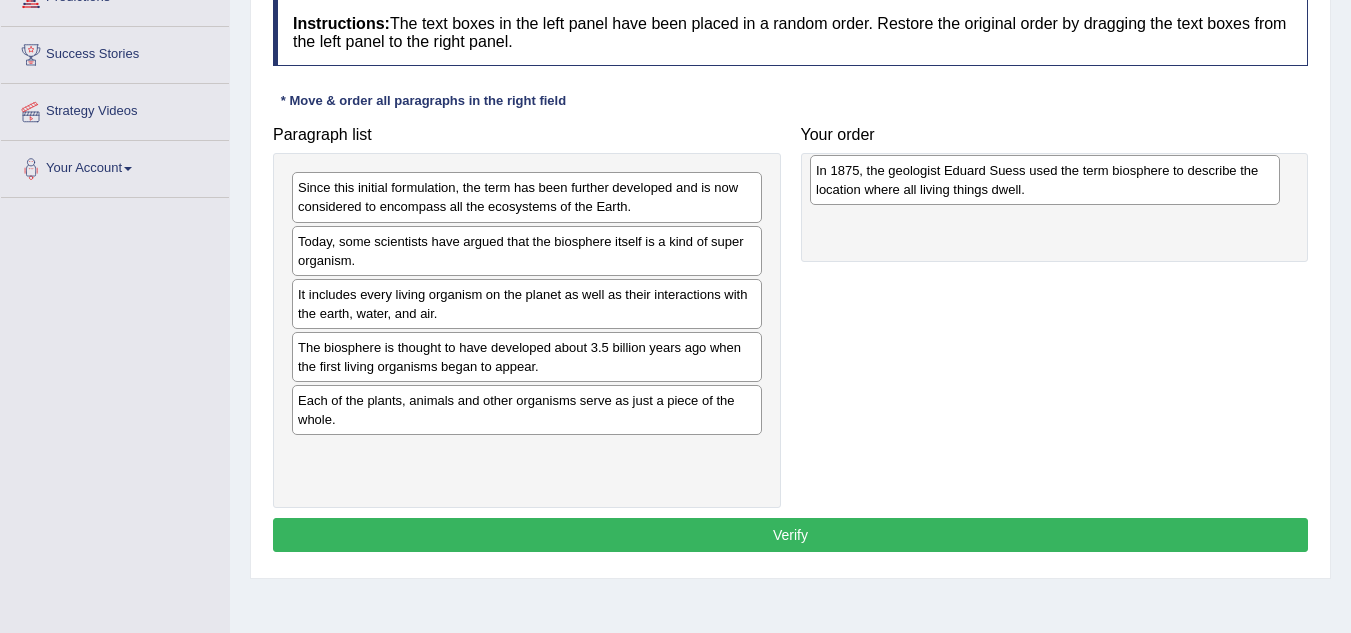 drag, startPoint x: 659, startPoint y: 252, endPoint x: 1177, endPoint y: 181, distance: 522.8432 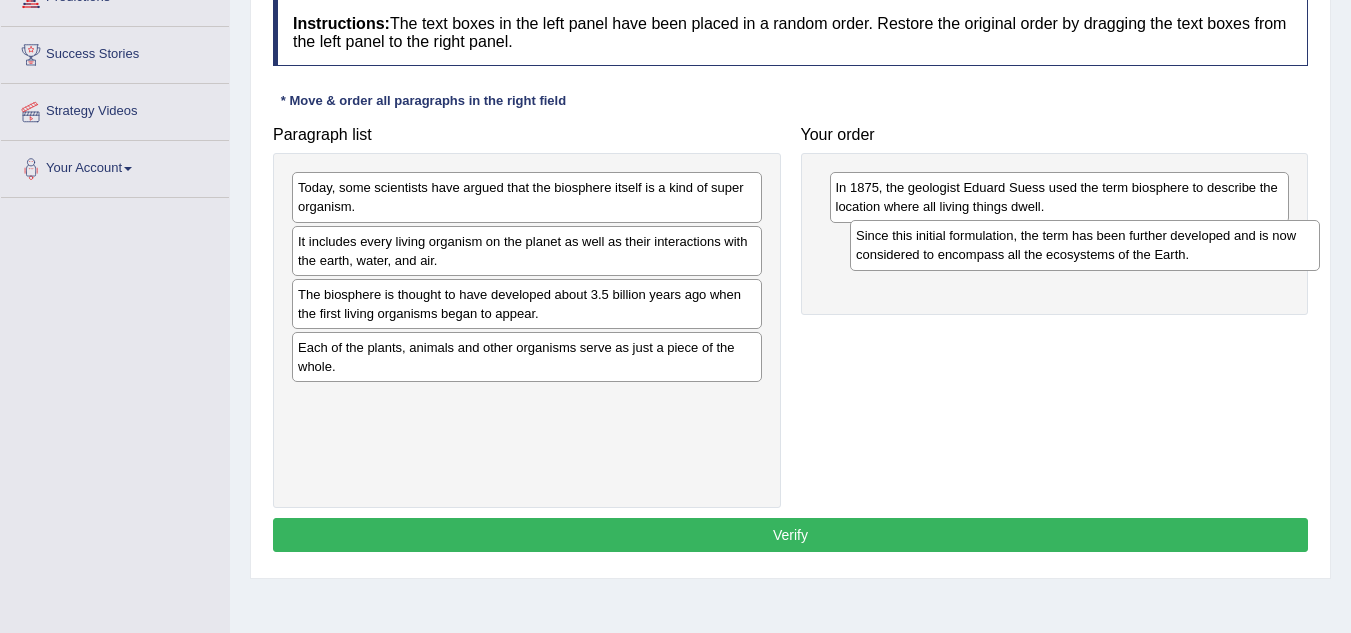 drag, startPoint x: 363, startPoint y: 205, endPoint x: 921, endPoint y: 253, distance: 560.0607 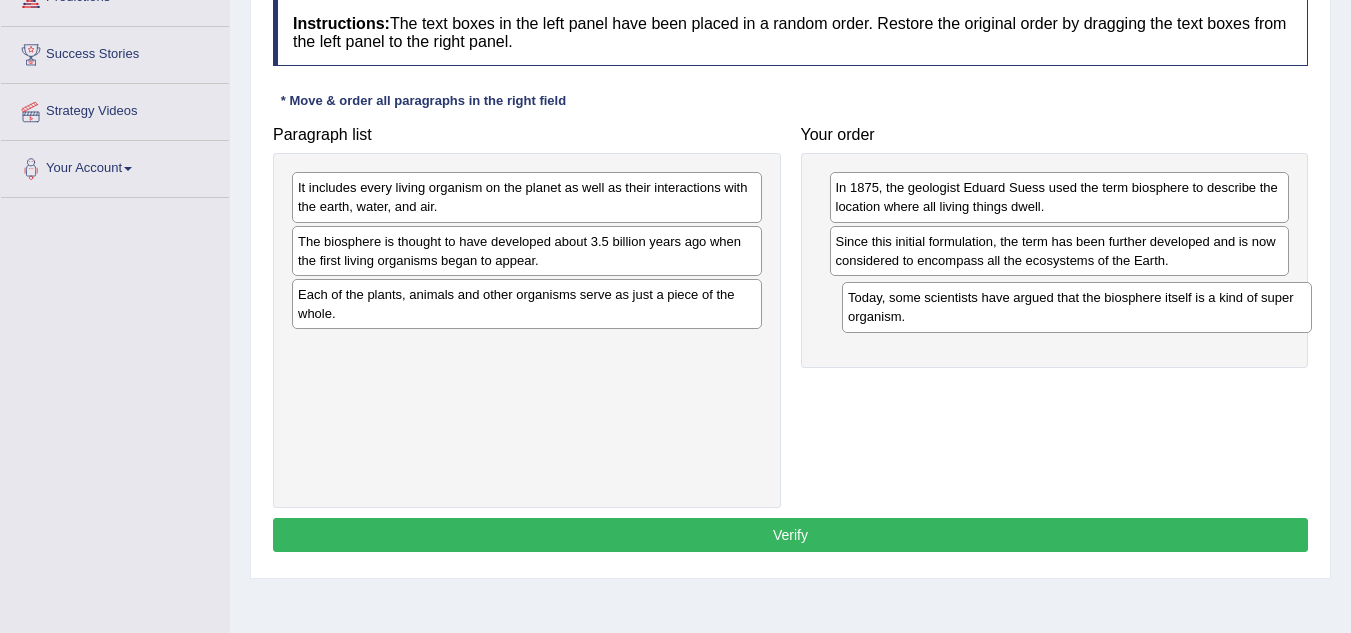 drag, startPoint x: 355, startPoint y: 200, endPoint x: 896, endPoint y: 314, distance: 552.8806 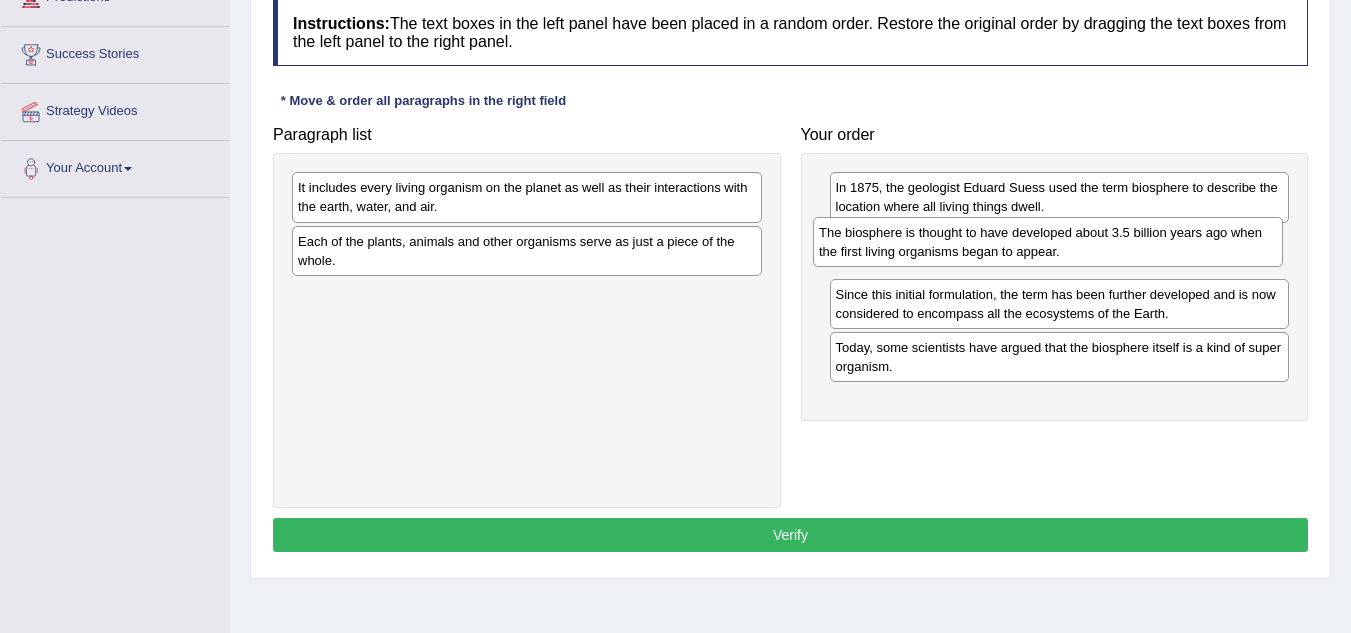 drag, startPoint x: 581, startPoint y: 258, endPoint x: 1103, endPoint y: 253, distance: 522.0239 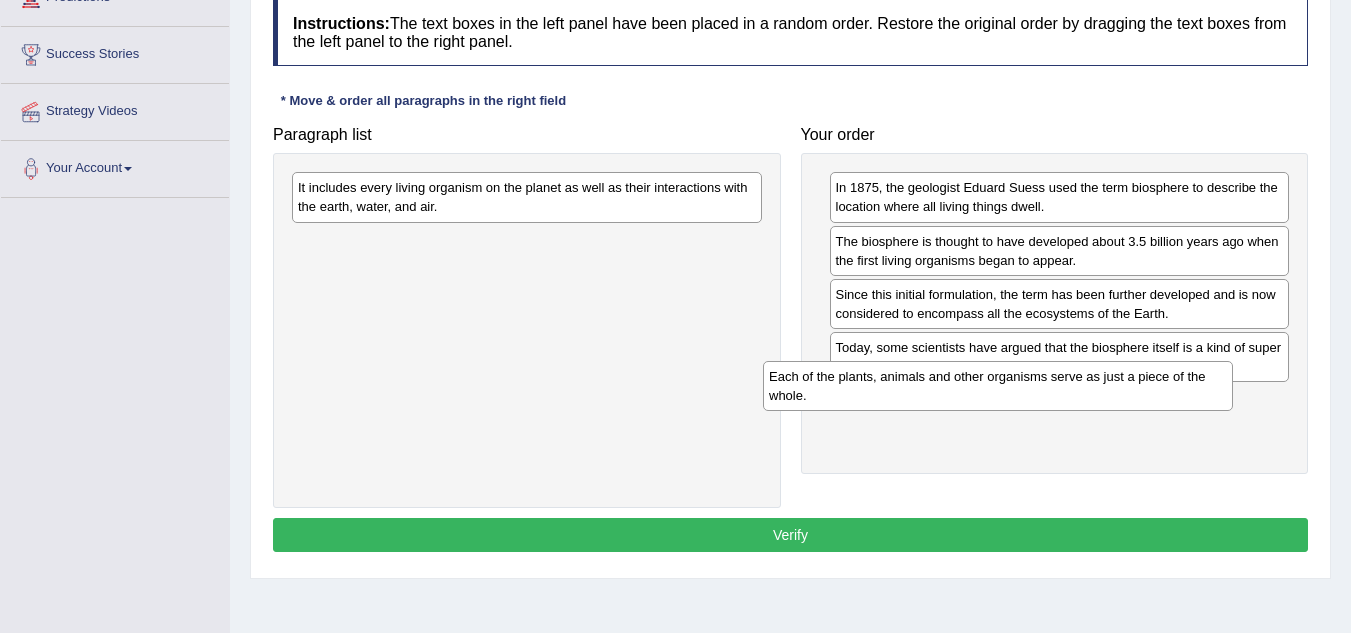 drag, startPoint x: 506, startPoint y: 236, endPoint x: 979, endPoint y: 371, distance: 491.88818 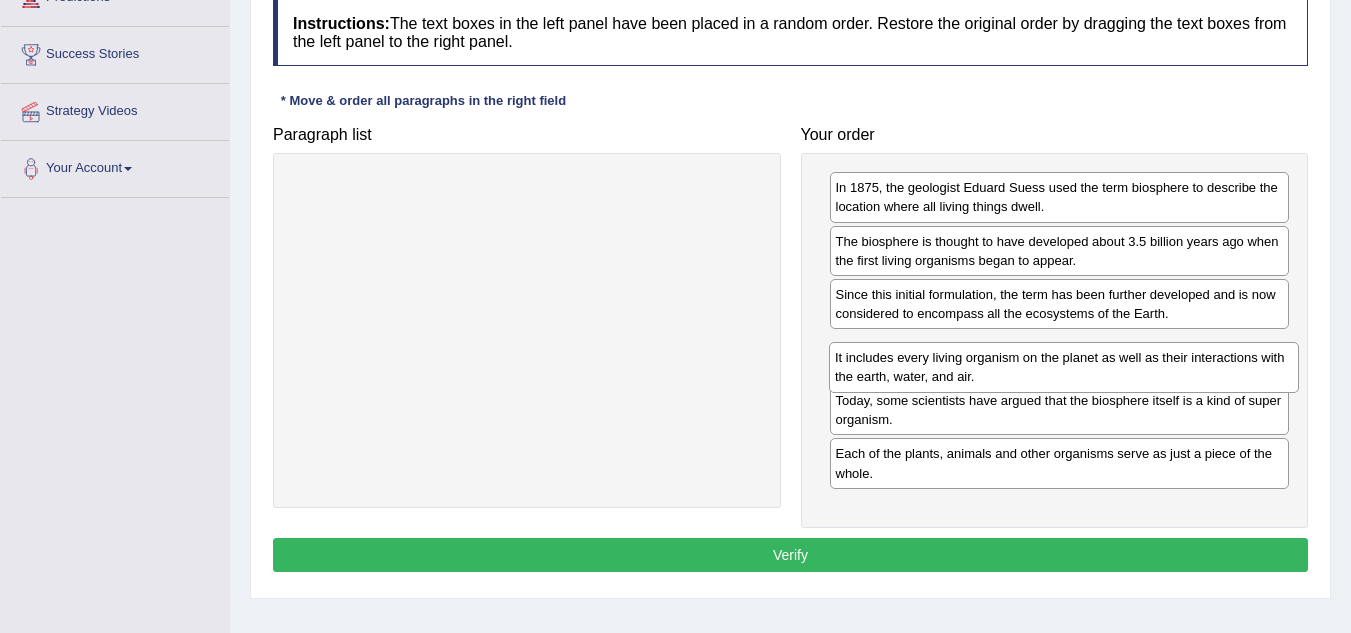 drag, startPoint x: 663, startPoint y: 197, endPoint x: 1199, endPoint y: 368, distance: 562.6162 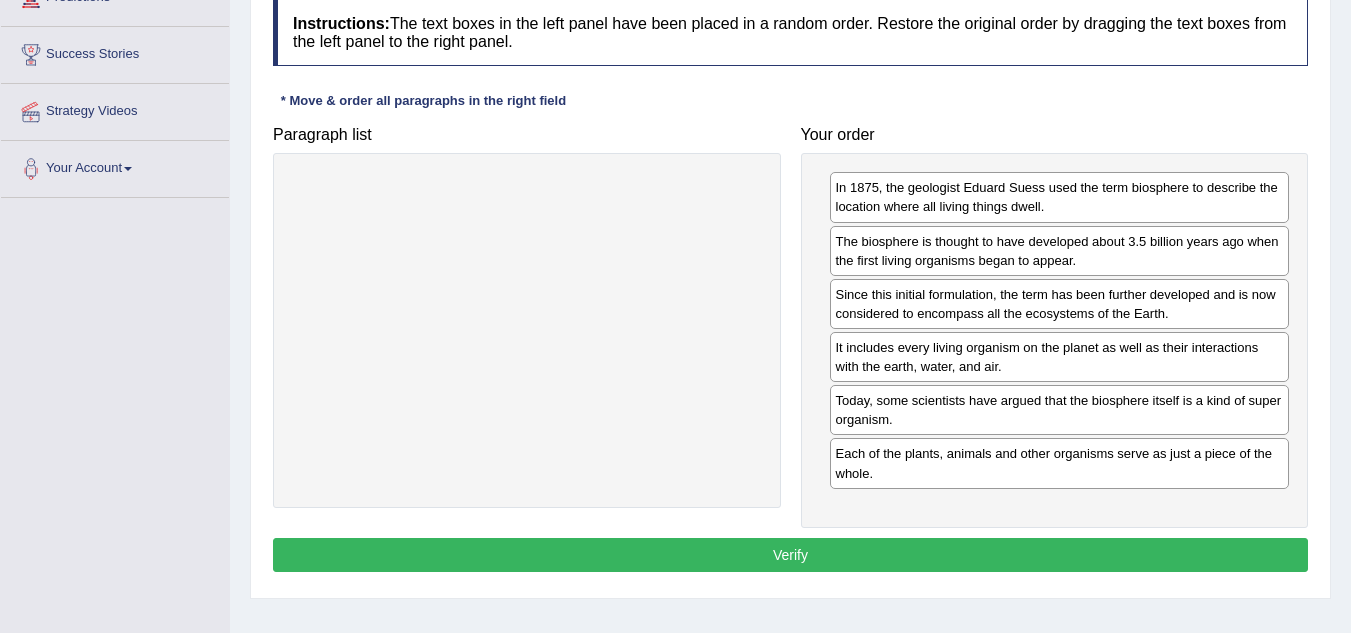 click on "Verify" at bounding box center [790, 555] 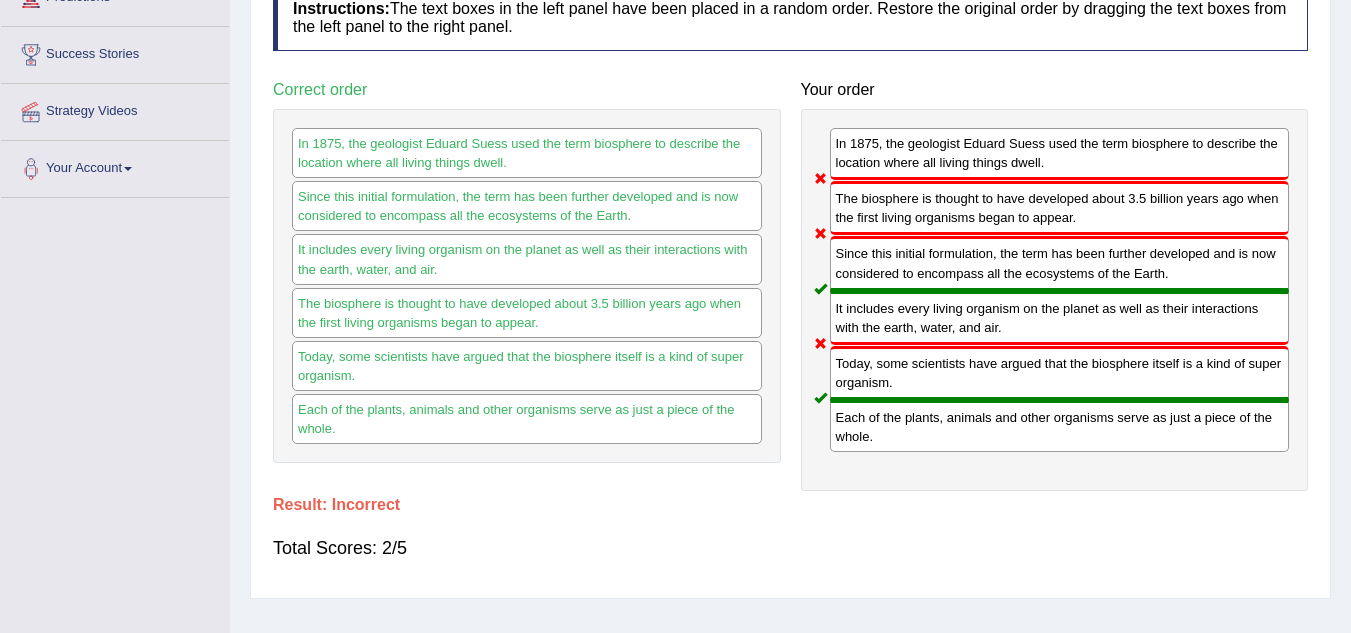 drag, startPoint x: 939, startPoint y: 260, endPoint x: 963, endPoint y: 197, distance: 67.41662 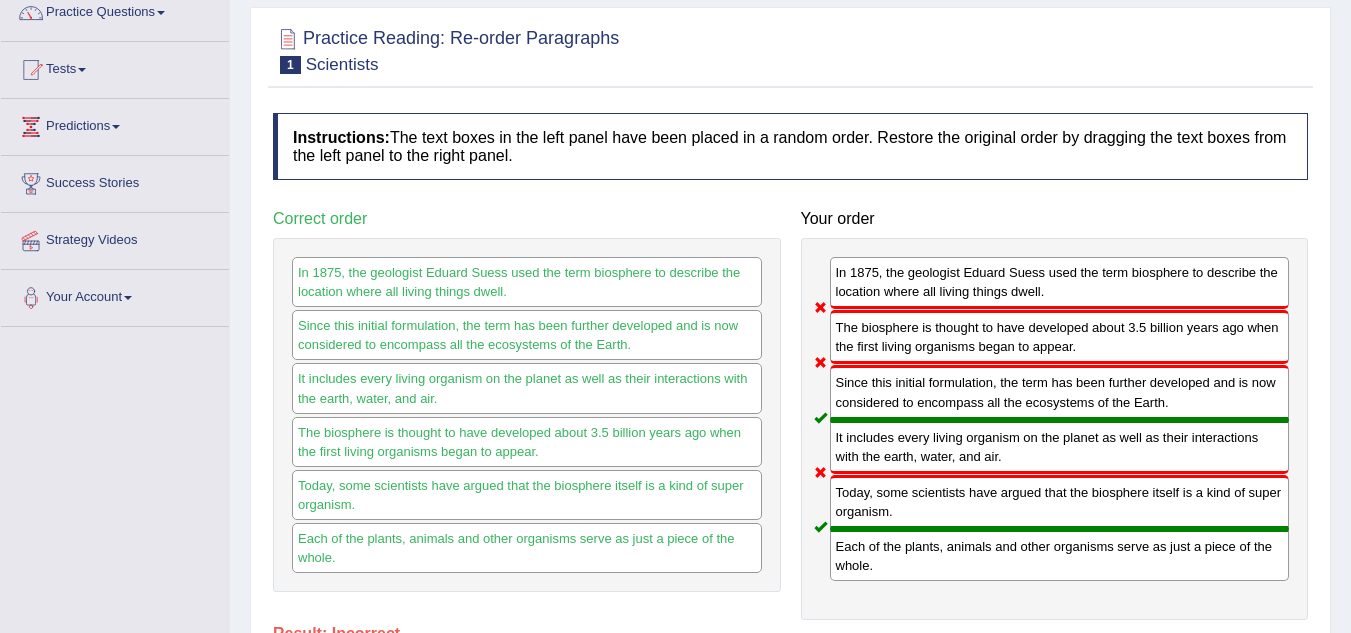 scroll, scrollTop: 17, scrollLeft: 0, axis: vertical 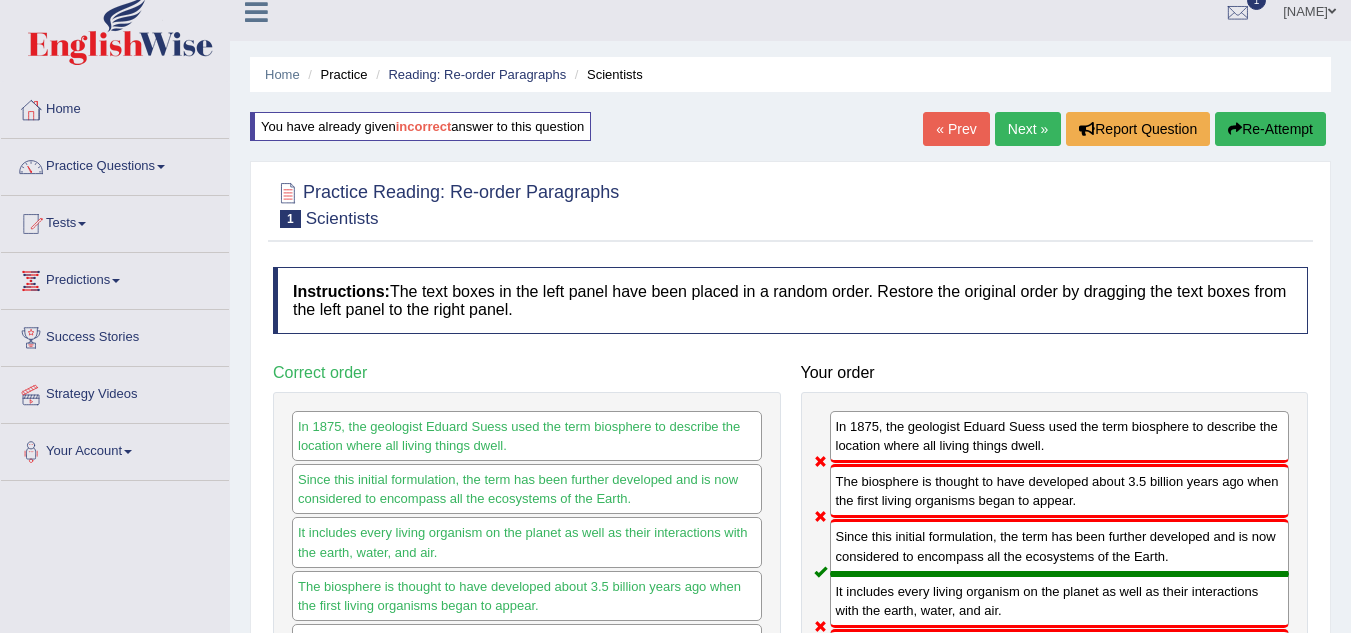 click on "Re-Attempt" at bounding box center (1270, 129) 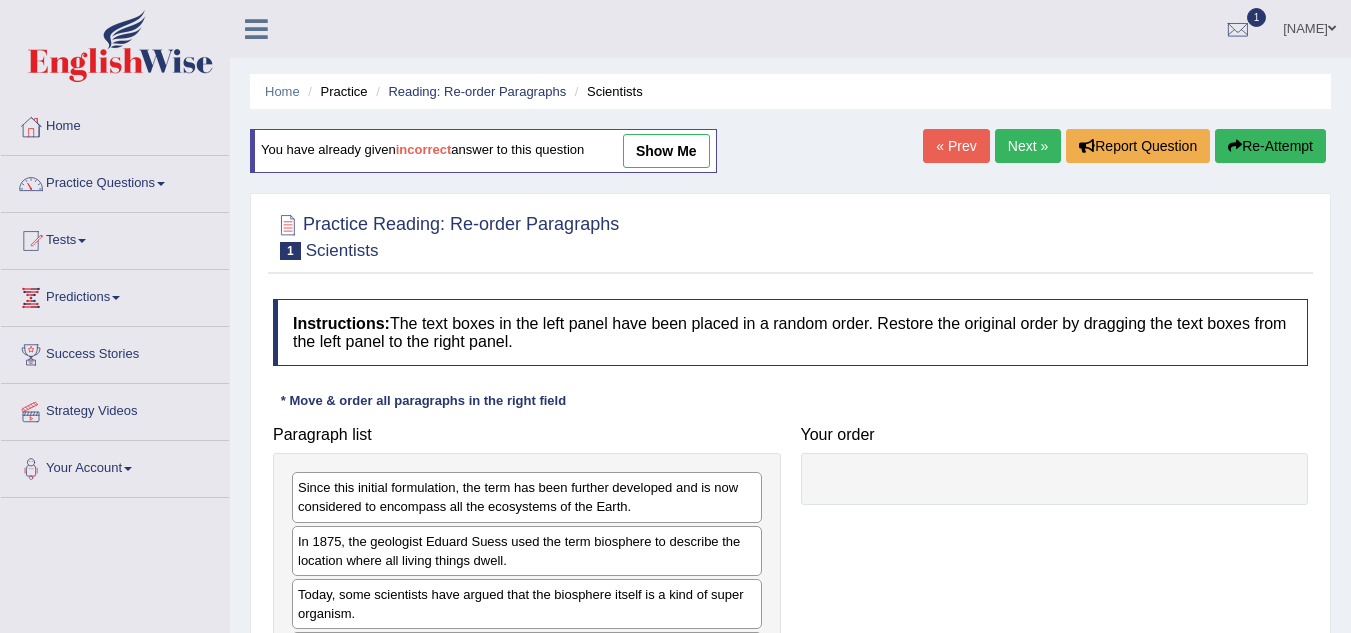 scroll, scrollTop: 17, scrollLeft: 0, axis: vertical 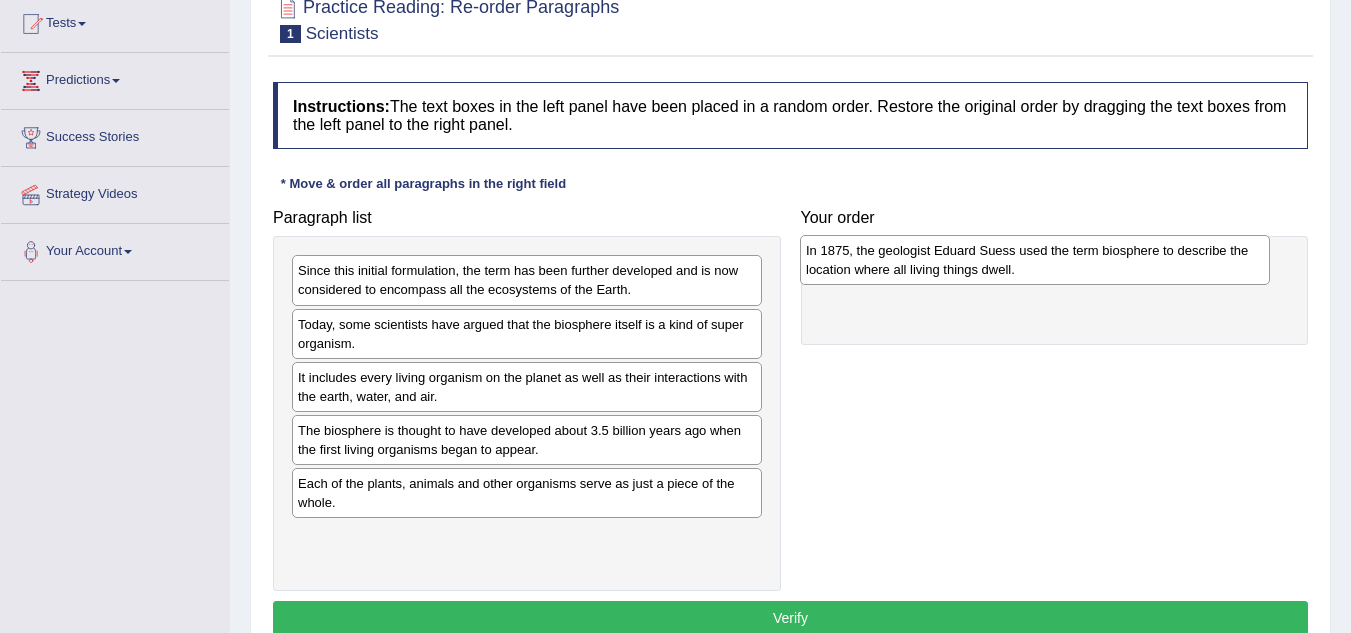 drag, startPoint x: 732, startPoint y: 324, endPoint x: 1243, endPoint y: 249, distance: 516.4746 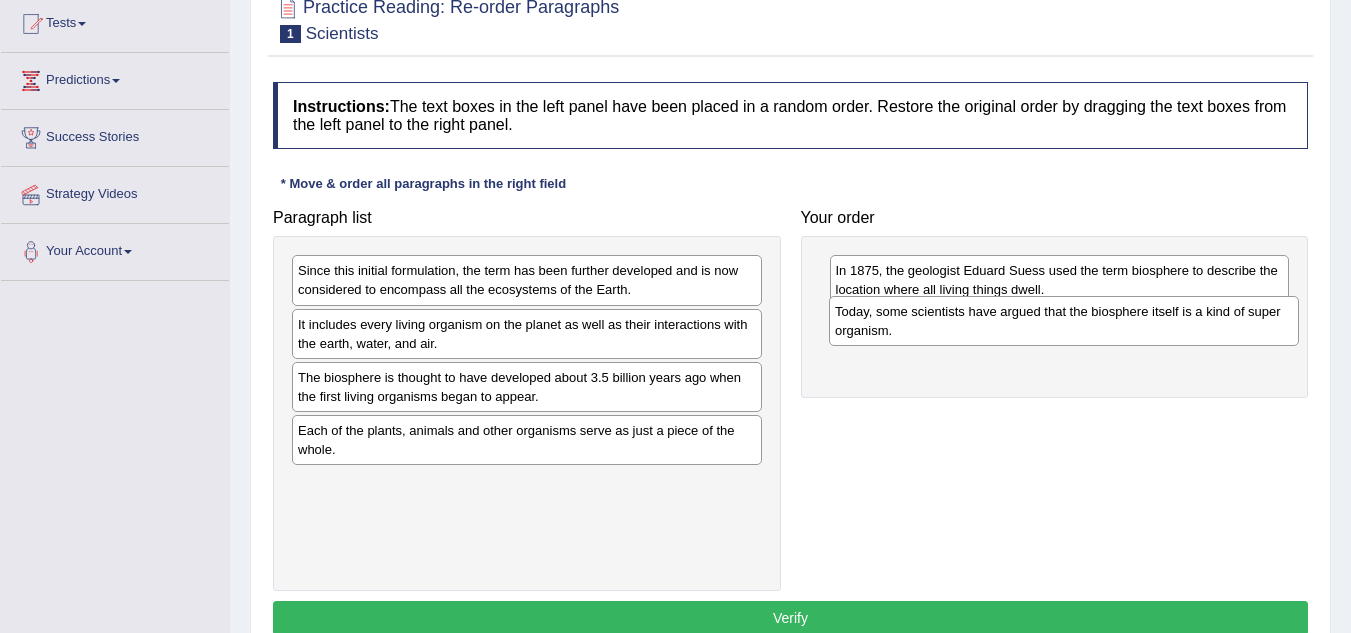 drag, startPoint x: 474, startPoint y: 337, endPoint x: 1011, endPoint y: 324, distance: 537.15735 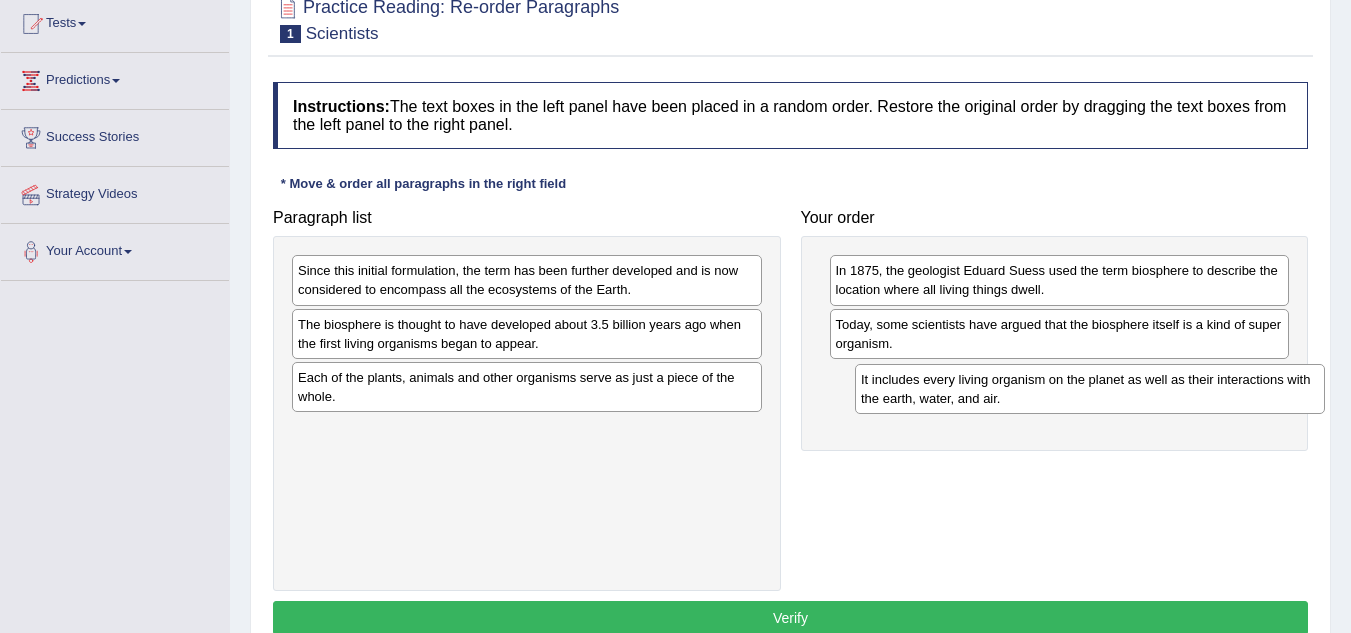 drag, startPoint x: 595, startPoint y: 341, endPoint x: 1122, endPoint y: 384, distance: 528.75134 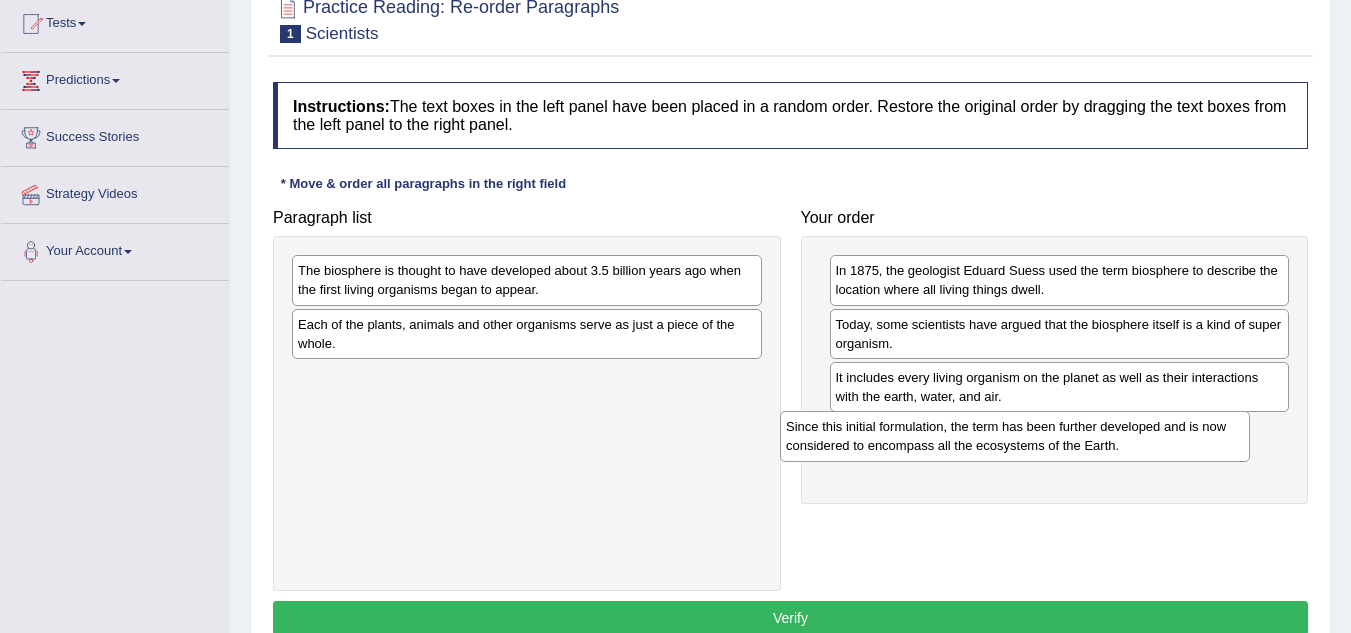 drag, startPoint x: 756, startPoint y: 321, endPoint x: 1117, endPoint y: 440, distance: 380.10788 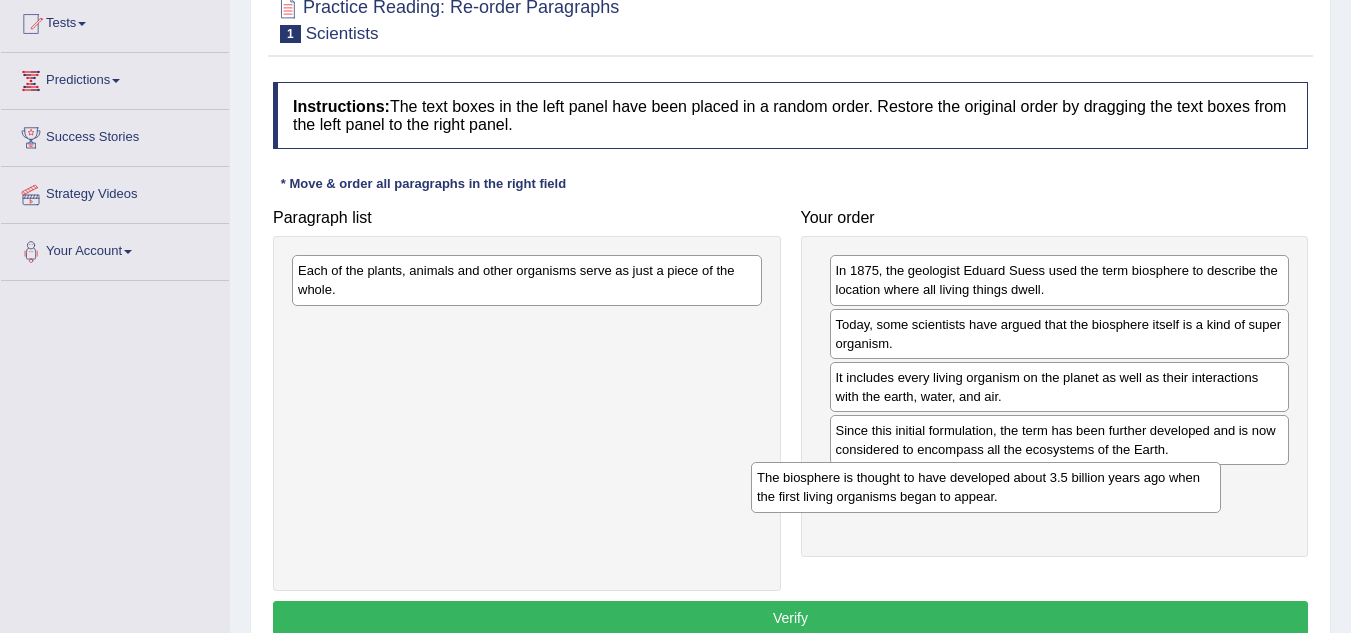 drag, startPoint x: 642, startPoint y: 295, endPoint x: 1134, endPoint y: 502, distance: 533.7724 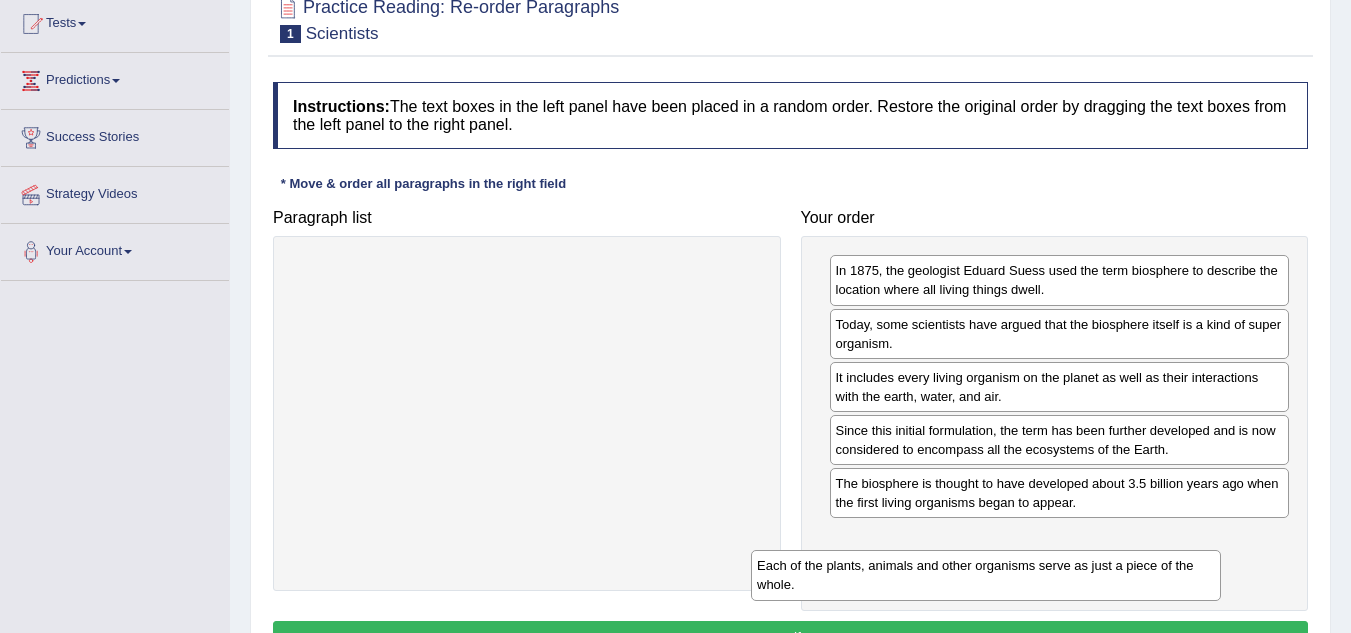 drag, startPoint x: 692, startPoint y: 297, endPoint x: 1176, endPoint y: 558, distance: 549.8882 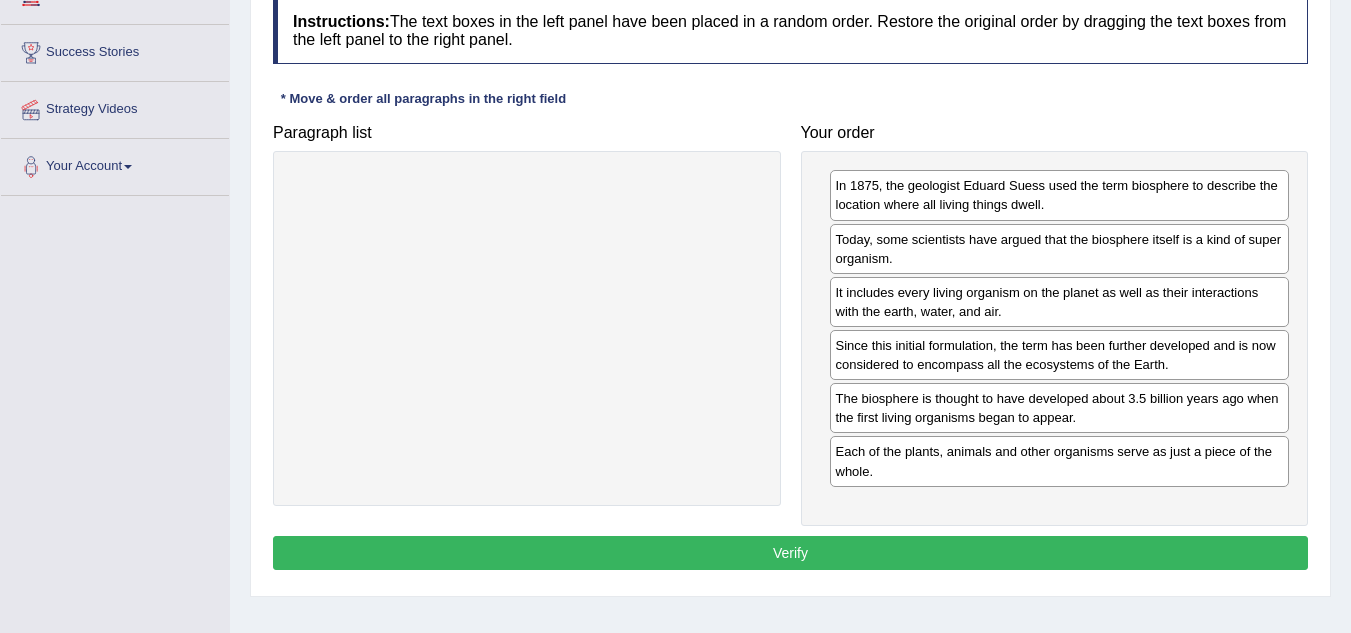 scroll, scrollTop: 417, scrollLeft: 0, axis: vertical 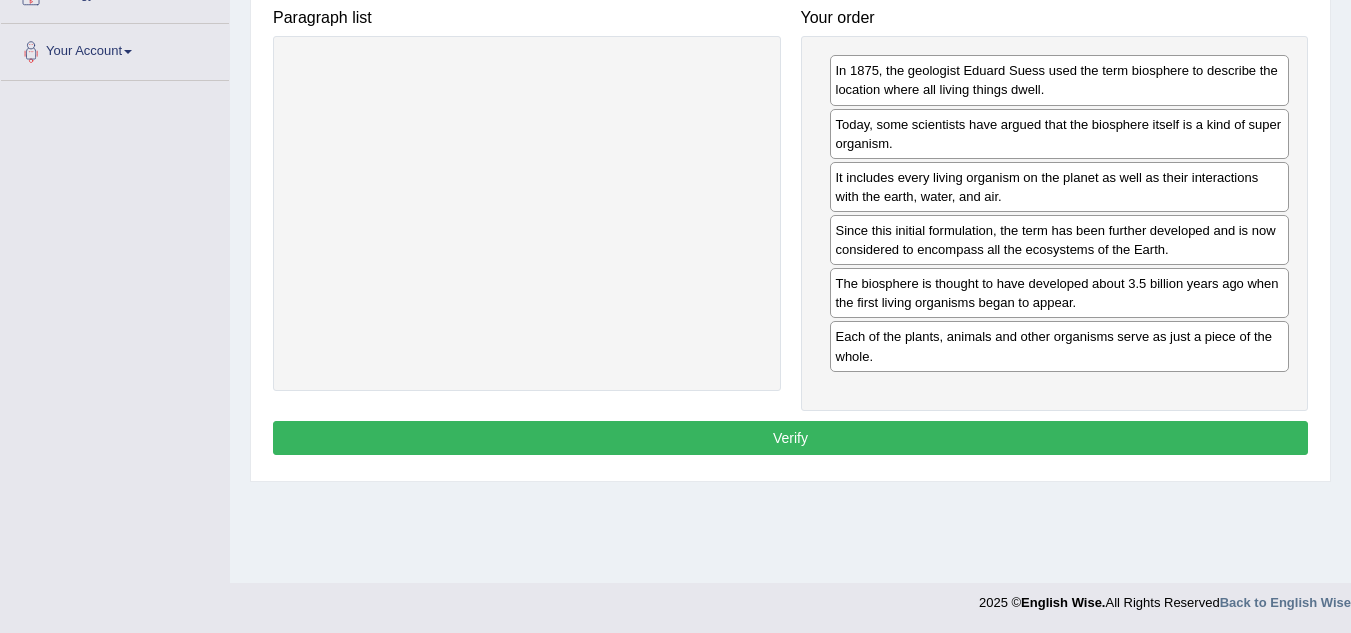 click on "Verify" at bounding box center (790, 438) 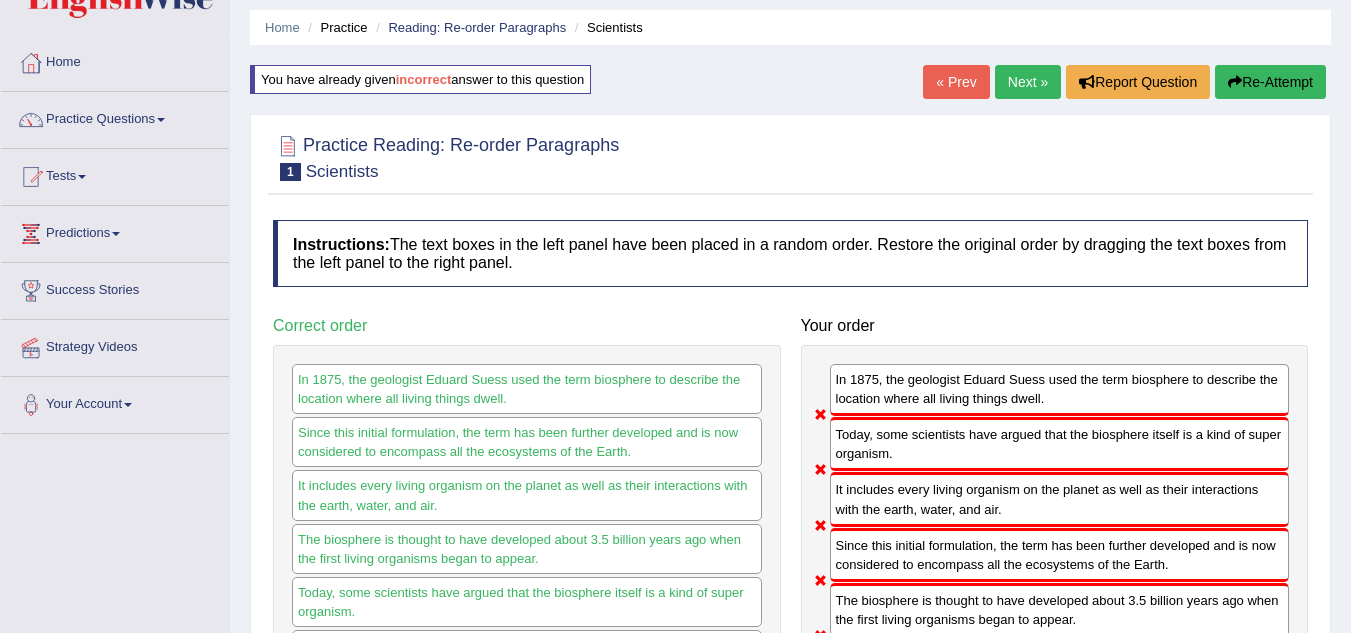 scroll, scrollTop: 17, scrollLeft: 0, axis: vertical 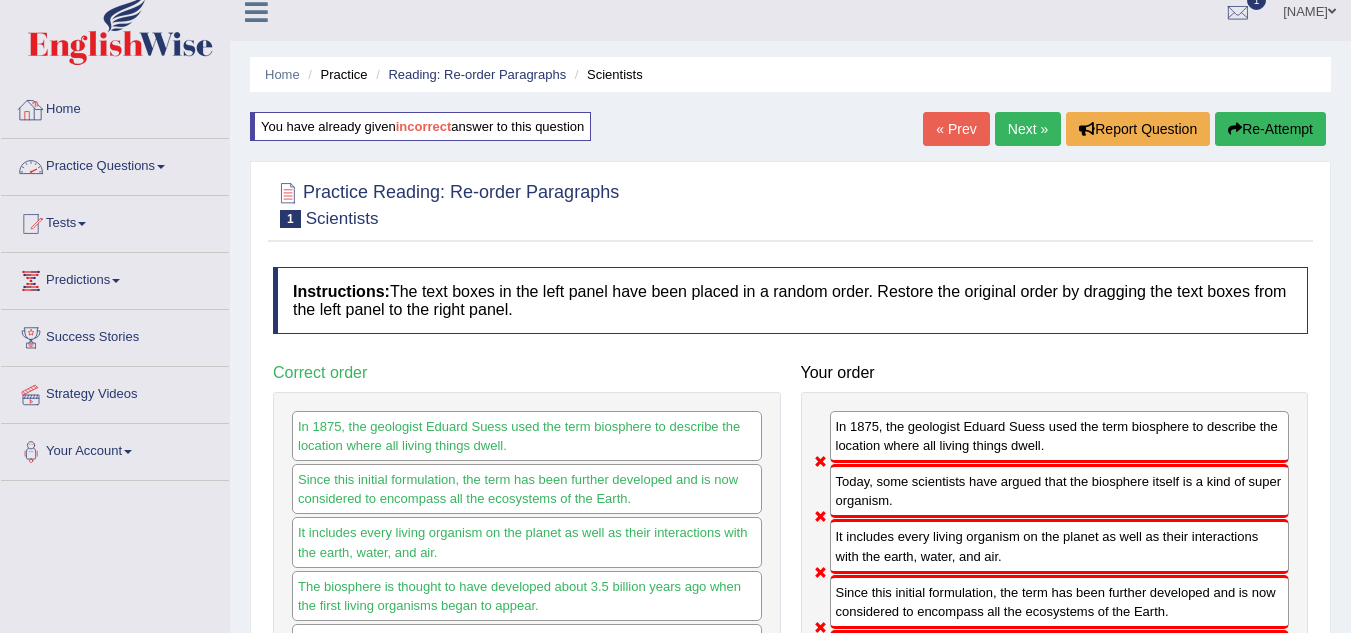 click on "Practice Questions" at bounding box center (115, 164) 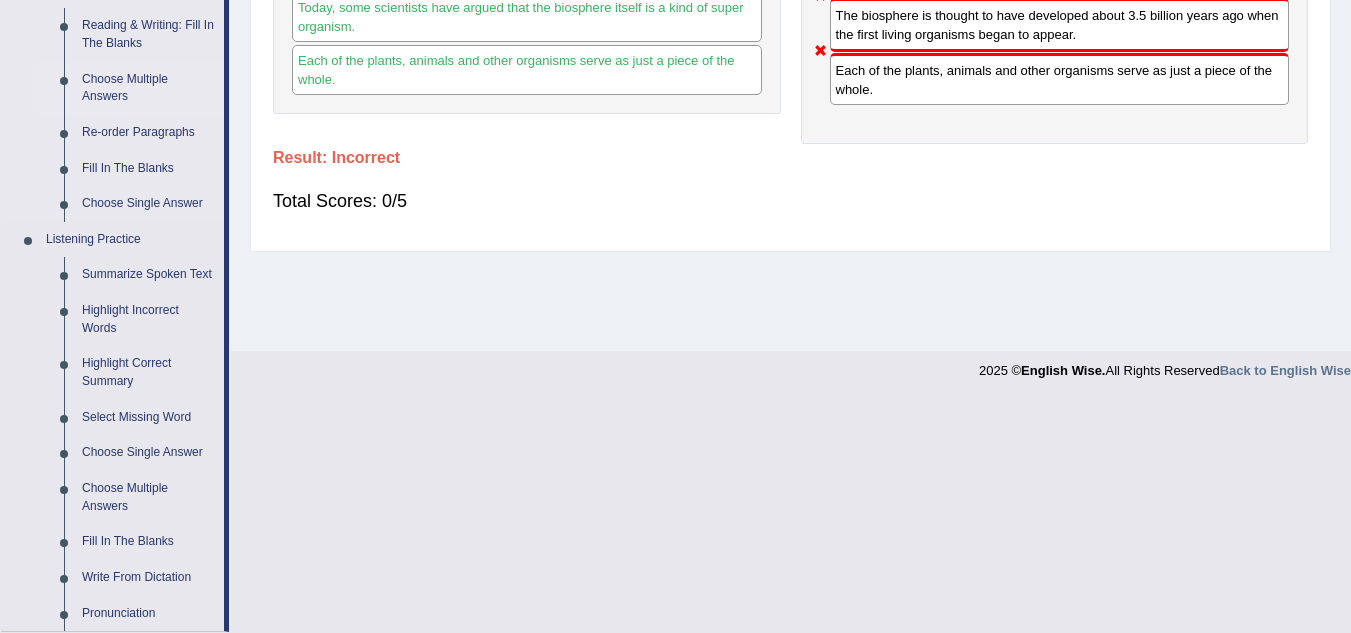 scroll, scrollTop: 617, scrollLeft: 0, axis: vertical 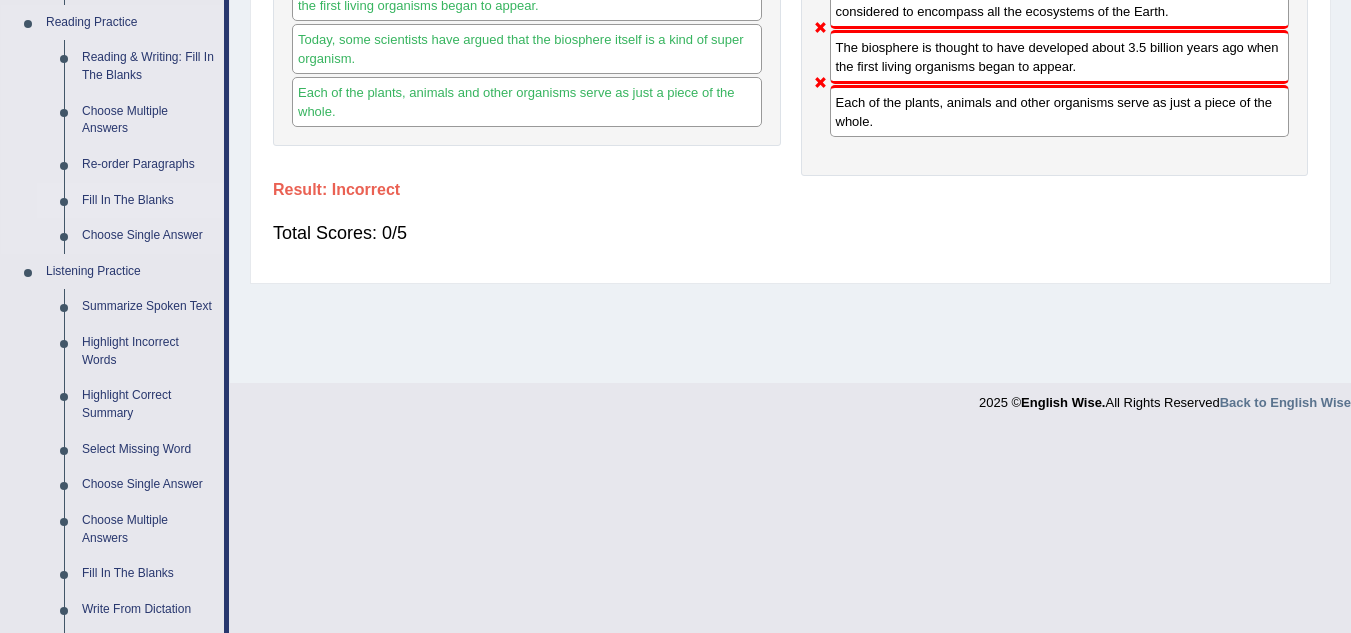 click on "Fill In The Blanks" at bounding box center [148, 201] 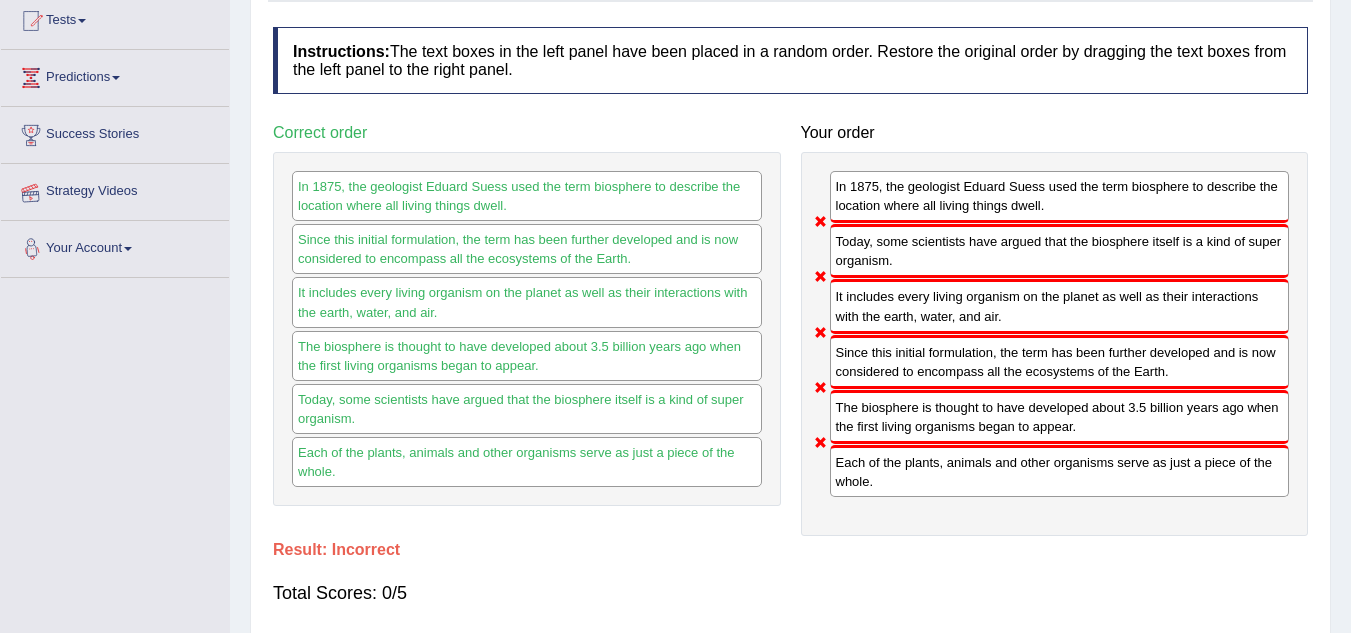 scroll, scrollTop: 417, scrollLeft: 0, axis: vertical 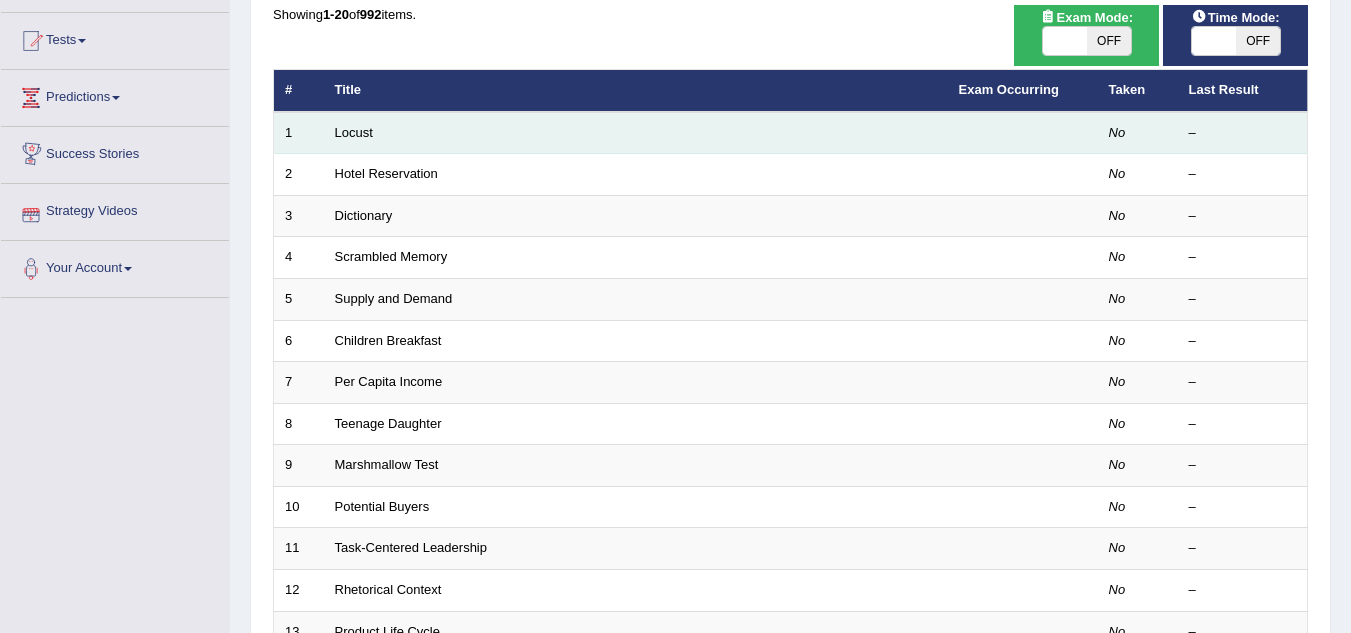 click on "Locust" at bounding box center (354, 132) 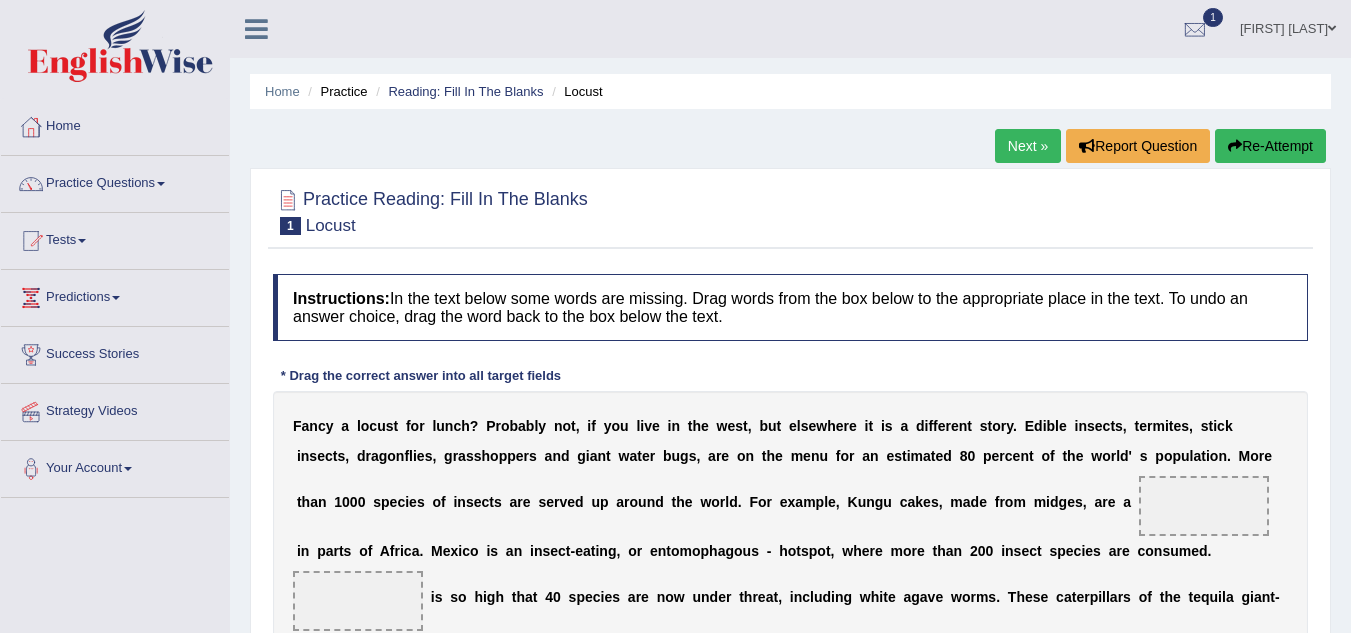 scroll, scrollTop: 0, scrollLeft: 0, axis: both 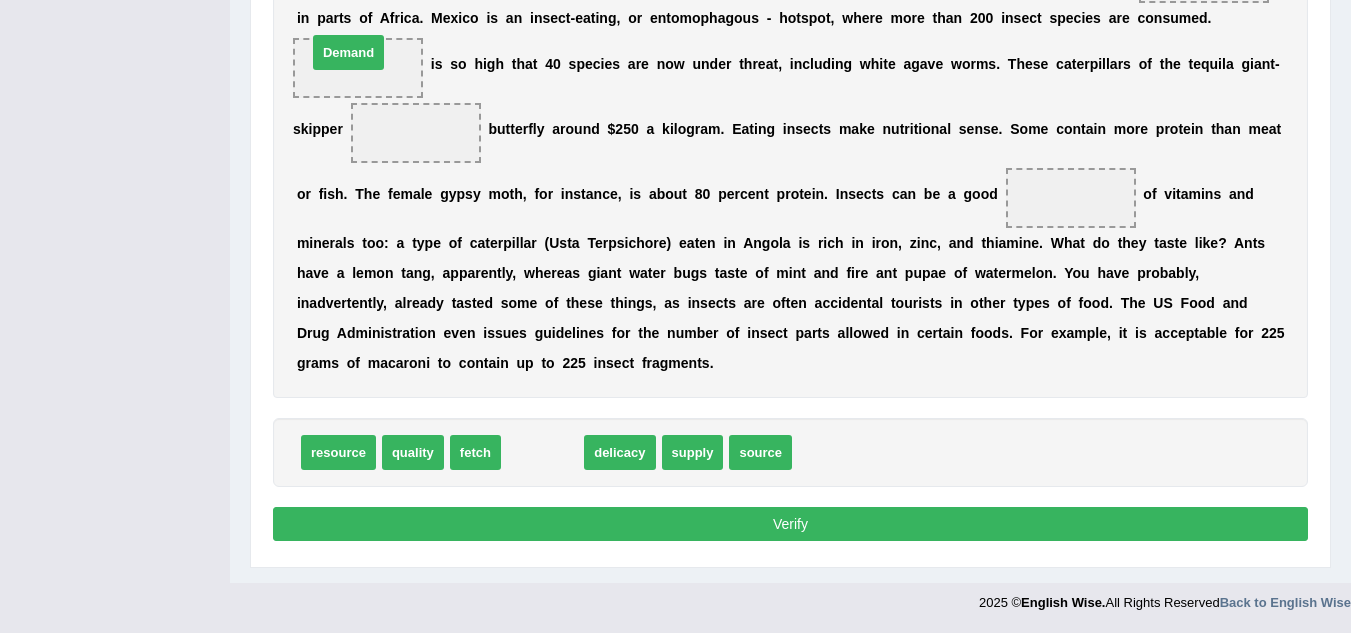 drag, startPoint x: 549, startPoint y: 460, endPoint x: 378, endPoint y: 70, distance: 425.84152 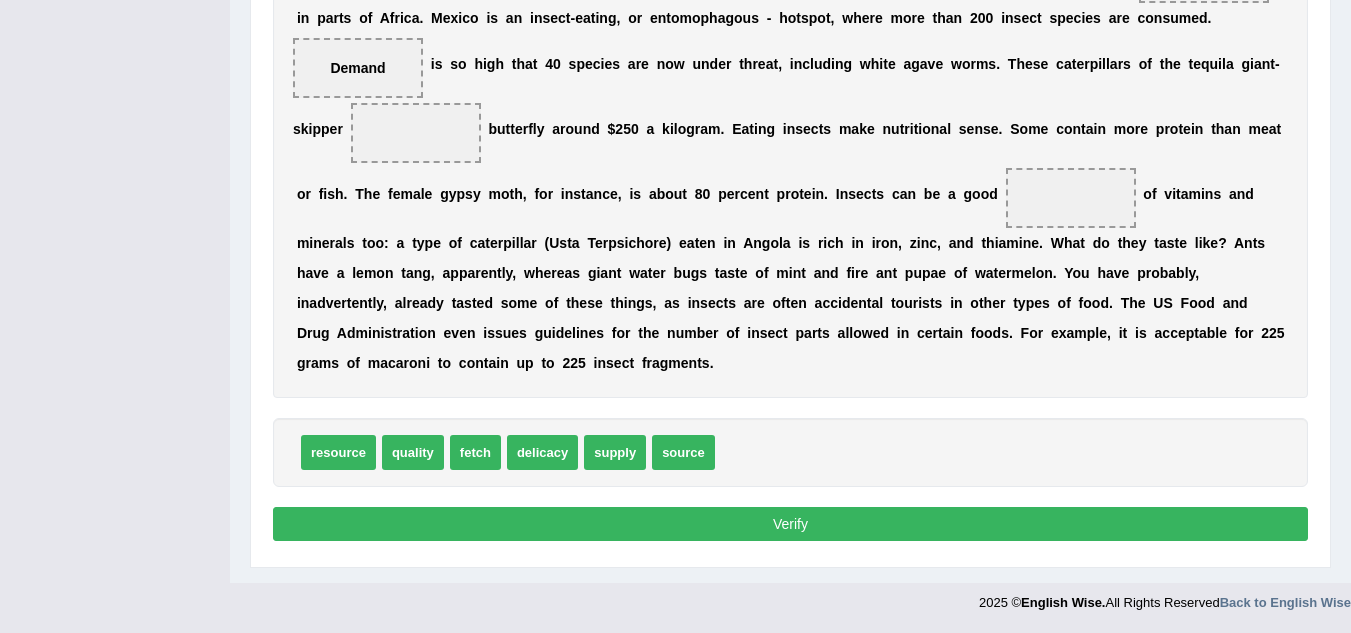drag, startPoint x: 402, startPoint y: 64, endPoint x: 284, endPoint y: 68, distance: 118.06778 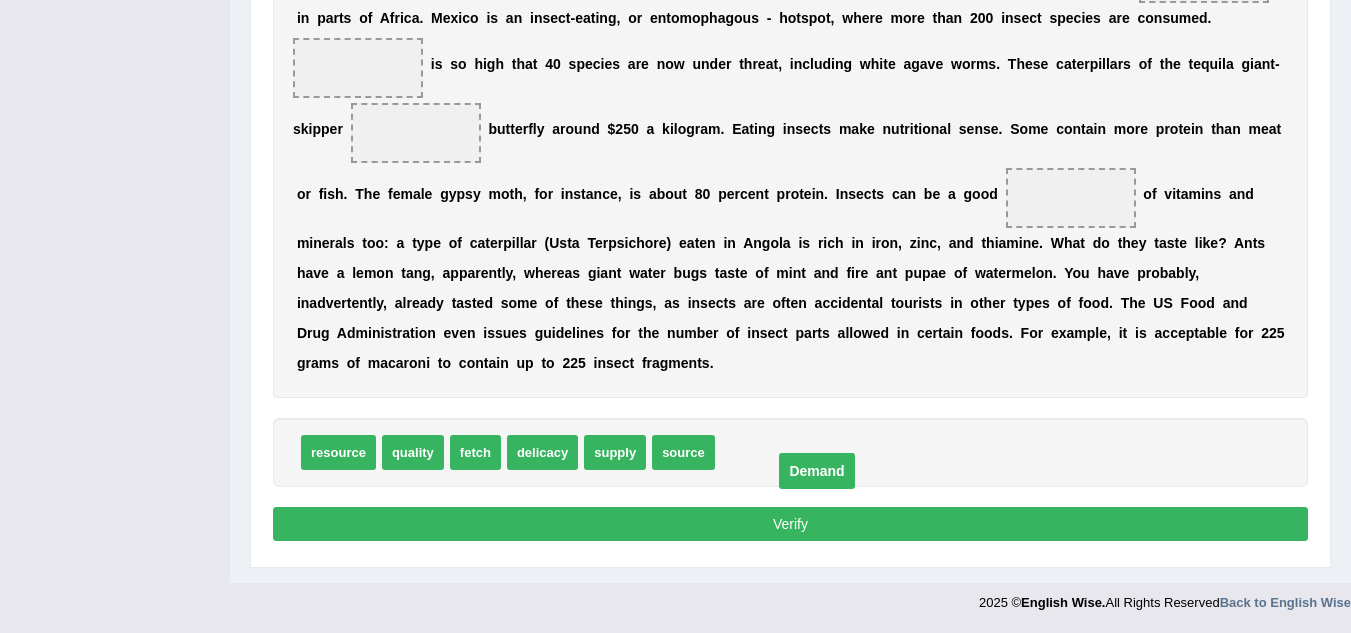drag, startPoint x: 342, startPoint y: 69, endPoint x: 773, endPoint y: 462, distance: 583.2752 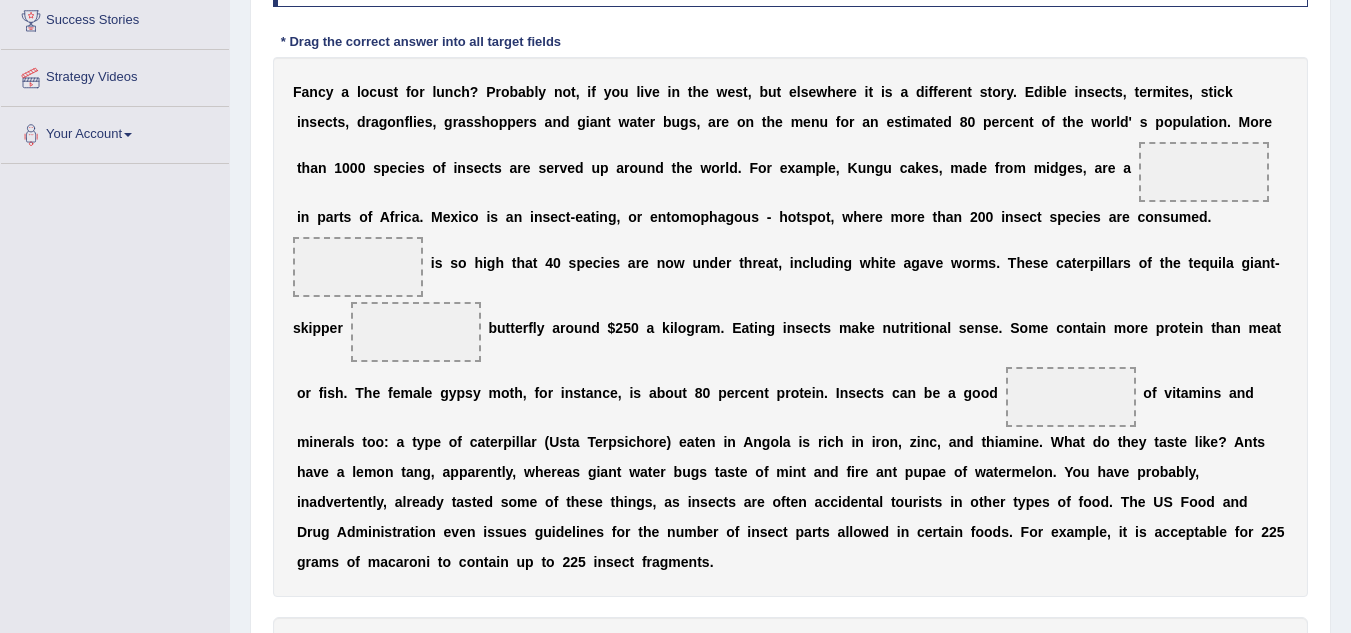 scroll, scrollTop: 333, scrollLeft: 0, axis: vertical 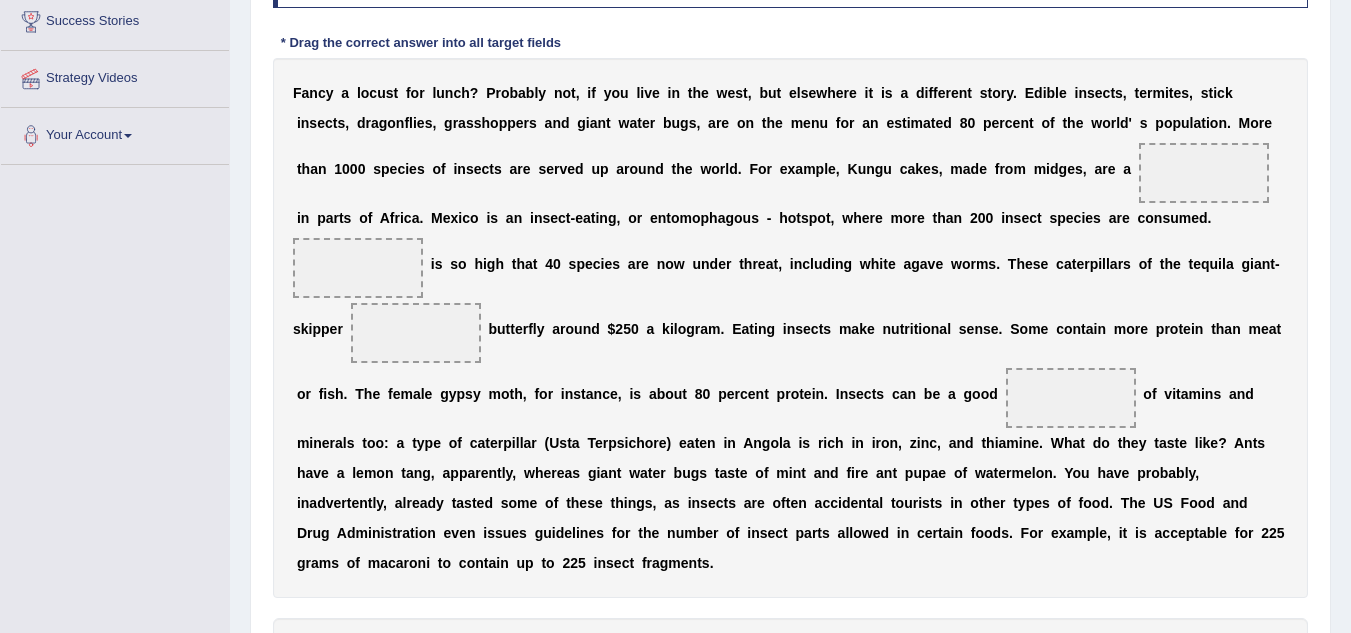drag, startPoint x: 944, startPoint y: 171, endPoint x: 888, endPoint y: 259, distance: 104.307236 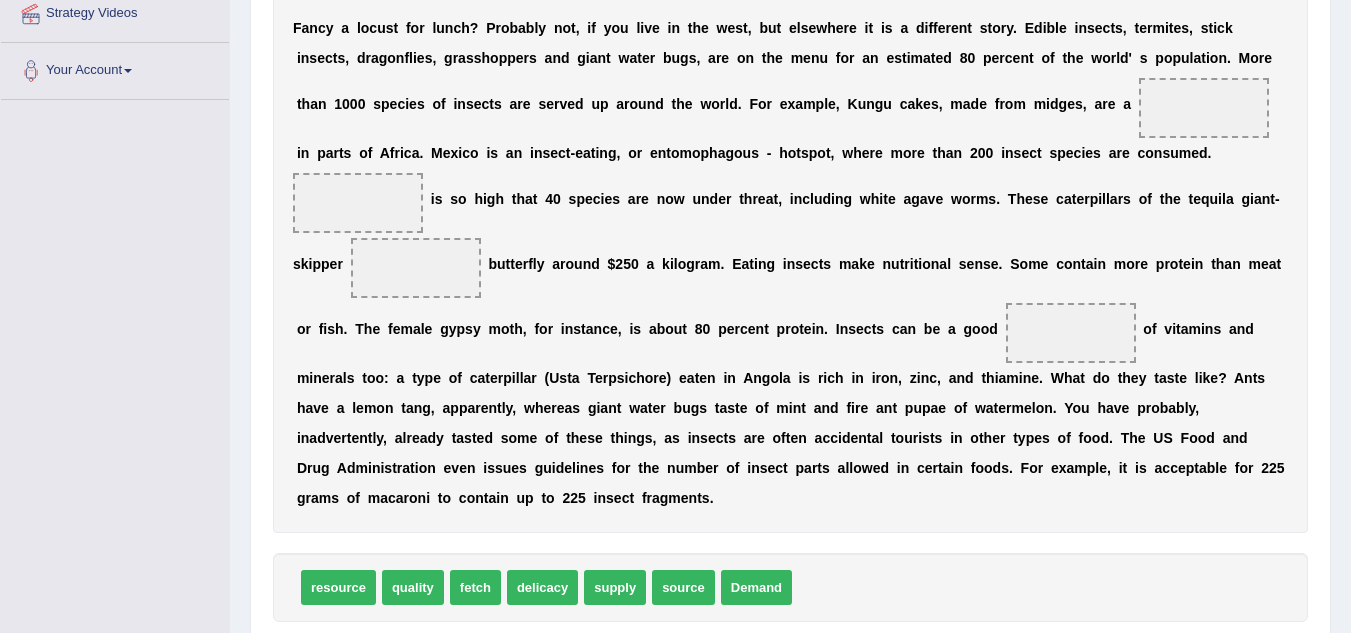scroll, scrollTop: 433, scrollLeft: 0, axis: vertical 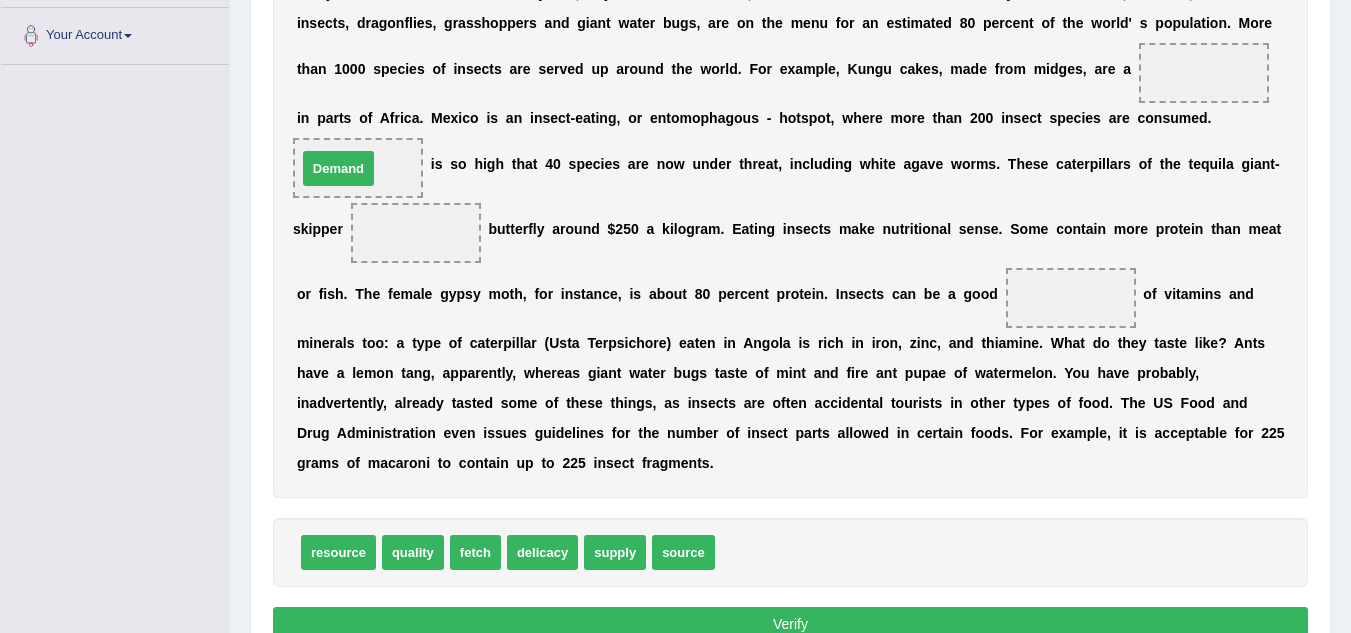 drag, startPoint x: 769, startPoint y: 544, endPoint x: 352, endPoint y: 161, distance: 566.1961 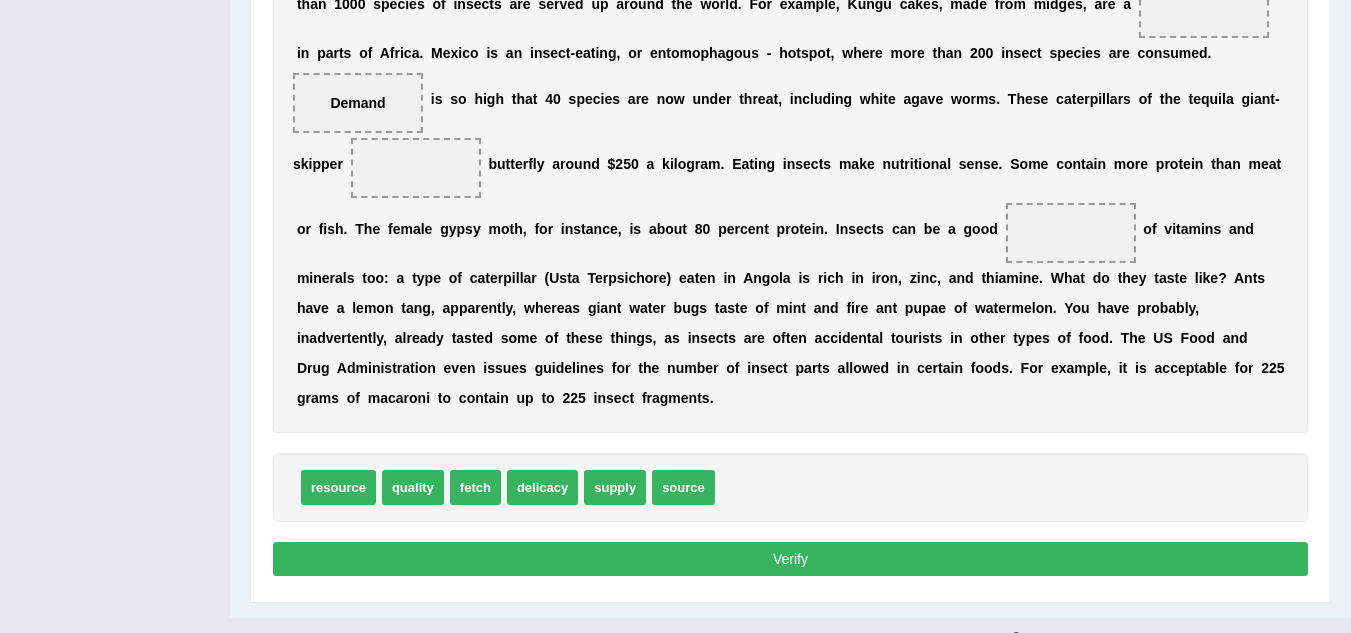 scroll, scrollTop: 533, scrollLeft: 0, axis: vertical 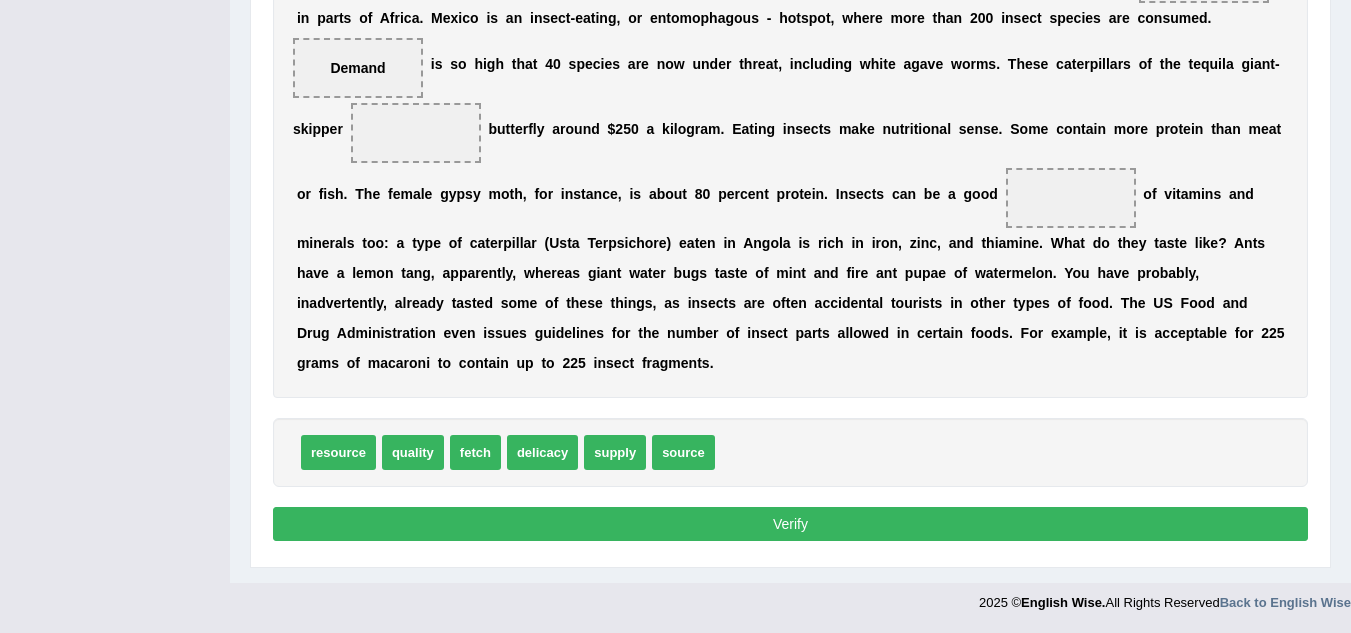 click on "fetch" at bounding box center (475, 452) 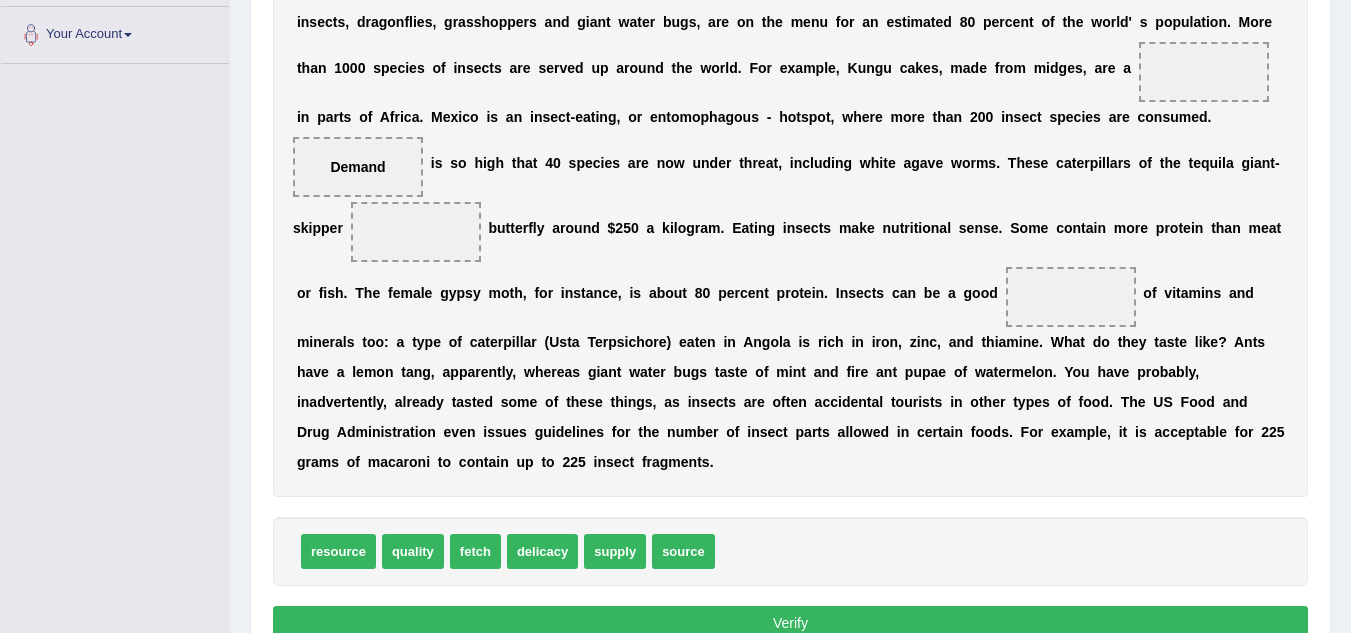 scroll, scrollTop: 433, scrollLeft: 0, axis: vertical 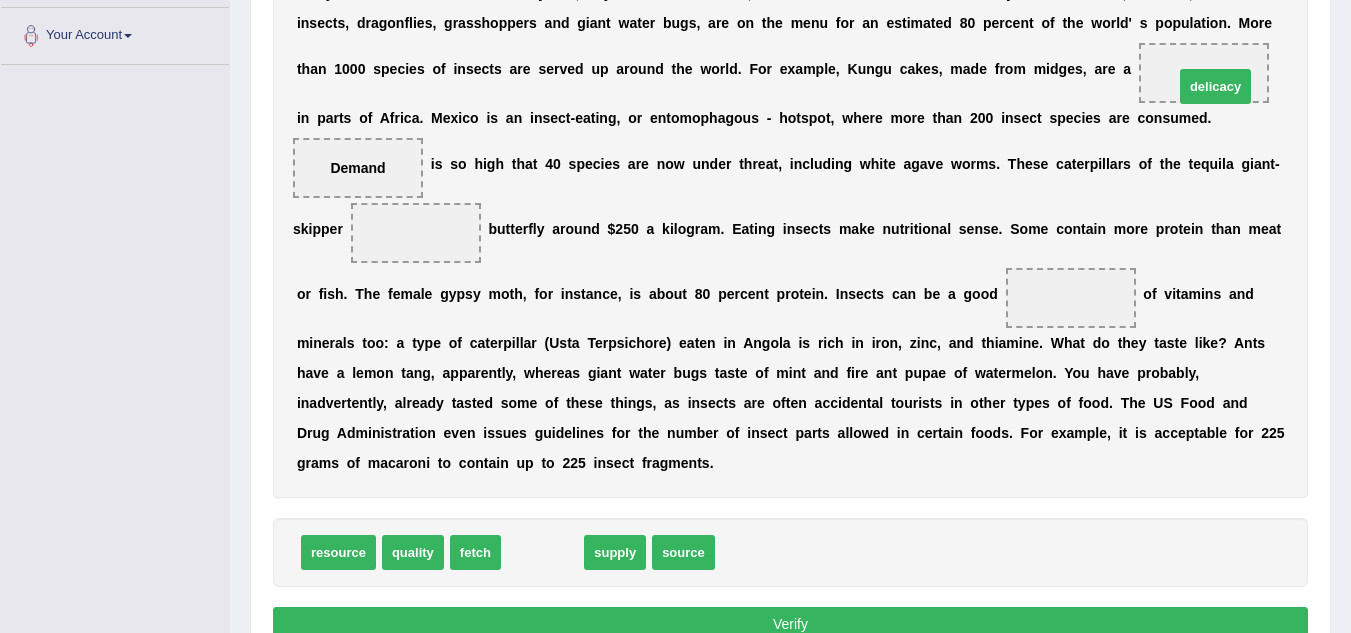 drag, startPoint x: 552, startPoint y: 541, endPoint x: 1198, endPoint y: 86, distance: 790.1525 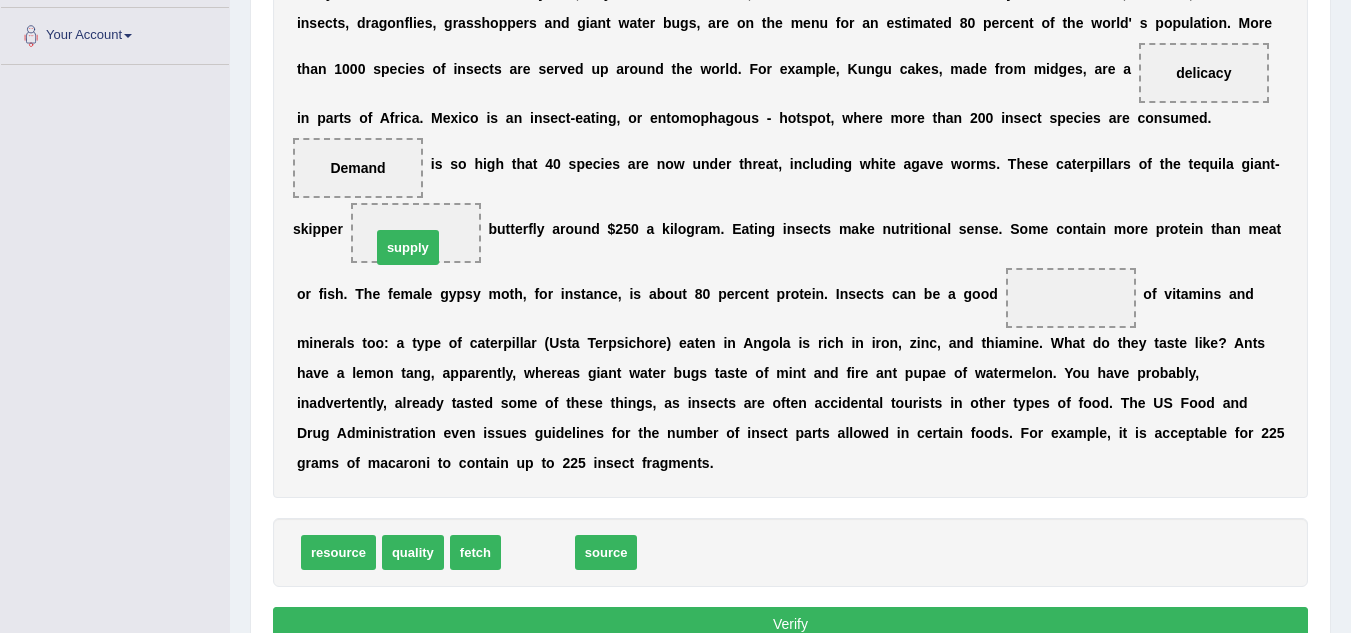 drag, startPoint x: 527, startPoint y: 558, endPoint x: 397, endPoint y: 253, distance: 331.5494 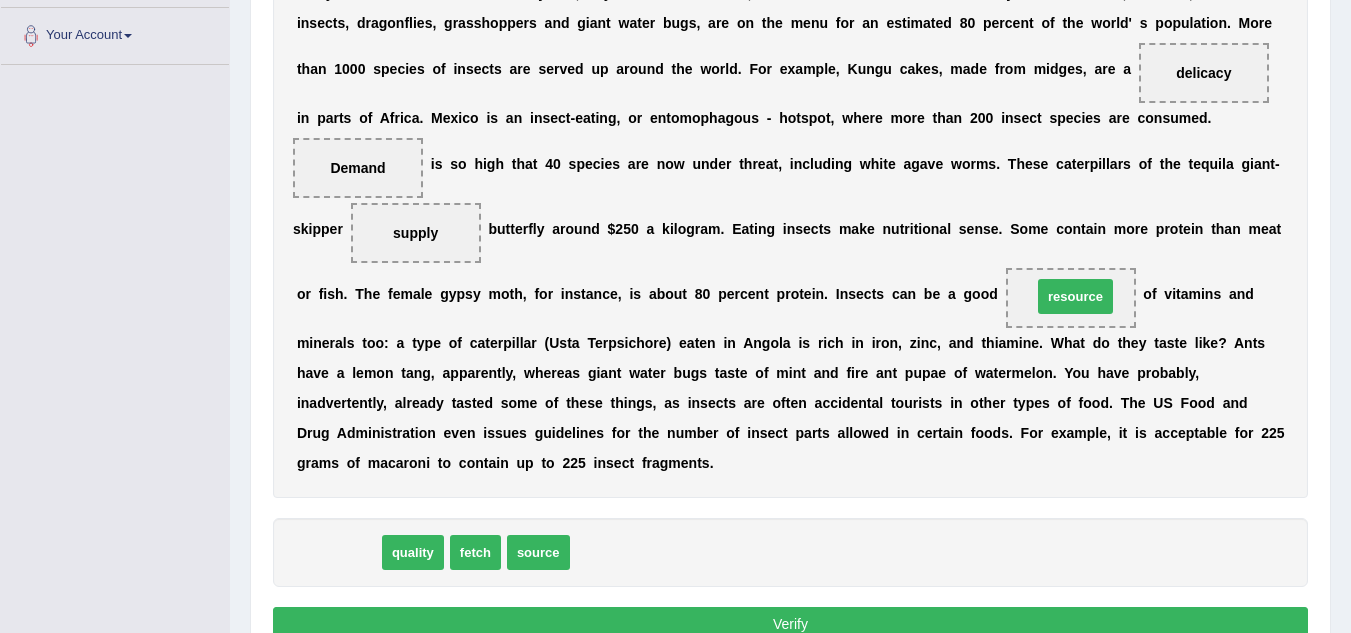 drag, startPoint x: 360, startPoint y: 555, endPoint x: 1105, endPoint y: 323, distance: 780.2878 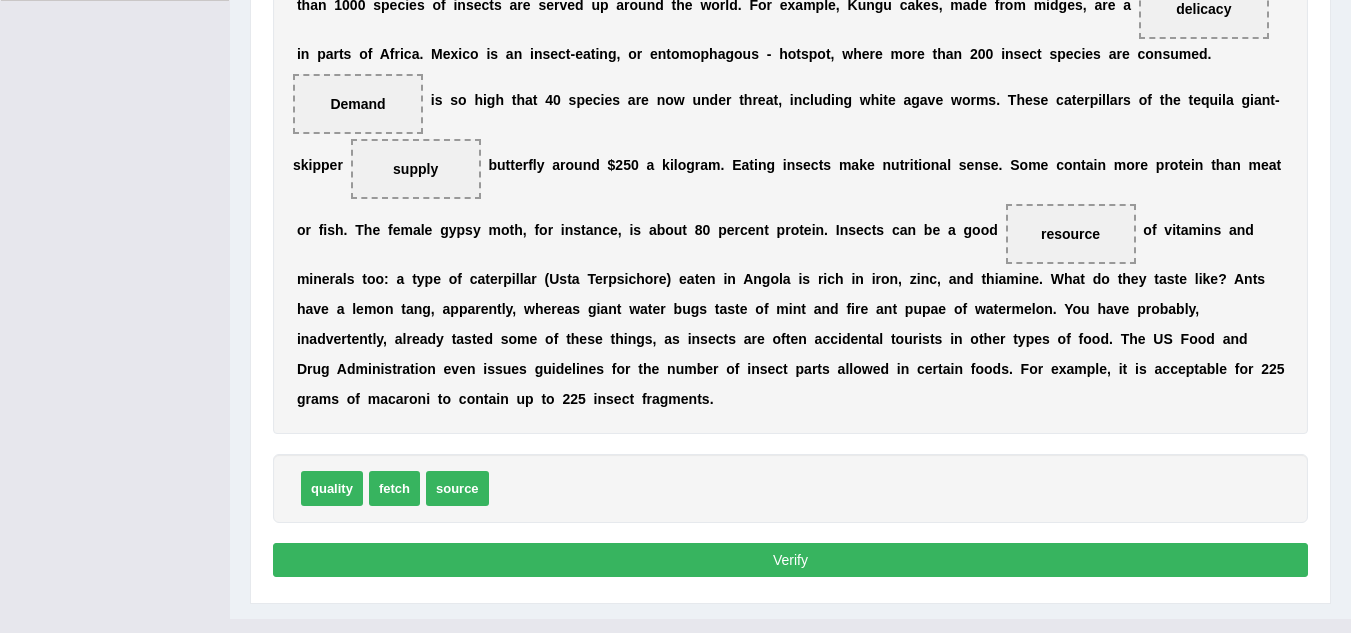 scroll, scrollTop: 533, scrollLeft: 0, axis: vertical 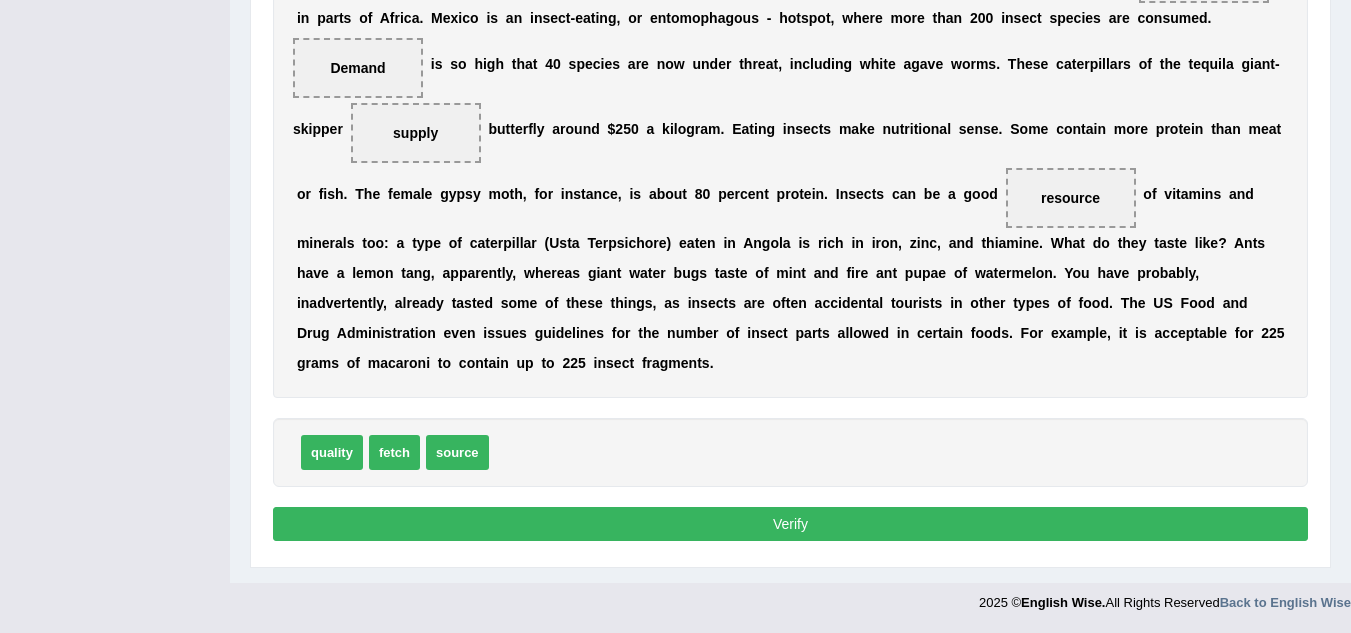 click on "Verify" at bounding box center (790, 524) 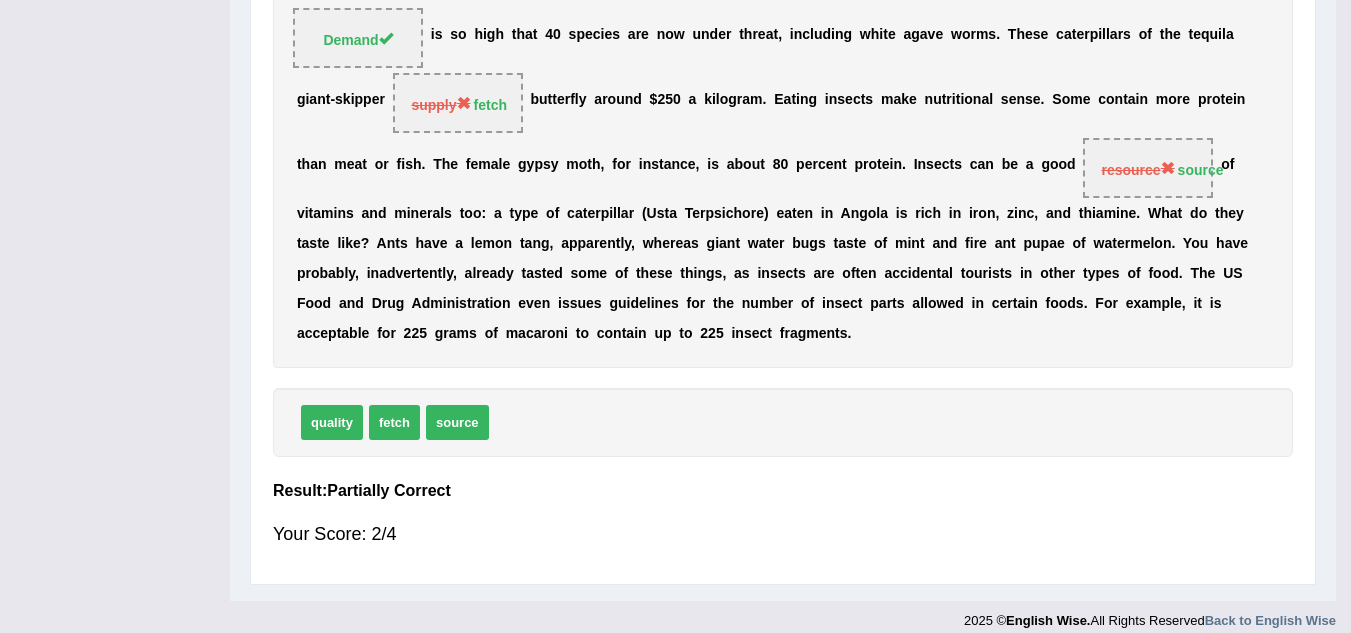 scroll, scrollTop: 470, scrollLeft: 0, axis: vertical 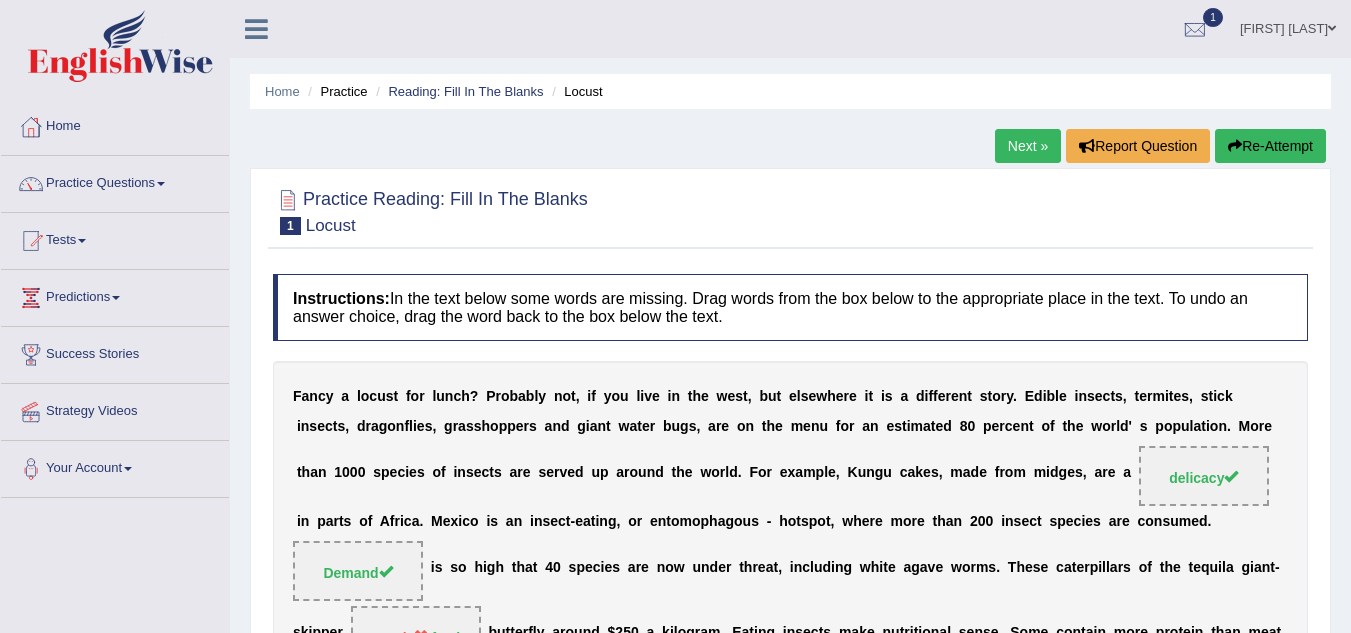 click on "Re-Attempt" at bounding box center (1270, 146) 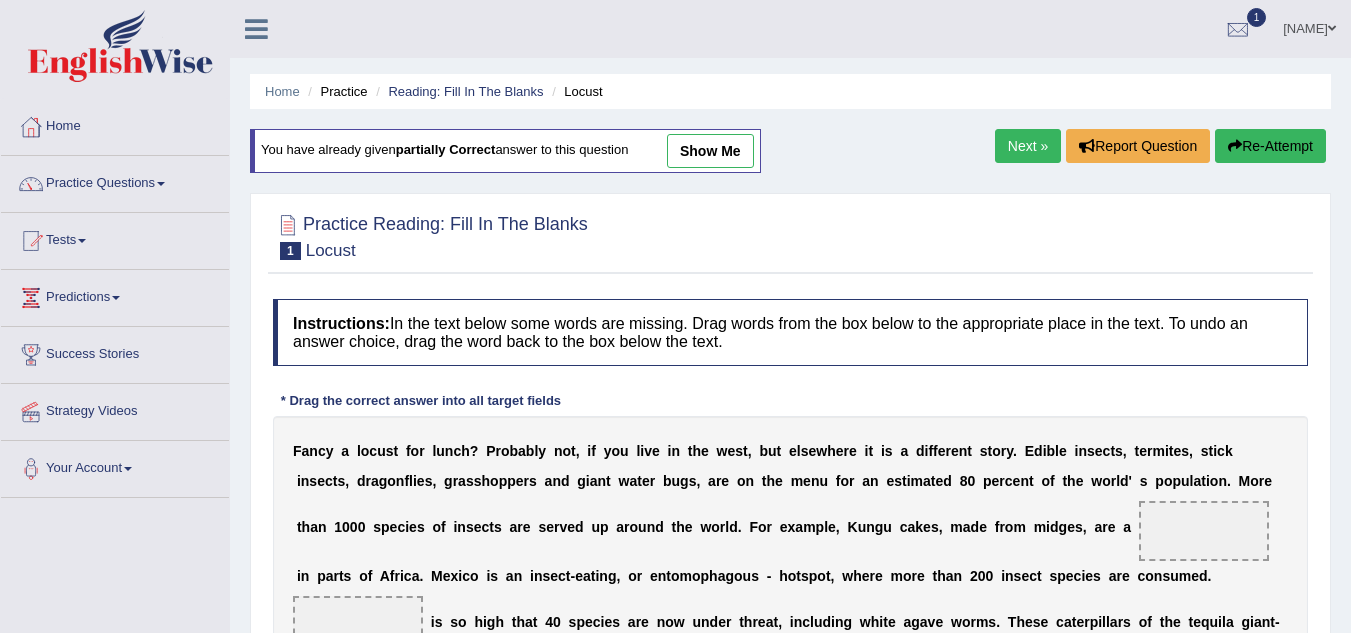 scroll, scrollTop: 39, scrollLeft: 0, axis: vertical 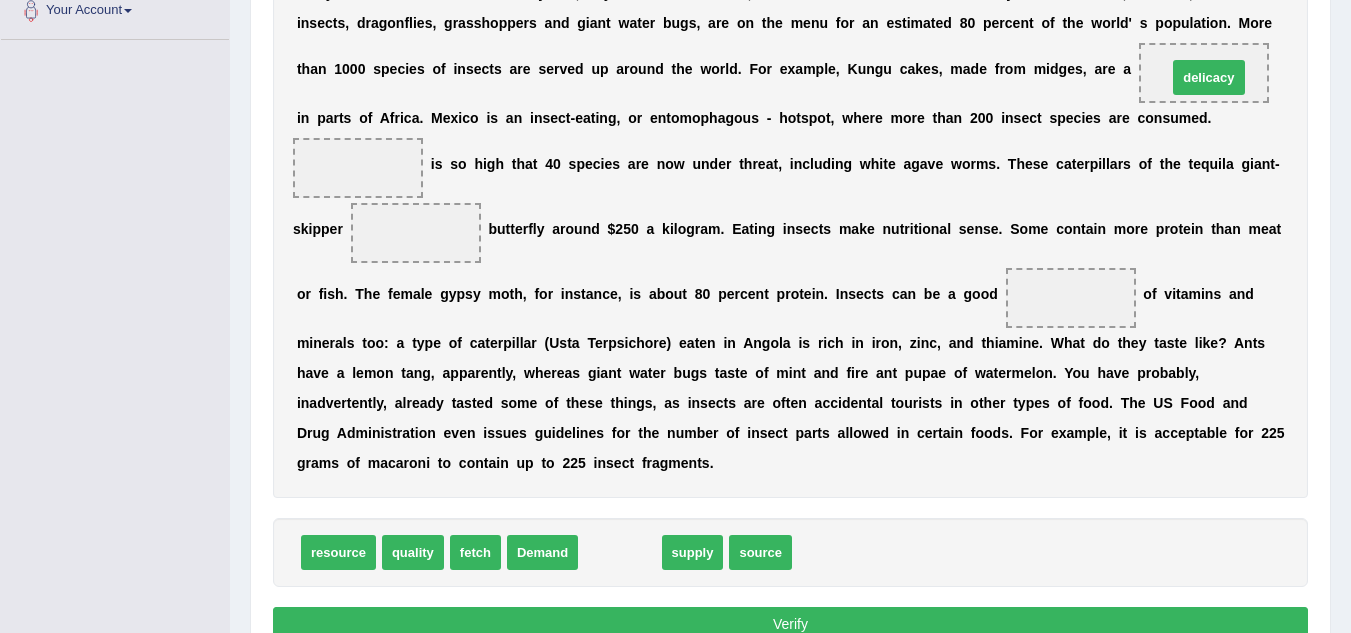 drag, startPoint x: 629, startPoint y: 561, endPoint x: 1209, endPoint y: 90, distance: 747.1553 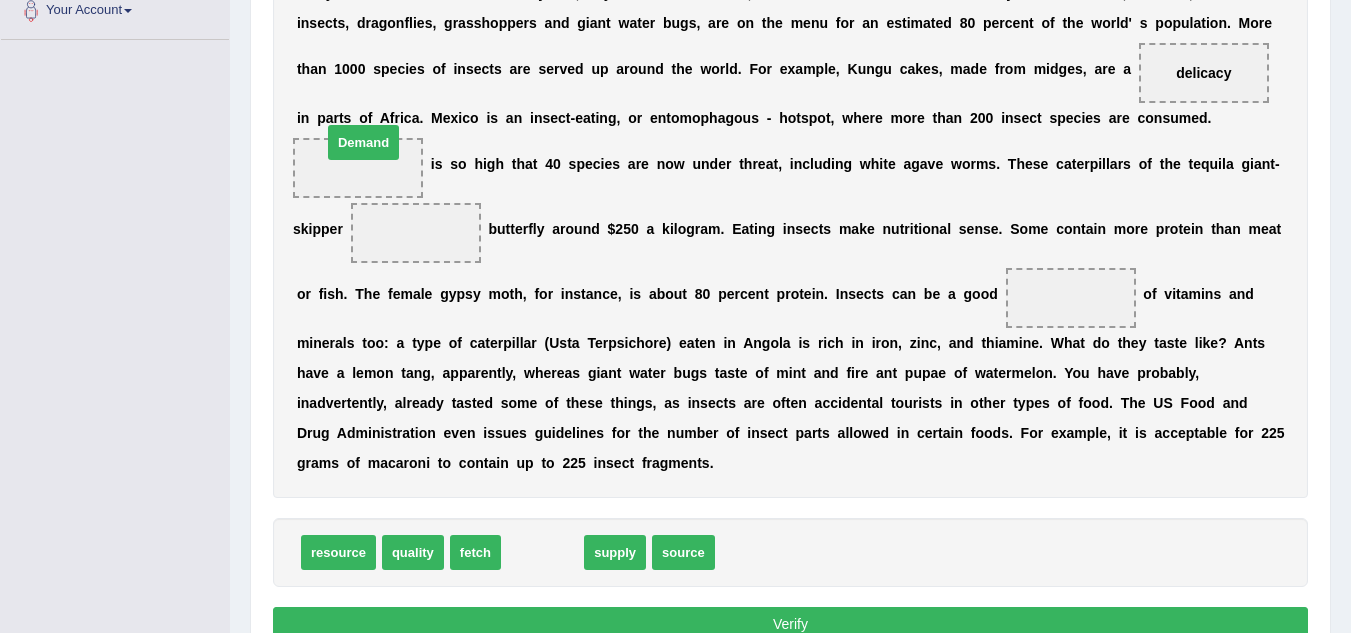 drag, startPoint x: 553, startPoint y: 555, endPoint x: 376, endPoint y: 151, distance: 441.07257 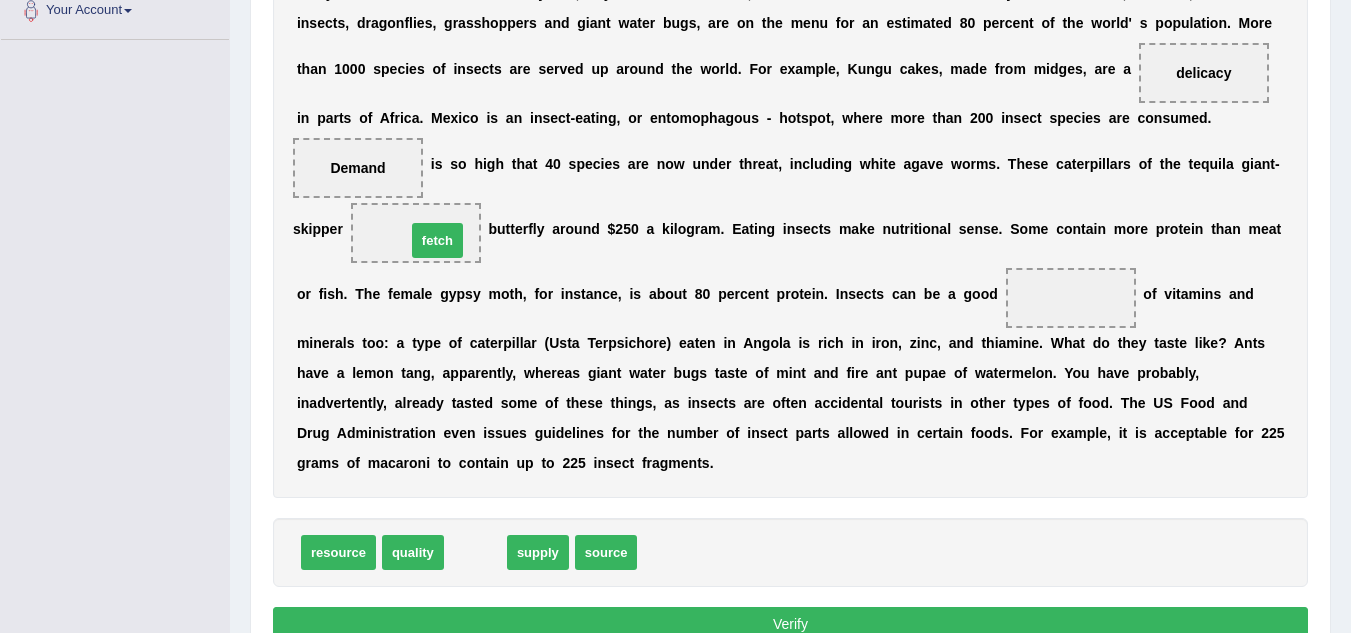 drag, startPoint x: 490, startPoint y: 514, endPoint x: 439, endPoint y: 239, distance: 279.68912 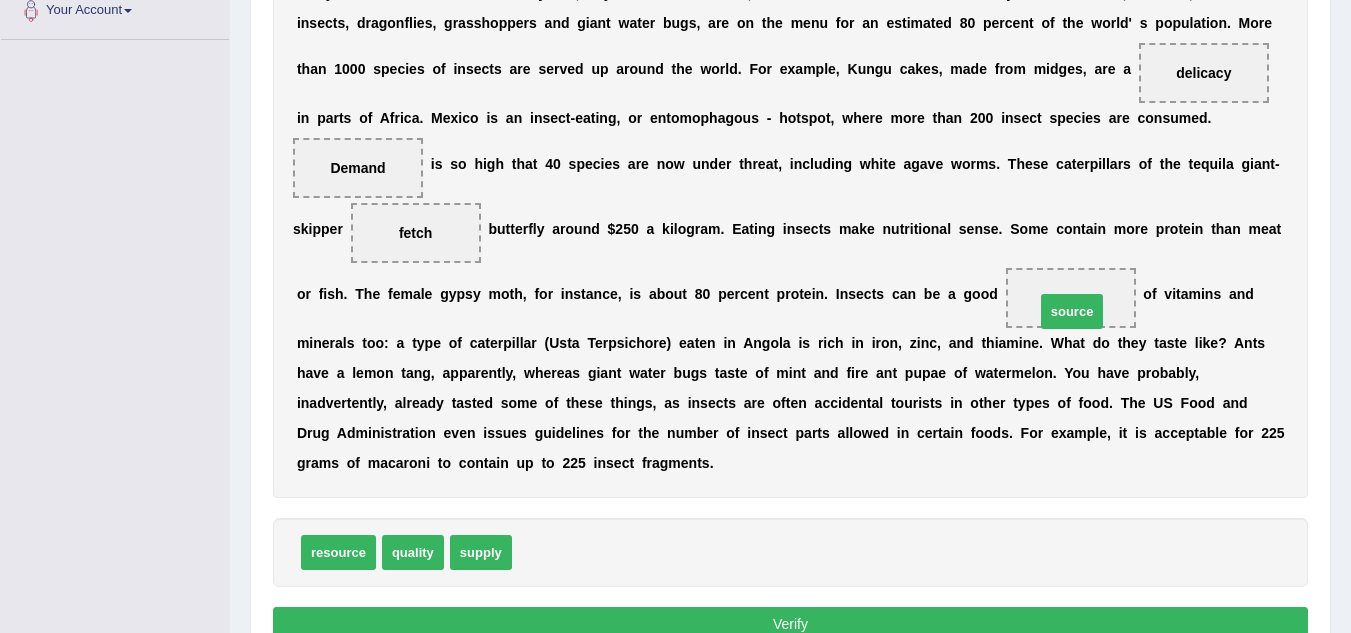 drag, startPoint x: 558, startPoint y: 544, endPoint x: 1080, endPoint y: 308, distance: 572.87 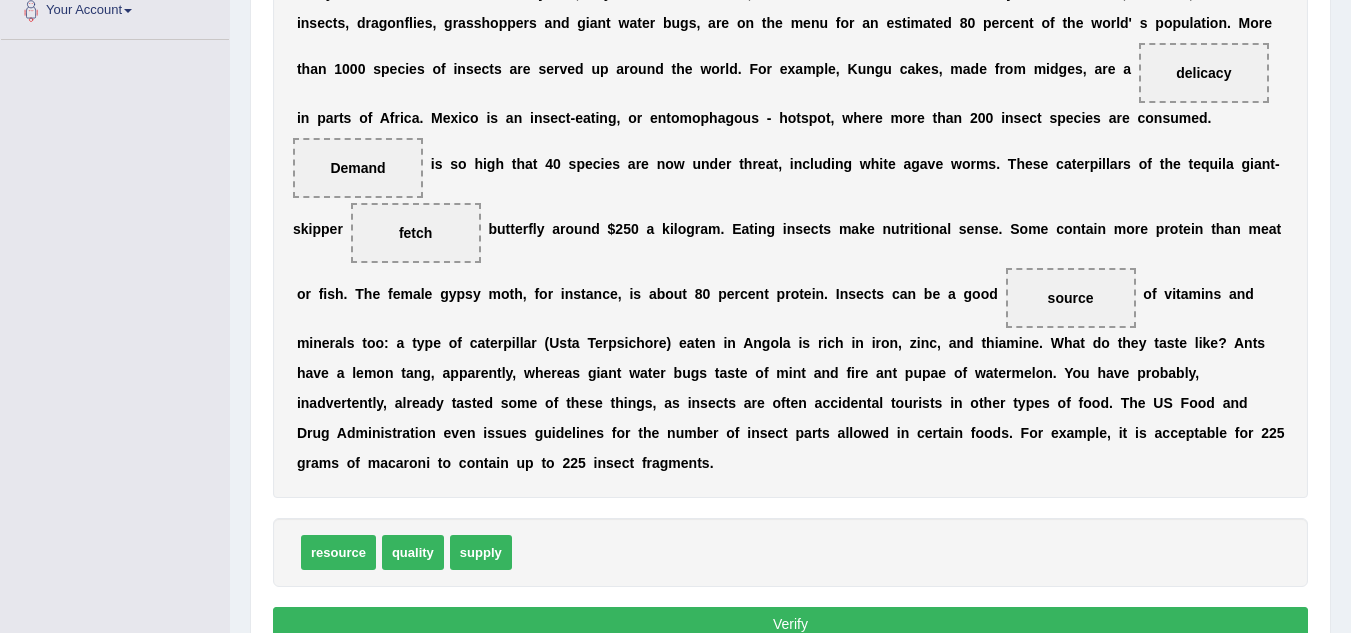 click on "Verify" at bounding box center (790, 624) 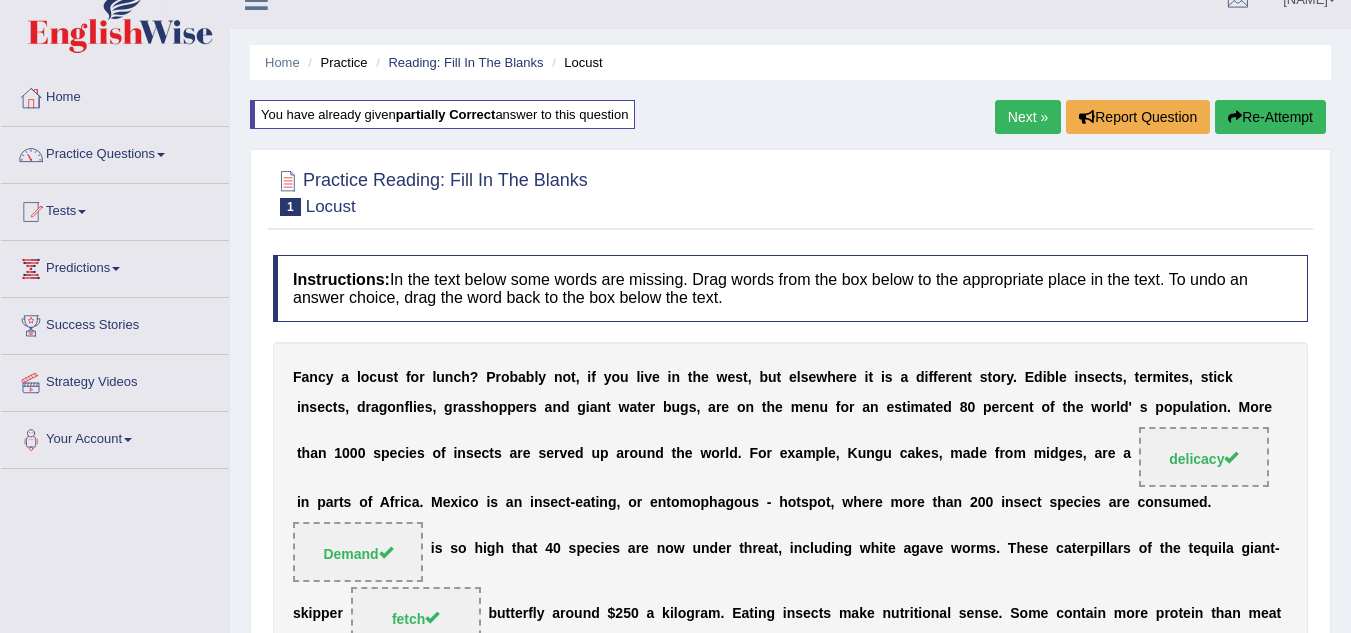 scroll, scrollTop: 0, scrollLeft: 0, axis: both 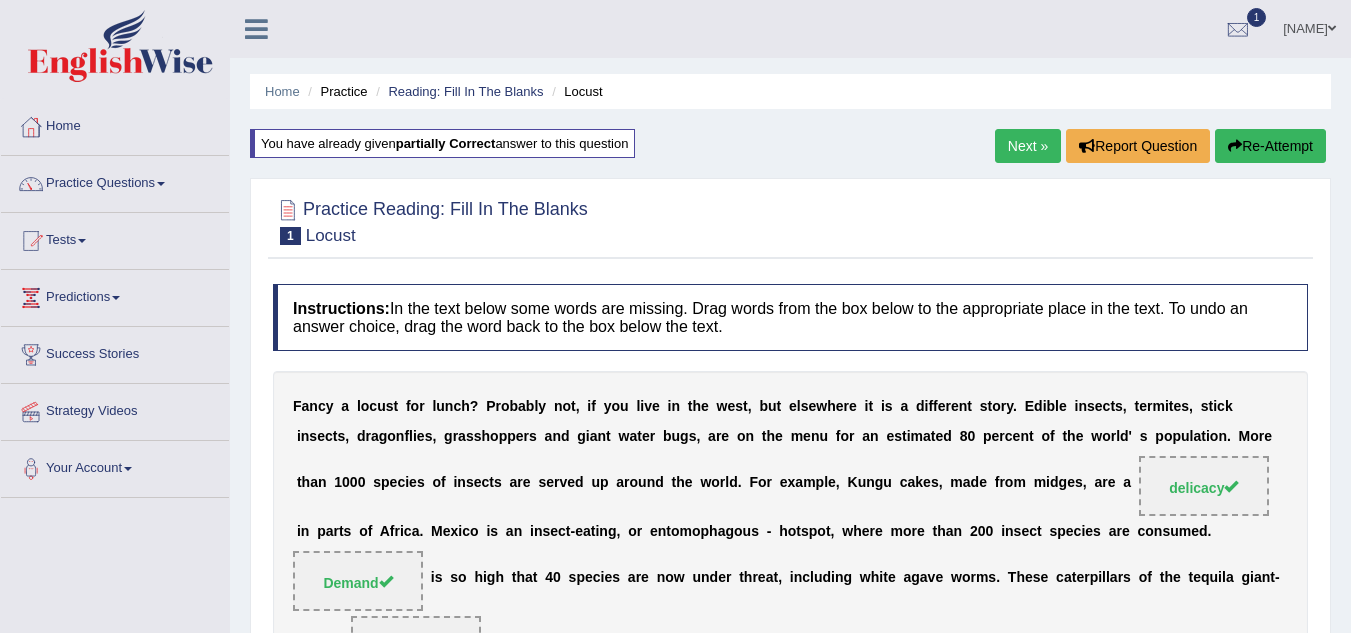 click on "Next »" at bounding box center [1028, 146] 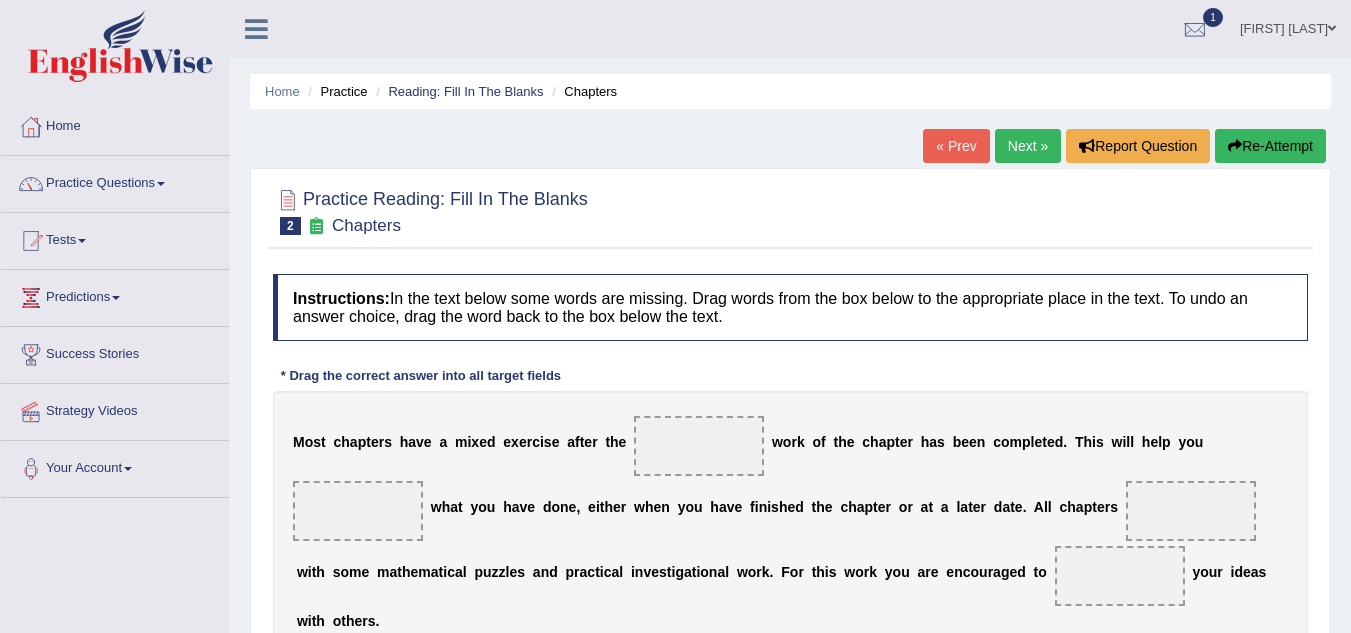 scroll, scrollTop: 0, scrollLeft: 0, axis: both 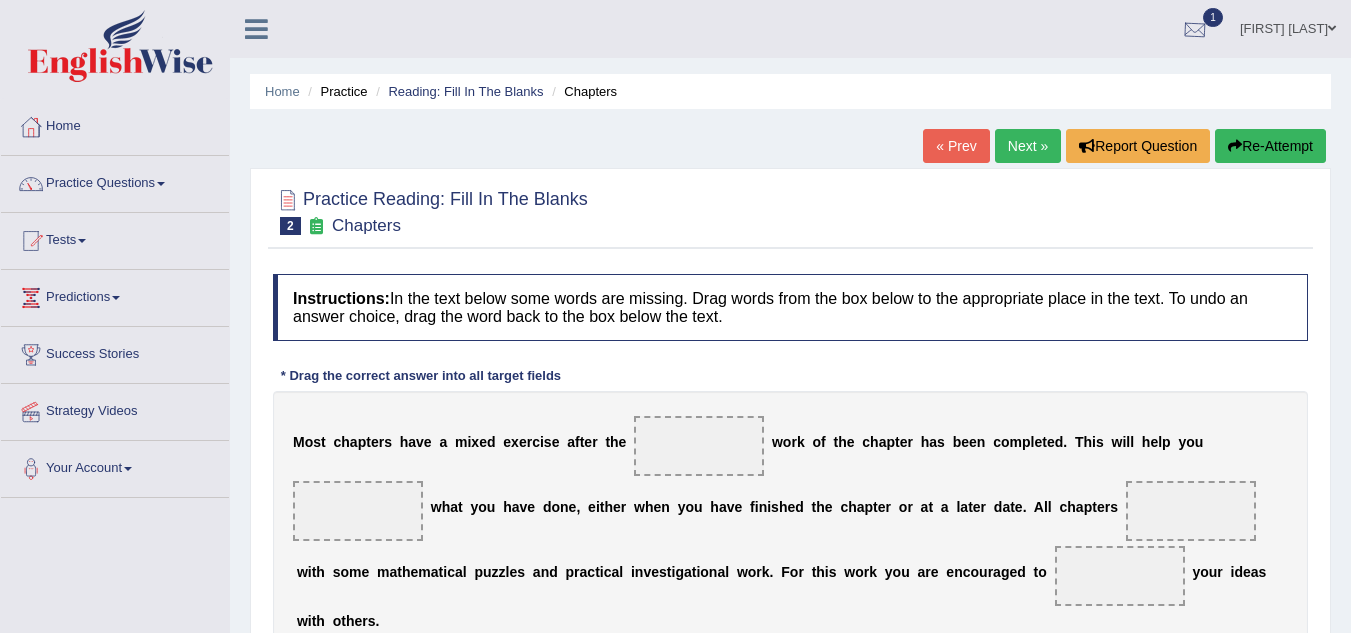 click at bounding box center [1195, 30] 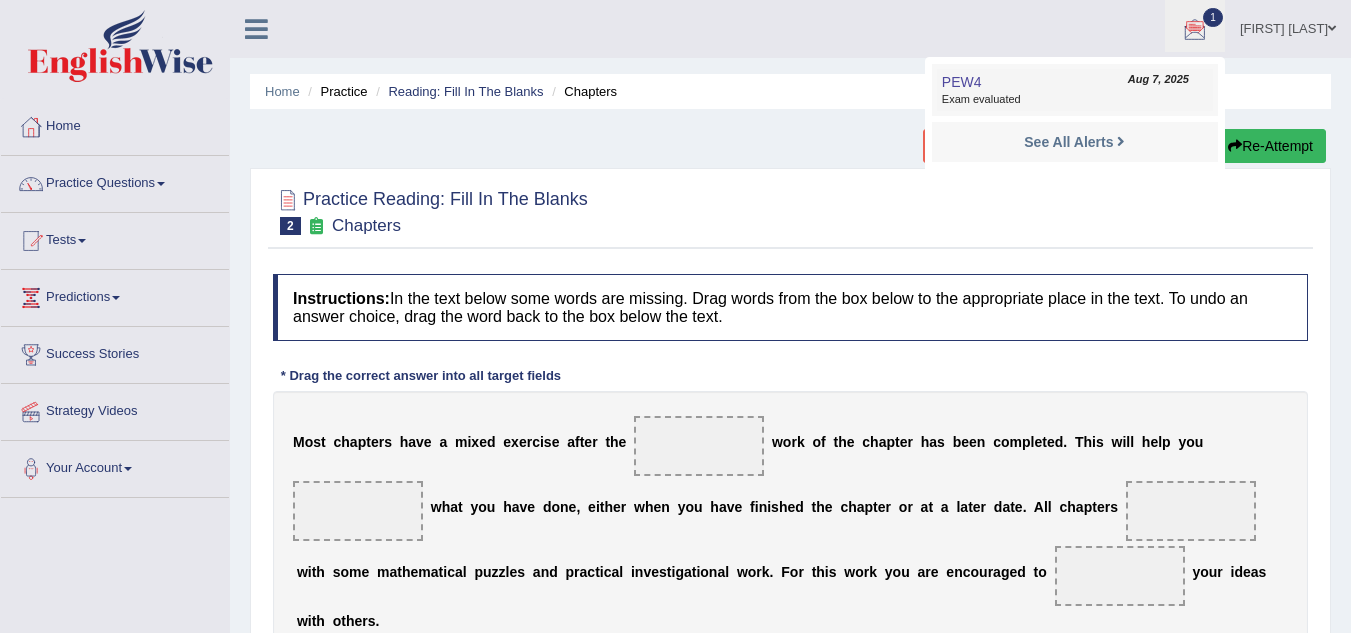 click on "Aug 7, 2025" at bounding box center [1158, 80] 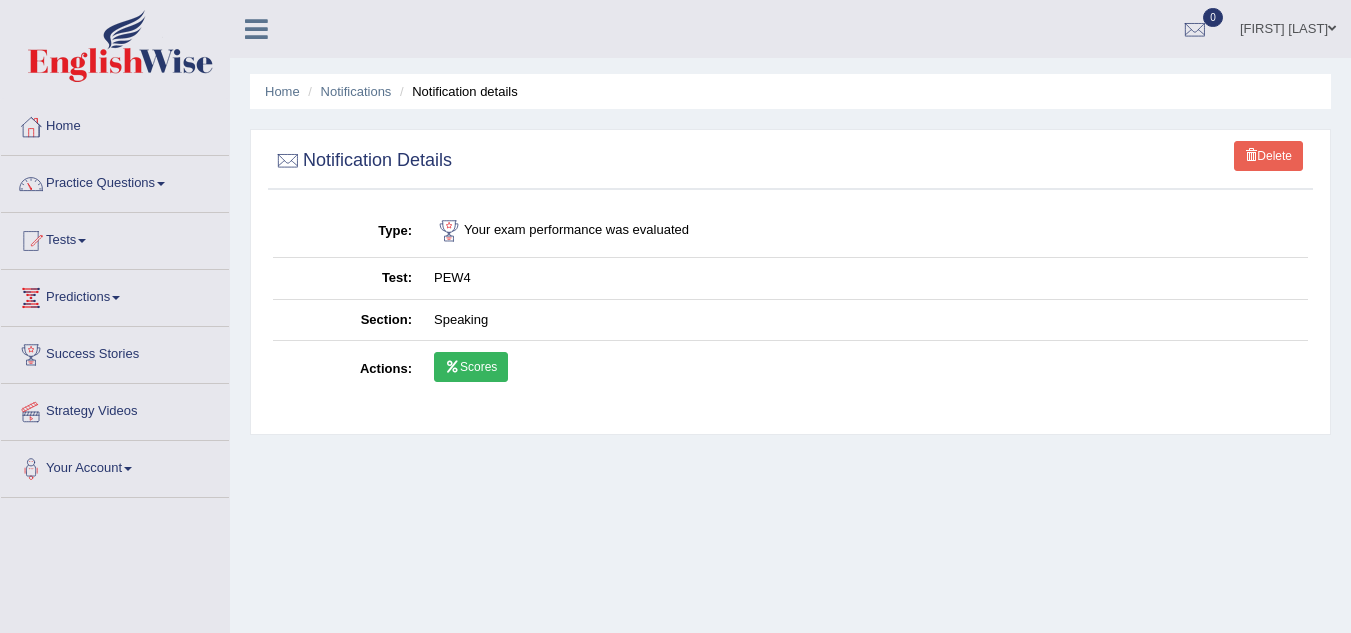 scroll, scrollTop: 0, scrollLeft: 0, axis: both 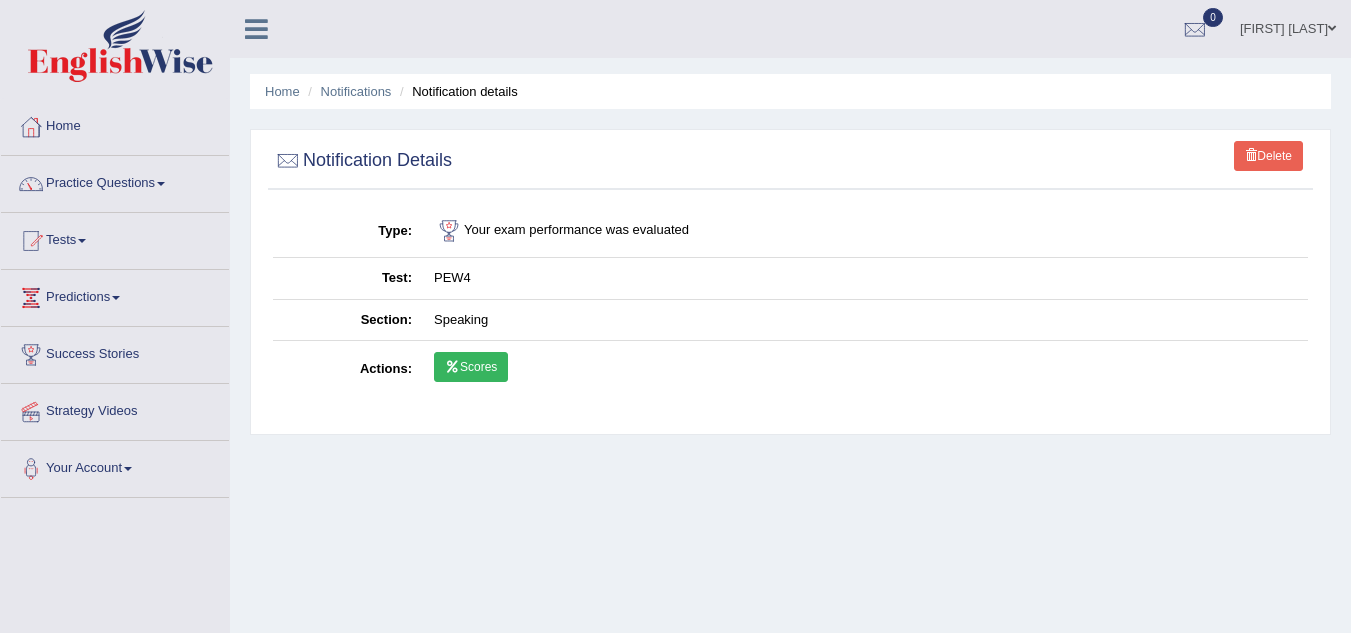 click on "Scores" at bounding box center (471, 367) 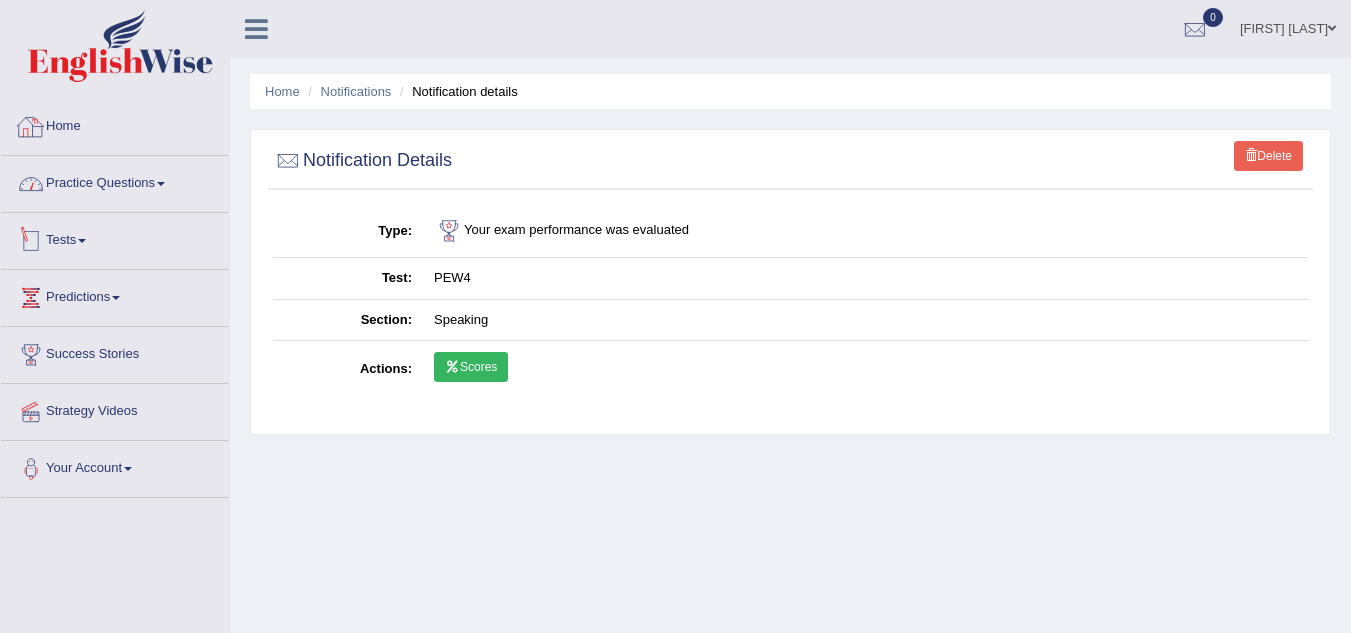 click on "Practice Questions" at bounding box center (115, 181) 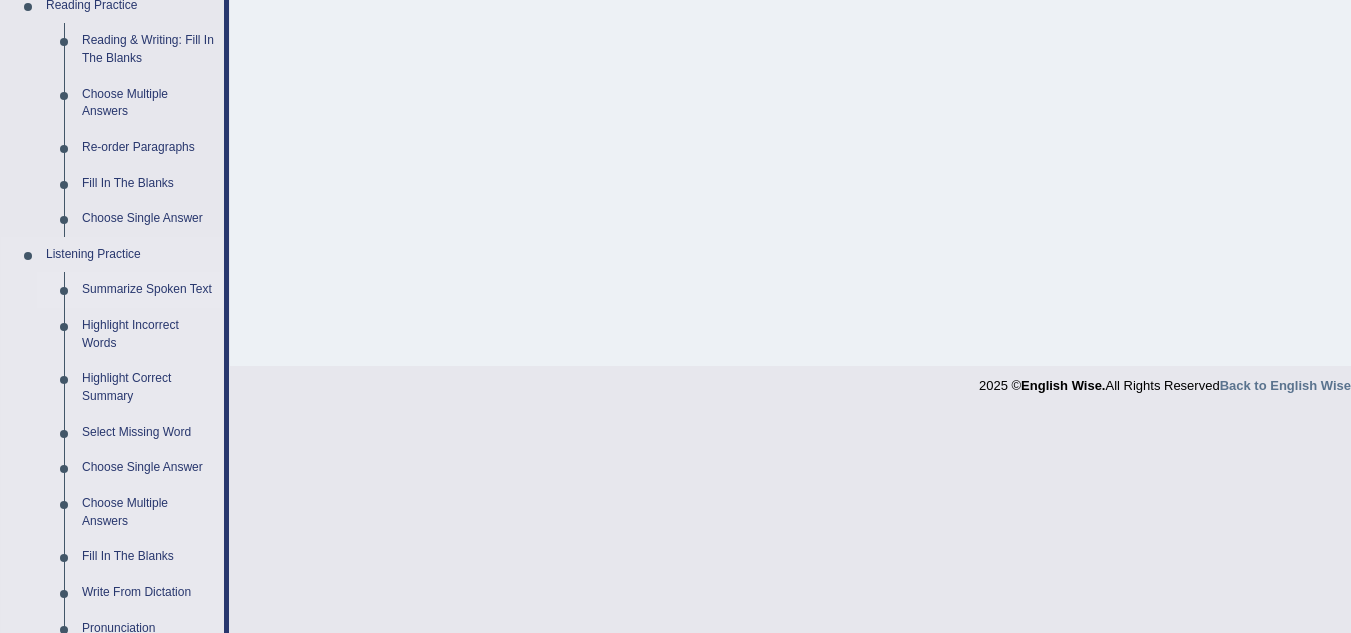 scroll, scrollTop: 500, scrollLeft: 0, axis: vertical 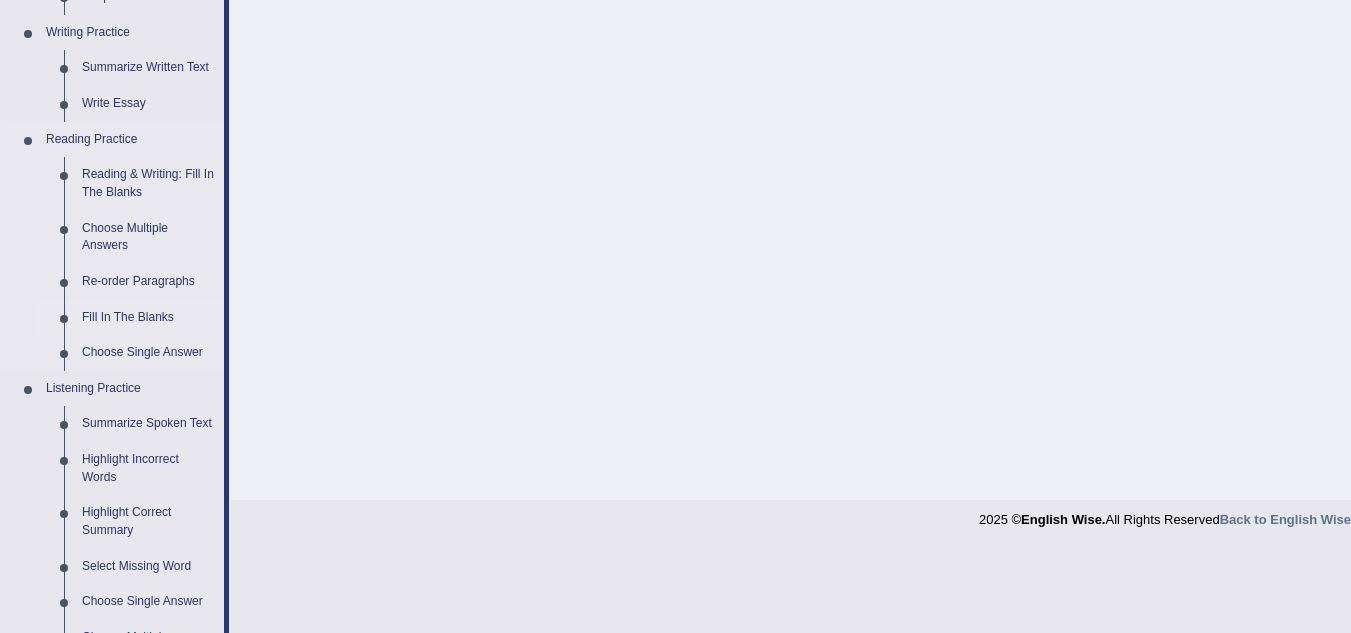 click on "Fill In The Blanks" at bounding box center (148, 318) 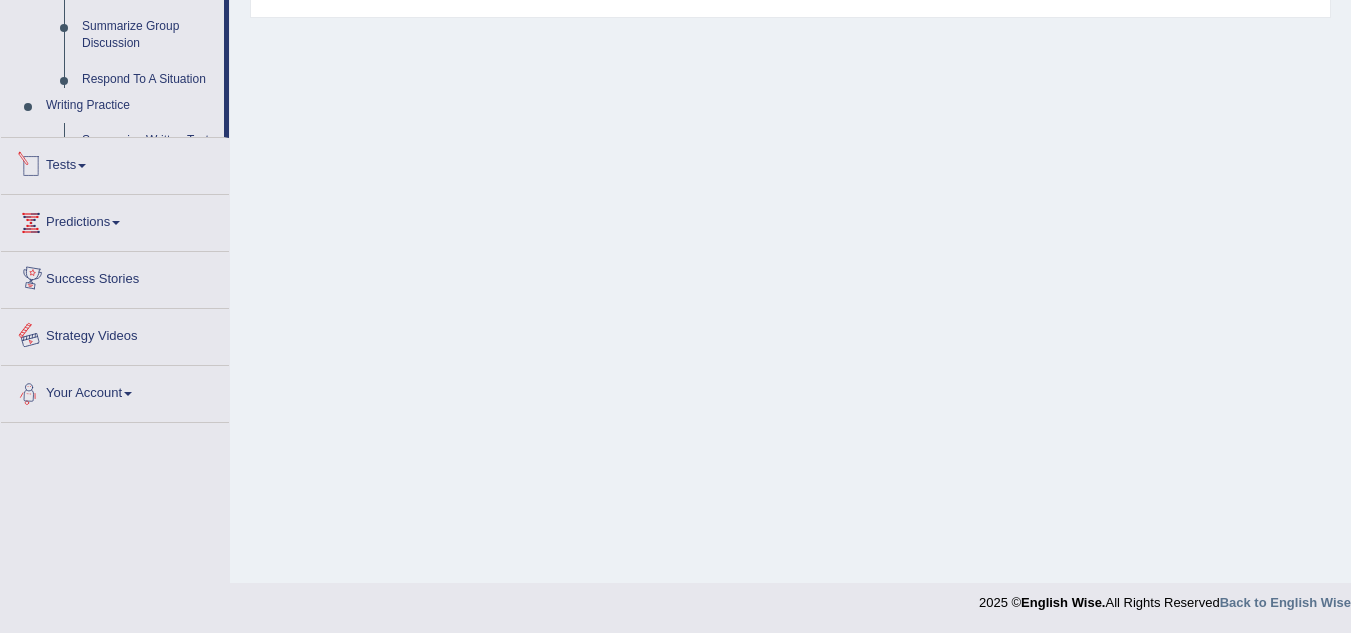 scroll, scrollTop: 934, scrollLeft: 0, axis: vertical 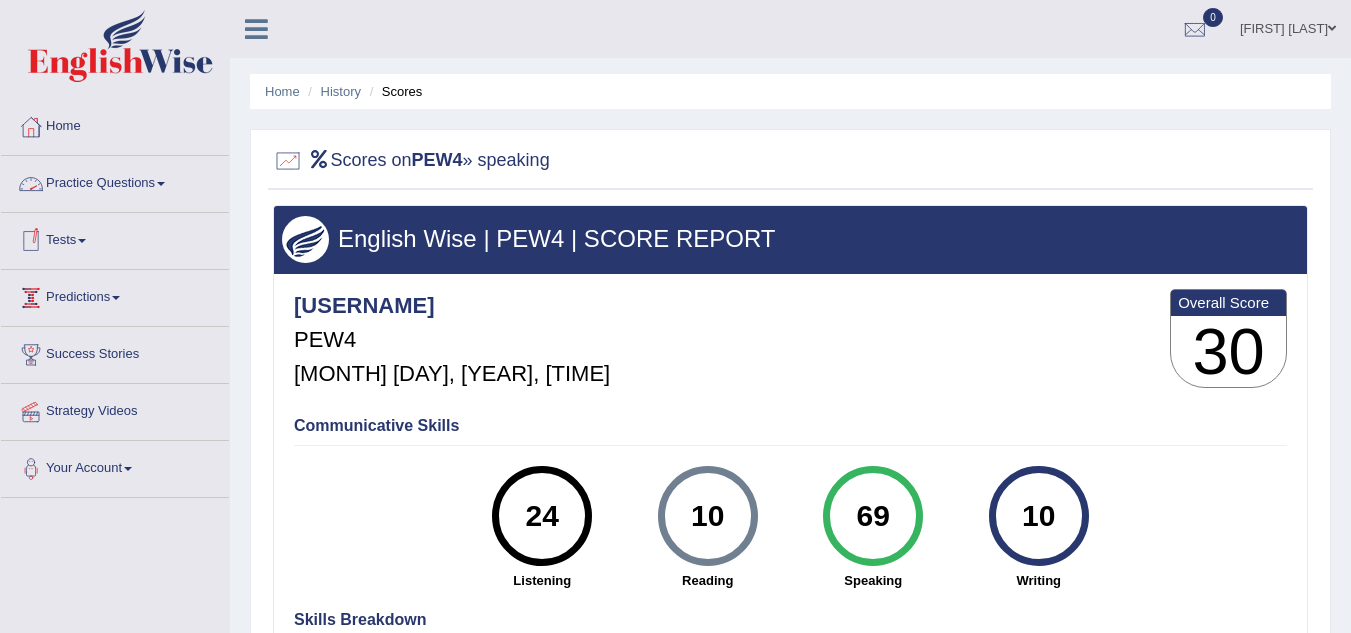 click on "Practice Questions" at bounding box center (115, 181) 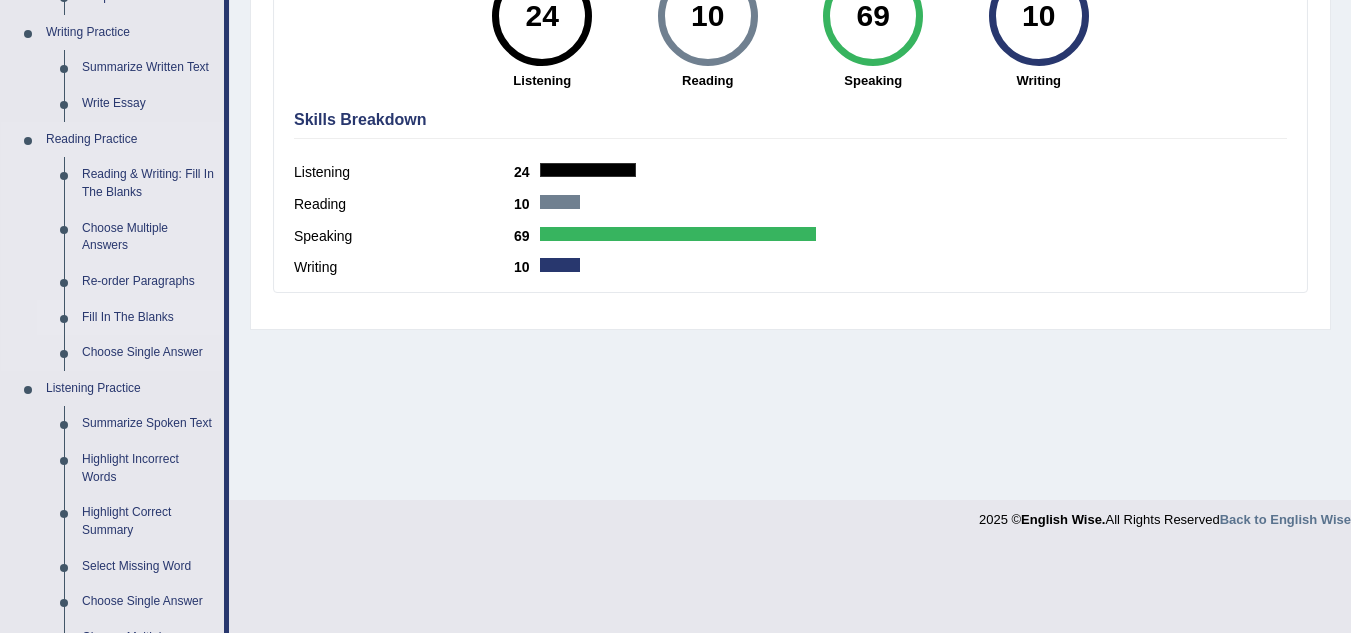 click on "Fill In The Blanks" at bounding box center (148, 318) 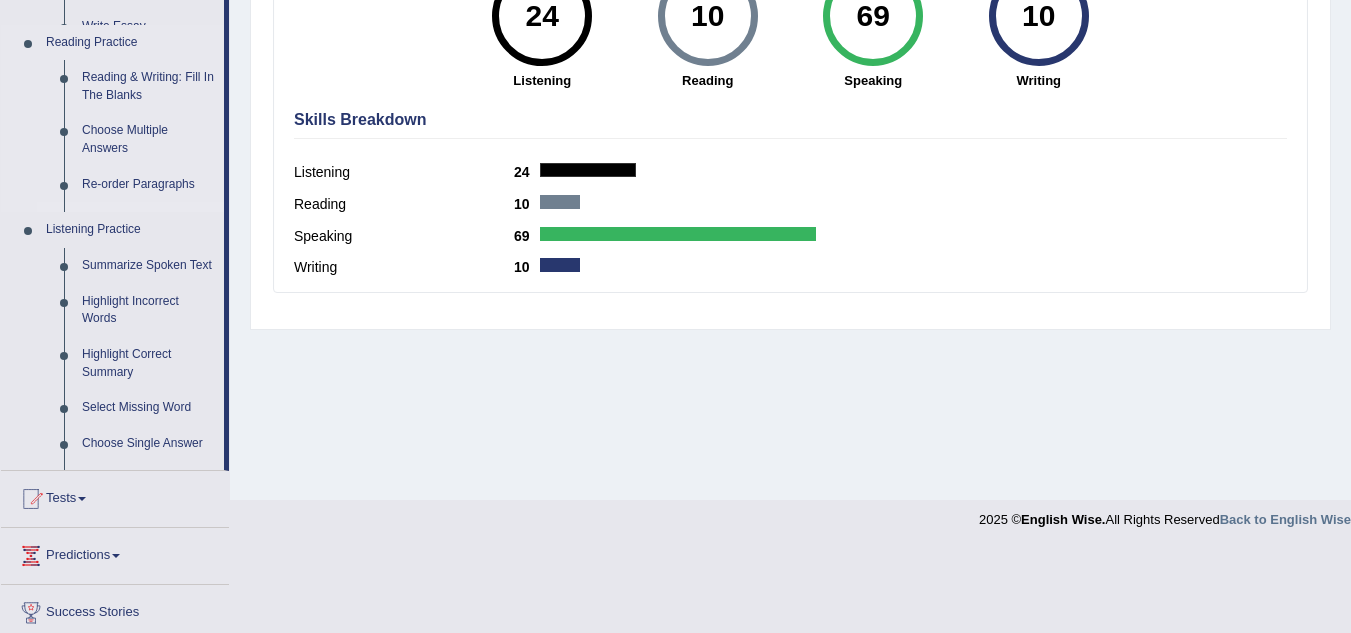 scroll, scrollTop: 417, scrollLeft: 0, axis: vertical 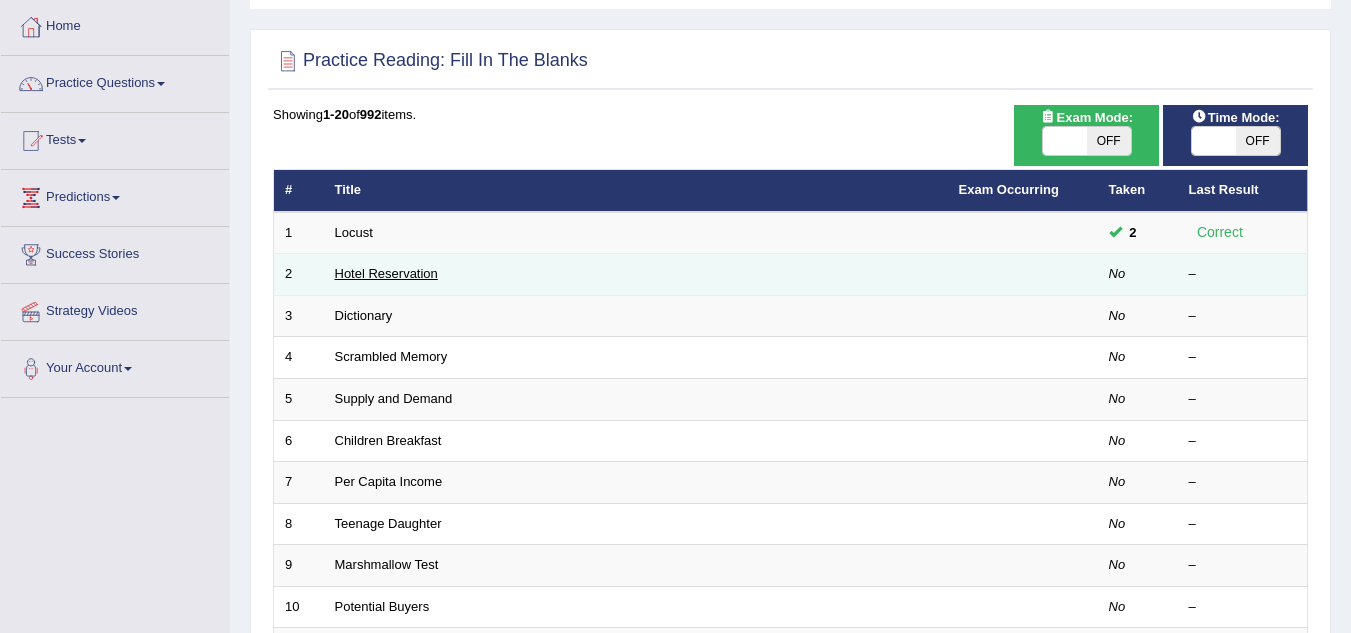 click on "Hotel Reservation" at bounding box center [386, 273] 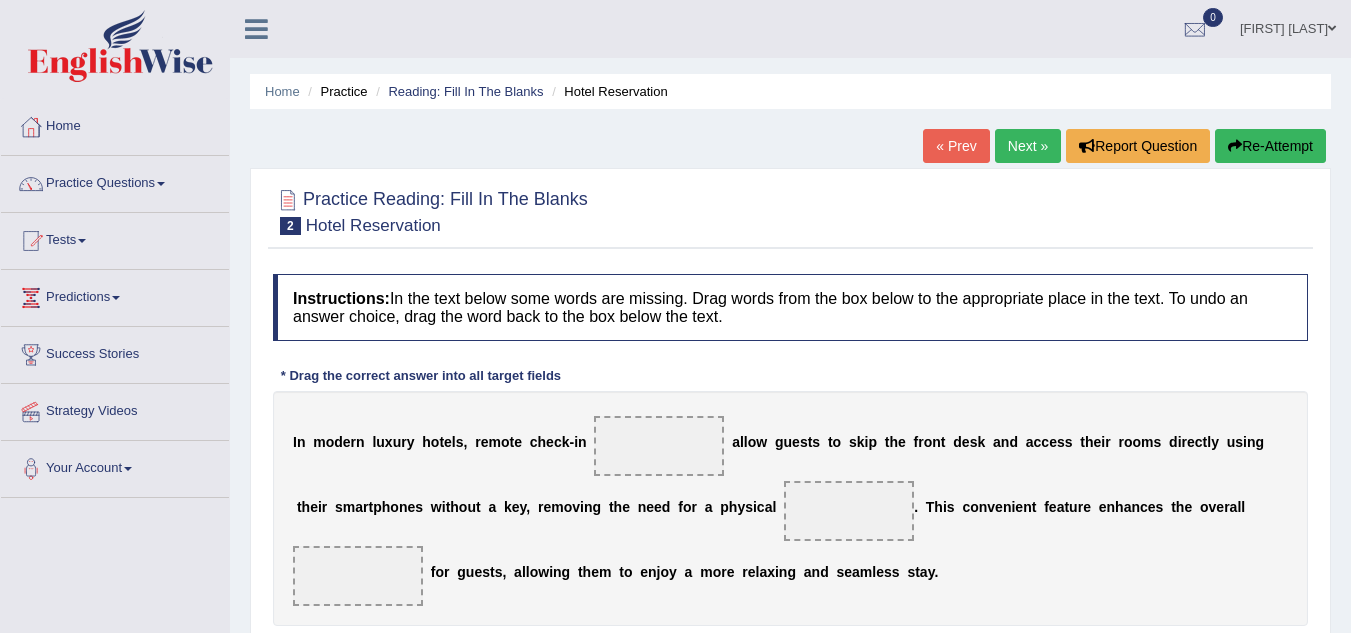 scroll, scrollTop: 0, scrollLeft: 0, axis: both 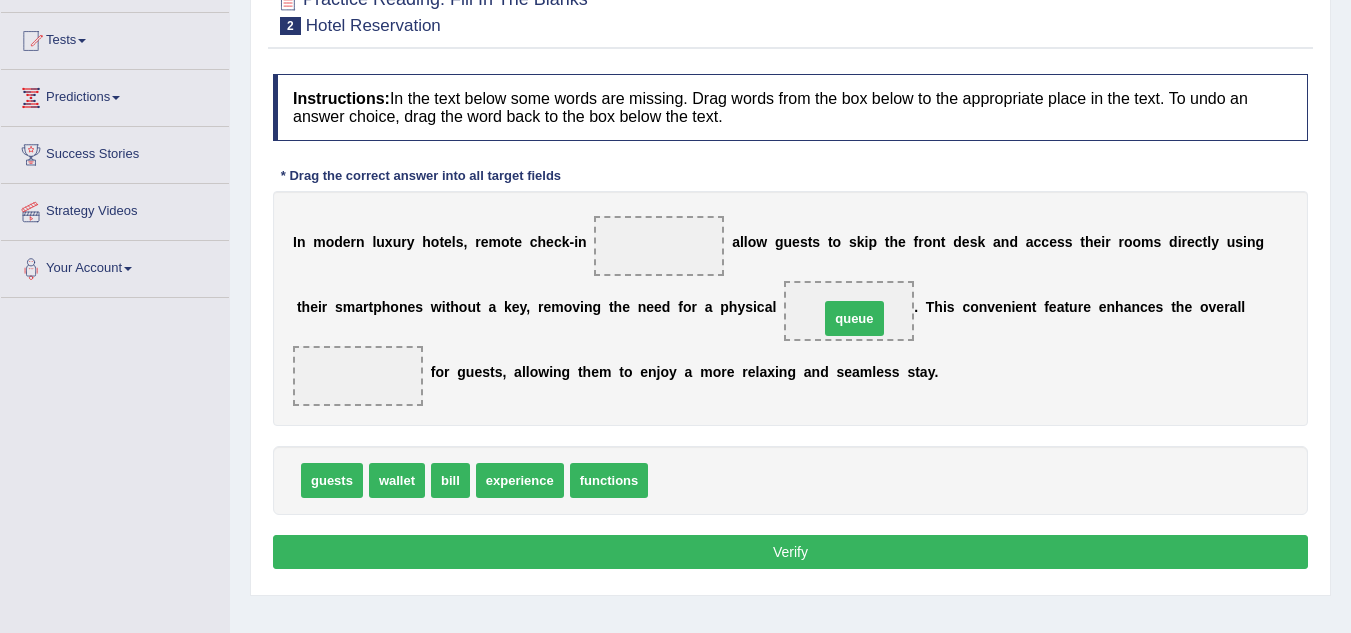 drag, startPoint x: 664, startPoint y: 484, endPoint x: 835, endPoint y: 322, distance: 235.55254 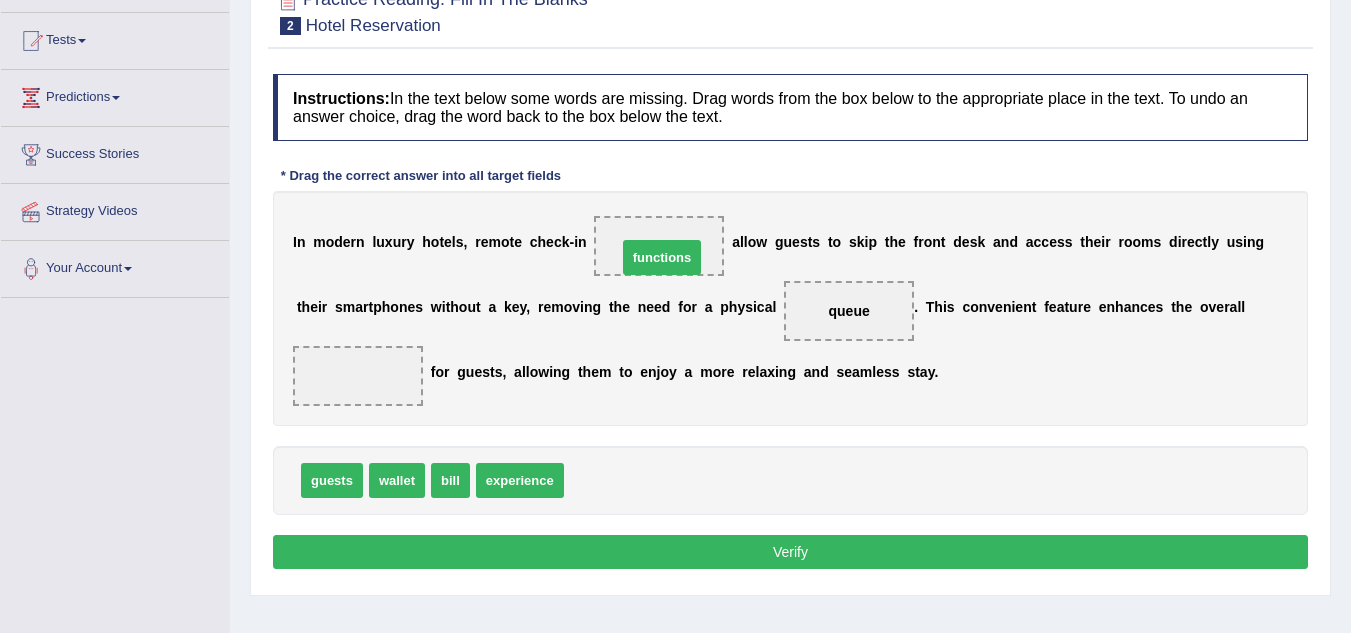 drag, startPoint x: 623, startPoint y: 475, endPoint x: 672, endPoint y: 254, distance: 226.36696 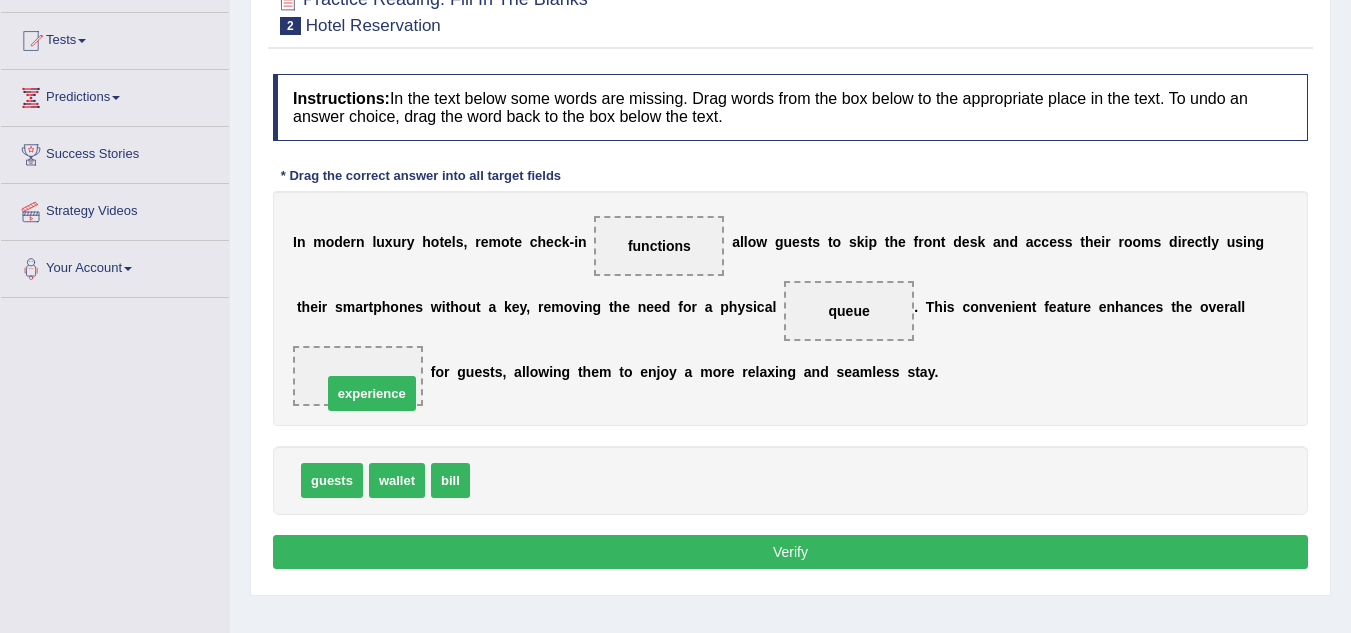 drag, startPoint x: 537, startPoint y: 454, endPoint x: 394, endPoint y: 389, distance: 157.0796 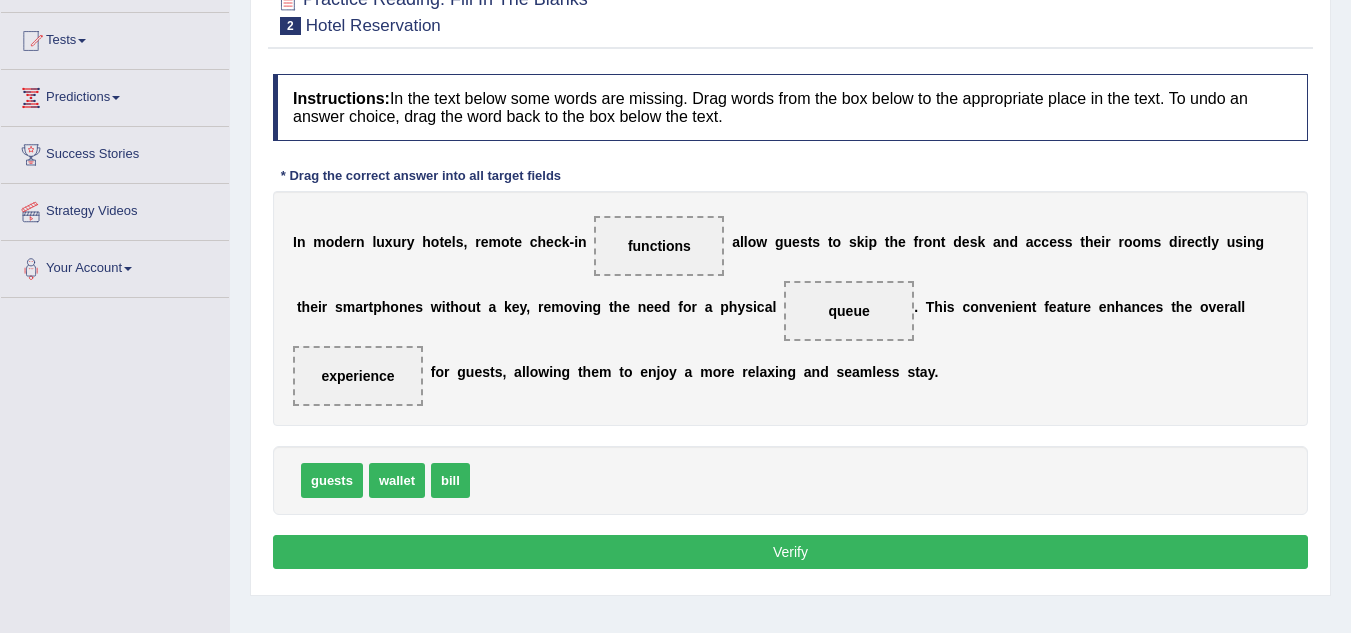 click on "Verify" at bounding box center (790, 552) 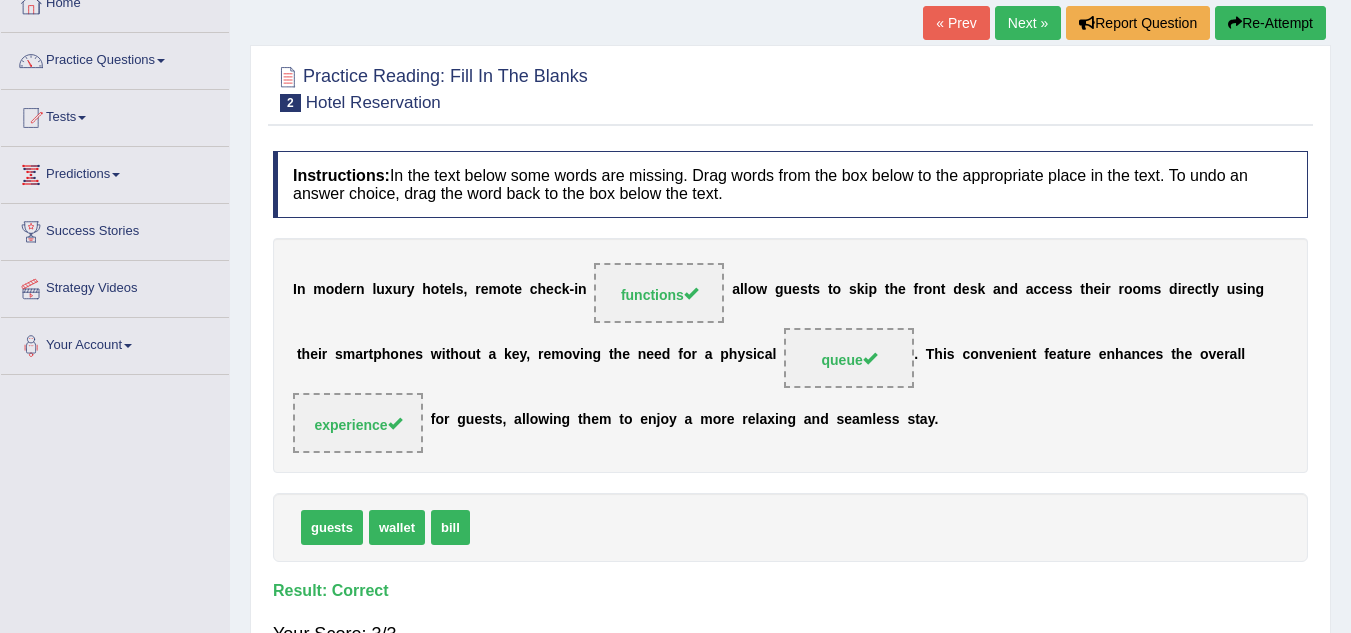 scroll, scrollTop: 0, scrollLeft: 0, axis: both 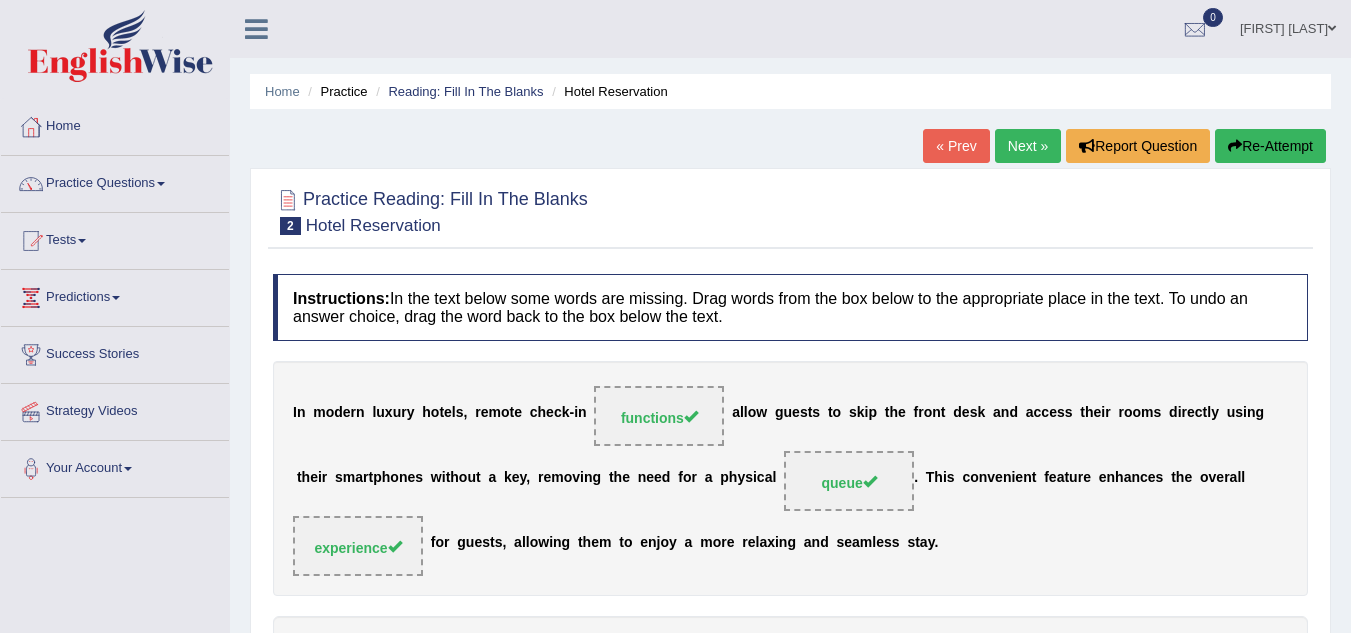 click on "Next »" at bounding box center [1028, 146] 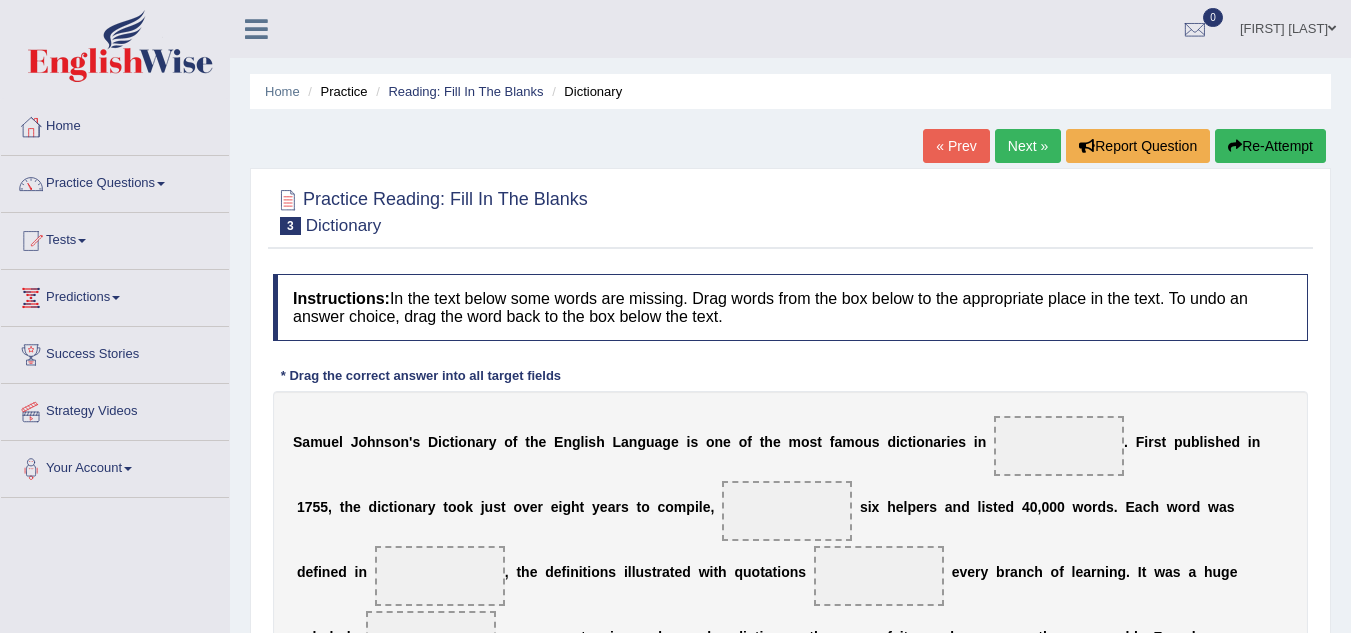 scroll, scrollTop: 100, scrollLeft: 0, axis: vertical 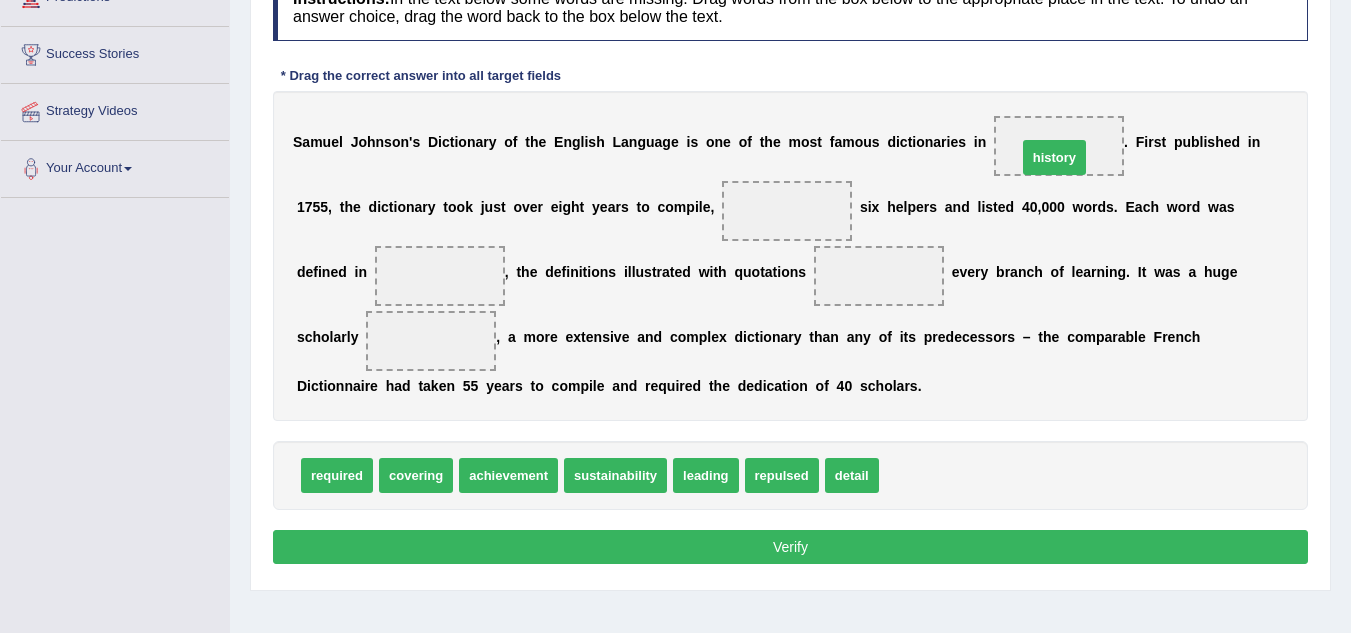 drag, startPoint x: 910, startPoint y: 477, endPoint x: 1048, endPoint y: 159, distance: 346.65256 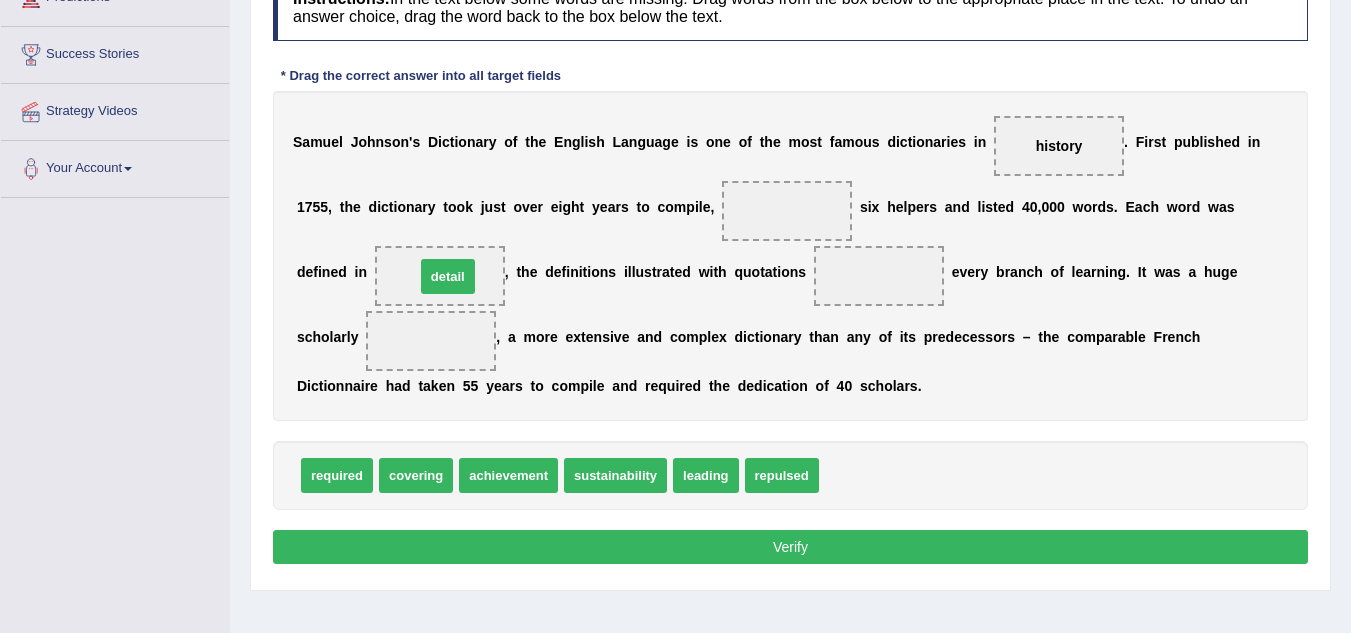 drag, startPoint x: 869, startPoint y: 483, endPoint x: 465, endPoint y: 283, distance: 450.79486 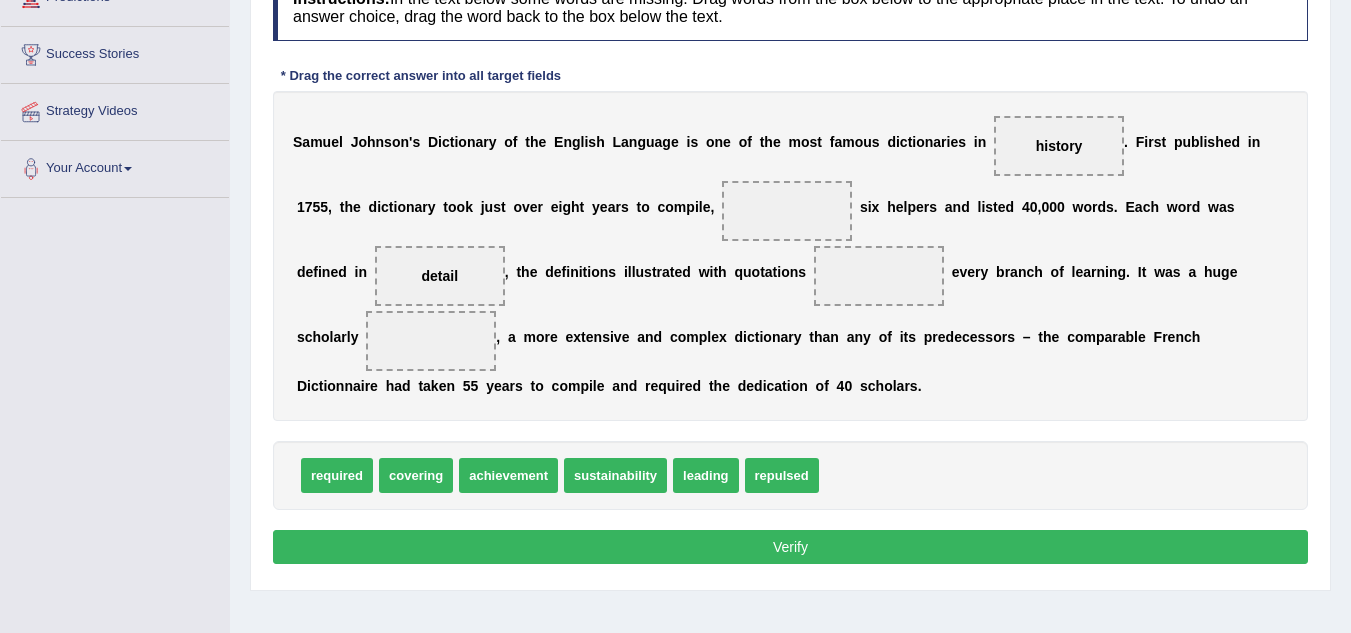 click on "S a m u e l    J o h n s o n ' s    D i c t i o n a r y    o f    t h e    E n g l i s h    L a n g u a g e    i s    o n e    o f    t h e    m o s t    f a m o u s    d i c t i o n a r i e s    i n    history .    F i r s t    p u b l i s h e d    i n    1 7 5 5 ,    t h e    d i c t i o n a r y    t o o k    j u s t    o v e r    e i g h t    y e a r s    t o    c o m p i l e ,       s i x    h e l p e r s    a n d    l i s t e d    4 0 , 0 0 0    w o r d s .    E a c h    w o r d    w a s    d e f i n e d    i n    detail ,    t h e    d e f i n i t i o n s    i l l u s t r a t e d    w i t h    q u o t a t i o n s       e v e r y    b r a n c h    o f    l e a r n i n g .    I t    w a s    a    h u g e    s c h o l a r l y    ,    a    m o r e    e x t e n s i v e    a n d    c o m p l e x    d i c t i o n a r y    t h a n    a n y    o f    i t s    p r e d e c e s s o r s    –    t h e    c o m p a r a b l e    F r e n c h    D" at bounding box center [790, 256] 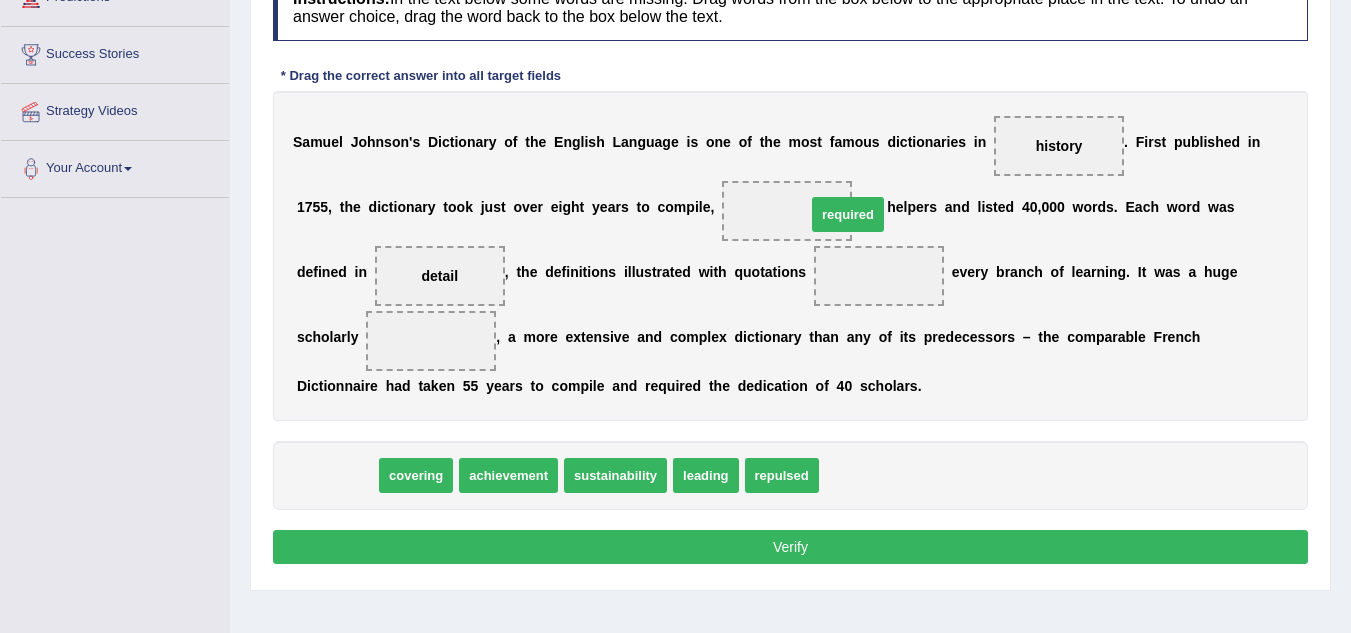 drag, startPoint x: 349, startPoint y: 465, endPoint x: 847, endPoint y: 212, distance: 558.58124 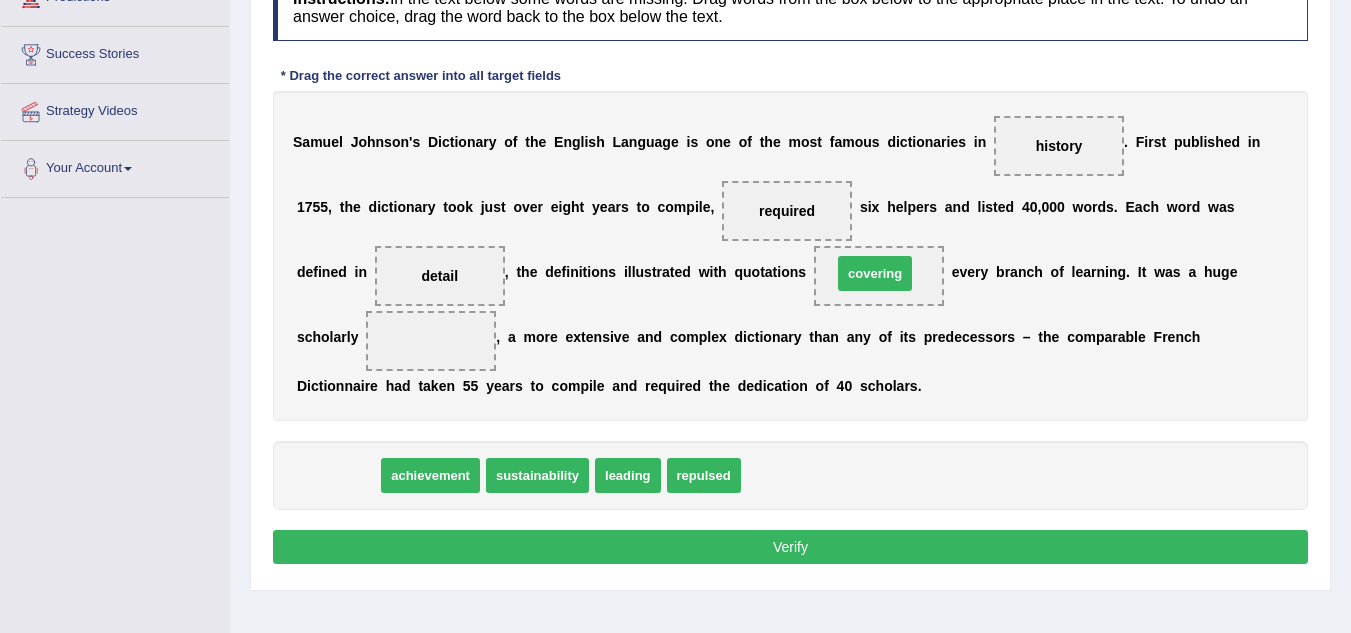 drag, startPoint x: 343, startPoint y: 479, endPoint x: 880, endPoint y: 277, distance: 573.736 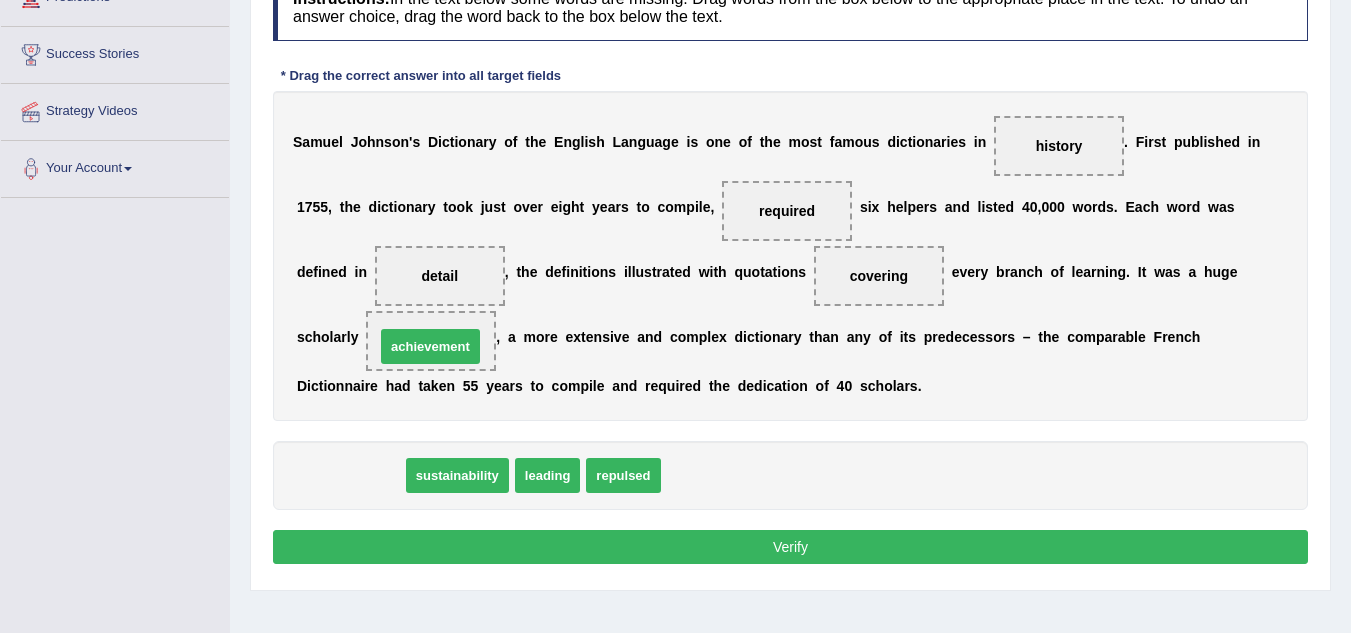 drag, startPoint x: 338, startPoint y: 473, endPoint x: 416, endPoint y: 344, distance: 150.74814 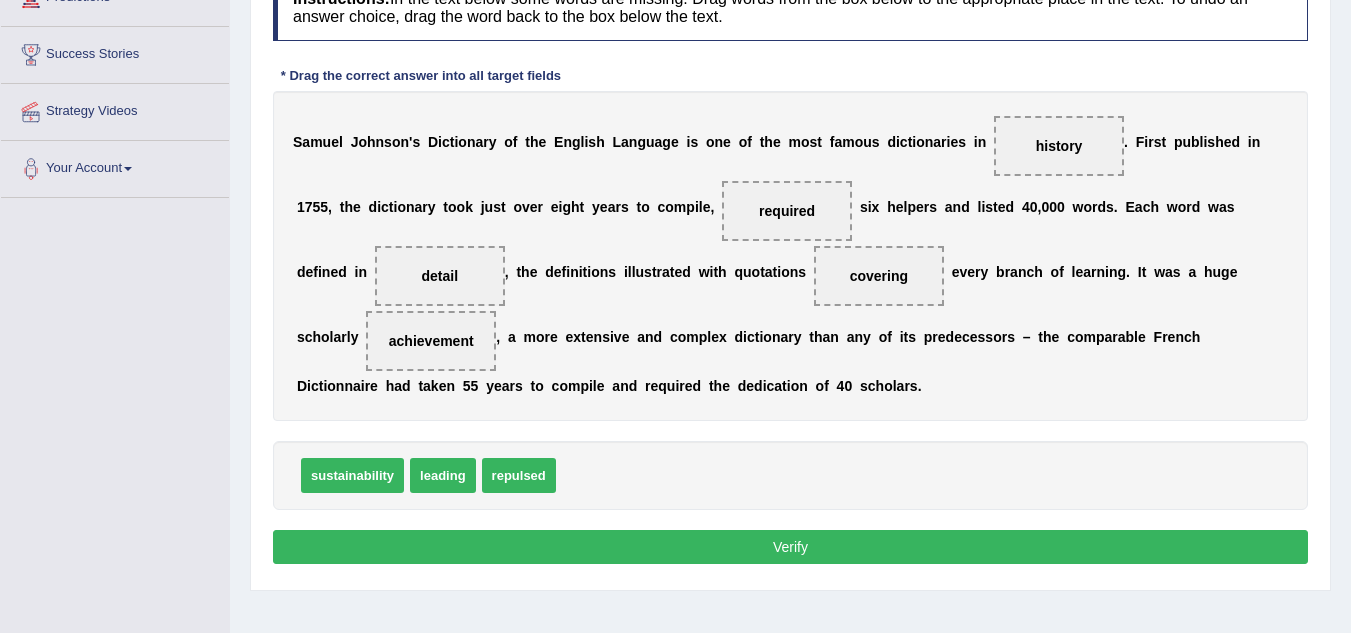 click on "Verify" at bounding box center [790, 547] 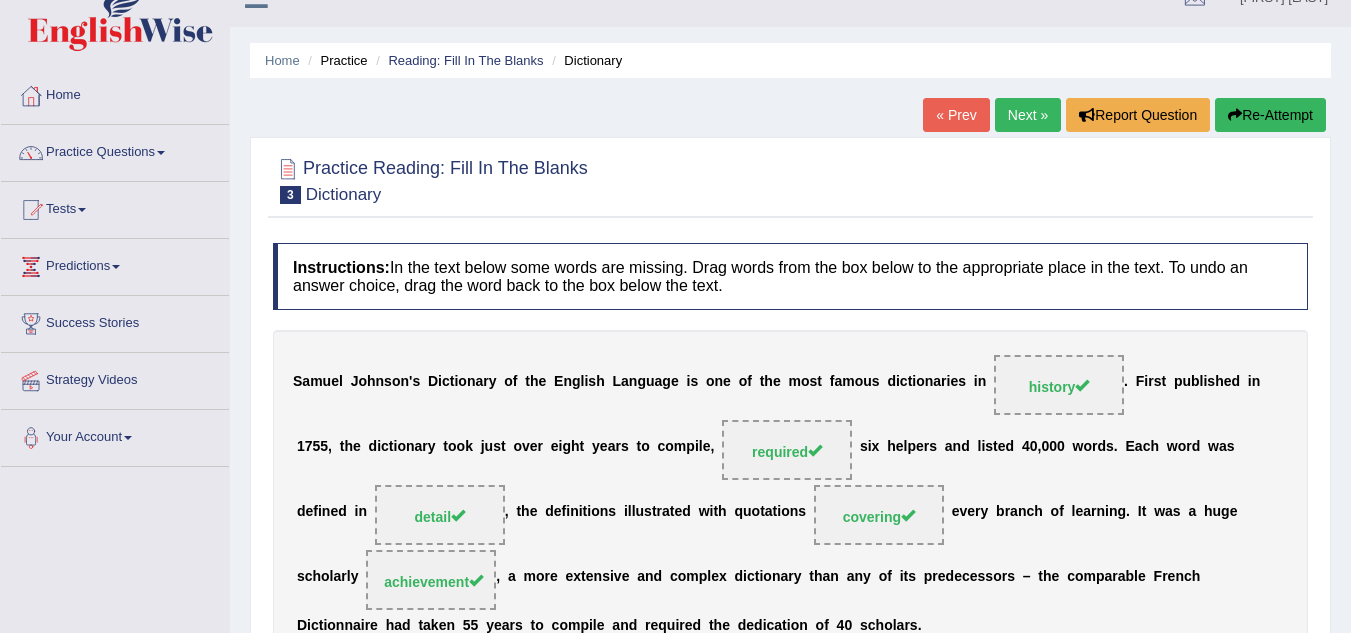 scroll, scrollTop: 0, scrollLeft: 0, axis: both 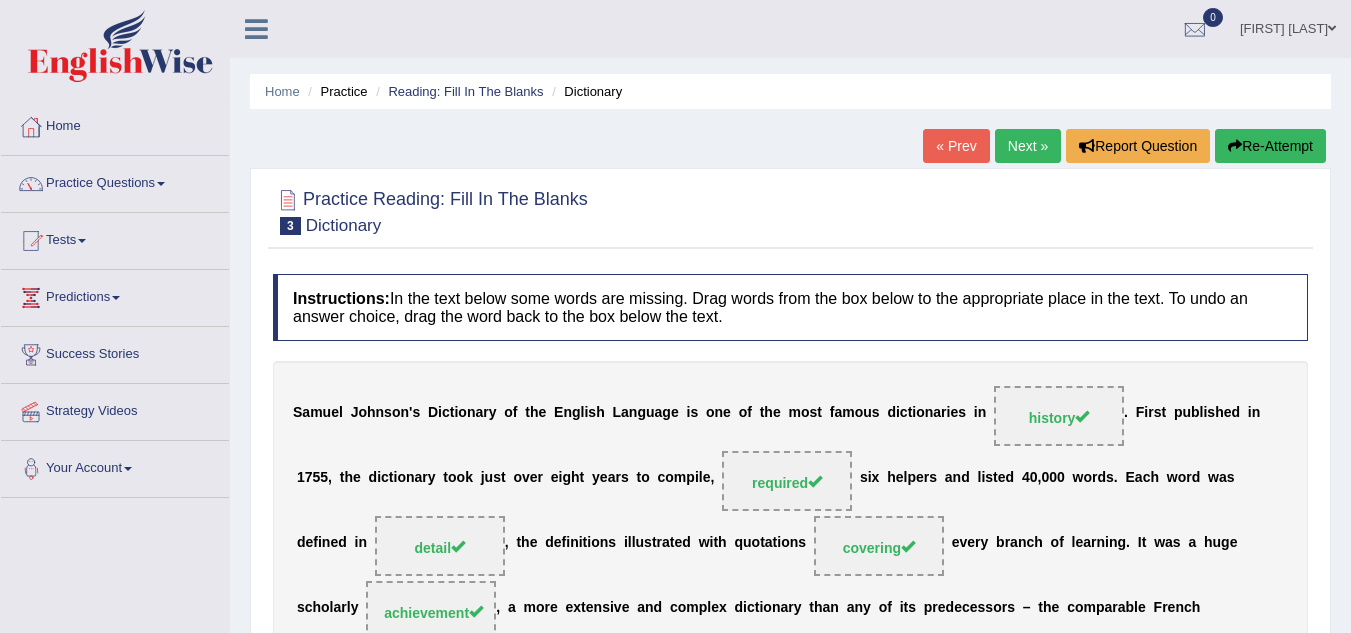 click on "Next »" at bounding box center [1028, 146] 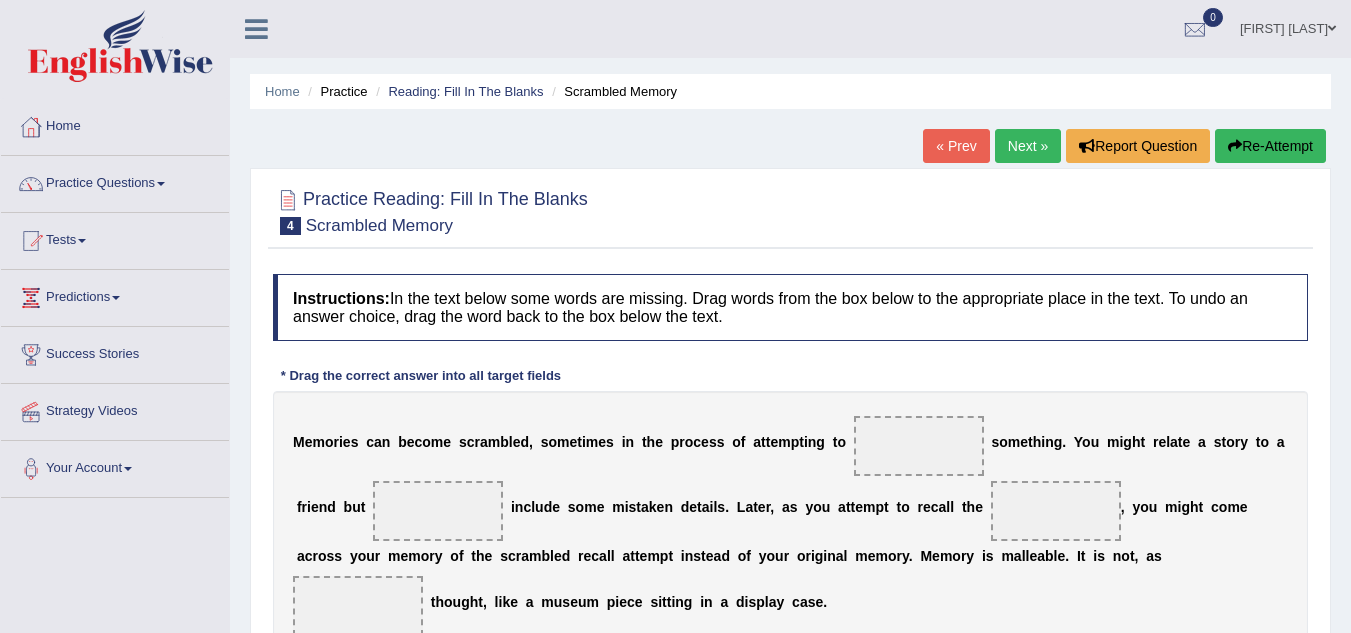 scroll, scrollTop: 100, scrollLeft: 0, axis: vertical 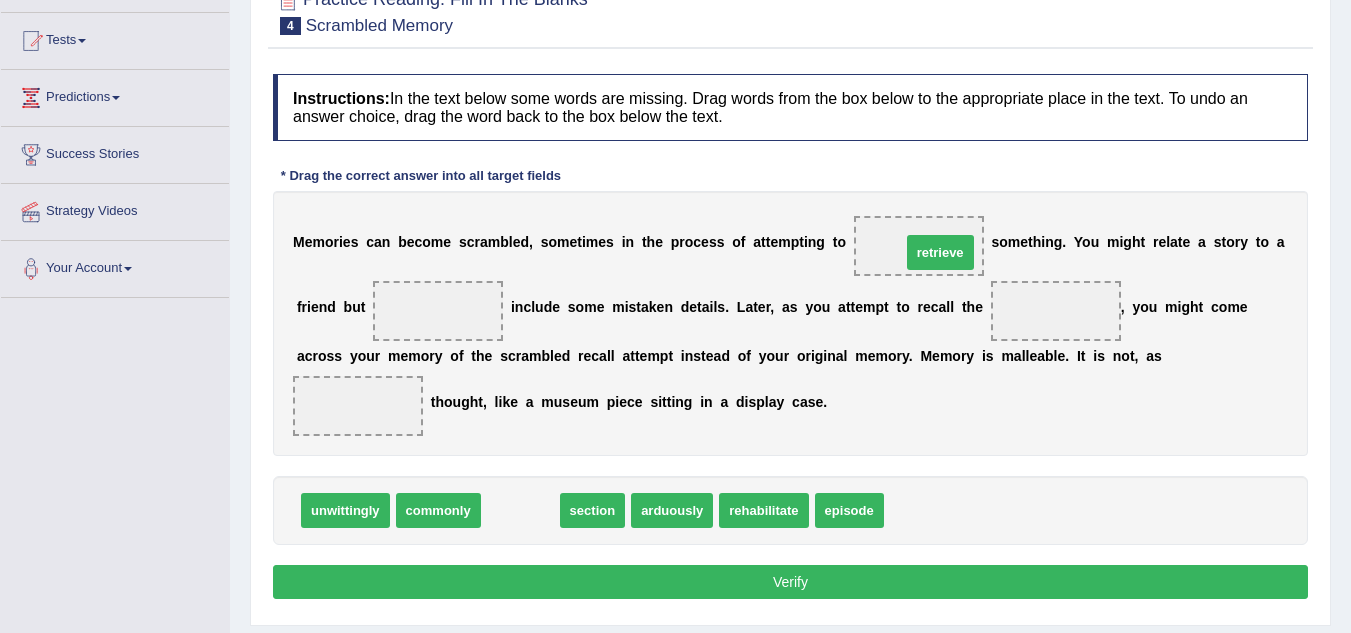 drag, startPoint x: 560, startPoint y: 475, endPoint x: 949, endPoint y: 246, distance: 451.40005 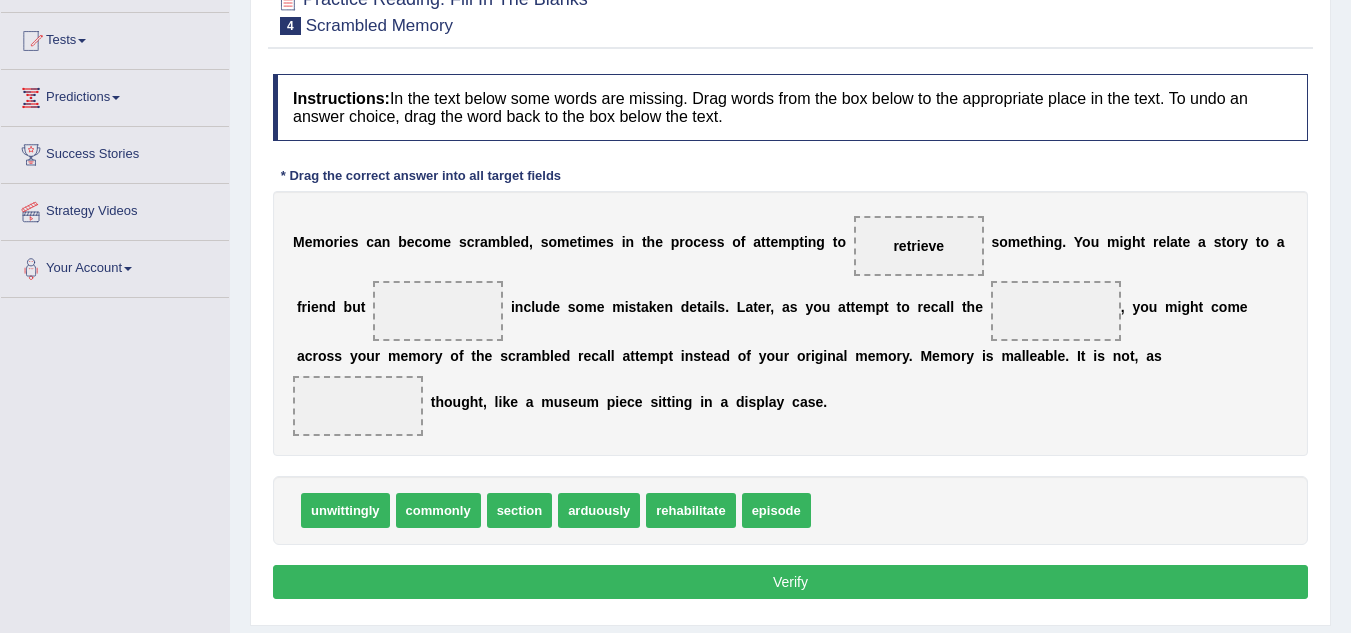 click on "arduously" at bounding box center (599, 510) 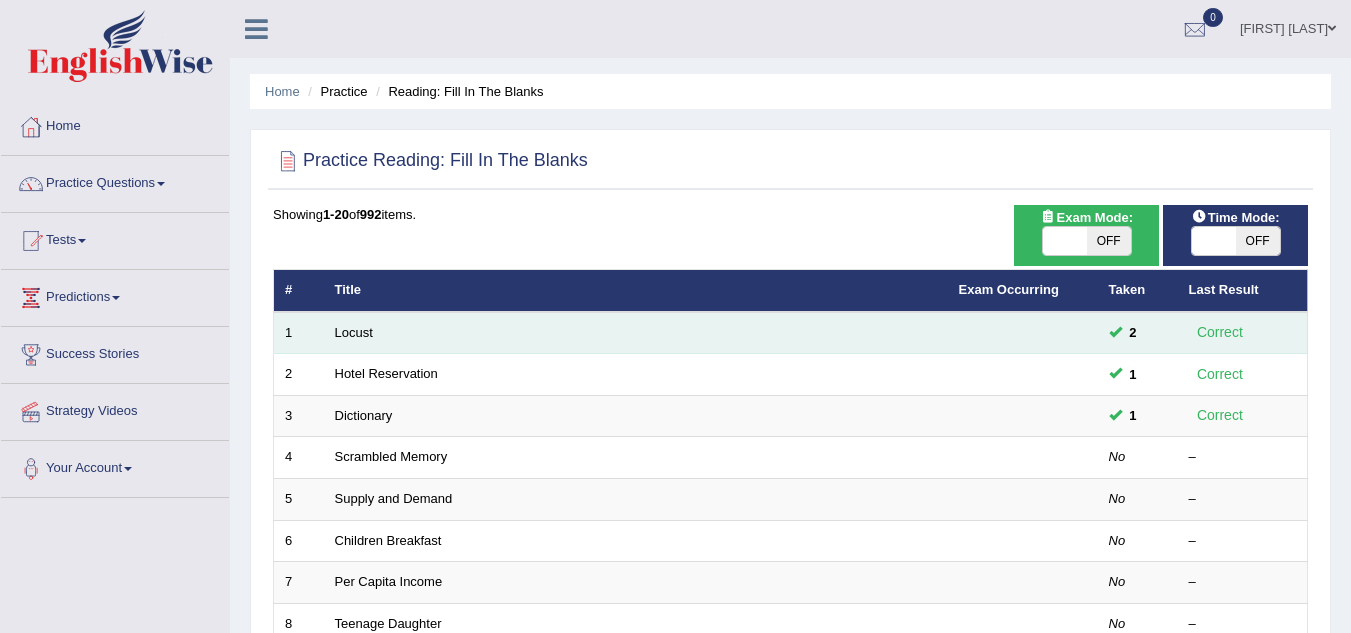 scroll, scrollTop: 0, scrollLeft: 0, axis: both 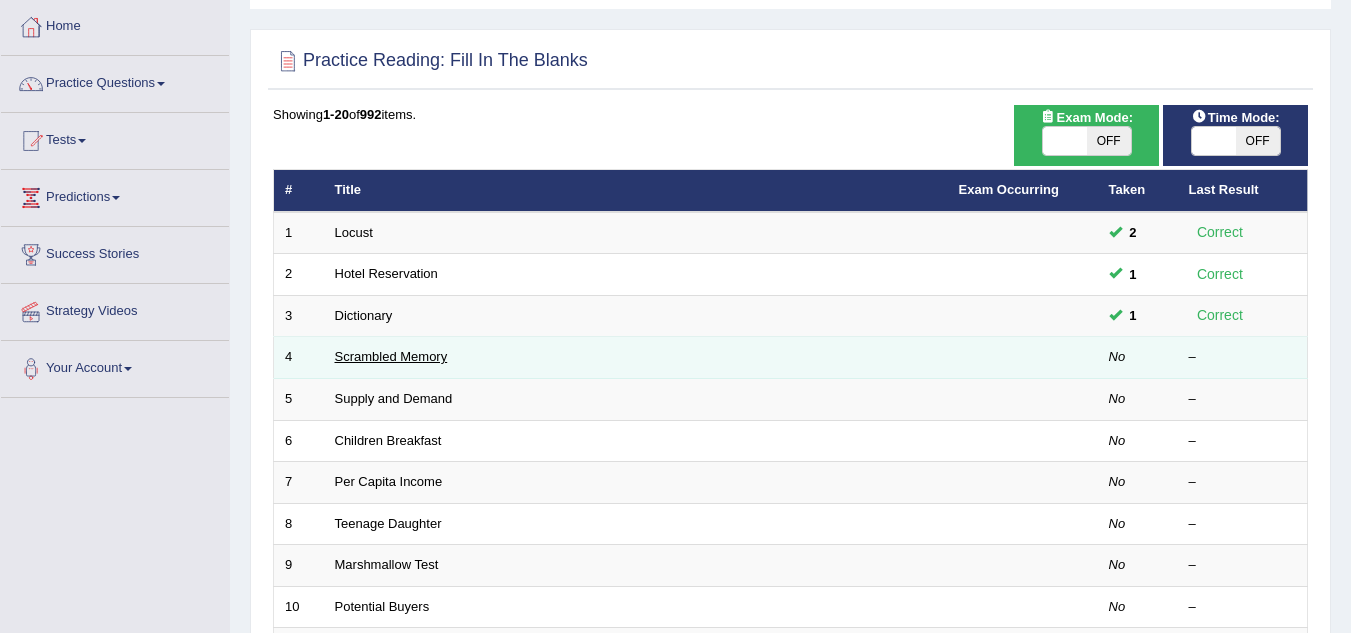 click on "Scrambled Memory" at bounding box center [391, 356] 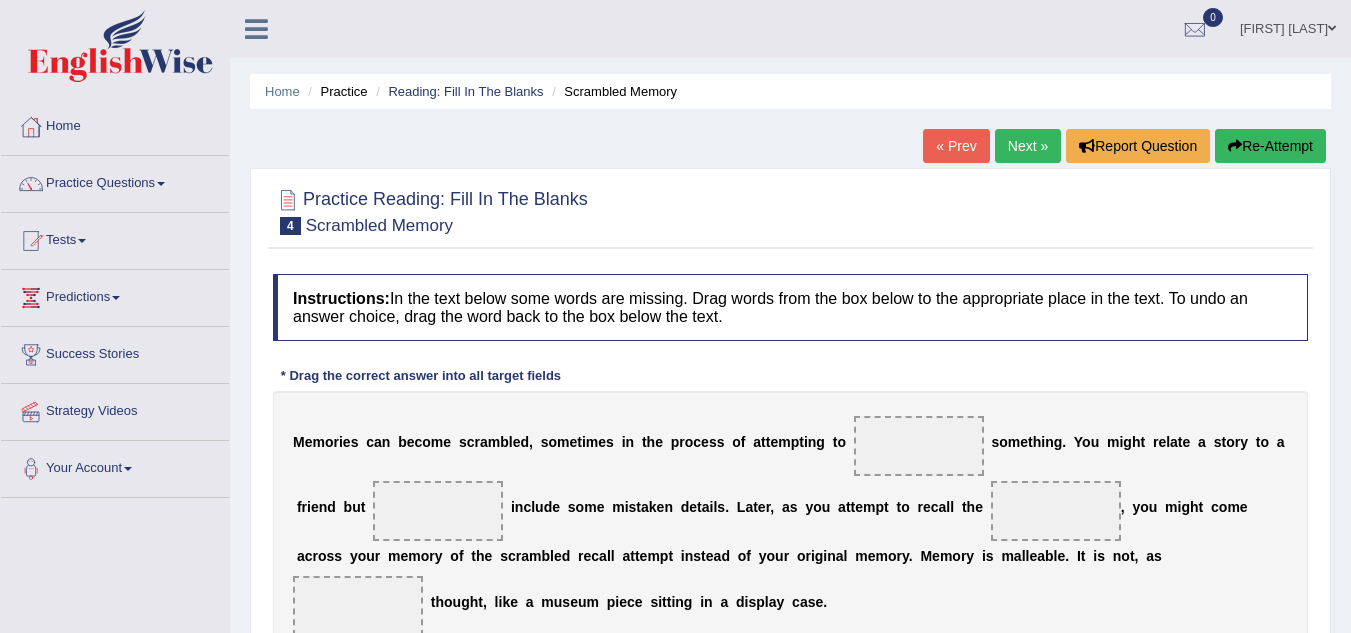 scroll, scrollTop: 26, scrollLeft: 0, axis: vertical 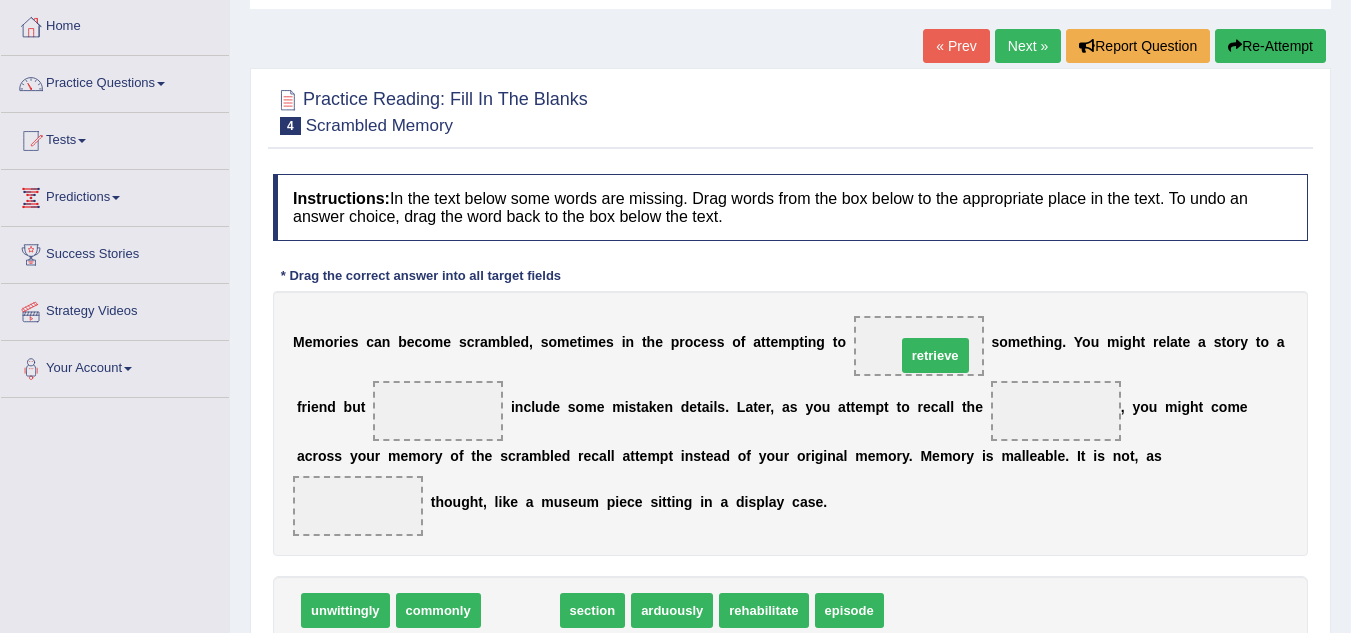 drag, startPoint x: 512, startPoint y: 608, endPoint x: 929, endPoint y: 349, distance: 490.88696 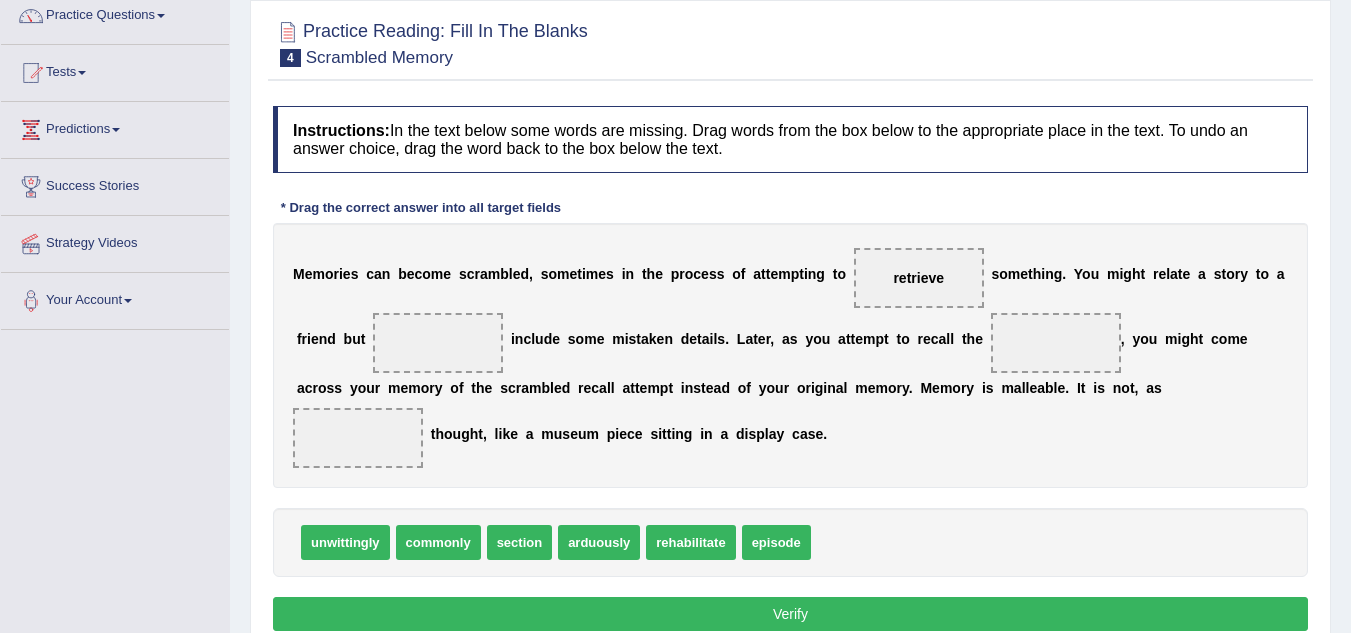 scroll, scrollTop: 300, scrollLeft: 0, axis: vertical 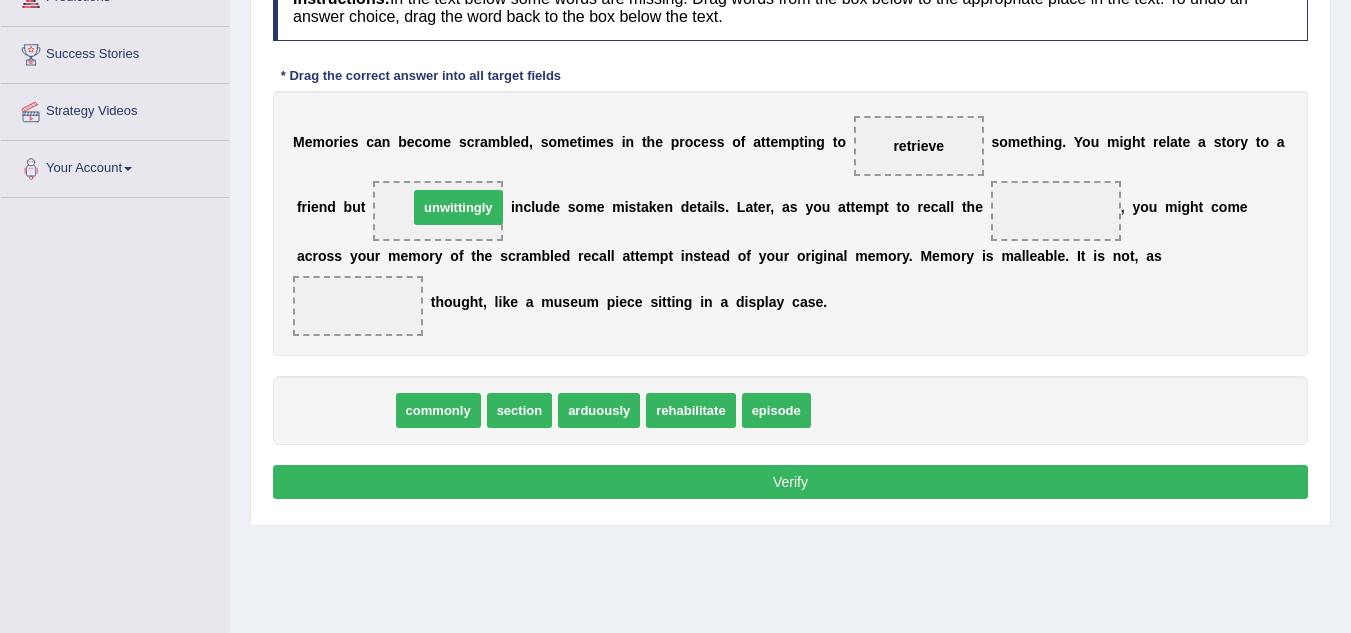 drag, startPoint x: 329, startPoint y: 411, endPoint x: 441, endPoint y: 212, distance: 228.3528 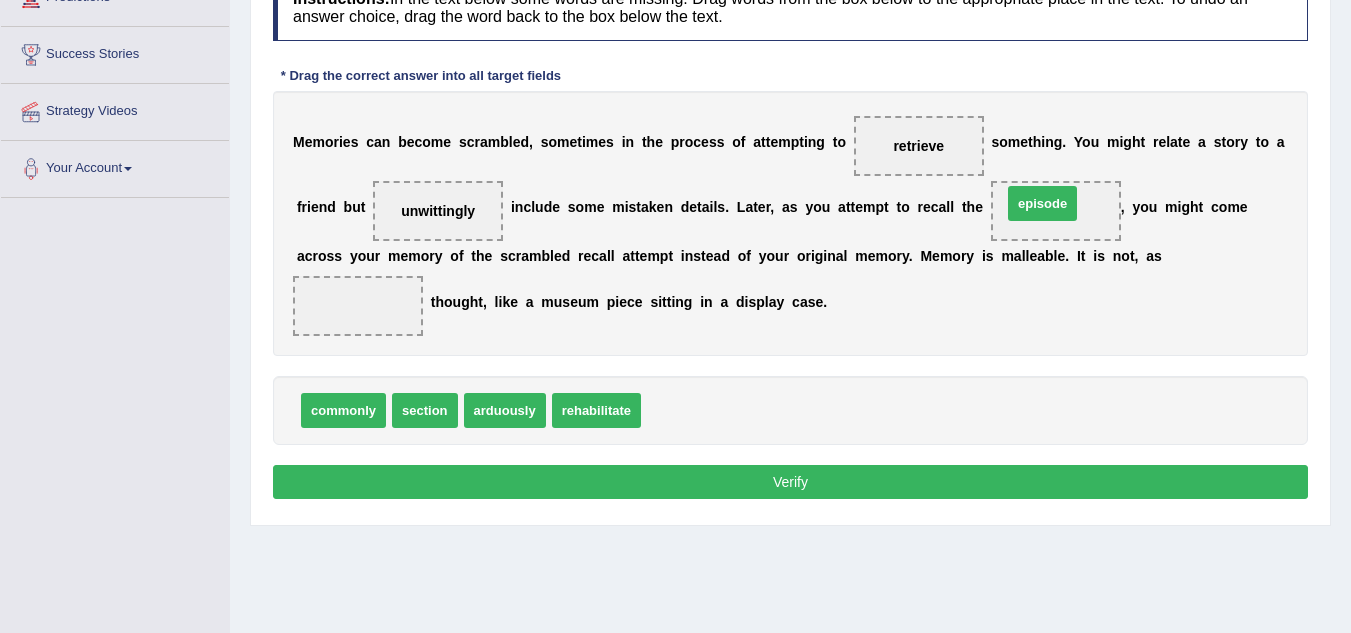 drag, startPoint x: 696, startPoint y: 418, endPoint x: 1056, endPoint y: 215, distance: 413.29047 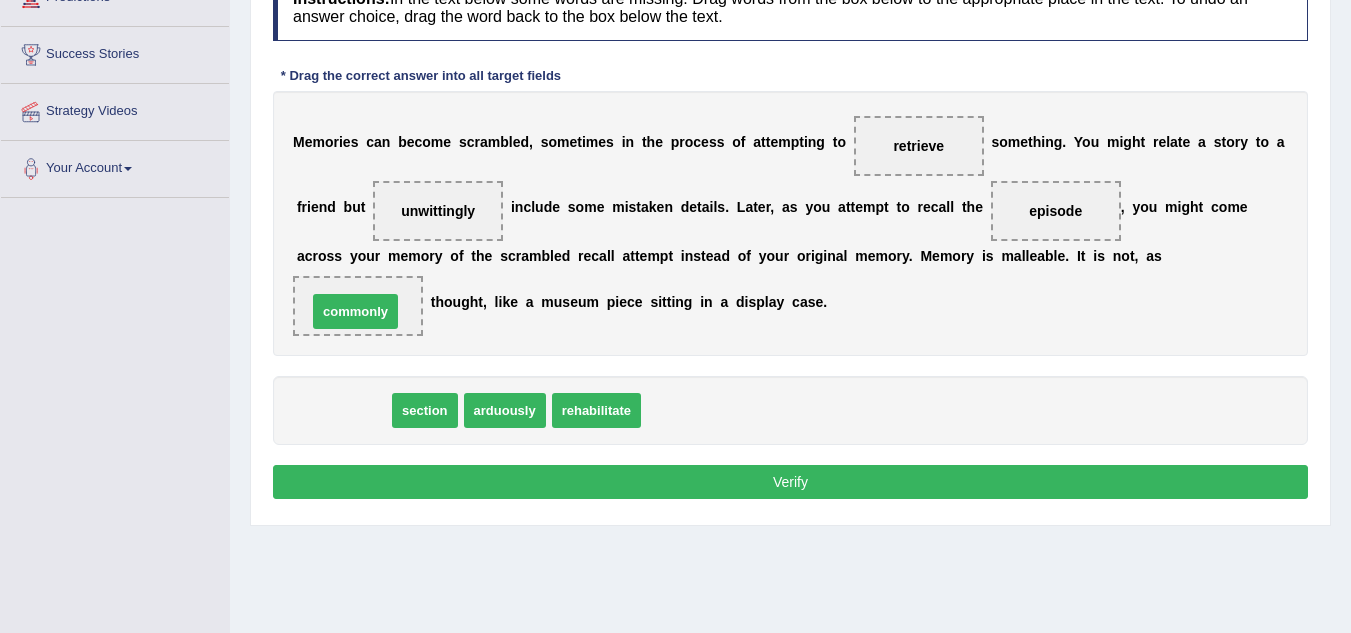 drag, startPoint x: 362, startPoint y: 417, endPoint x: 374, endPoint y: 318, distance: 99.724625 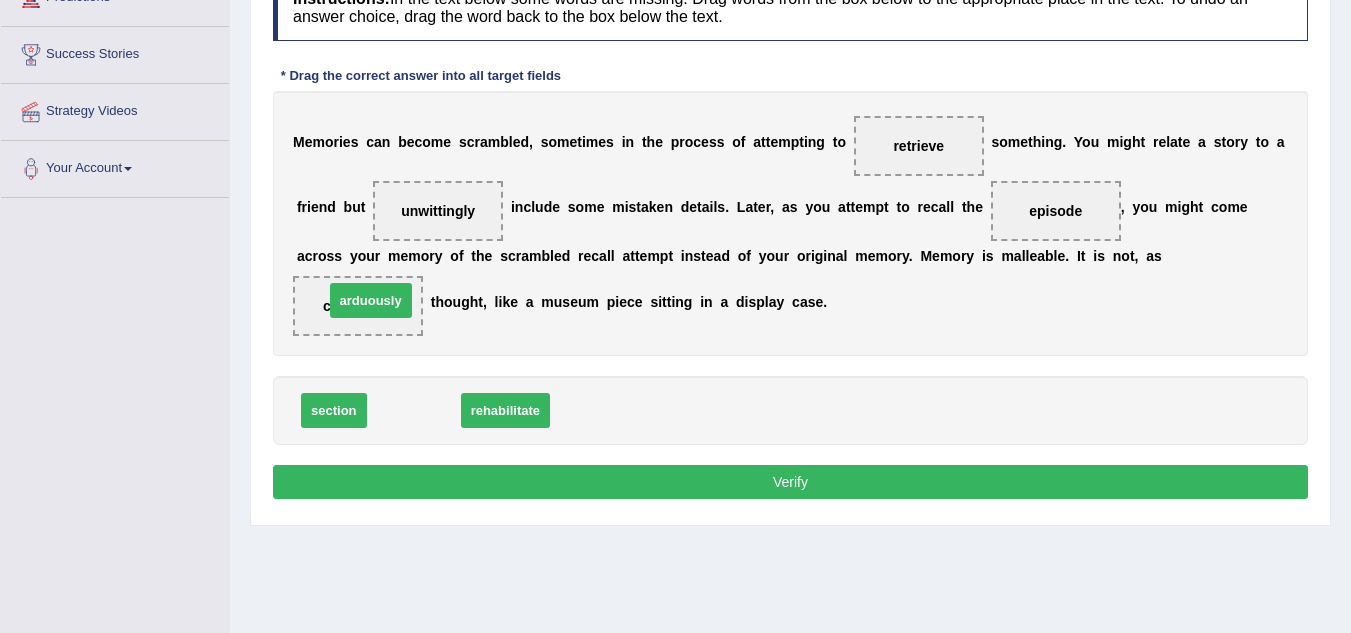 drag, startPoint x: 417, startPoint y: 409, endPoint x: 374, endPoint y: 299, distance: 118.10589 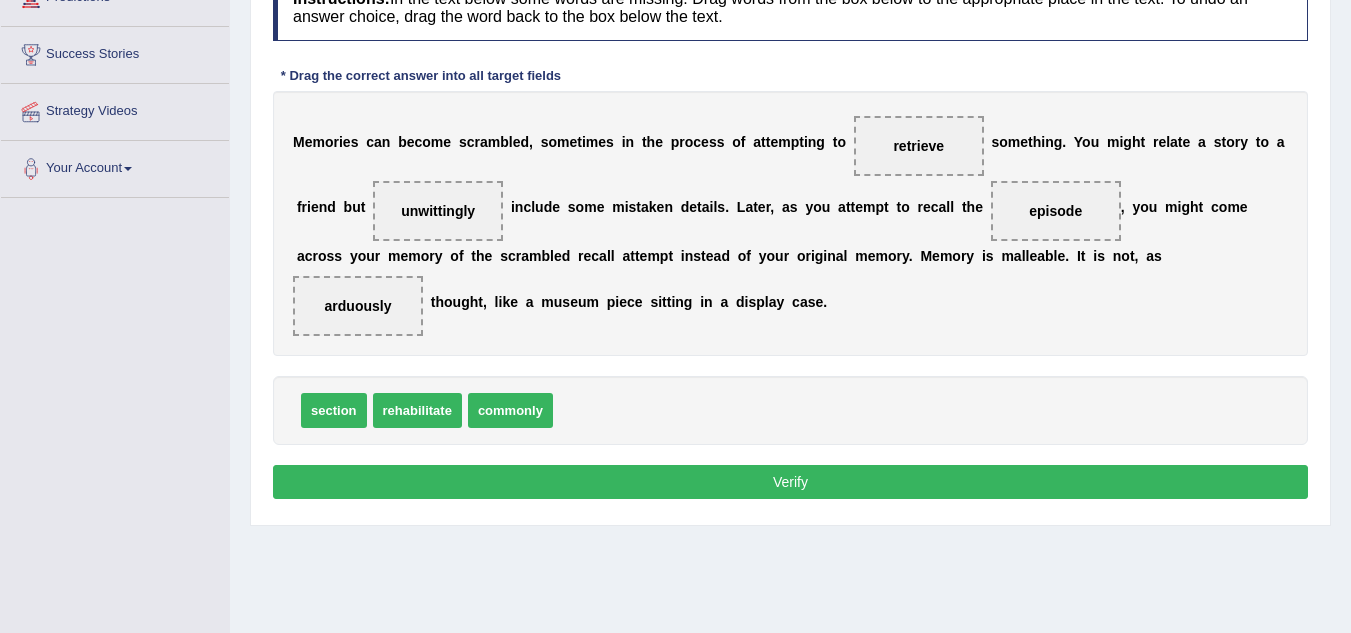 click on "Verify" at bounding box center [790, 482] 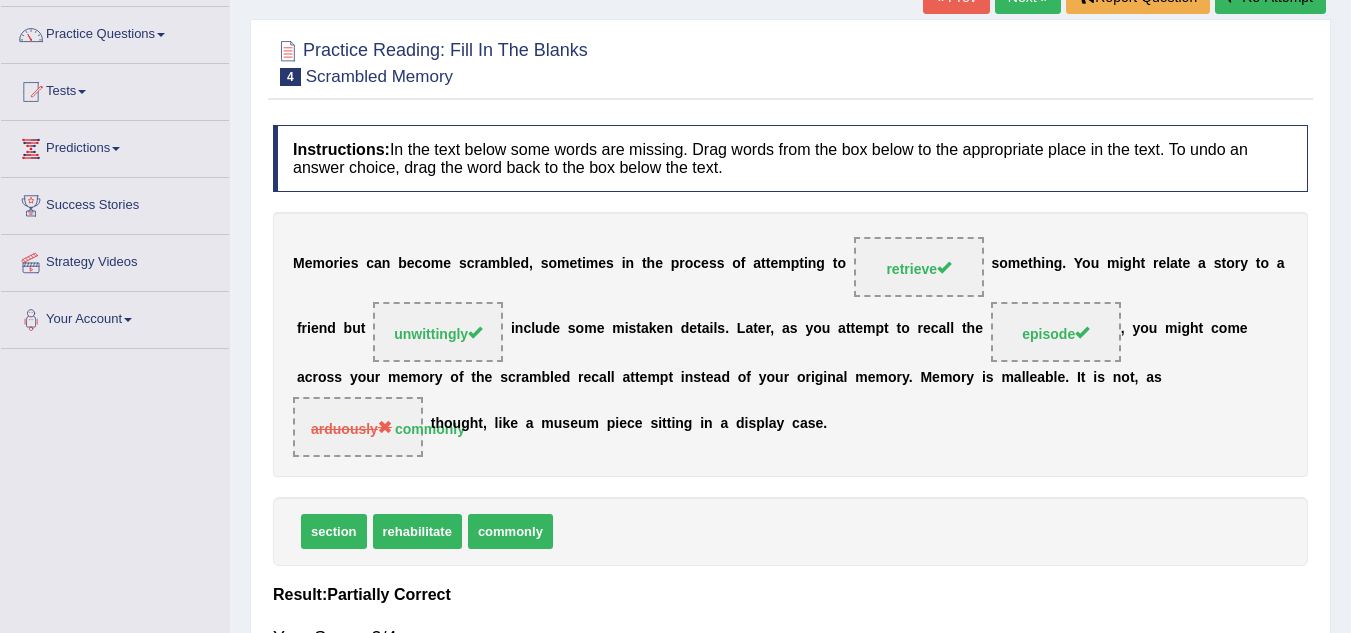 scroll, scrollTop: 0, scrollLeft: 0, axis: both 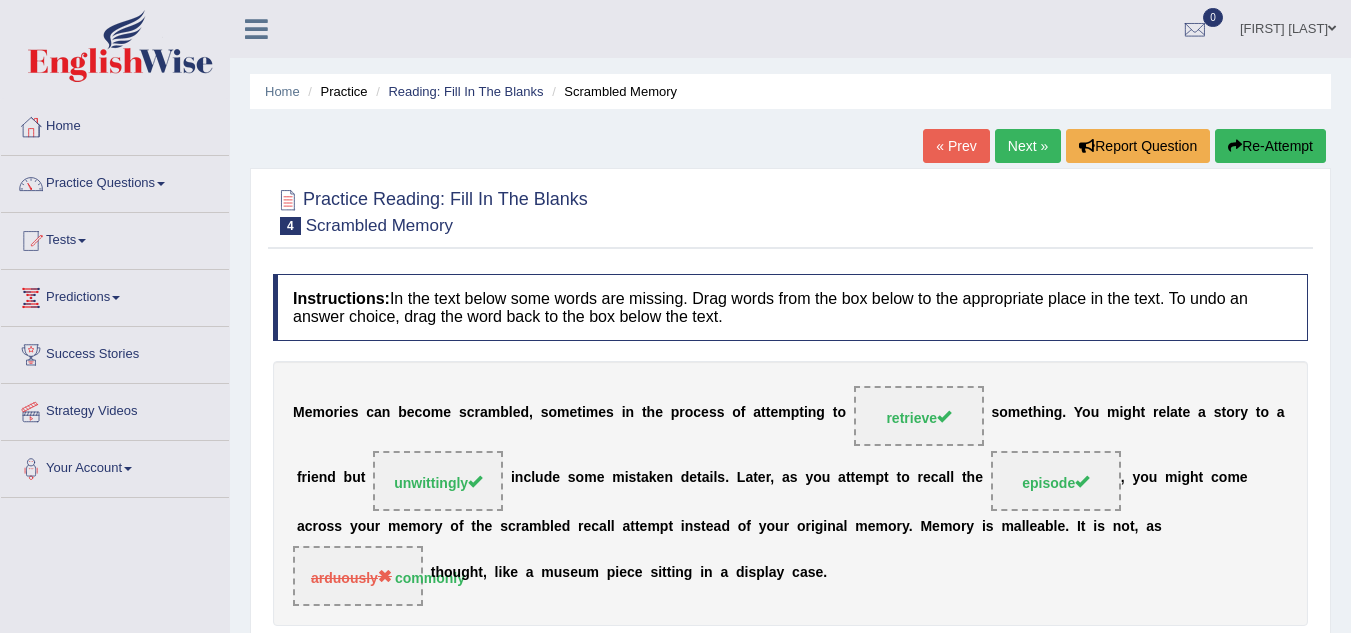 click on "Re-Attempt" at bounding box center [1270, 146] 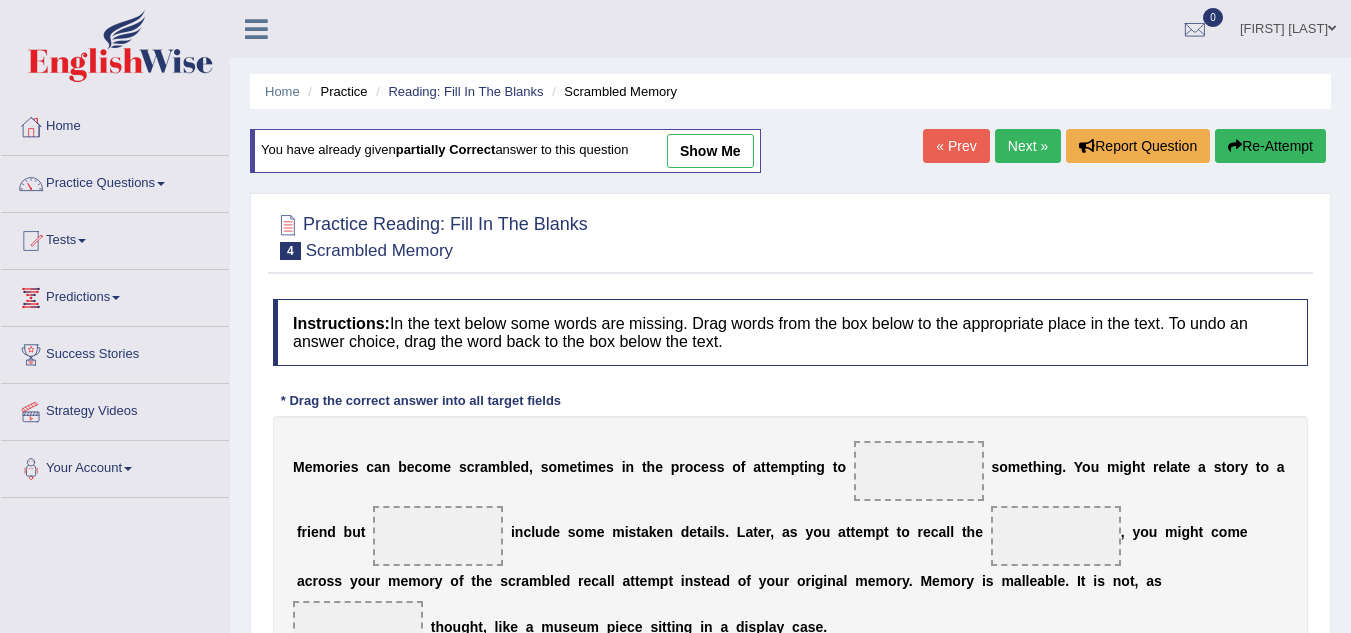 scroll, scrollTop: 265, scrollLeft: 0, axis: vertical 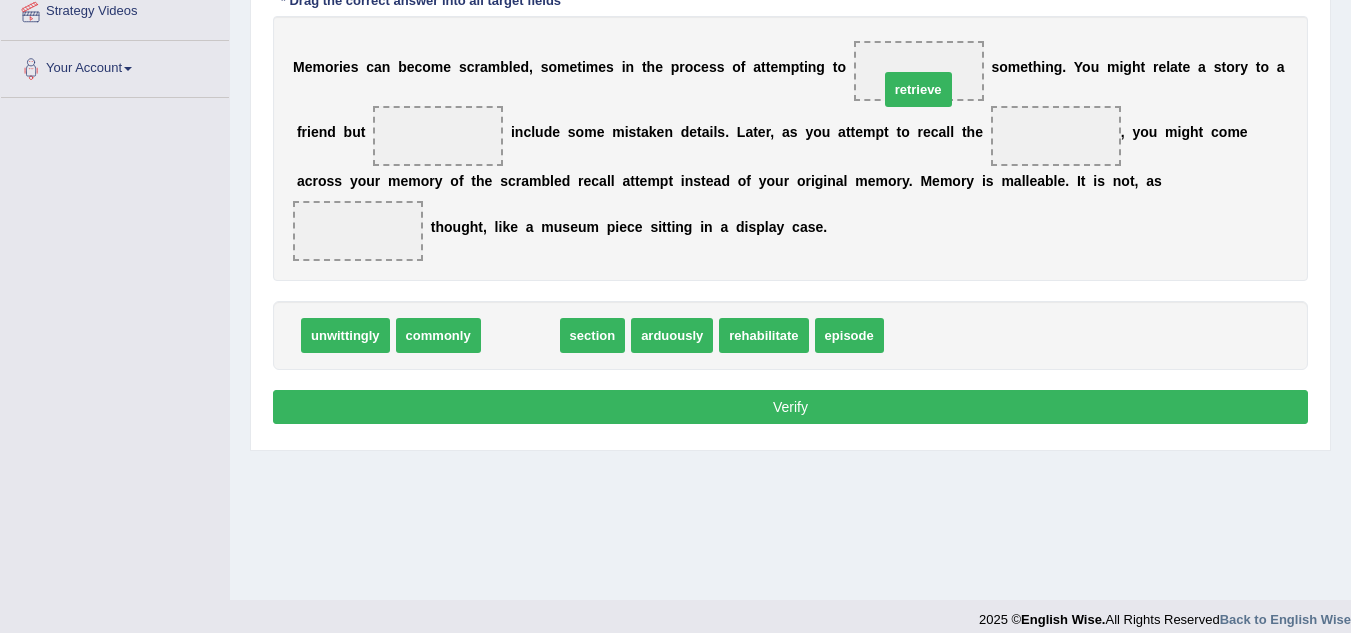 drag, startPoint x: 544, startPoint y: 324, endPoint x: 941, endPoint y: 79, distance: 466.5126 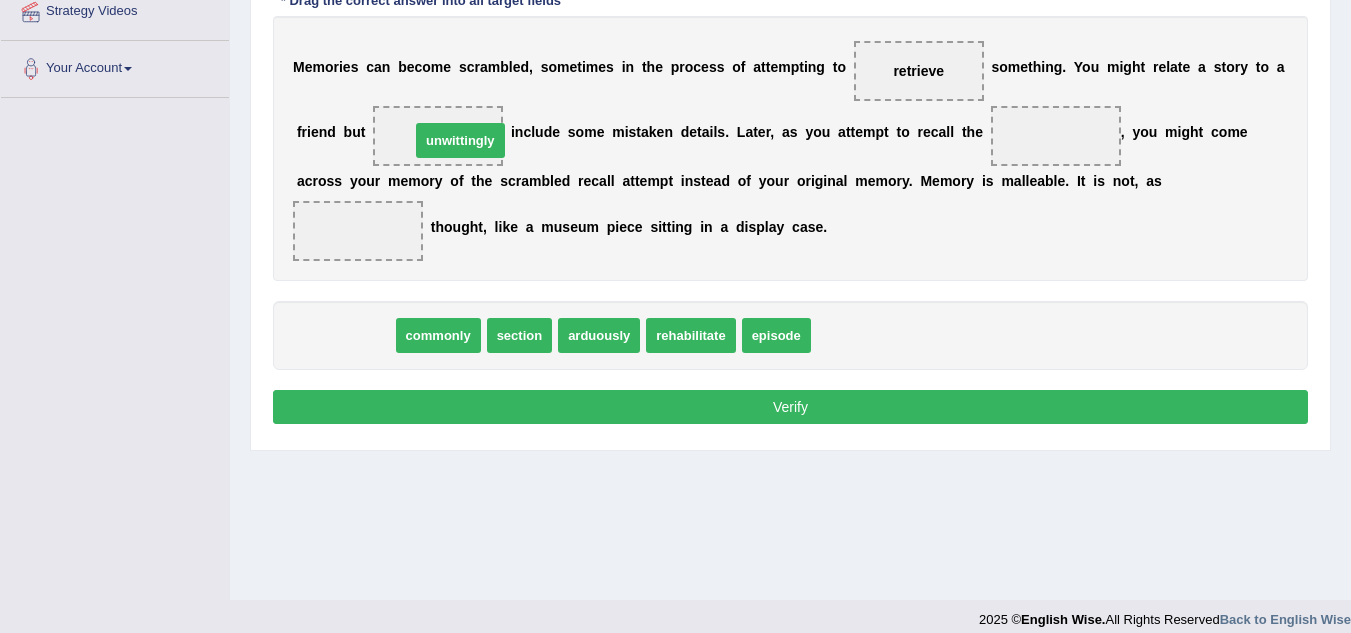 drag, startPoint x: 360, startPoint y: 337, endPoint x: 473, endPoint y: 142, distance: 225.37524 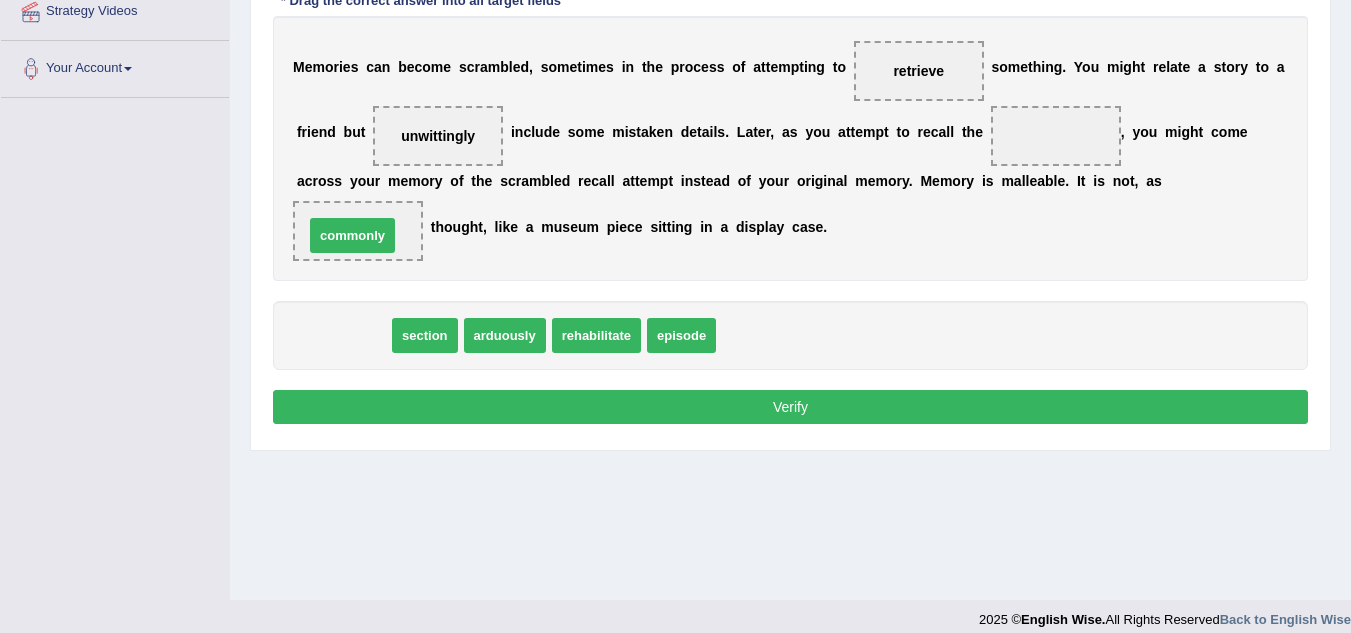 drag, startPoint x: 325, startPoint y: 343, endPoint x: 340, endPoint y: 241, distance: 103.09704 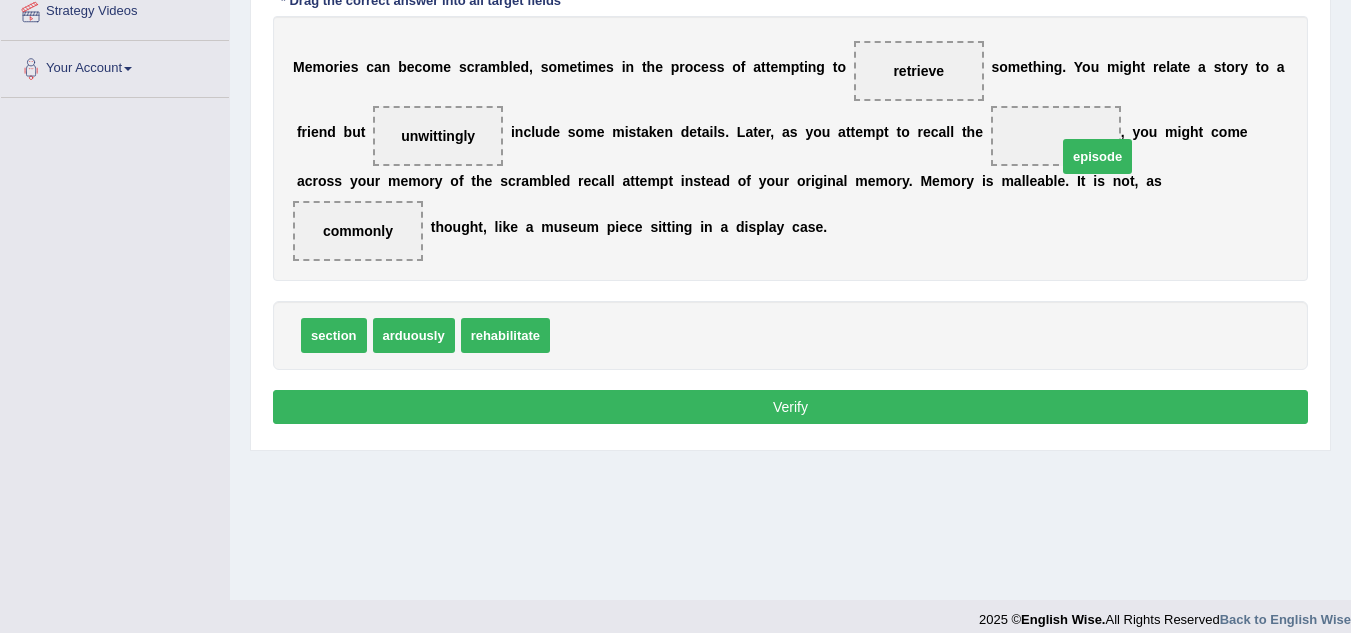 drag, startPoint x: 592, startPoint y: 313, endPoint x: 1089, endPoint y: 157, distance: 520.90784 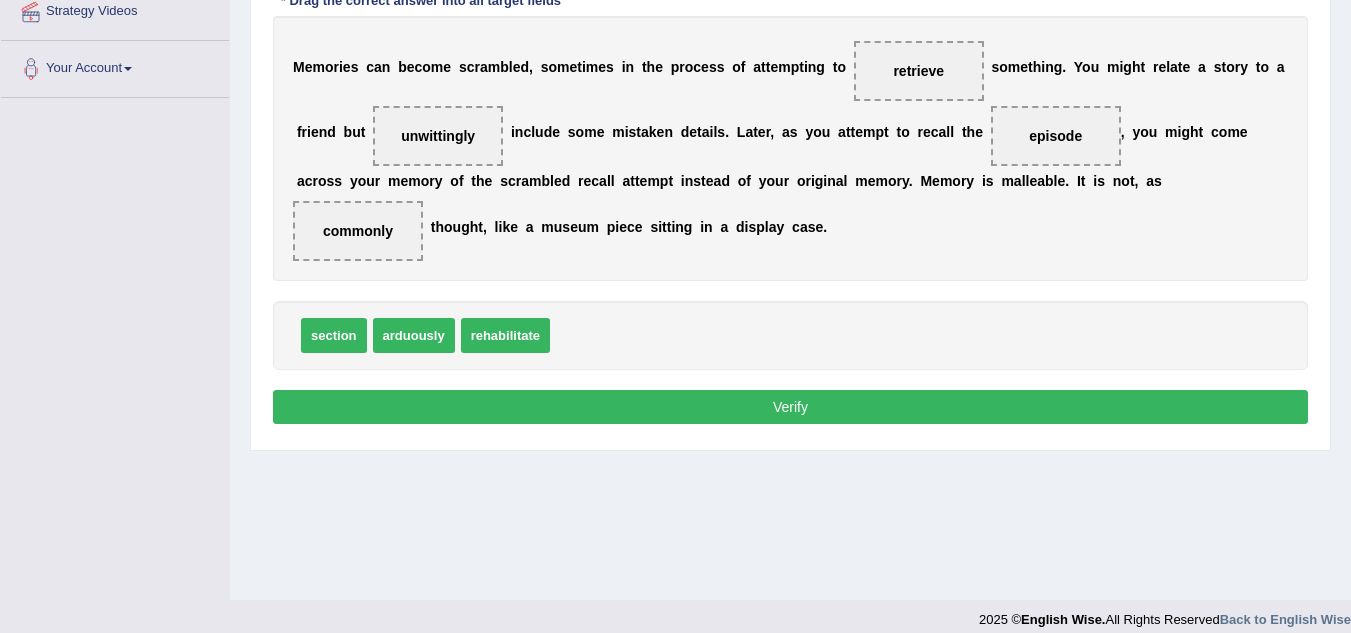 click on "Verify" at bounding box center (790, 407) 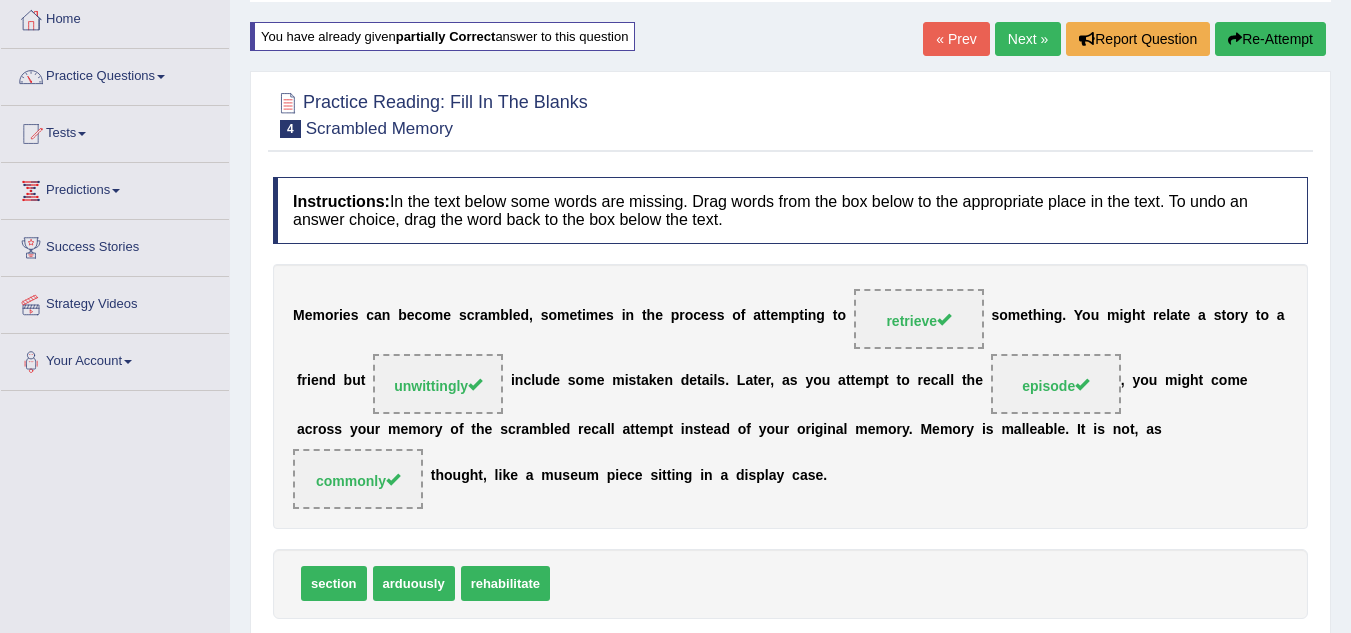 scroll, scrollTop: 0, scrollLeft: 0, axis: both 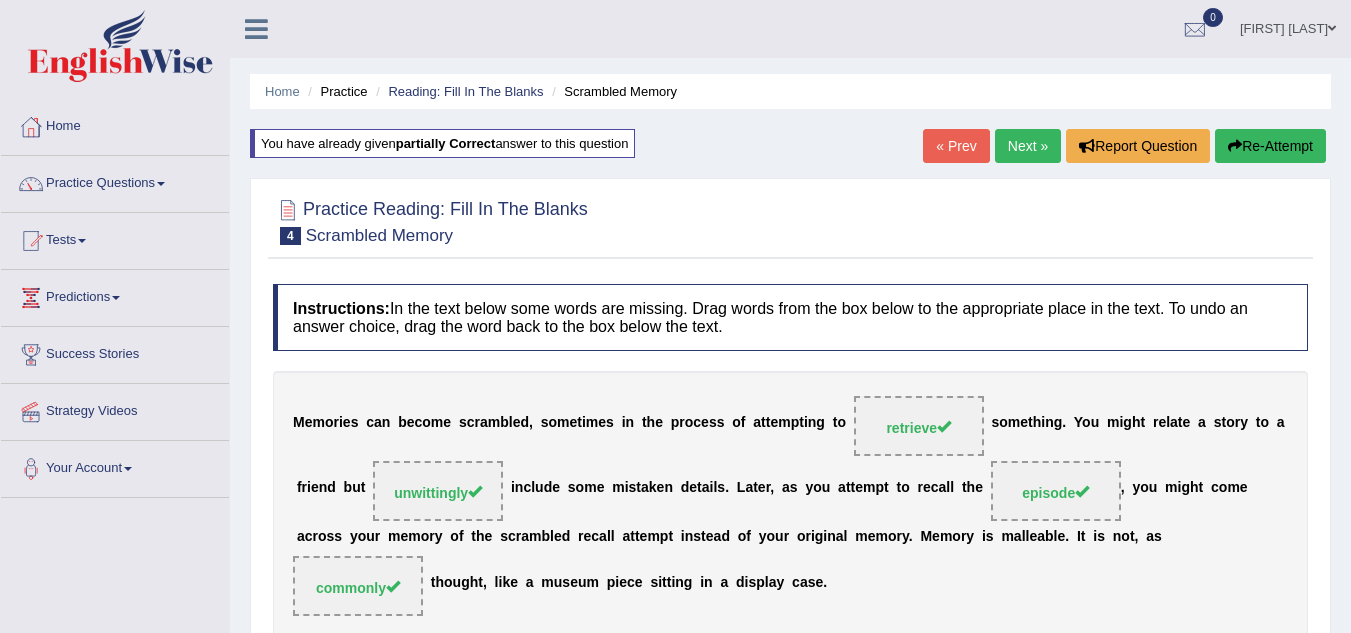 click on "Next »" at bounding box center (1028, 146) 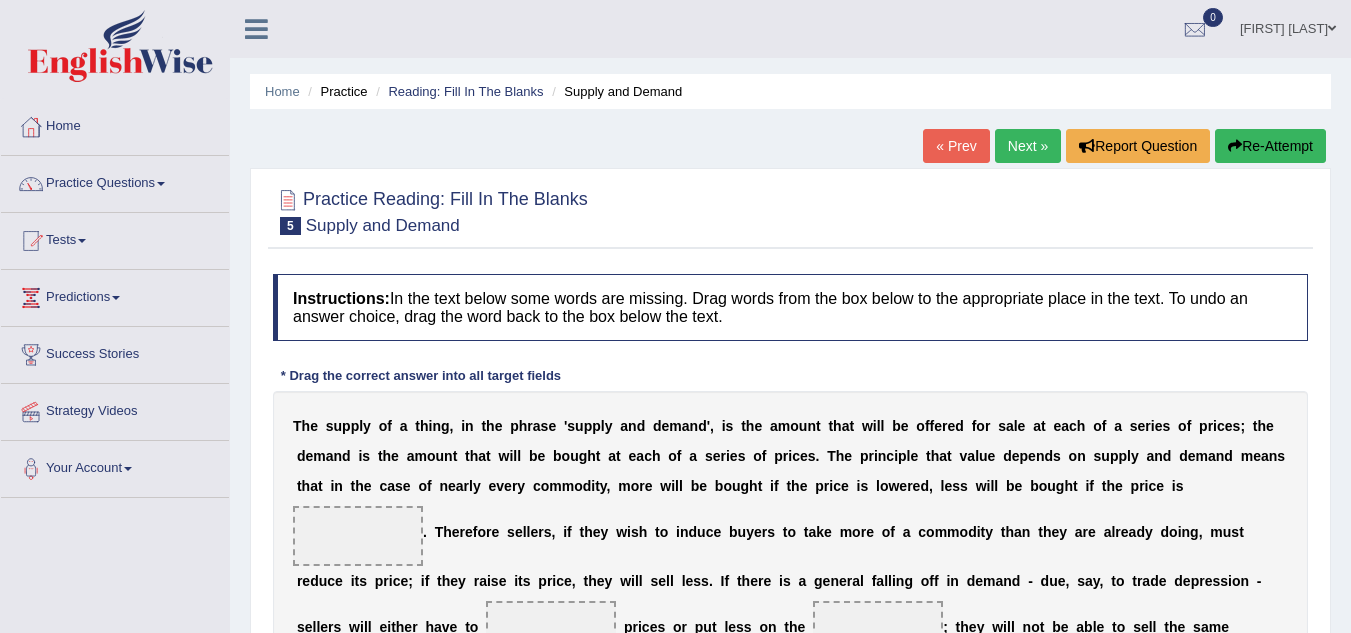 scroll, scrollTop: 0, scrollLeft: 0, axis: both 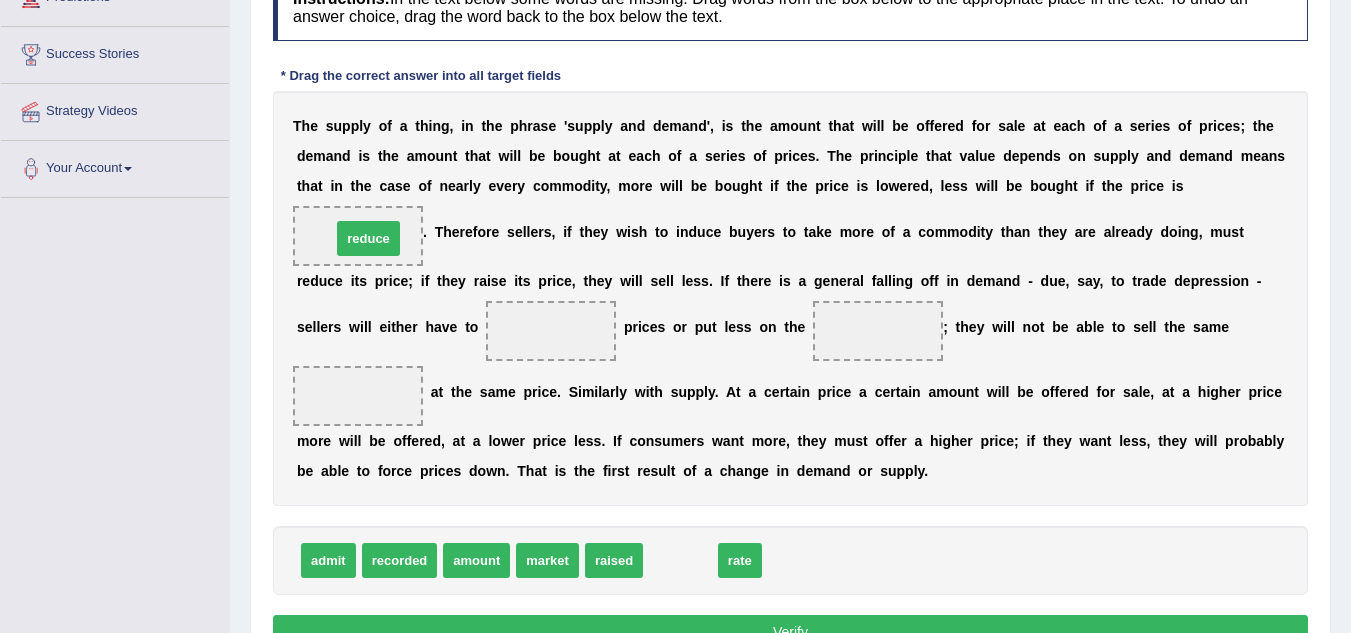 drag, startPoint x: 690, startPoint y: 556, endPoint x: 377, endPoint y: 236, distance: 447.62595 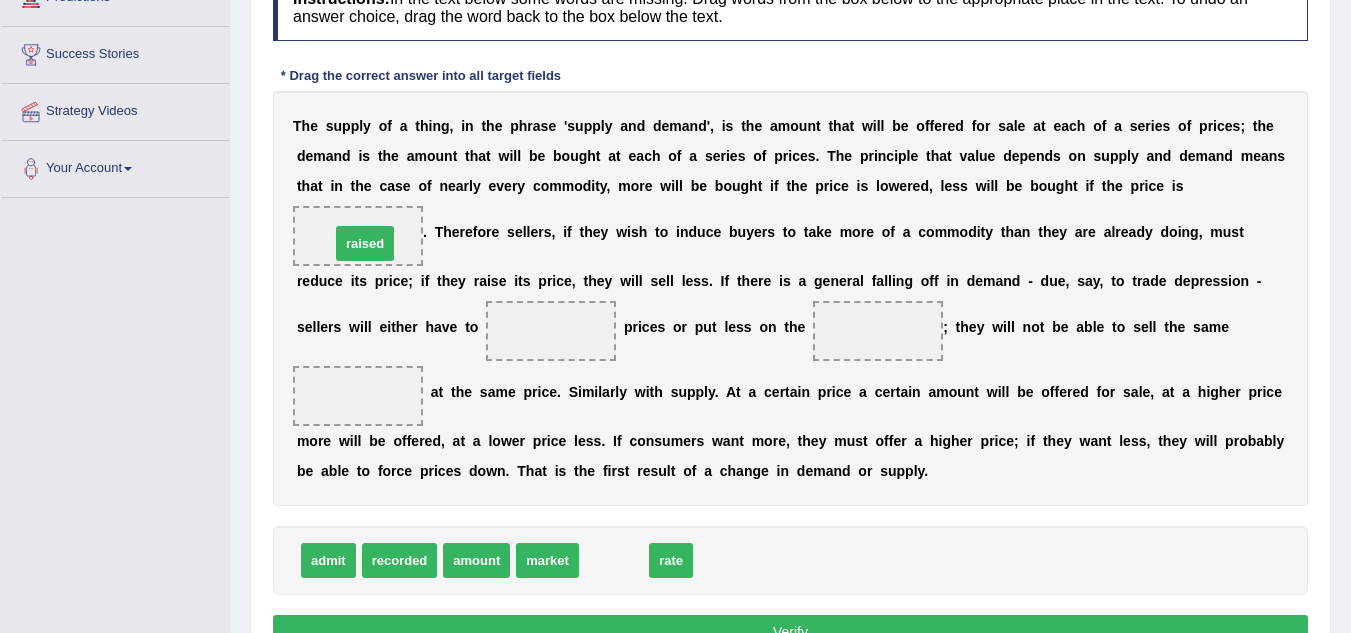 drag, startPoint x: 608, startPoint y: 552, endPoint x: 373, endPoint y: 245, distance: 386.61868 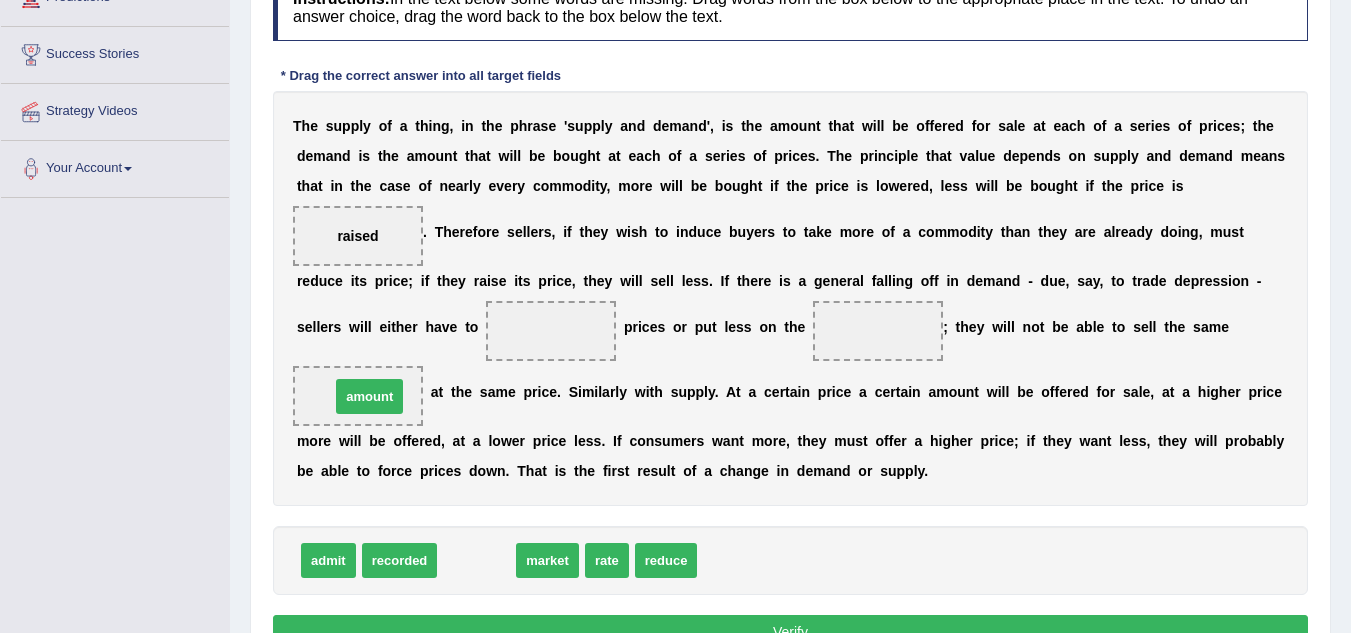 drag, startPoint x: 488, startPoint y: 564, endPoint x: 381, endPoint y: 400, distance: 195.81879 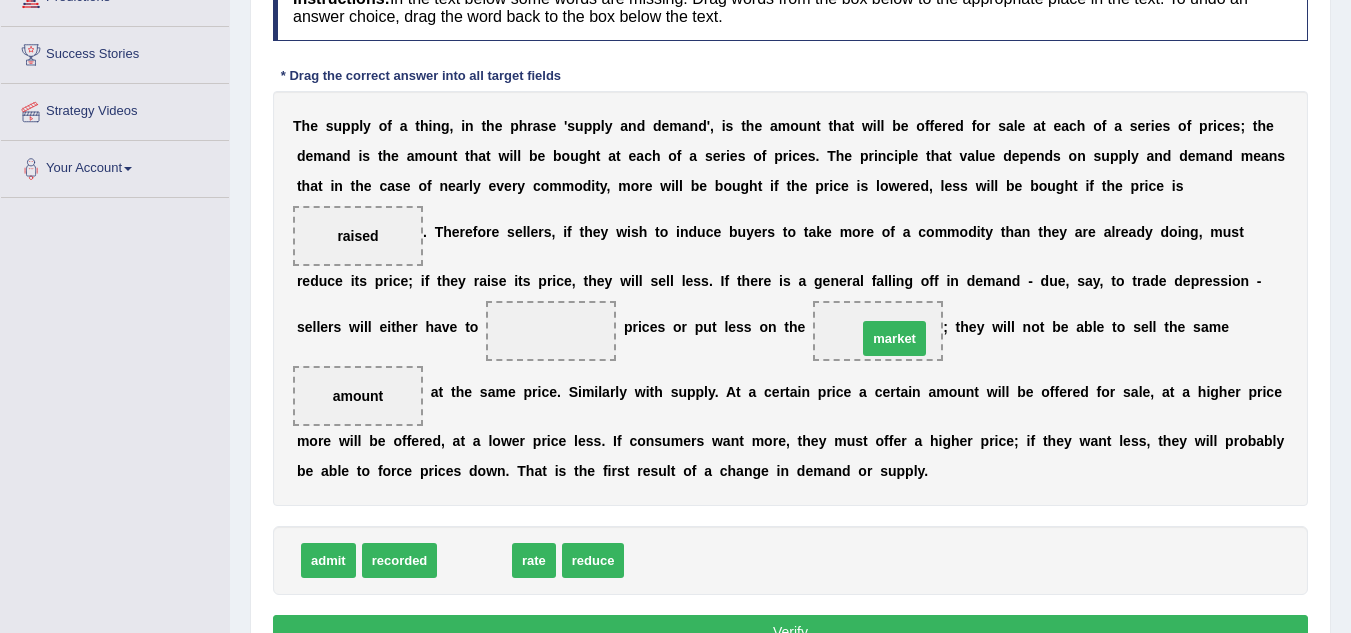 drag, startPoint x: 478, startPoint y: 567, endPoint x: 898, endPoint y: 345, distance: 475.0621 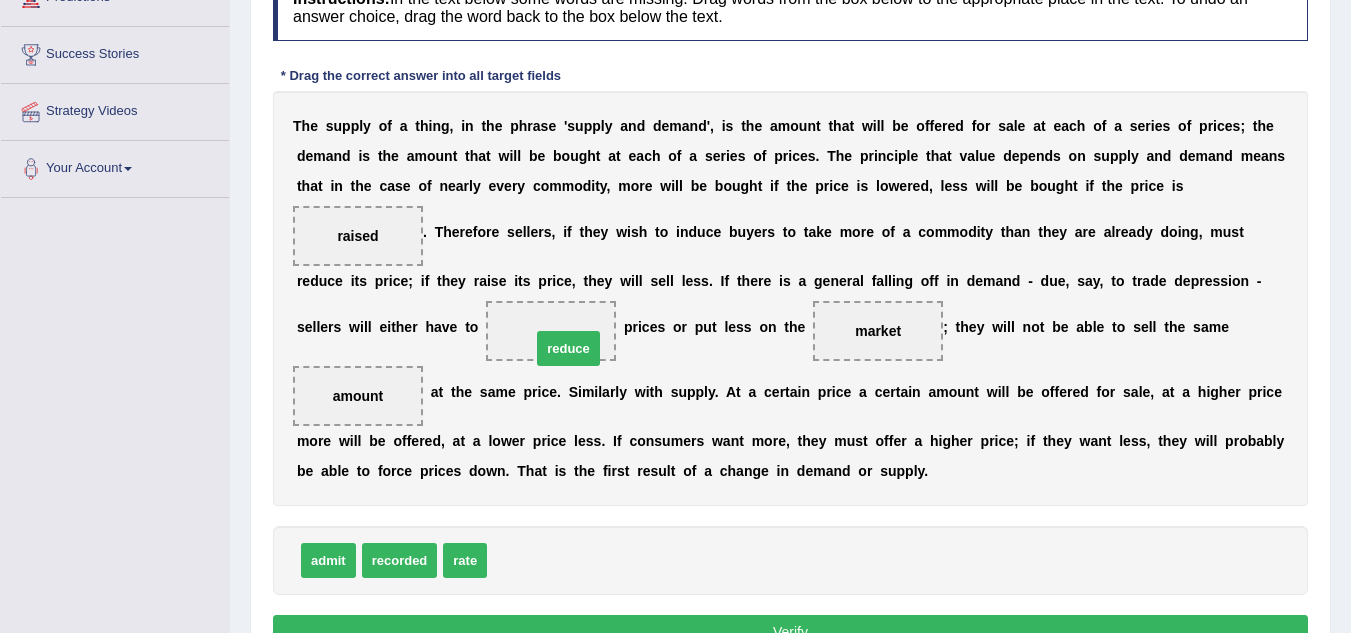 drag, startPoint x: 526, startPoint y: 560, endPoint x: 570, endPoint y: 343, distance: 221.4159 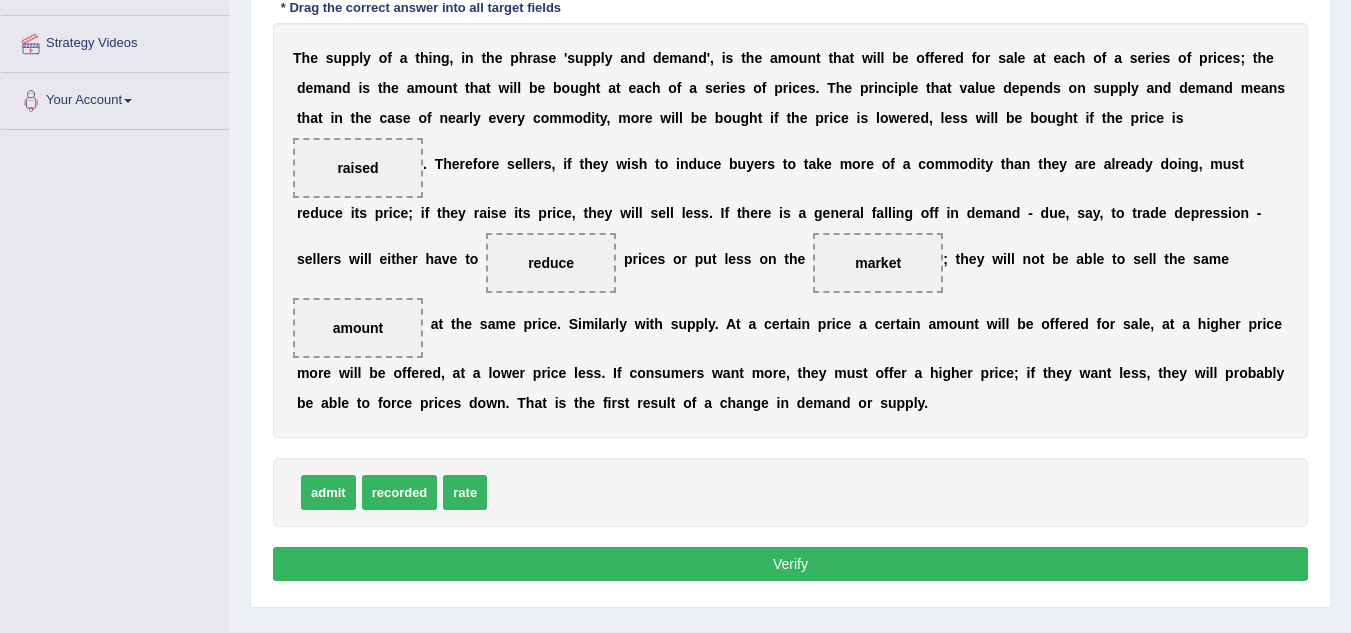 scroll, scrollTop: 400, scrollLeft: 0, axis: vertical 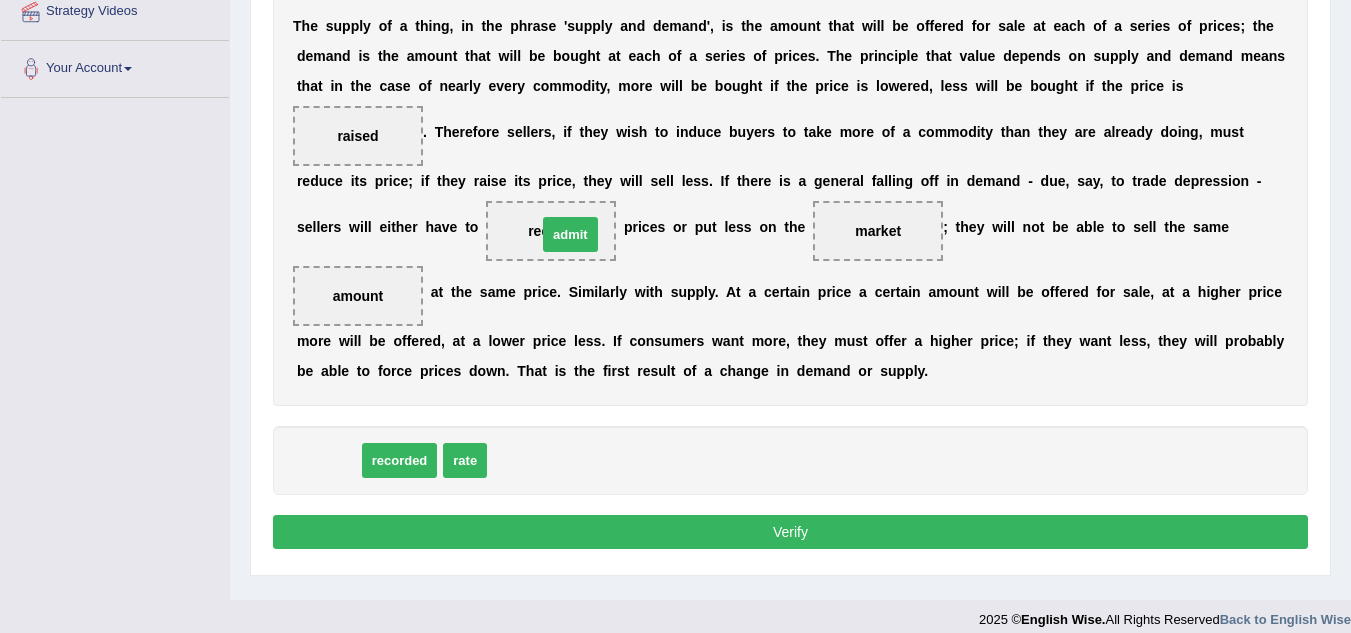 drag, startPoint x: 310, startPoint y: 451, endPoint x: 549, endPoint y: 227, distance: 327.5622 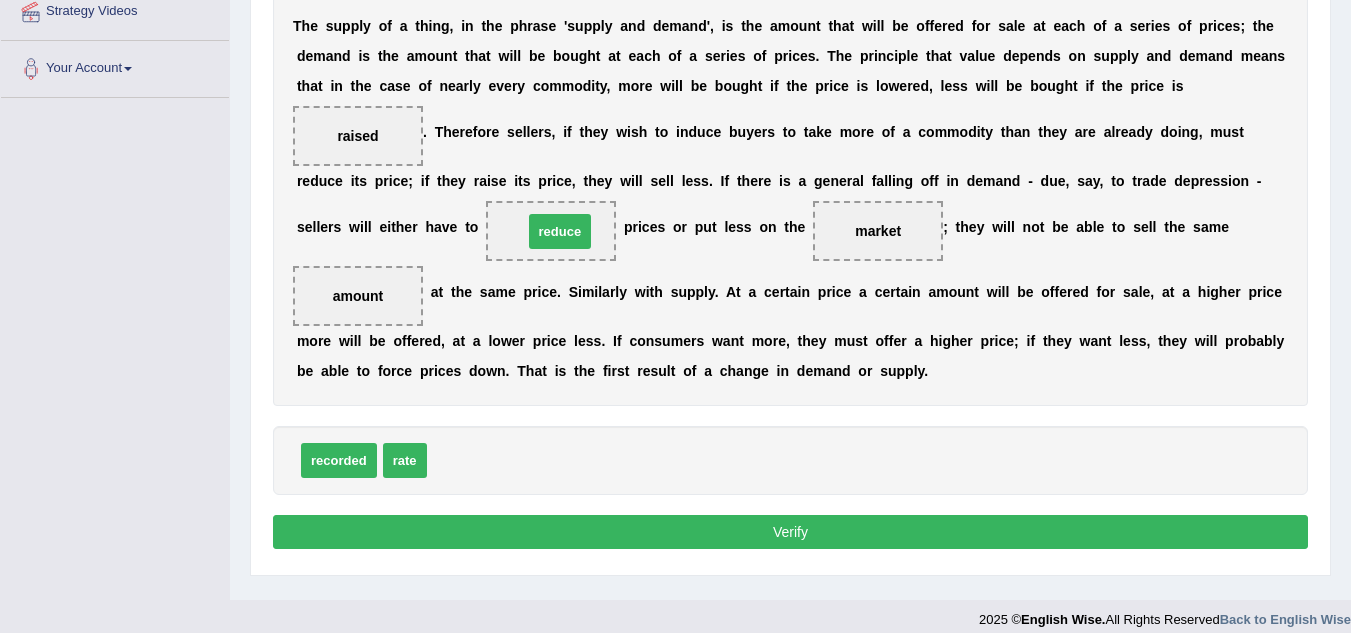 drag, startPoint x: 468, startPoint y: 459, endPoint x: 564, endPoint y: 232, distance: 246.46501 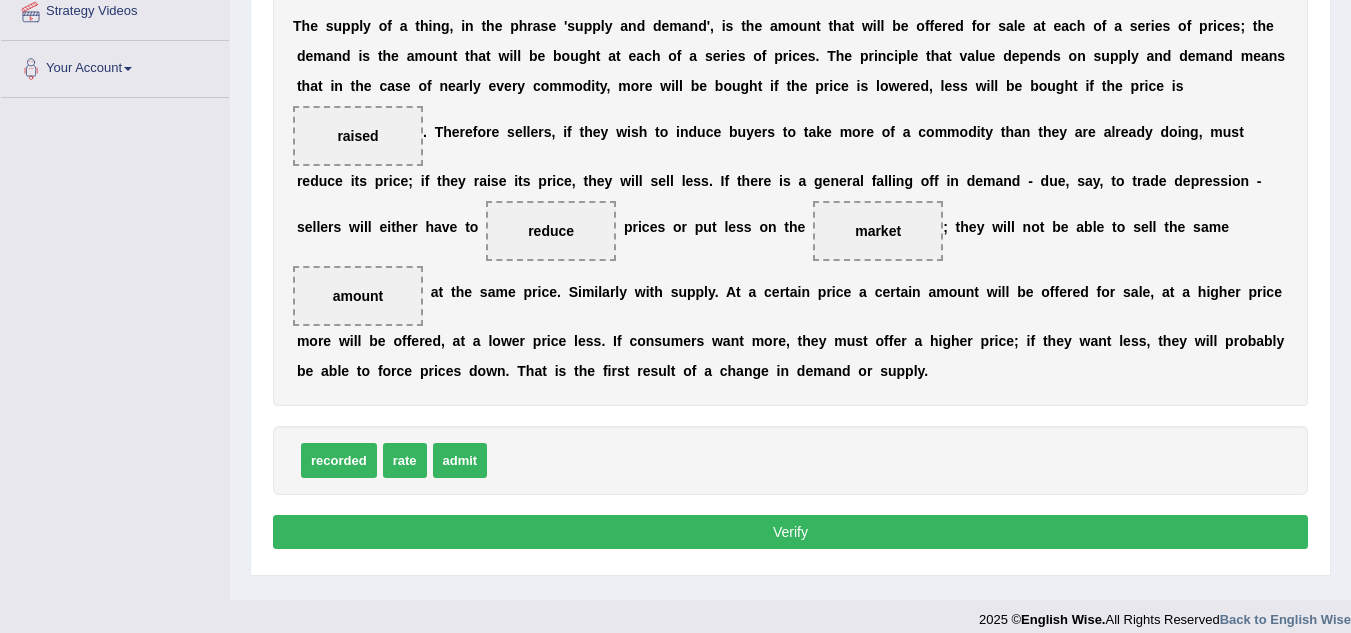 click on "Verify" at bounding box center [790, 532] 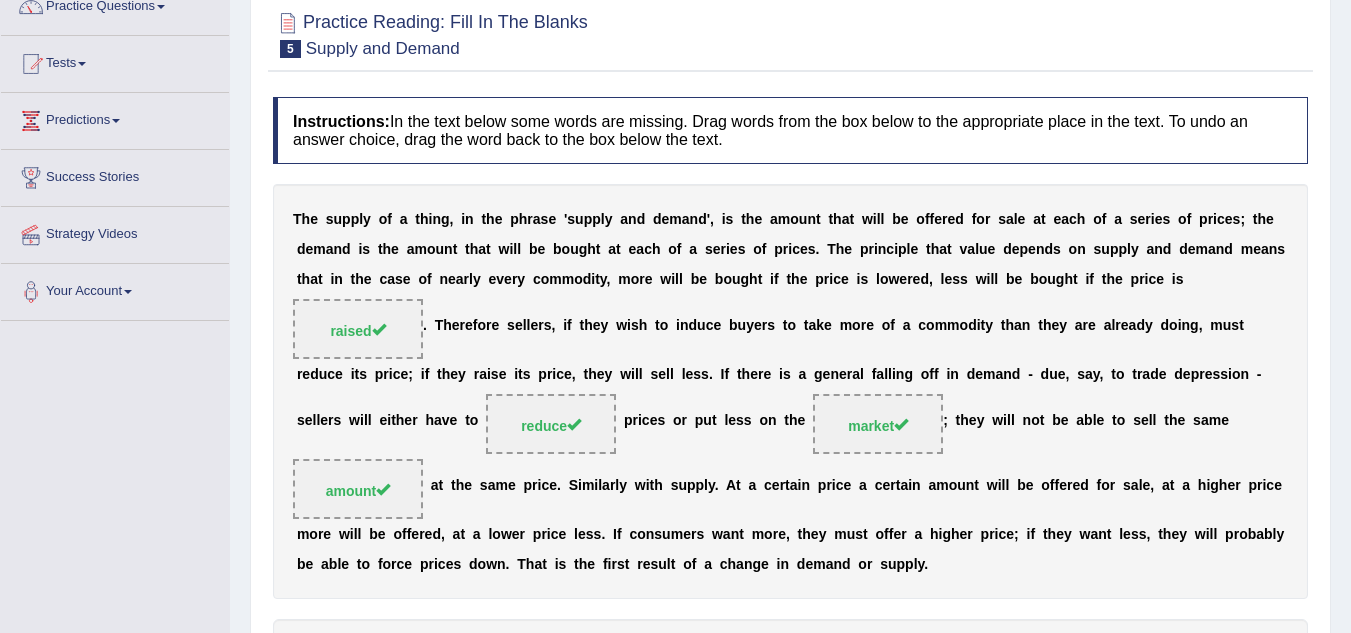 scroll, scrollTop: 100, scrollLeft: 0, axis: vertical 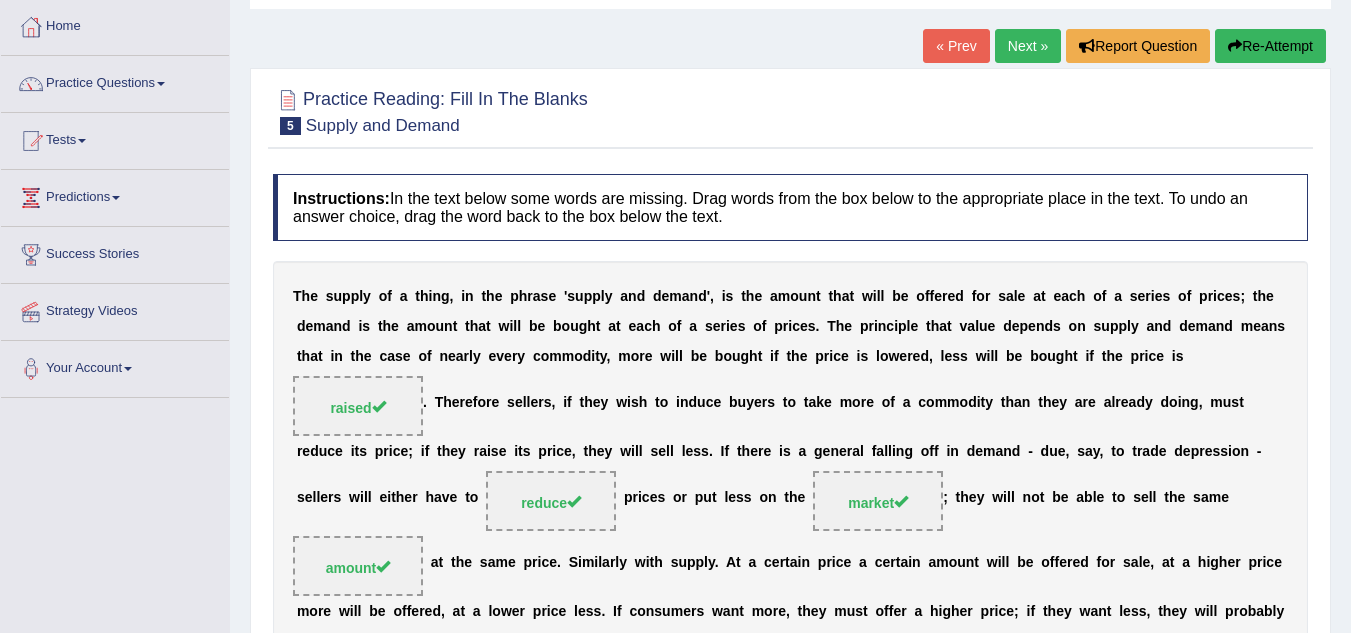 click on "Next »" at bounding box center (1028, 46) 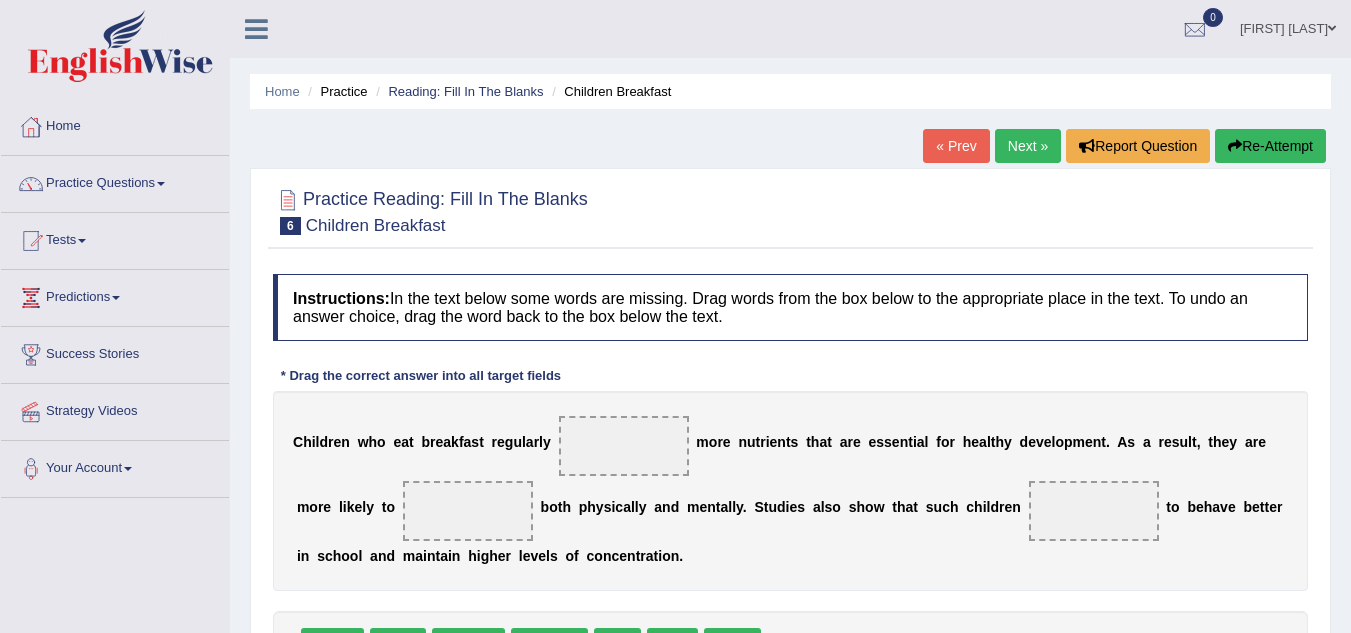 scroll, scrollTop: 100, scrollLeft: 0, axis: vertical 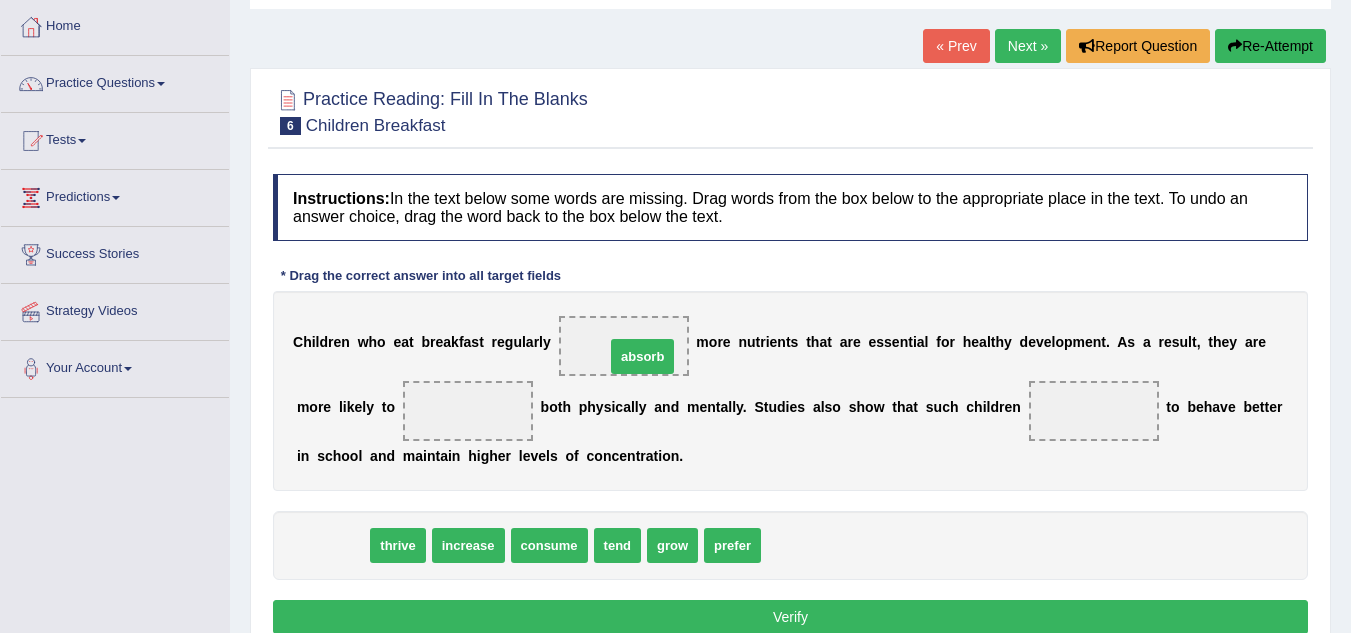 drag, startPoint x: 328, startPoint y: 549, endPoint x: 638, endPoint y: 360, distance: 363.07162 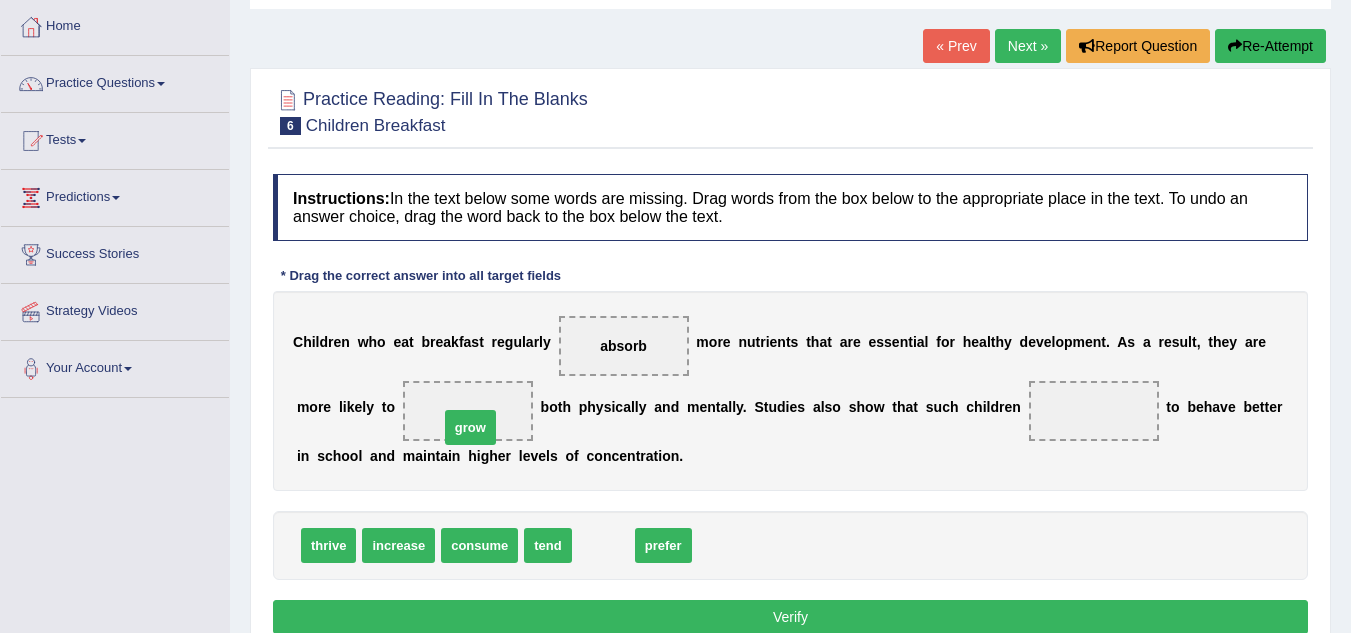 drag, startPoint x: 600, startPoint y: 536, endPoint x: 467, endPoint y: 419, distance: 177.13837 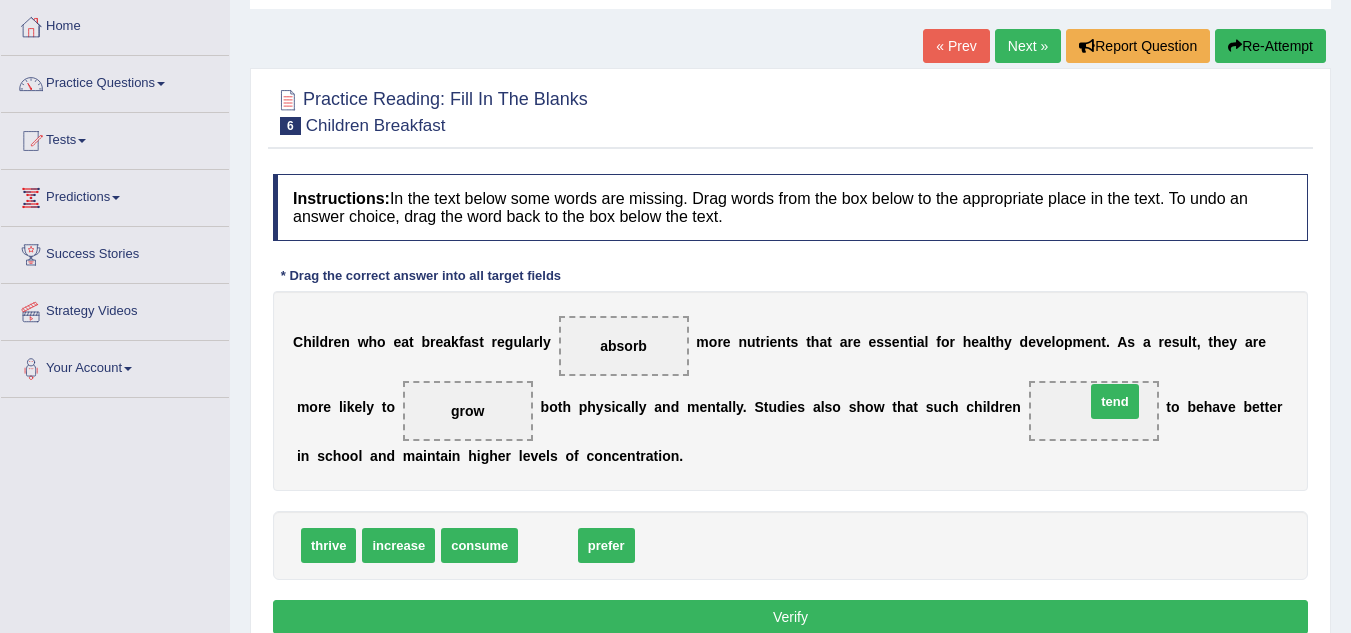 drag, startPoint x: 569, startPoint y: 550, endPoint x: 1135, endPoint y: 406, distance: 584.0308 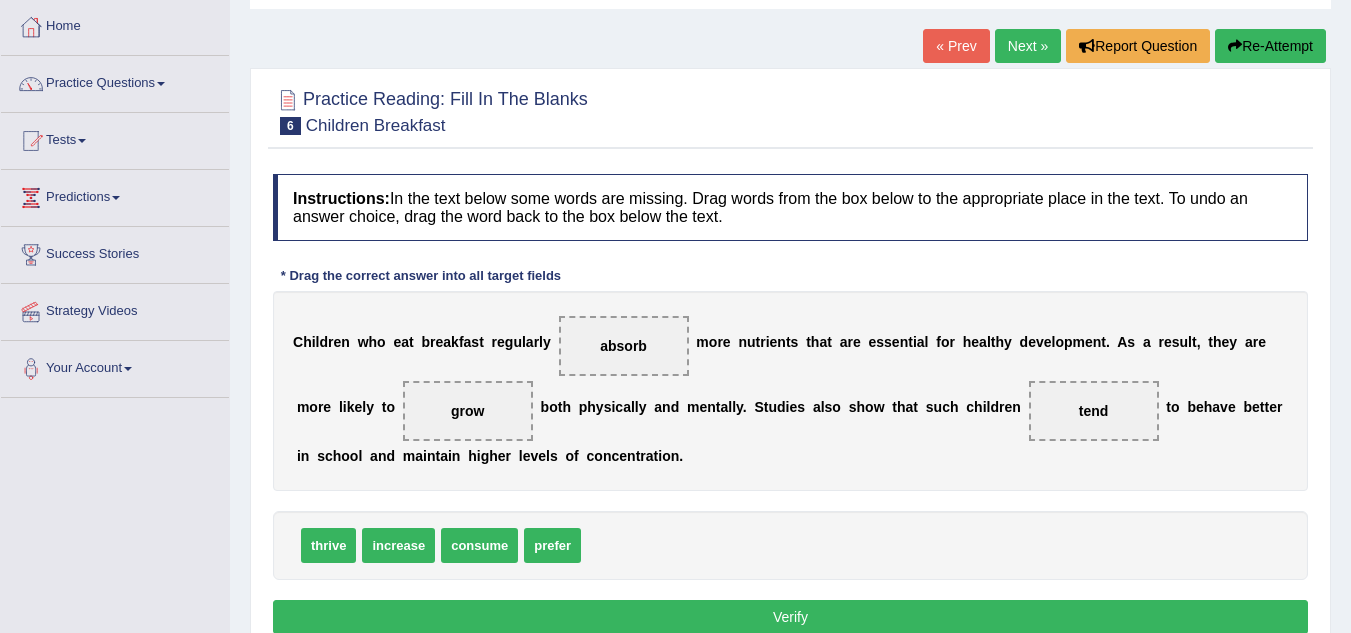click on "Verify" at bounding box center (790, 617) 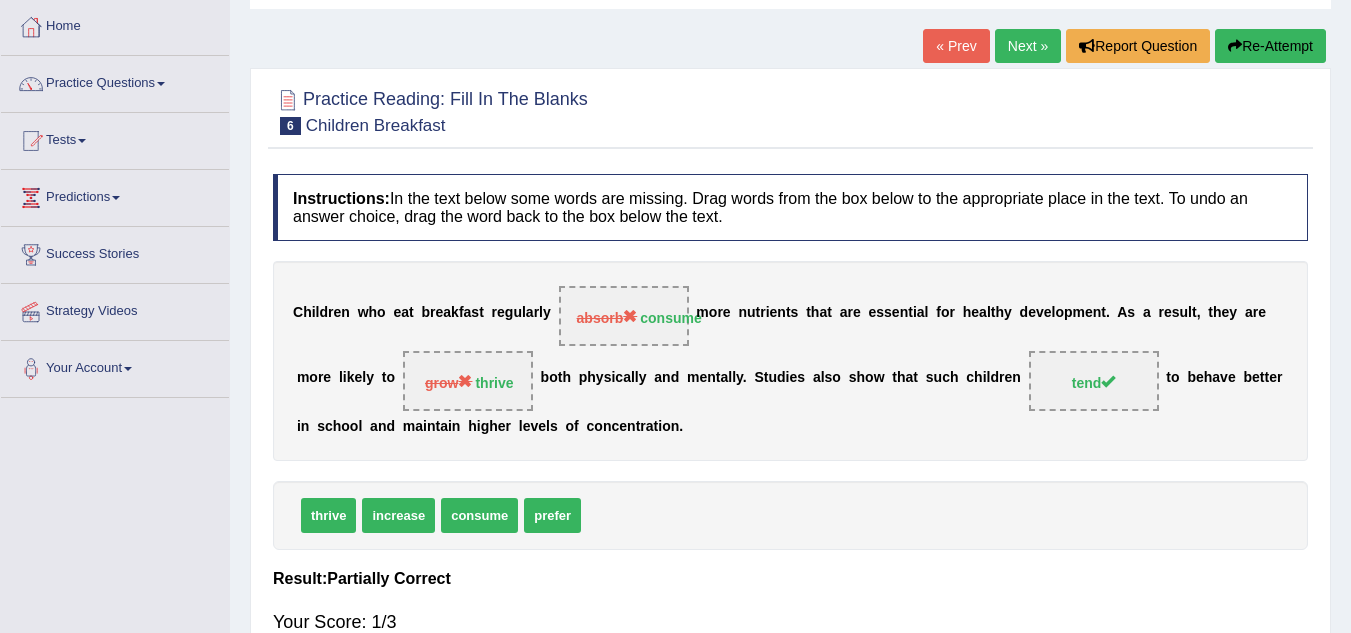 click on "Re-Attempt" at bounding box center [1270, 46] 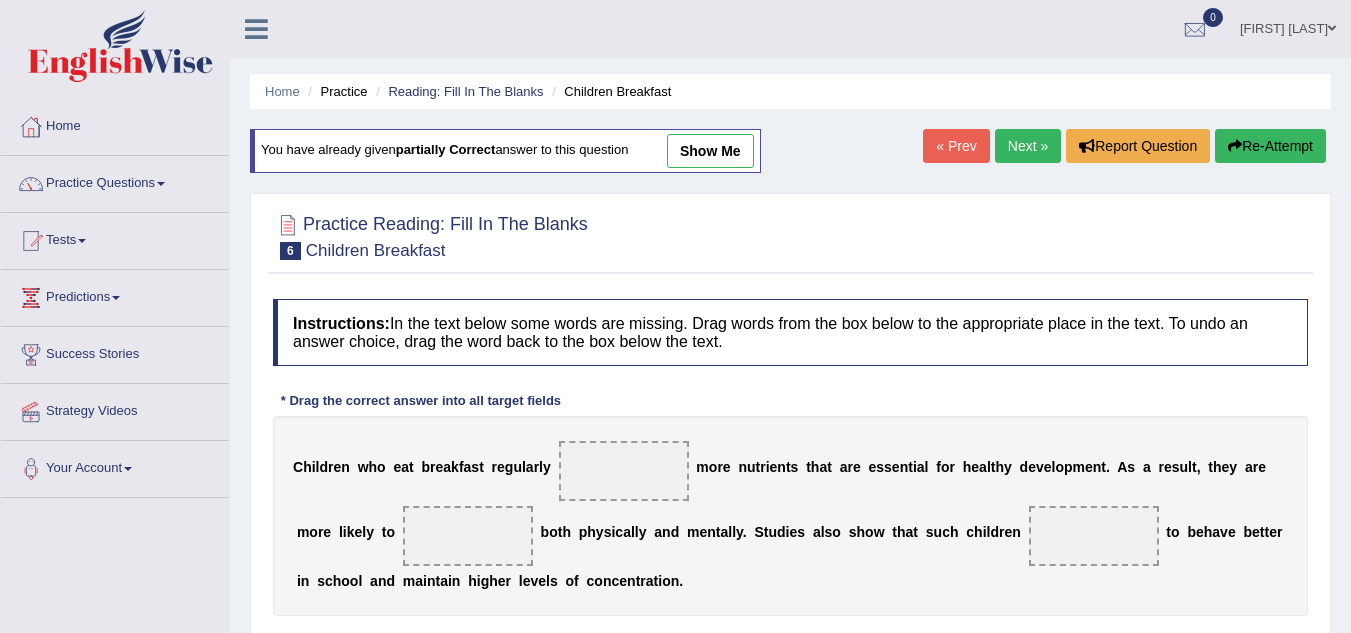 scroll, scrollTop: 100, scrollLeft: 0, axis: vertical 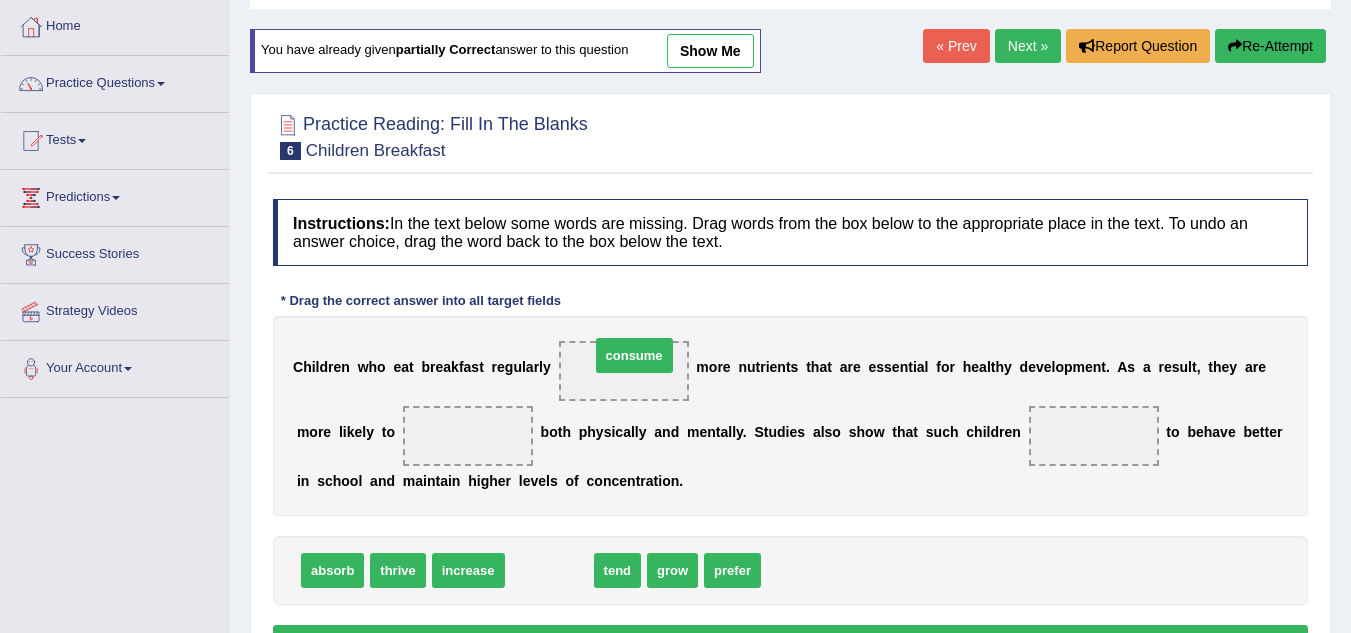 drag, startPoint x: 547, startPoint y: 577, endPoint x: 625, endPoint y: 379, distance: 212.80977 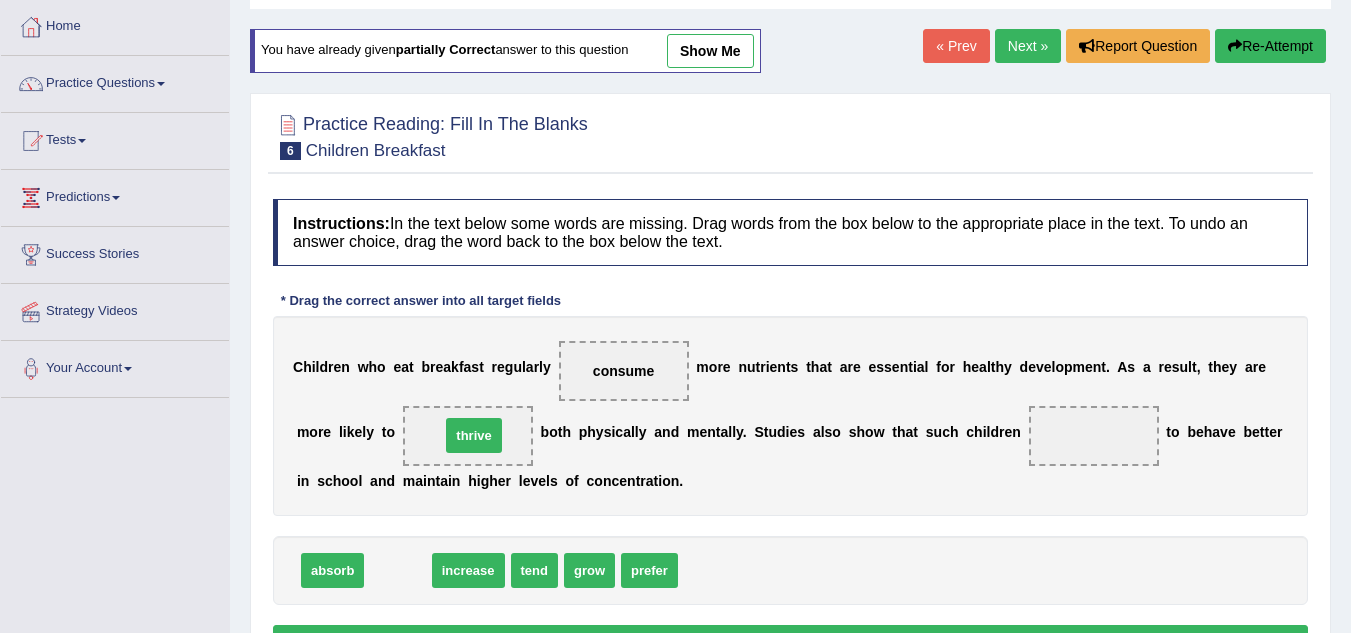 drag, startPoint x: 394, startPoint y: 564, endPoint x: 469, endPoint y: 425, distance: 157.94302 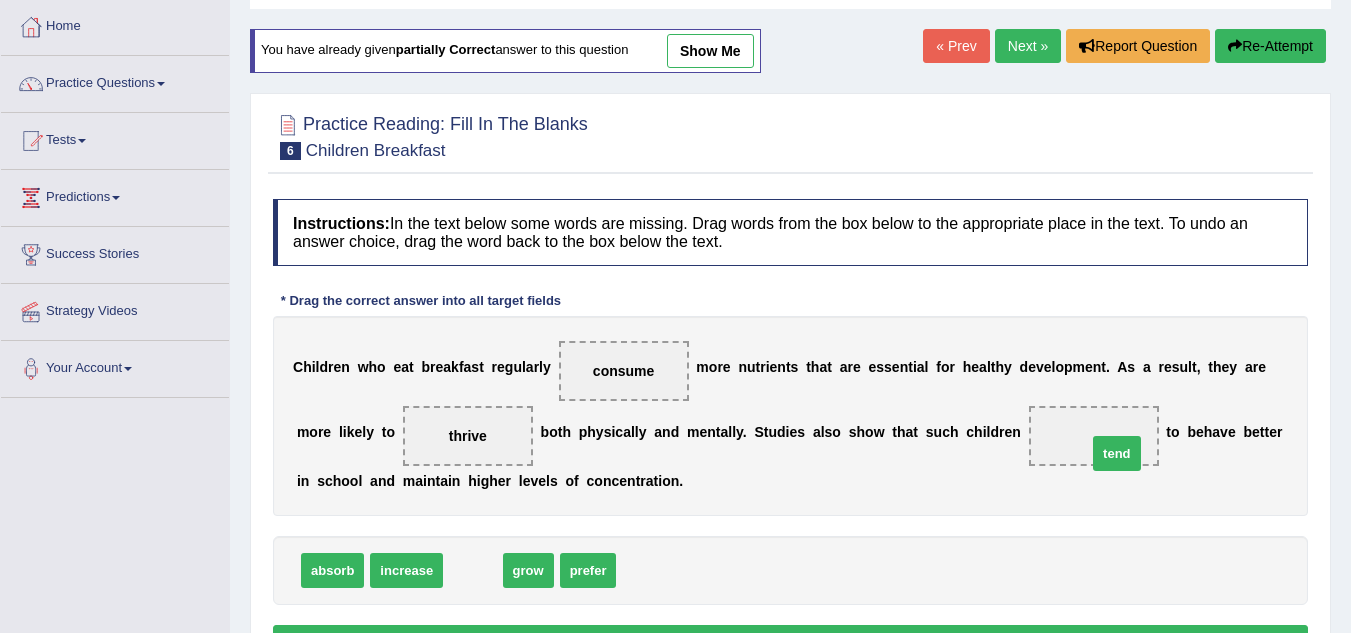 drag, startPoint x: 486, startPoint y: 571, endPoint x: 1106, endPoint y: 462, distance: 629.50854 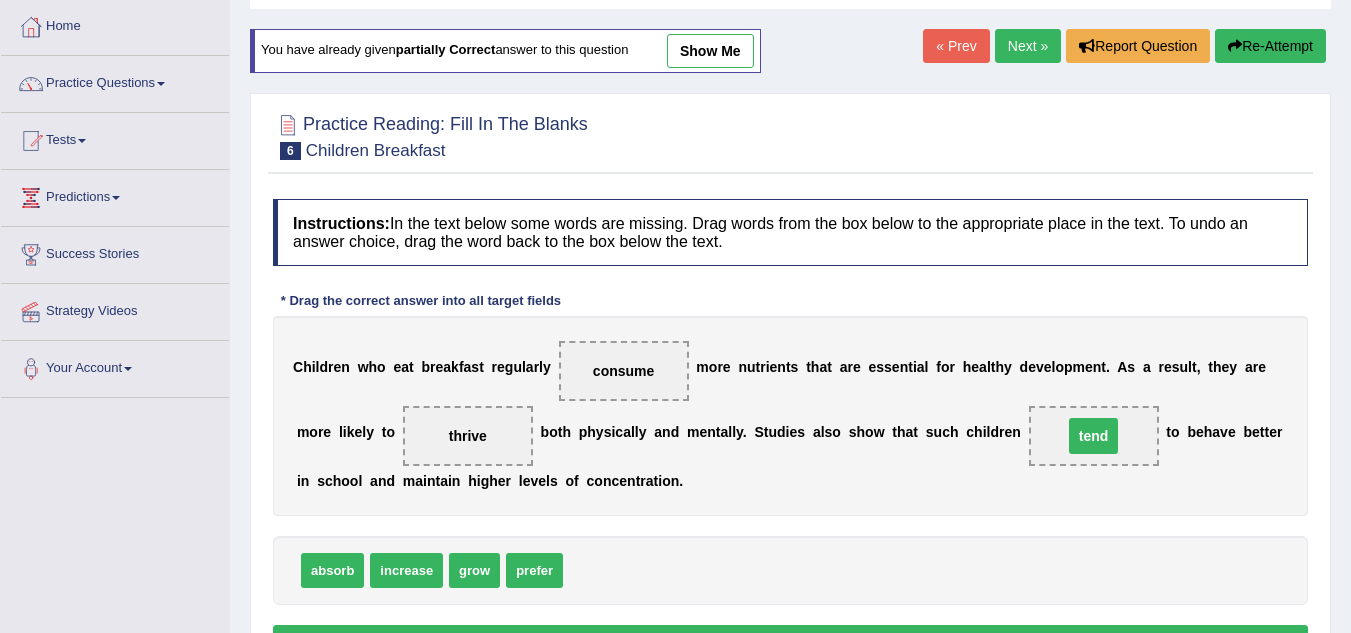 scroll, scrollTop: 200, scrollLeft: 0, axis: vertical 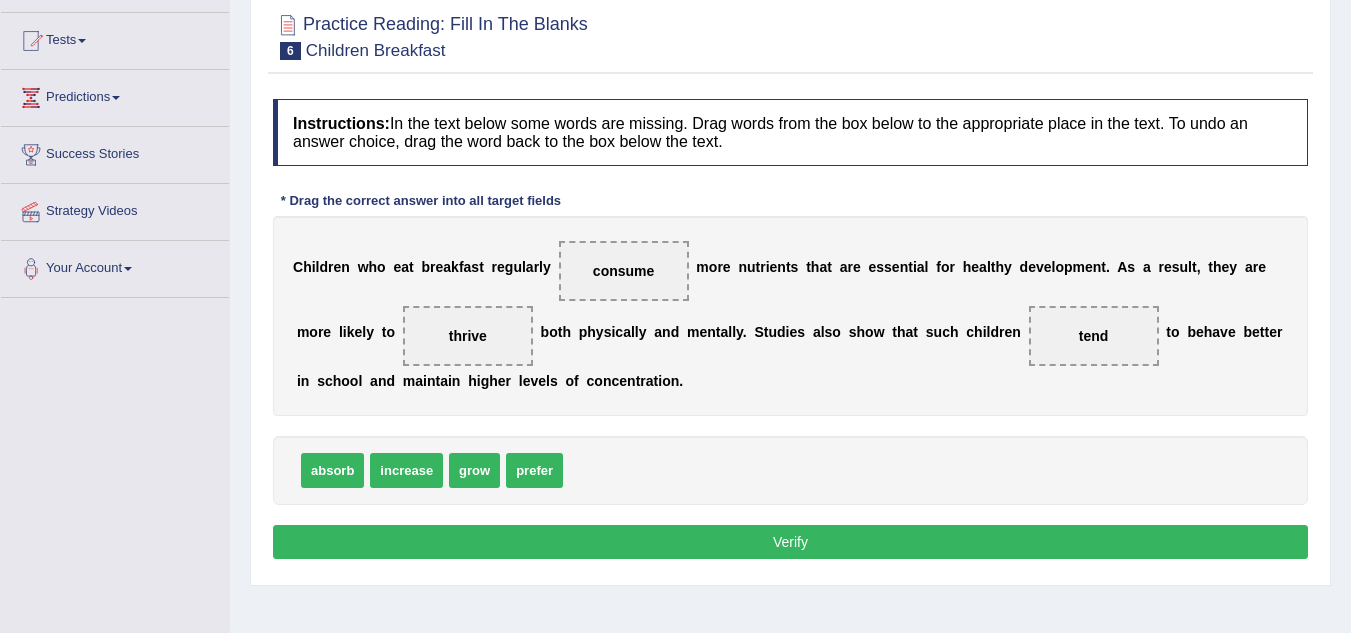 click on "Verify" at bounding box center [790, 542] 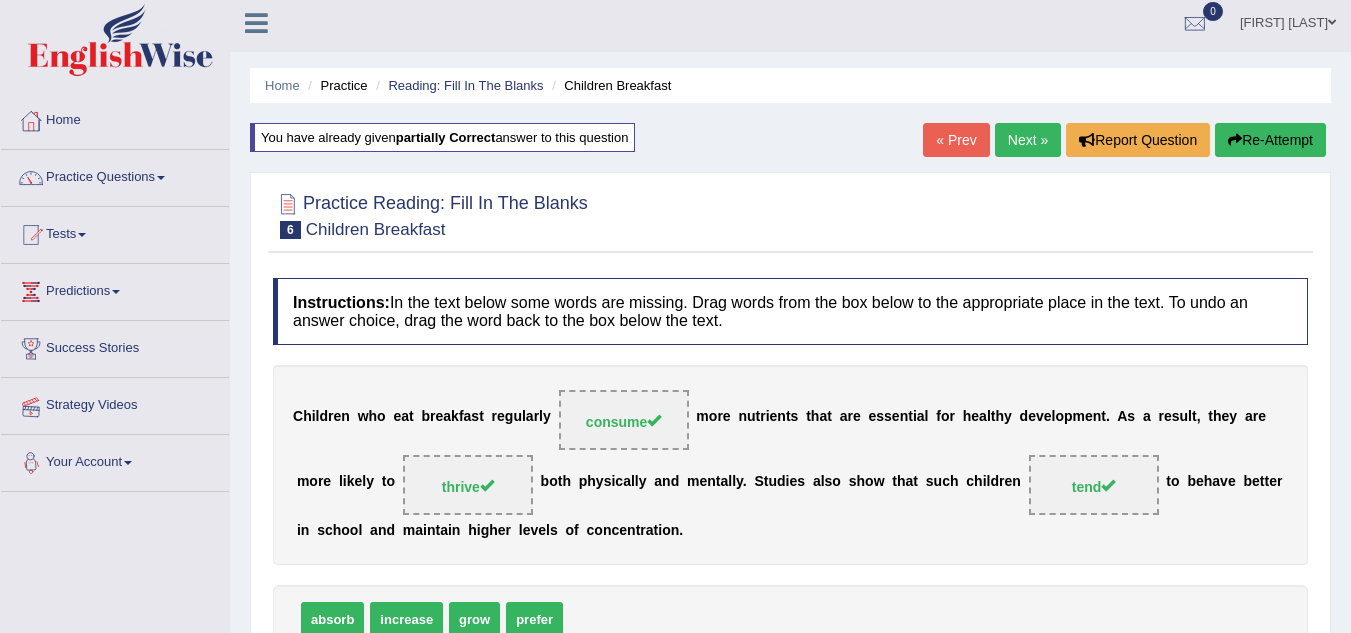 scroll, scrollTop: 0, scrollLeft: 0, axis: both 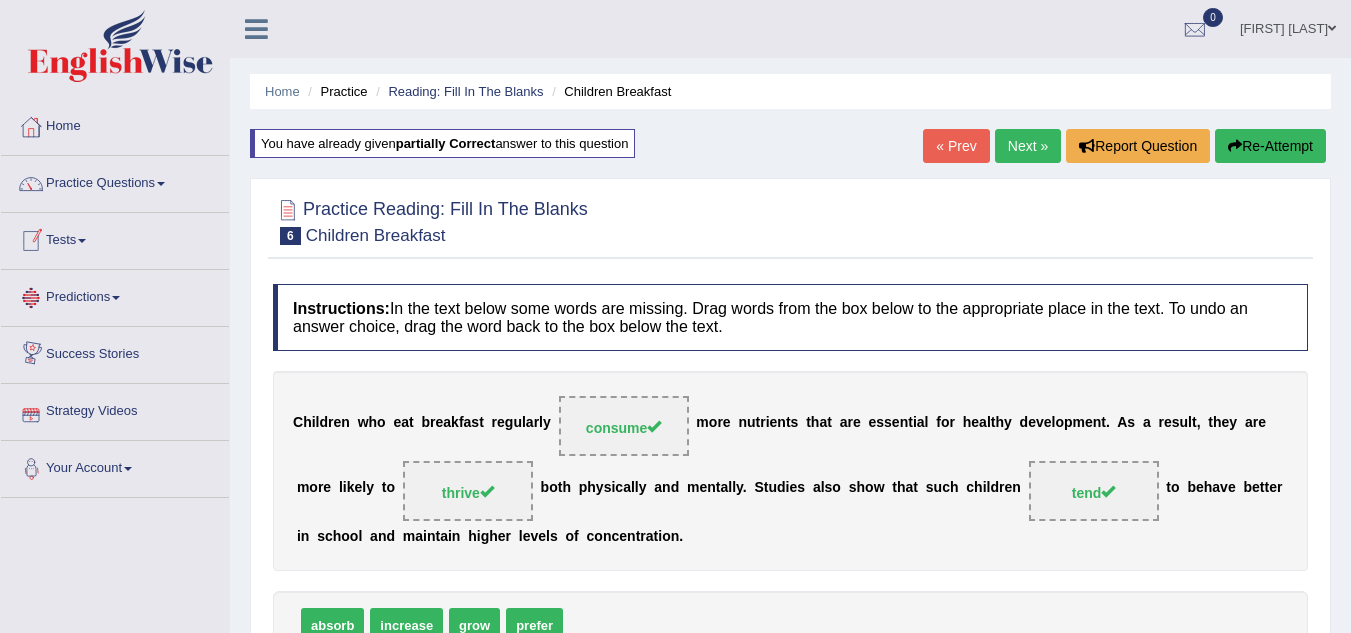 click on "Next »" at bounding box center [1028, 146] 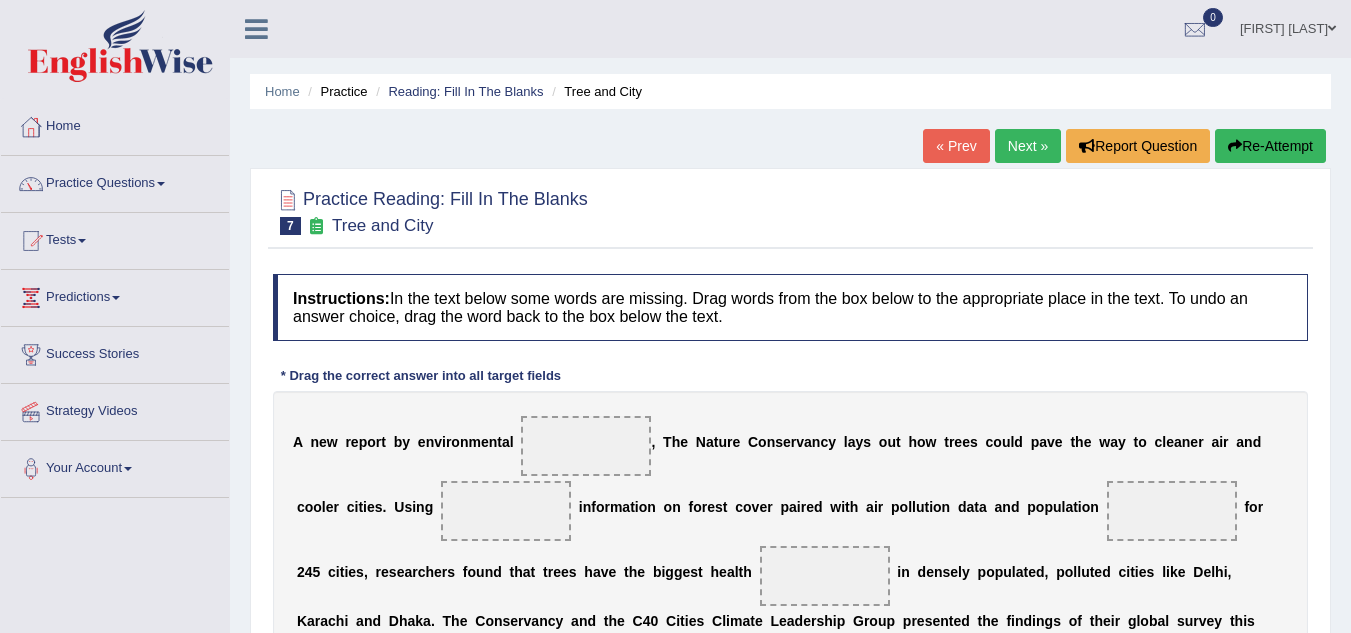 scroll, scrollTop: 25, scrollLeft: 0, axis: vertical 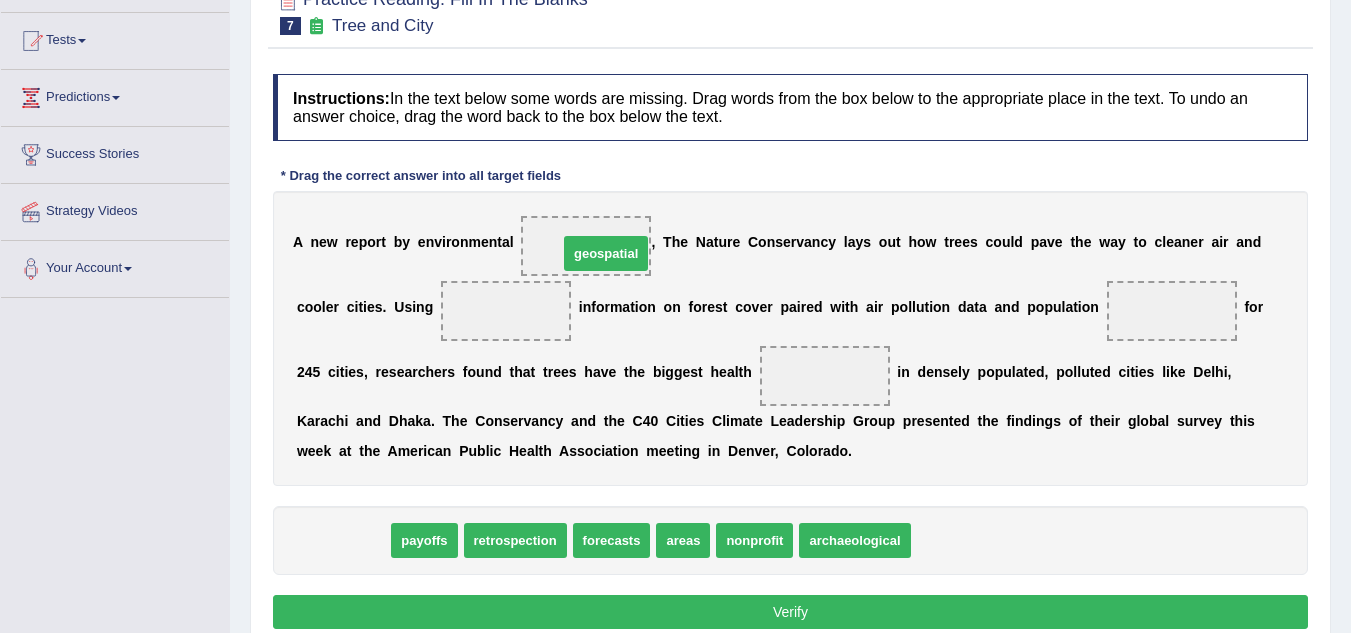 drag, startPoint x: 357, startPoint y: 539, endPoint x: 620, endPoint y: 252, distance: 389.2788 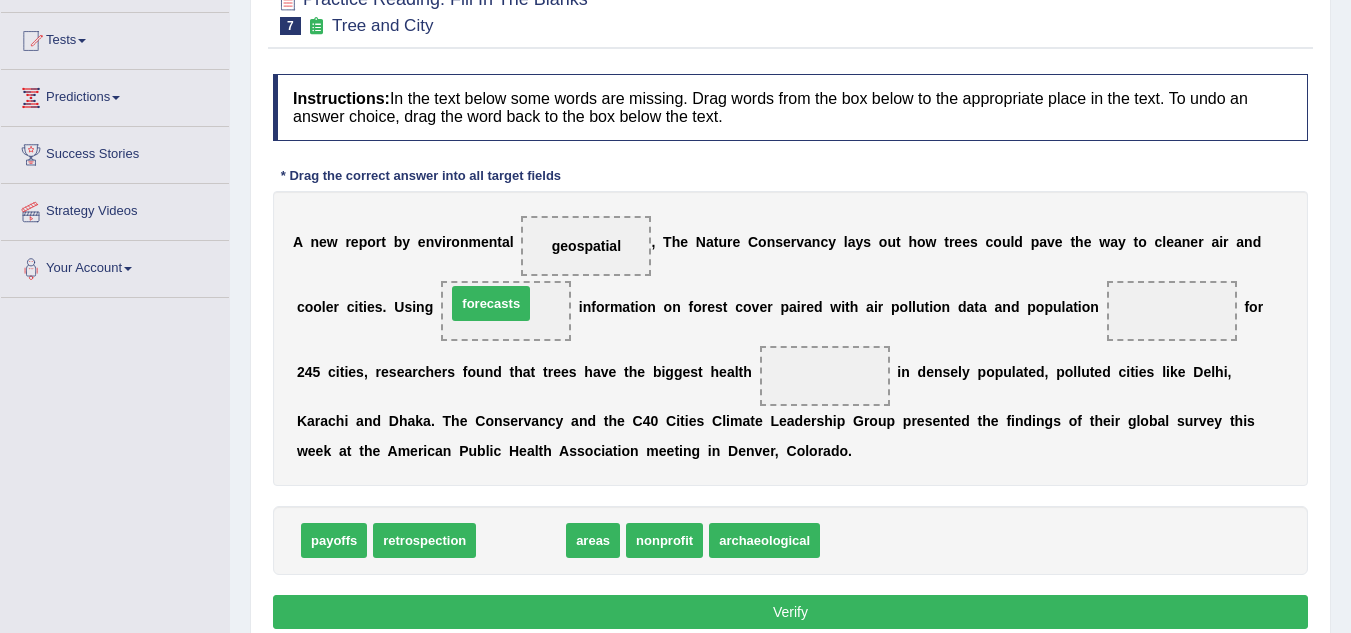 drag, startPoint x: 522, startPoint y: 539, endPoint x: 492, endPoint y: 302, distance: 238.89119 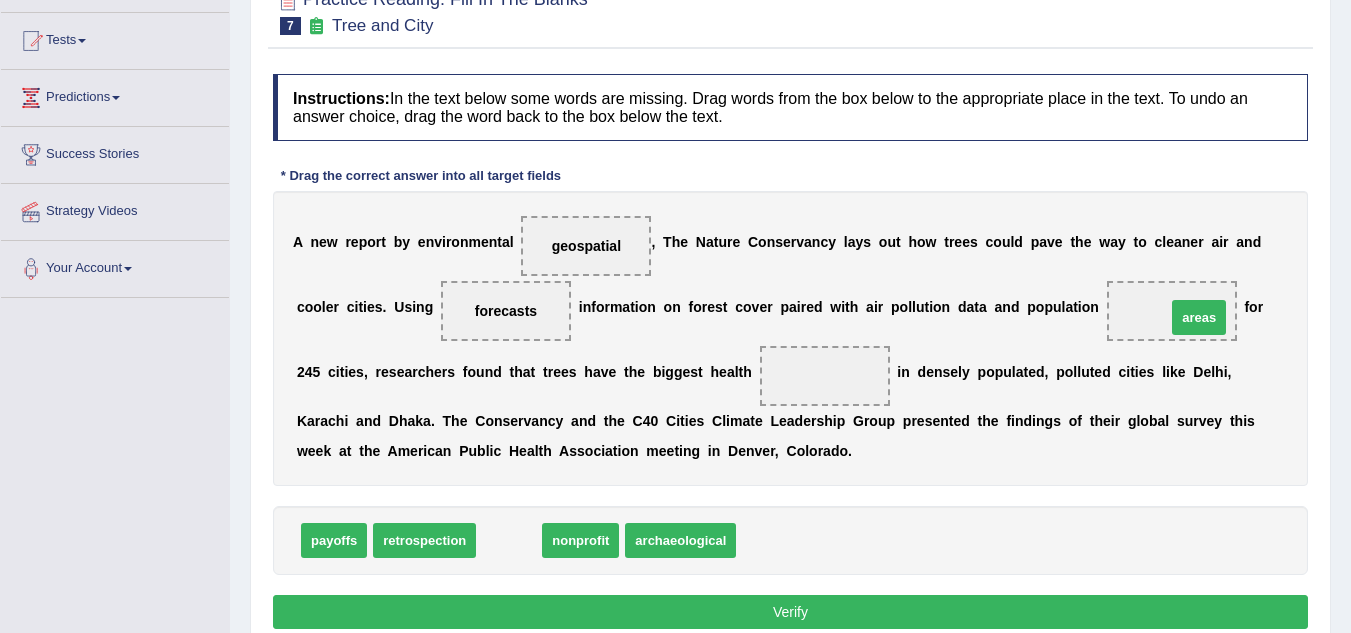 drag, startPoint x: 500, startPoint y: 539, endPoint x: 1156, endPoint y: 326, distance: 689.7137 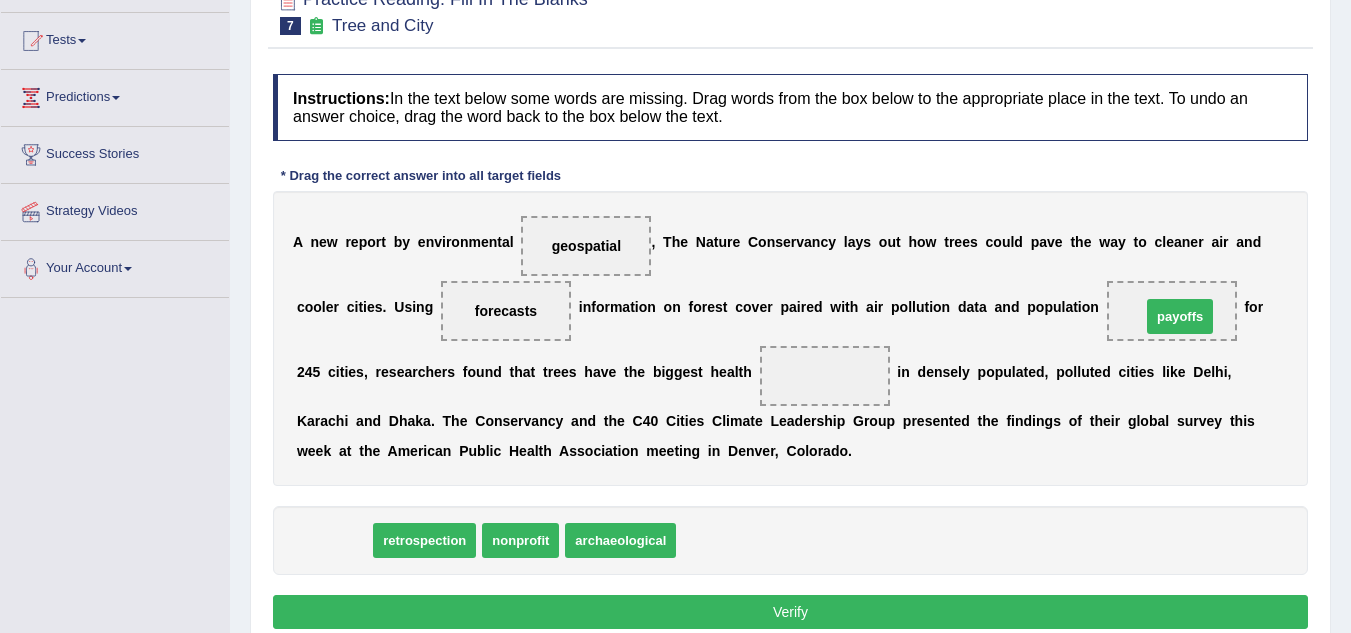 drag, startPoint x: 351, startPoint y: 538, endPoint x: 1186, endPoint y: 330, distance: 860.5167 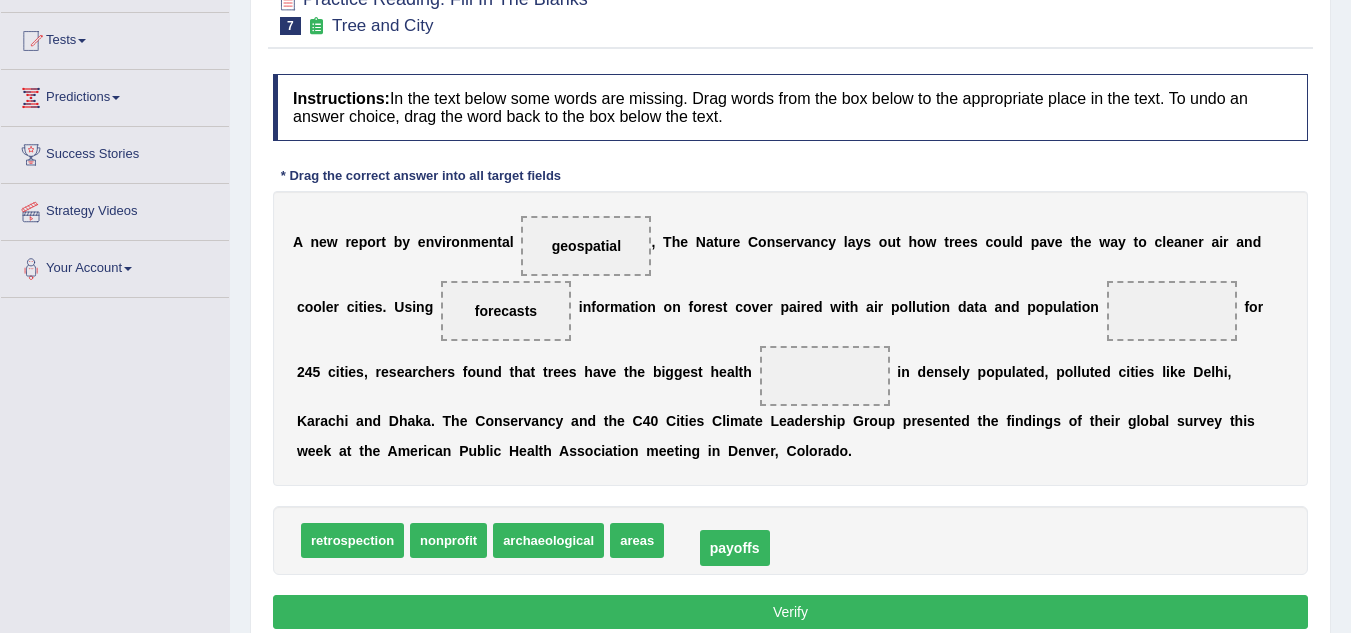 drag, startPoint x: 1165, startPoint y: 316, endPoint x: 726, endPoint y: 552, distance: 498.4145 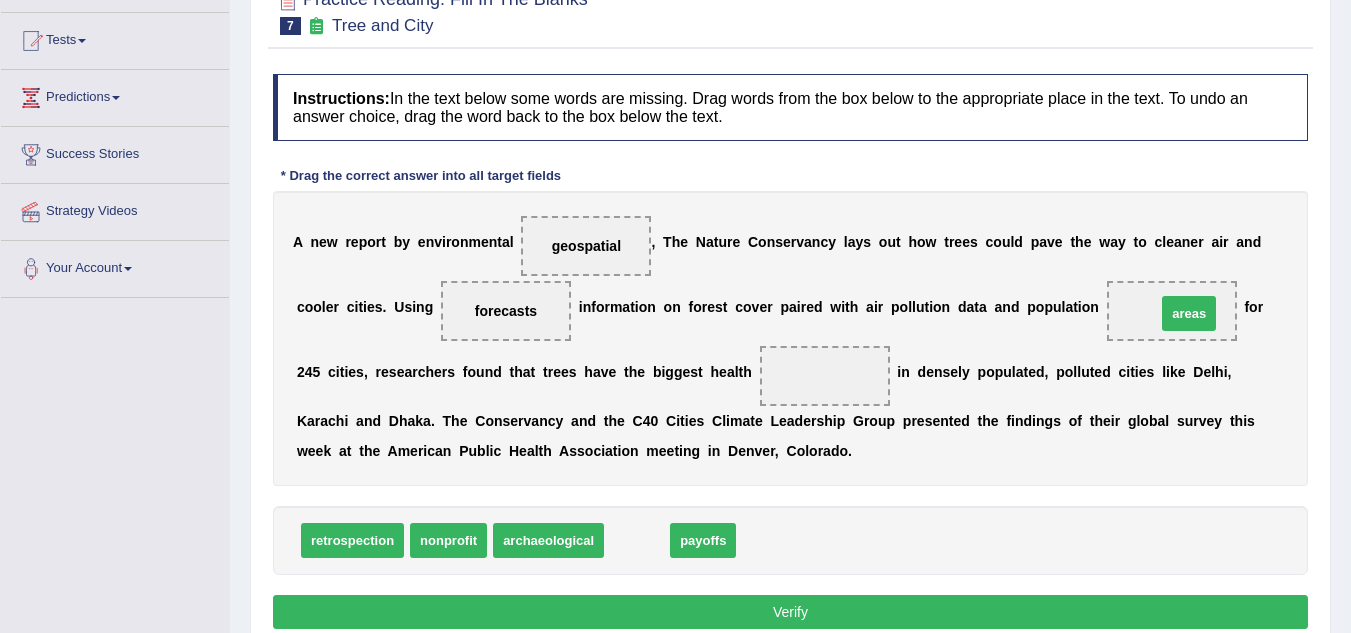 drag, startPoint x: 650, startPoint y: 524, endPoint x: 1198, endPoint y: 302, distance: 591.25964 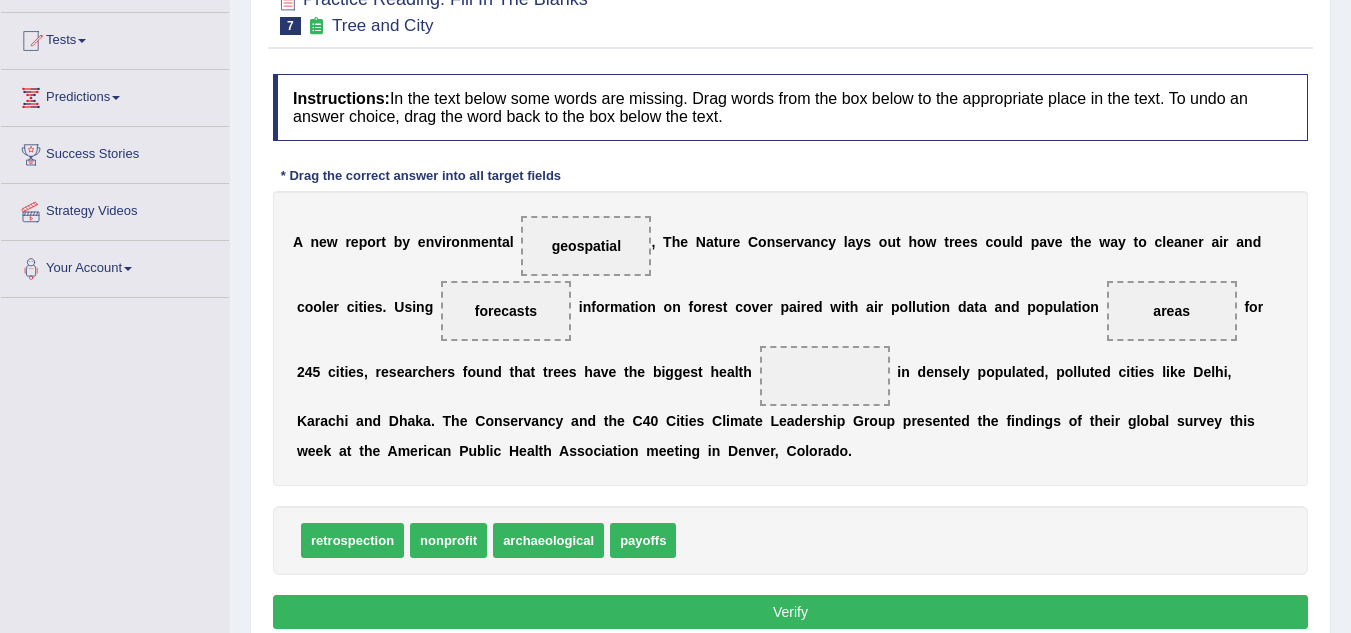 click on "A    n e w    r e p o r t    b y    e n v i r o n m e n t a l    geospatial ,    T h e    N a t u r e    C o n s e r v a n c y    l a y s    o u t    h o w    t r e e s    c o u l d    p a v e    t h e    w a y    t o    c l e a n e r    a i r    a n d    c o o l e r    c i t i e s .    U s i n g    forecasts    i n f o r m a t i o n    o n    f o r e s t    c o v e r    p a i r e d    w i t h    a i r    p o l l u t i o n    d a t a    a n d    p o p u l a t i o n    areas    f o r    2 4 5    c i t i e s ,    r e s e a r c h e r s    f o u n d    t h a t    t r e e s    h a v e    t h e    b i g g e s t    h e a l t h       i n    d e n s e l y    p o p u l a t e d ,    p o l l u t e d    c i t i e s    l i k e    D e l h i ,    K a r a c h i    a n d    D h a k a .    T h e    C o n s e r v a n c y    a n d    t h e    C 4 0    C i t i e s    C l i m a t e    L e a d e r s h i p    G r o u p    p r e s e n t e d    t h e    f i n d i n g" at bounding box center [790, 338] 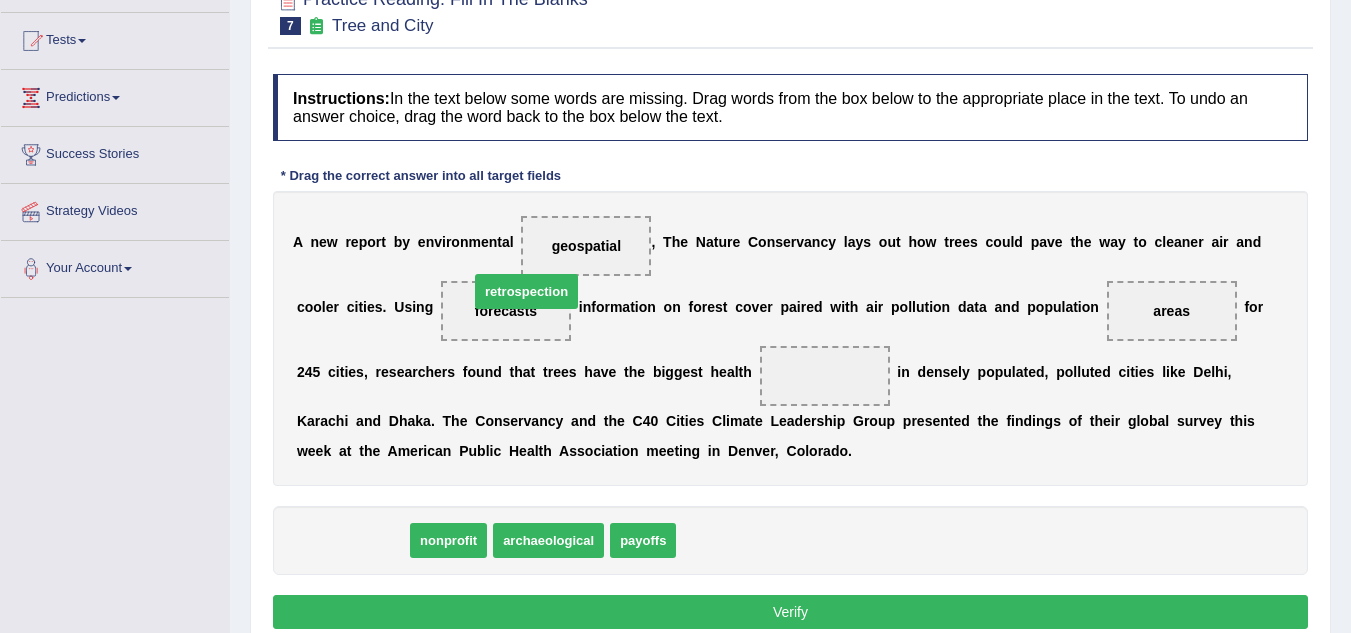 drag, startPoint x: 383, startPoint y: 535, endPoint x: 549, endPoint y: 309, distance: 280.41397 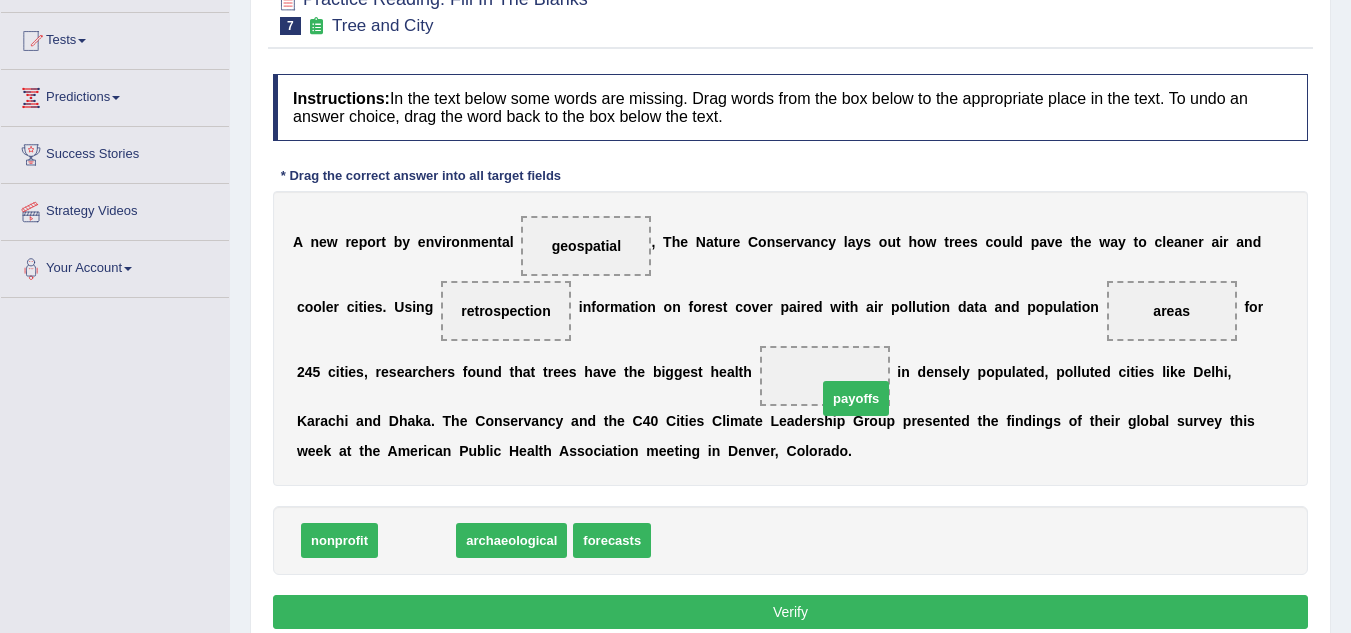 drag, startPoint x: 430, startPoint y: 545, endPoint x: 854, endPoint y: 386, distance: 452.83218 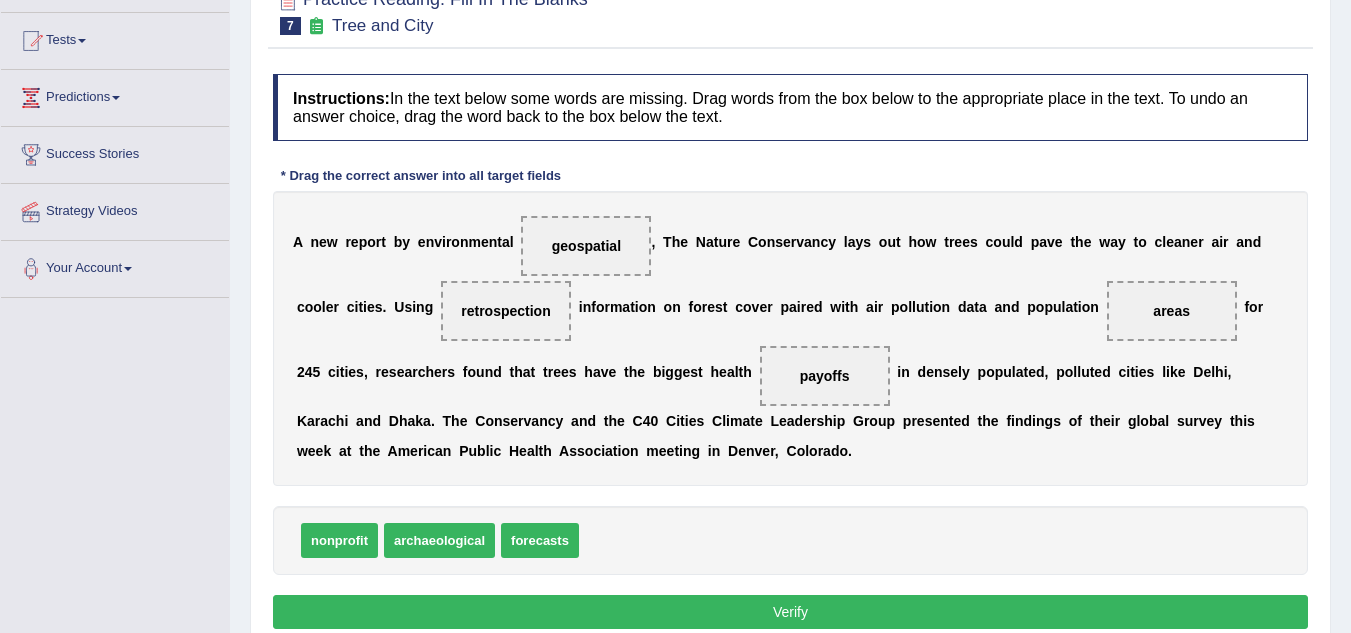 click on "Verify" at bounding box center [790, 612] 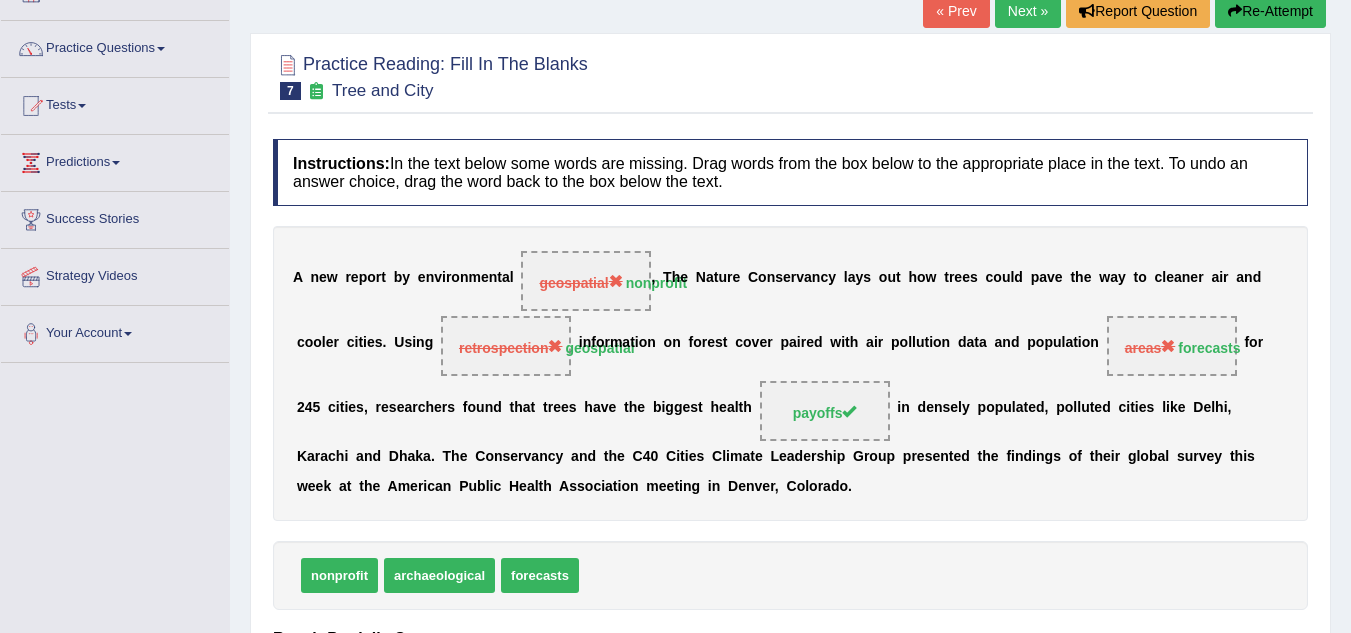 scroll, scrollTop: 100, scrollLeft: 0, axis: vertical 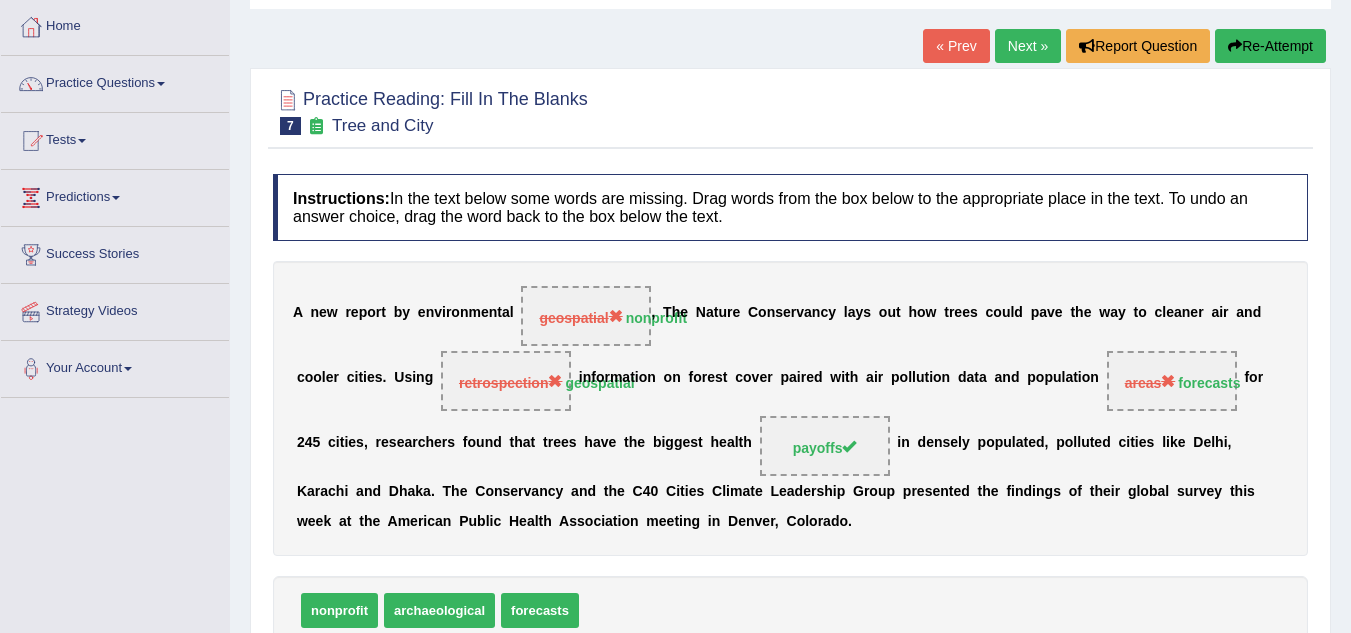 click on "Next »" at bounding box center [1028, 46] 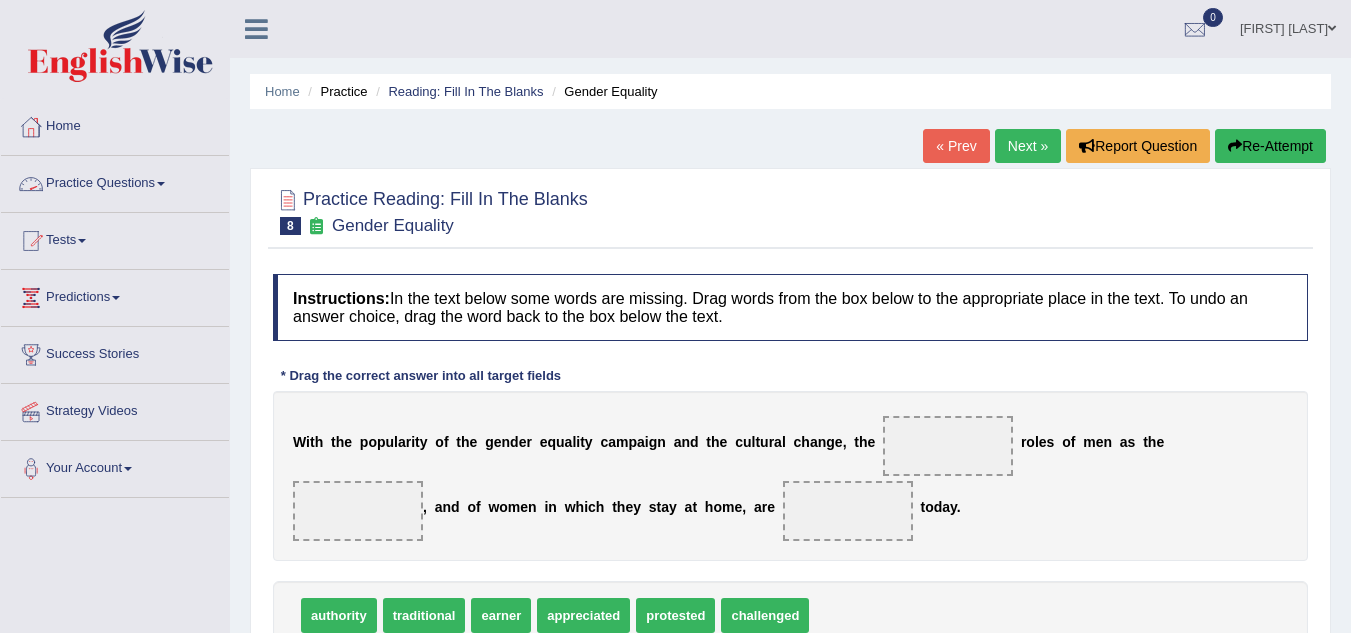 scroll, scrollTop: 0, scrollLeft: 0, axis: both 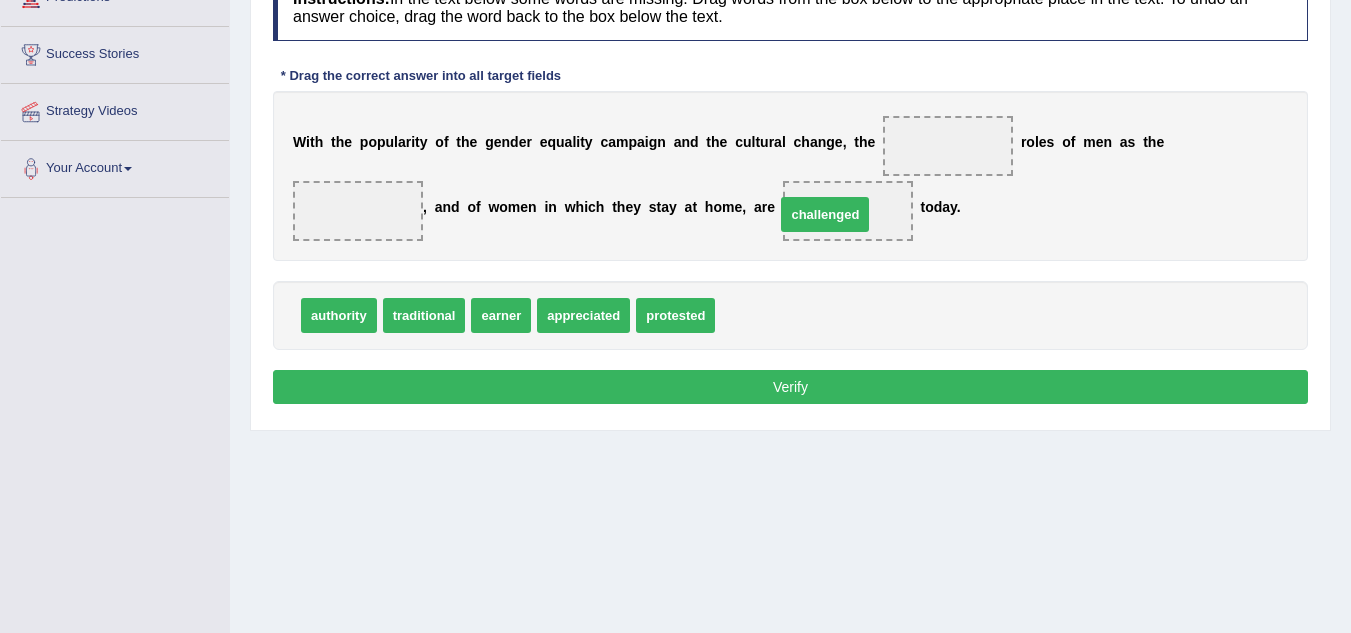 drag, startPoint x: 834, startPoint y: 244, endPoint x: 866, endPoint y: 184, distance: 68 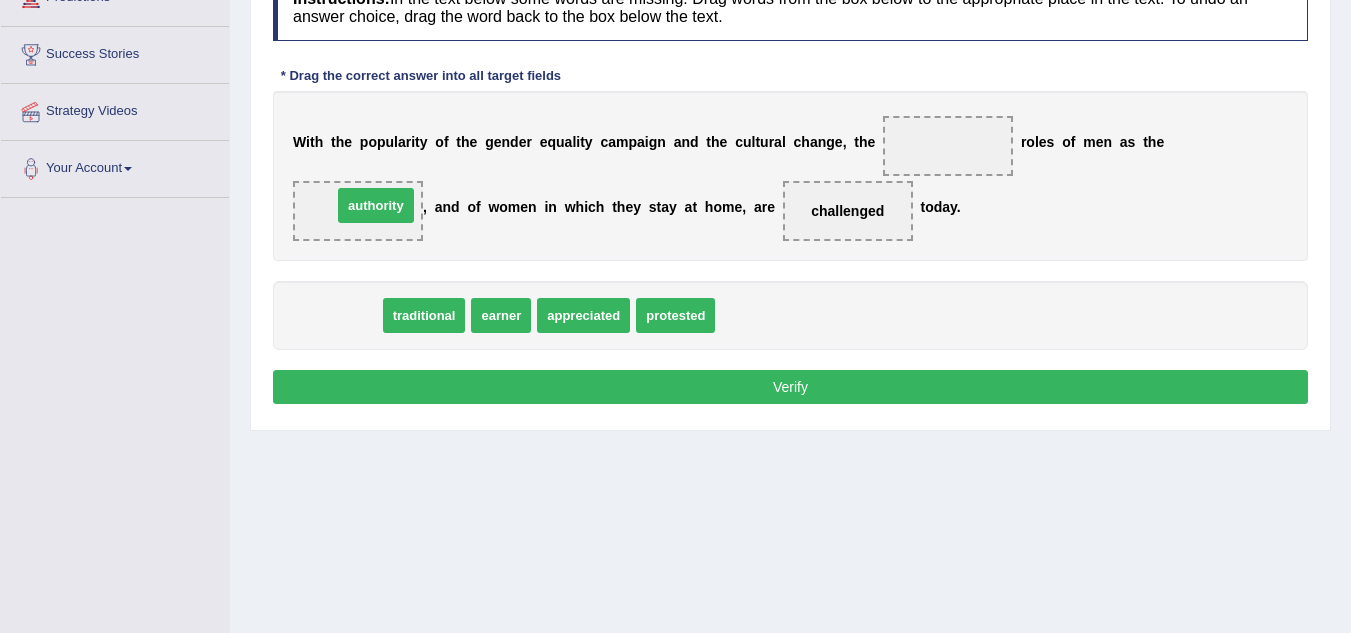 drag, startPoint x: 321, startPoint y: 307, endPoint x: 352, endPoint y: 207, distance: 104.69479 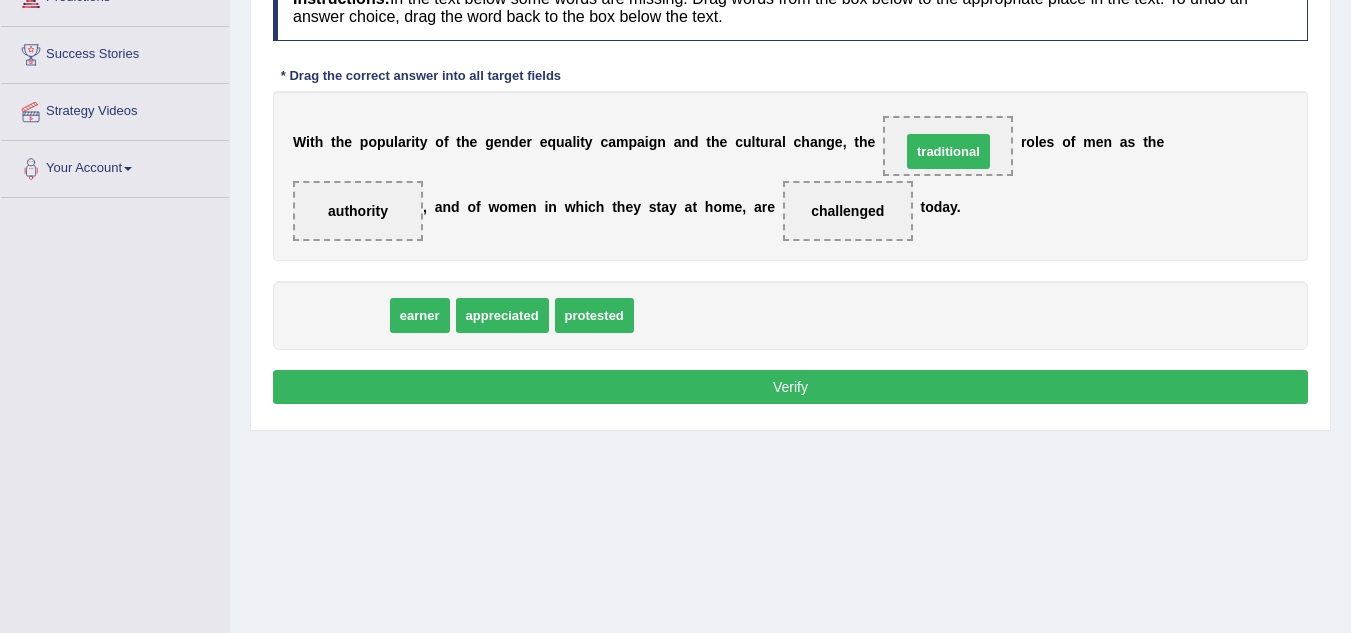 drag, startPoint x: 364, startPoint y: 324, endPoint x: 970, endPoint y: 160, distance: 627.7993 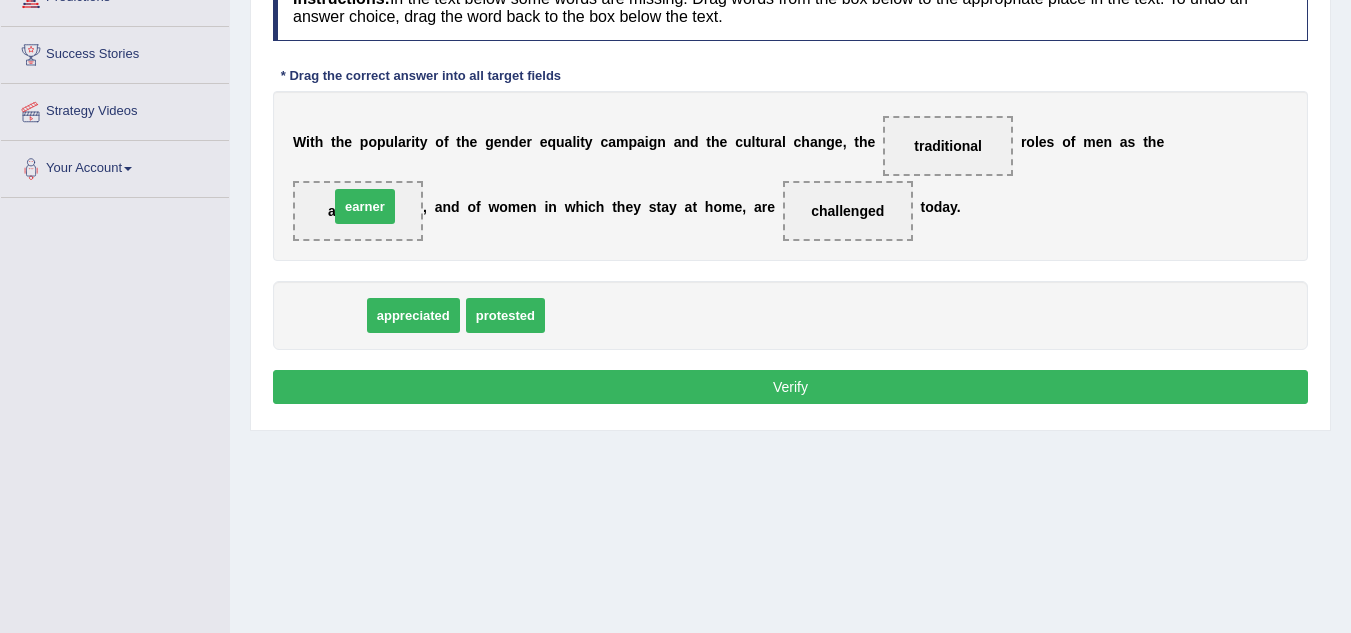 drag, startPoint x: 323, startPoint y: 316, endPoint x: 357, endPoint y: 207, distance: 114.17968 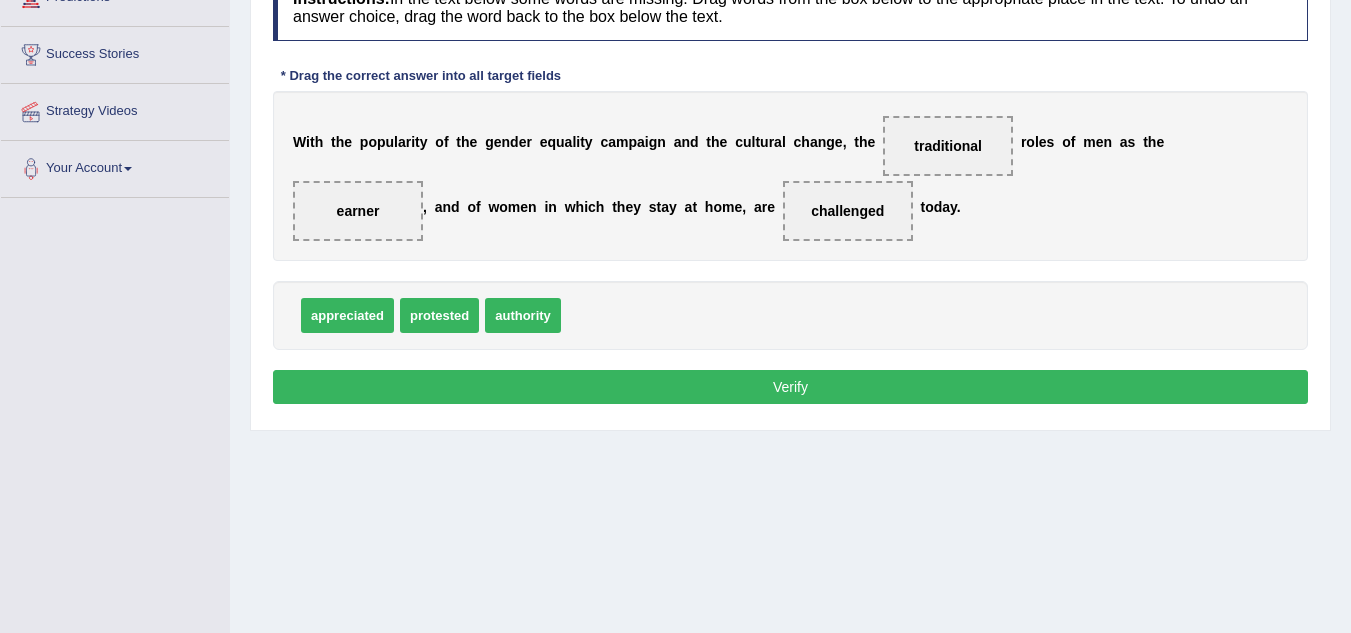 click on "Verify" at bounding box center (790, 387) 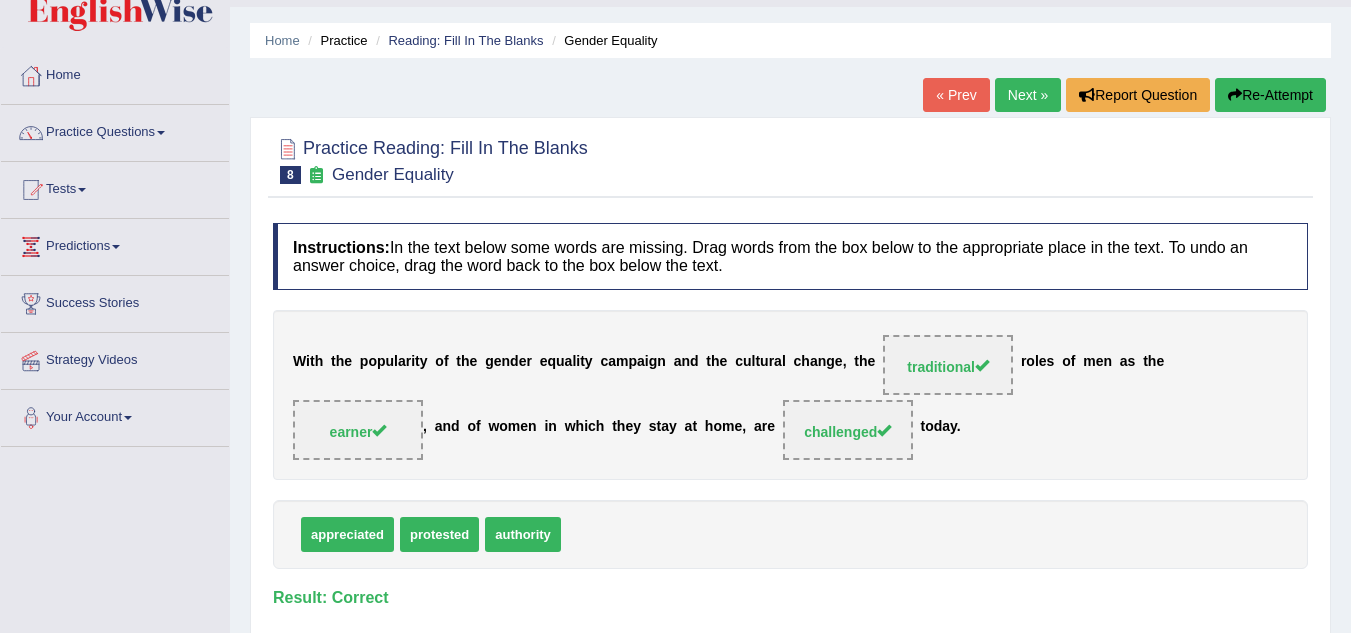 scroll, scrollTop: 80, scrollLeft: 0, axis: vertical 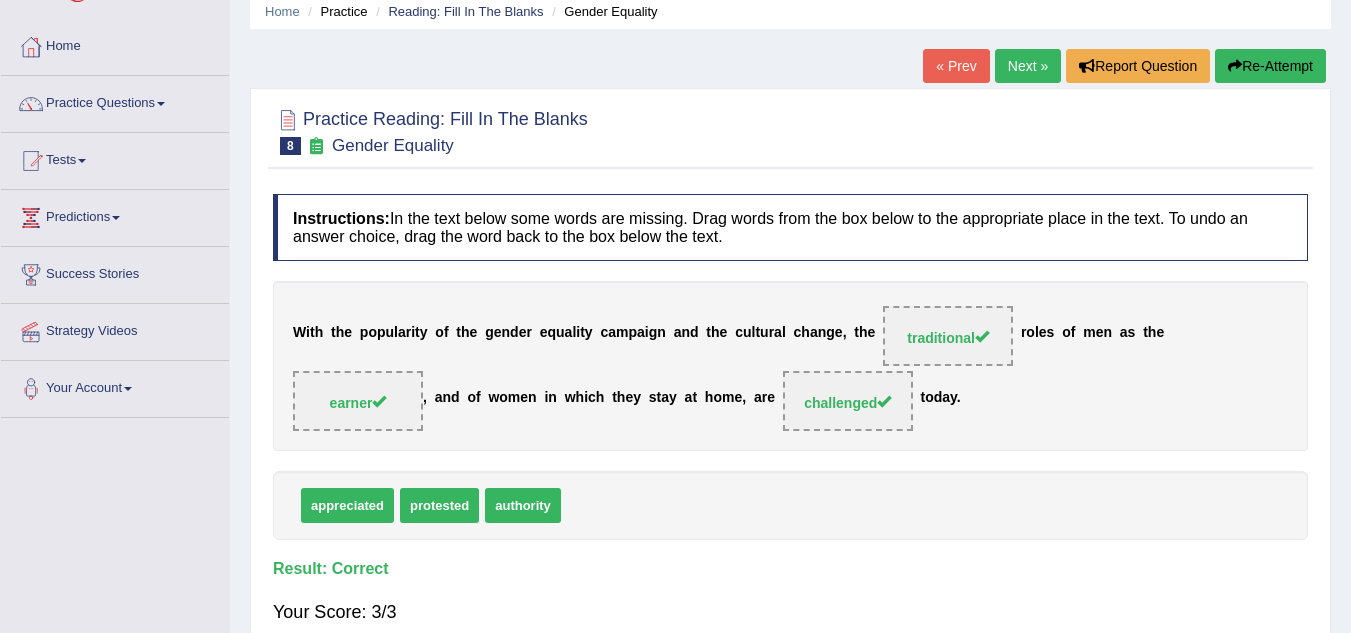 click on "Next »" at bounding box center [1028, 66] 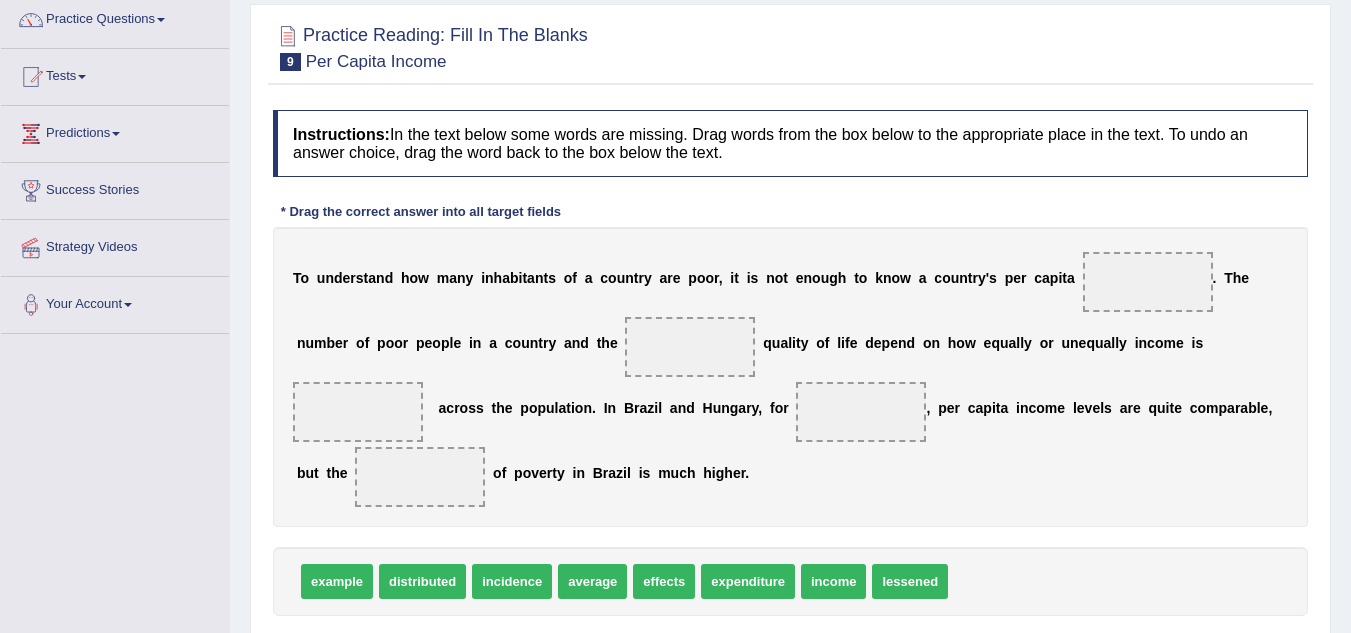 scroll, scrollTop: 0, scrollLeft: 0, axis: both 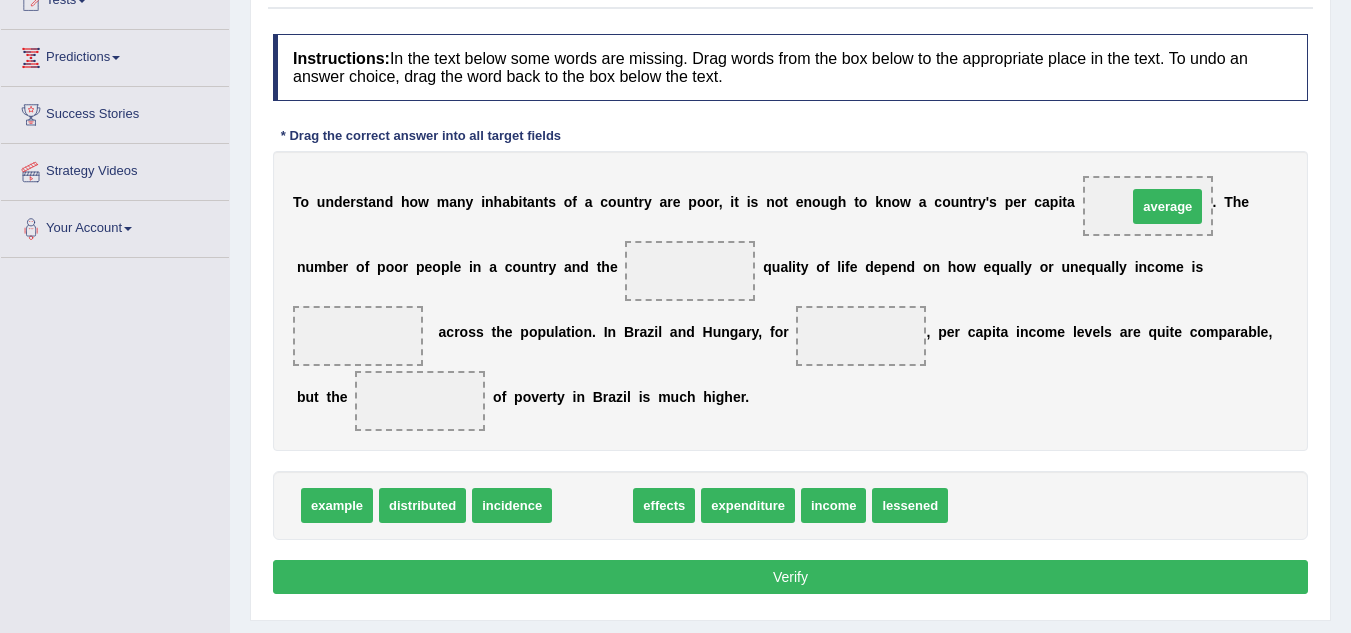 drag, startPoint x: 593, startPoint y: 501, endPoint x: 1166, endPoint y: 207, distance: 644.0225 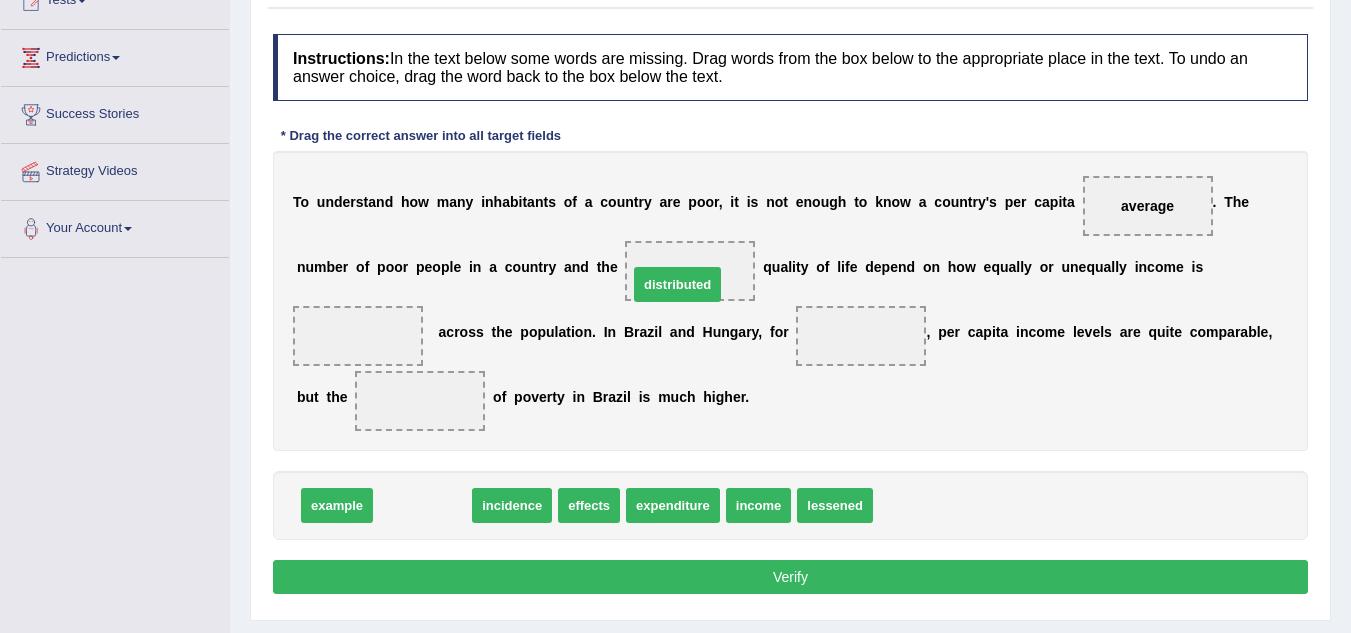 drag, startPoint x: 448, startPoint y: 510, endPoint x: 703, endPoint y: 288, distance: 338.09613 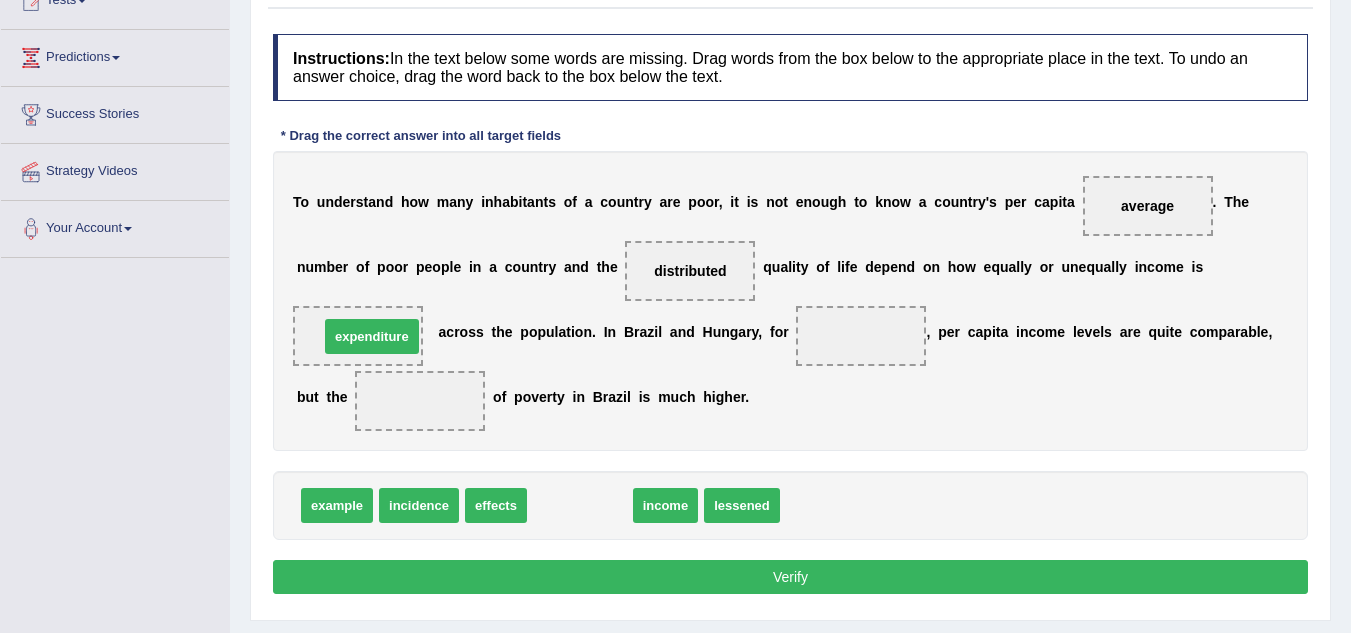 drag, startPoint x: 567, startPoint y: 511, endPoint x: 359, endPoint y: 342, distance: 268.00186 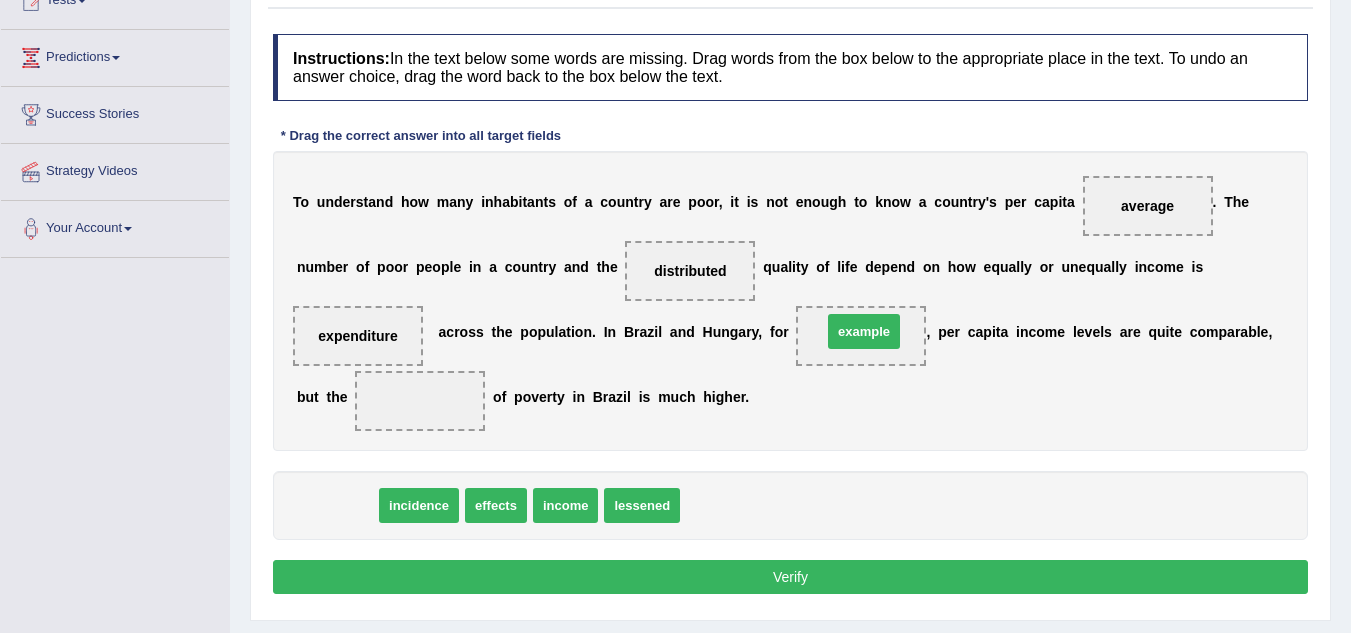 drag, startPoint x: 349, startPoint y: 516, endPoint x: 876, endPoint y: 342, distance: 554.982 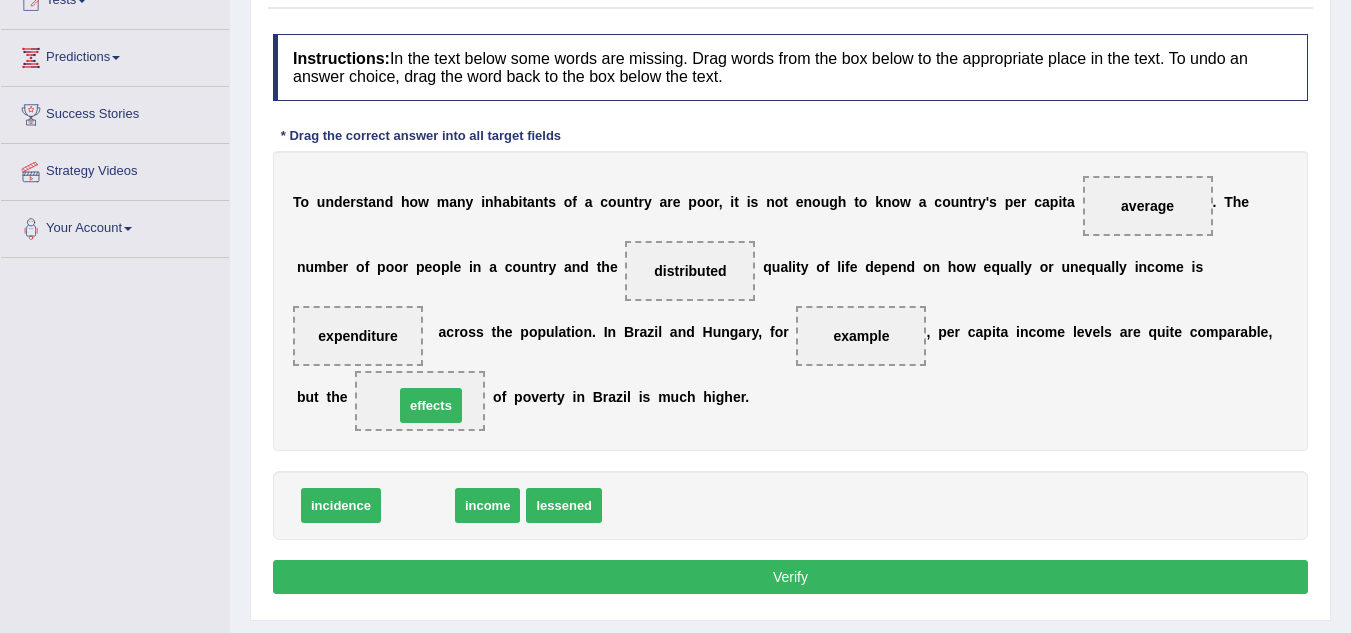drag, startPoint x: 427, startPoint y: 504, endPoint x: 440, endPoint y: 404, distance: 100.84146 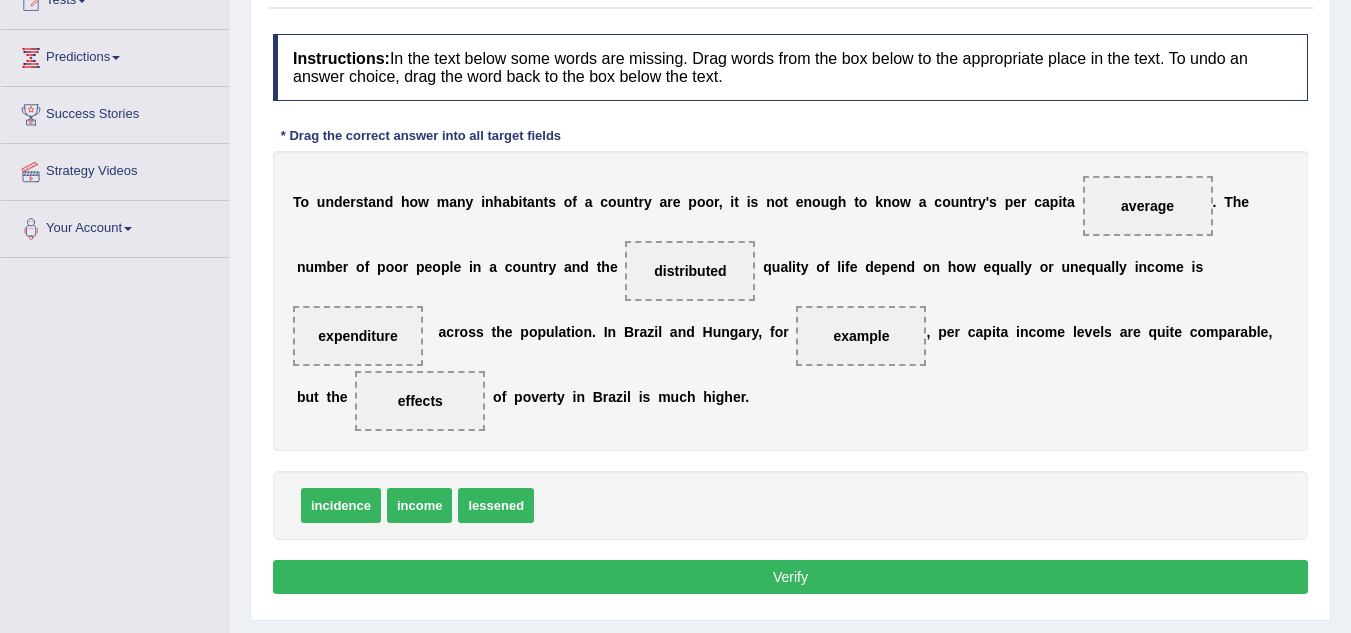 click on "Verify" at bounding box center (790, 577) 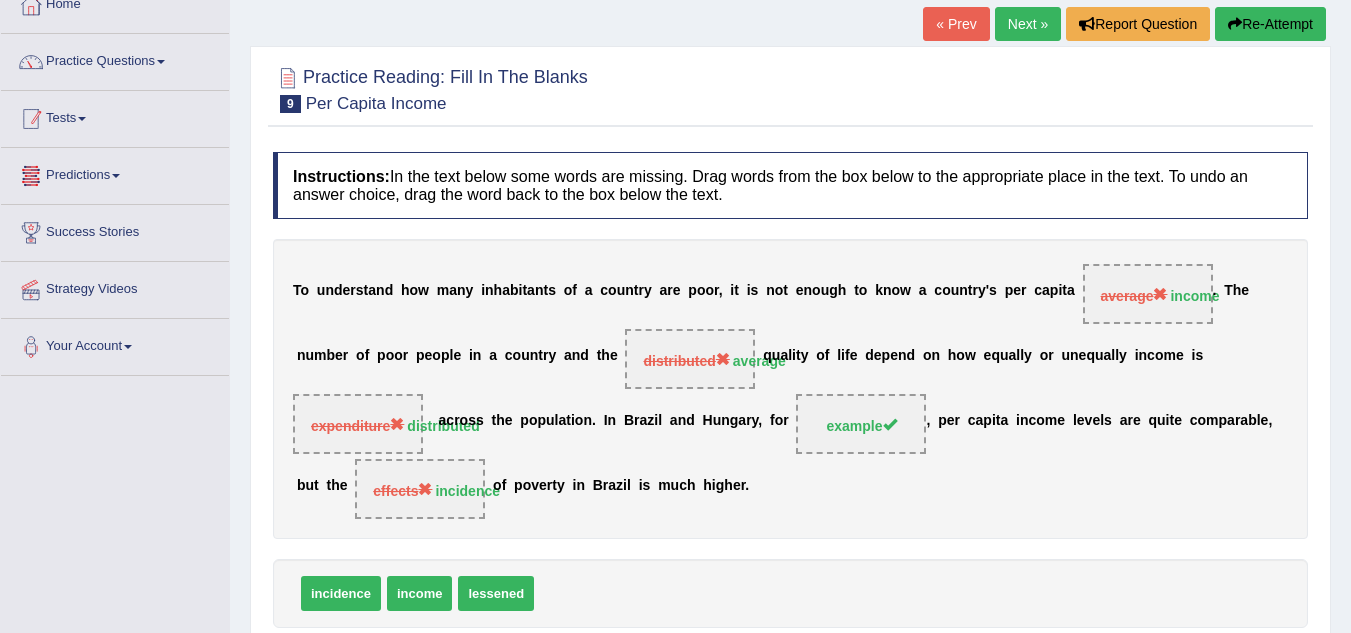 scroll, scrollTop: 120, scrollLeft: 0, axis: vertical 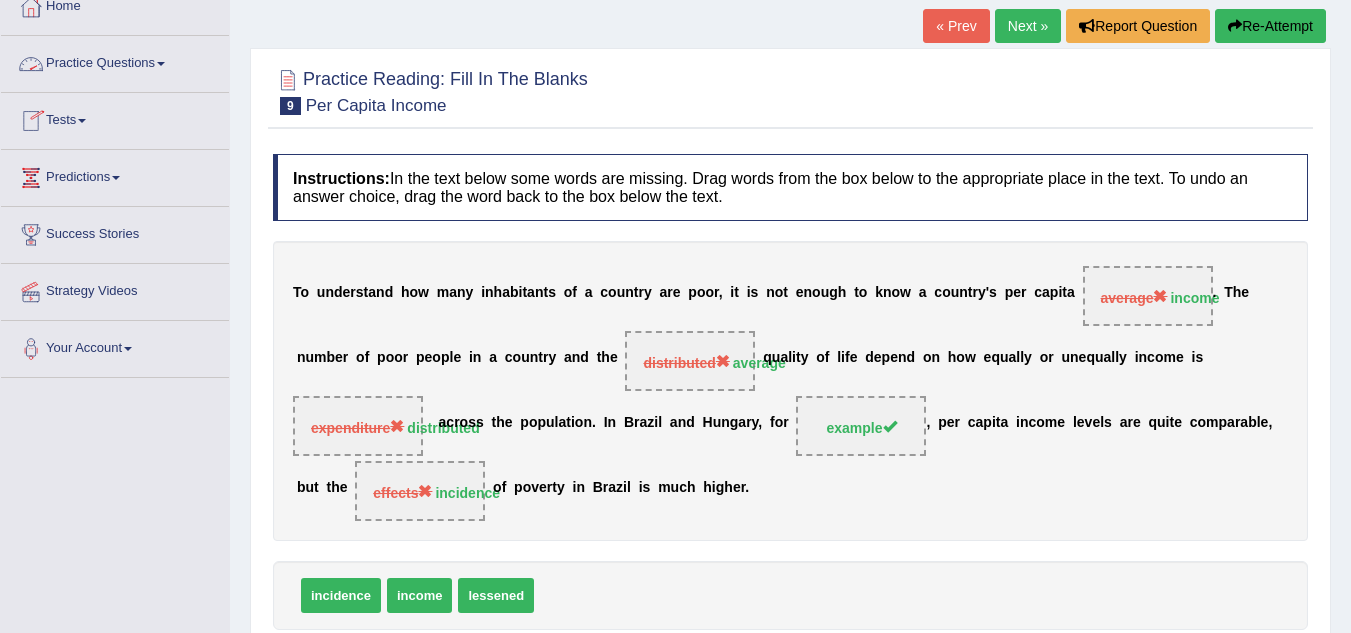 click on "Practice Questions" at bounding box center (115, 61) 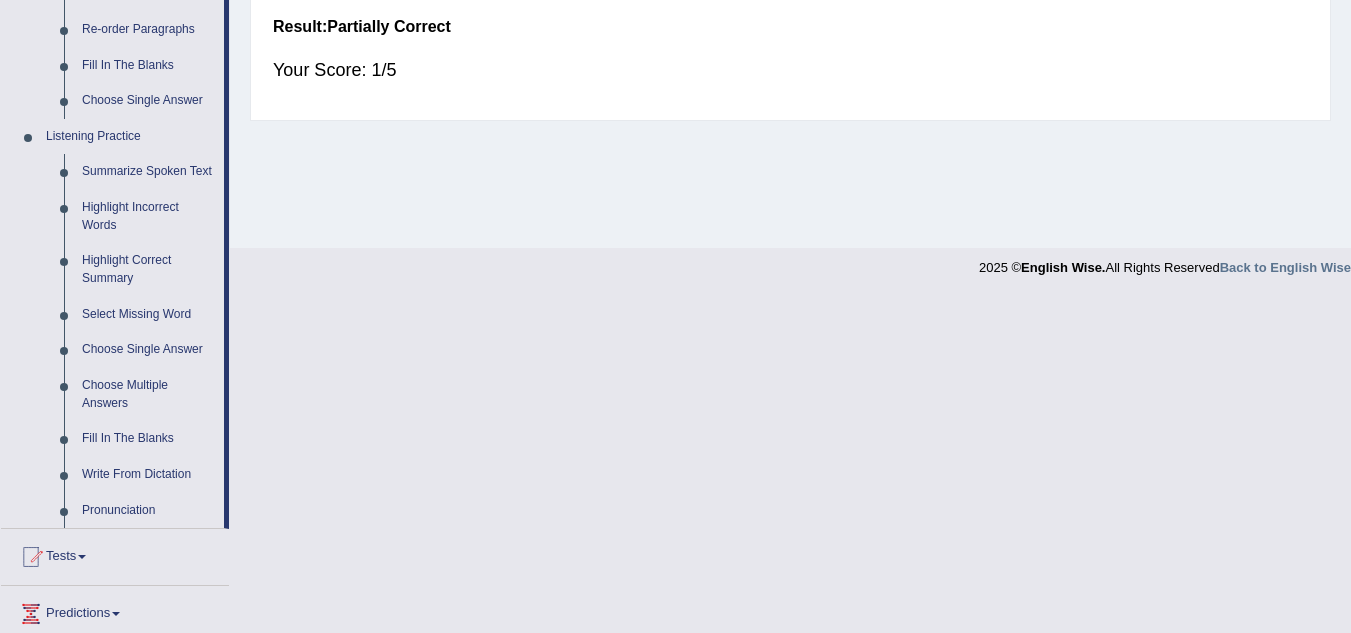 scroll, scrollTop: 726, scrollLeft: 0, axis: vertical 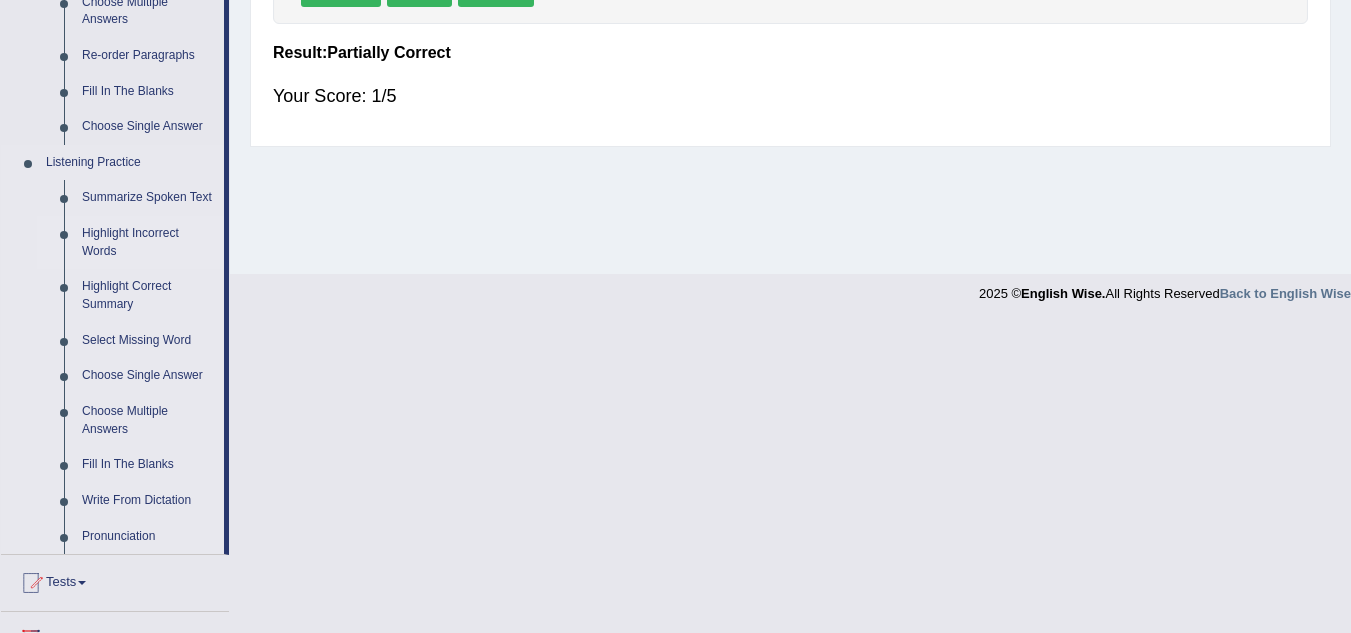 click on "Highlight Incorrect Words" at bounding box center (148, 242) 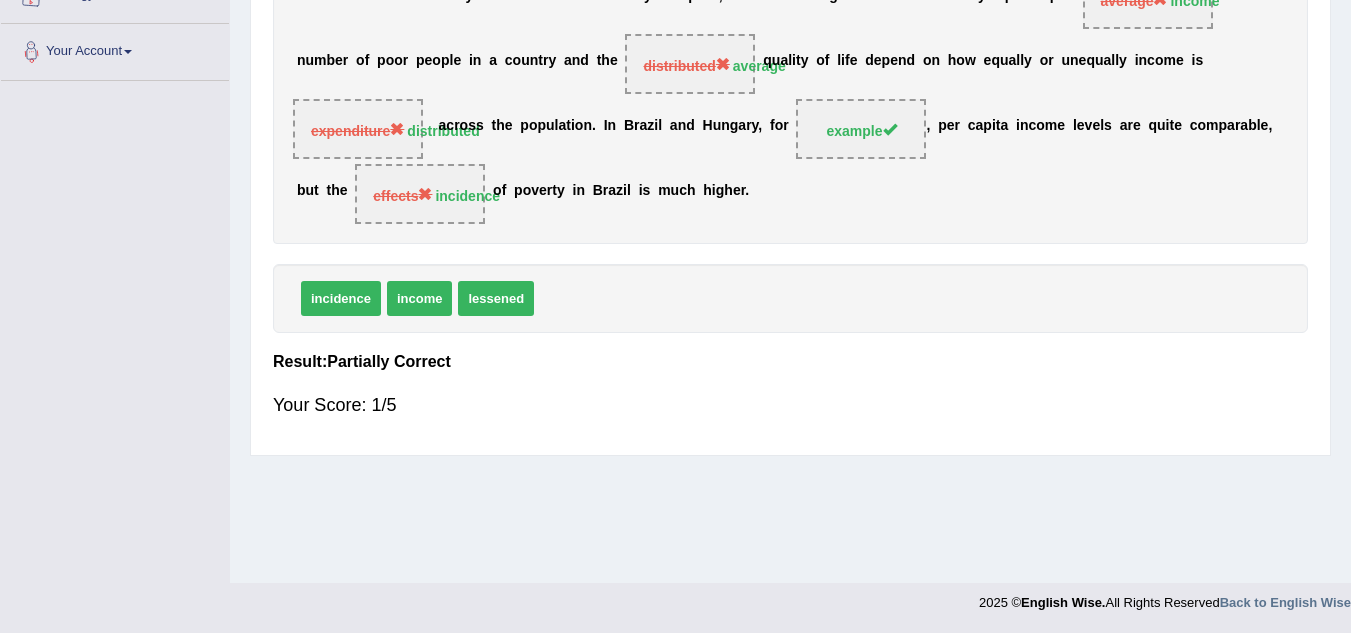 scroll, scrollTop: 251, scrollLeft: 0, axis: vertical 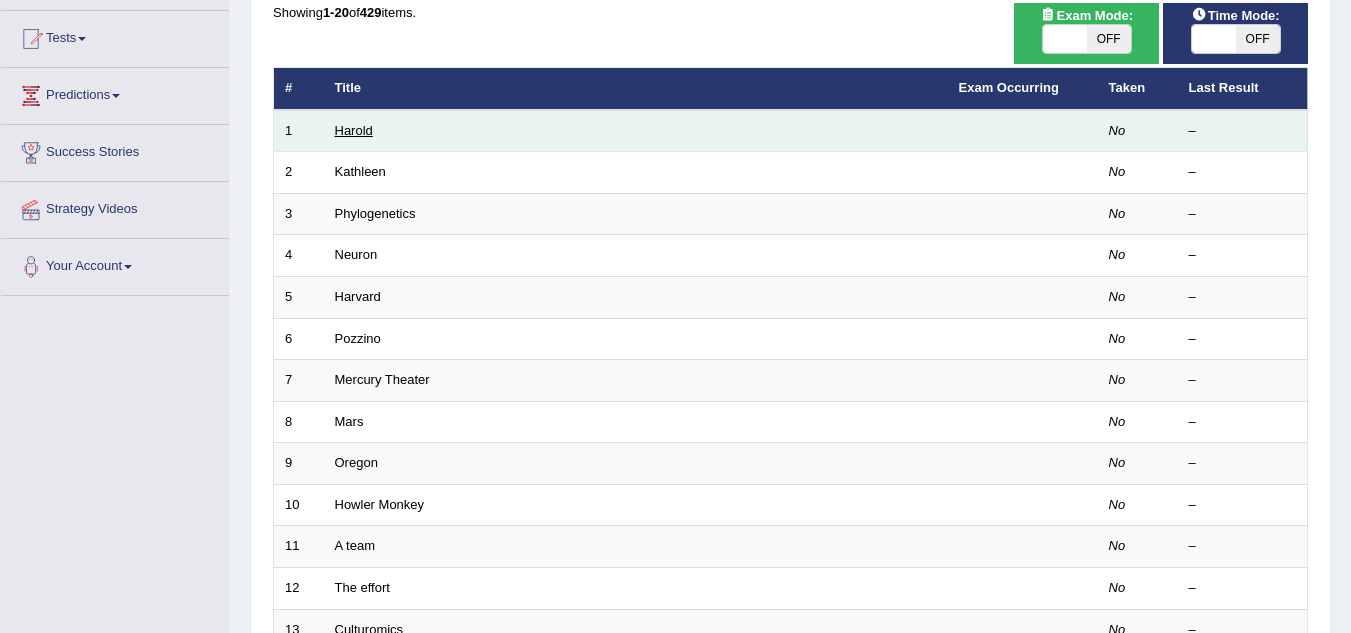 click on "Harold" at bounding box center [354, 130] 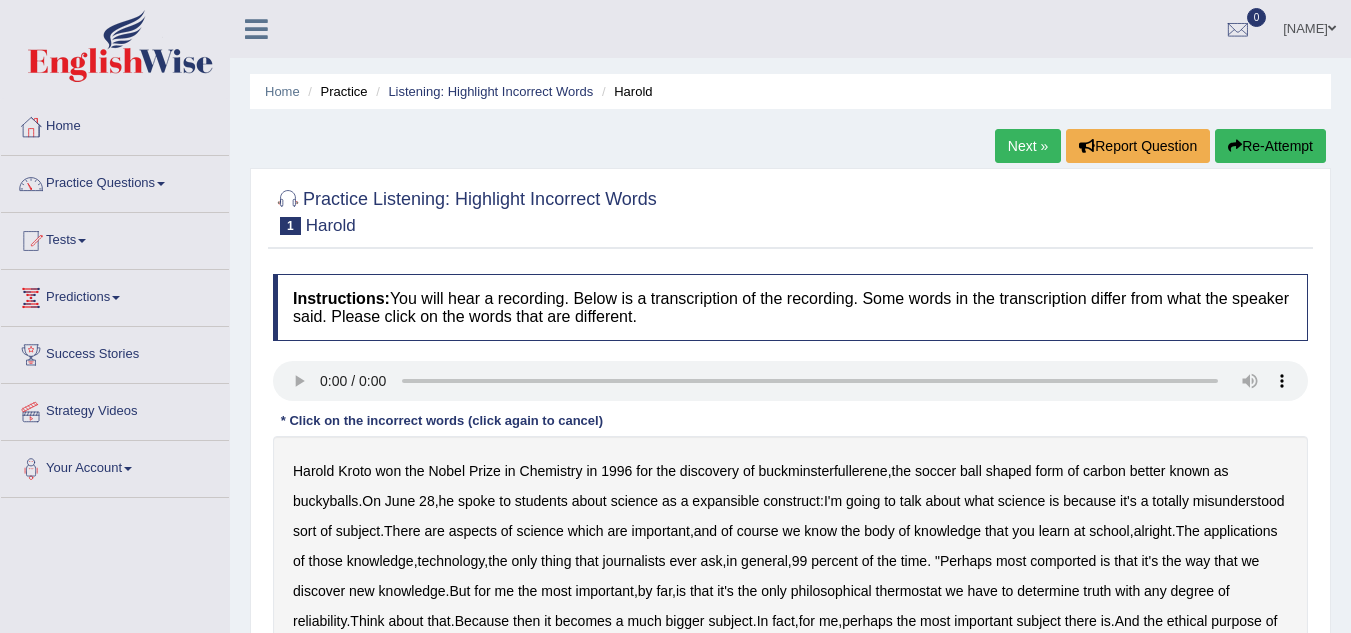 scroll, scrollTop: 0, scrollLeft: 0, axis: both 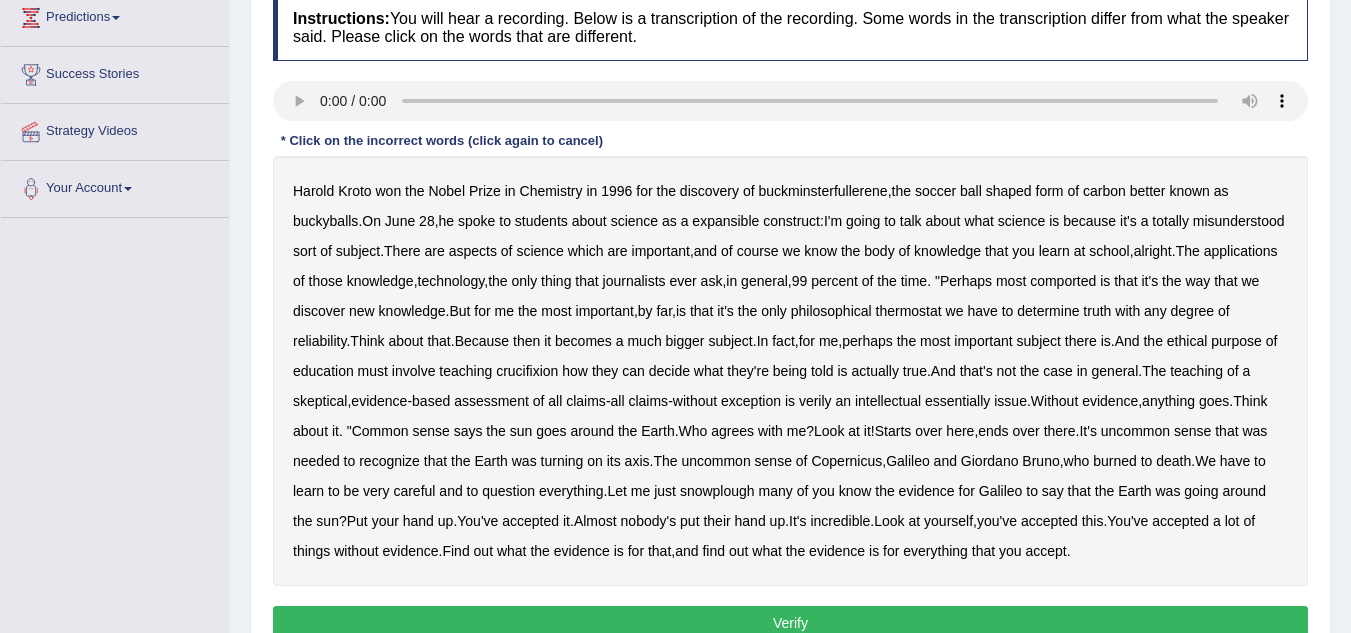 click on "expansible" at bounding box center (725, 221) 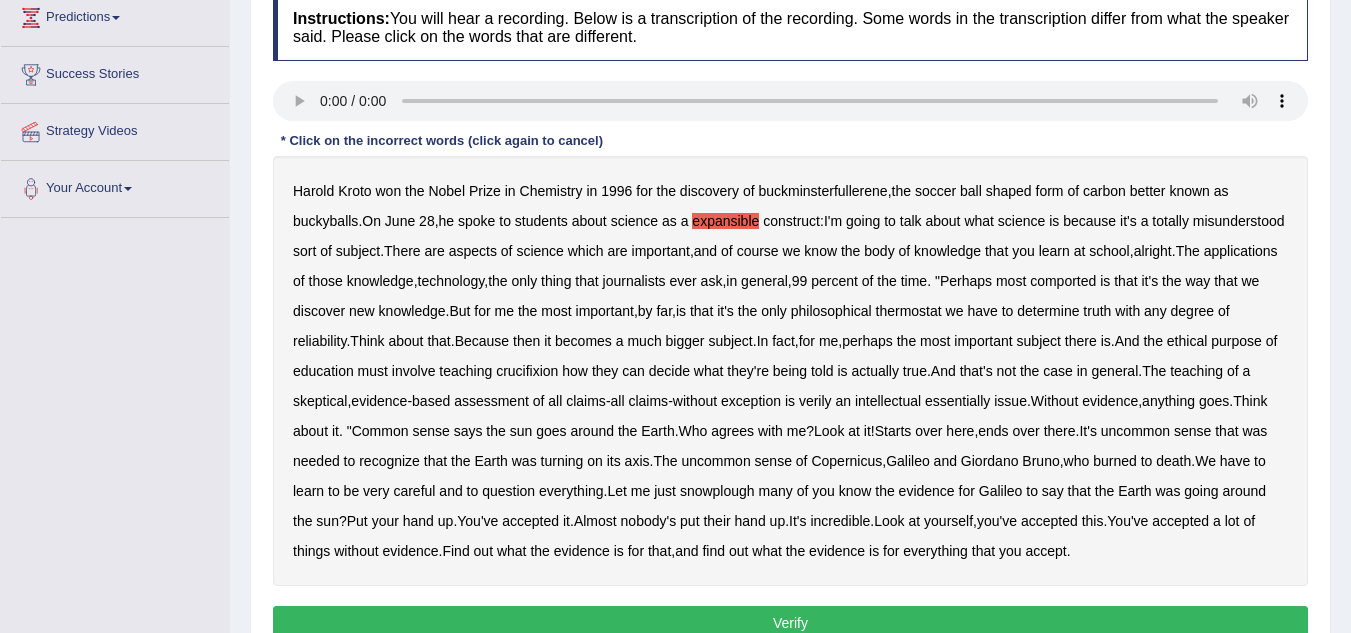 click on "comported" at bounding box center (1063, 281) 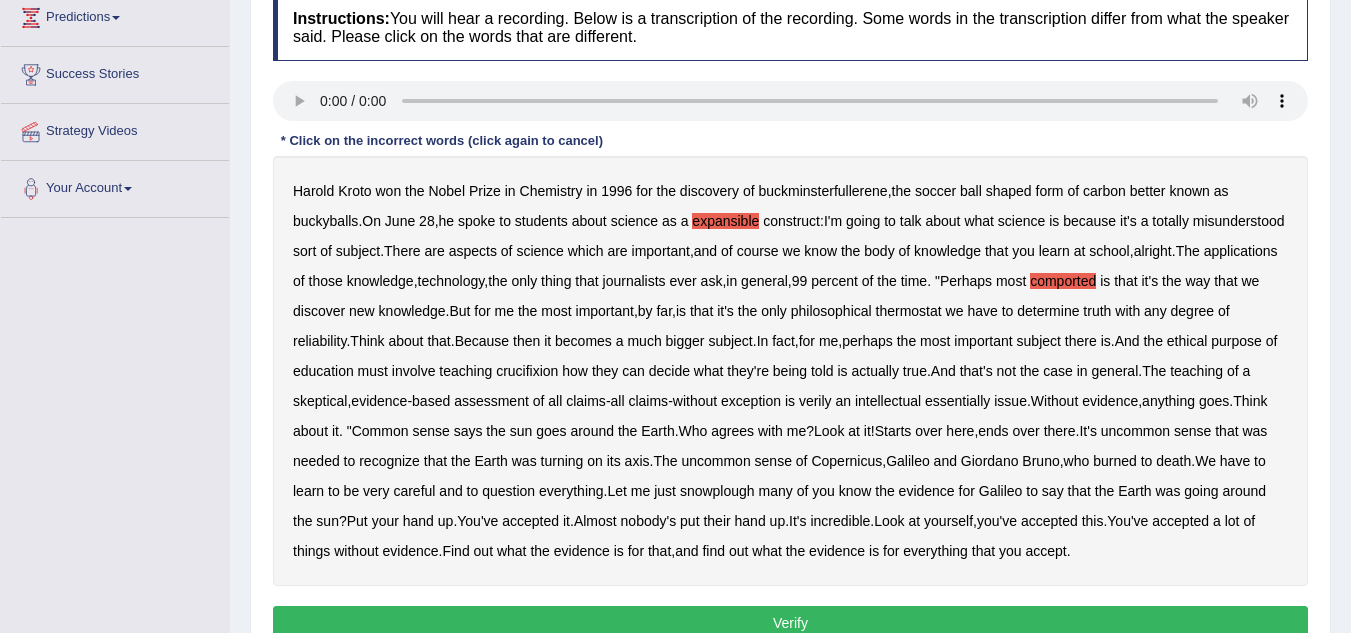 click on "thermostat" at bounding box center [909, 311] 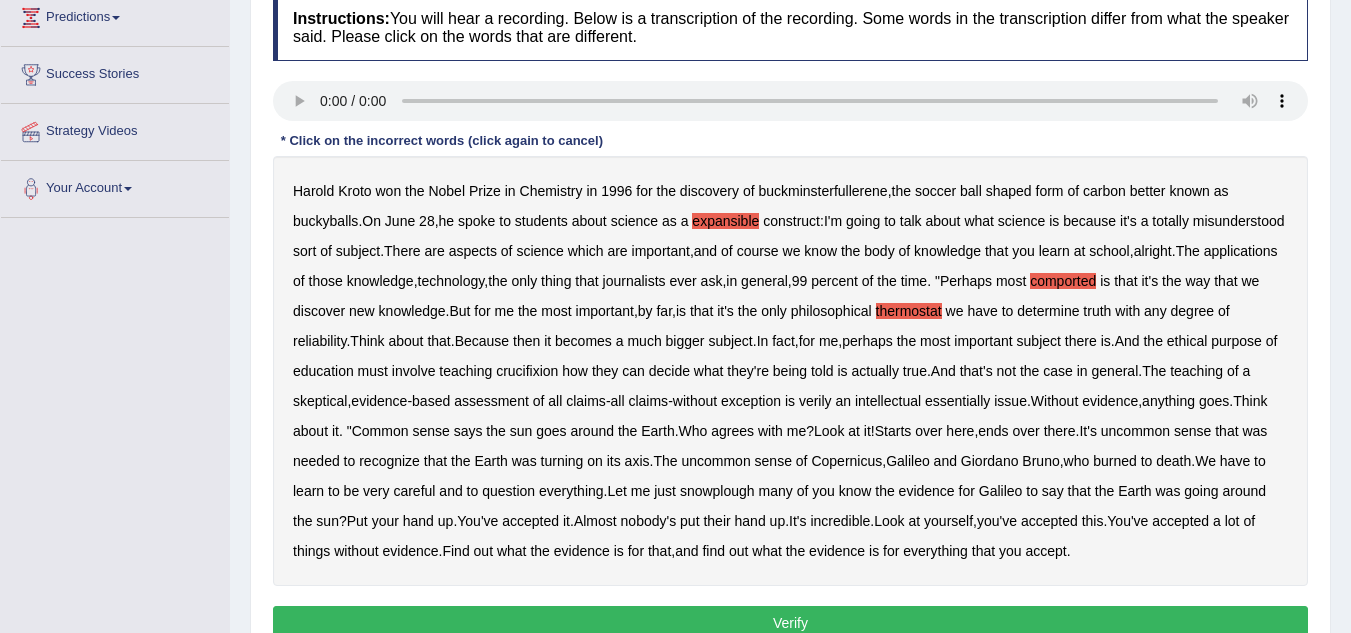 click on "crucifixion" at bounding box center (527, 371) 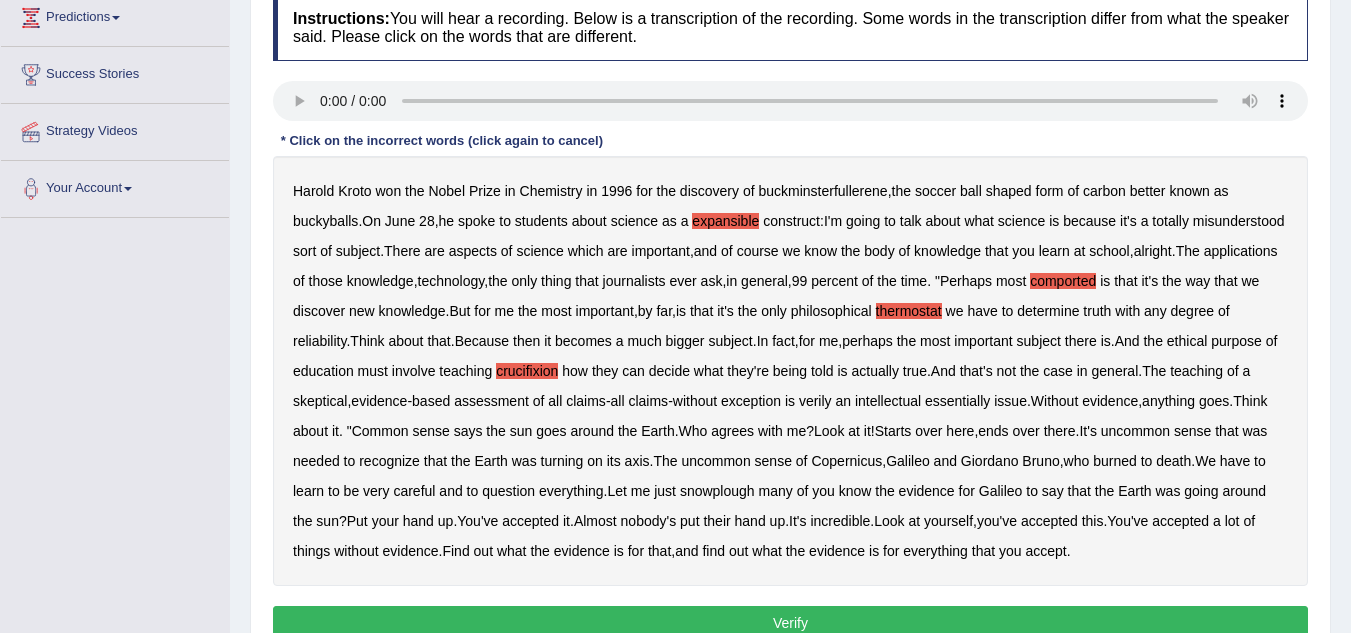 click on "verily" at bounding box center [815, 401] 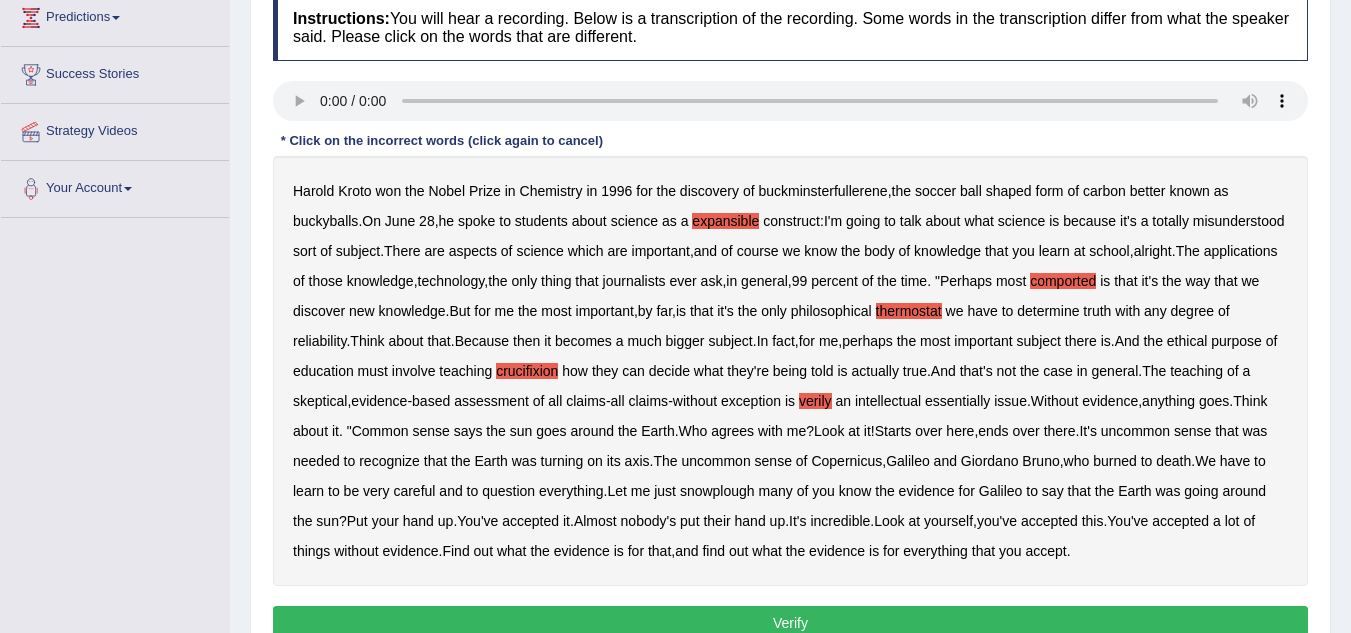 click on "essentially" at bounding box center [957, 401] 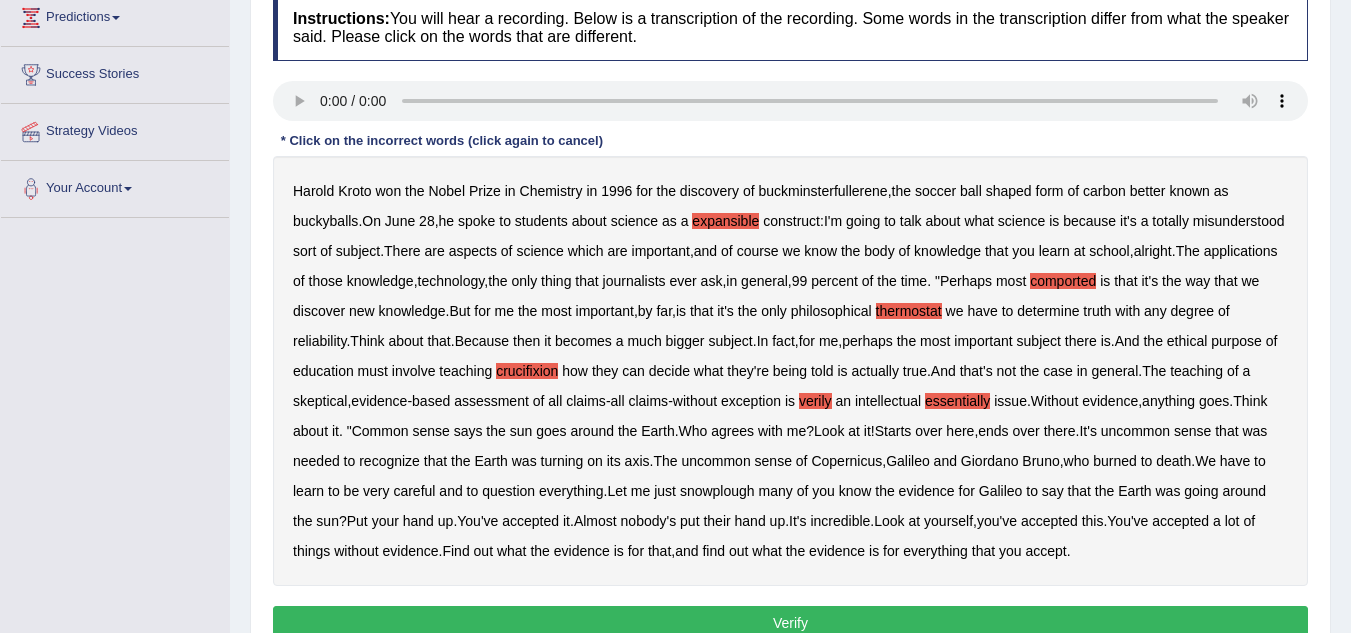 click on "Copernicus" at bounding box center (846, 461) 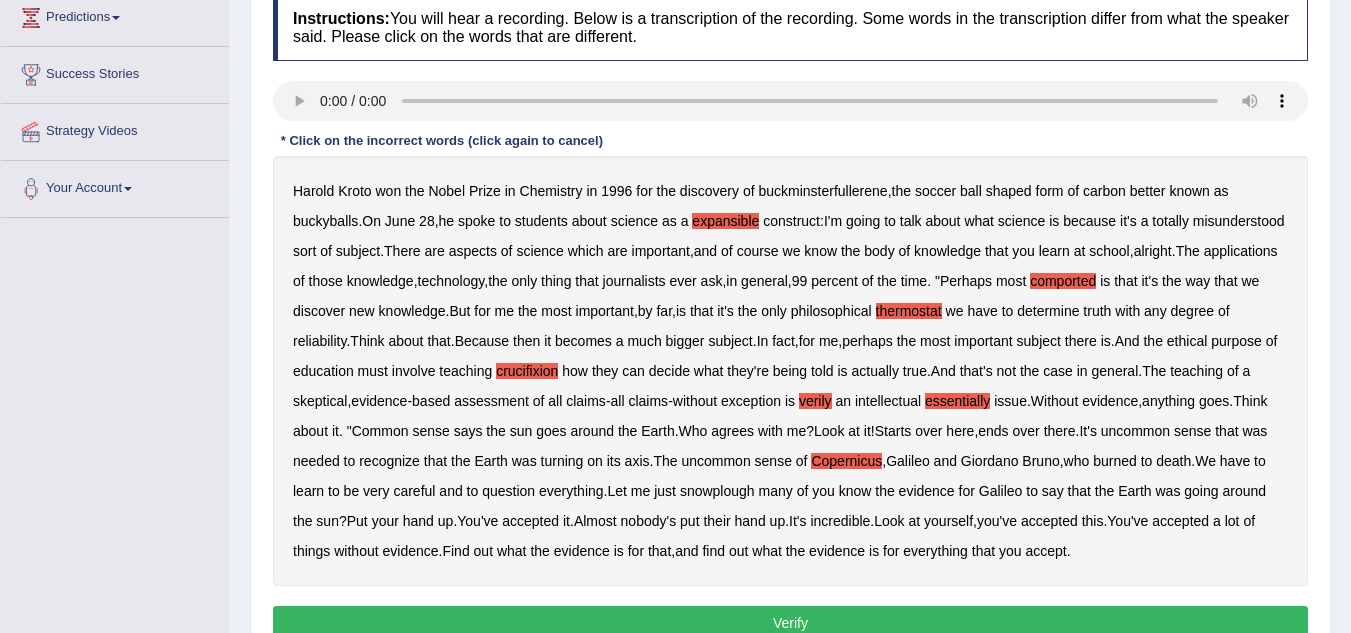 type 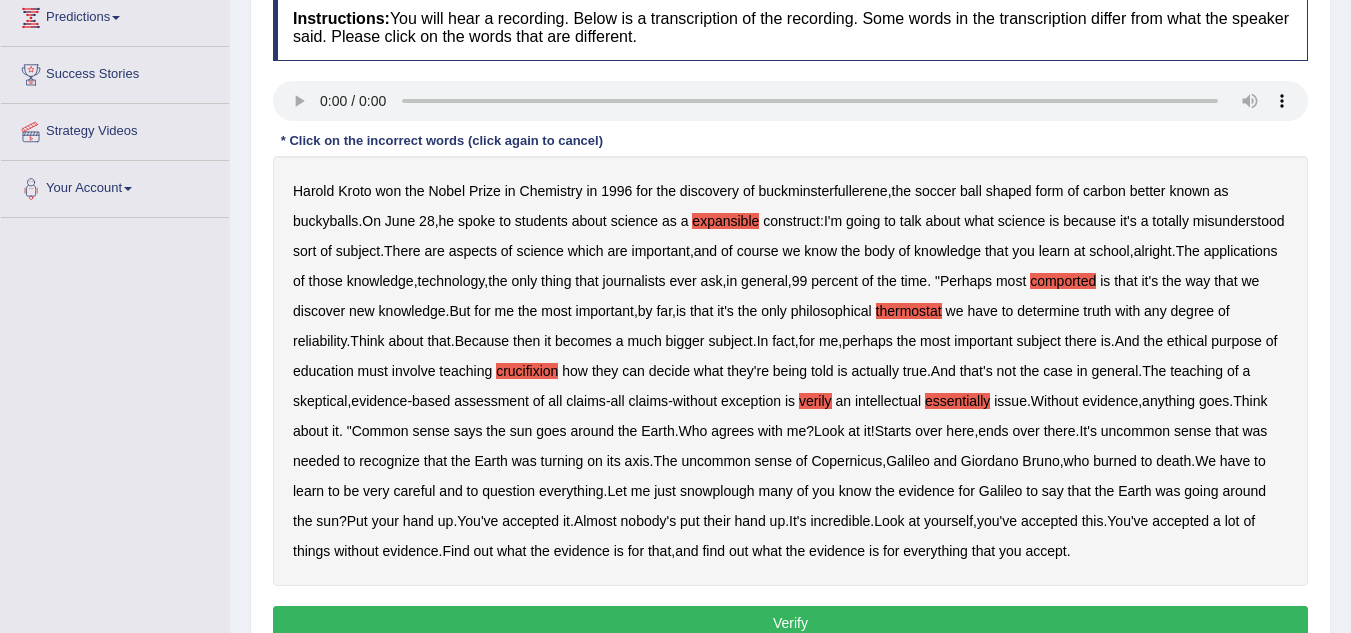 click on "snowplough" at bounding box center [717, 491] 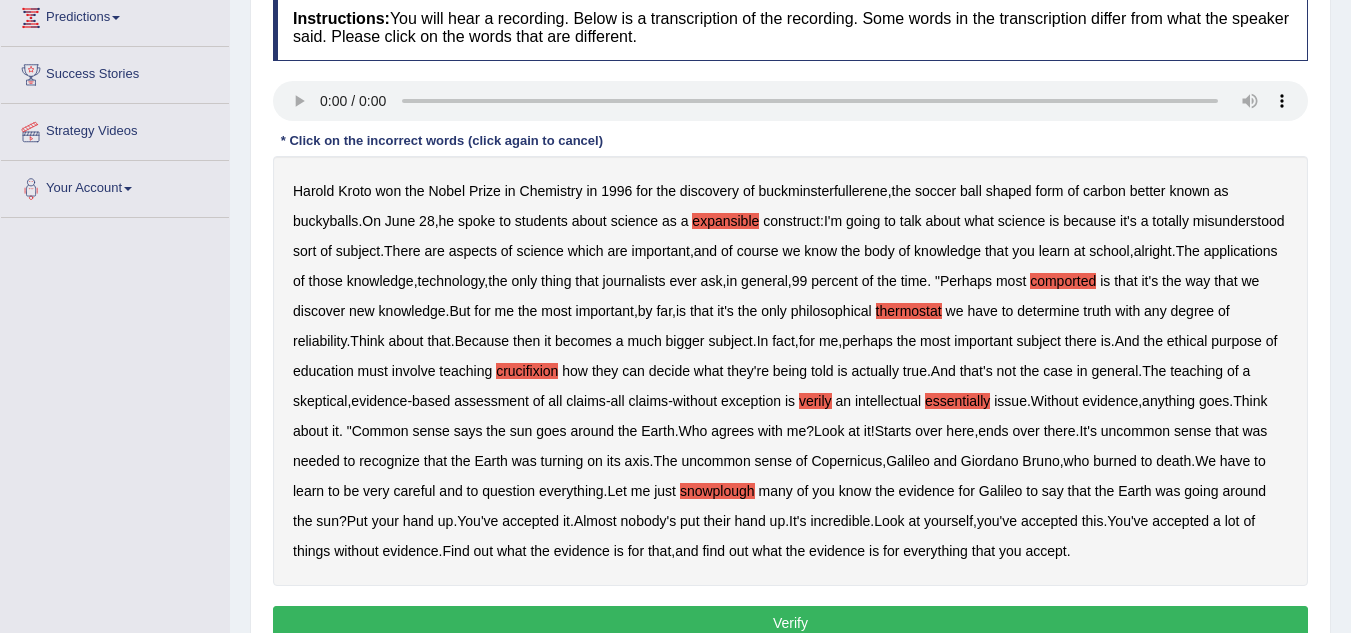click on "Verify" at bounding box center (790, 623) 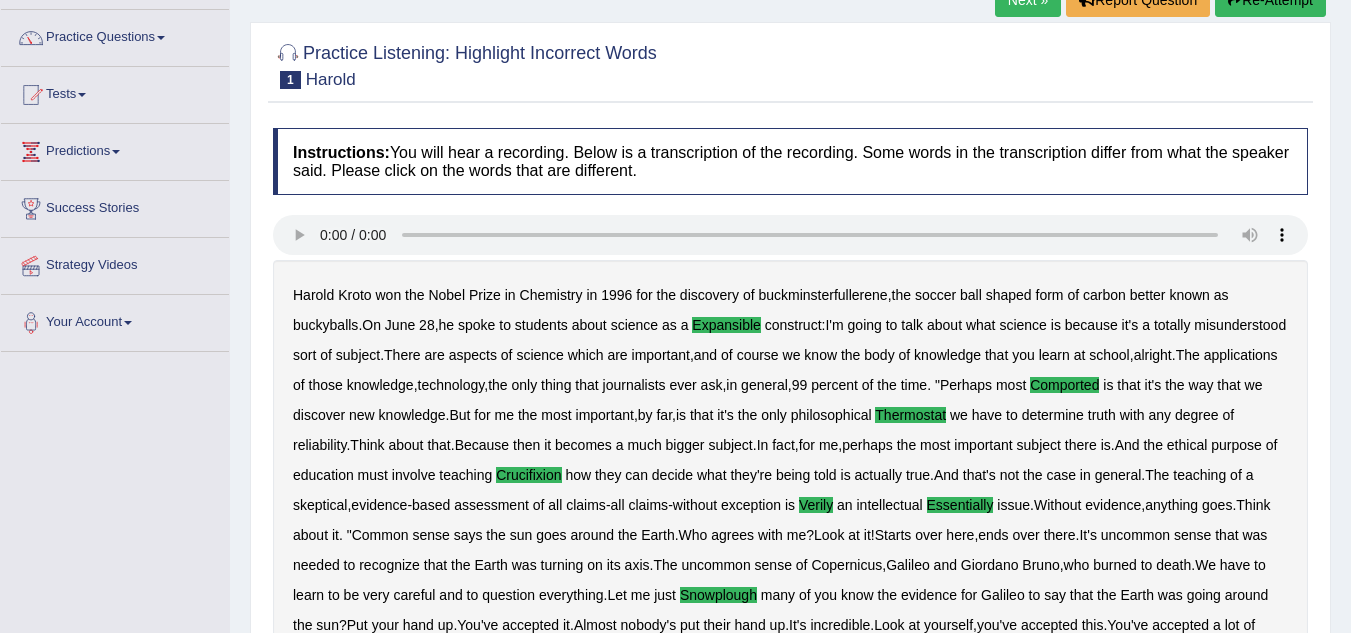 scroll, scrollTop: 106, scrollLeft: 0, axis: vertical 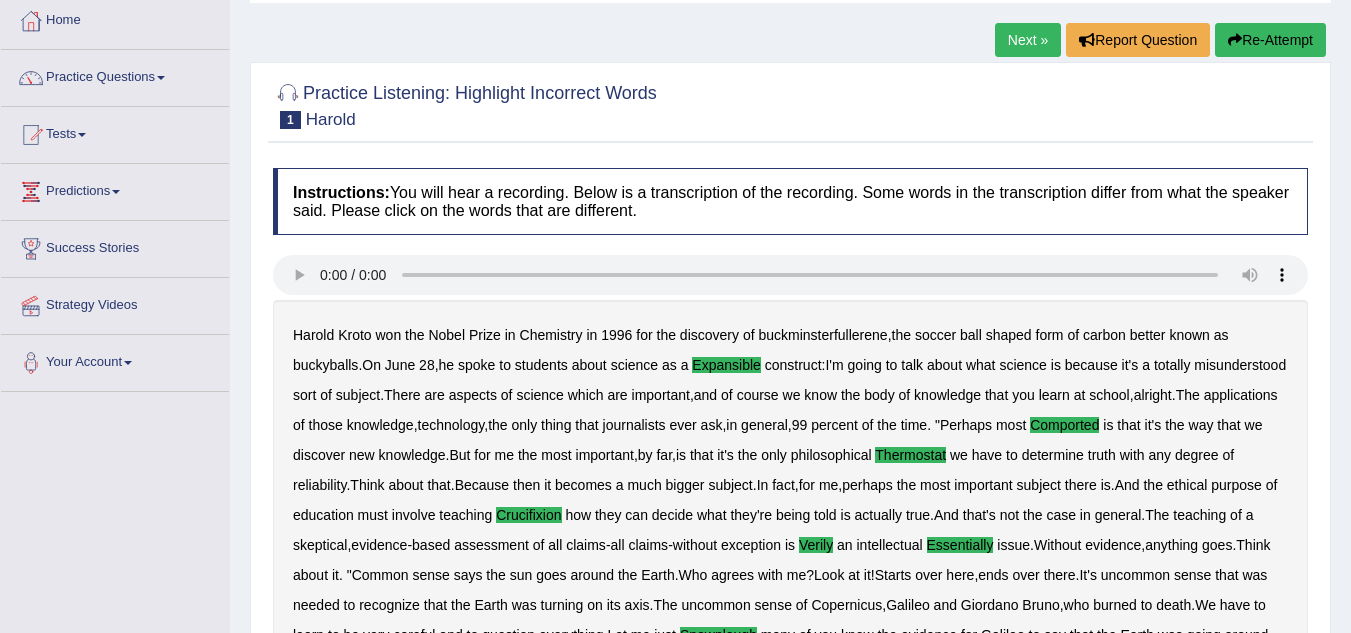 click on "Next »" at bounding box center [1028, 40] 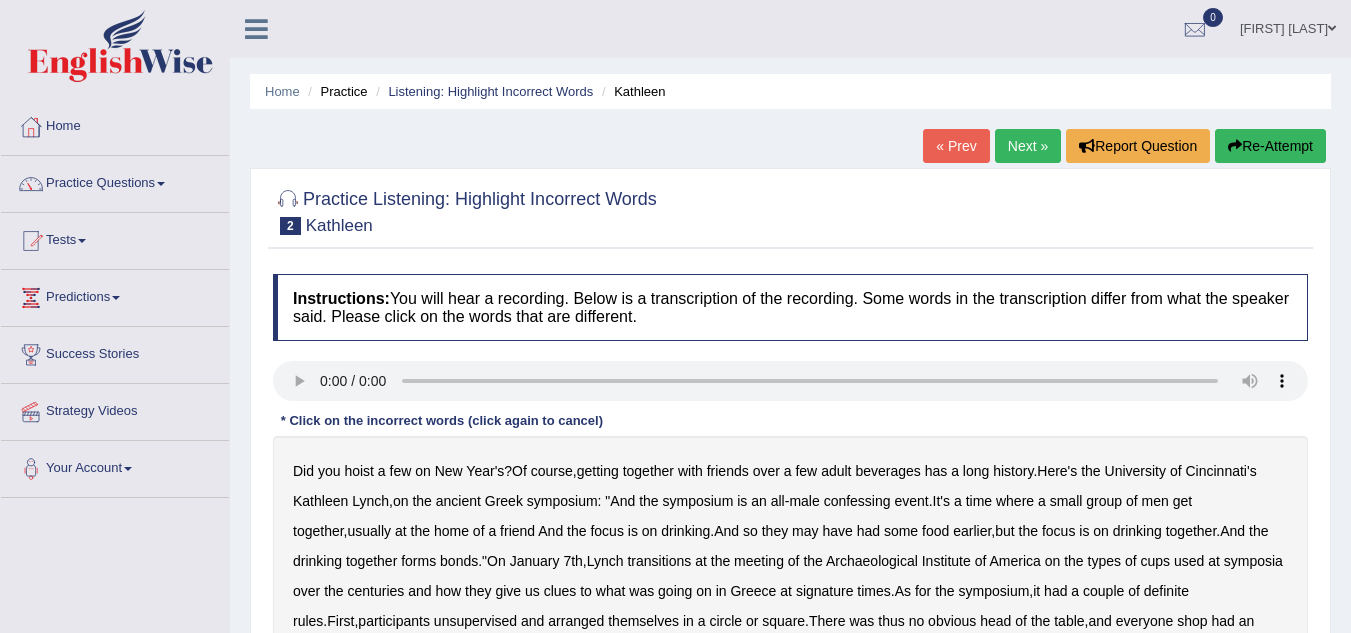 scroll, scrollTop: 0, scrollLeft: 0, axis: both 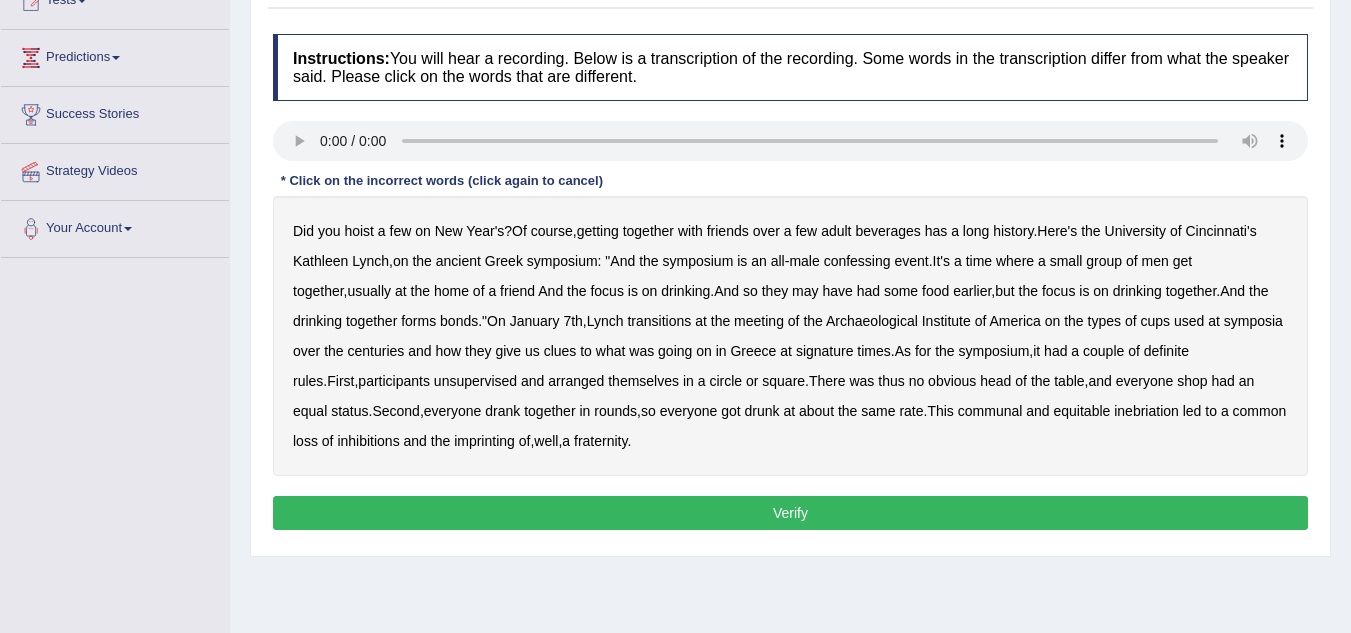 click on "confessing" at bounding box center [857, 261] 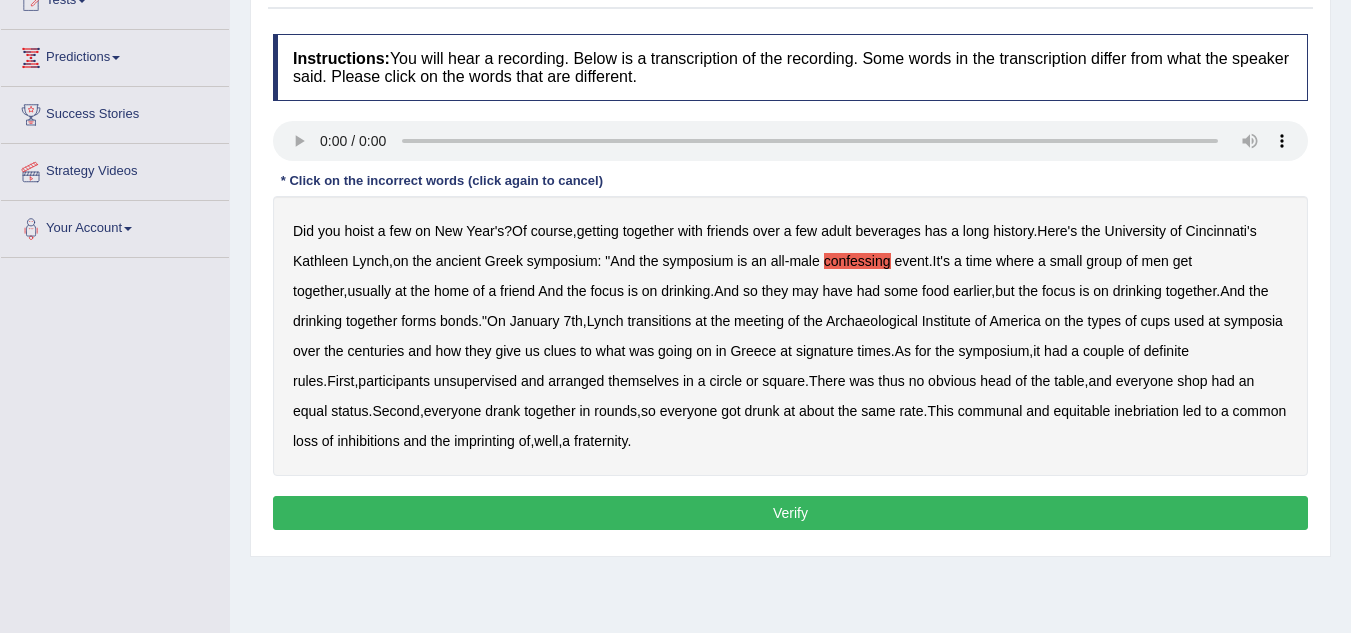 drag, startPoint x: 780, startPoint y: 276, endPoint x: 1006, endPoint y: 292, distance: 226.56566 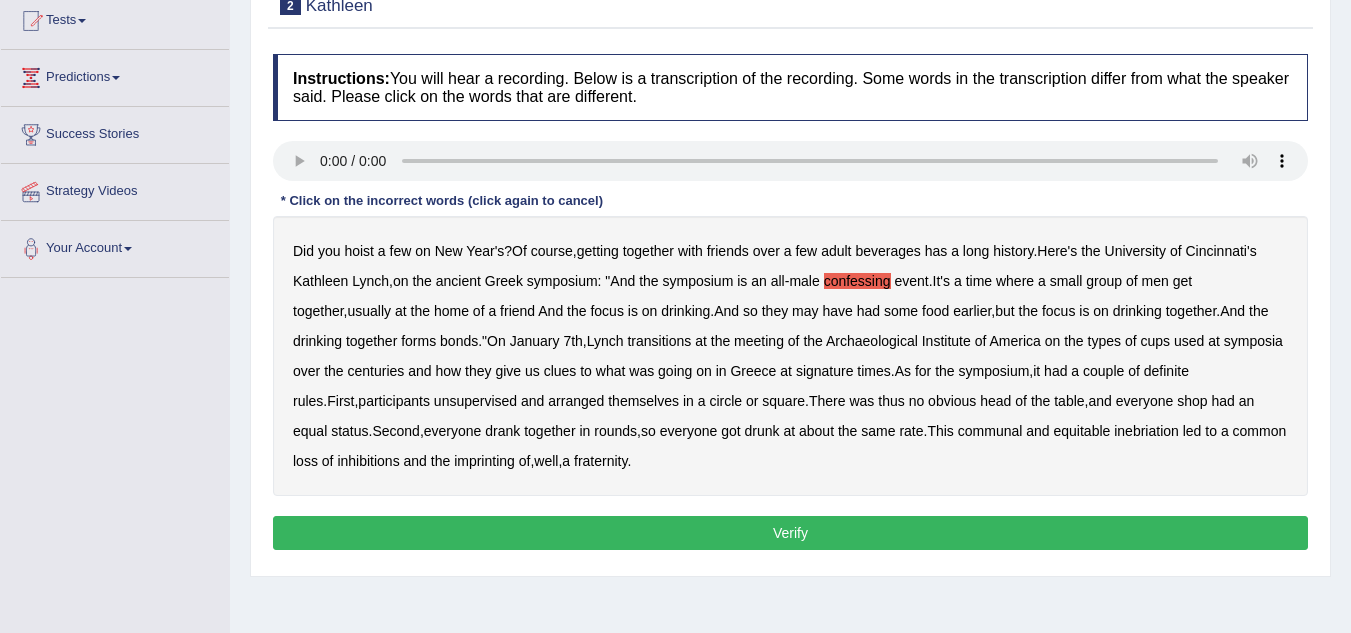 scroll, scrollTop: 217, scrollLeft: 0, axis: vertical 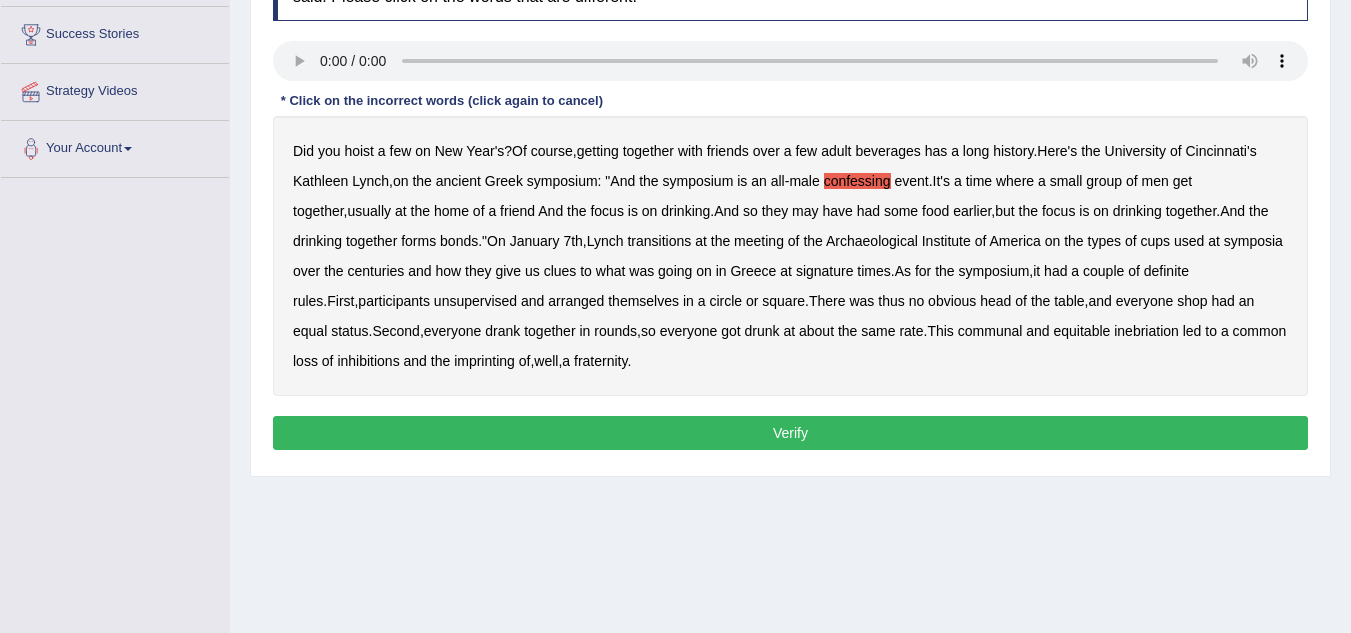 type 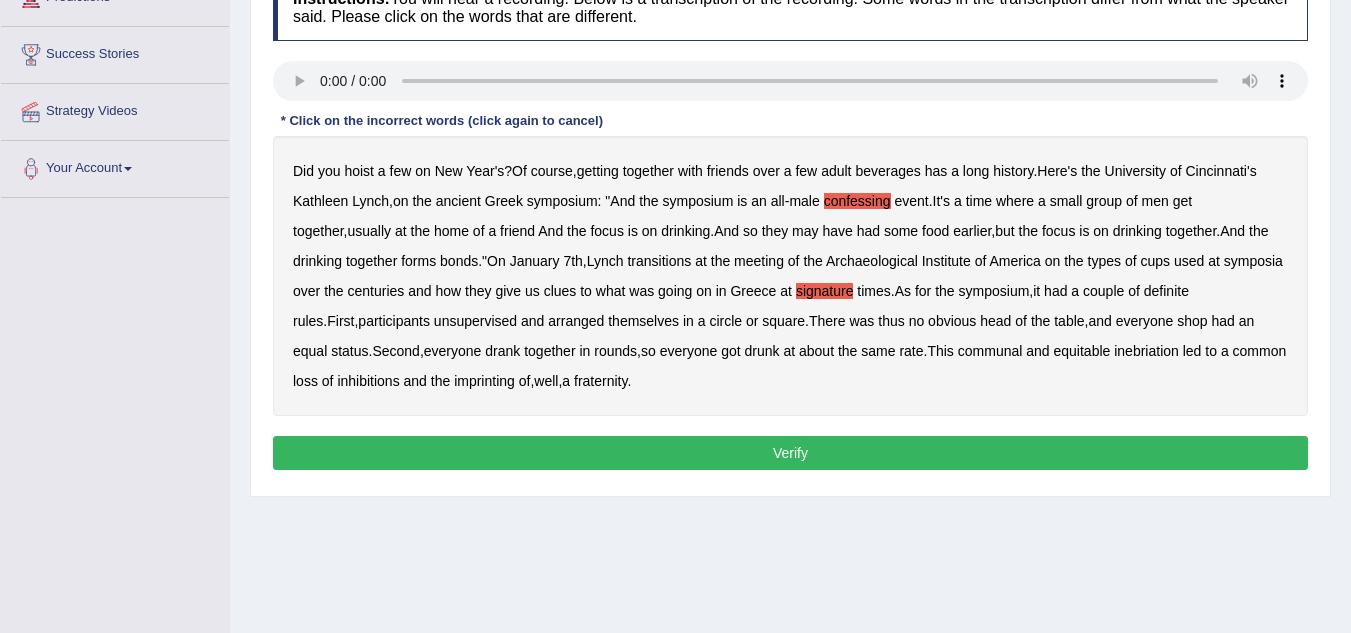 scroll, scrollTop: 297, scrollLeft: 0, axis: vertical 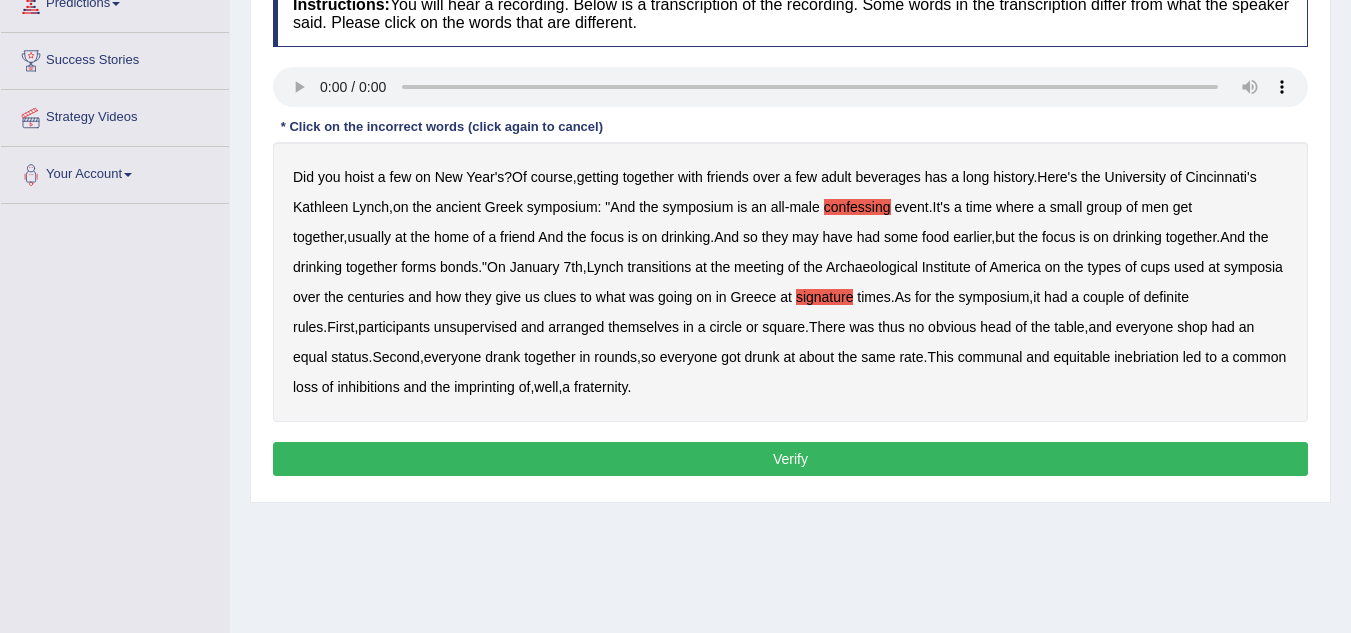 click on "imprinting" at bounding box center [484, 387] 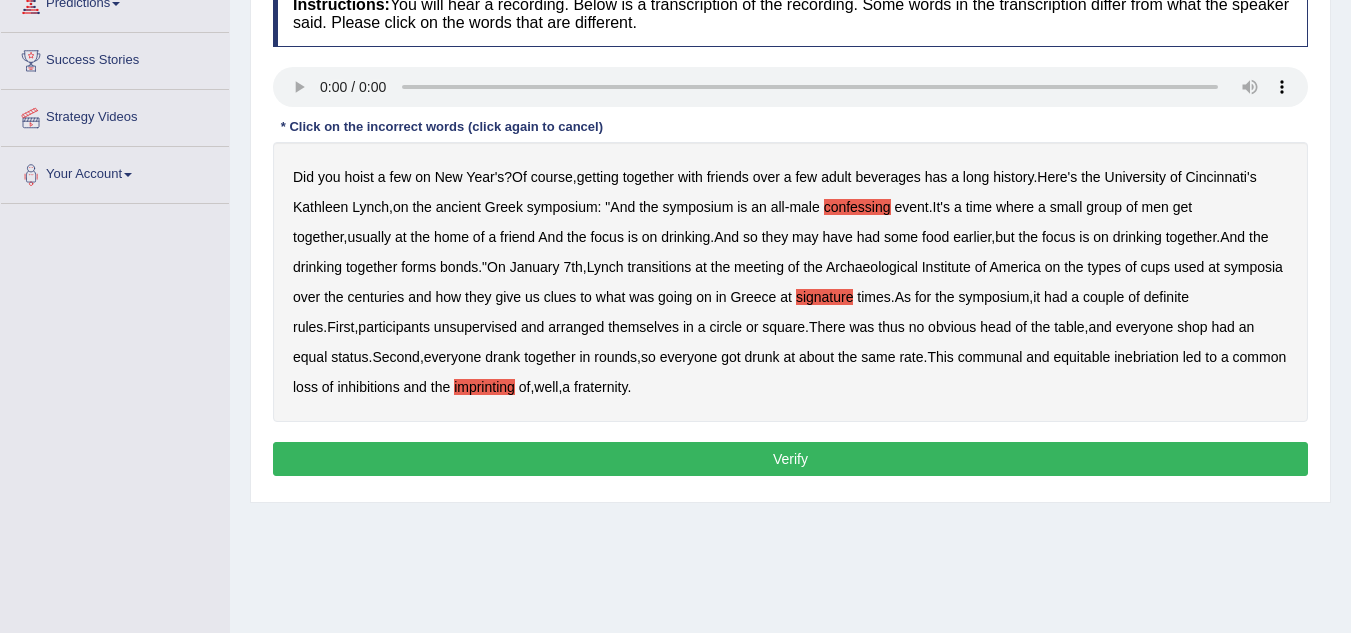 click on "Verify" at bounding box center (790, 459) 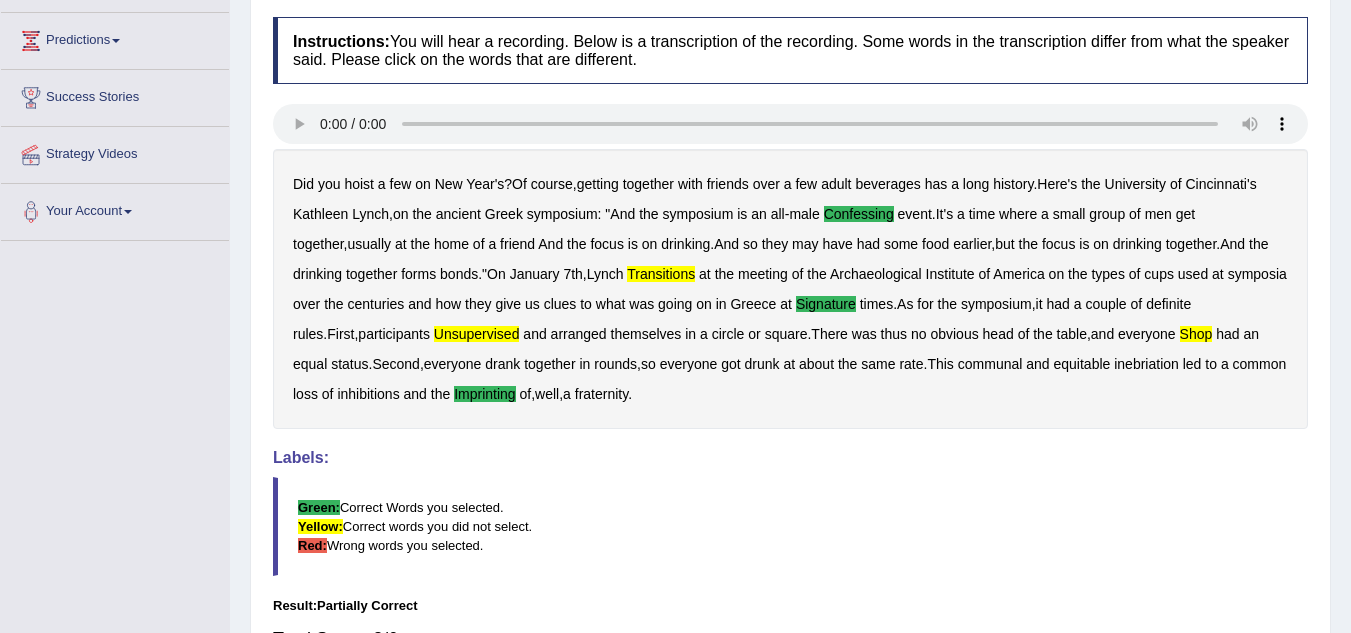 scroll, scrollTop: 254, scrollLeft: 0, axis: vertical 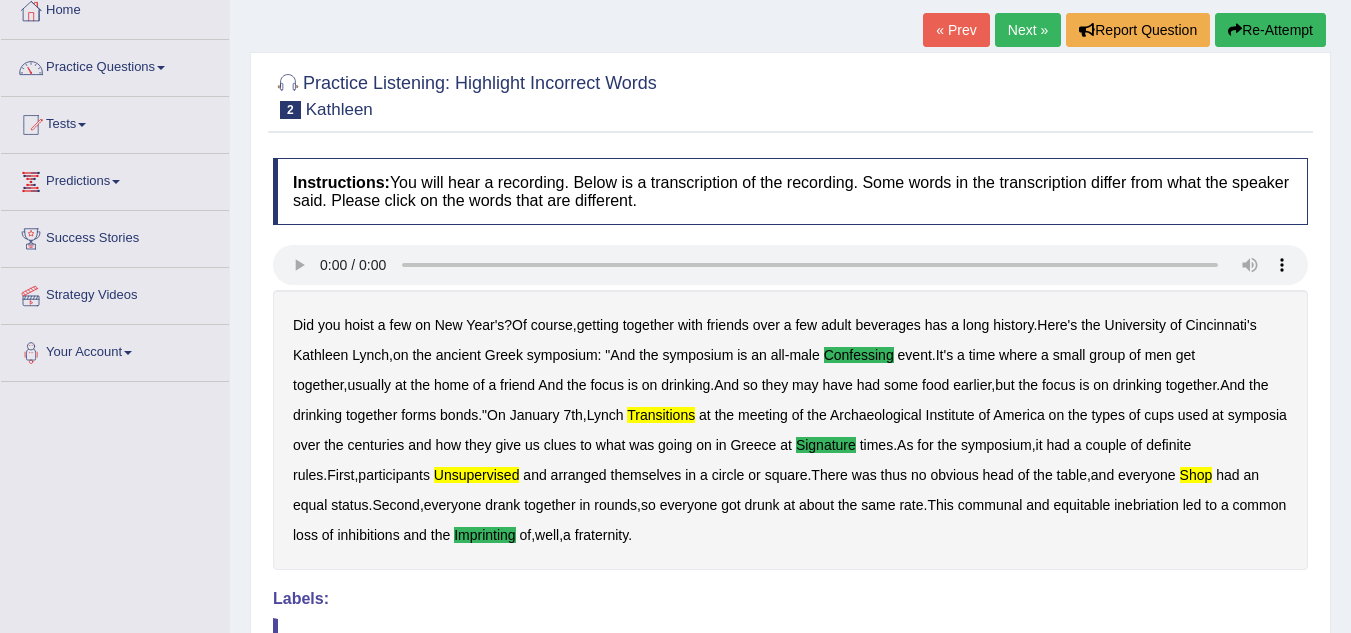 click on "Next »" at bounding box center [1028, 30] 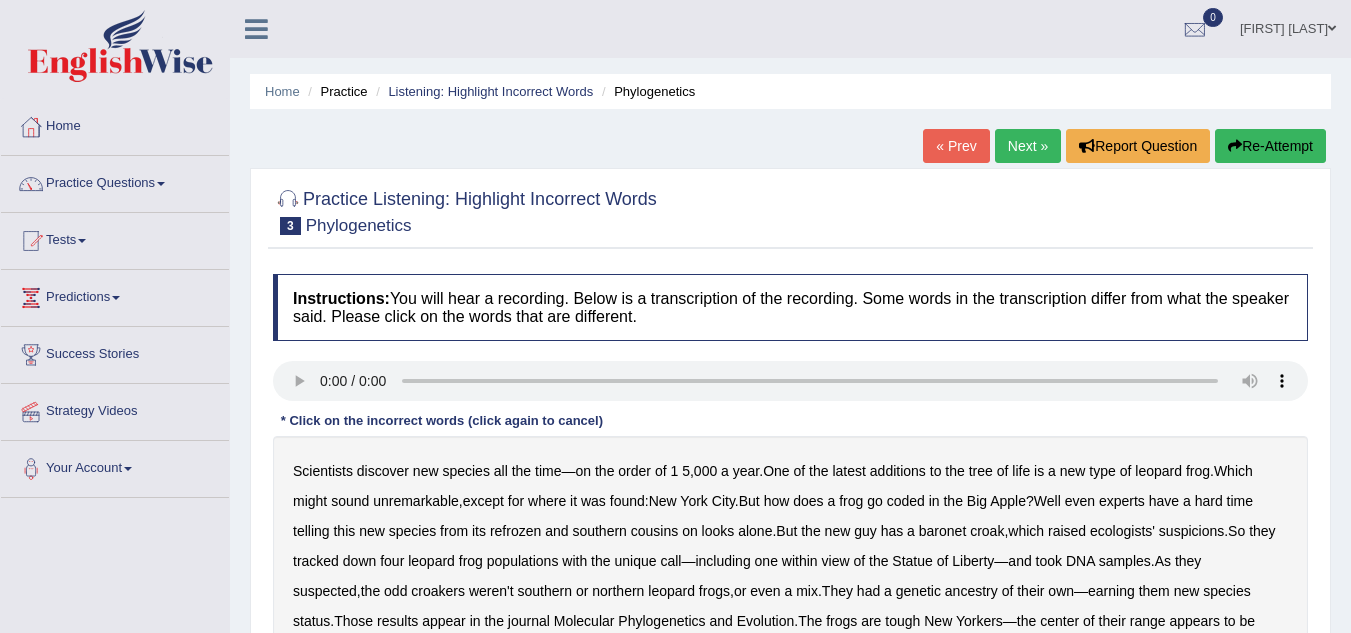 scroll, scrollTop: 0, scrollLeft: 0, axis: both 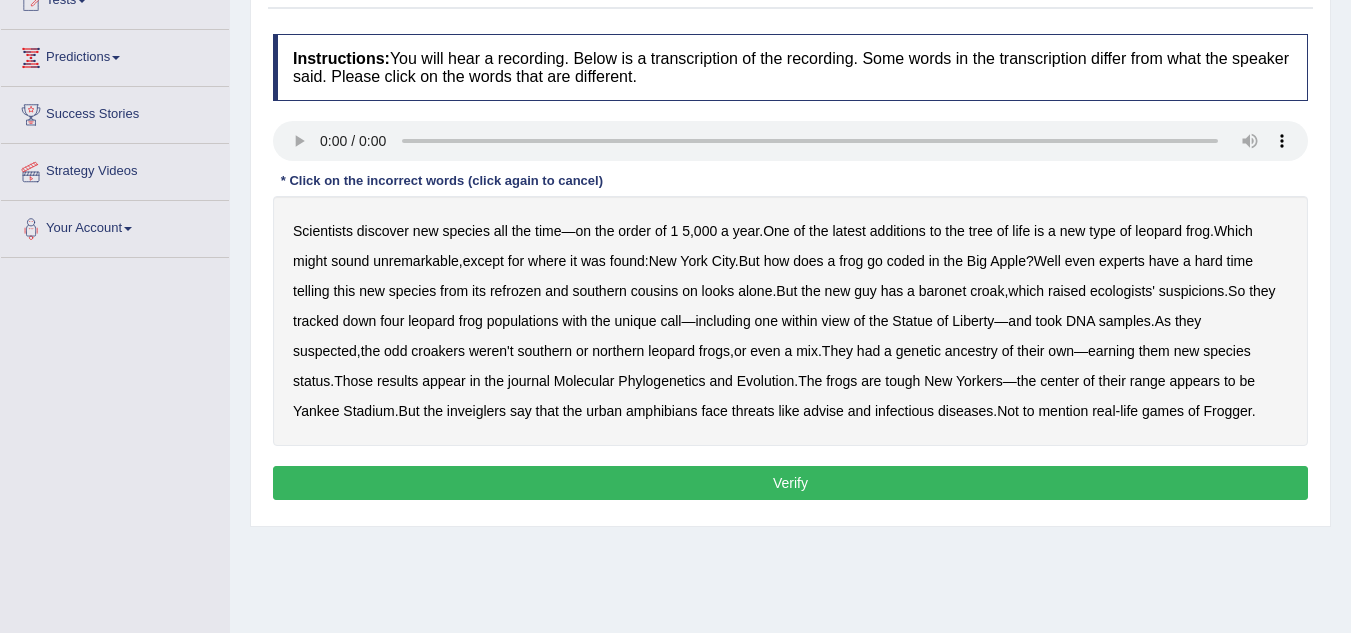 click on "coded" at bounding box center [906, 261] 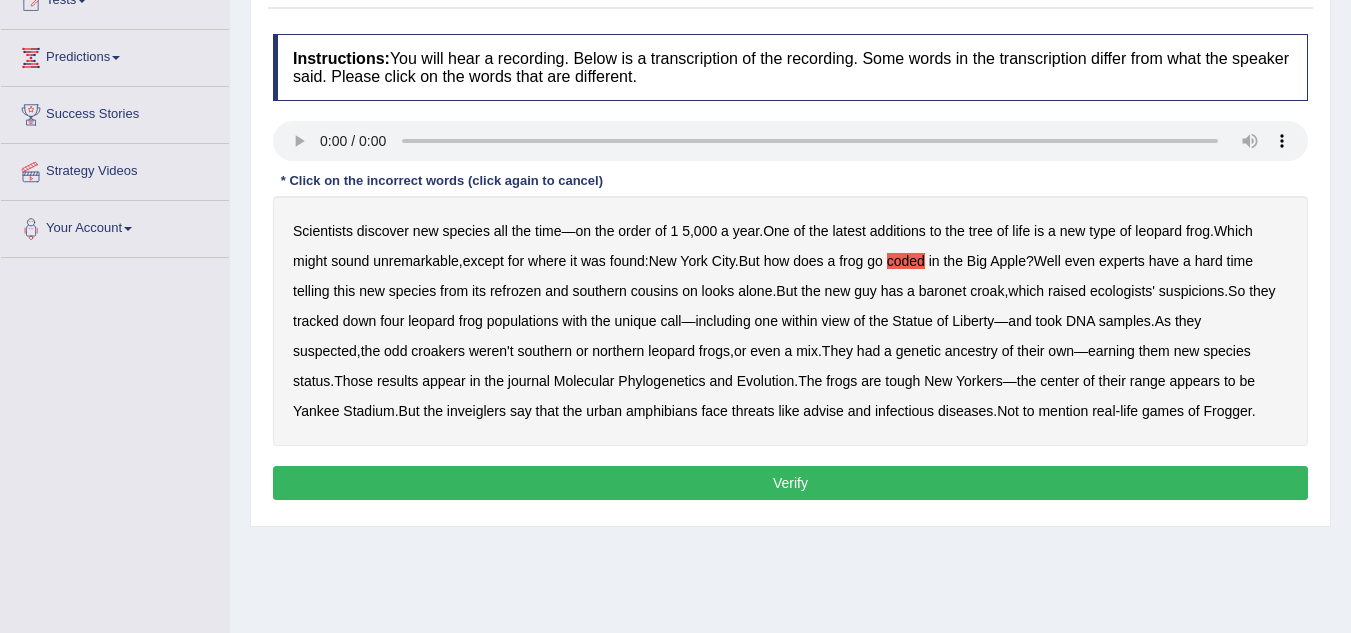 click on "refrozen" at bounding box center [515, 291] 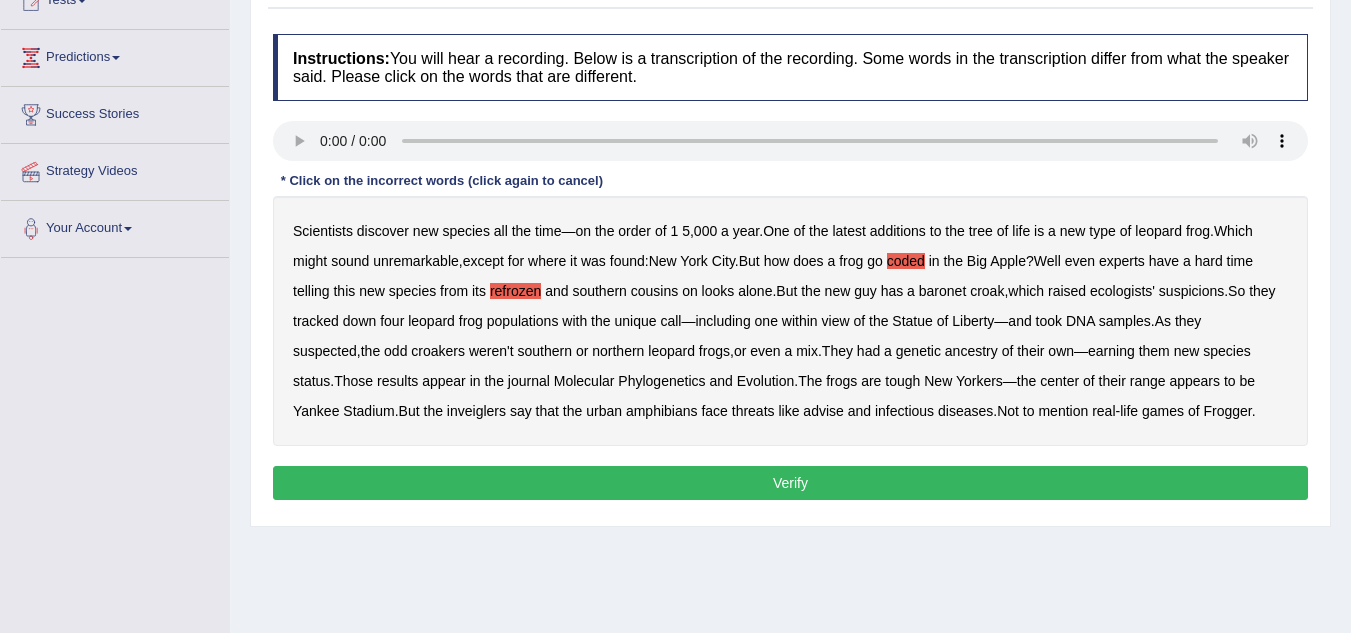 click on "baronet" at bounding box center [942, 291] 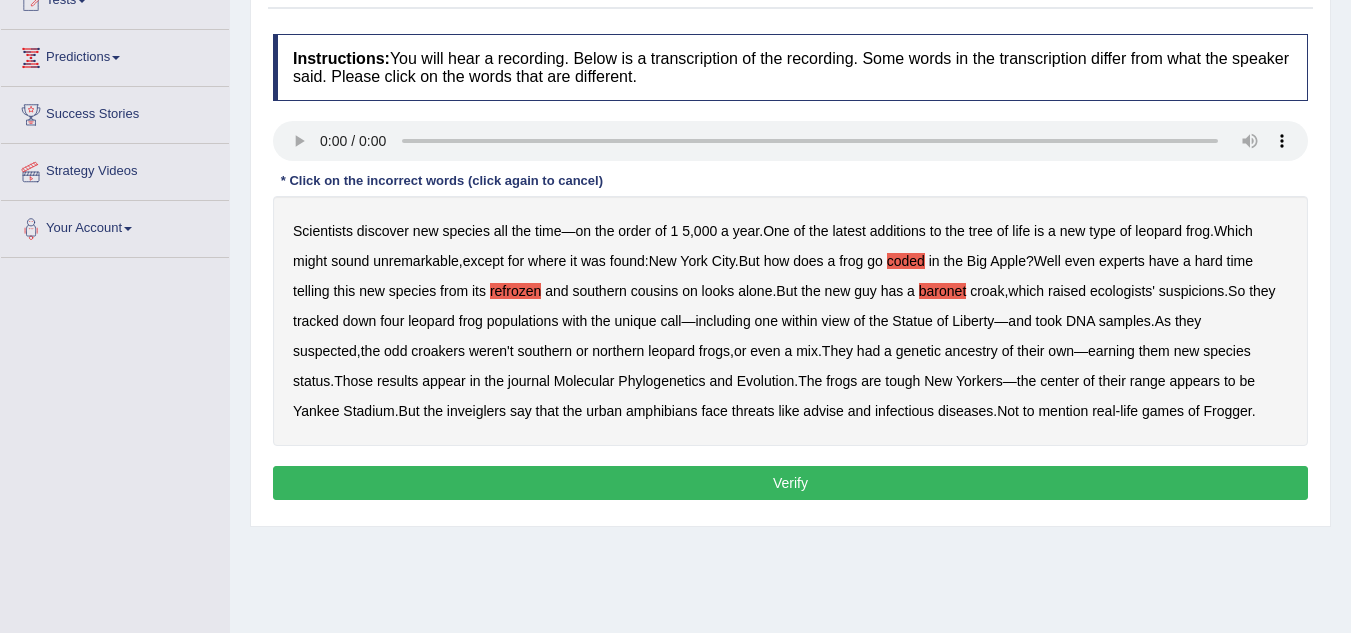 click on "inveiglers" at bounding box center [476, 411] 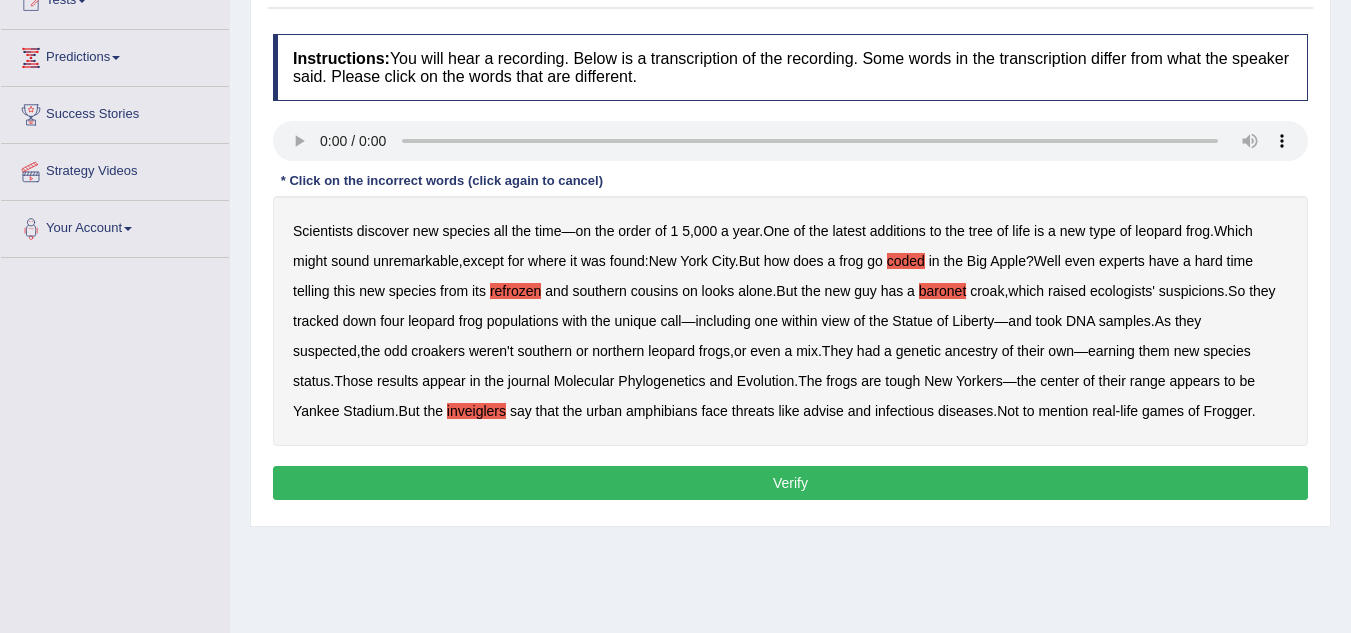 click on "Verify" at bounding box center (790, 483) 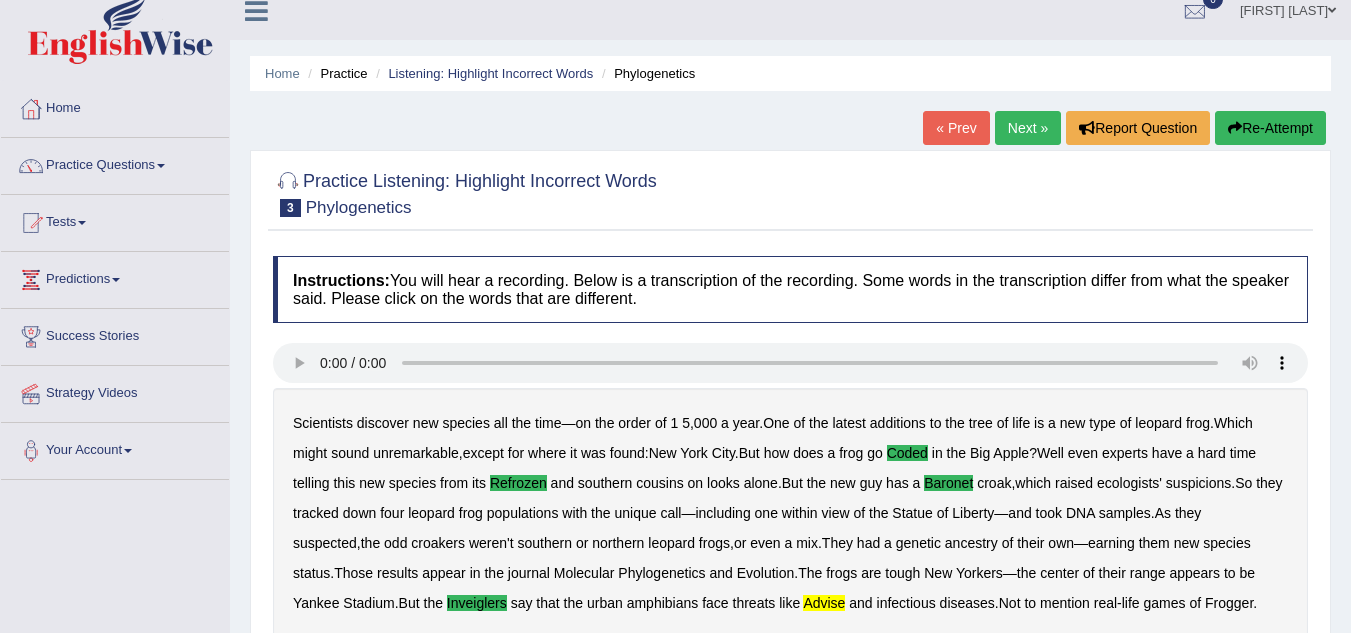 scroll, scrollTop: 17, scrollLeft: 0, axis: vertical 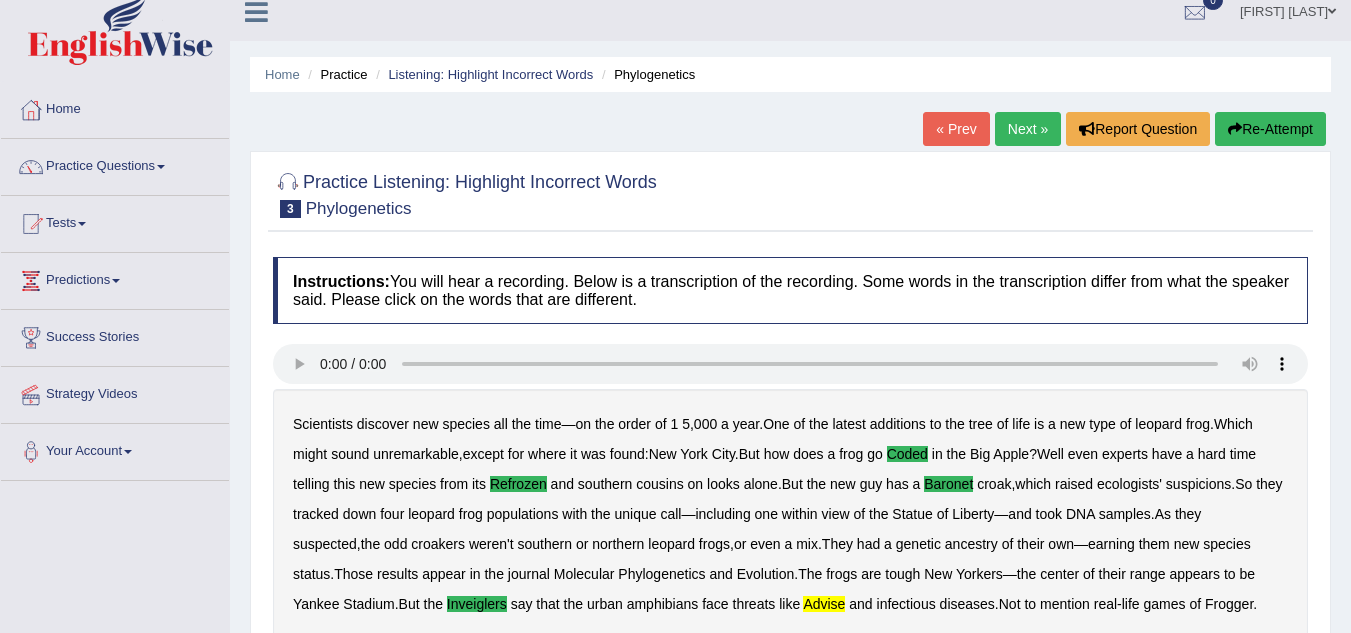 click on "Next »" at bounding box center (1028, 129) 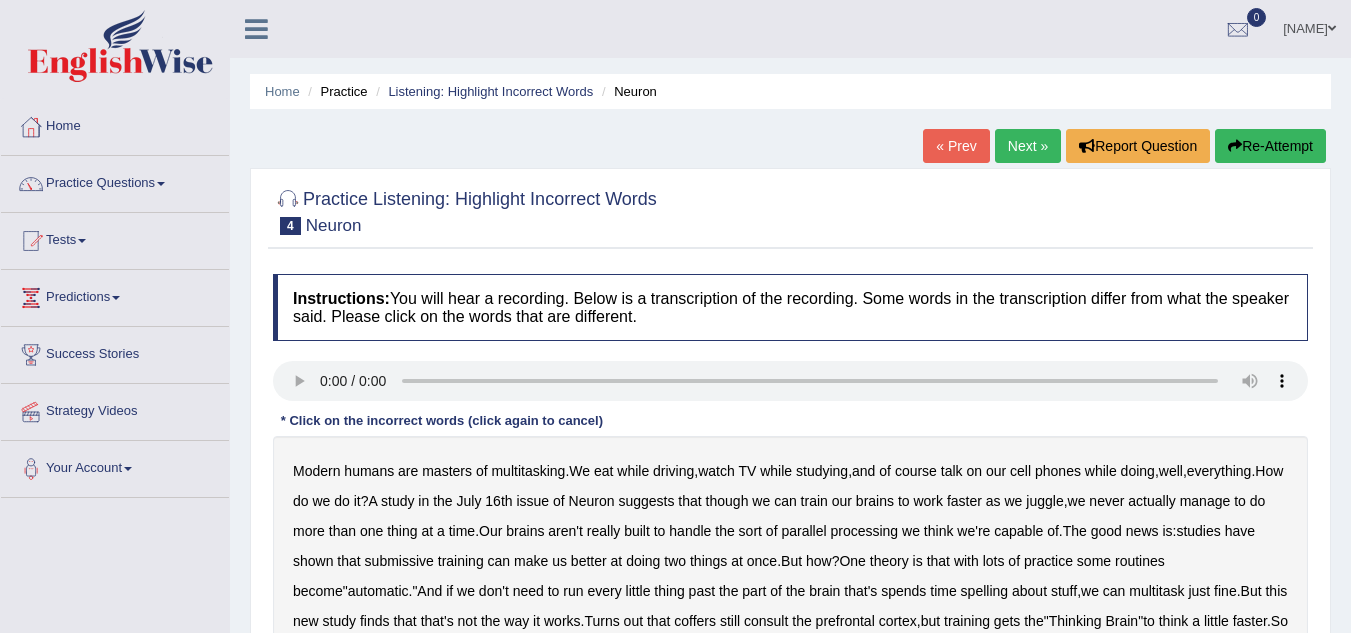scroll, scrollTop: 0, scrollLeft: 0, axis: both 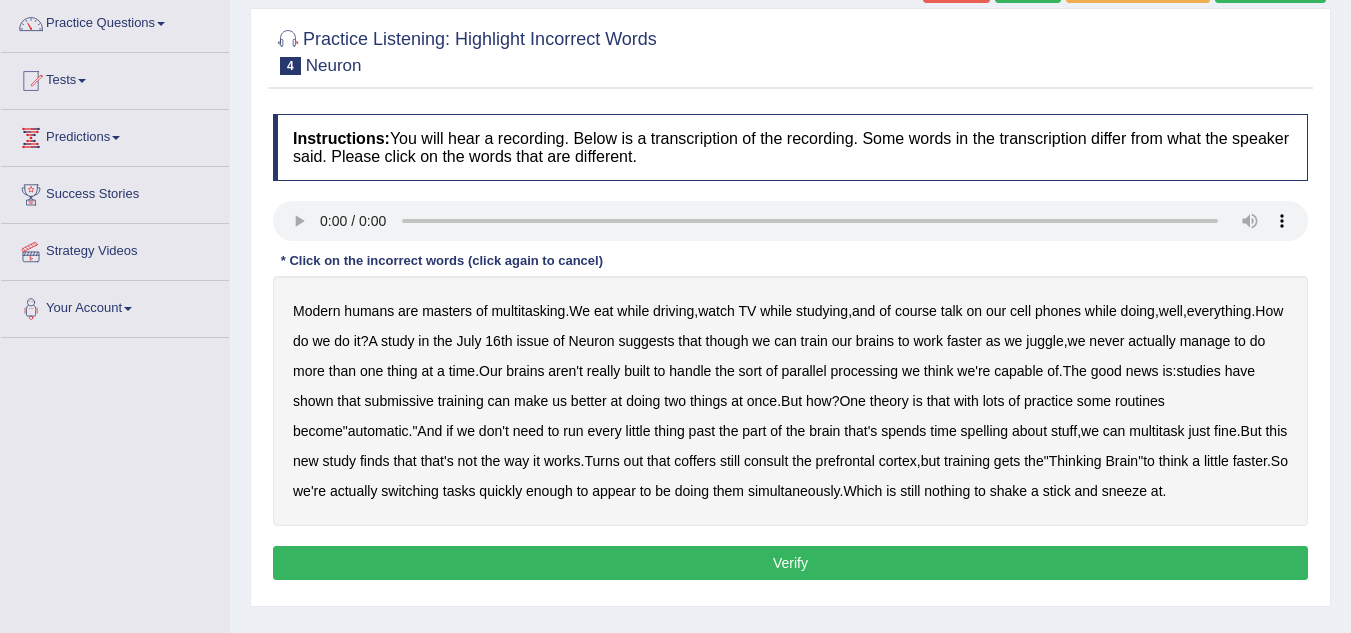 type 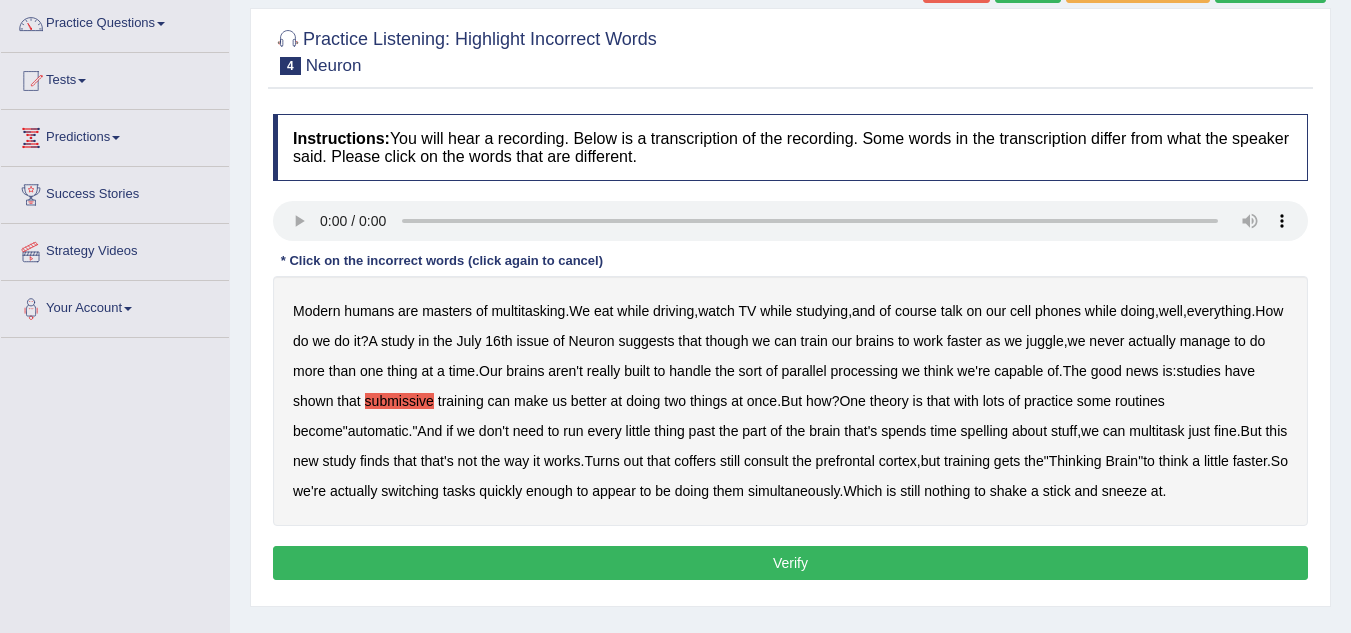 click on "spelling" at bounding box center [984, 431] 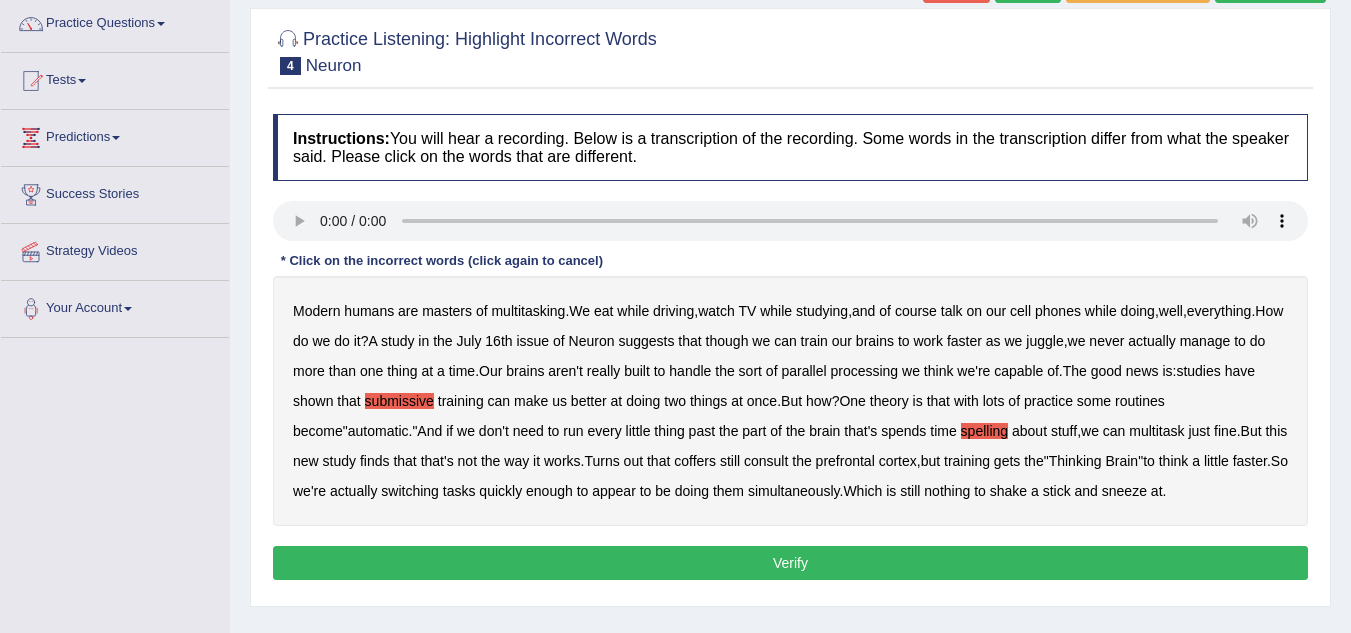 click on "coffers" at bounding box center [695, 461] 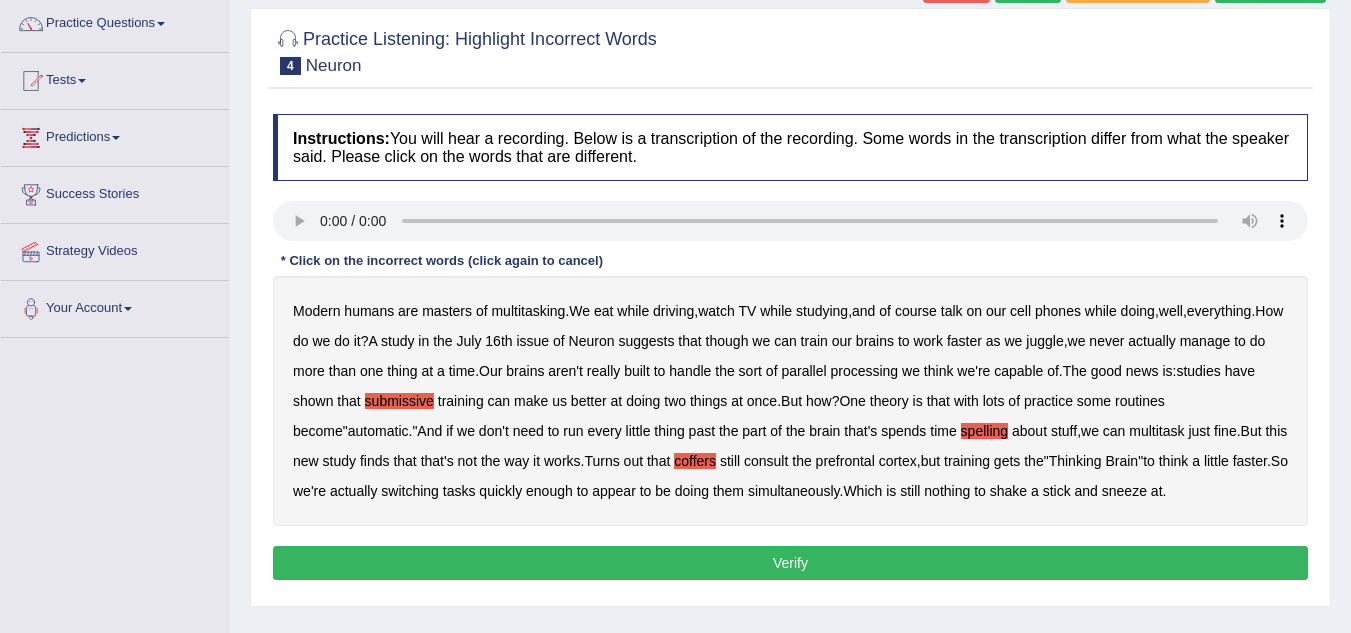 click on "Verify" at bounding box center (790, 563) 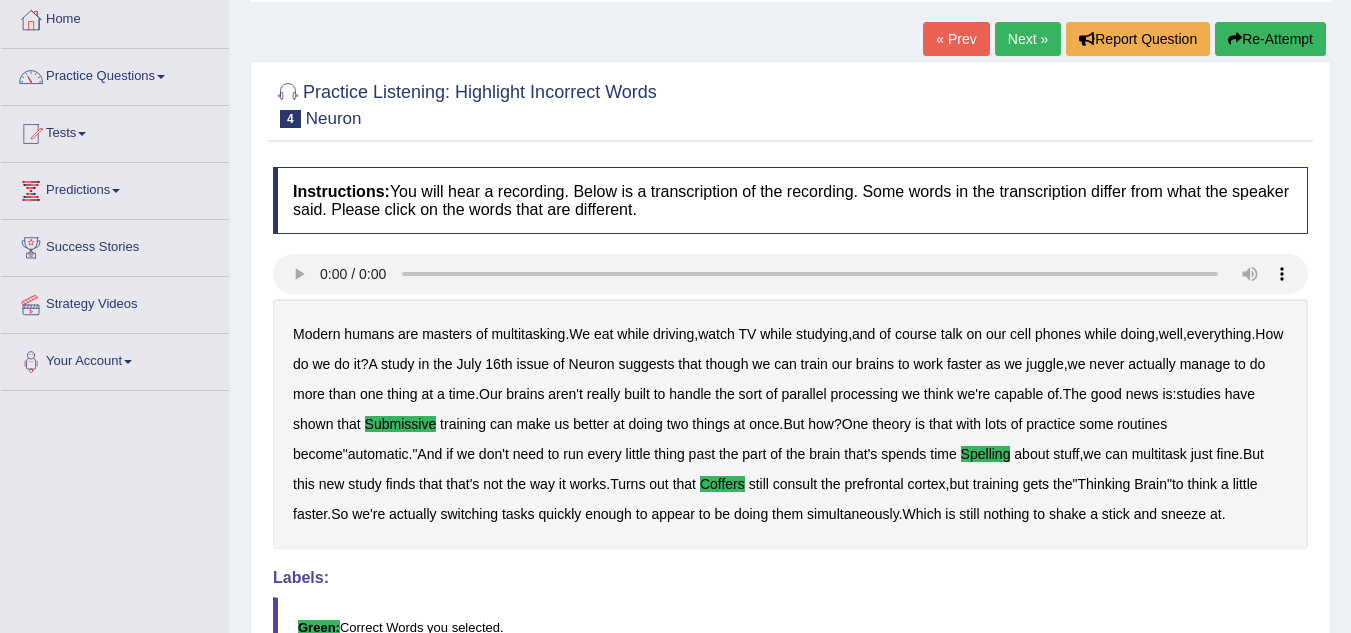 scroll, scrollTop: 80, scrollLeft: 0, axis: vertical 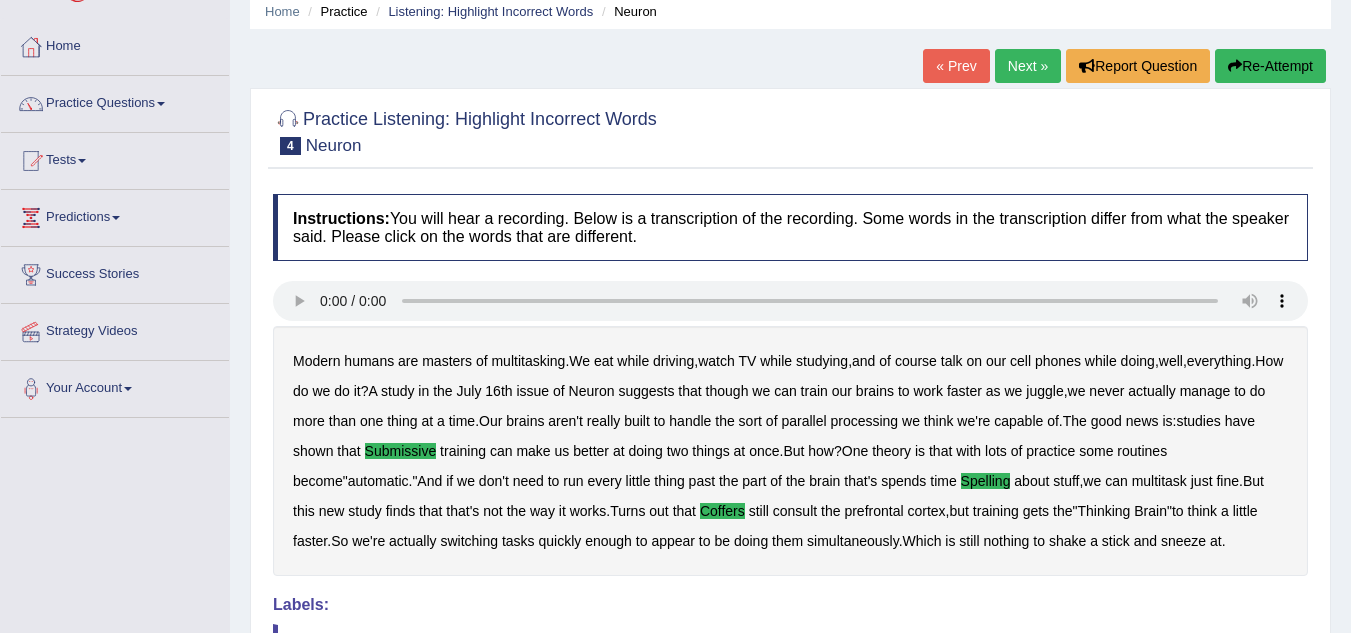 click on "Next »" at bounding box center (1028, 66) 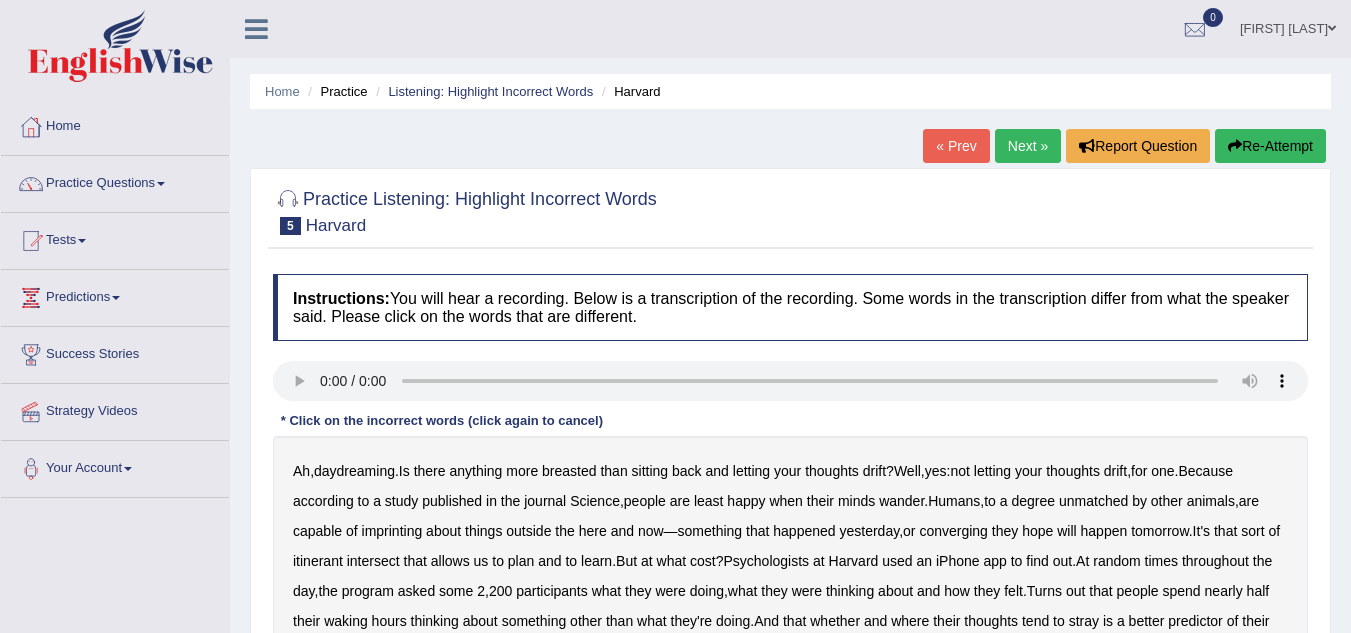 scroll, scrollTop: 0, scrollLeft: 0, axis: both 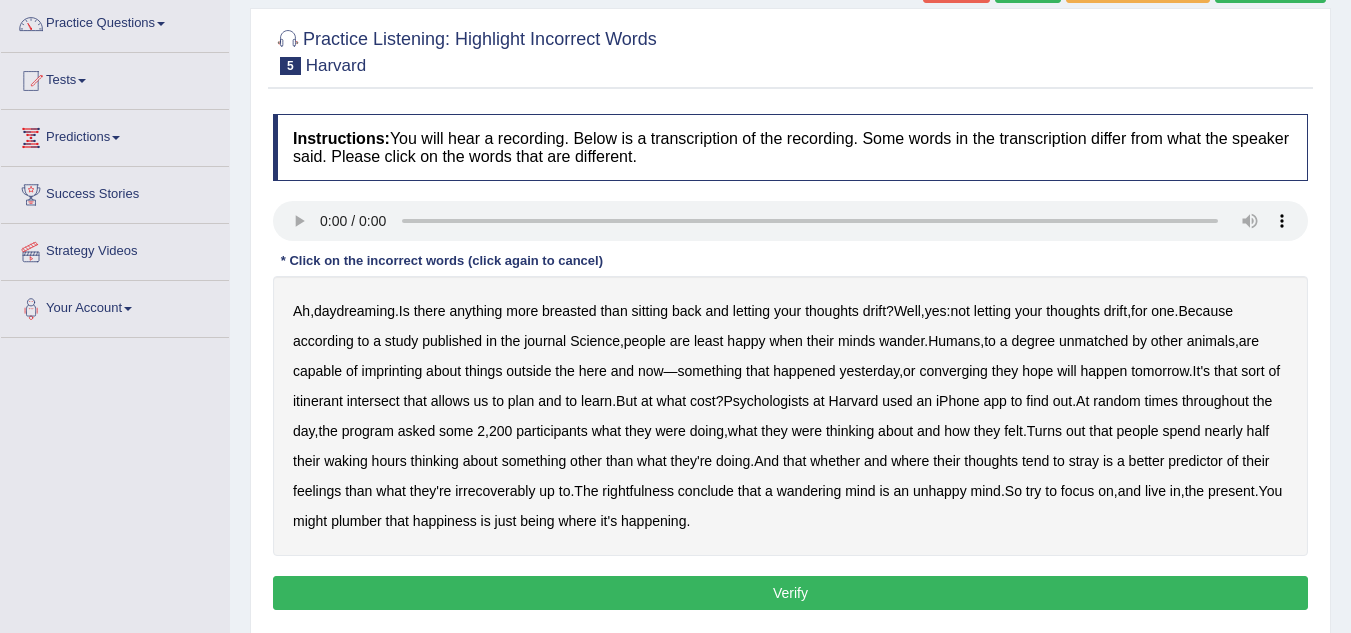 click on "breasted" at bounding box center [569, 311] 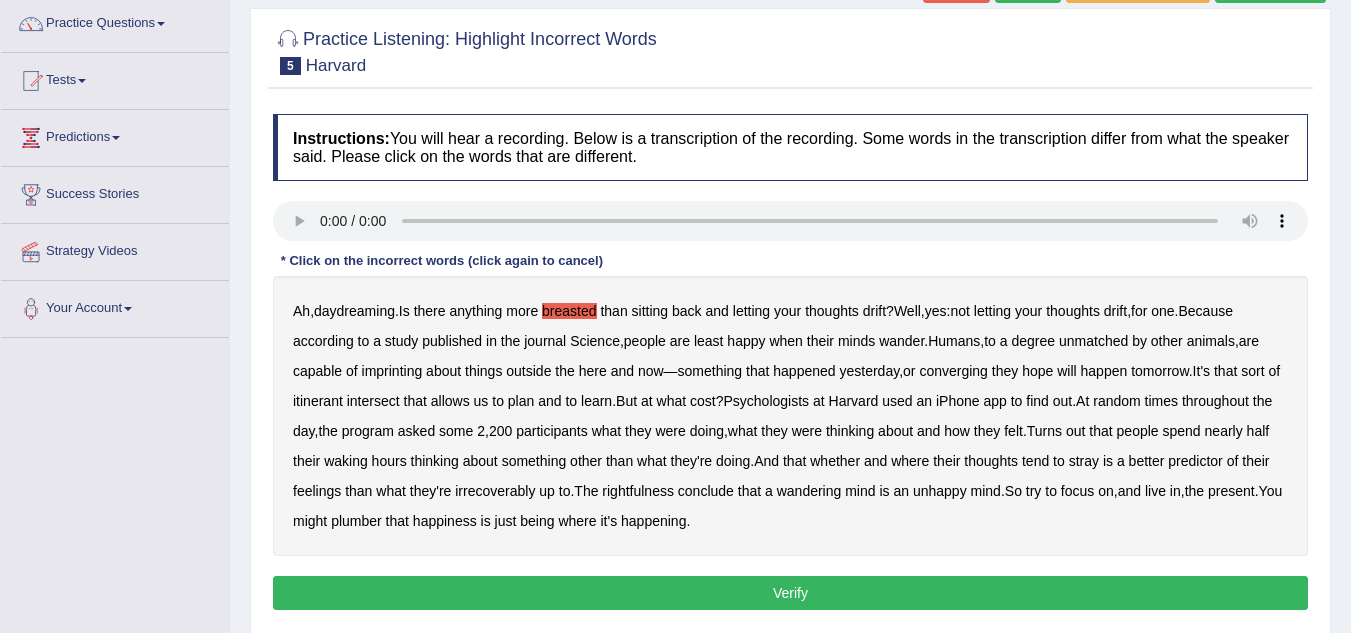click on "imprinting" at bounding box center [392, 371] 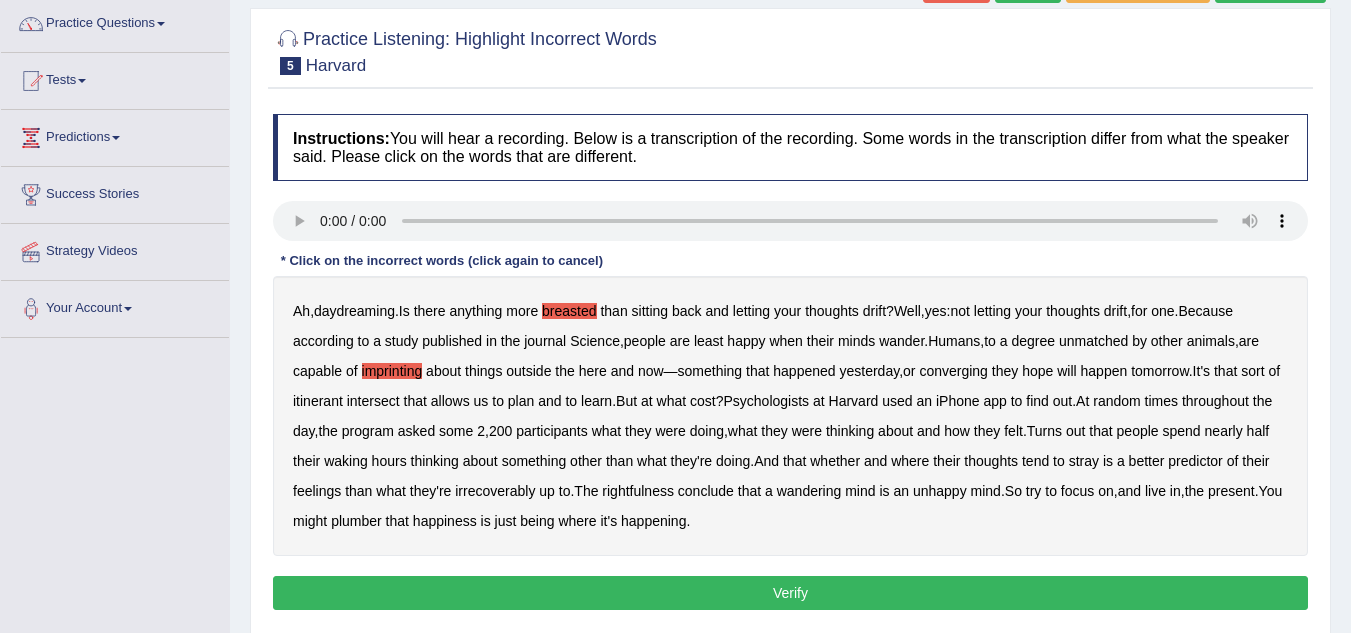 click on "converging" at bounding box center [953, 371] 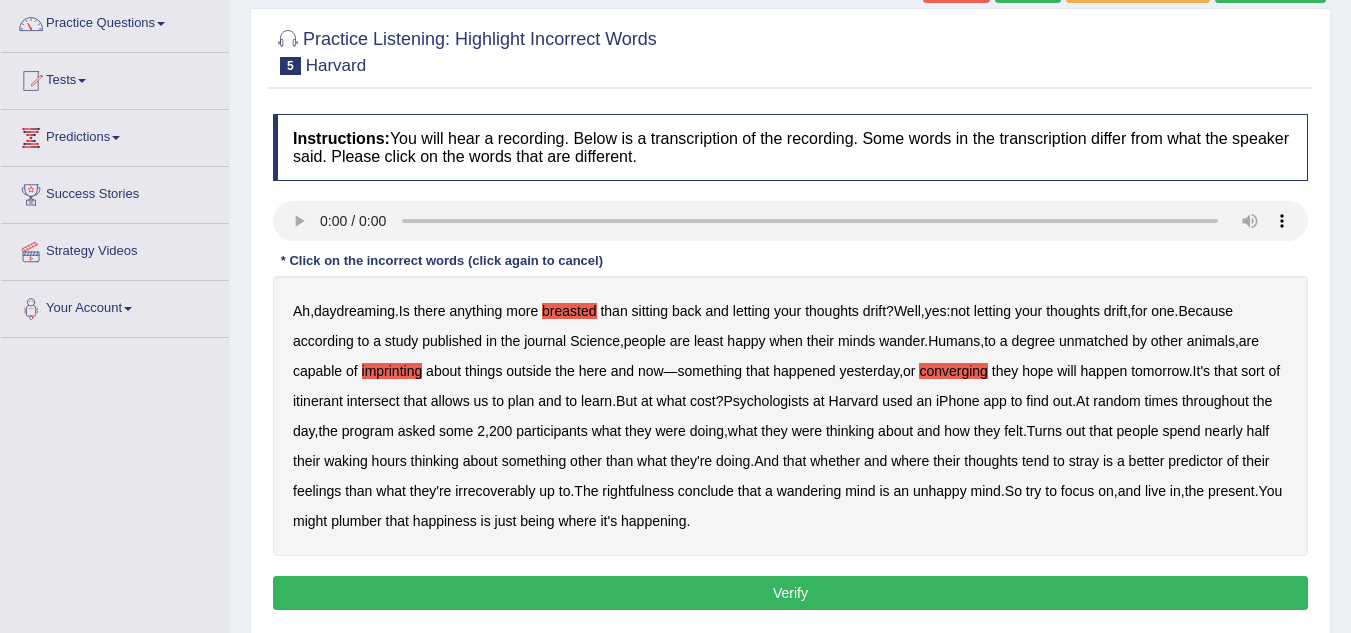click on "irrecoverably" at bounding box center (495, 491) 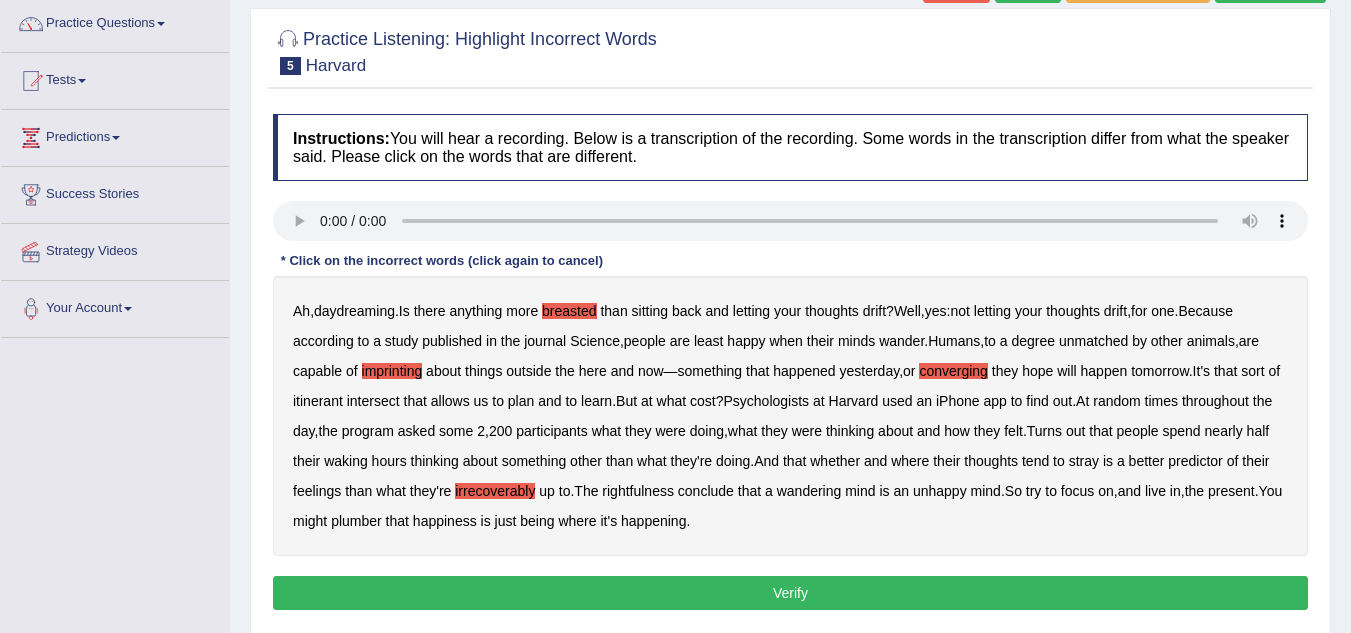 click on "rightfulness" at bounding box center [638, 491] 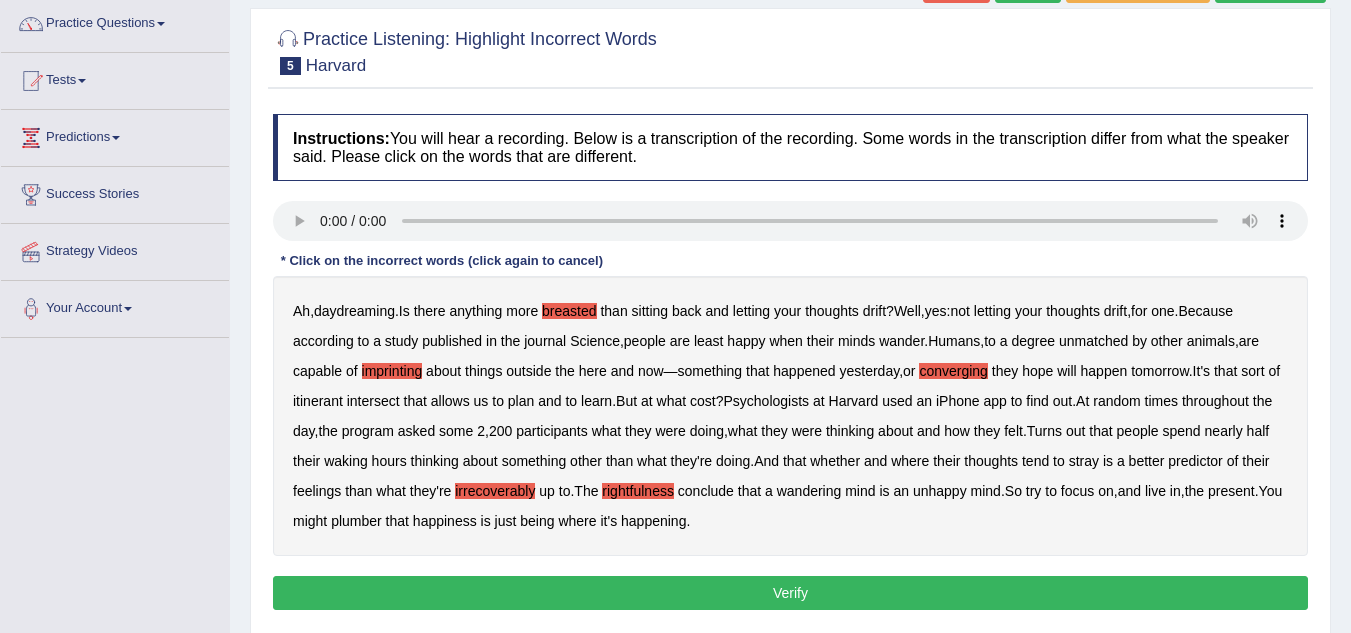 click on "plumber" at bounding box center (356, 521) 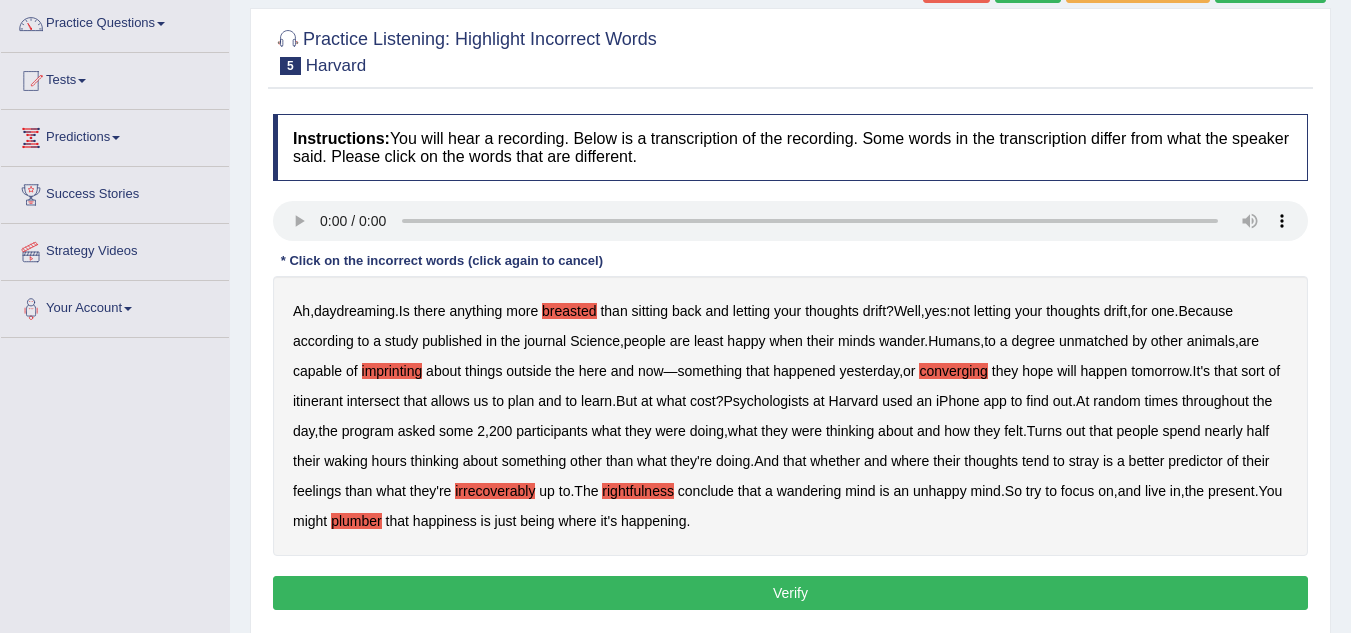 click on "Verify" at bounding box center [790, 593] 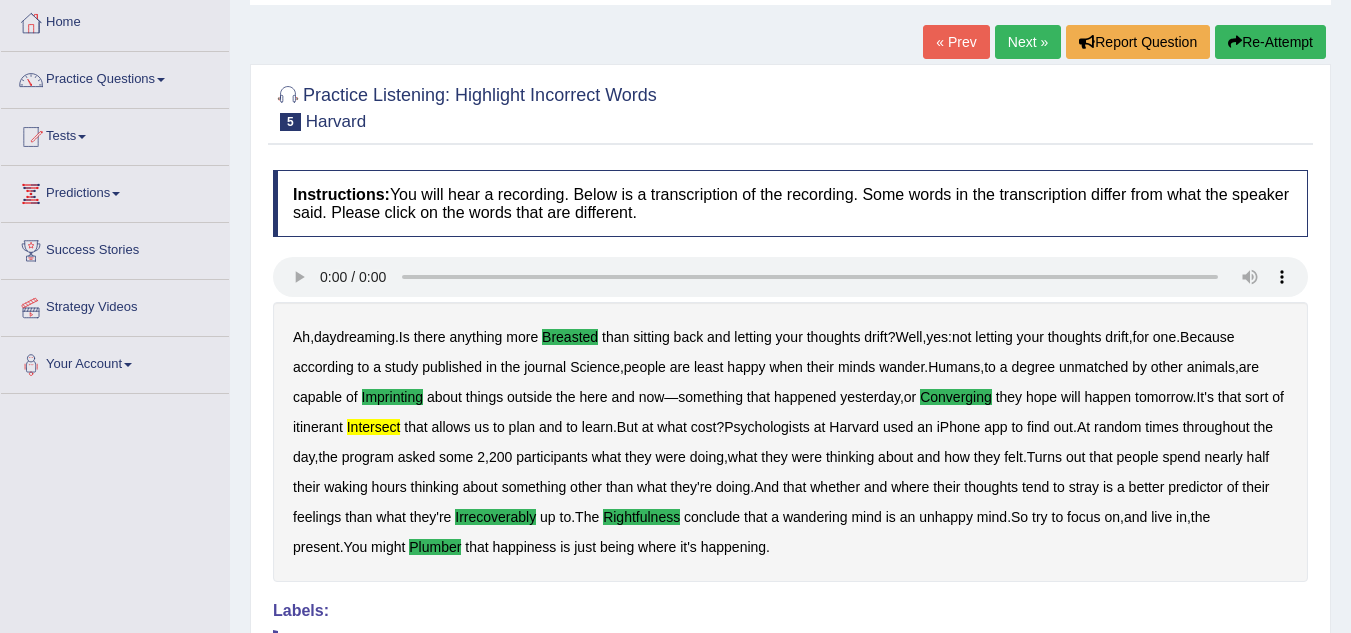 scroll, scrollTop: 40, scrollLeft: 0, axis: vertical 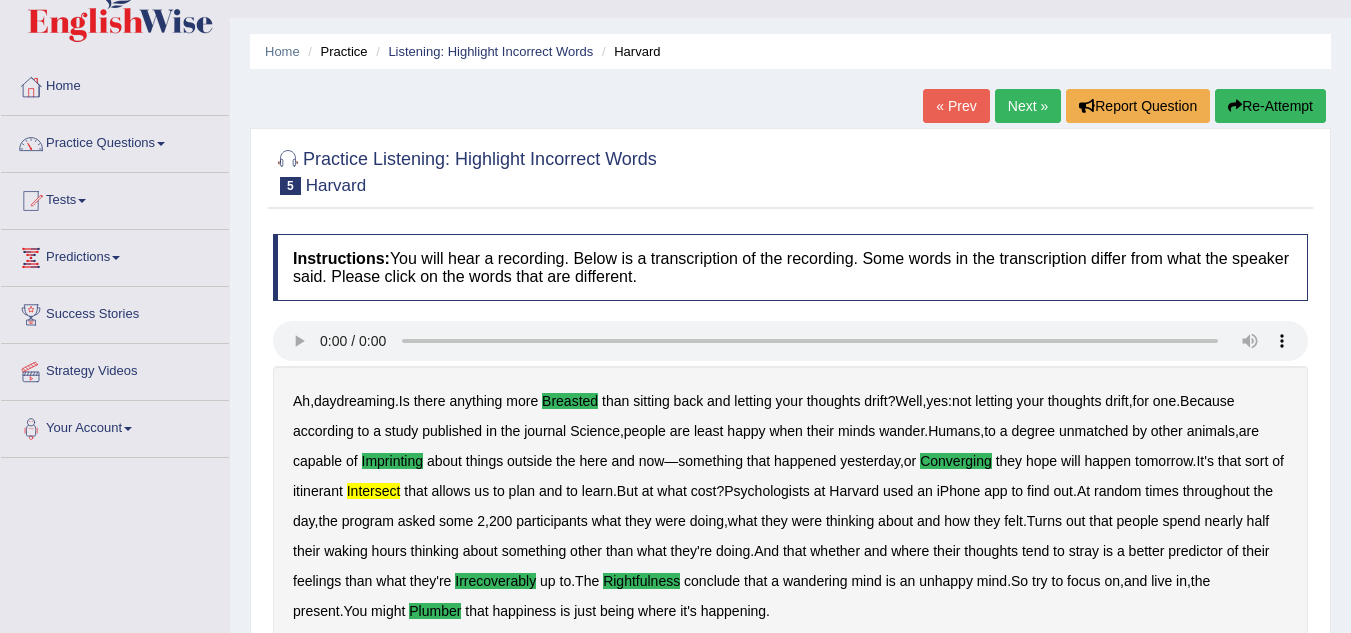 click on "Next »" at bounding box center (1028, 106) 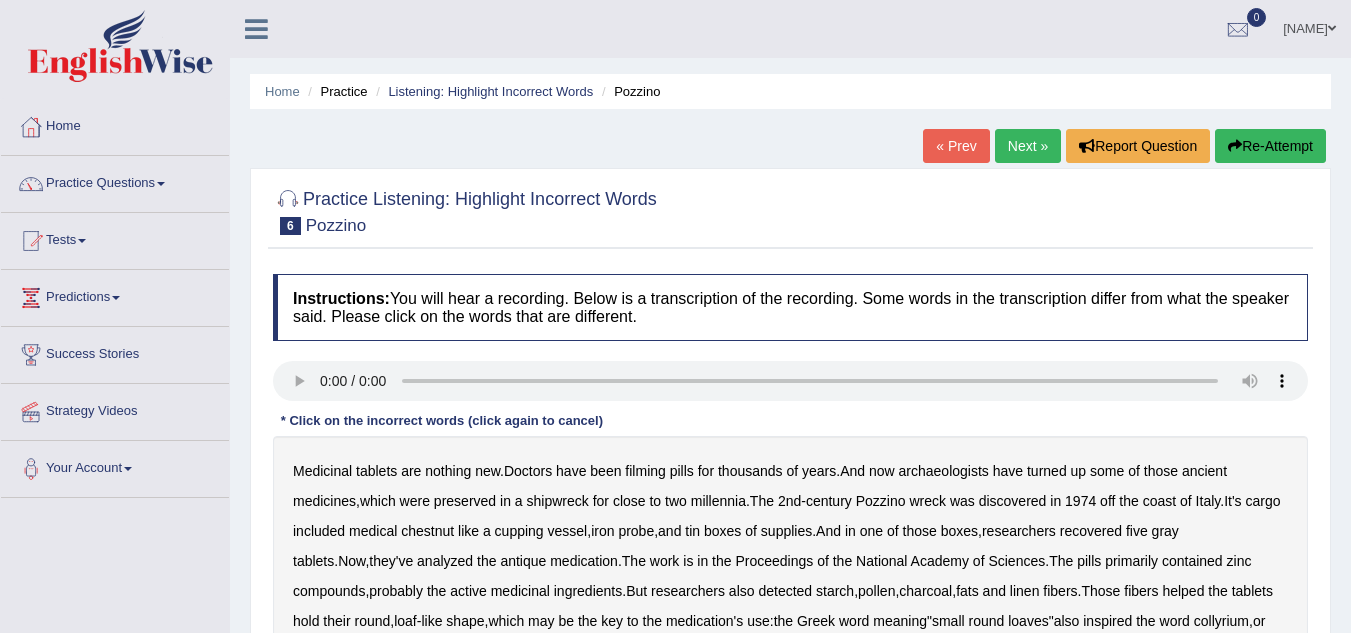 scroll, scrollTop: 0, scrollLeft: 0, axis: both 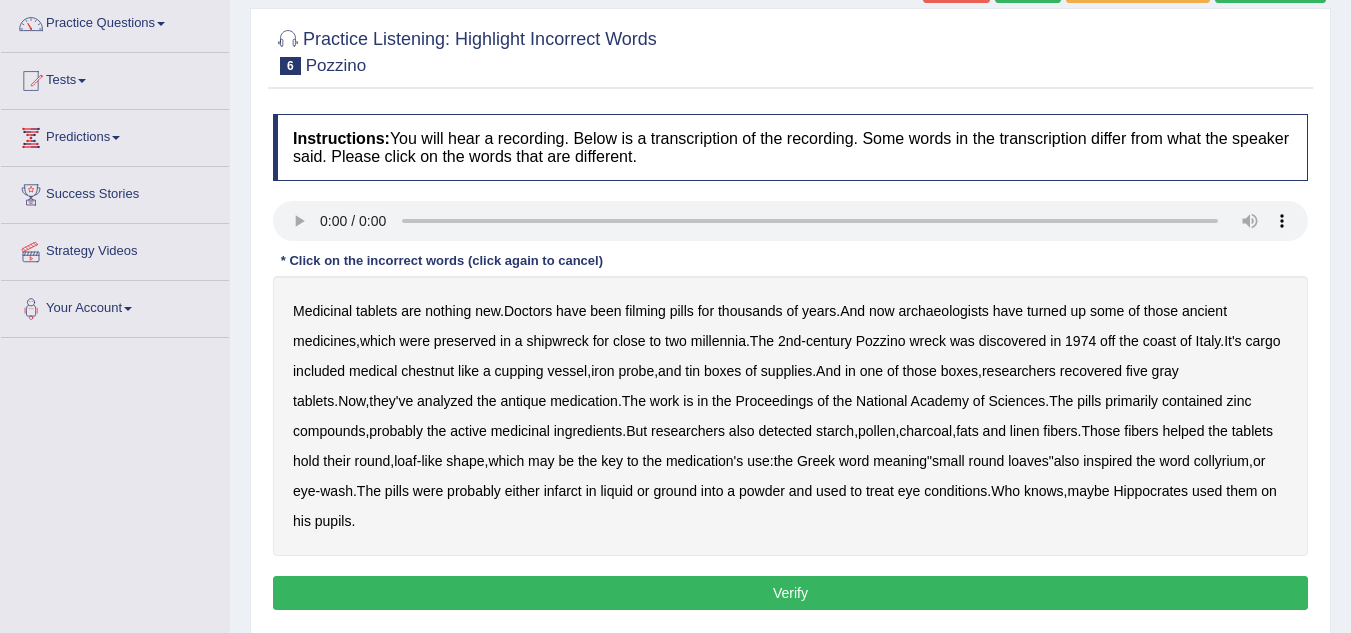 click on "filming" at bounding box center [645, 311] 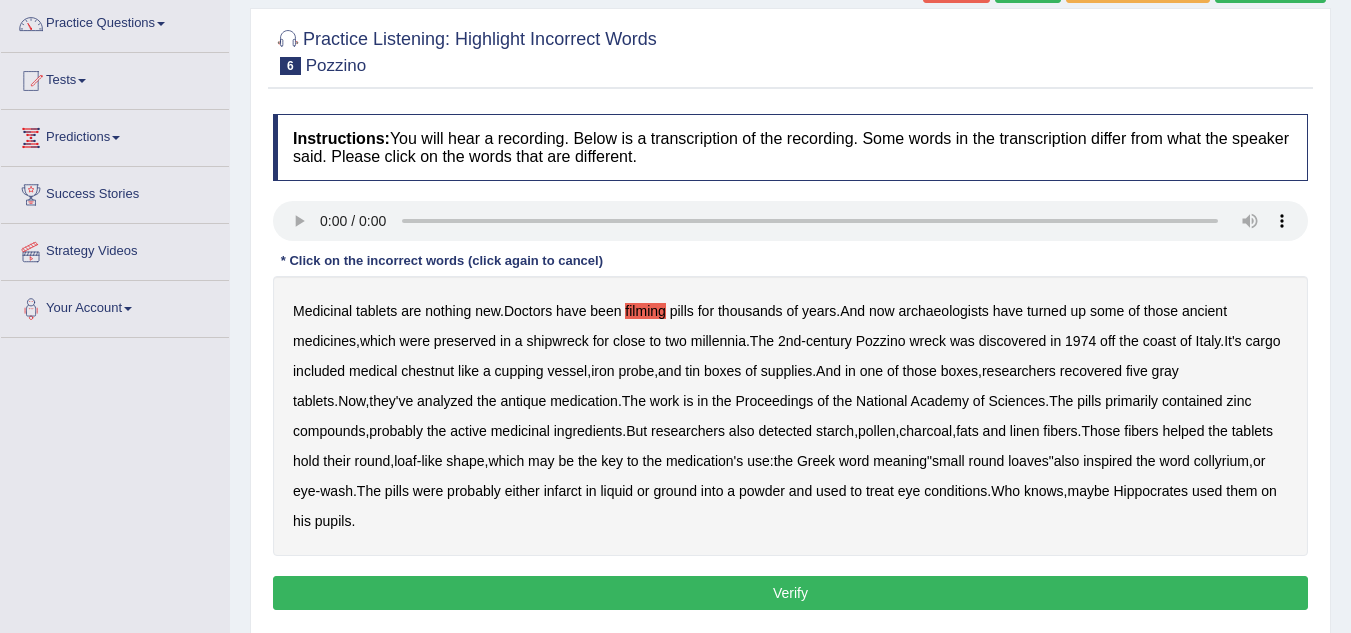 click on "chestnut" at bounding box center (427, 371) 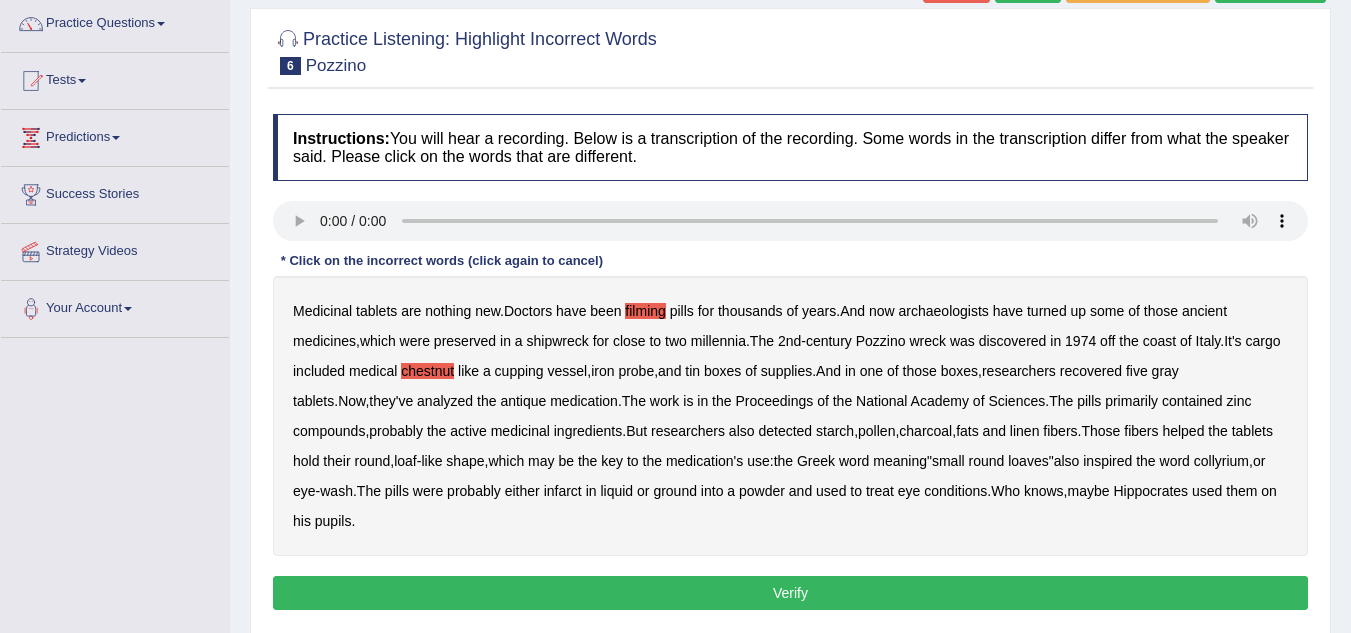 click on "Verify" at bounding box center [790, 593] 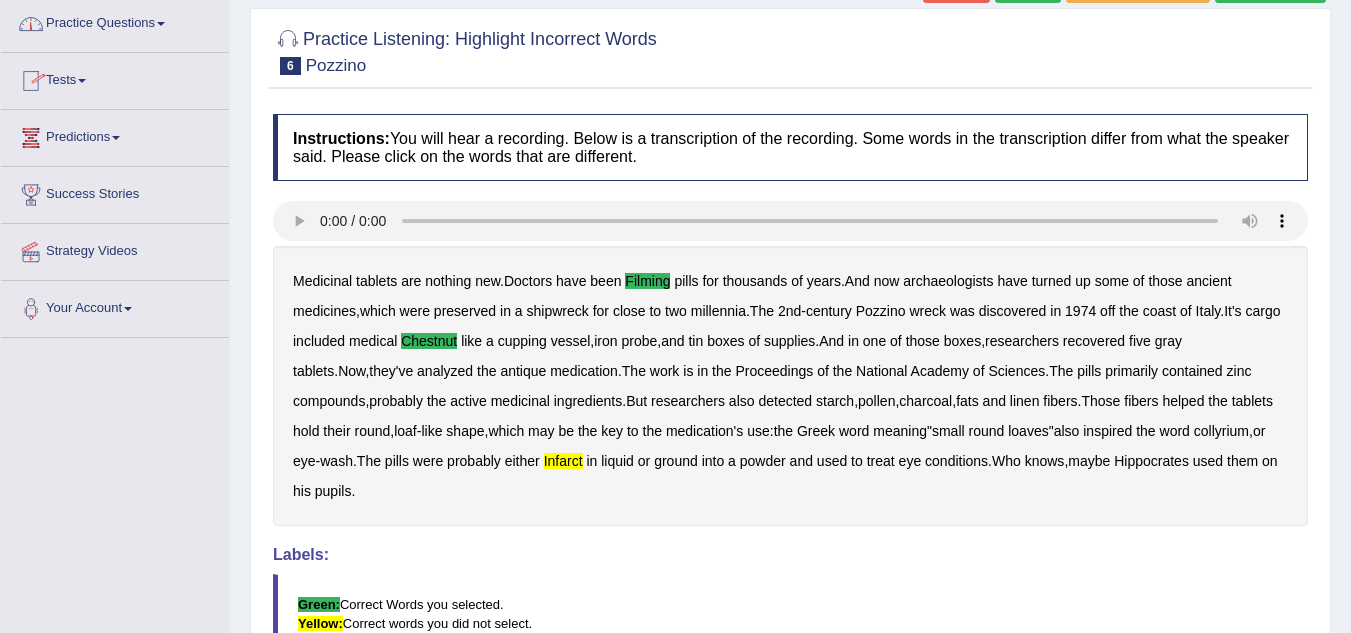click on "Practice Questions" at bounding box center (115, 21) 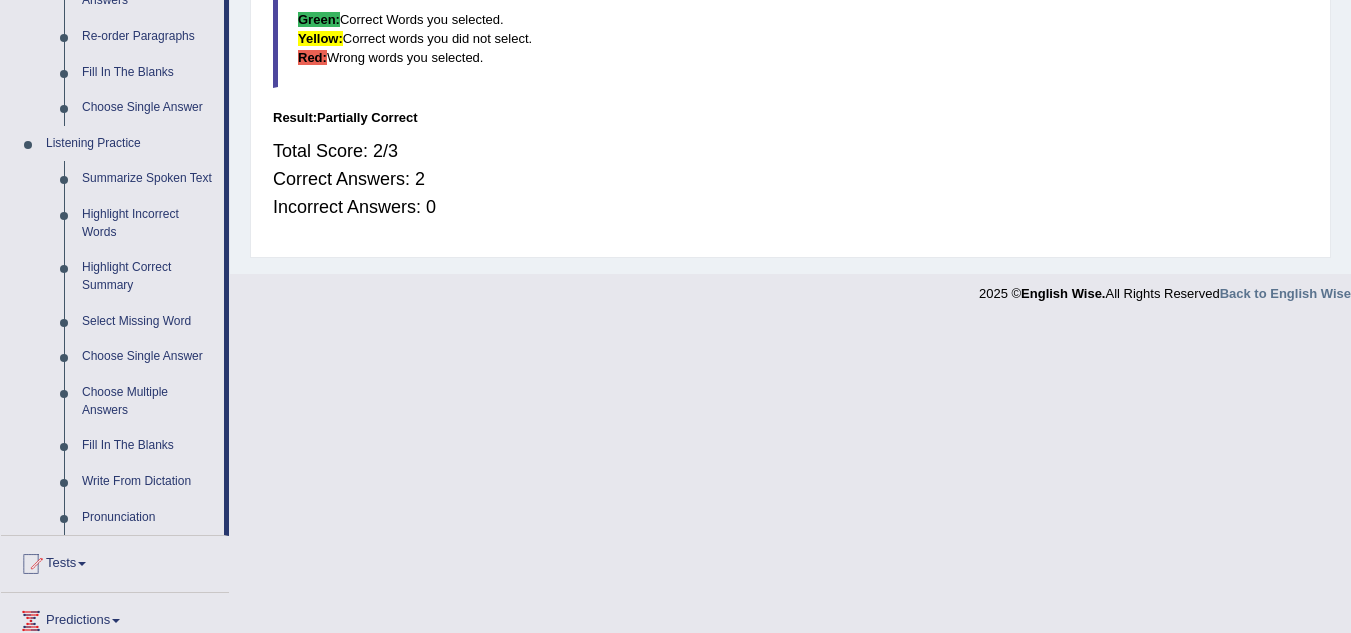 scroll, scrollTop: 750, scrollLeft: 0, axis: vertical 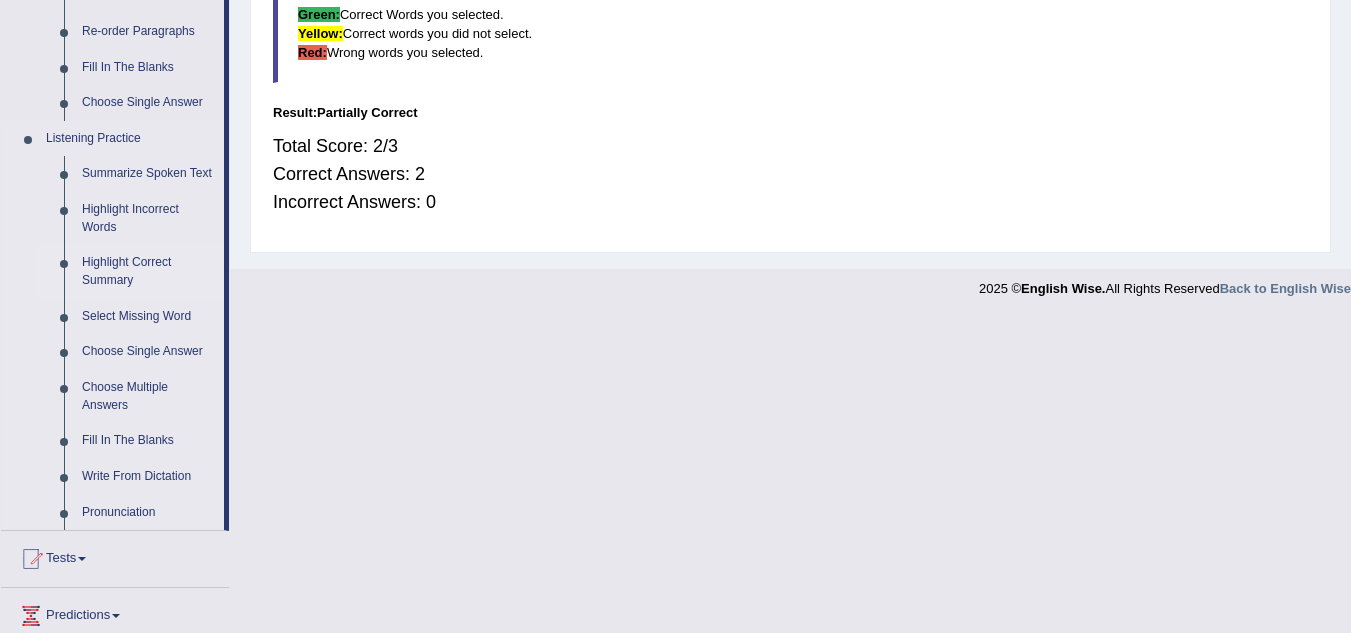 click on "Highlight Correct Summary" at bounding box center [148, 271] 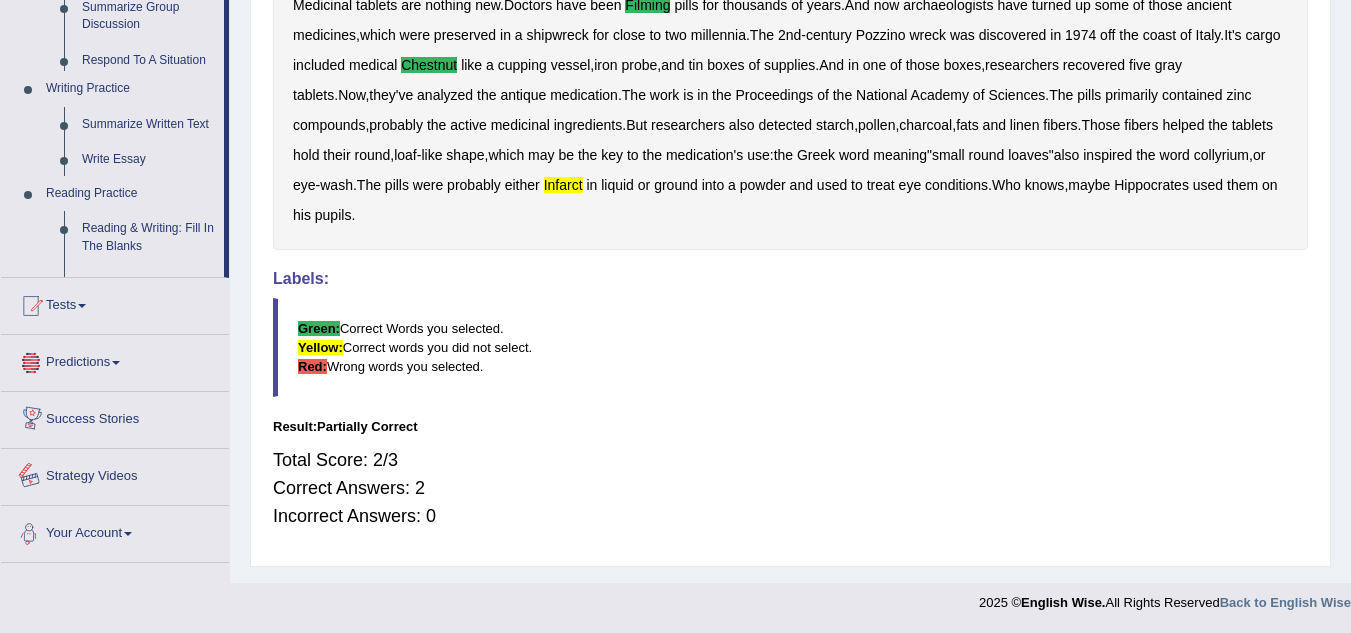 scroll, scrollTop: 934, scrollLeft: 0, axis: vertical 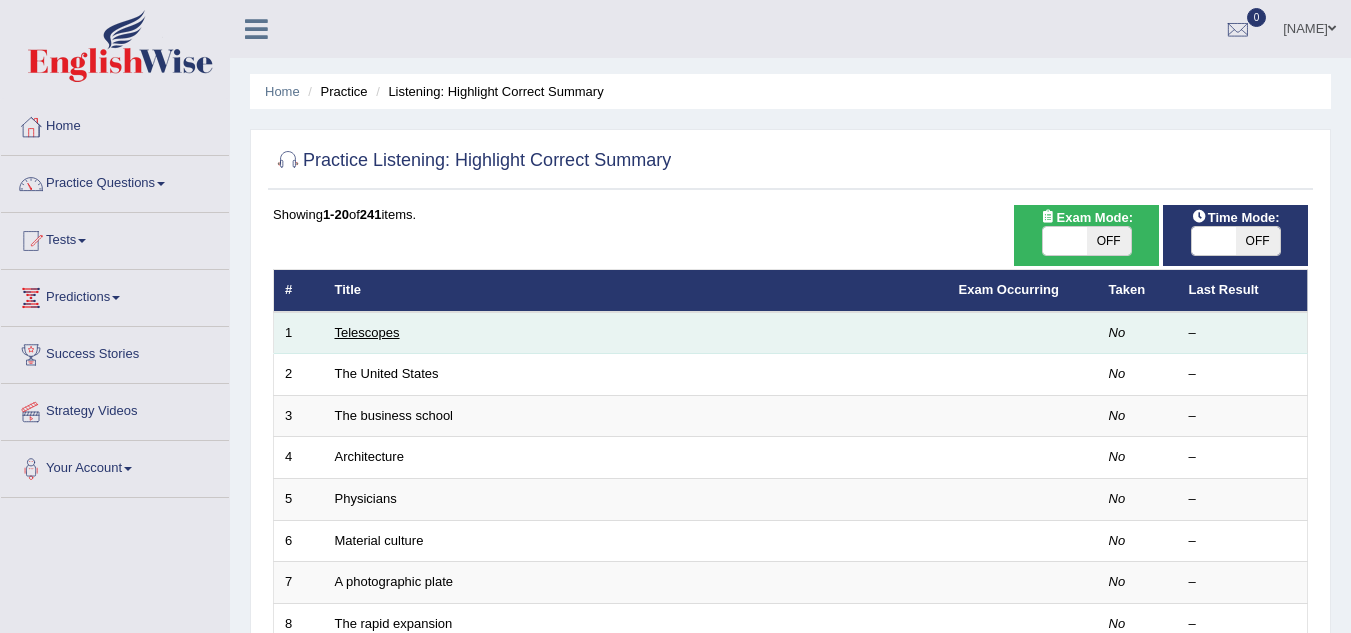 click on "Telescopes" at bounding box center (367, 332) 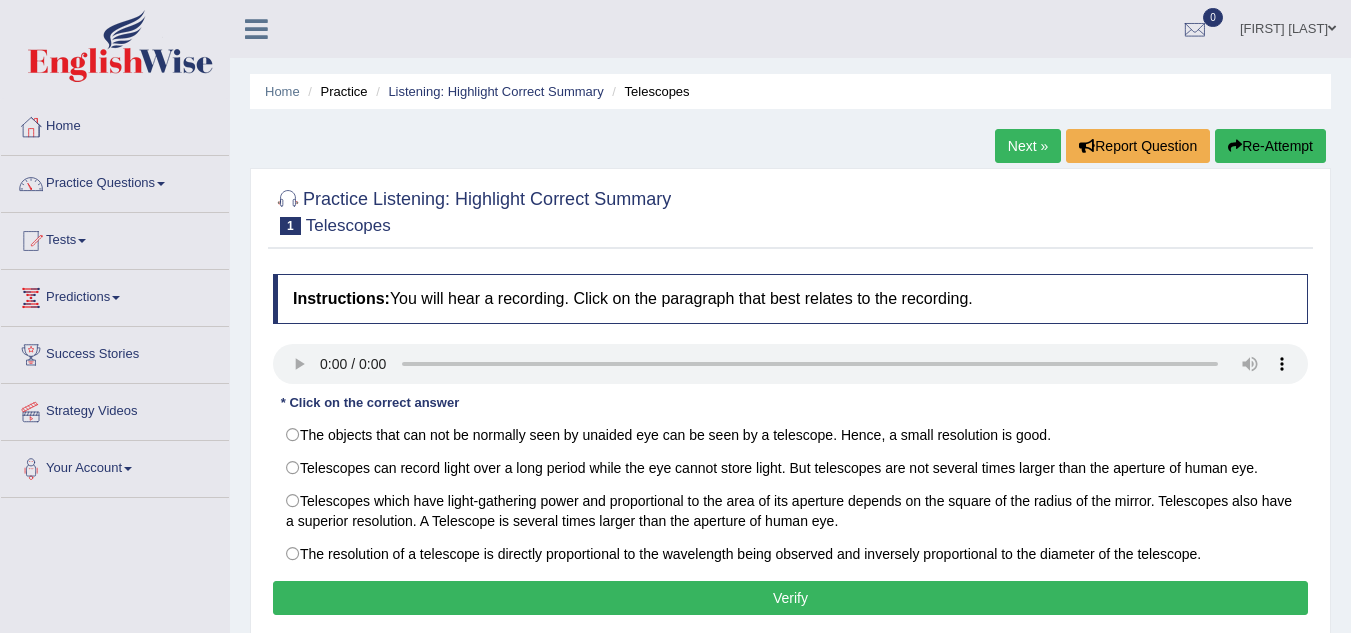 scroll, scrollTop: 0, scrollLeft: 0, axis: both 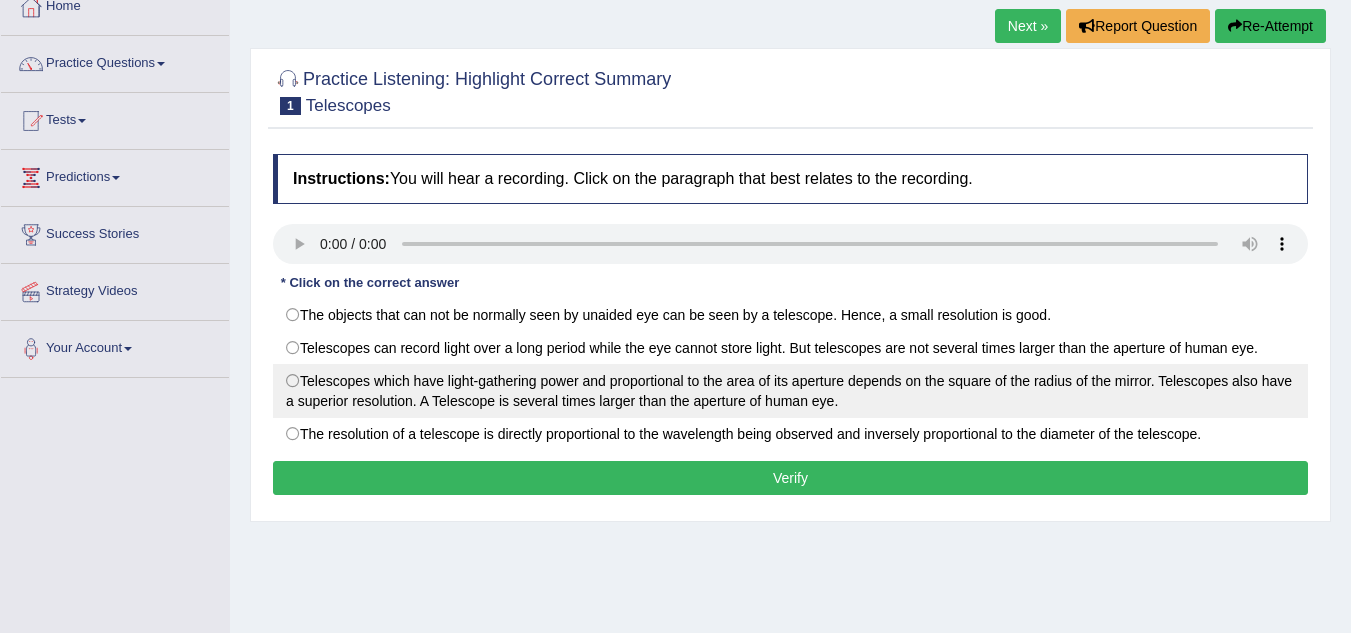 click on "Telescopes which have light-gathering power and proportional to the area of its aperture depends on the square of the radius of the mirror. Telescopes also have a superior resolution. A Telescope is several times larger than the aperture of human eye." at bounding box center [790, 391] 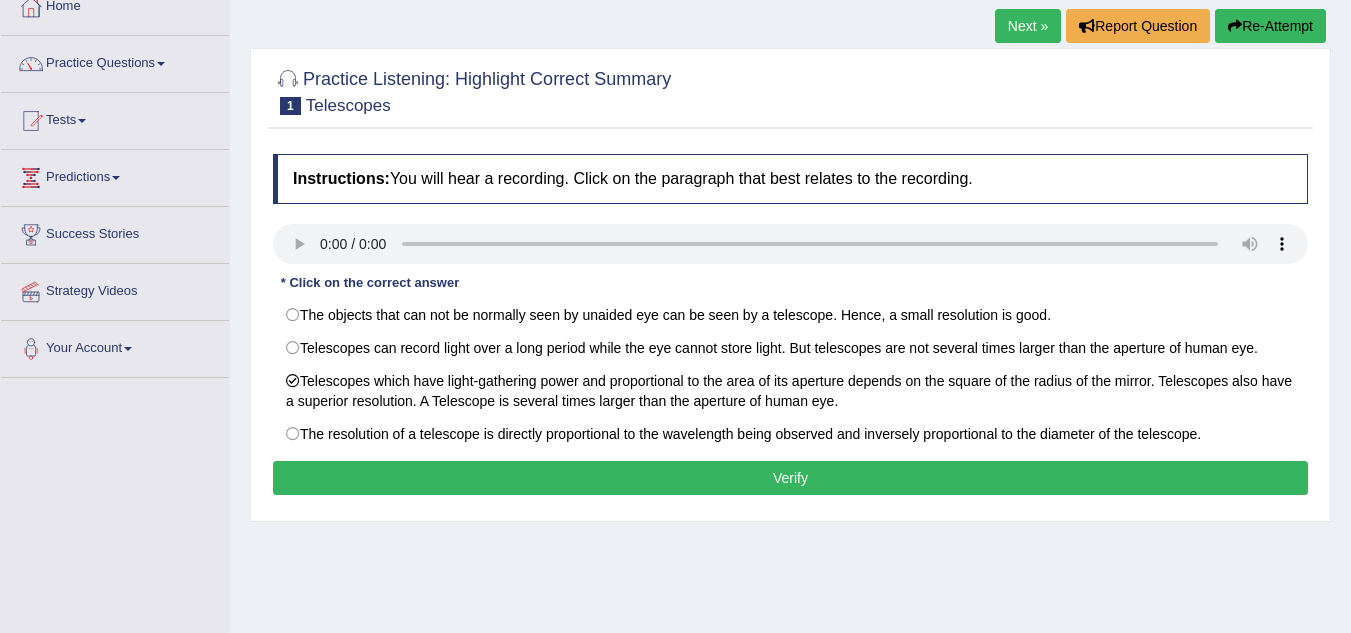 click on "Verify" at bounding box center [790, 478] 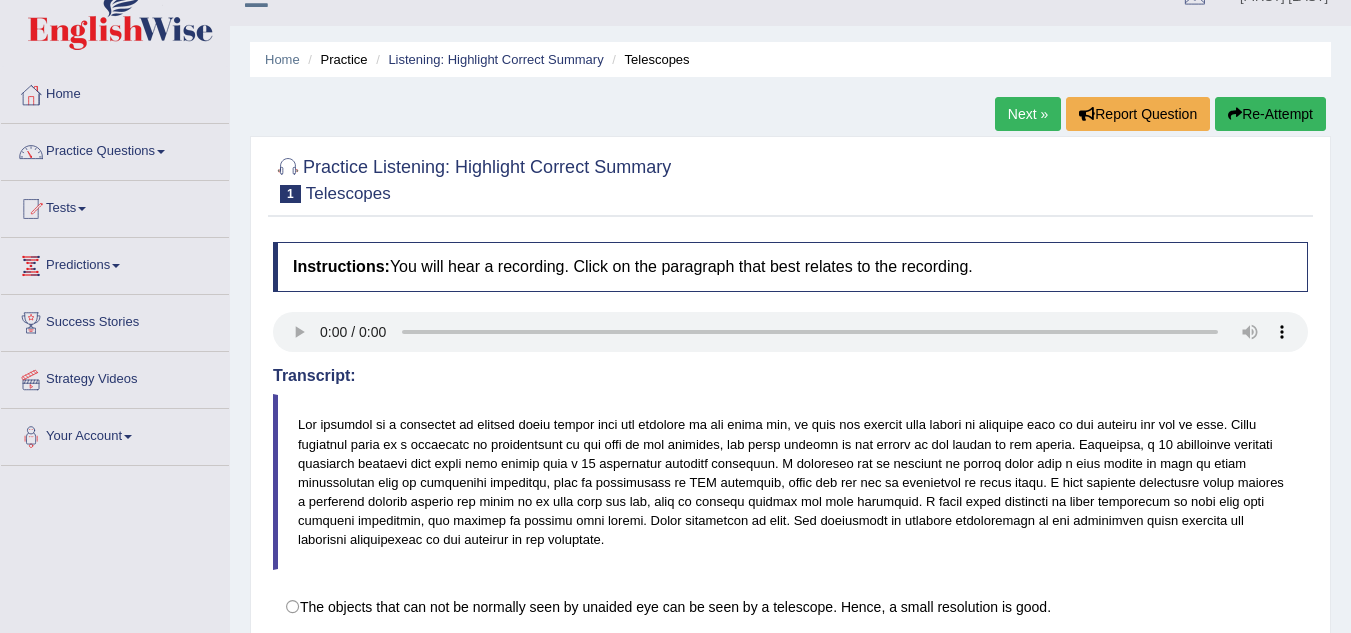 scroll, scrollTop: 17, scrollLeft: 0, axis: vertical 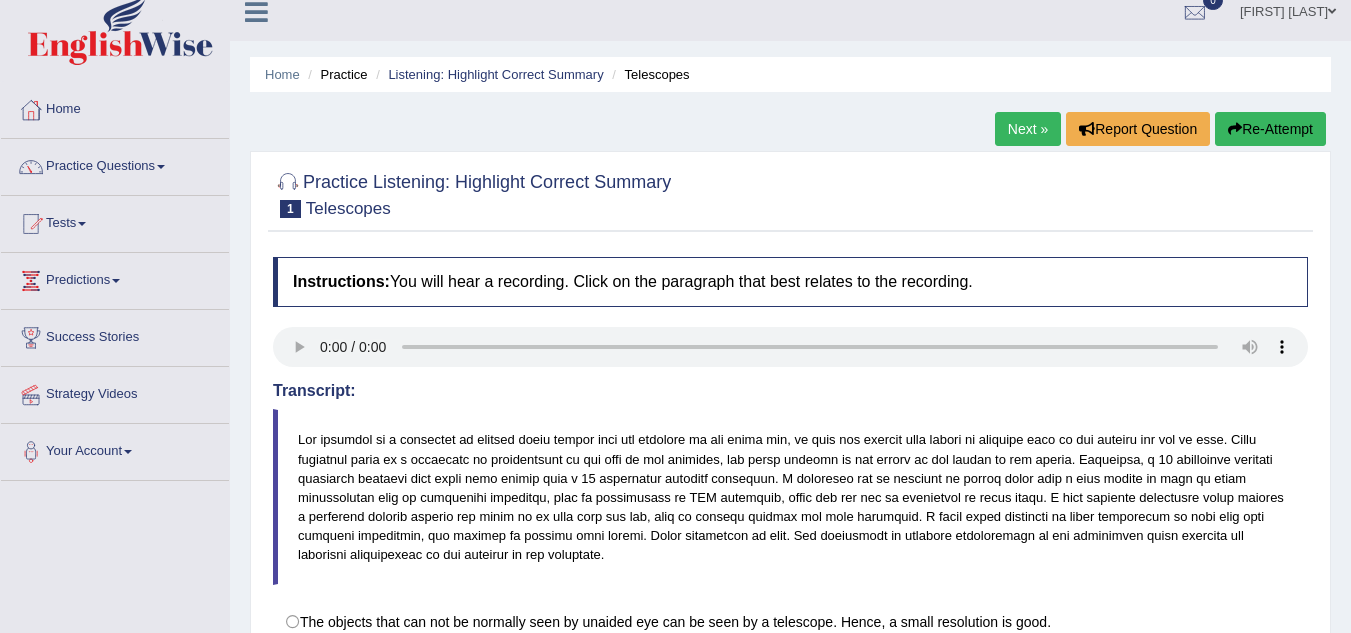 click on "Next »" at bounding box center (1028, 129) 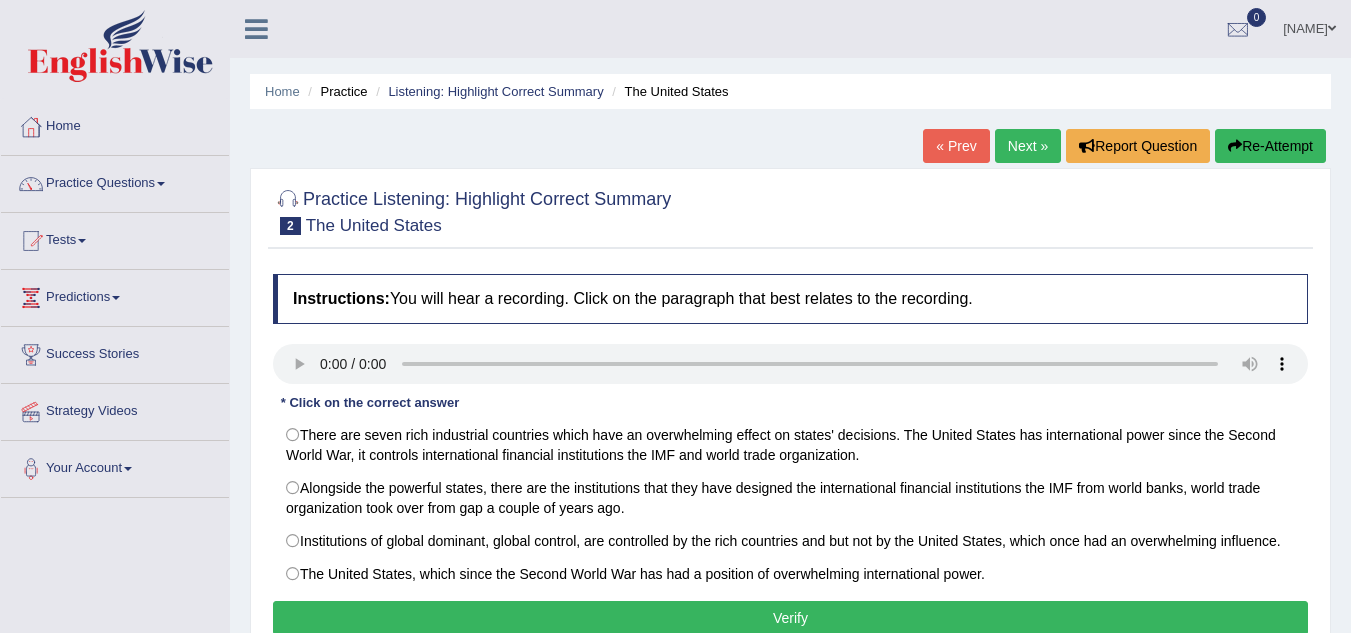 scroll, scrollTop: 0, scrollLeft: 0, axis: both 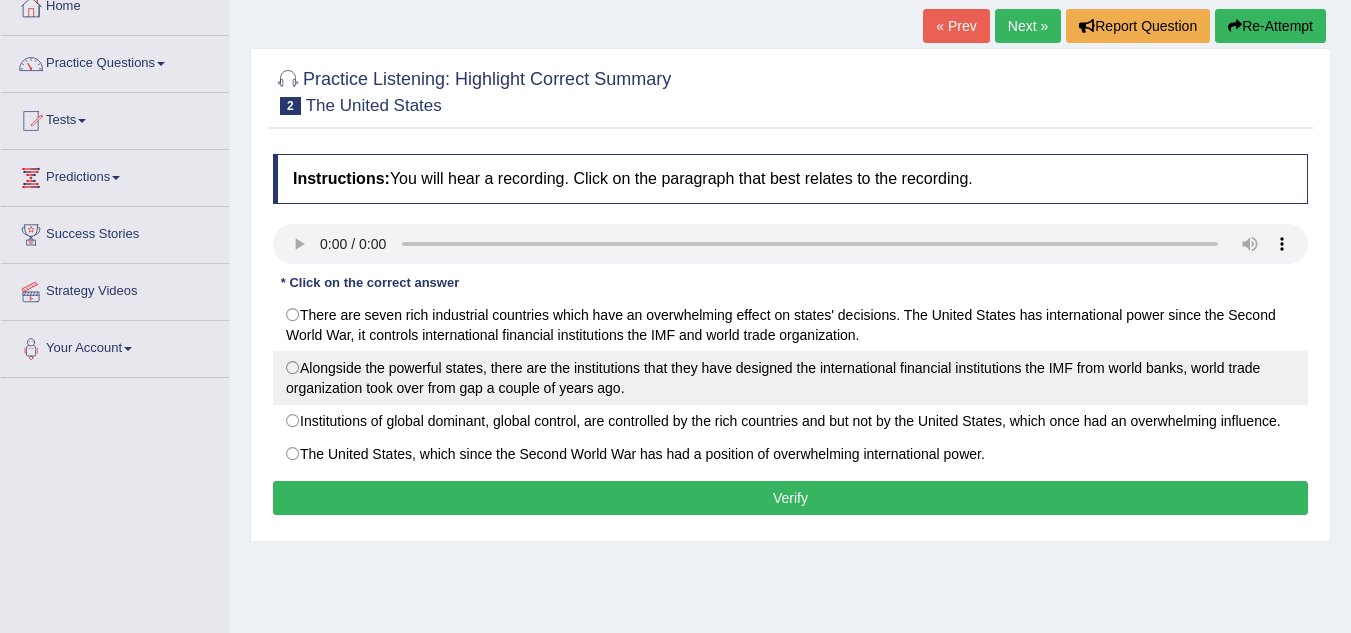 click on "Alongside the powerful states, there are the institutions that they have designed the international financial institutions the IMF from world banks, world trade organization took over from gap a couple of years ago." at bounding box center (790, 378) 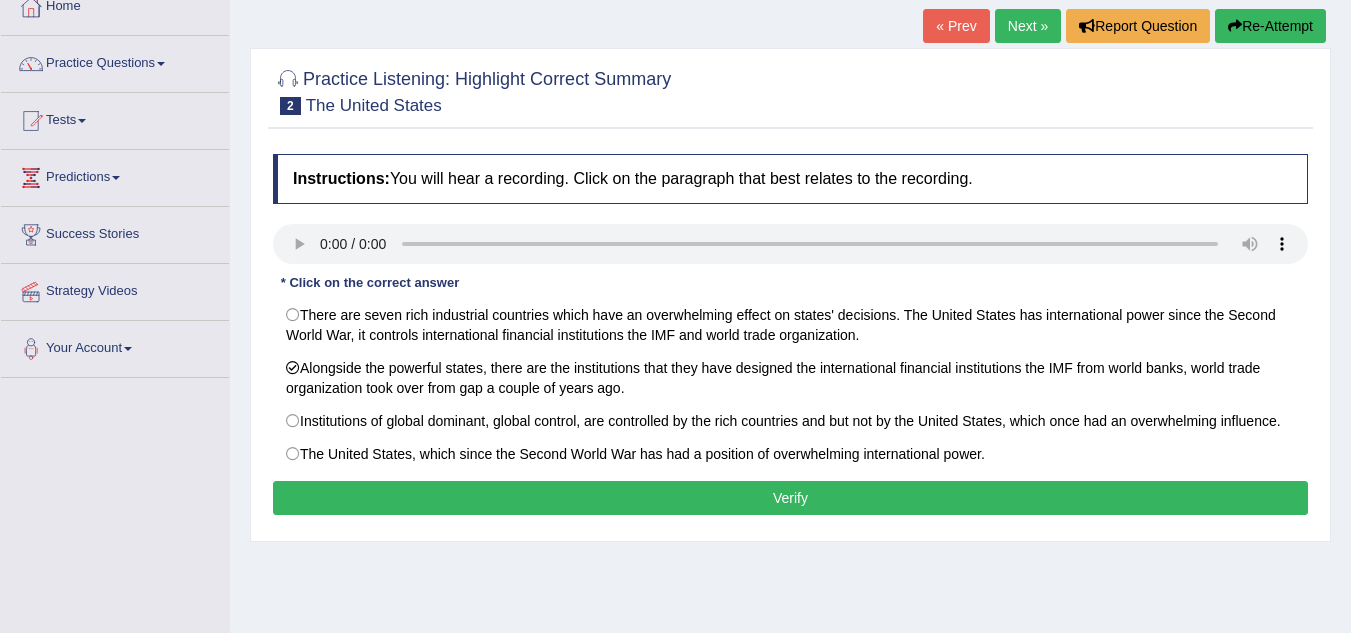 click on "Verify" at bounding box center [790, 498] 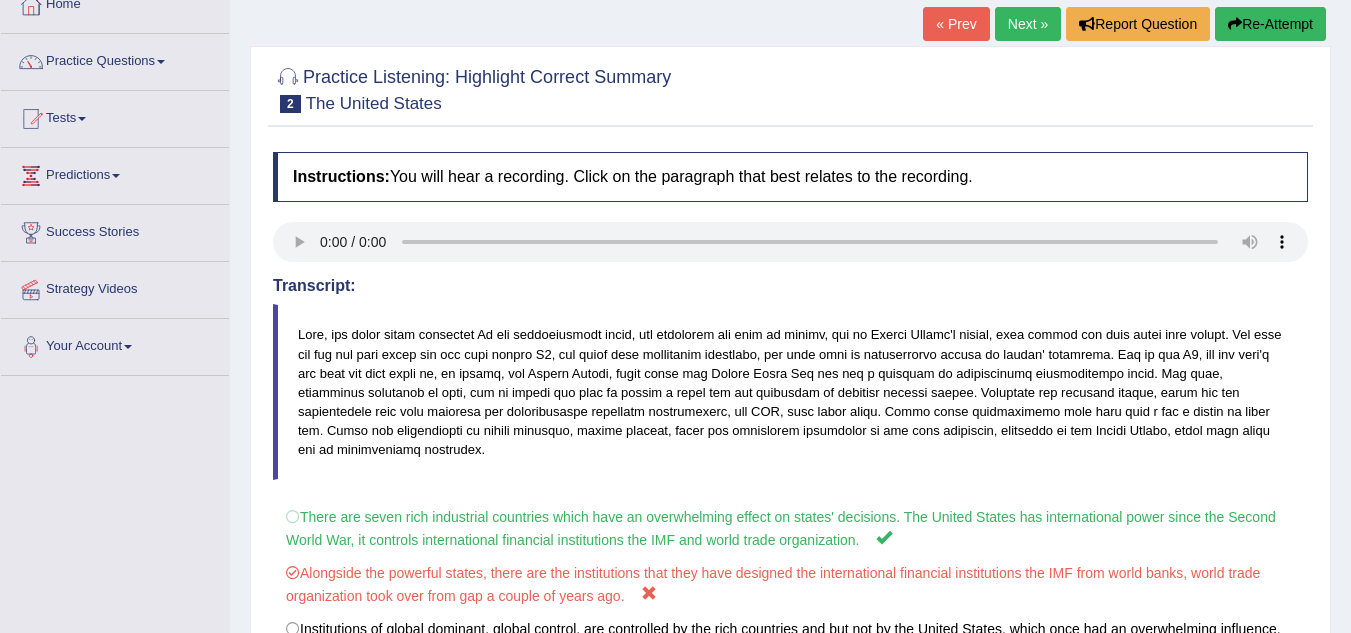 scroll, scrollTop: 120, scrollLeft: 0, axis: vertical 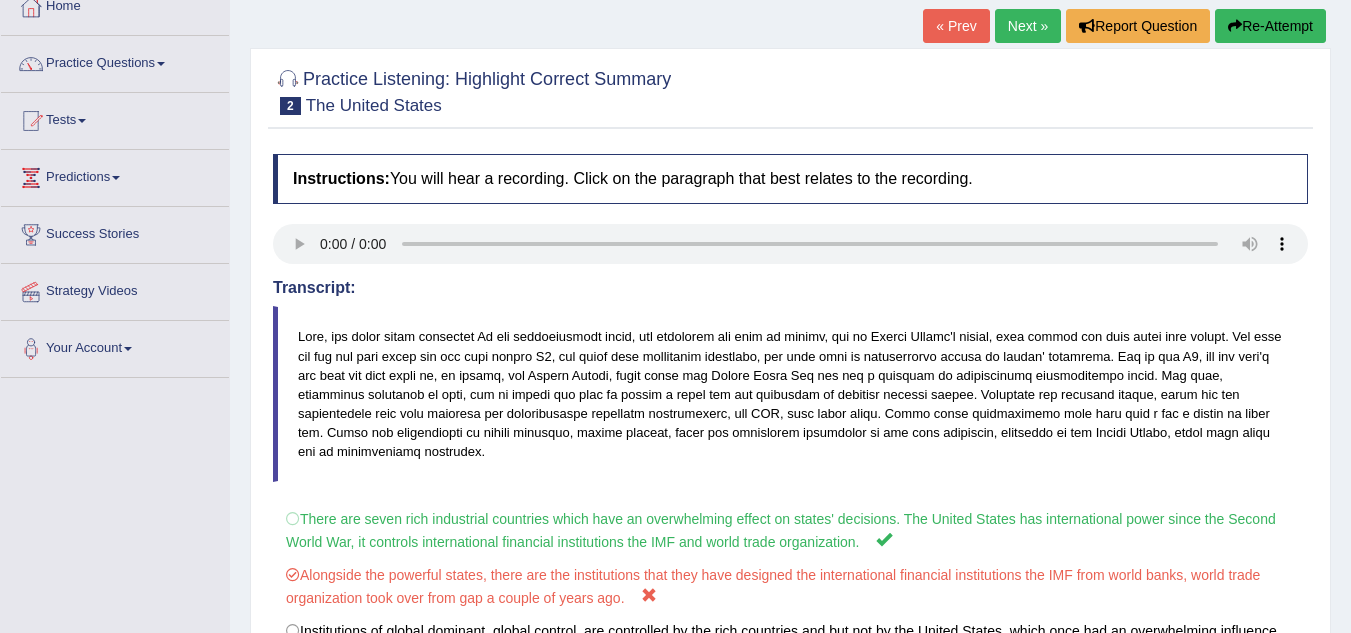 click on "Re-Attempt" at bounding box center [1270, 26] 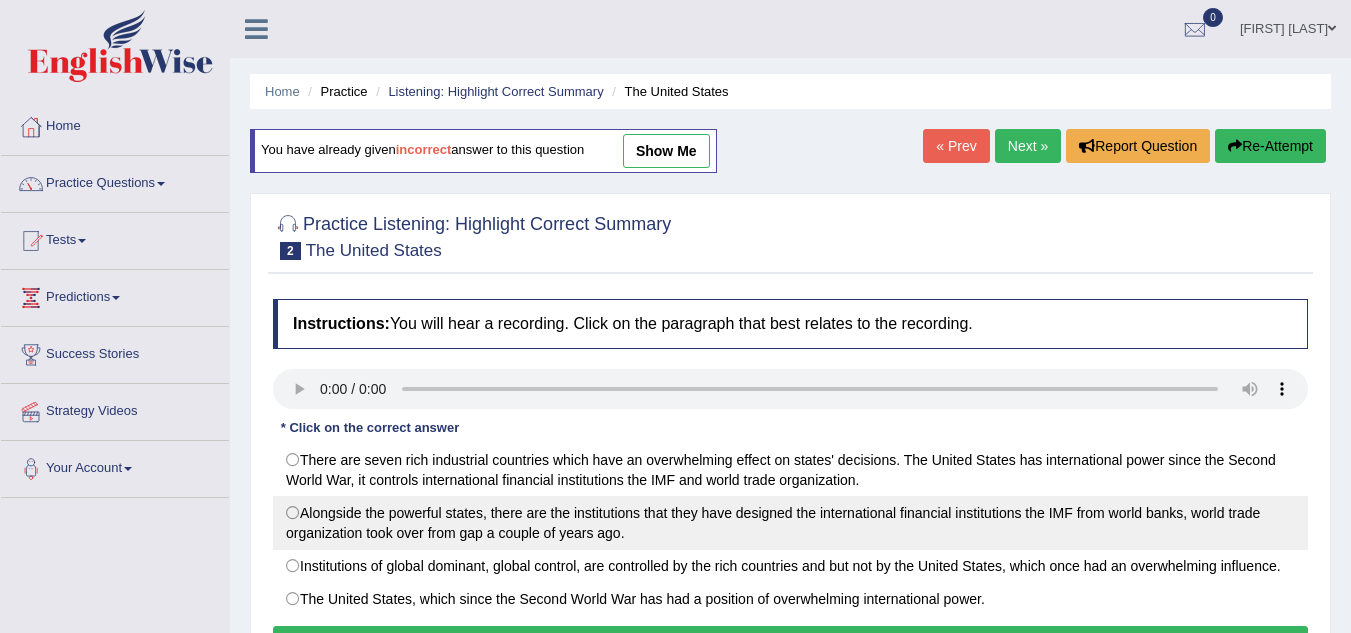 scroll, scrollTop: 124, scrollLeft: 0, axis: vertical 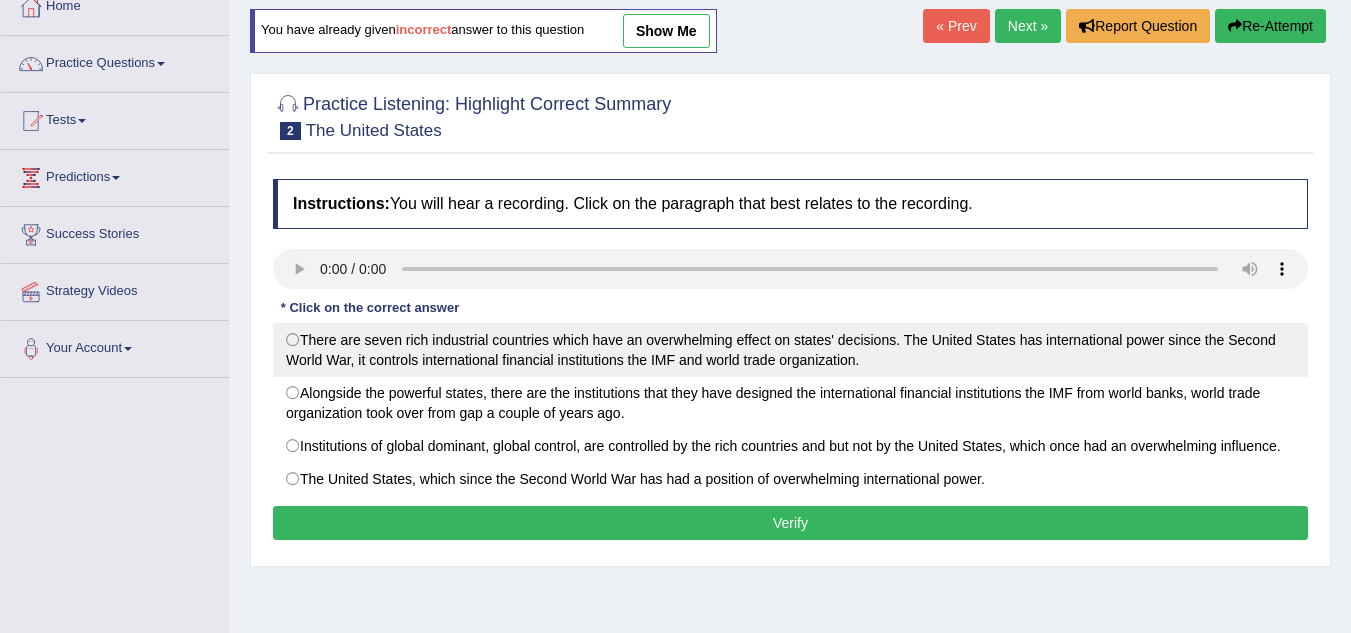 click on "There are seven rich industrial countries which have an overwhelming effect on states' decisions. The United States has international power since the Second World War, it controls international financial institutions the IMF and world trade organization." at bounding box center (790, 350) 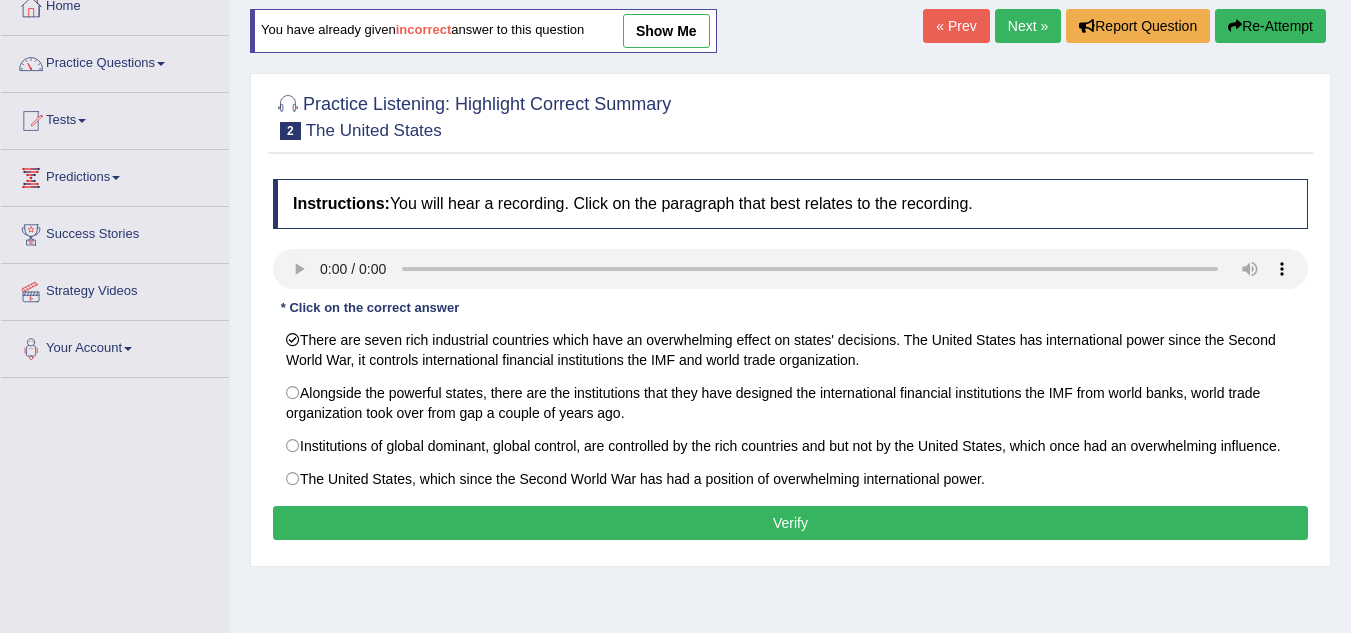 click on "Verify" at bounding box center (790, 523) 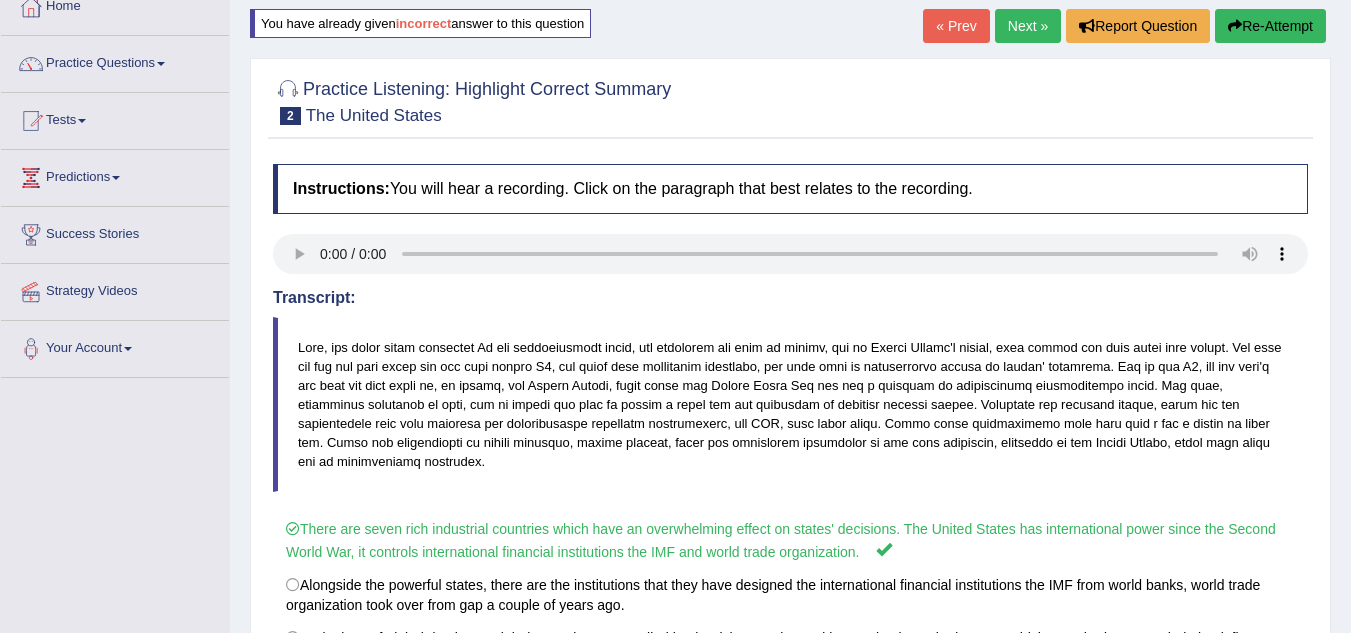 click on "Next »" at bounding box center [1028, 26] 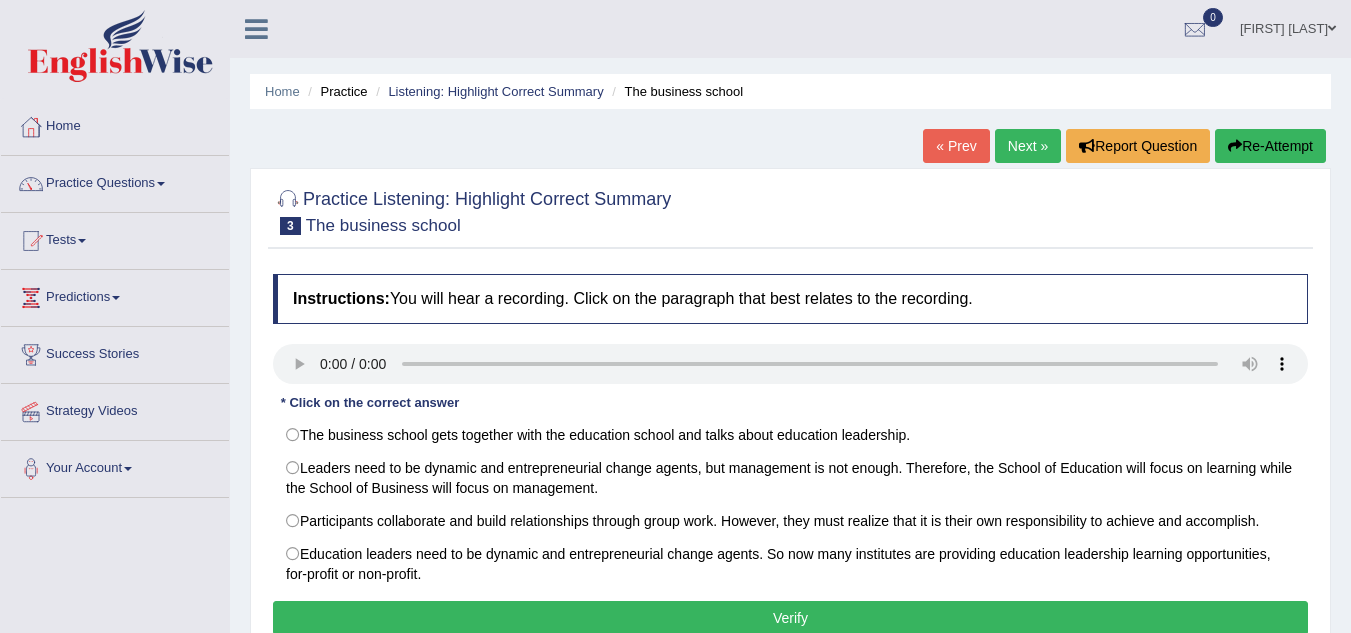 scroll, scrollTop: 0, scrollLeft: 0, axis: both 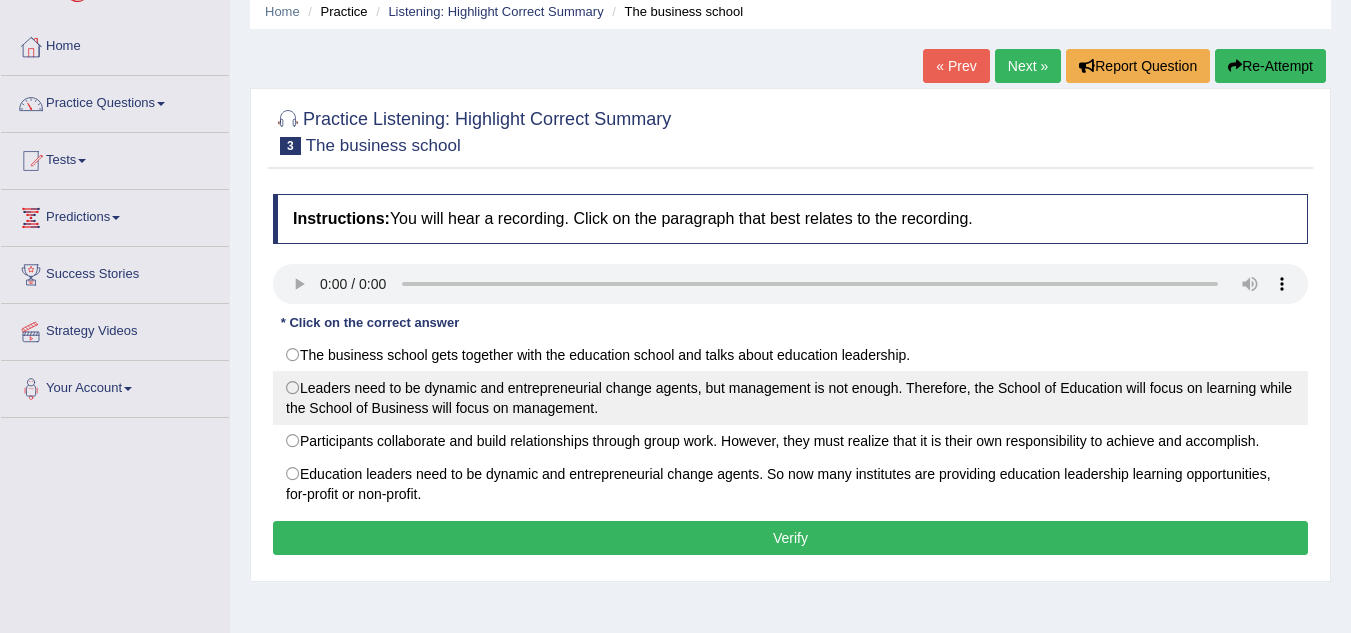 click on "Leaders need to be dynamic and entrepreneurial change agents, but management is not enough. Therefore, the School of Education will focus on learning while the School of Business will focus on management." at bounding box center (790, 398) 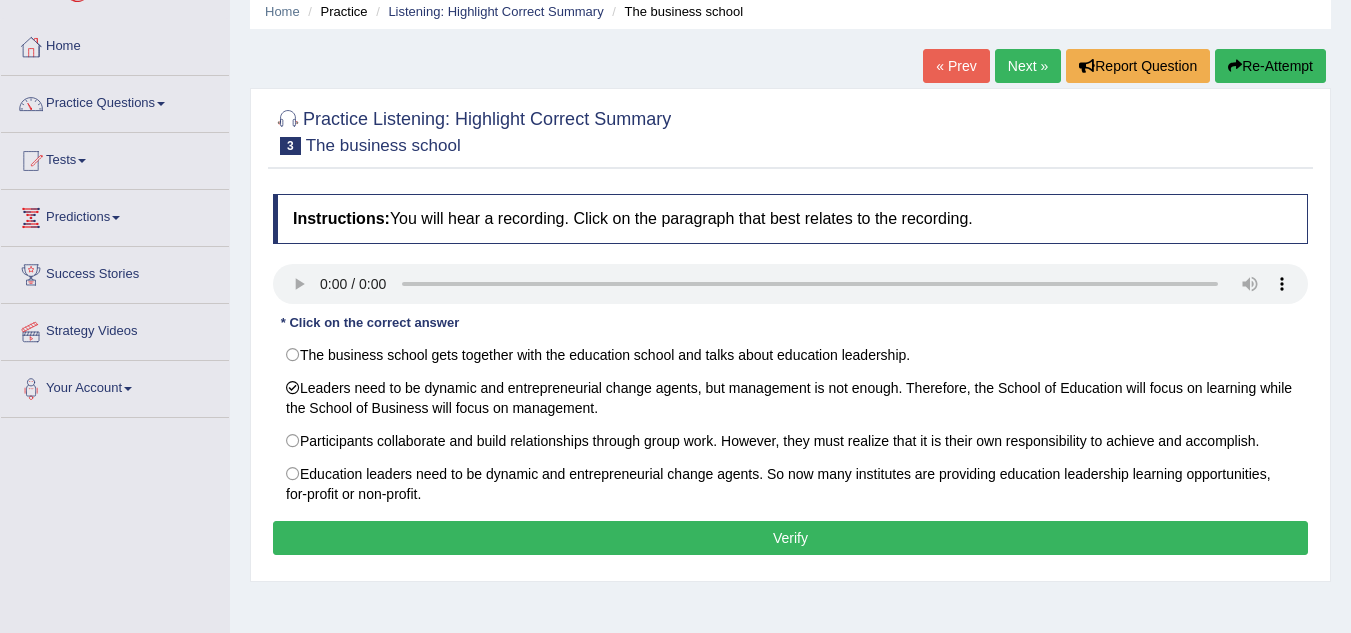 click on "Verify" at bounding box center (790, 538) 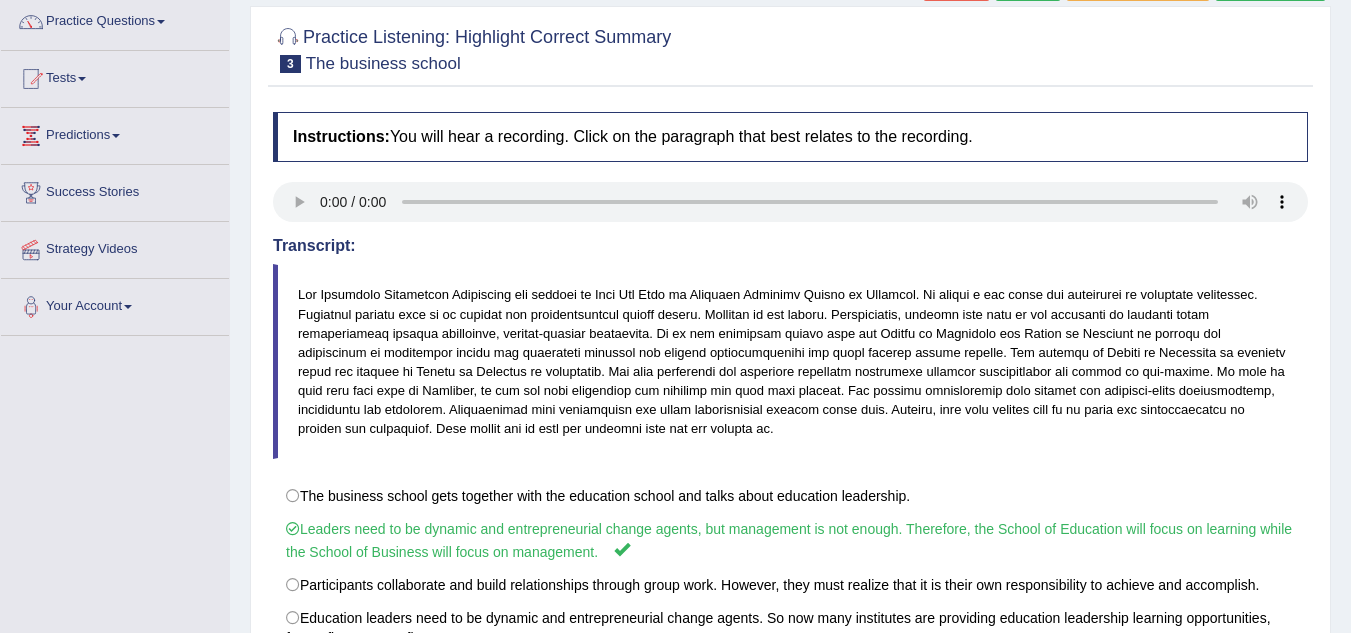 scroll, scrollTop: 160, scrollLeft: 0, axis: vertical 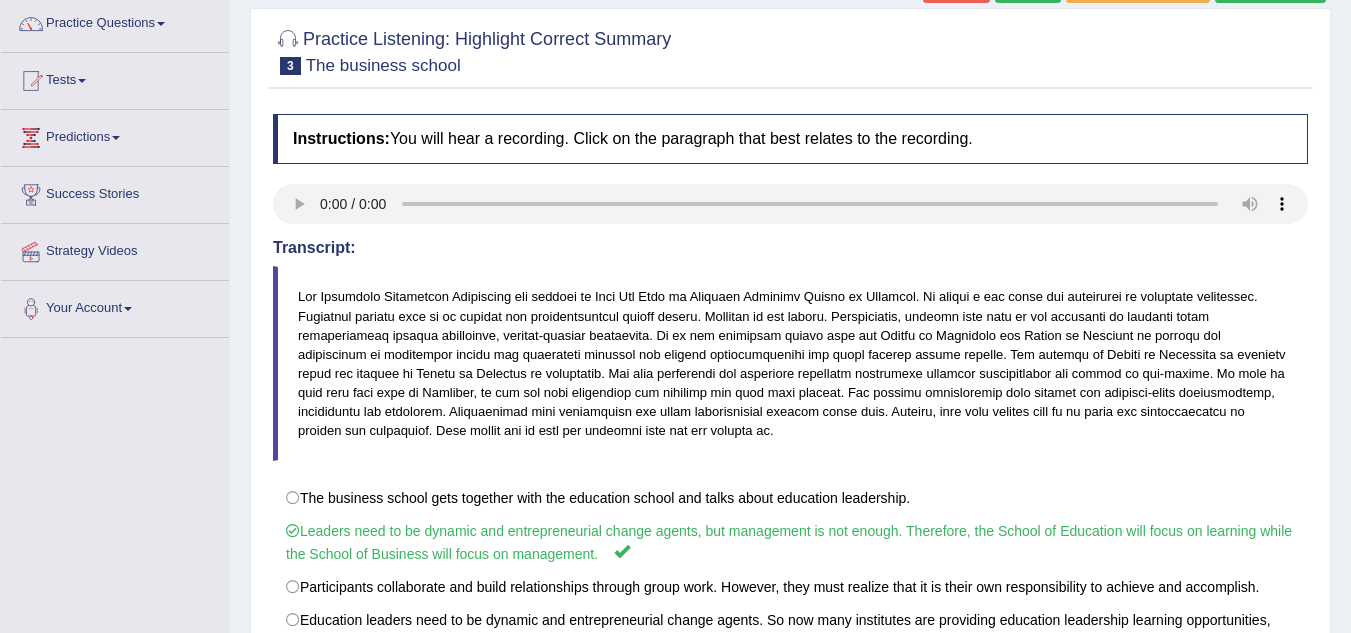 click on "Next »" at bounding box center [1028, -14] 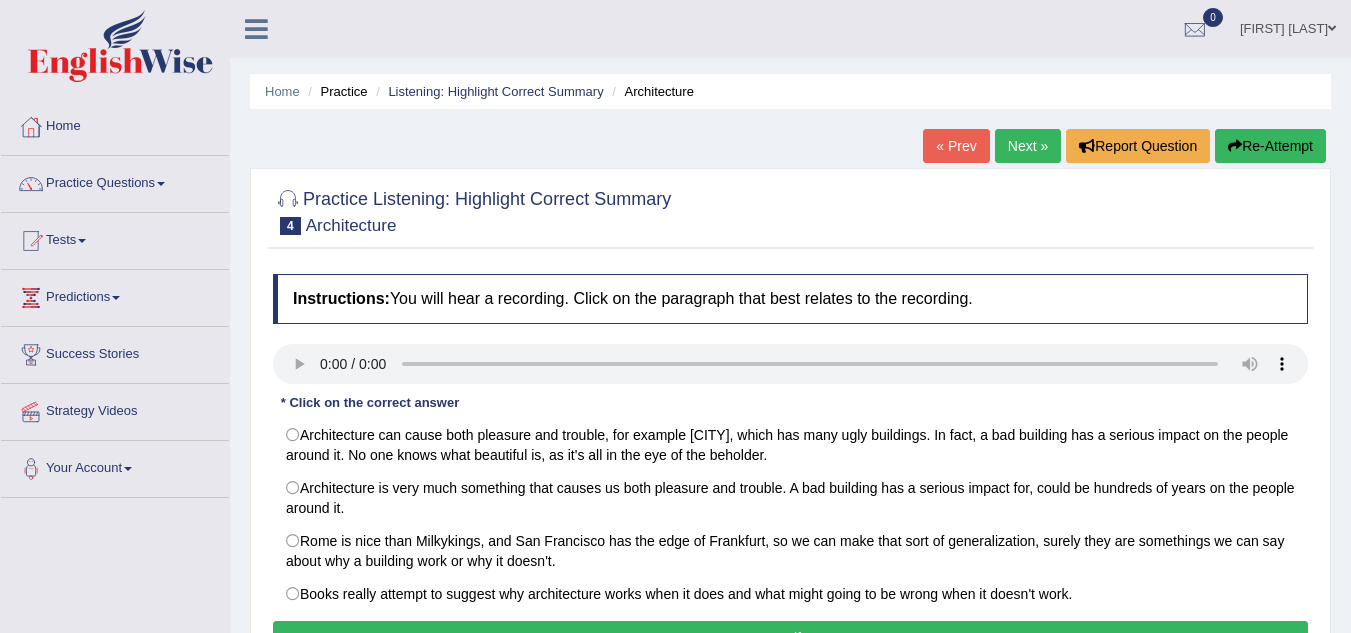 scroll, scrollTop: 0, scrollLeft: 0, axis: both 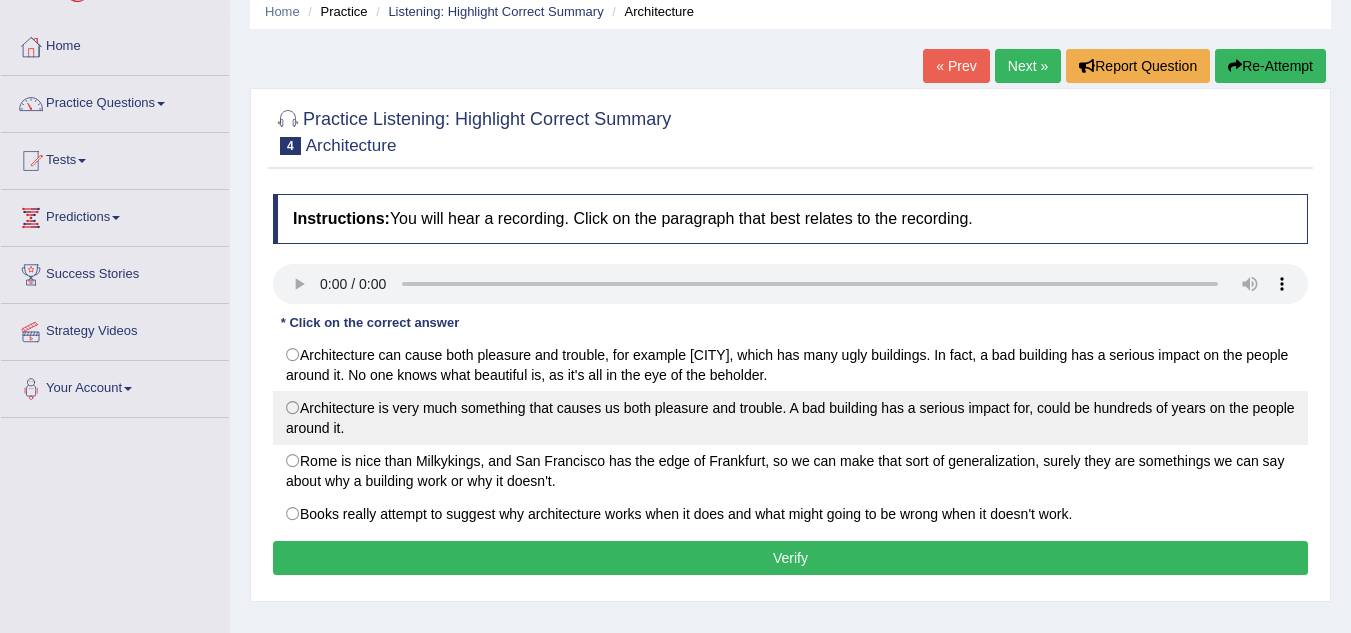 click on "Architecture is very much something that causes us both pleasure and trouble. A bad building has a serious impact for, could be hundreds of years on the people around it." at bounding box center [790, 418] 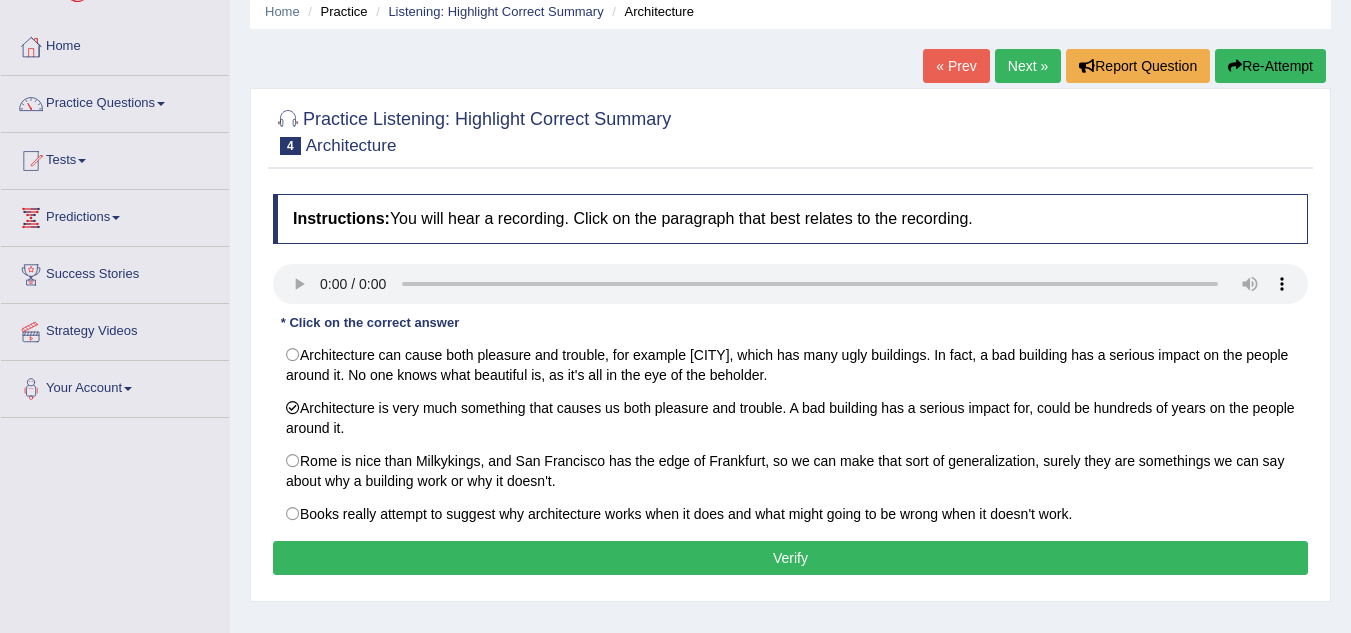 click on "Verify" at bounding box center [790, 558] 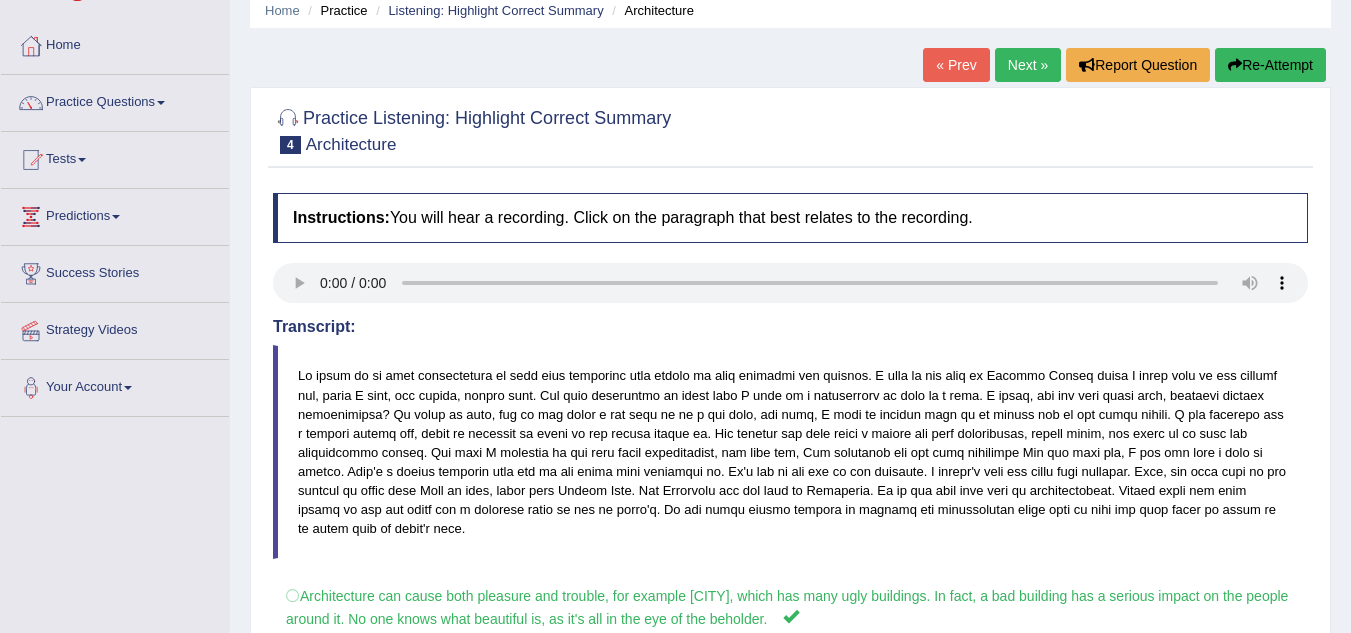 scroll, scrollTop: 80, scrollLeft: 0, axis: vertical 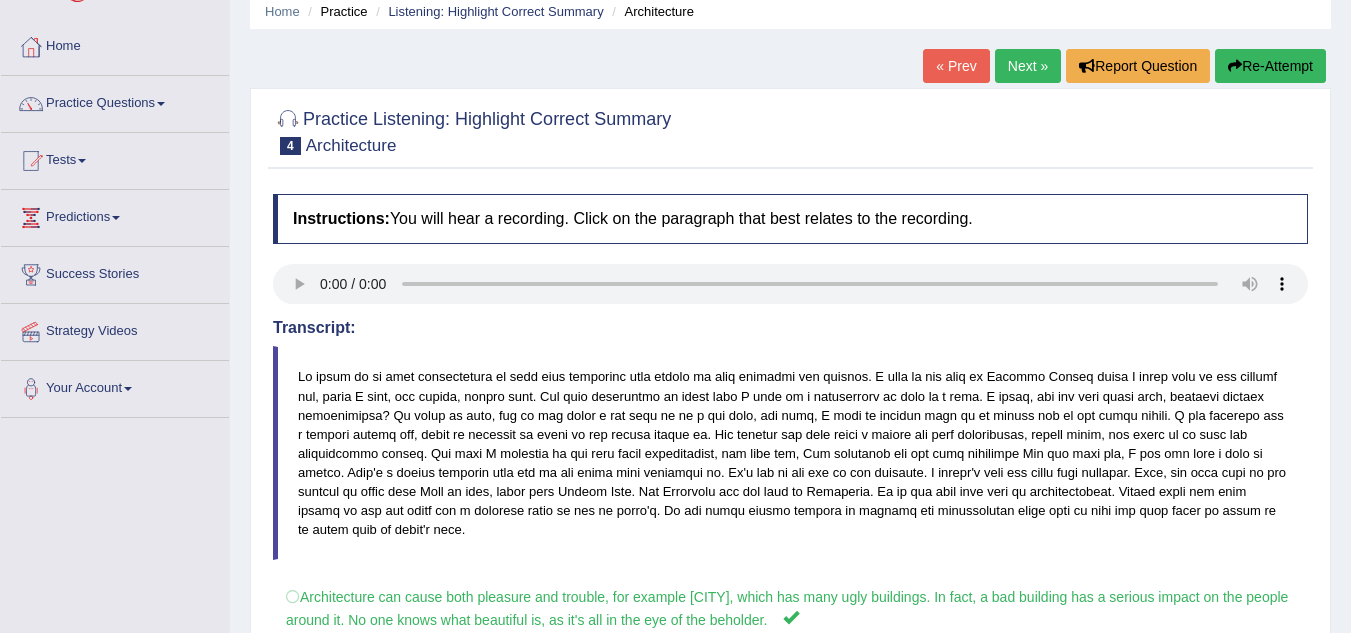 click on "Re-Attempt" at bounding box center [1270, 66] 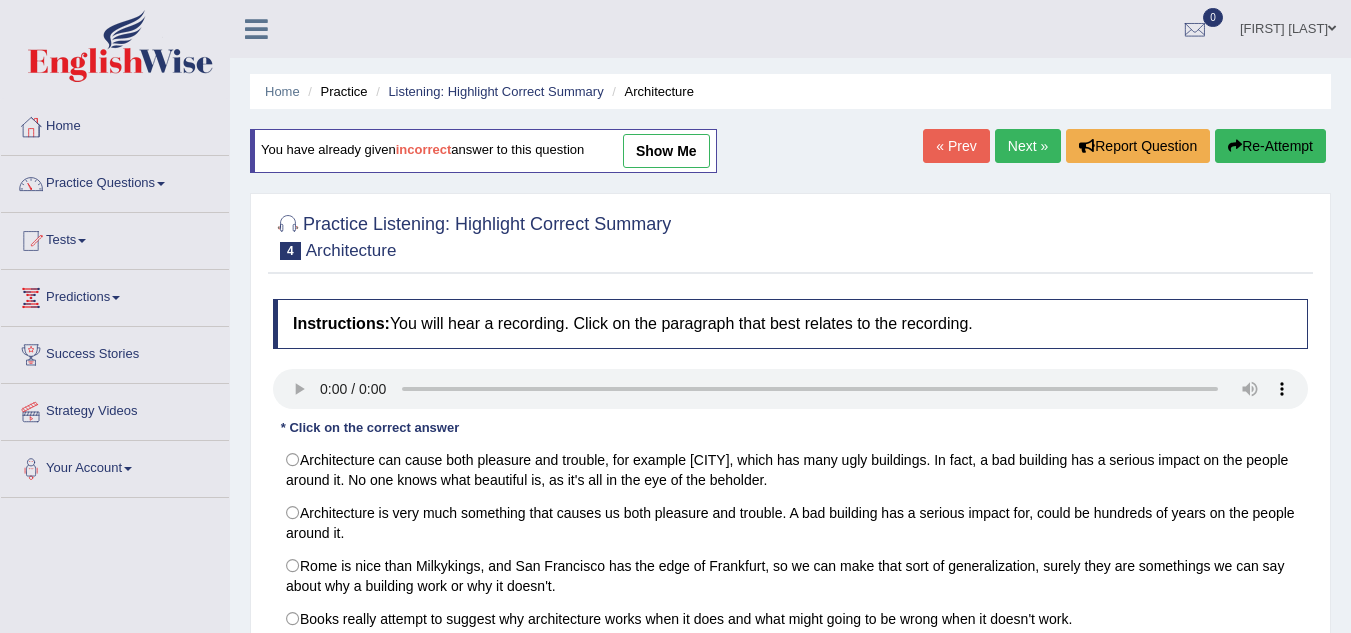 scroll, scrollTop: 80, scrollLeft: 0, axis: vertical 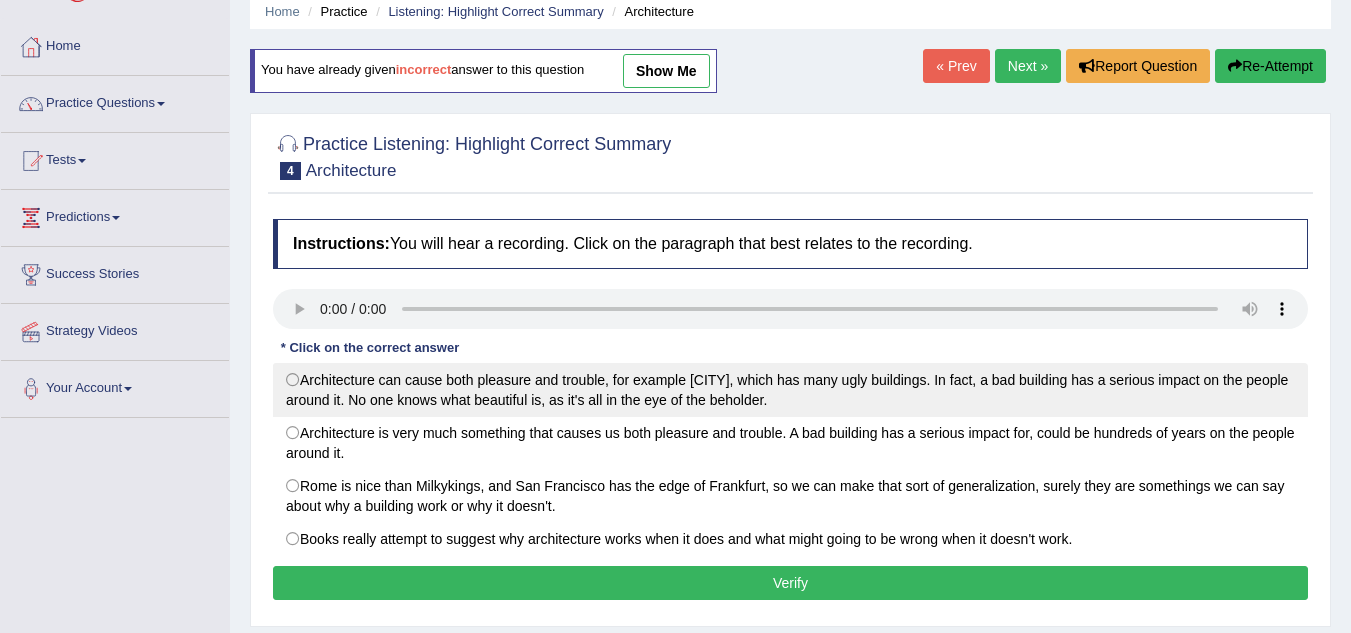 click on "Architecture can cause both pleasure and trouble, for example [CITY], which has many ugly buildings. In fact, a bad building has a serious impact on the people around it. No one knows what beautiful is, as it's all in the eye of the beholder." at bounding box center (790, 390) 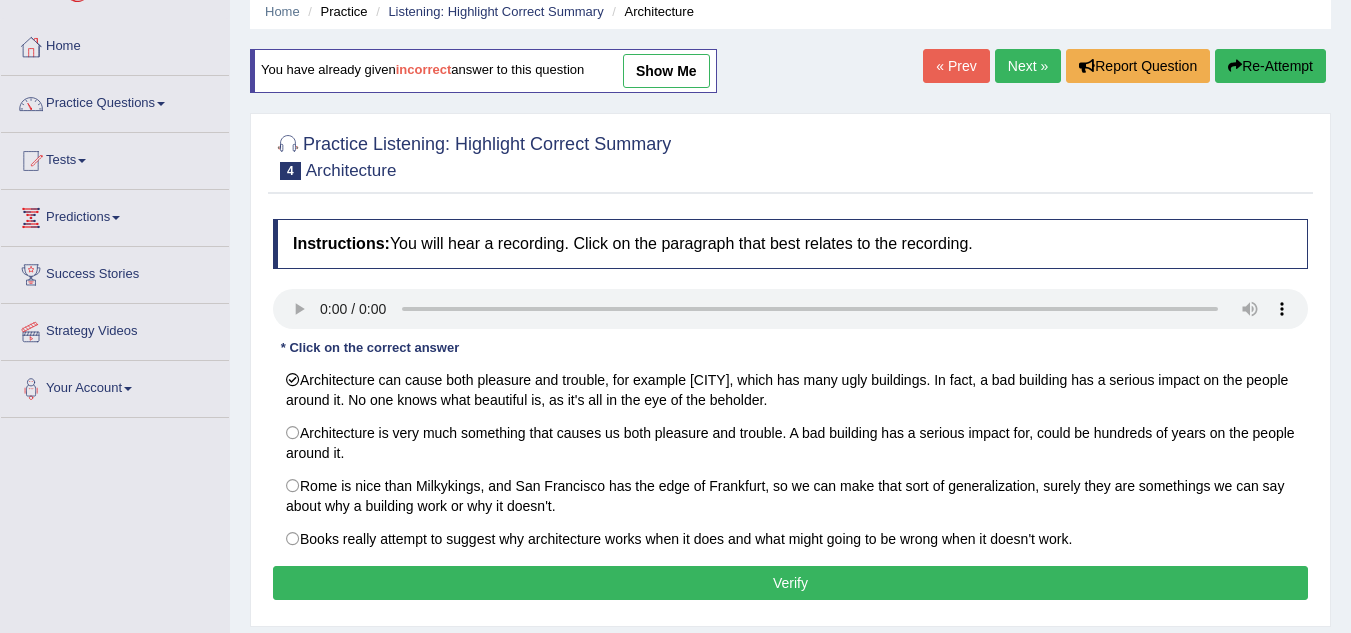 click on "Verify" at bounding box center (790, 583) 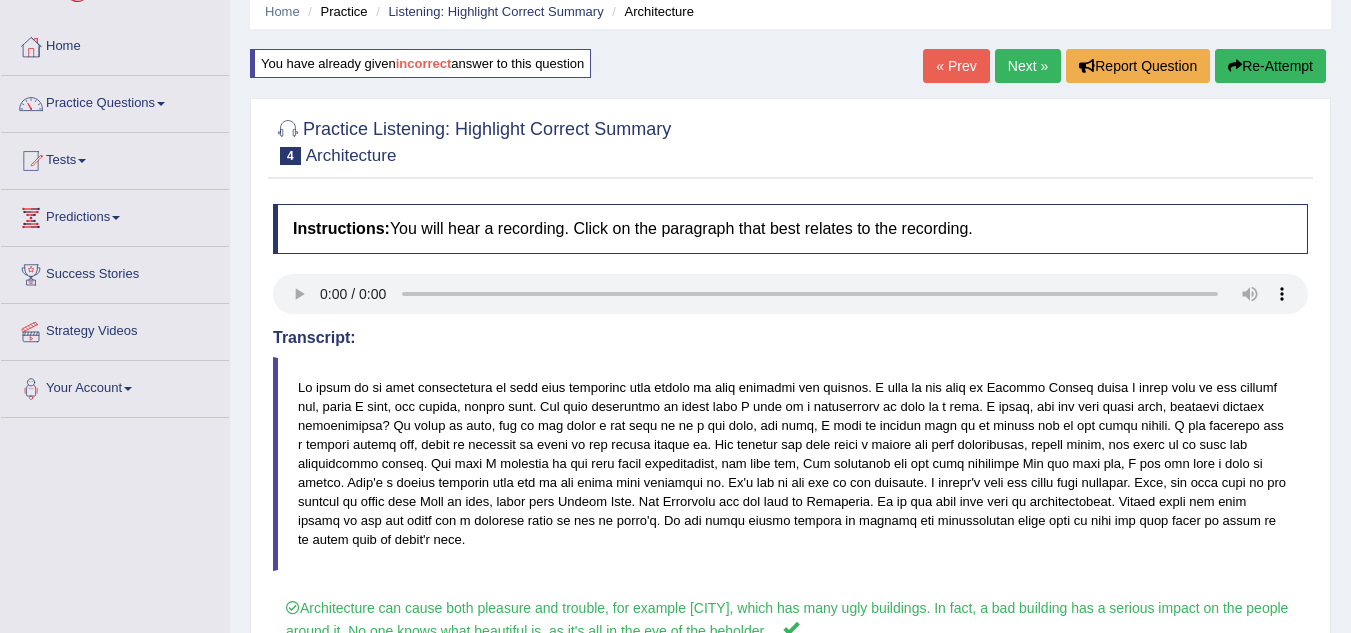 click on "Next »" at bounding box center [1028, 66] 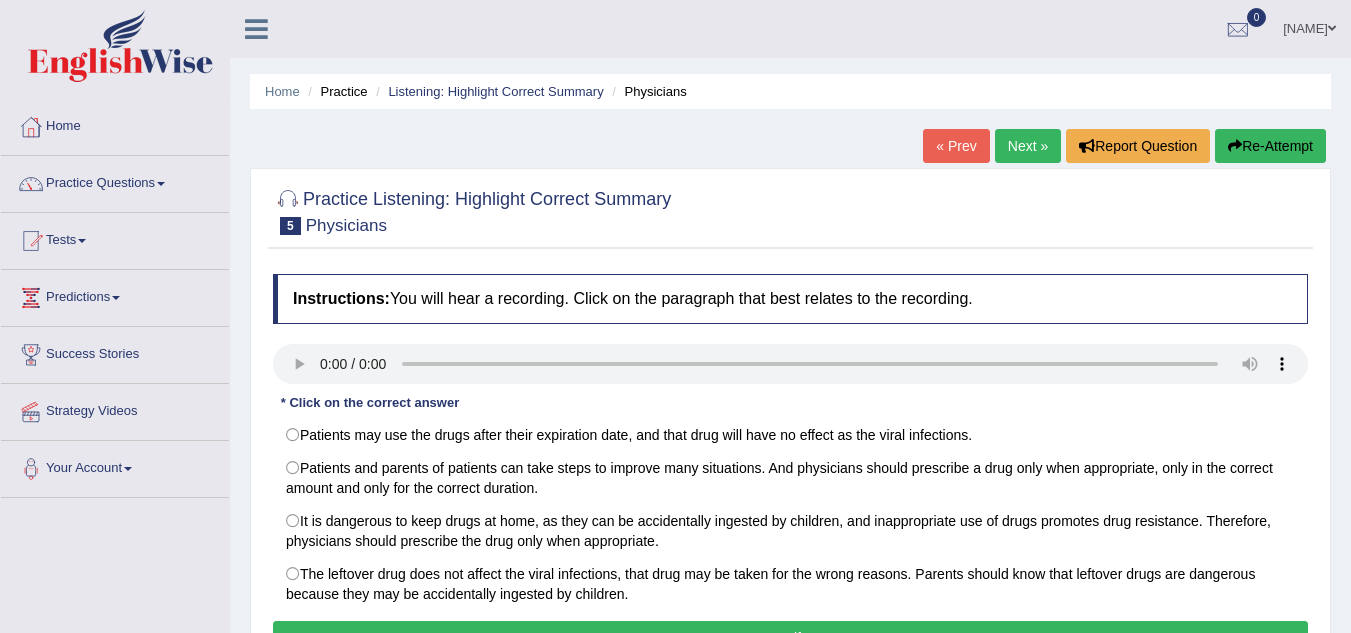 scroll, scrollTop: 0, scrollLeft: 0, axis: both 